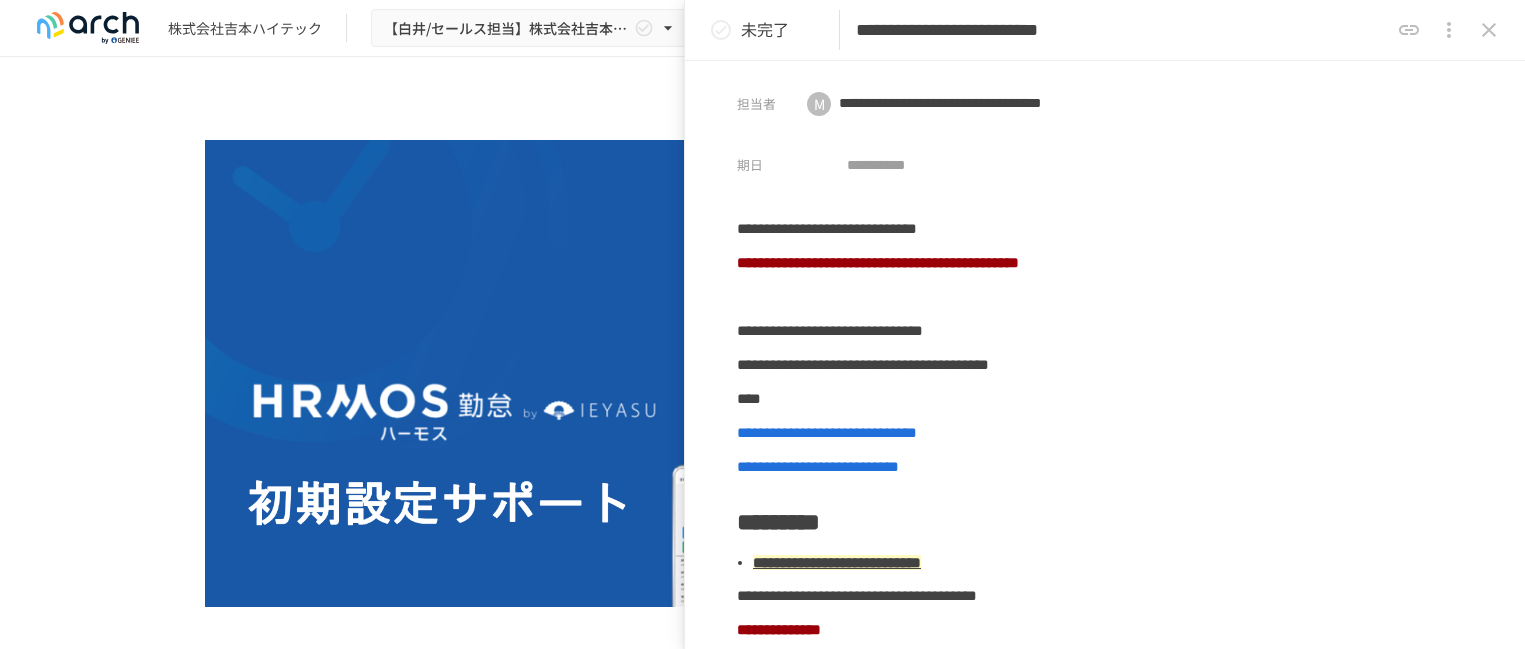 scroll, scrollTop: 0, scrollLeft: 0, axis: both 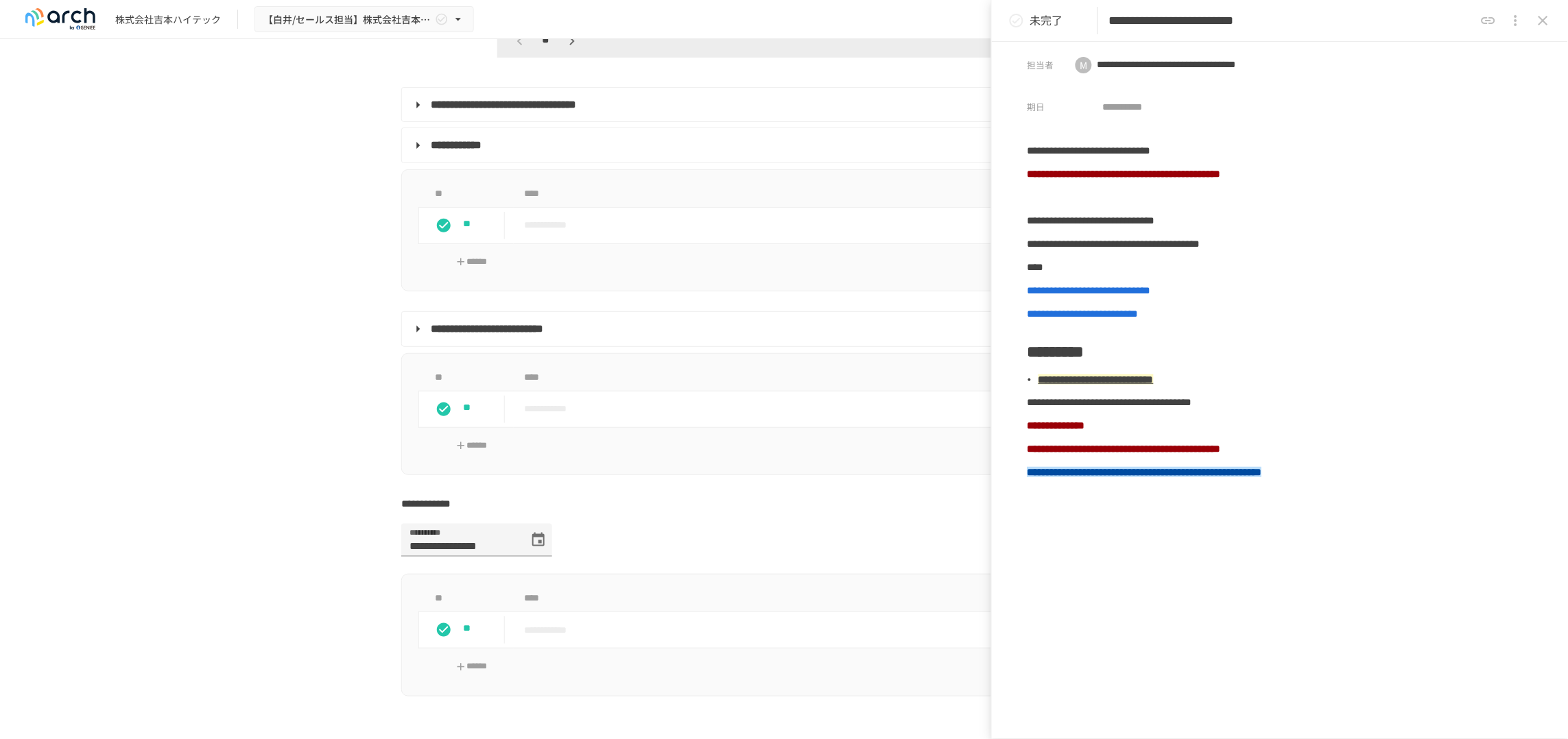 click 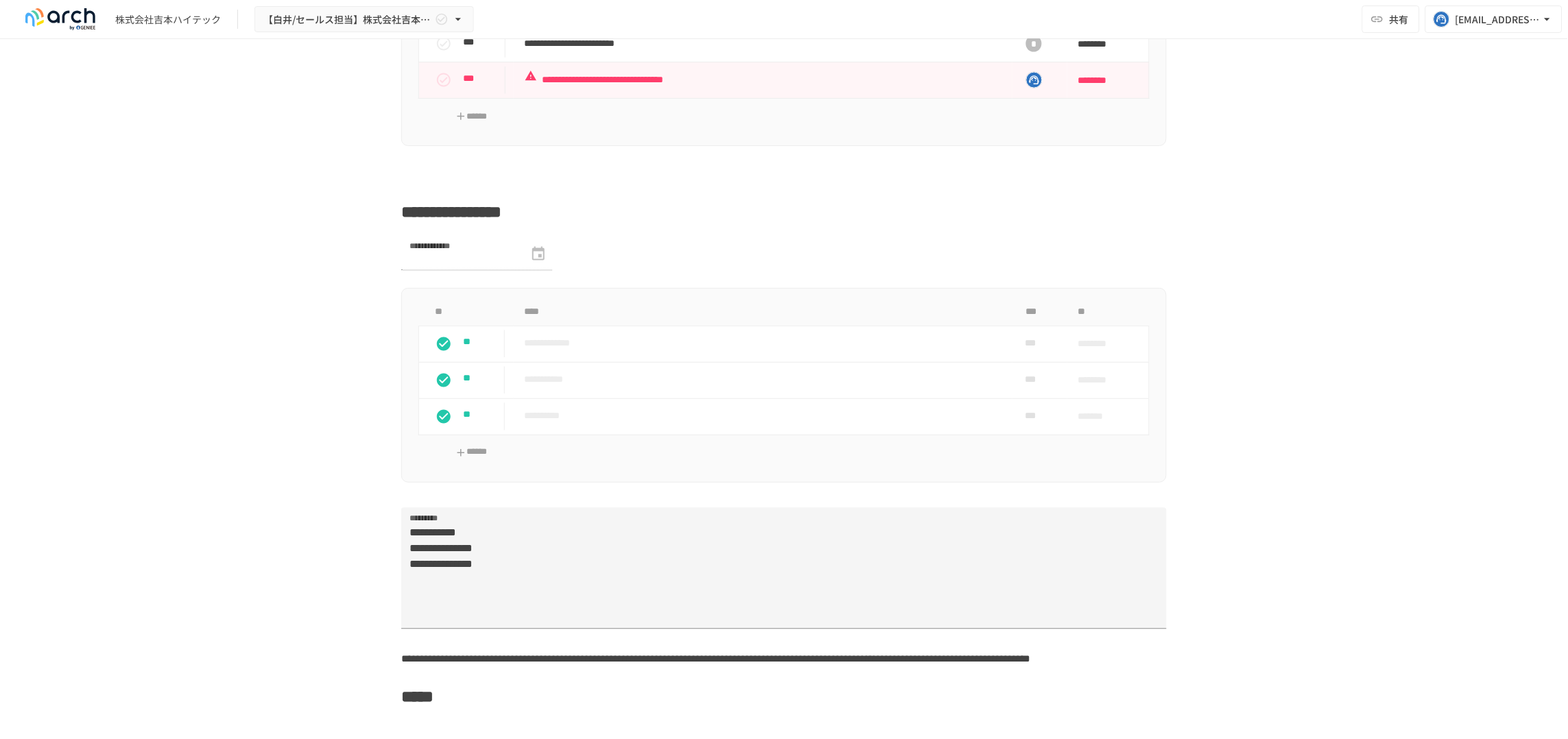 scroll, scrollTop: 2269, scrollLeft: 0, axis: vertical 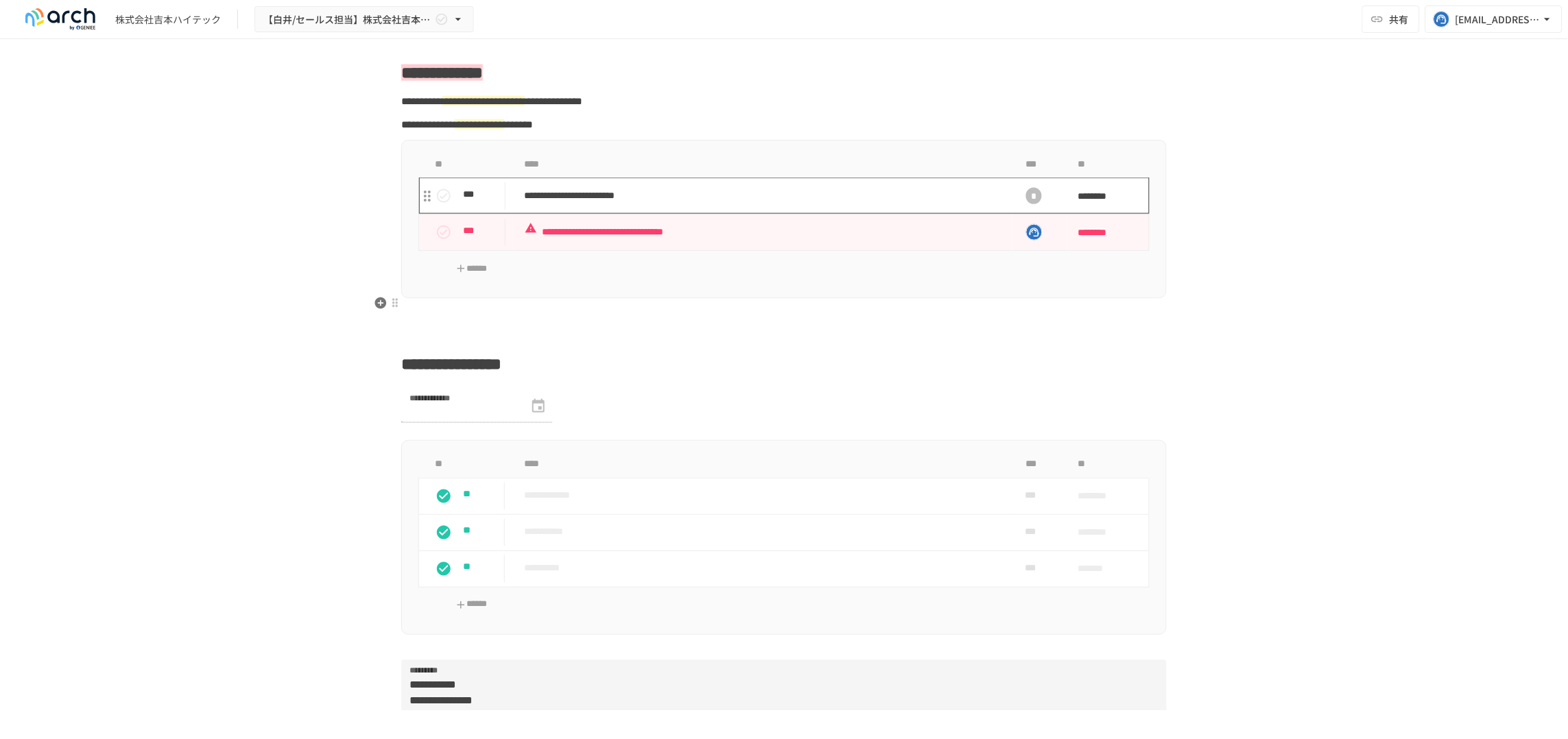 click on "**********" at bounding box center [763, 195] 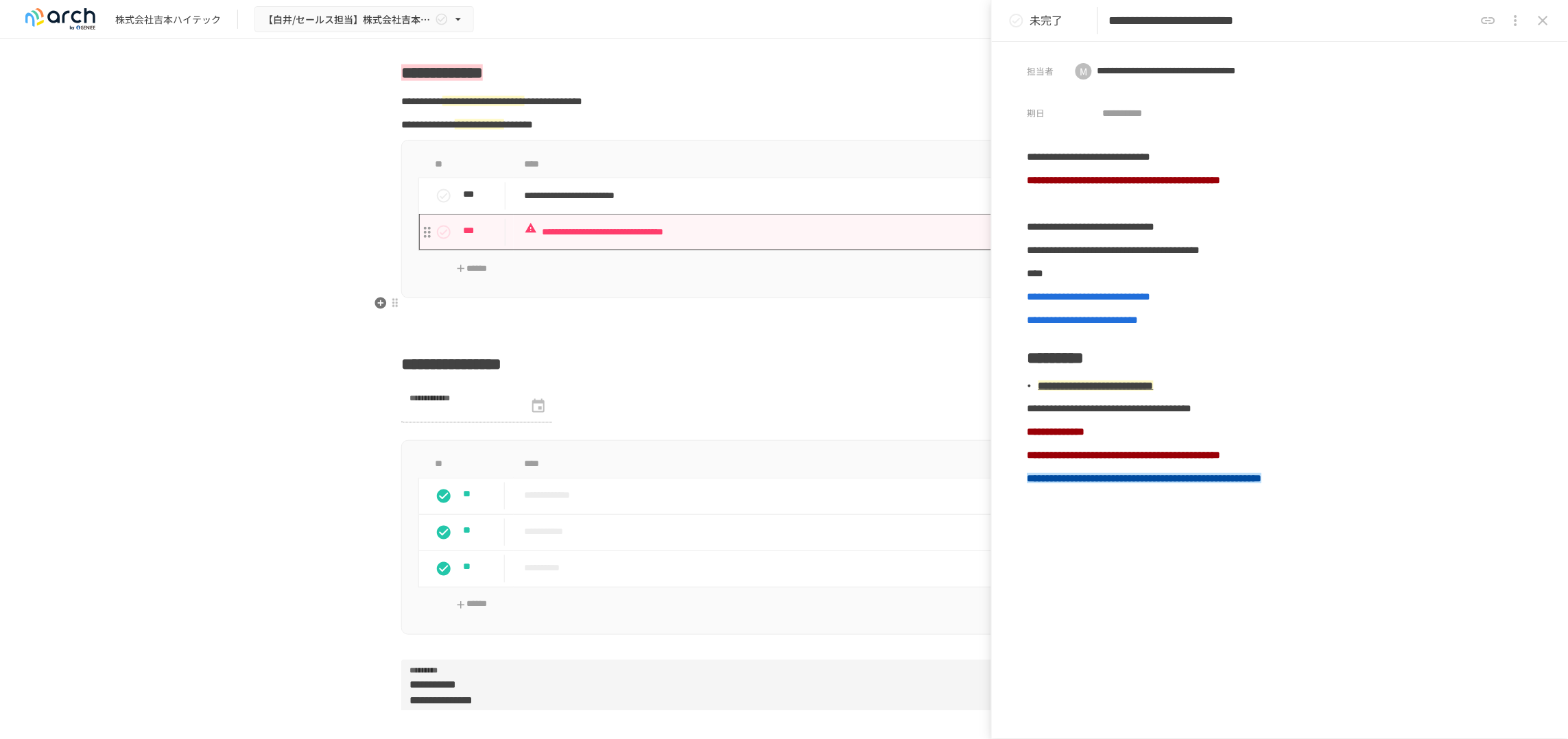 click on "**********" at bounding box center [763, 232] 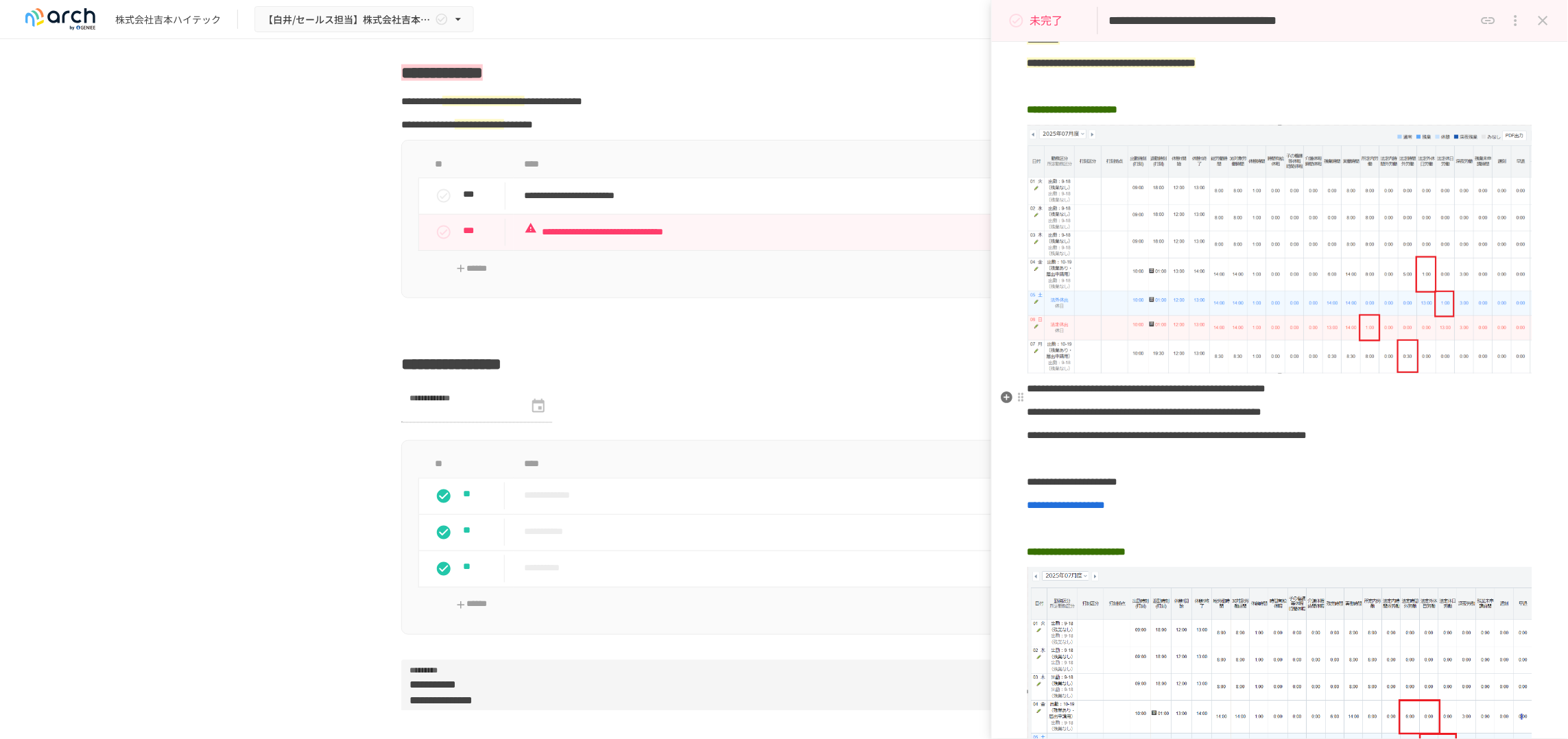 scroll, scrollTop: 171, scrollLeft: 0, axis: vertical 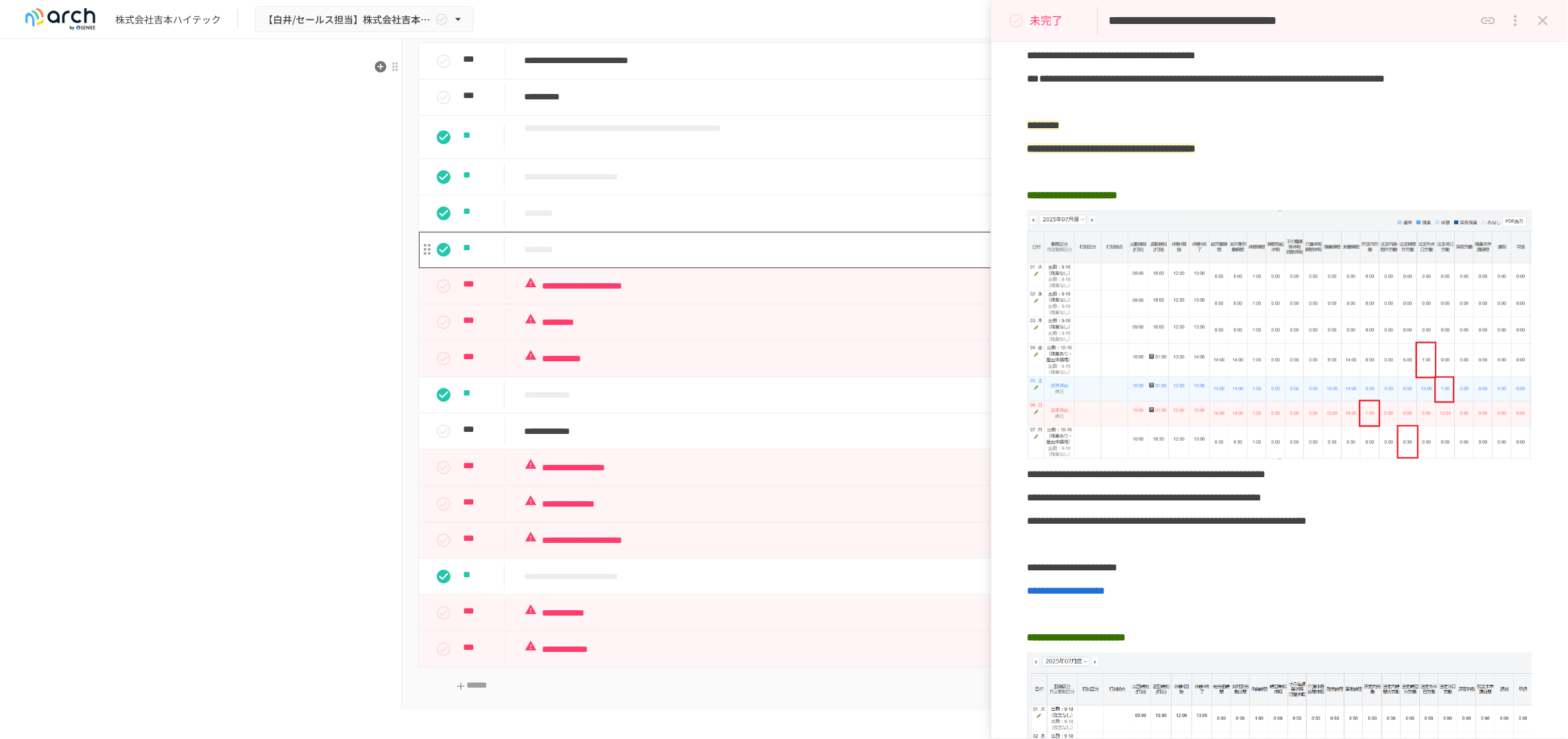 click on "********" at bounding box center [763, 250] 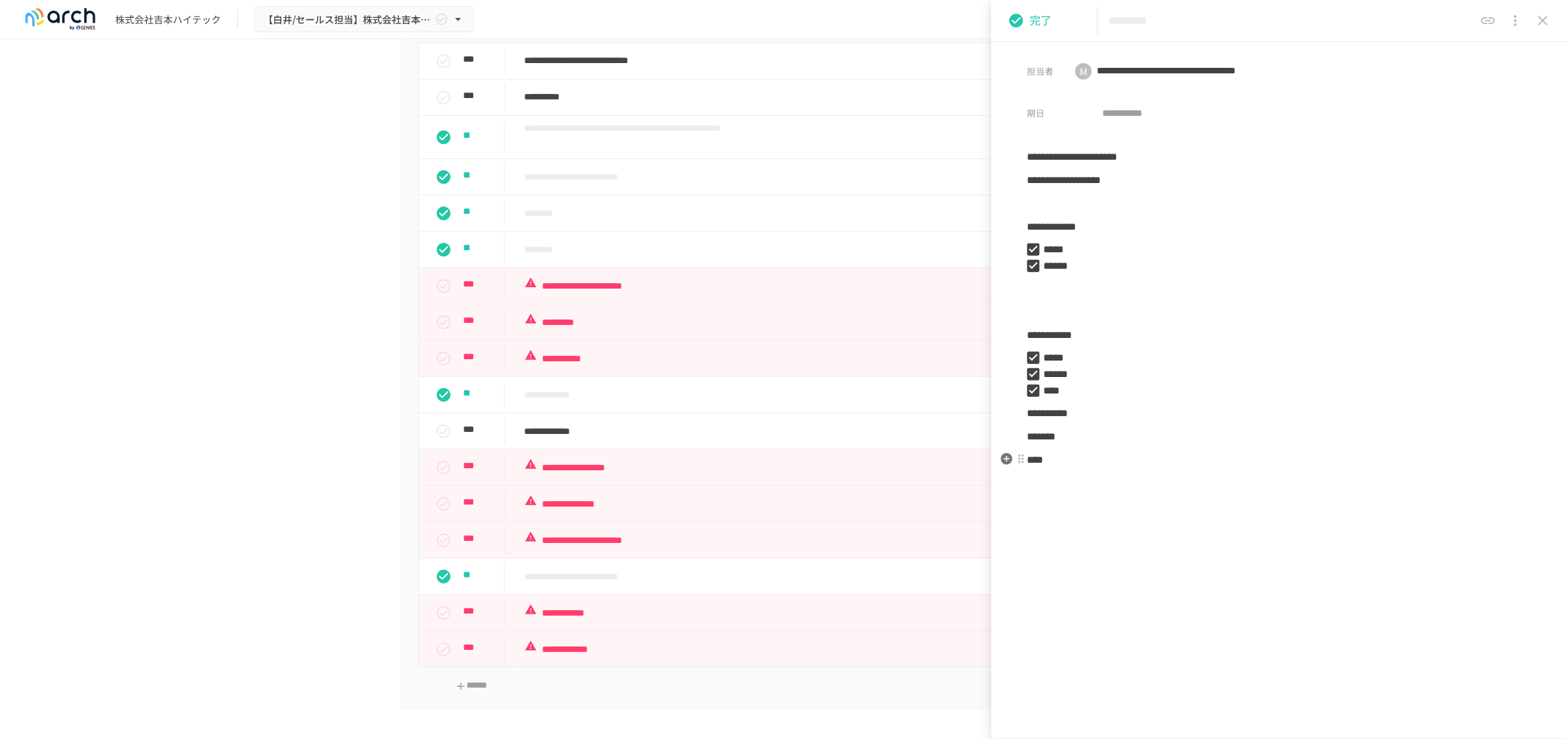 click on "****" at bounding box center (1280, 460) 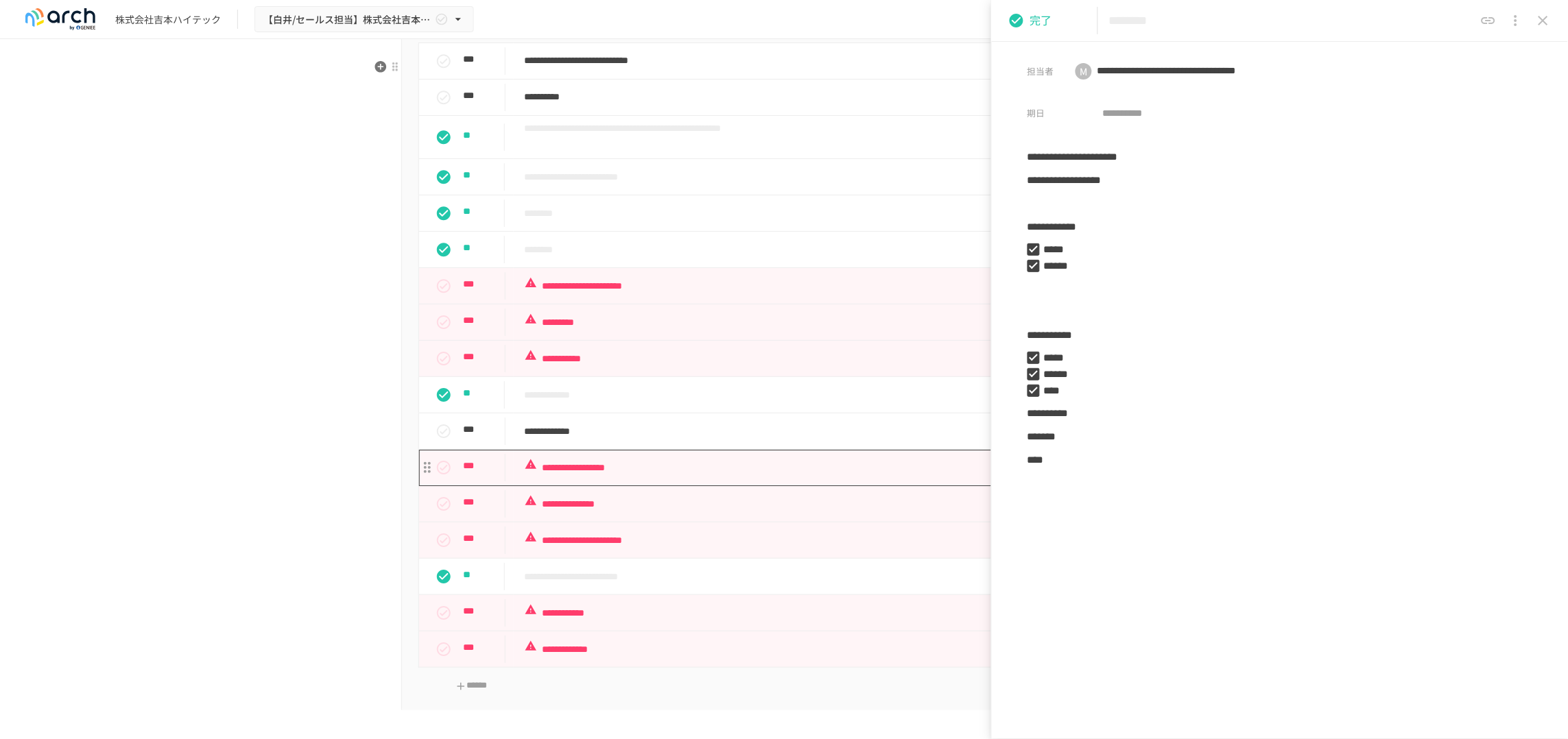 type 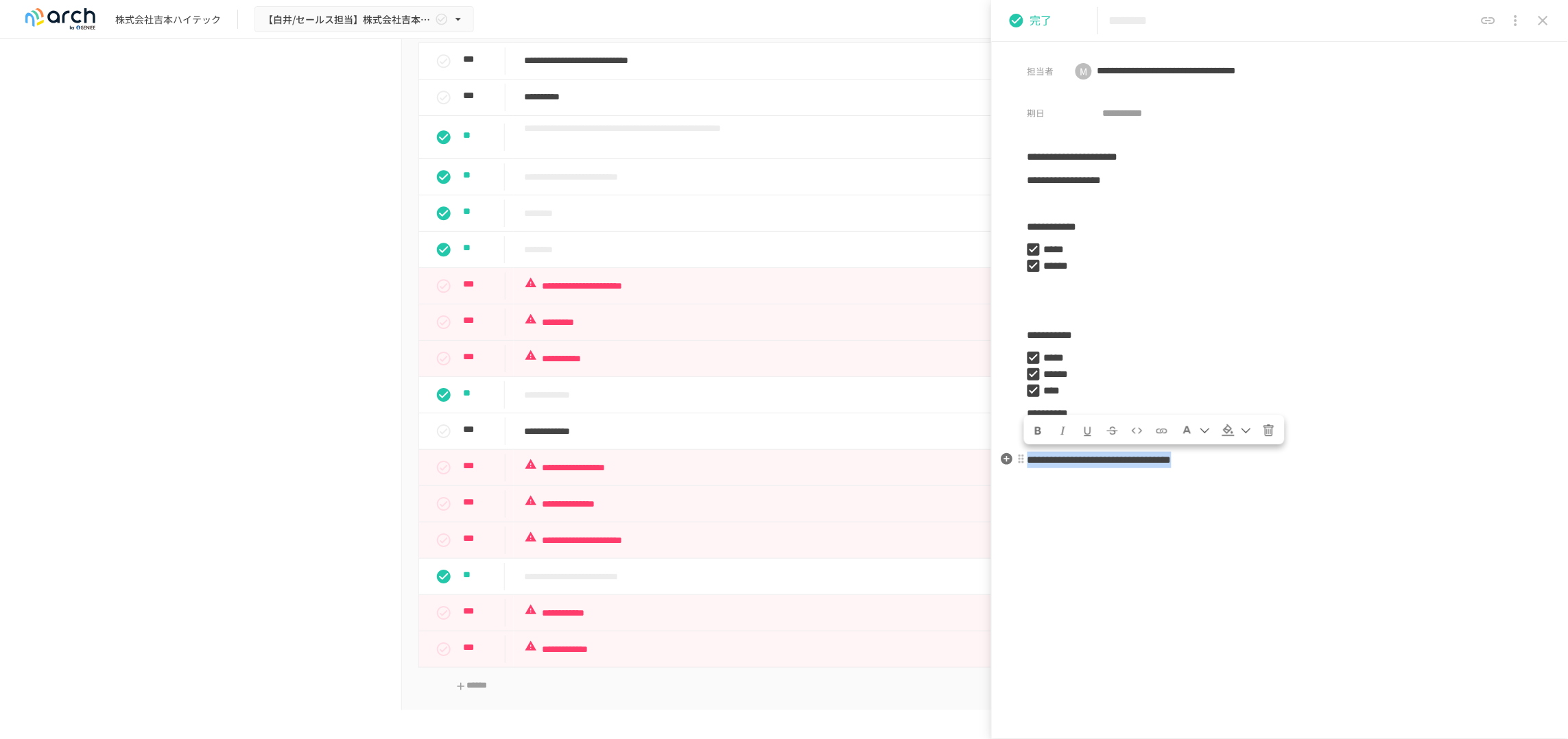 drag, startPoint x: 1397, startPoint y: 474, endPoint x: 1029, endPoint y: 474, distance: 368 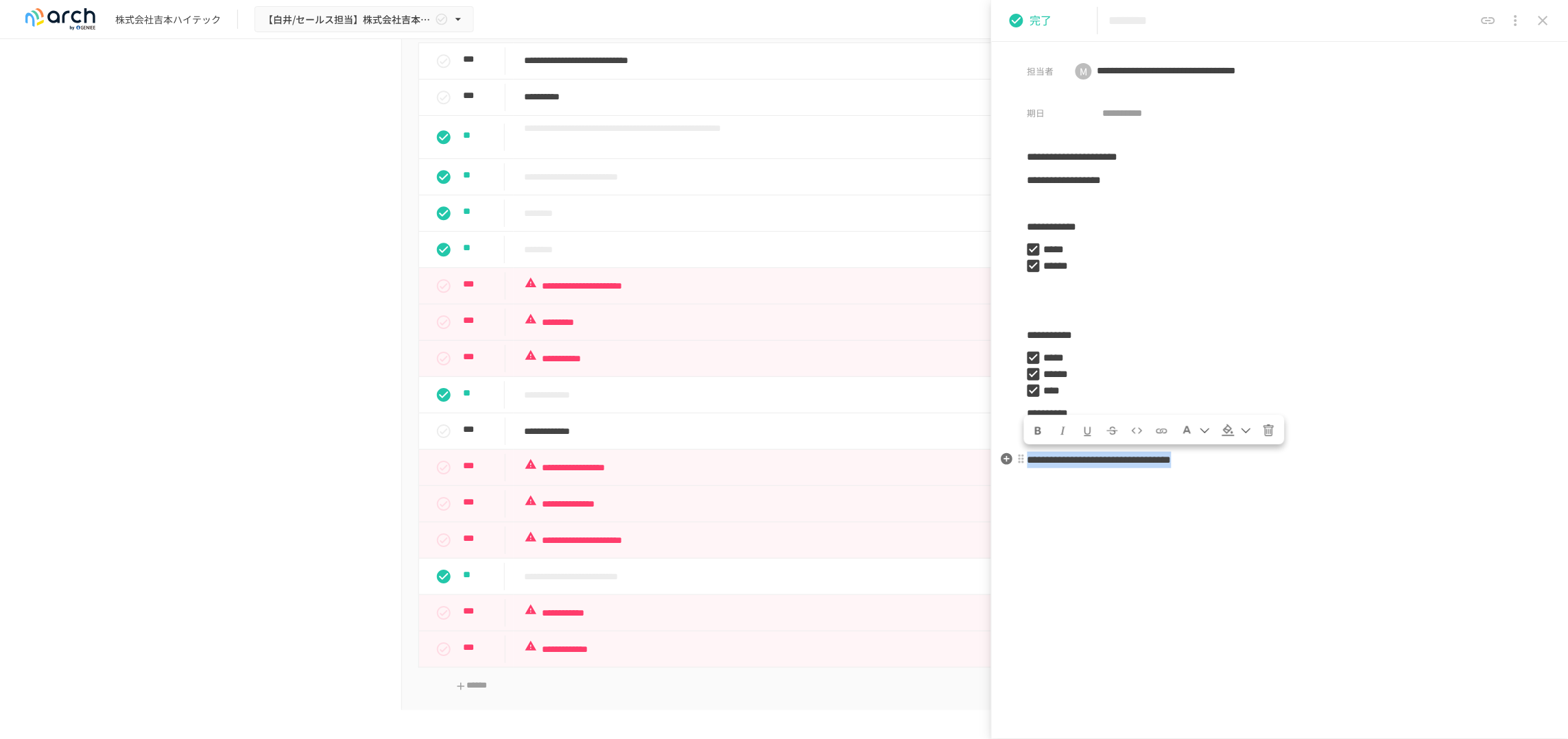 click on "**********" at bounding box center [1280, 460] 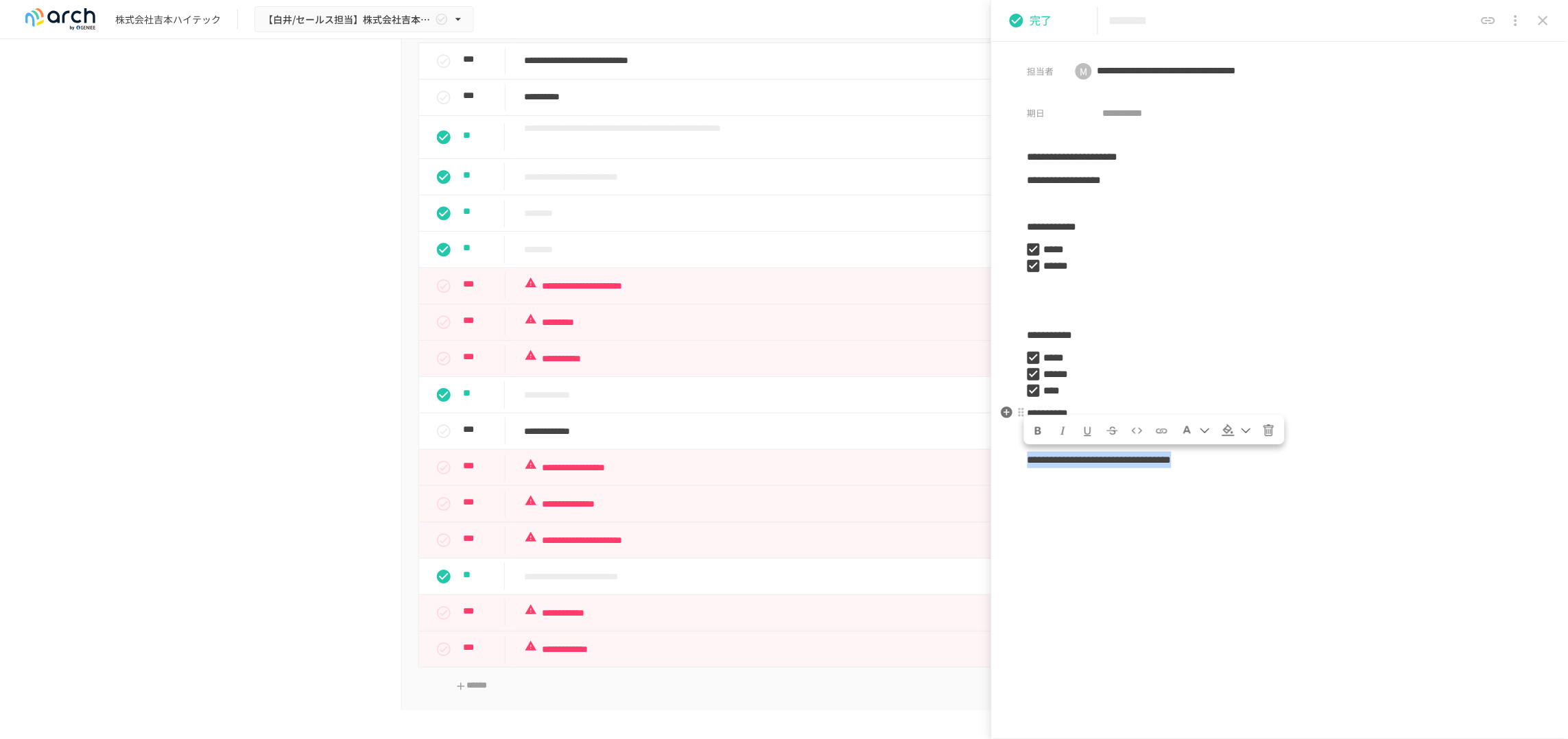 click at bounding box center (1228, 431) 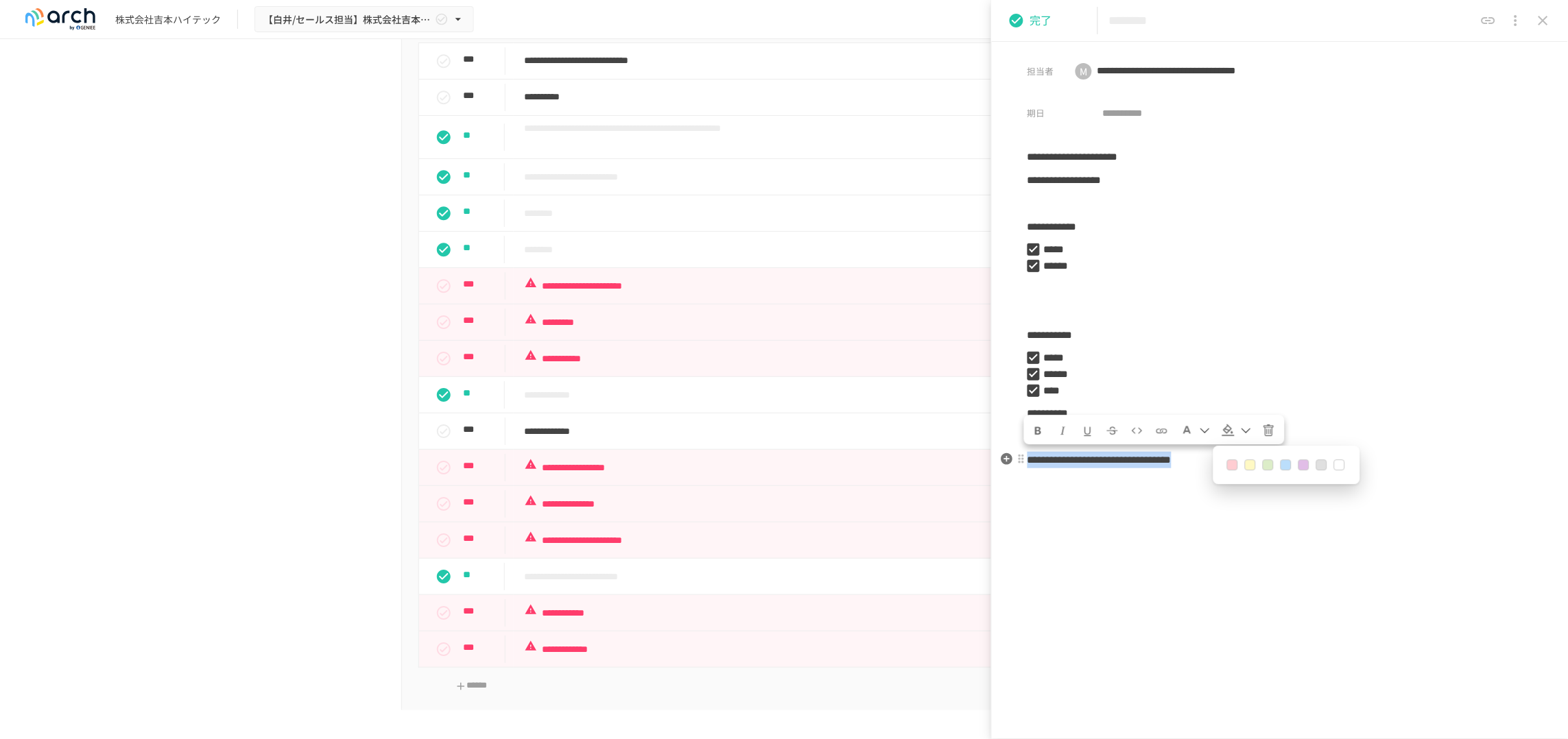 click at bounding box center [1233, 465] 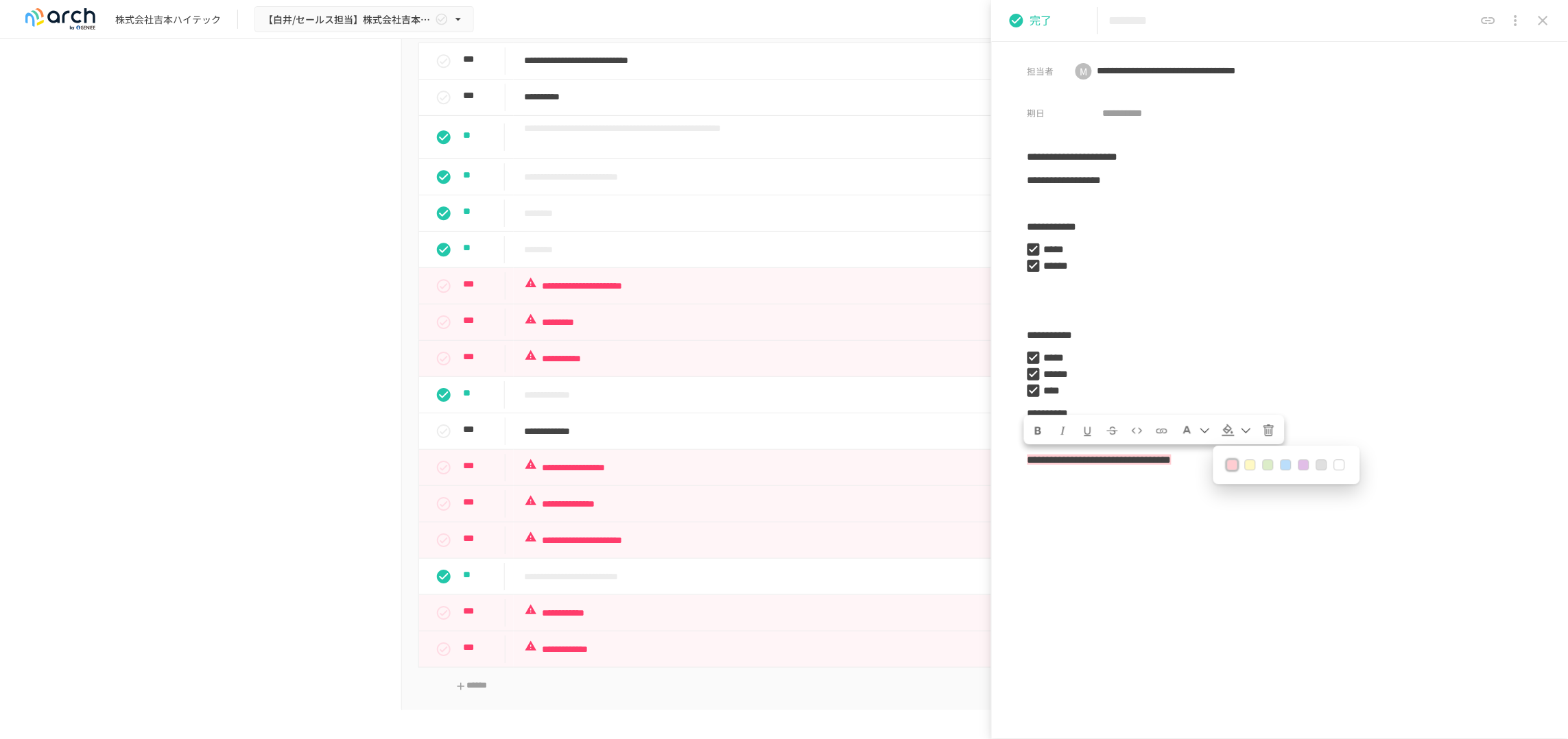 click on "**********" at bounding box center (1280, 414) 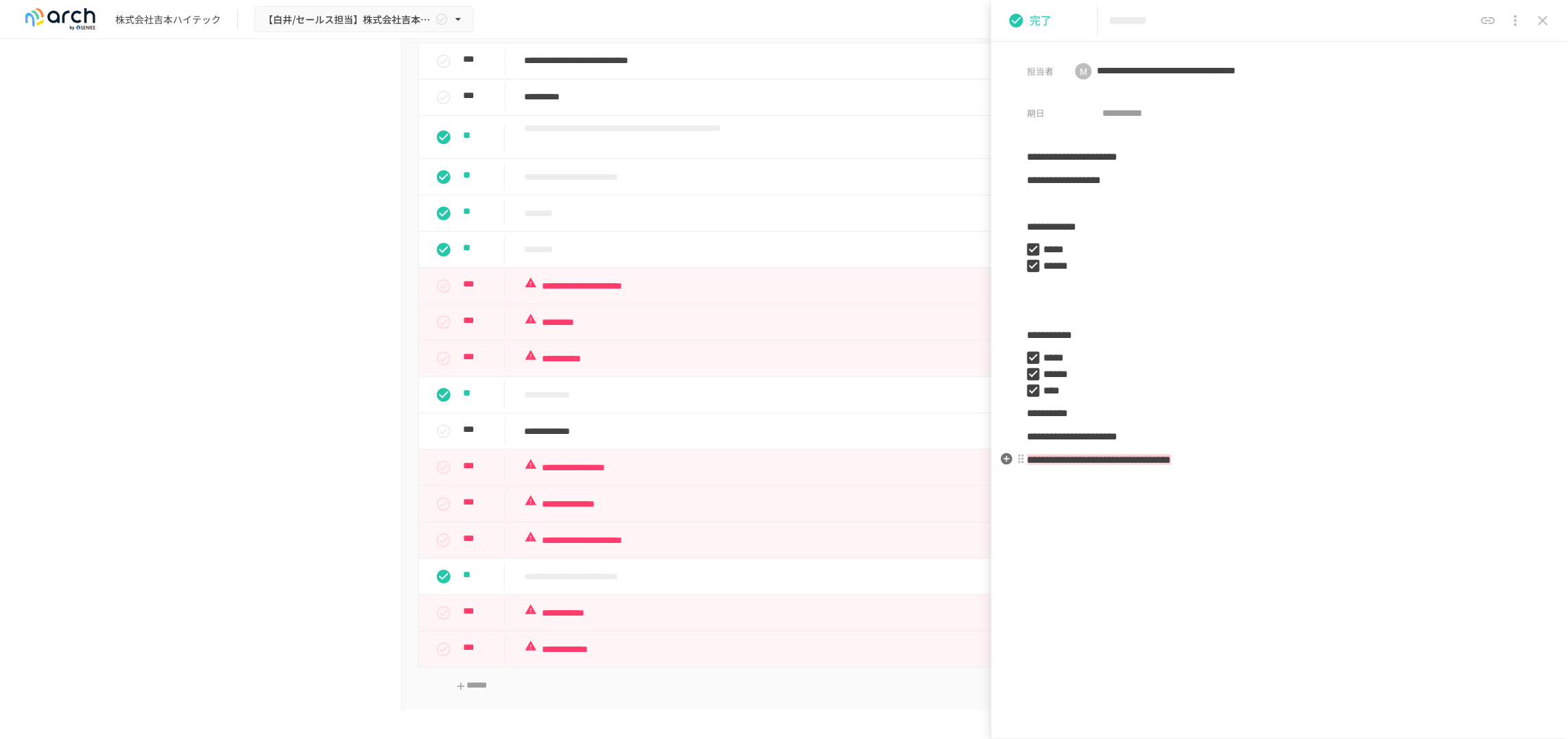 click on "**********" at bounding box center (1100, 459) 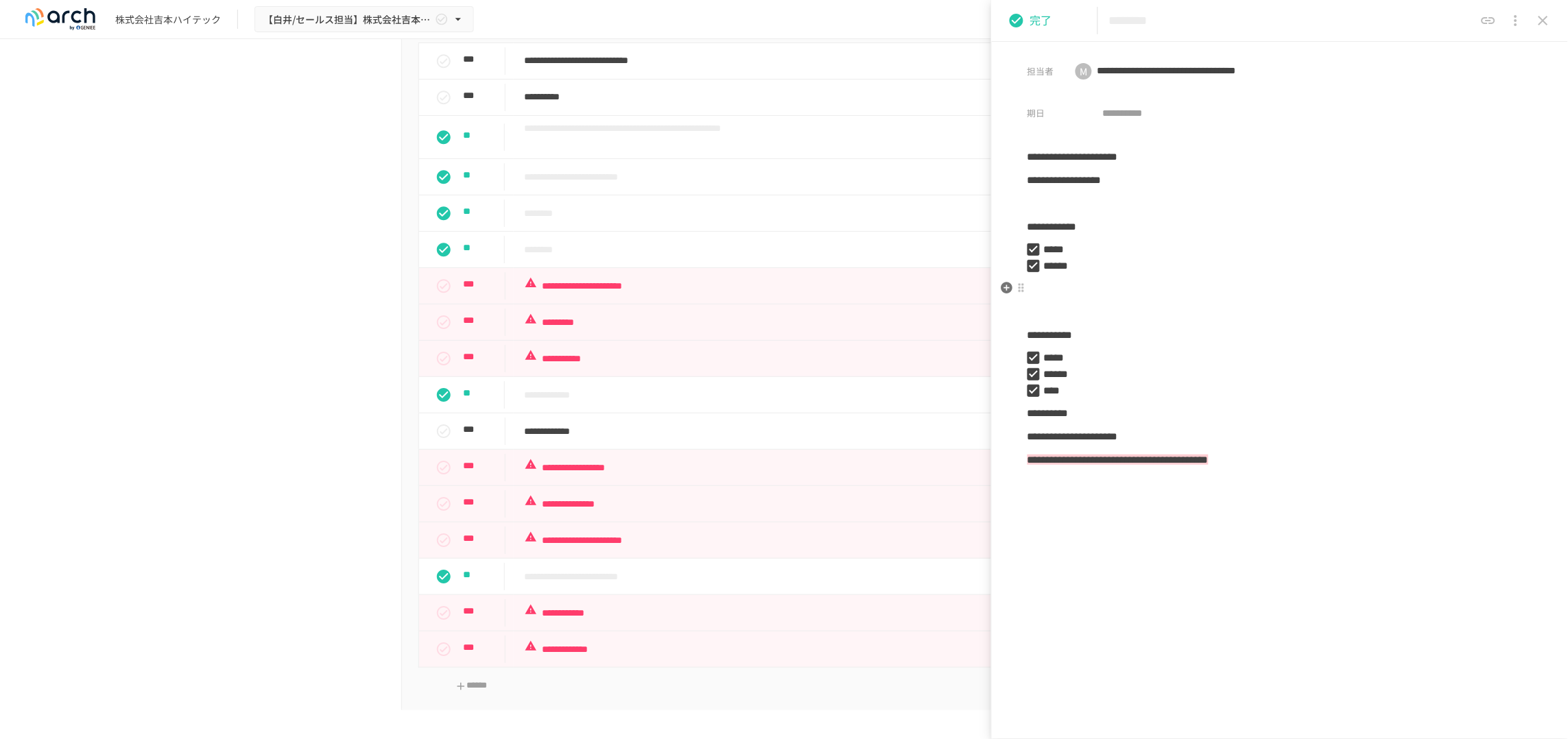 click on "******" at bounding box center [1274, 266] 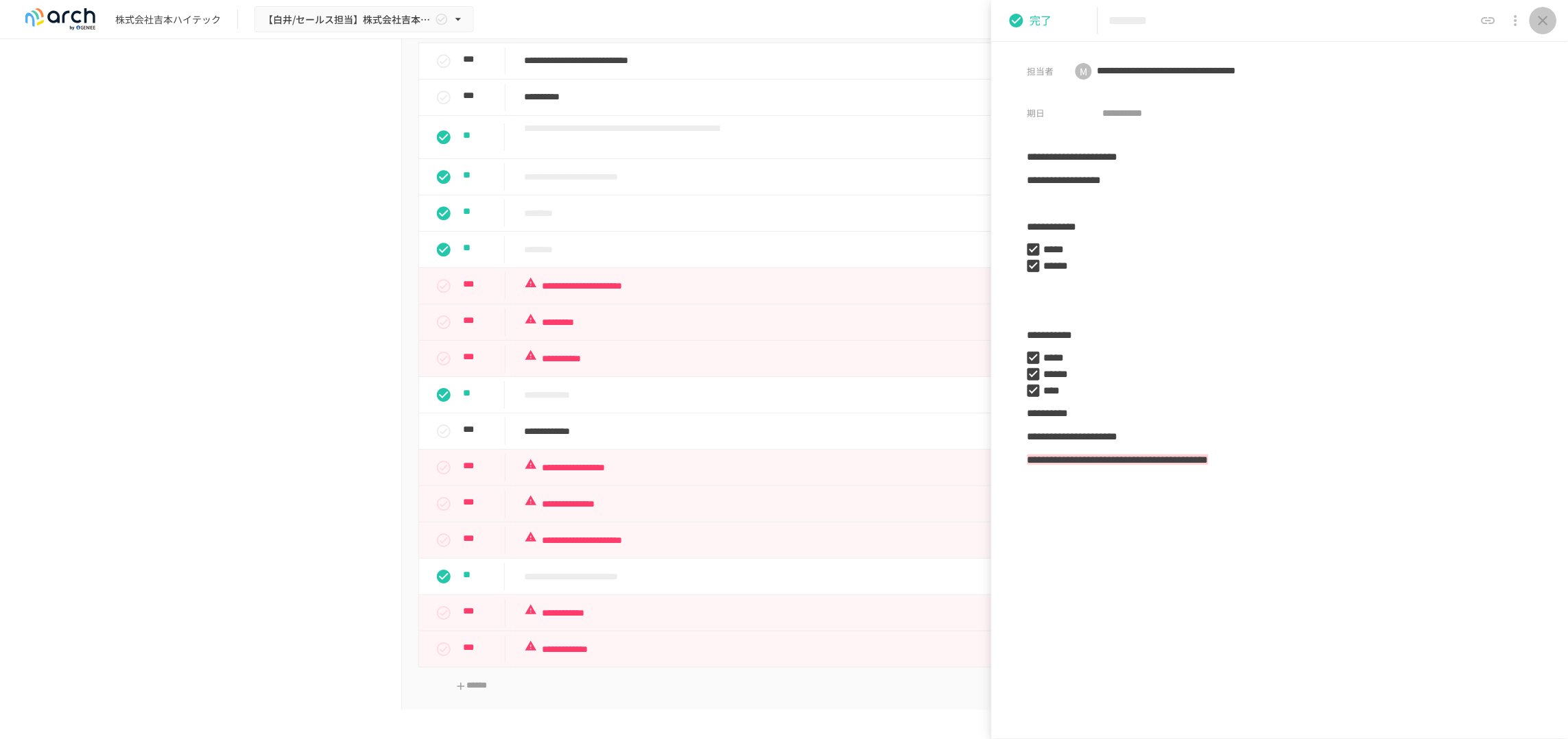 click 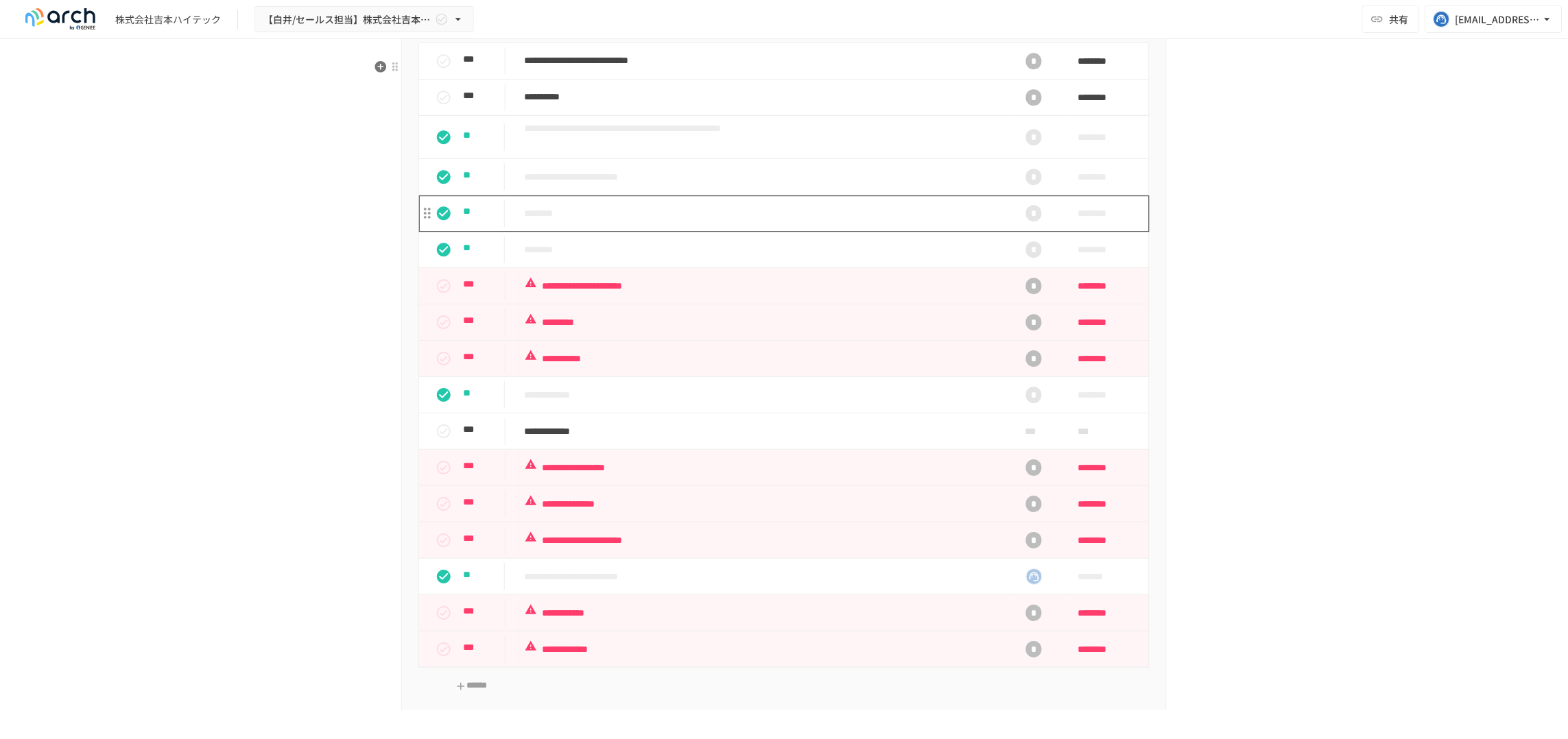 click on "********" at bounding box center [763, 213] 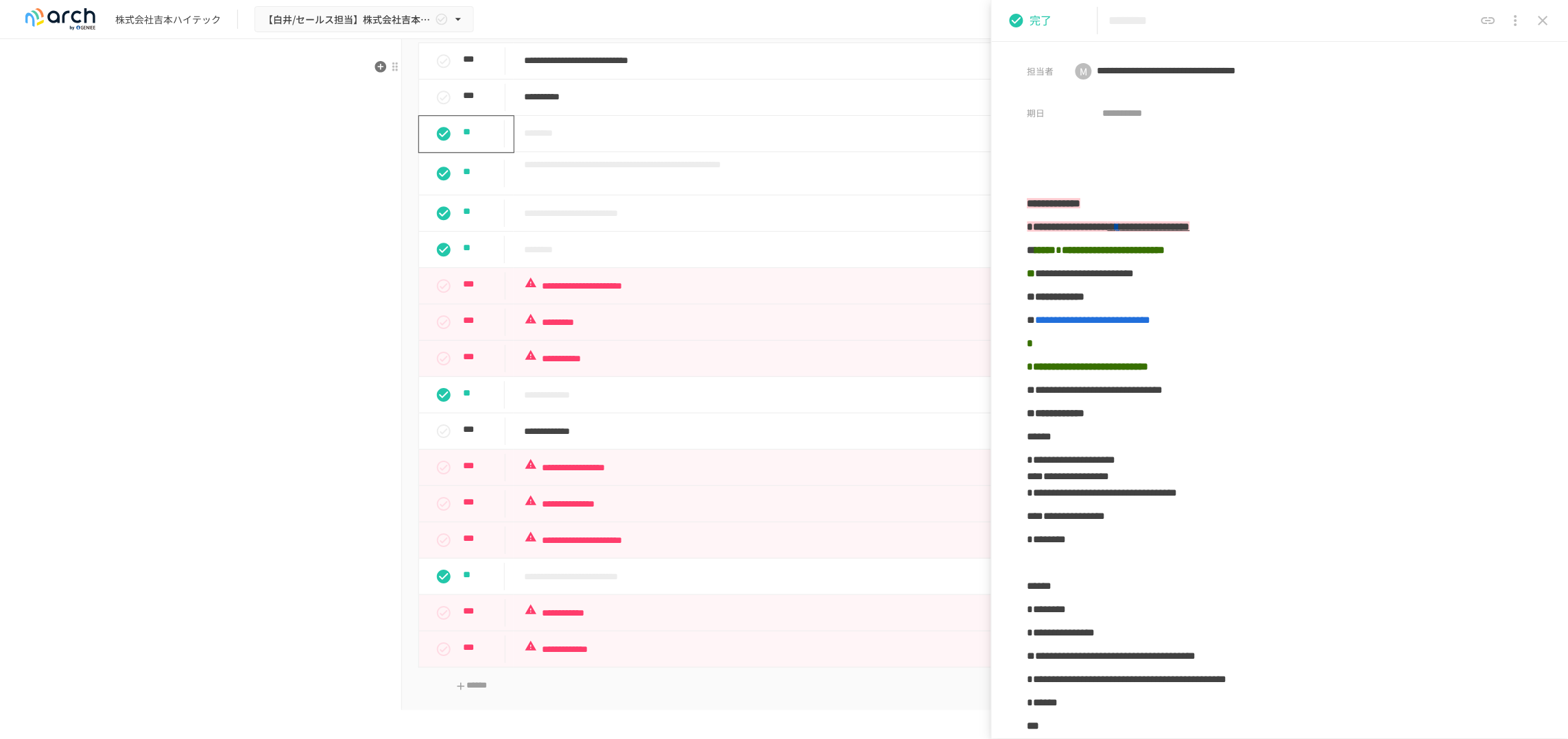 click 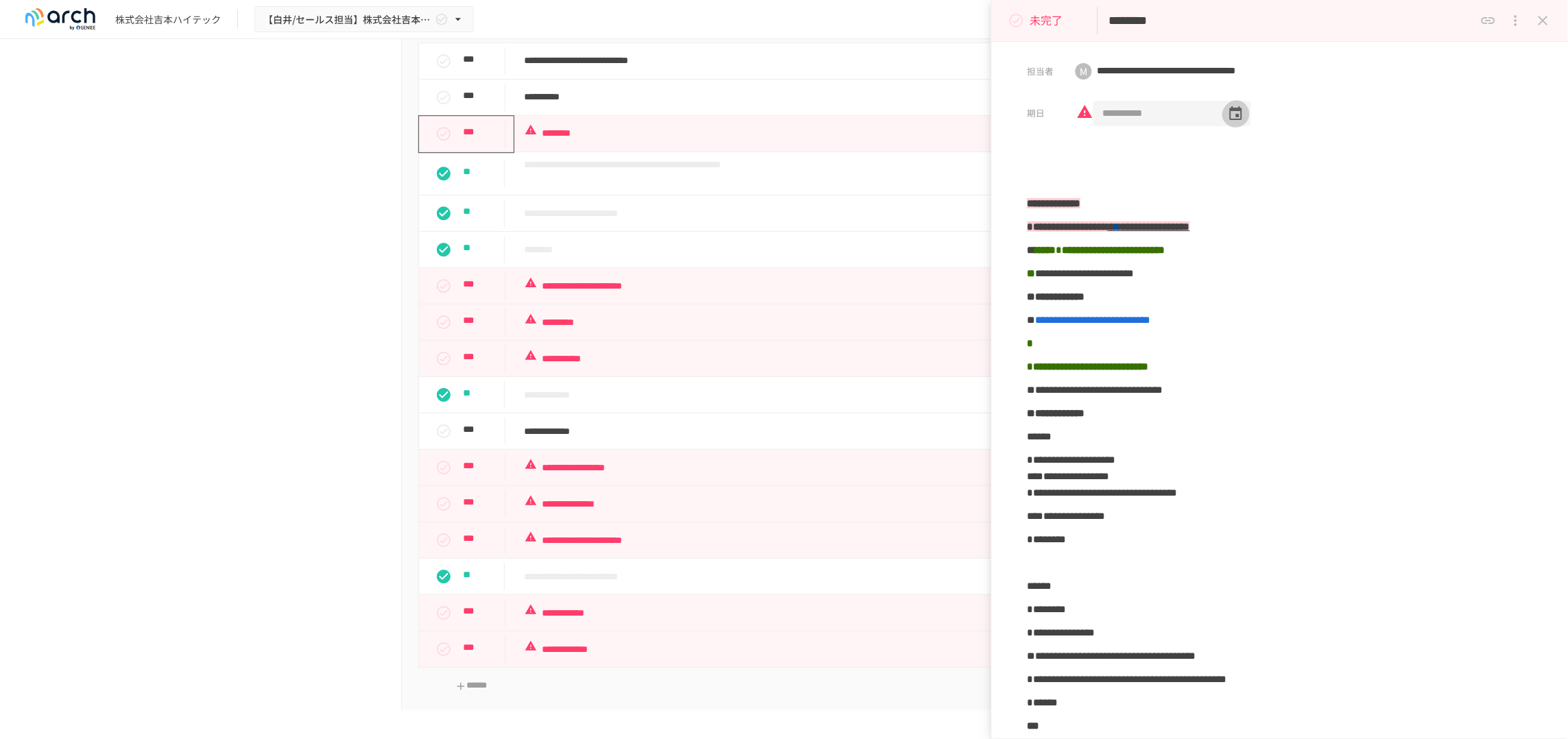 click 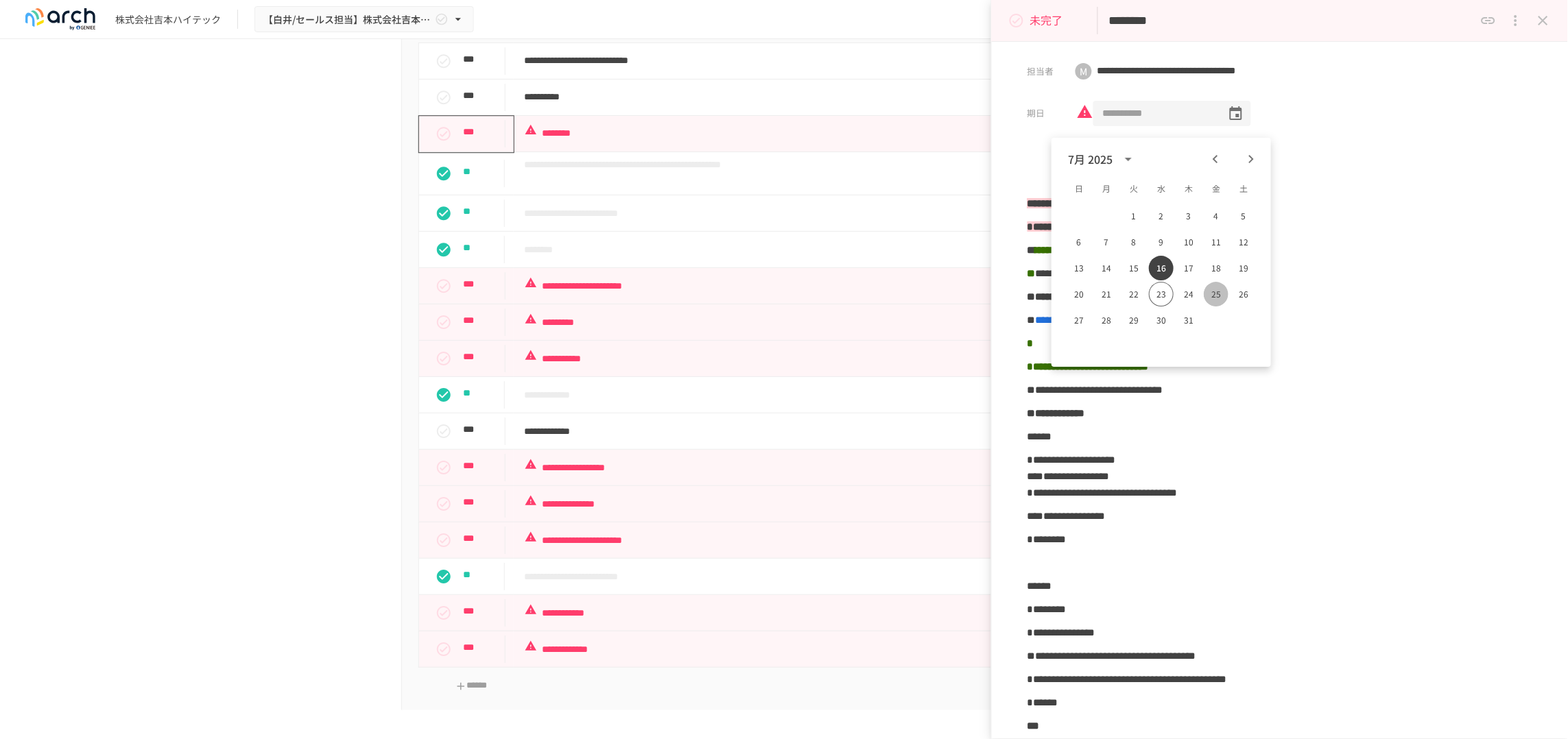 click on "25" at bounding box center [1216, 294] 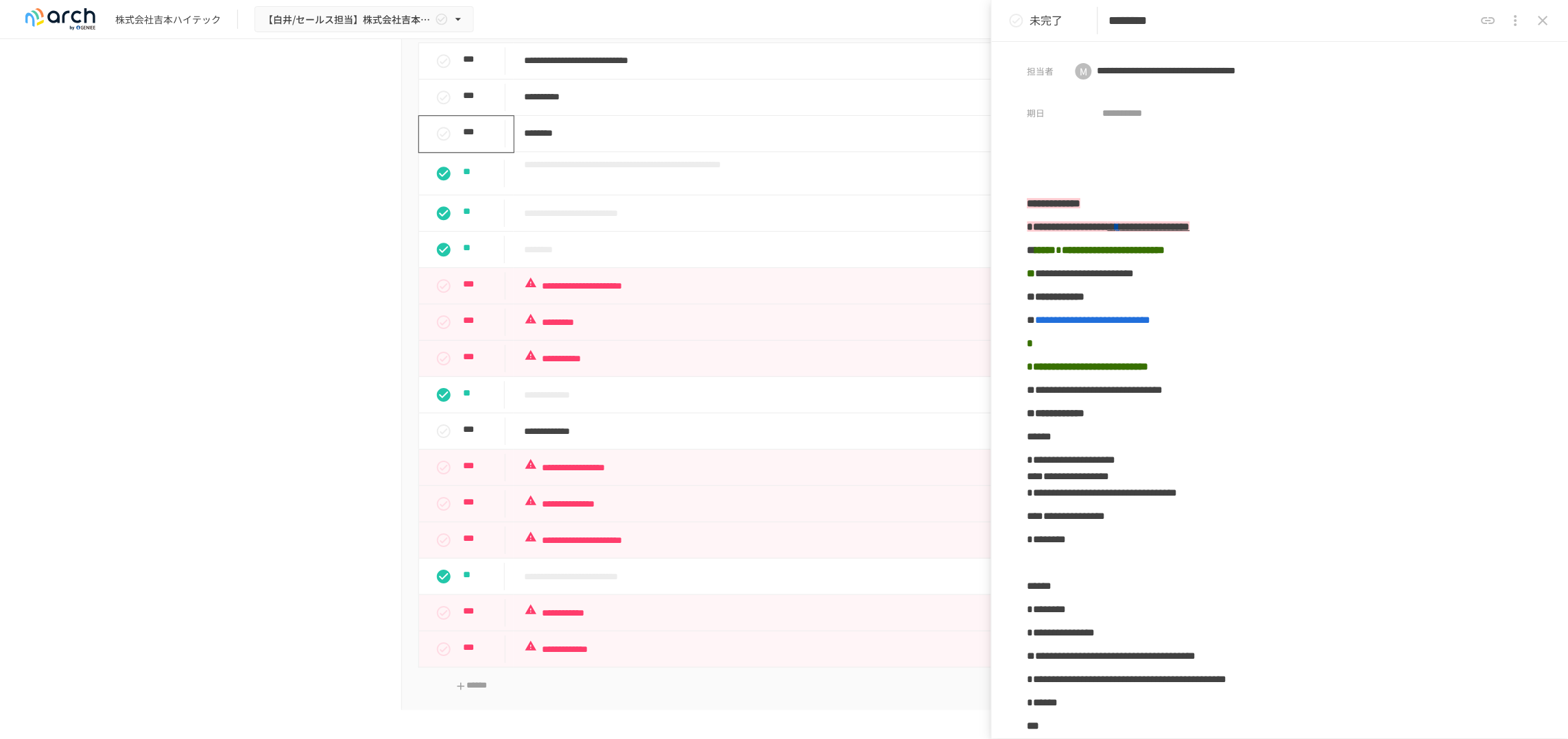 click on "**********" at bounding box center (1280, 390) 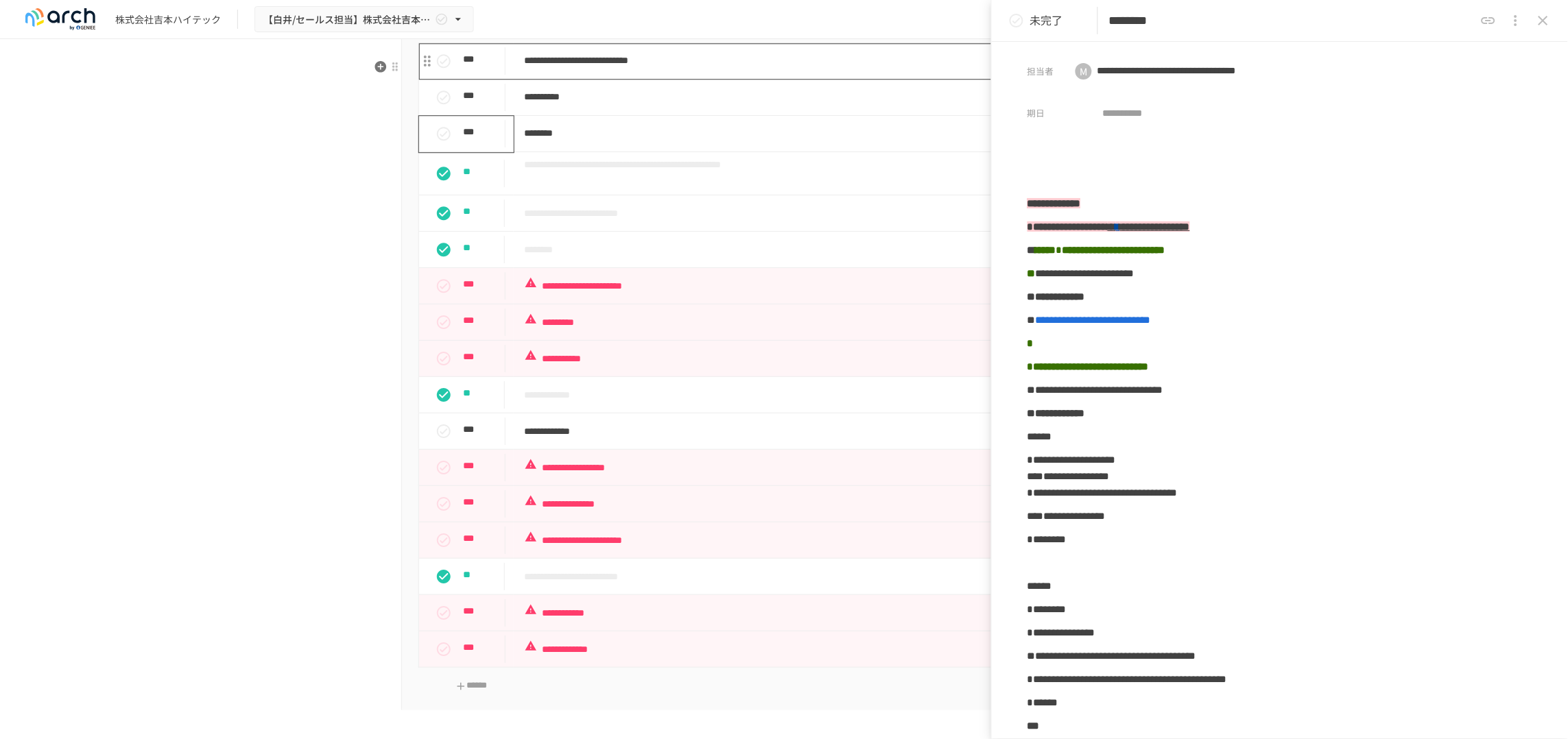 click on "**********" at bounding box center (763, 60) 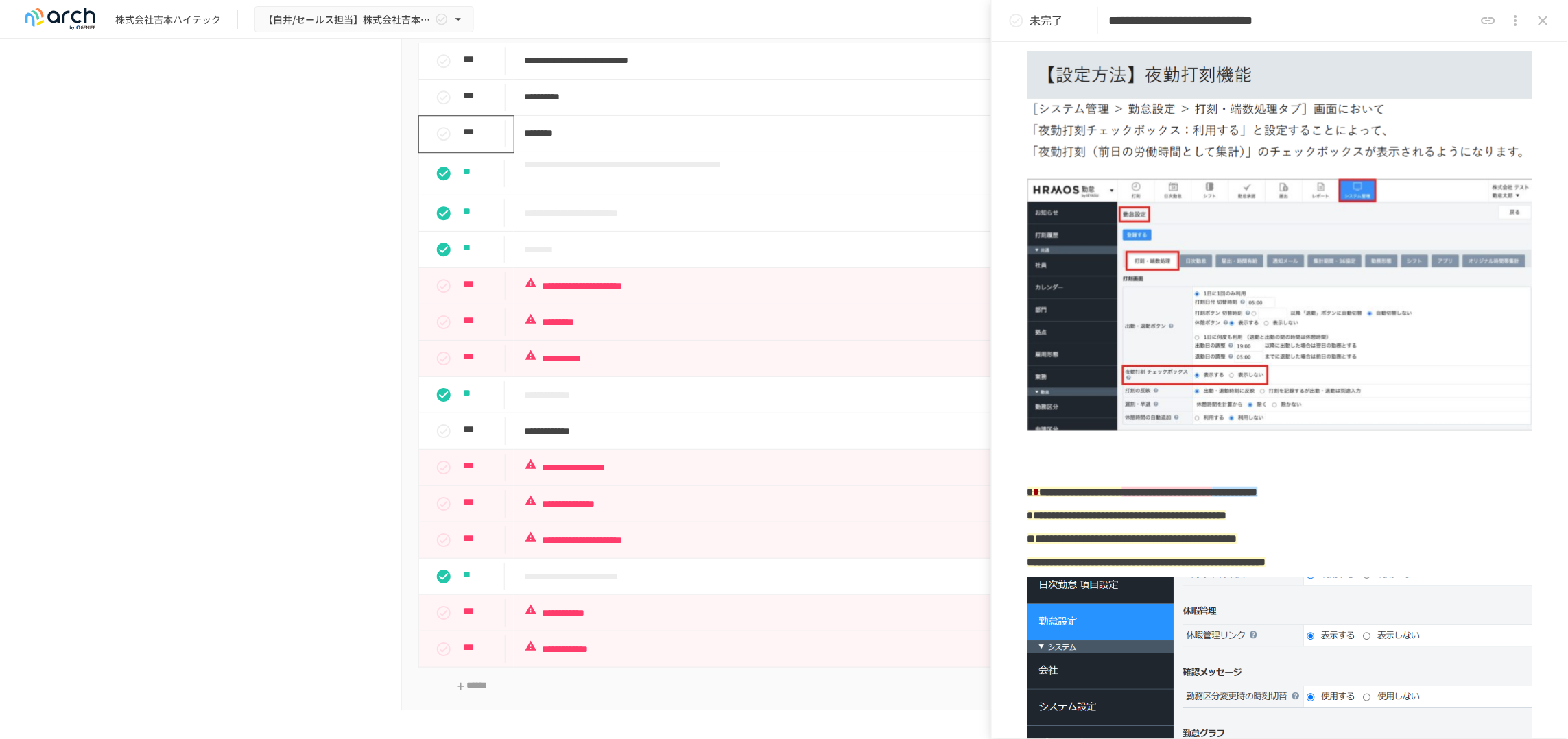 scroll, scrollTop: 943, scrollLeft: 0, axis: vertical 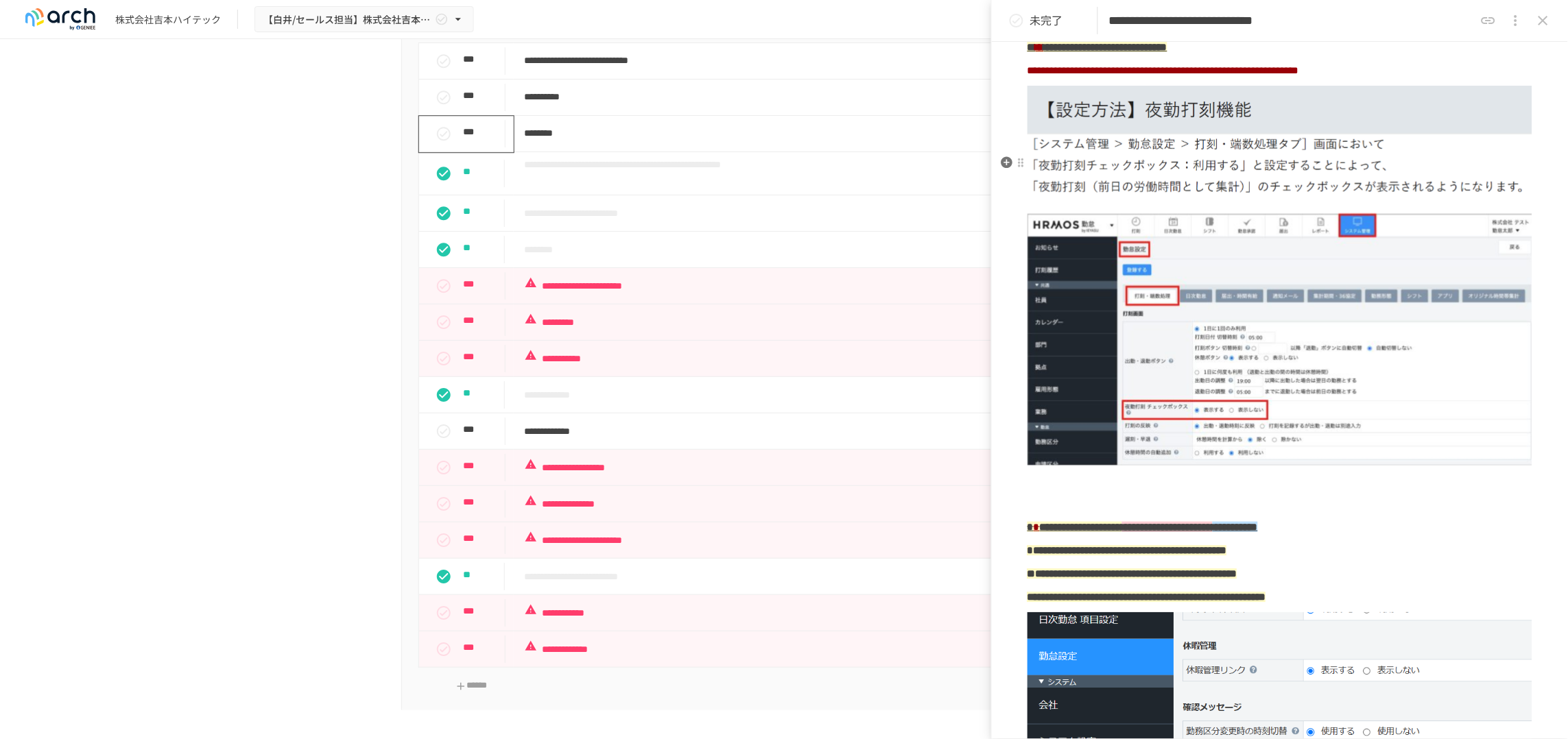 click on "**********" at bounding box center (1106, 47) 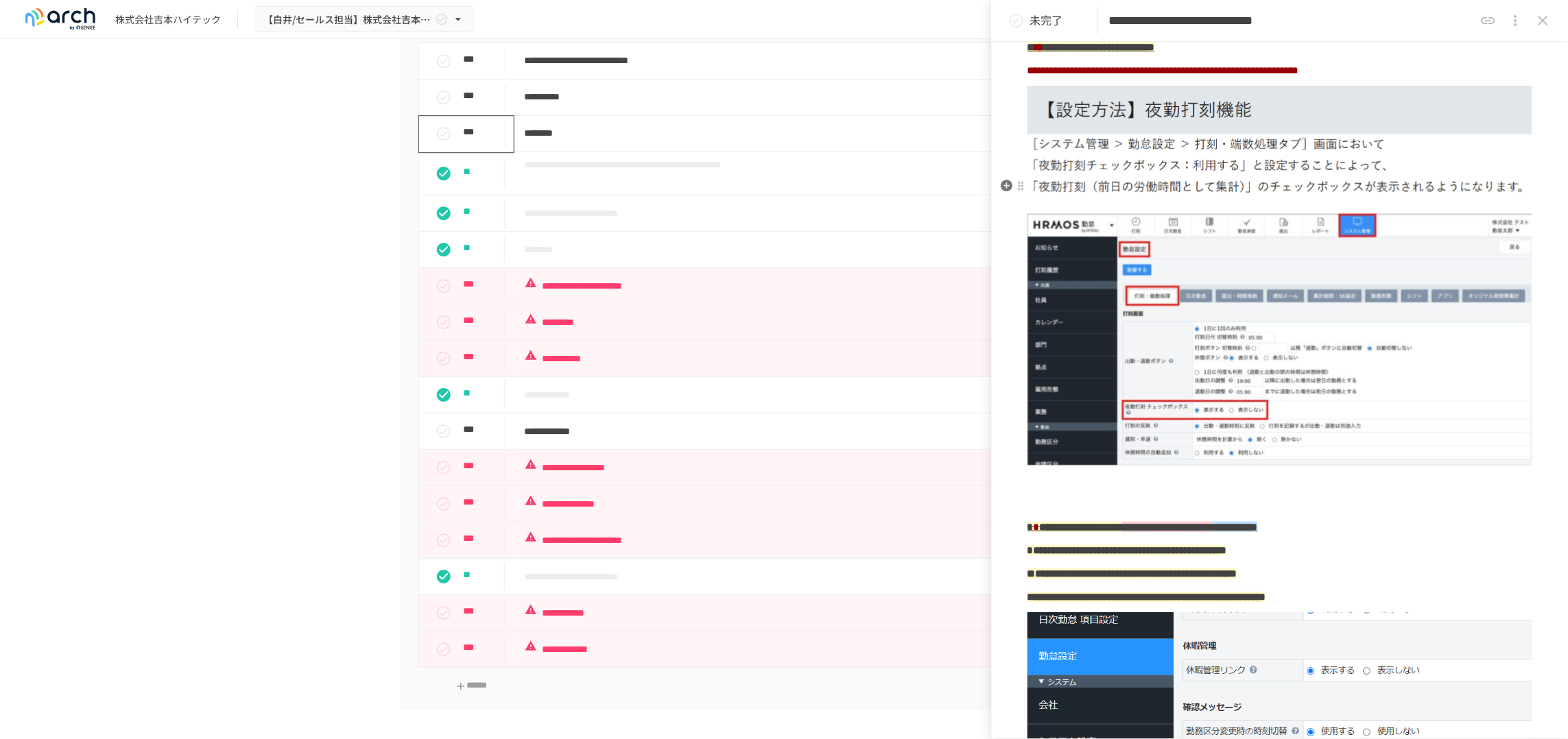 type 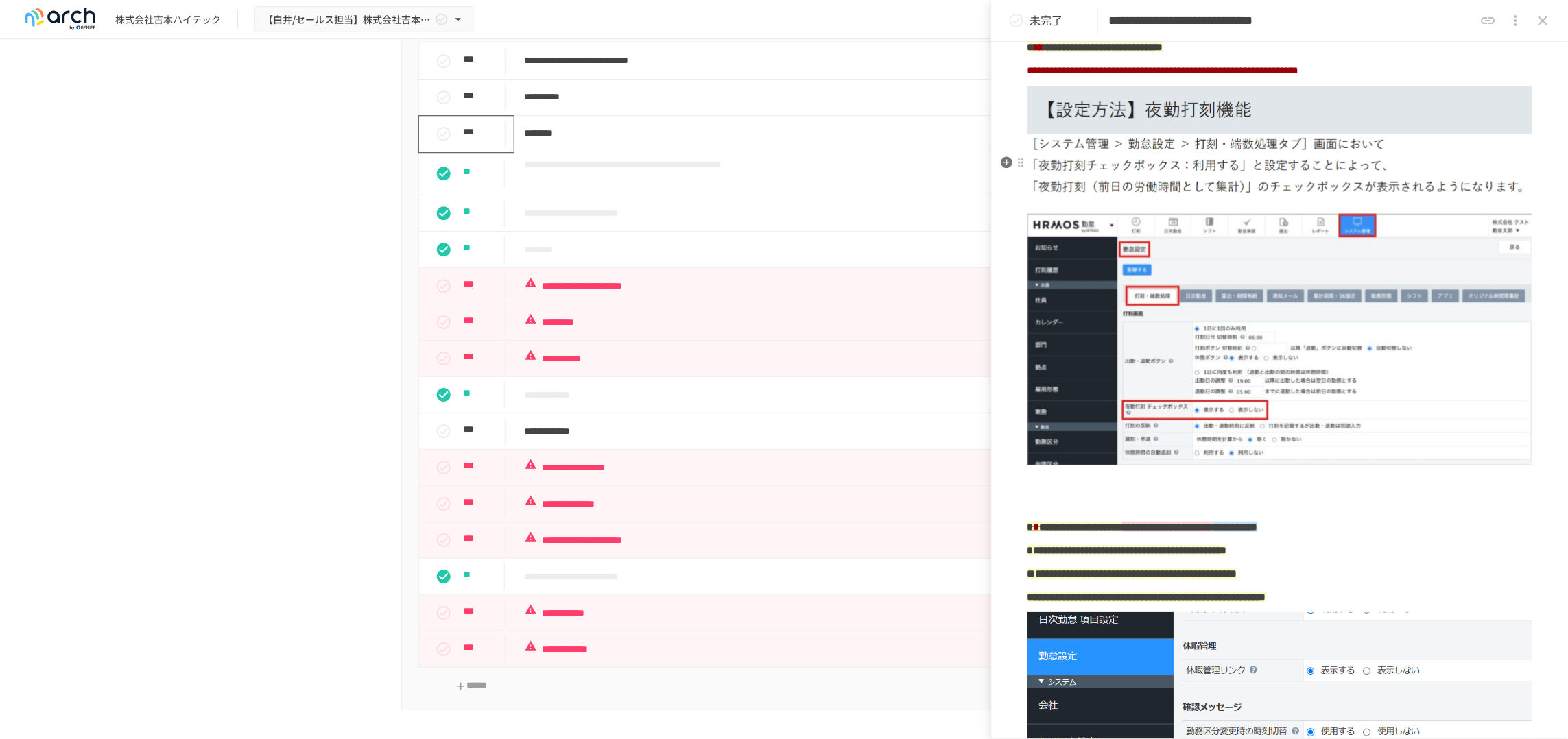 click on "***" at bounding box center [1040, 47] 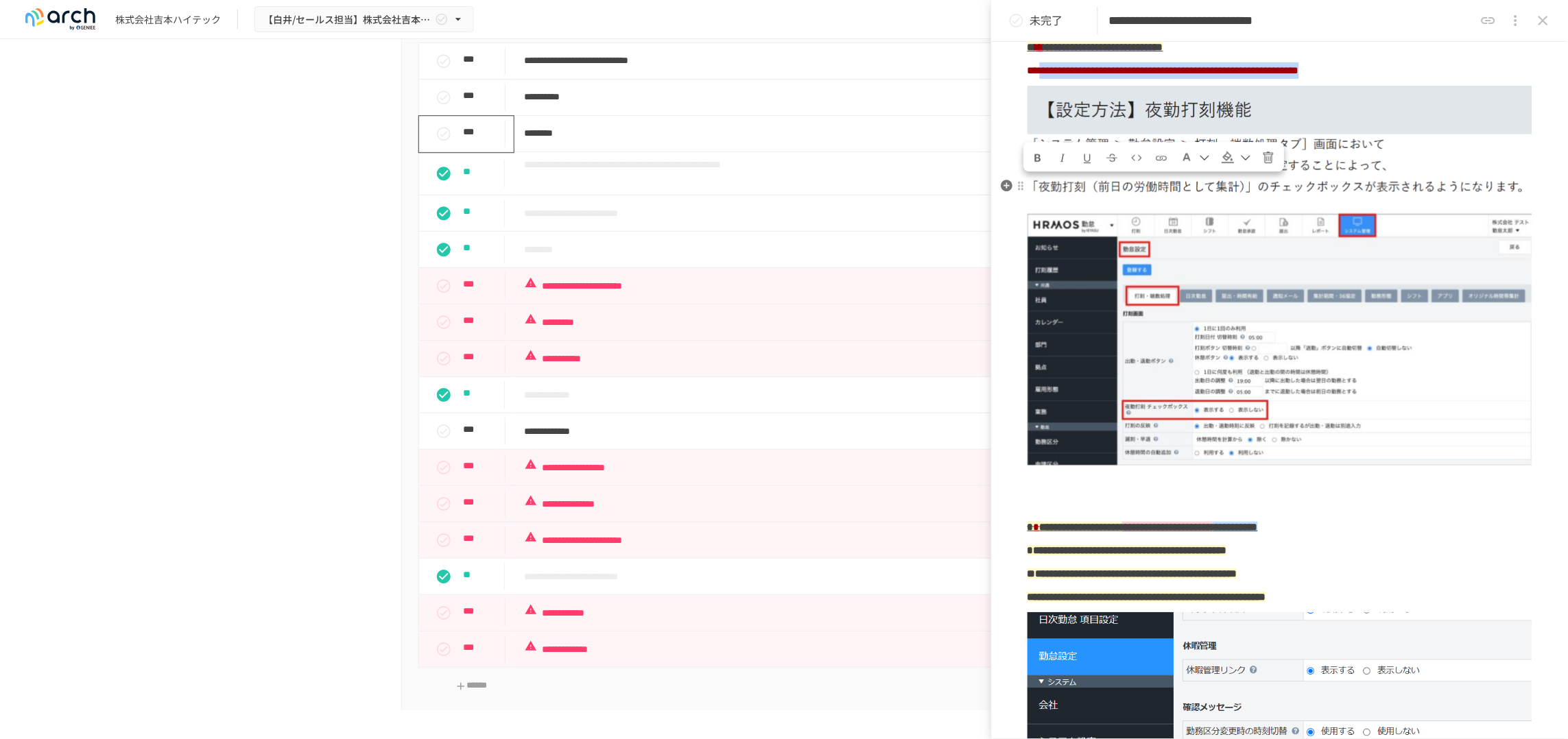 drag, startPoint x: 1232, startPoint y: 213, endPoint x: 1058, endPoint y: 205, distance: 174.18381 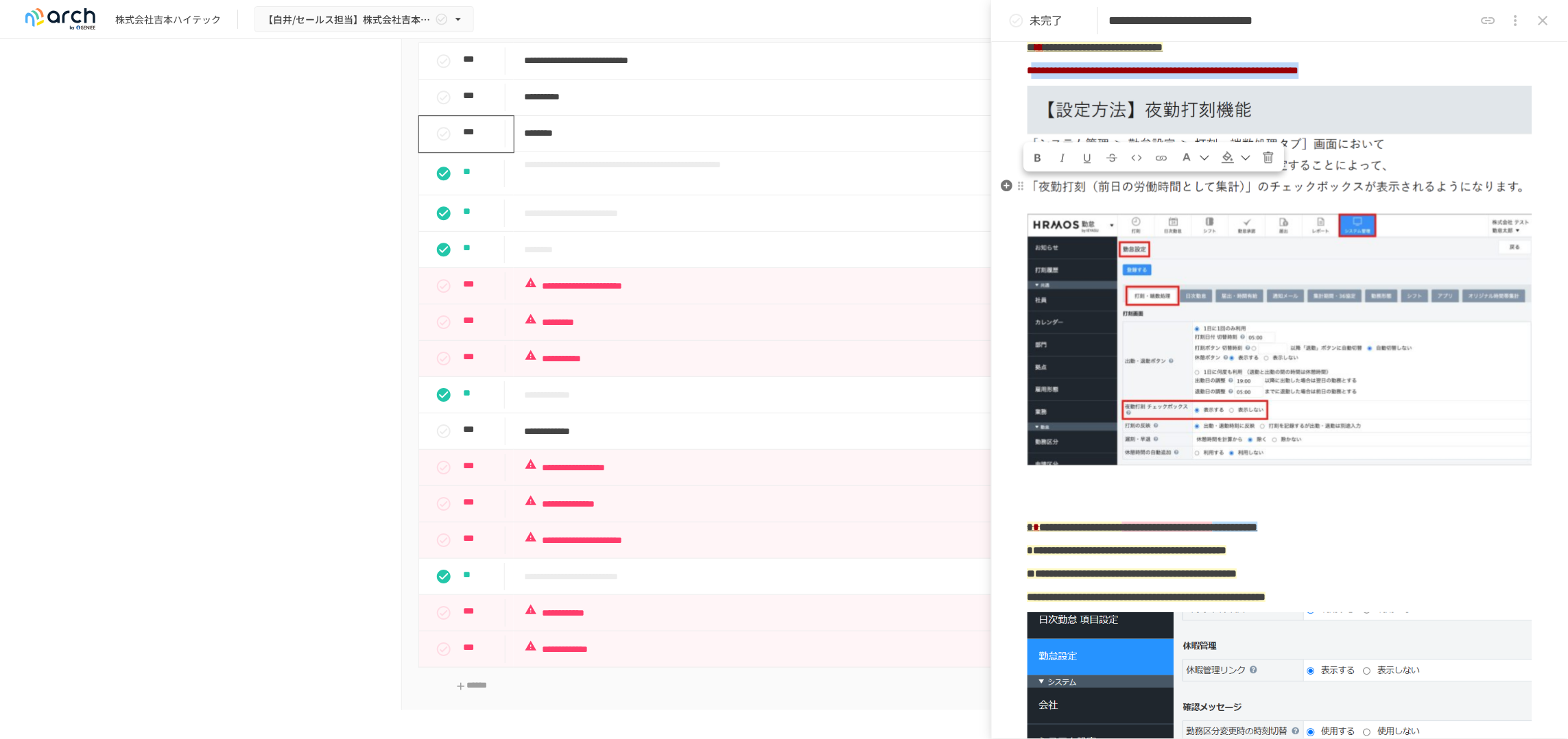 drag, startPoint x: 1195, startPoint y: 217, endPoint x: 1036, endPoint y: 201, distance: 159.803 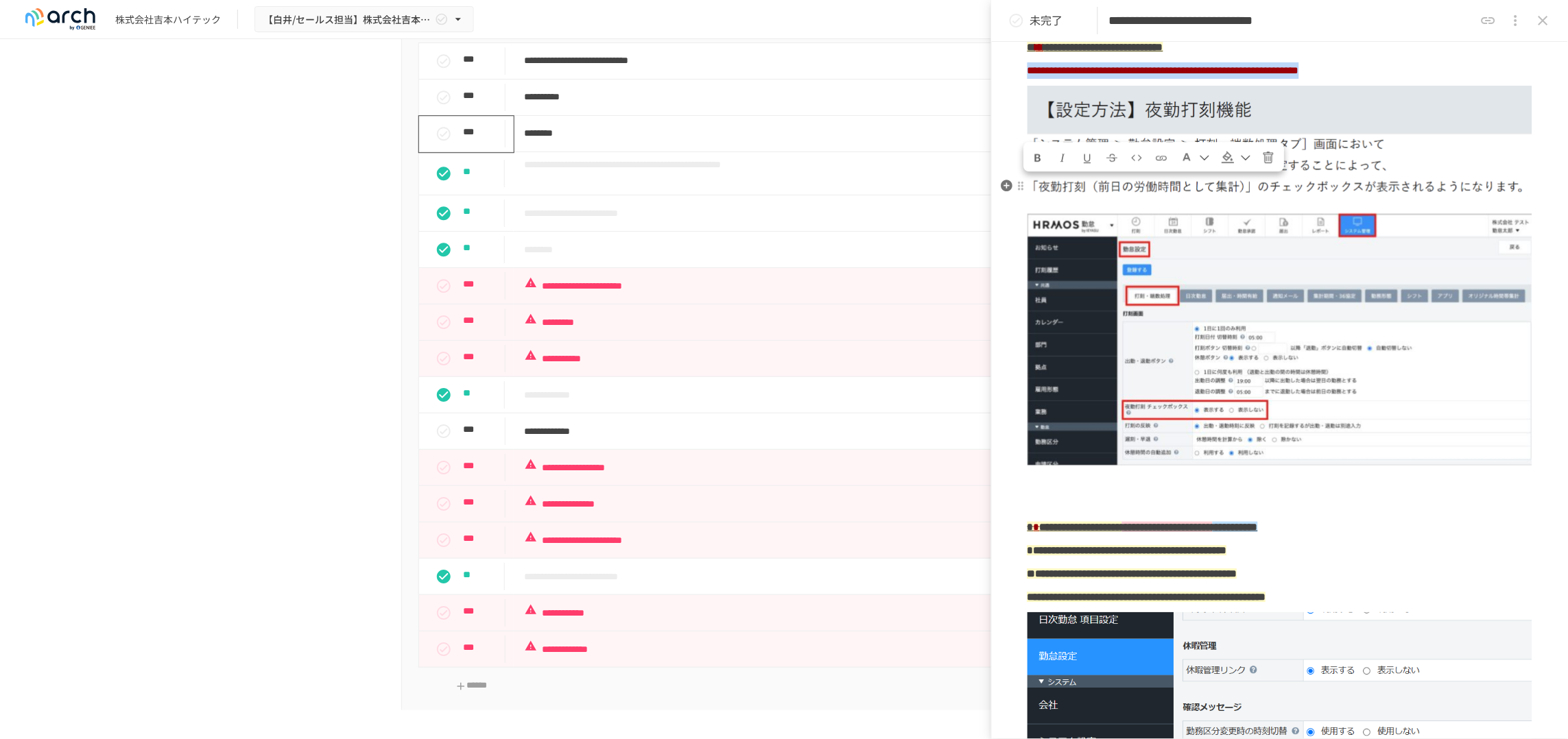 drag, startPoint x: 1211, startPoint y: 218, endPoint x: 1029, endPoint y: 202, distance: 182.70194 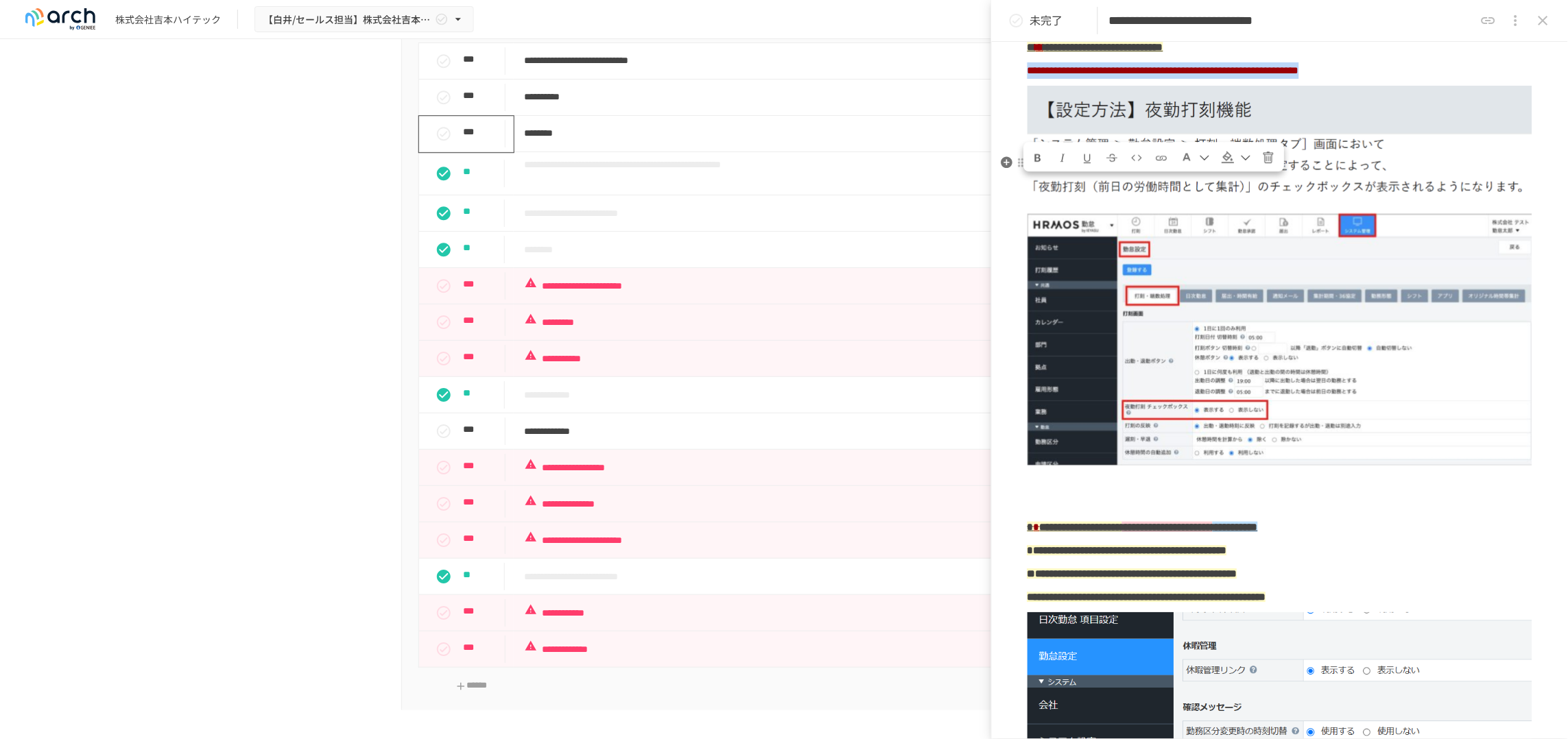 click at bounding box center (1113, 158) 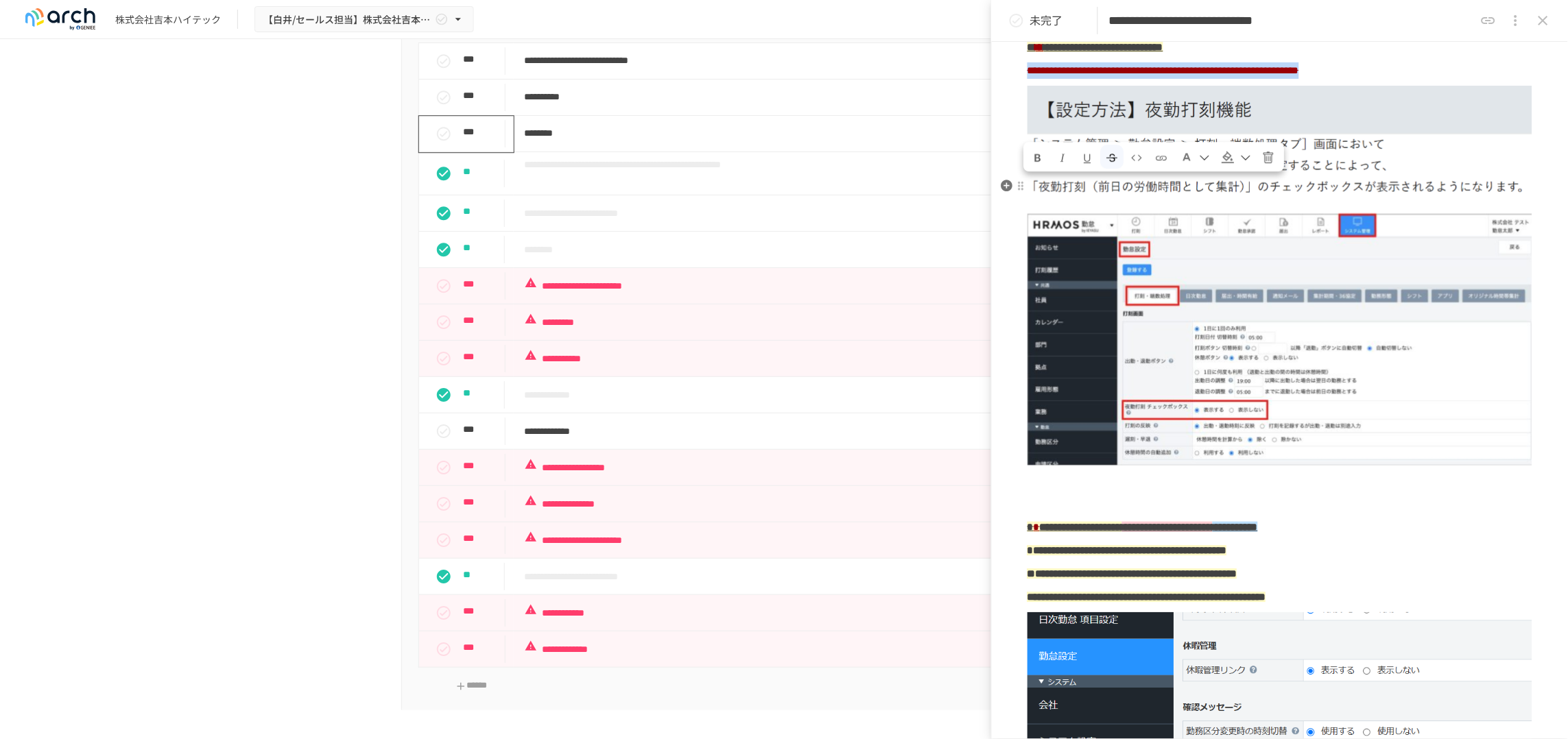 click on "**********" at bounding box center (1280, 71) 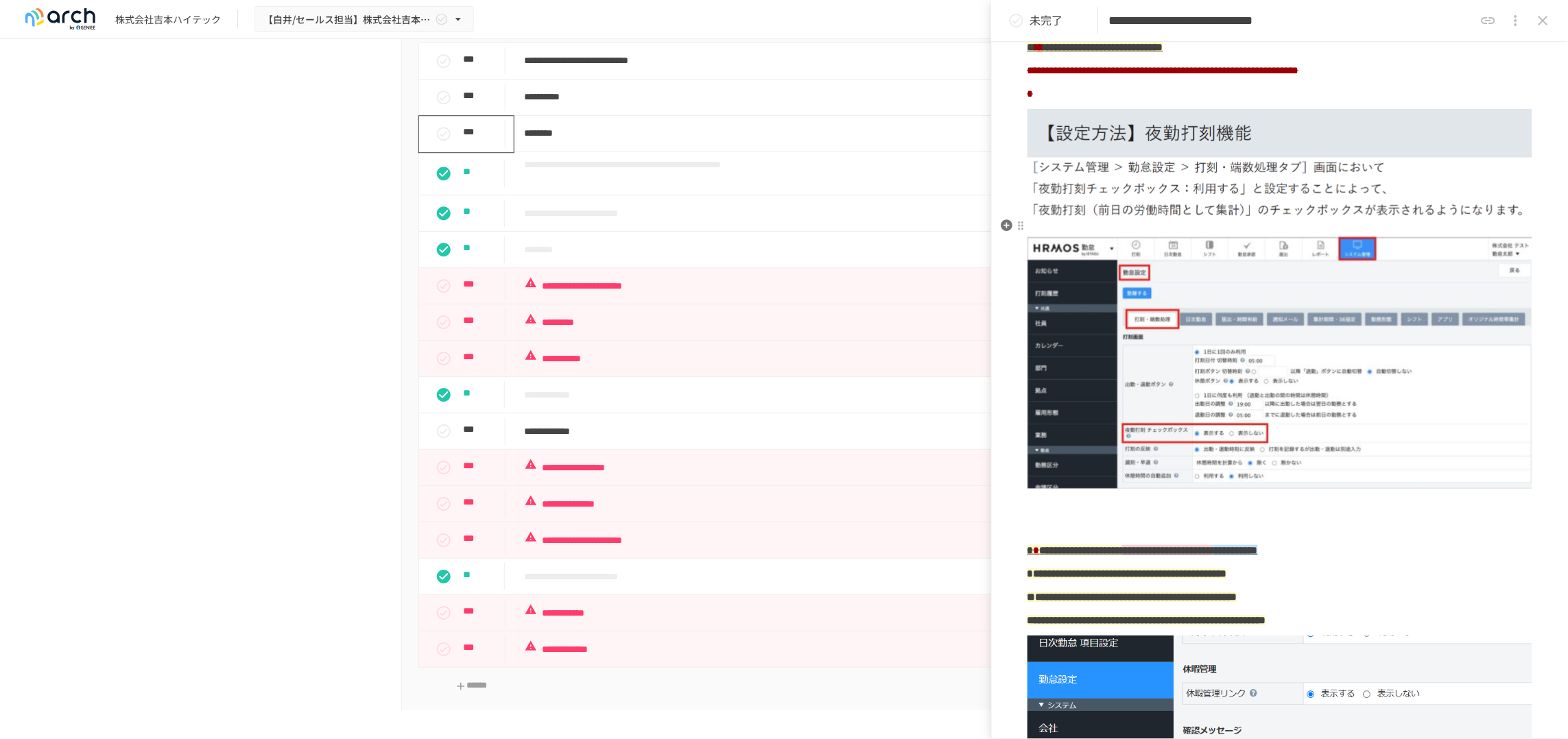 click on "*" at bounding box center [1280, 94] 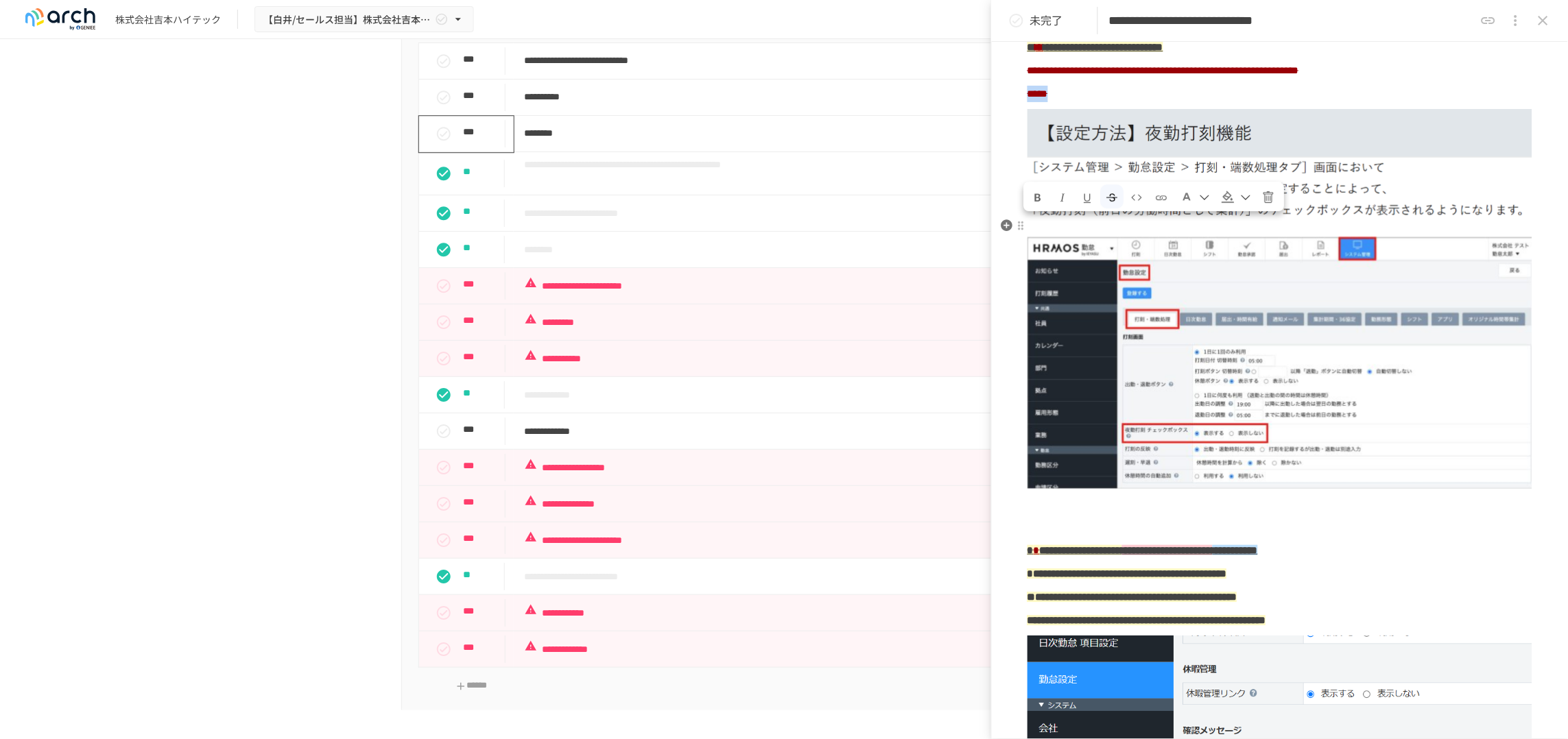 drag, startPoint x: 1082, startPoint y: 234, endPoint x: 1032, endPoint y: 243, distance: 50.80354 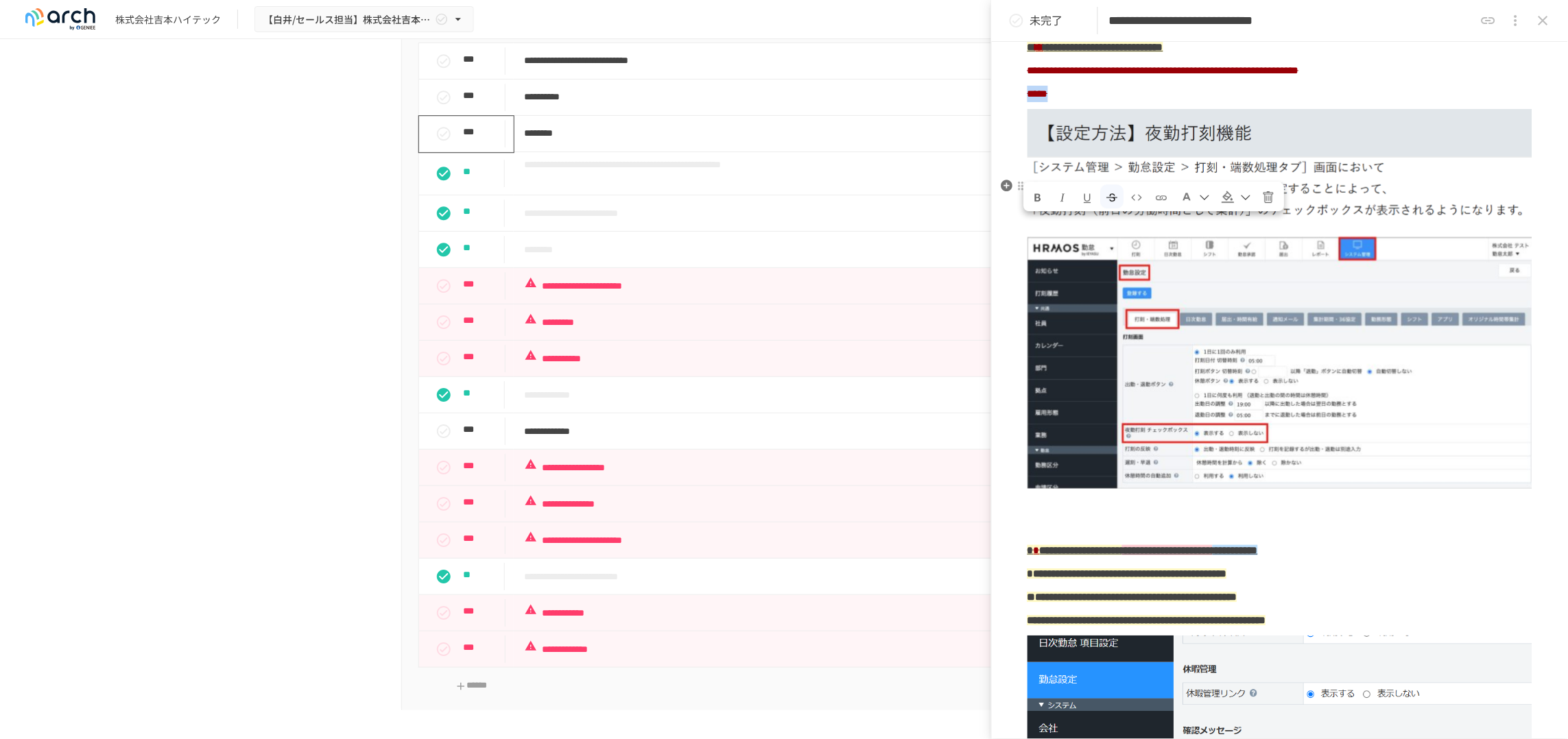 click at bounding box center [1113, 197] 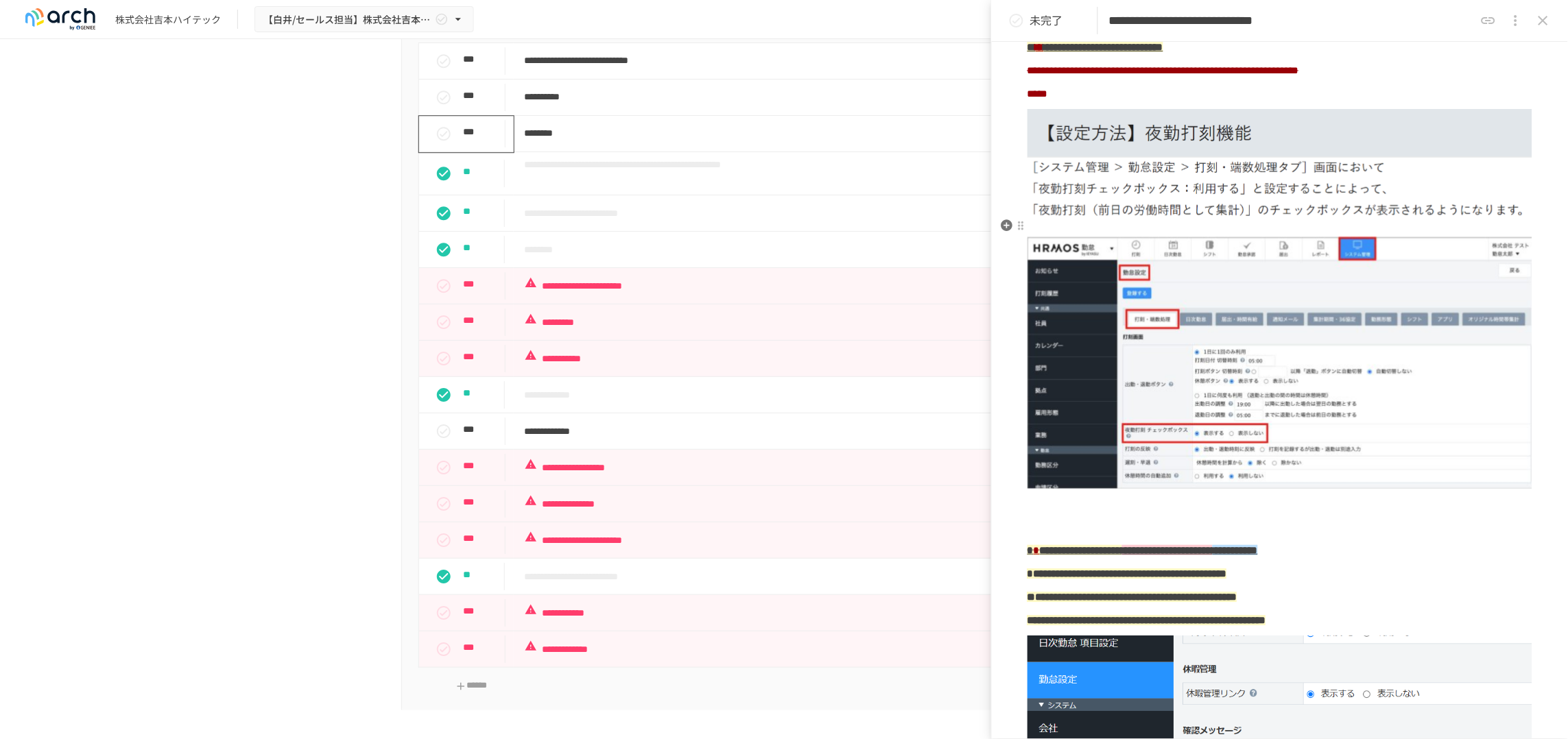 click on "**********" at bounding box center [1280, 1647] 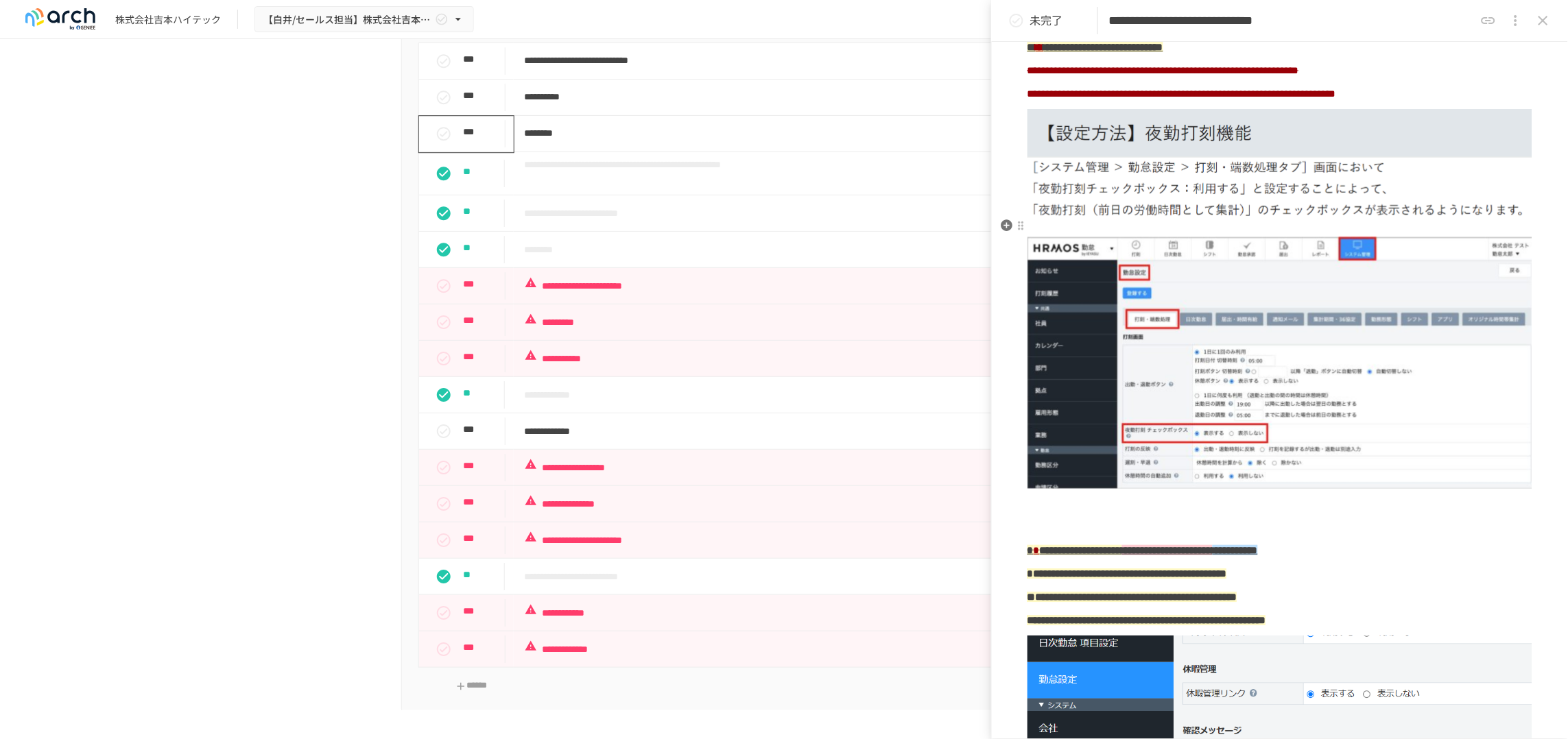 drag, startPoint x: 1302, startPoint y: 255, endPoint x: 1309, endPoint y: 264, distance: 11.40175 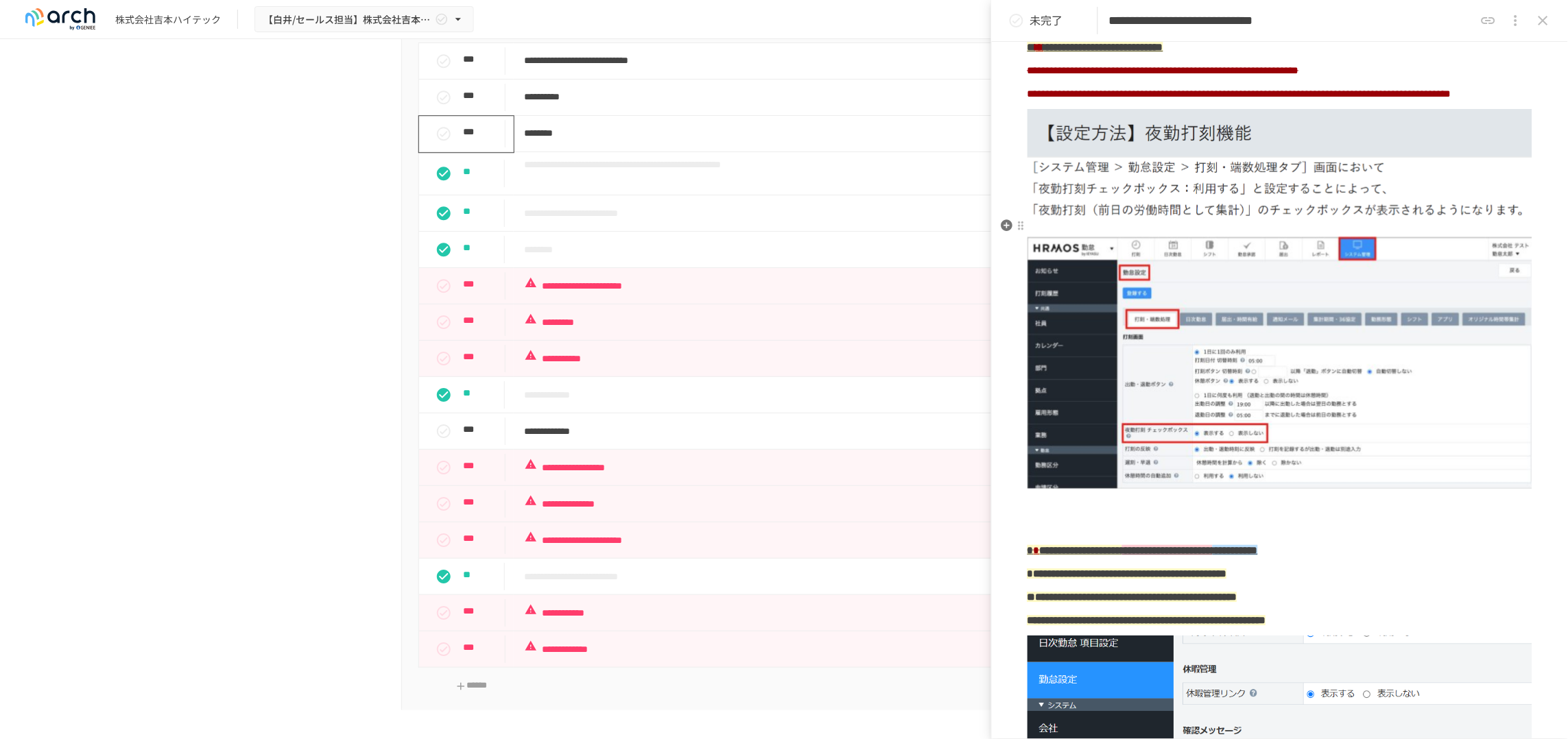 click on "**********" at bounding box center (1239, 93) 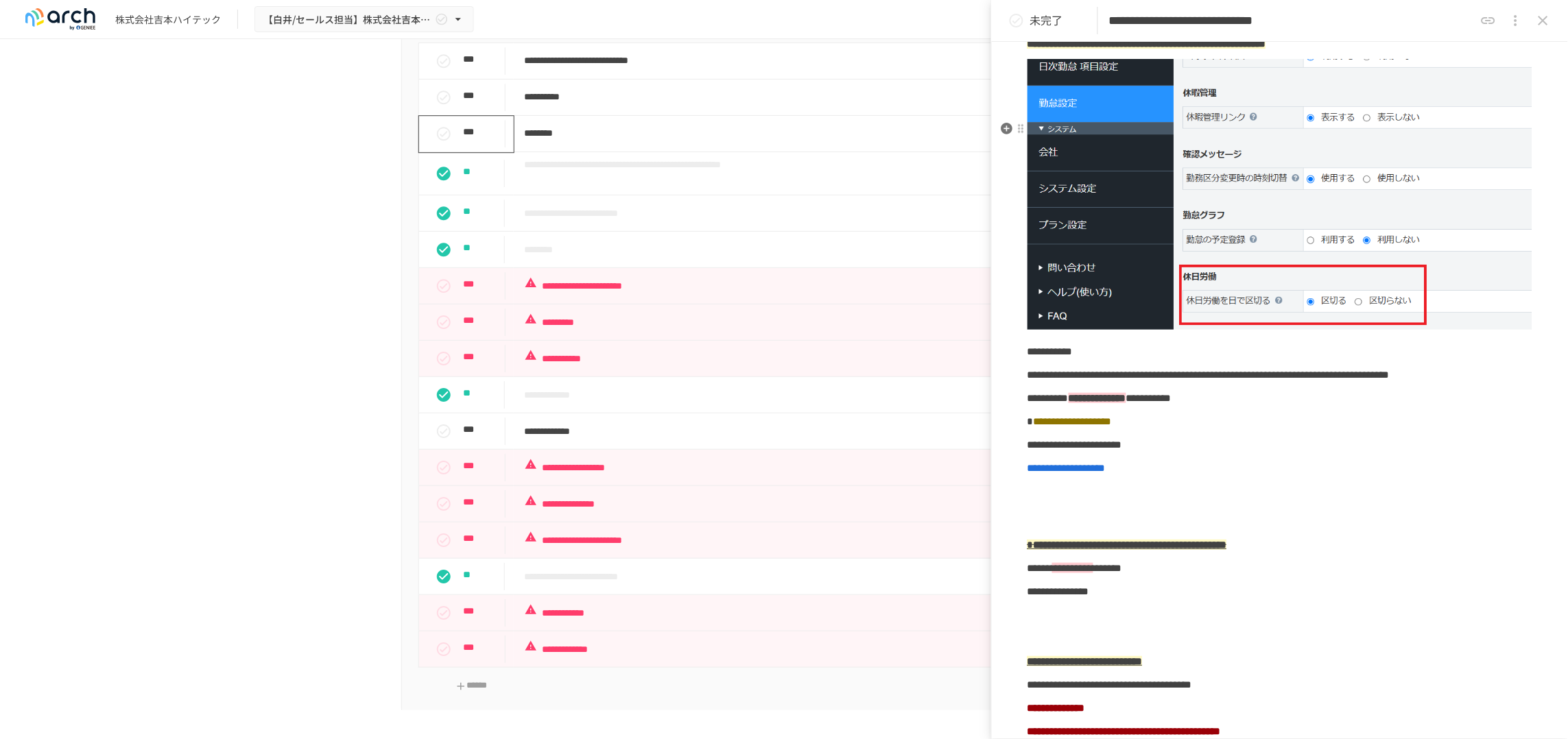 scroll, scrollTop: 1542, scrollLeft: 0, axis: vertical 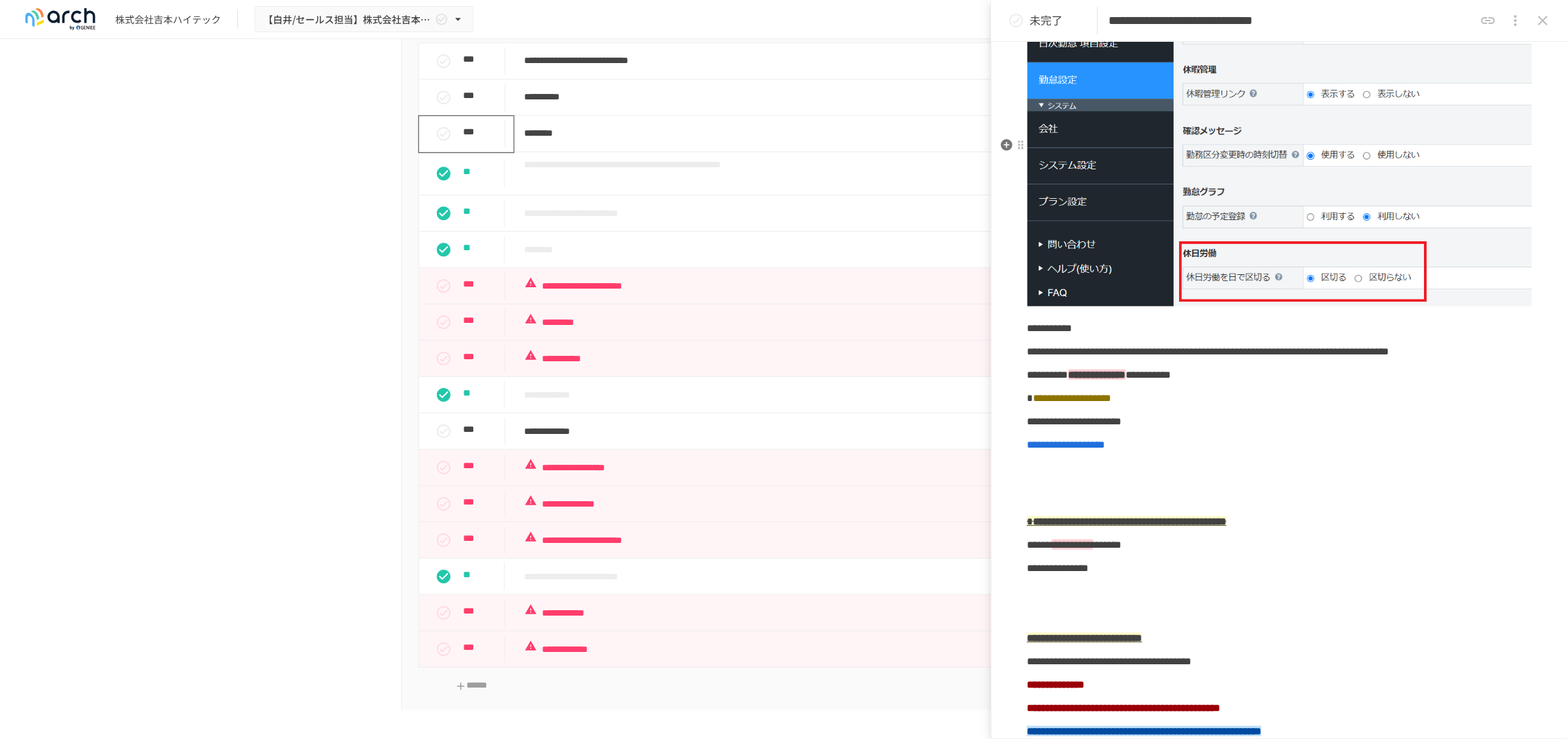 click on "**********" at bounding box center (1280, 1047) 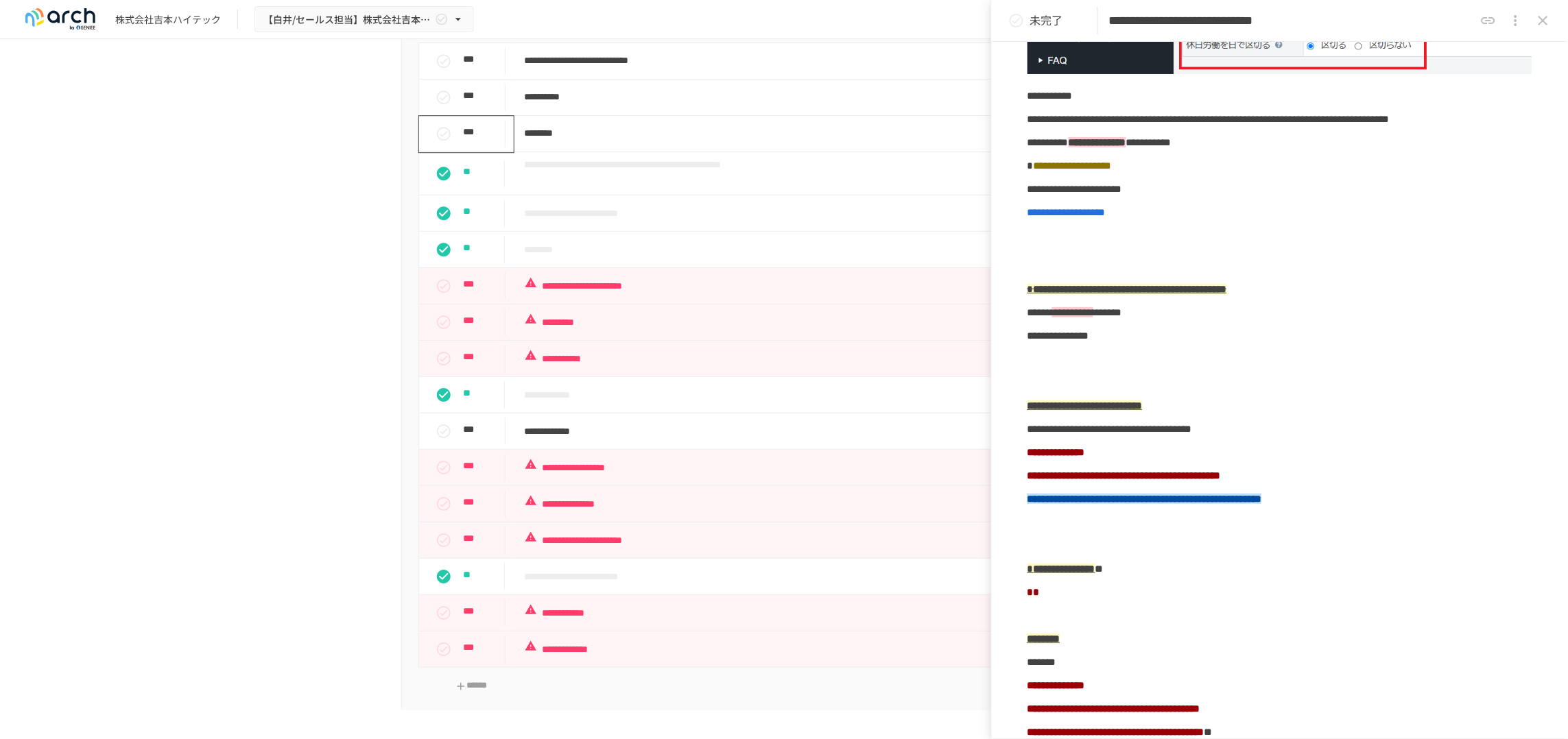 scroll, scrollTop: 1800, scrollLeft: 0, axis: vertical 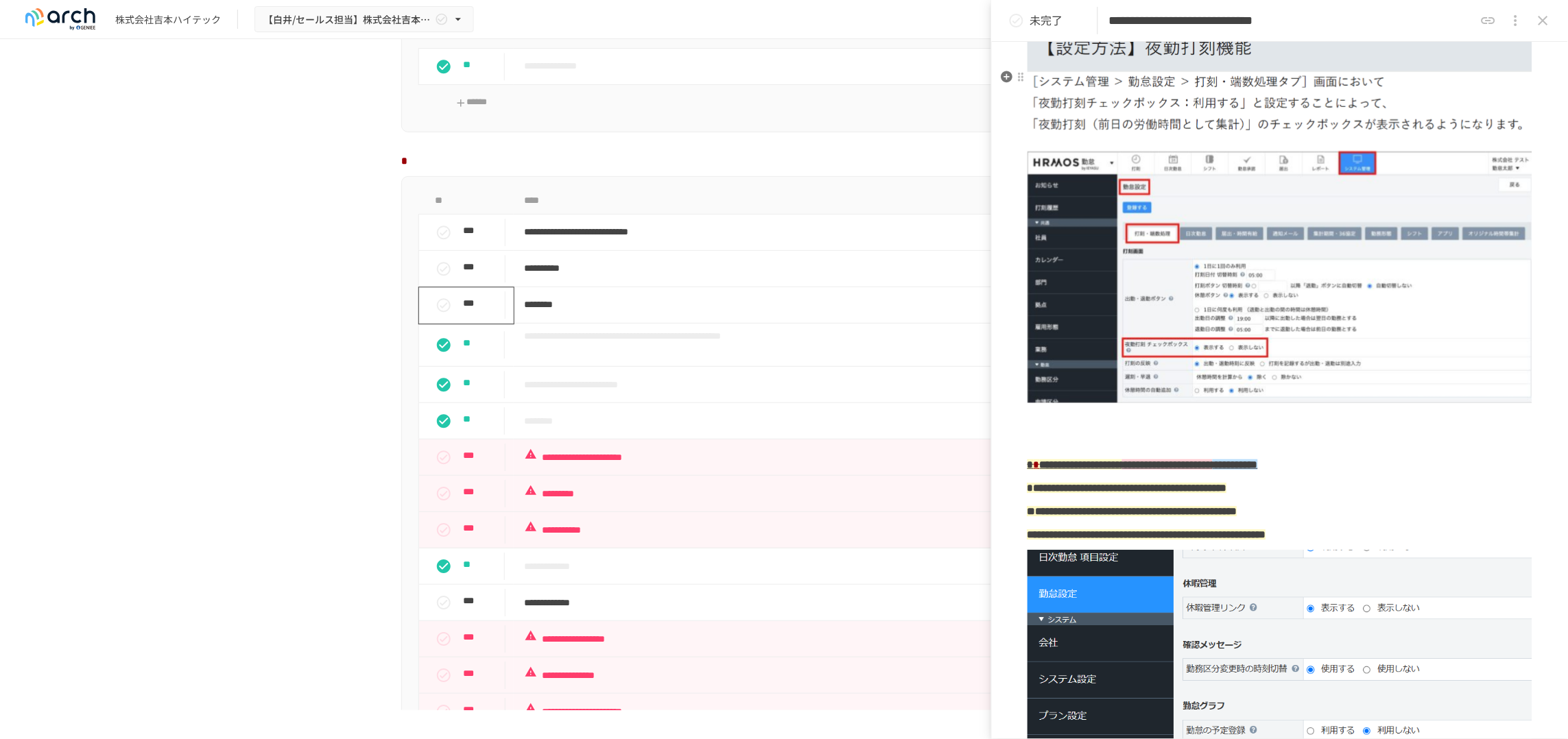 click on "***" at bounding box center [1040, -39] 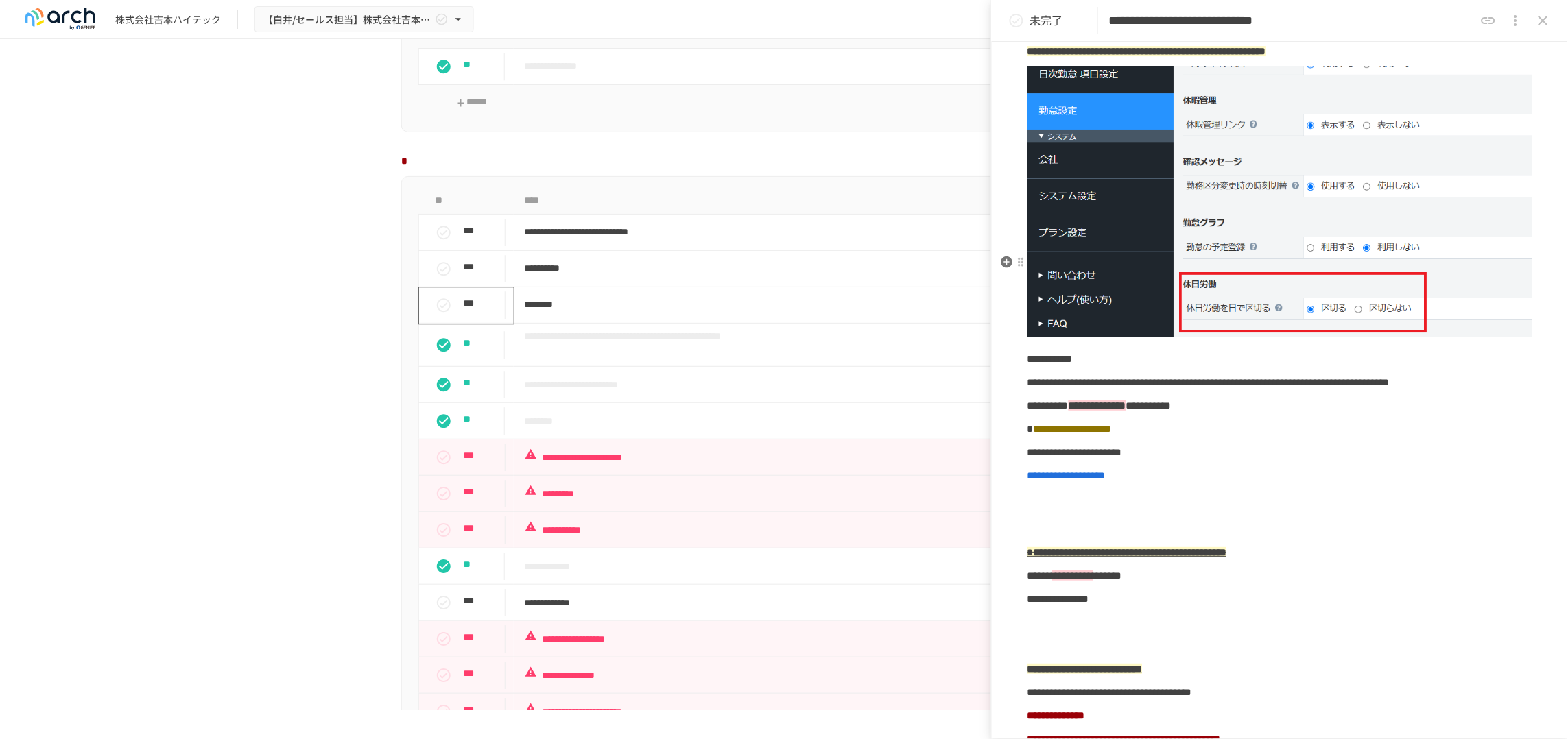scroll, scrollTop: 1542, scrollLeft: 0, axis: vertical 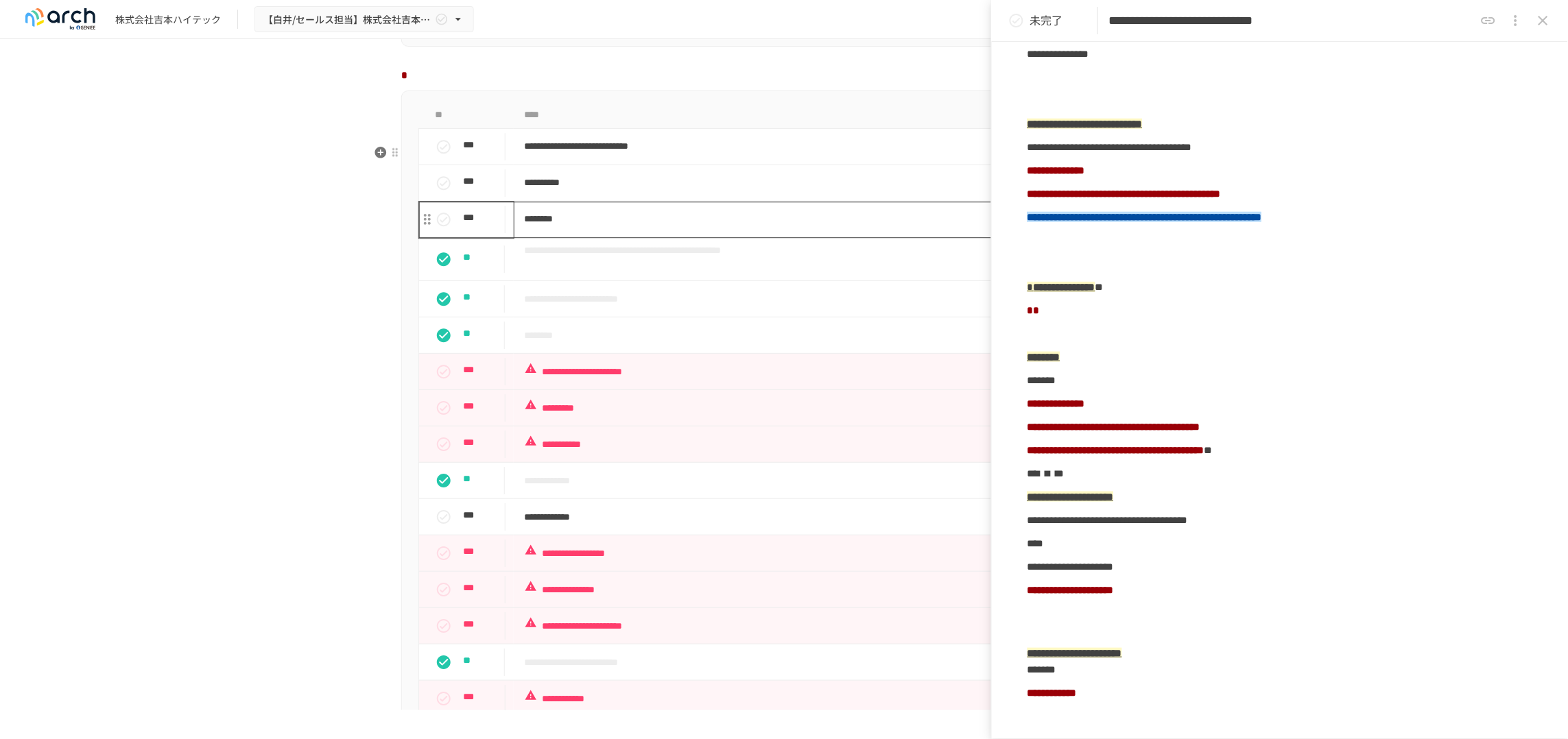click on "********" at bounding box center [763, 219] 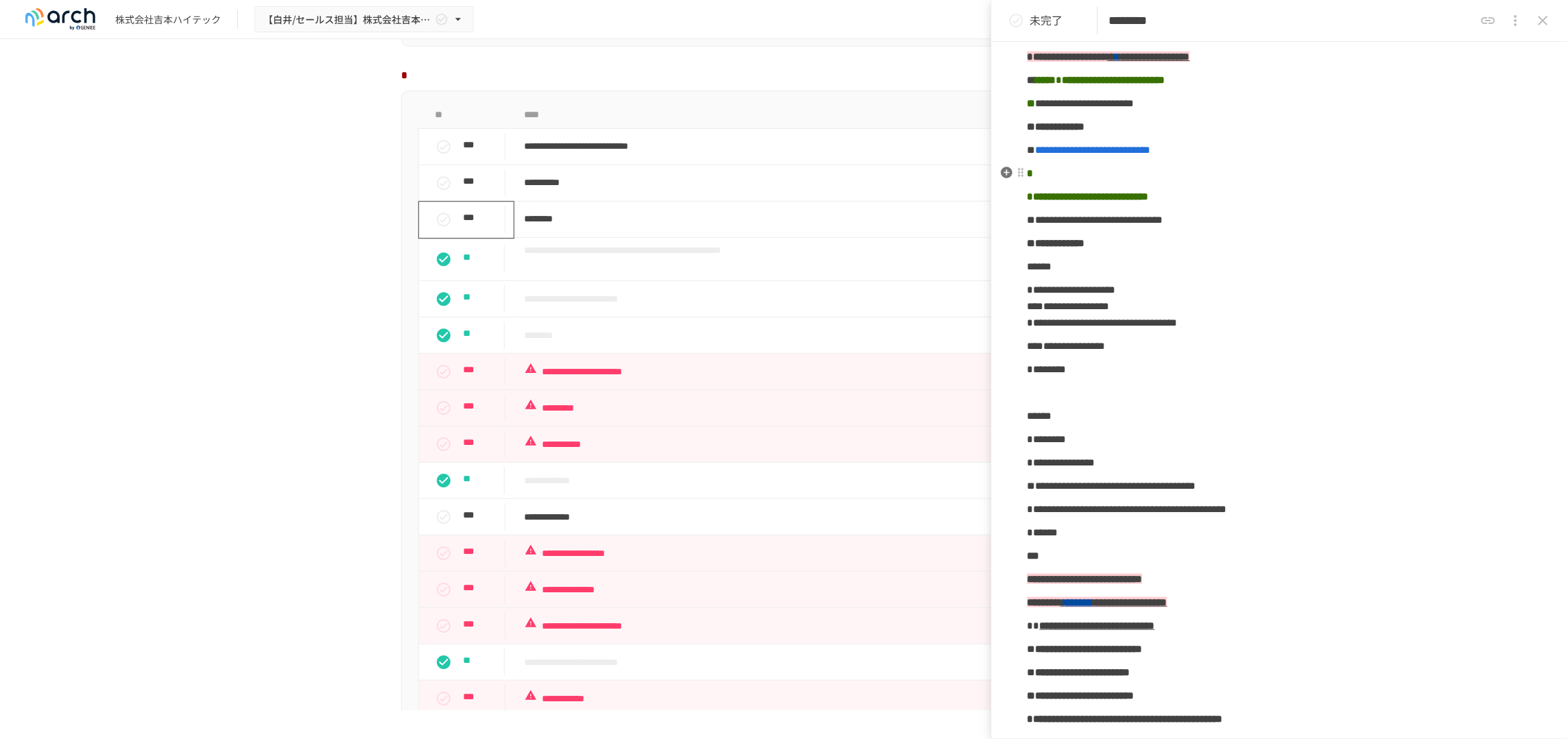 scroll, scrollTop: 171, scrollLeft: 0, axis: vertical 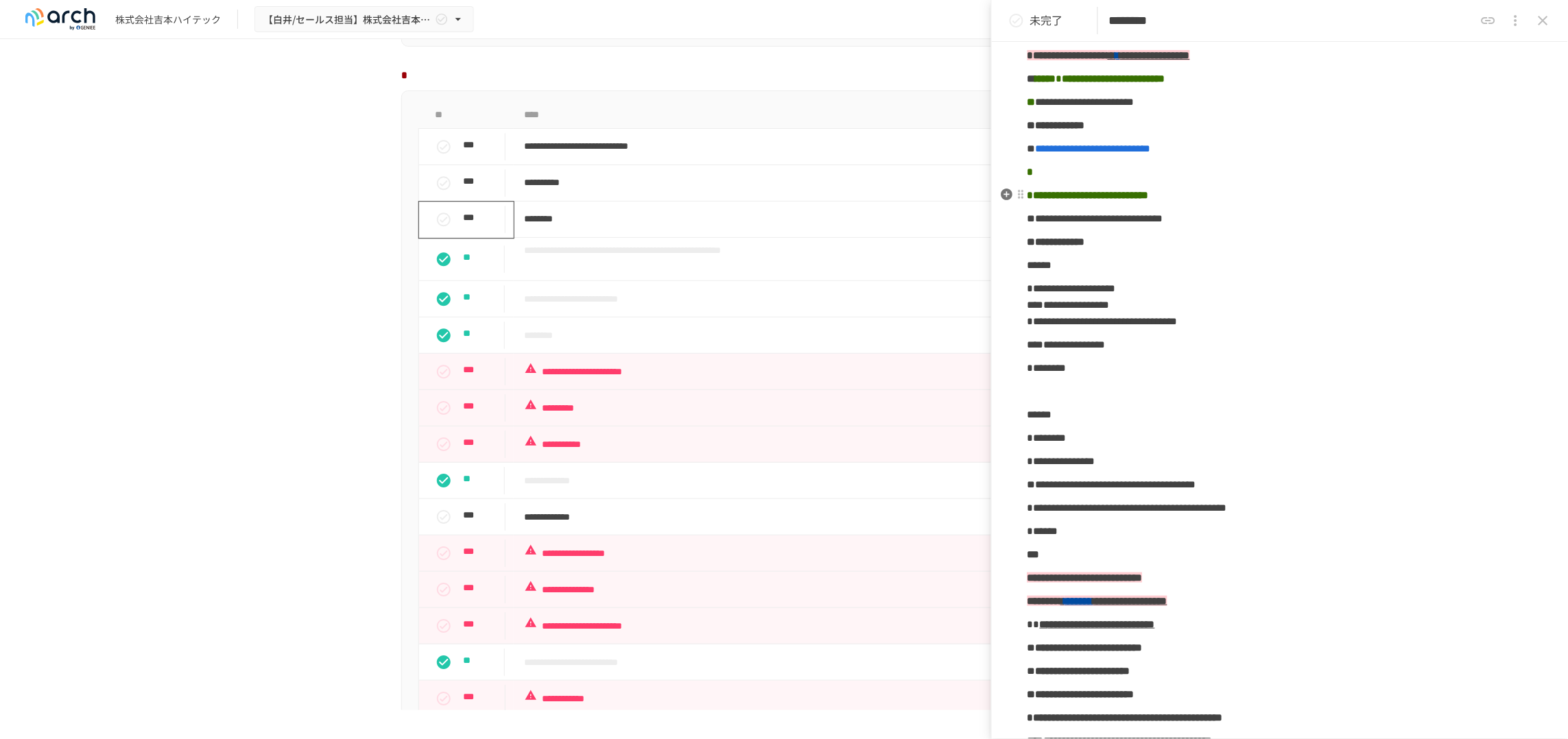 click on "**********" at bounding box center (1280, 195) 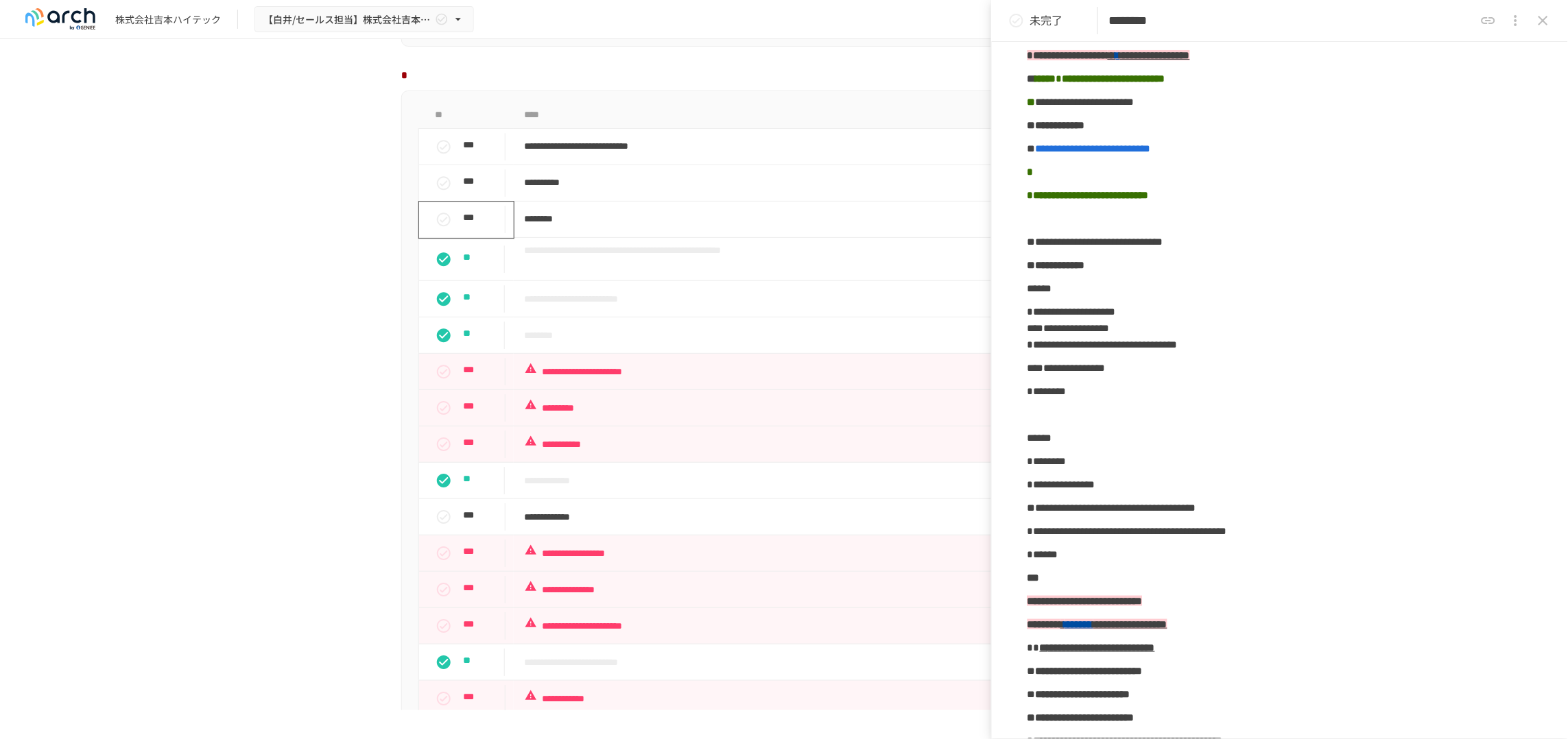 type 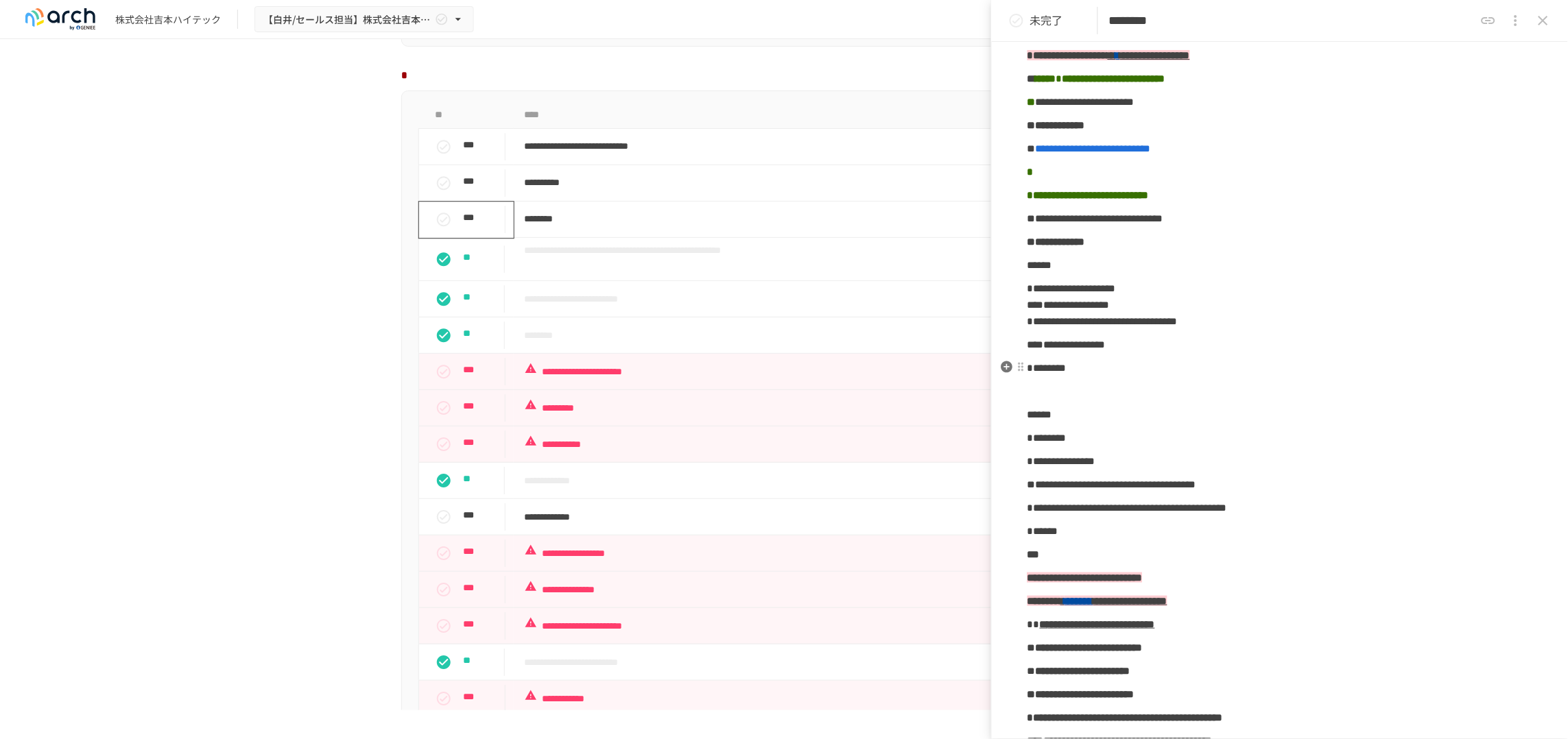 click on "********" at bounding box center (1280, 368) 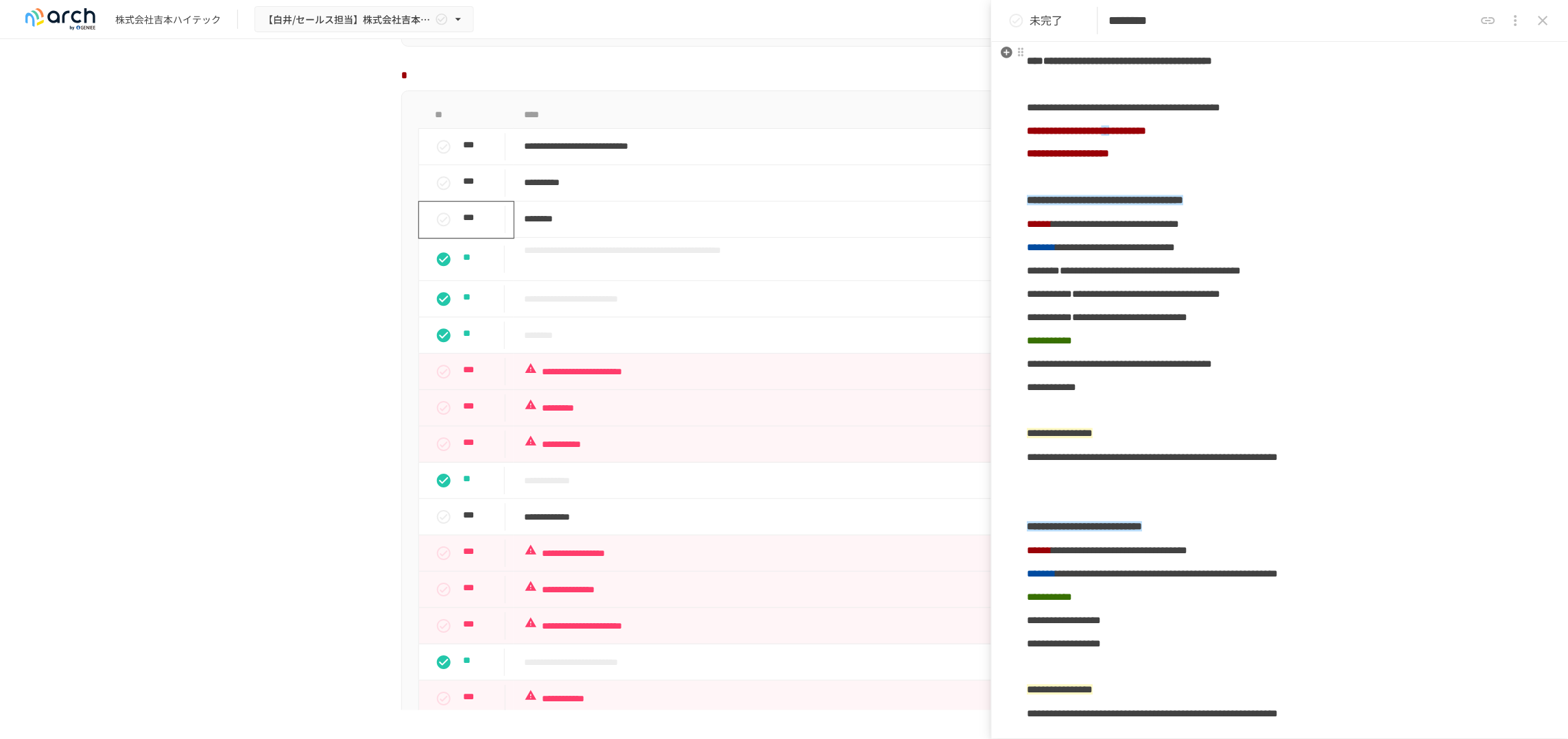 scroll, scrollTop: 857, scrollLeft: 0, axis: vertical 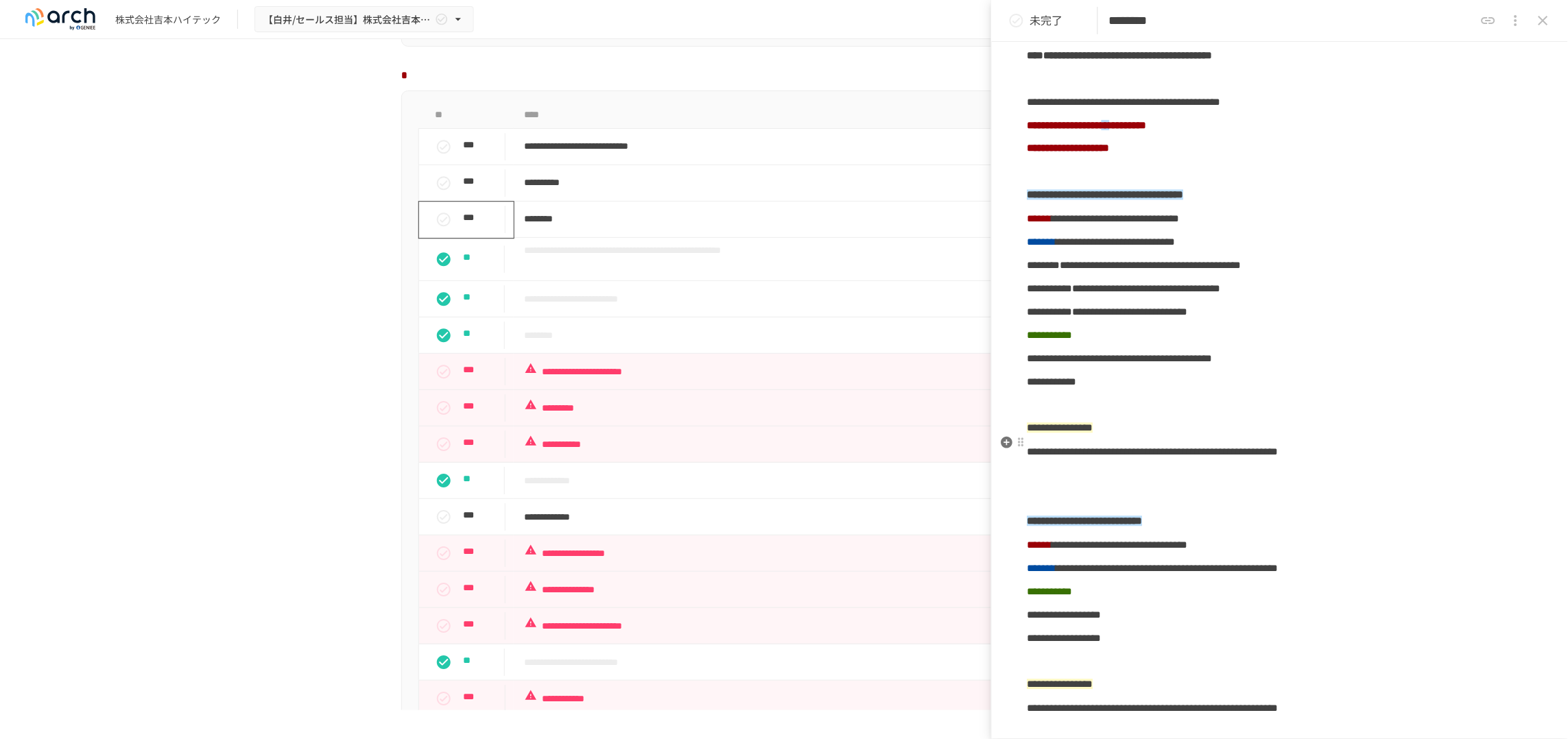 click on "**********" at bounding box center (1280, 428) 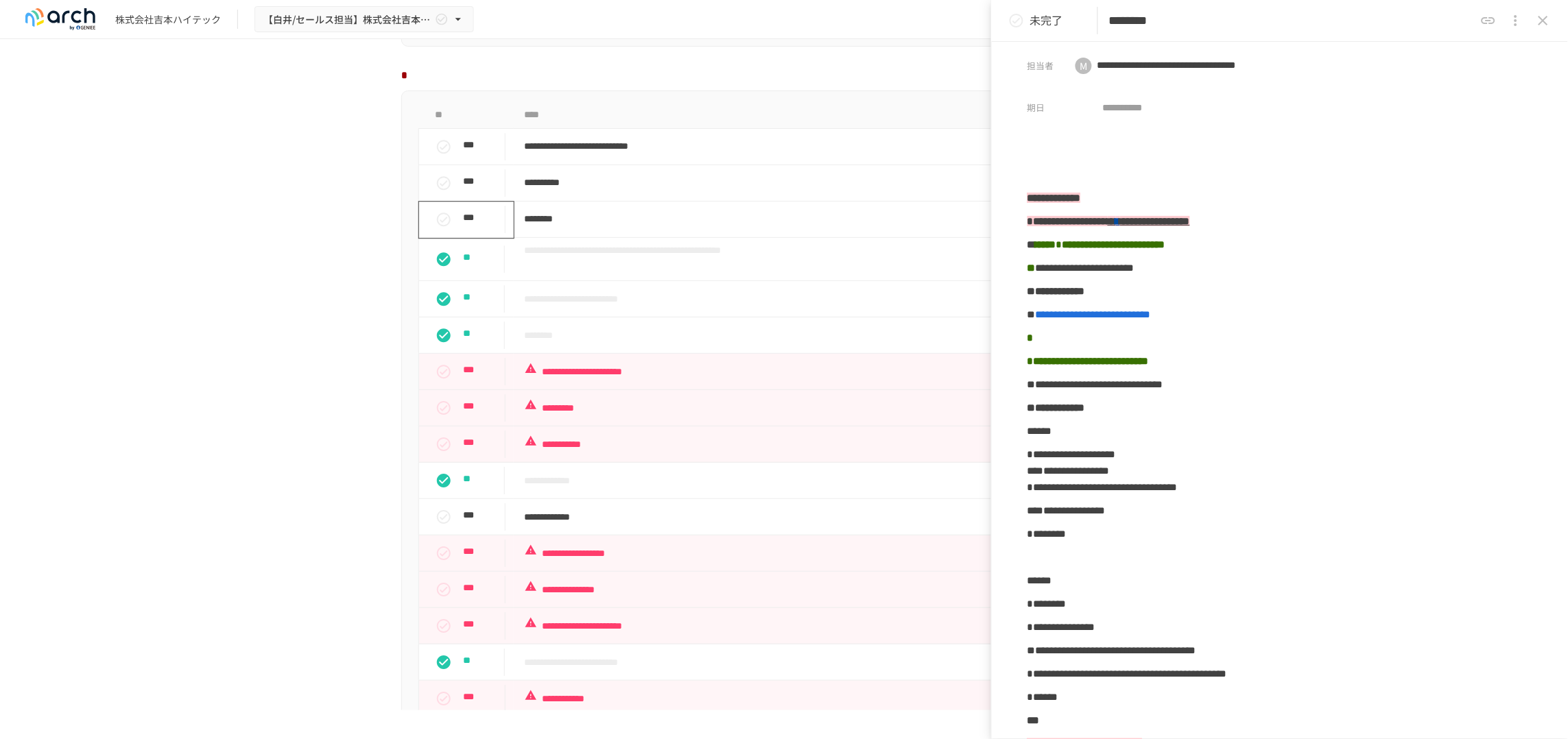 scroll, scrollTop: 0, scrollLeft: 0, axis: both 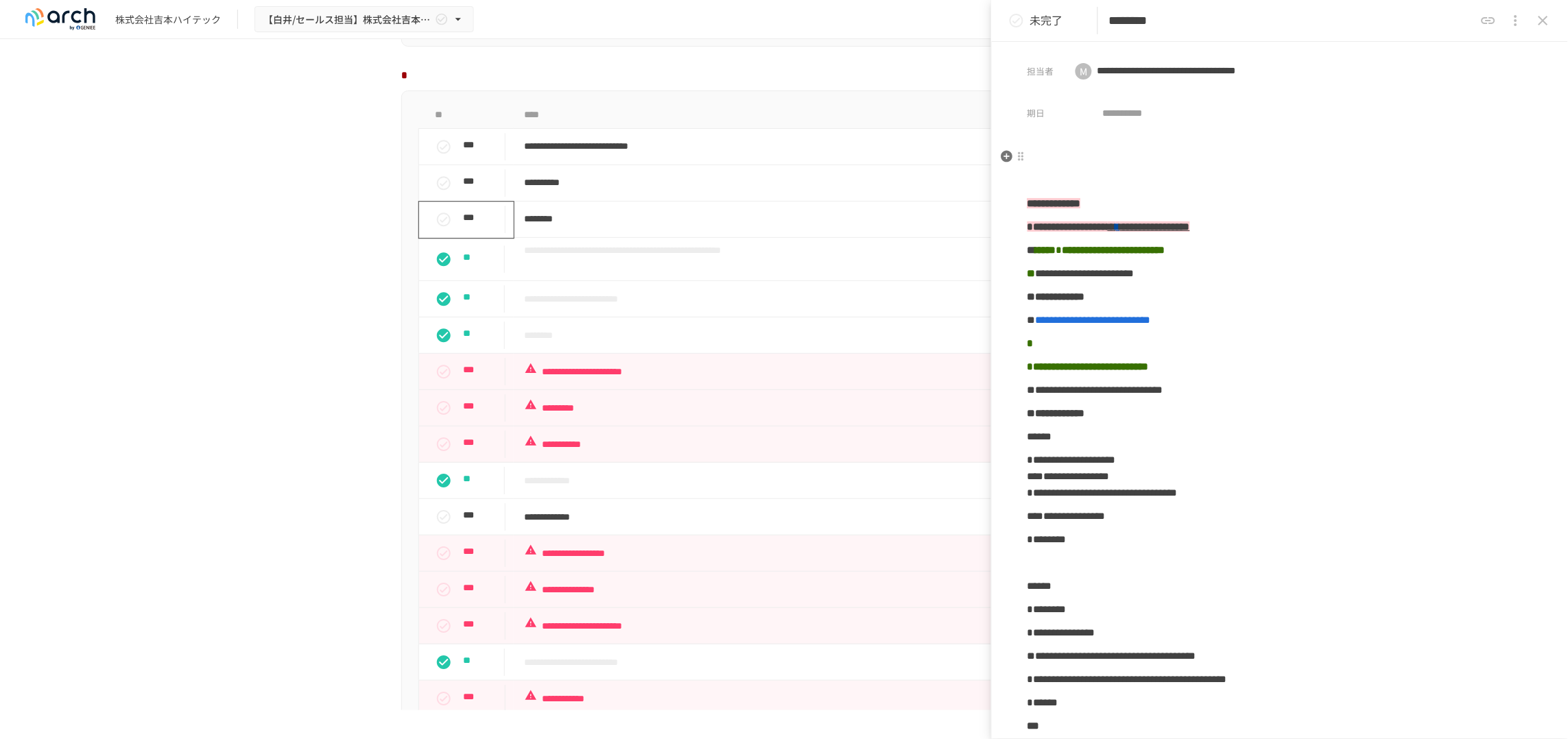 click at bounding box center (1280, 180) 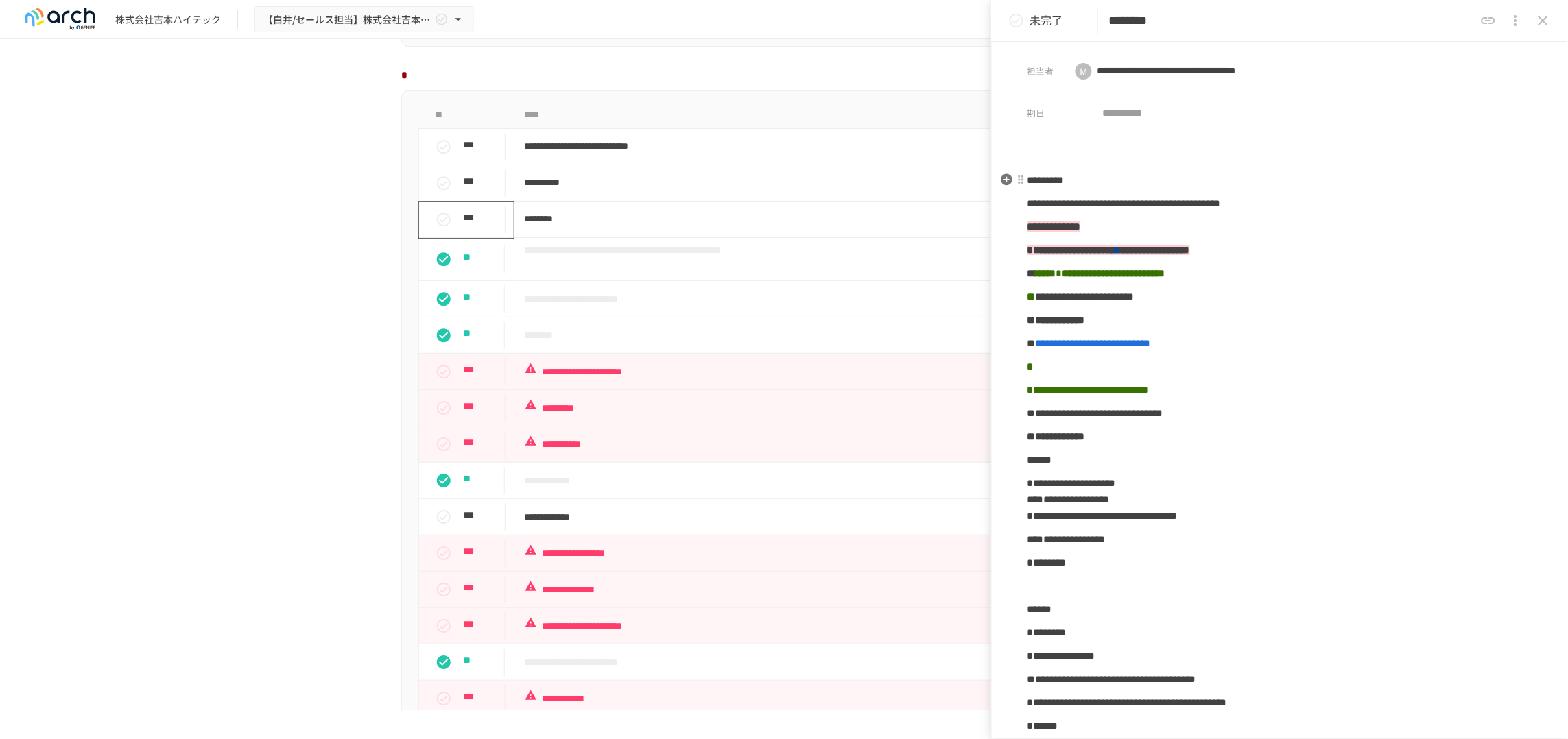 click on "*********" at bounding box center [1280, 180] 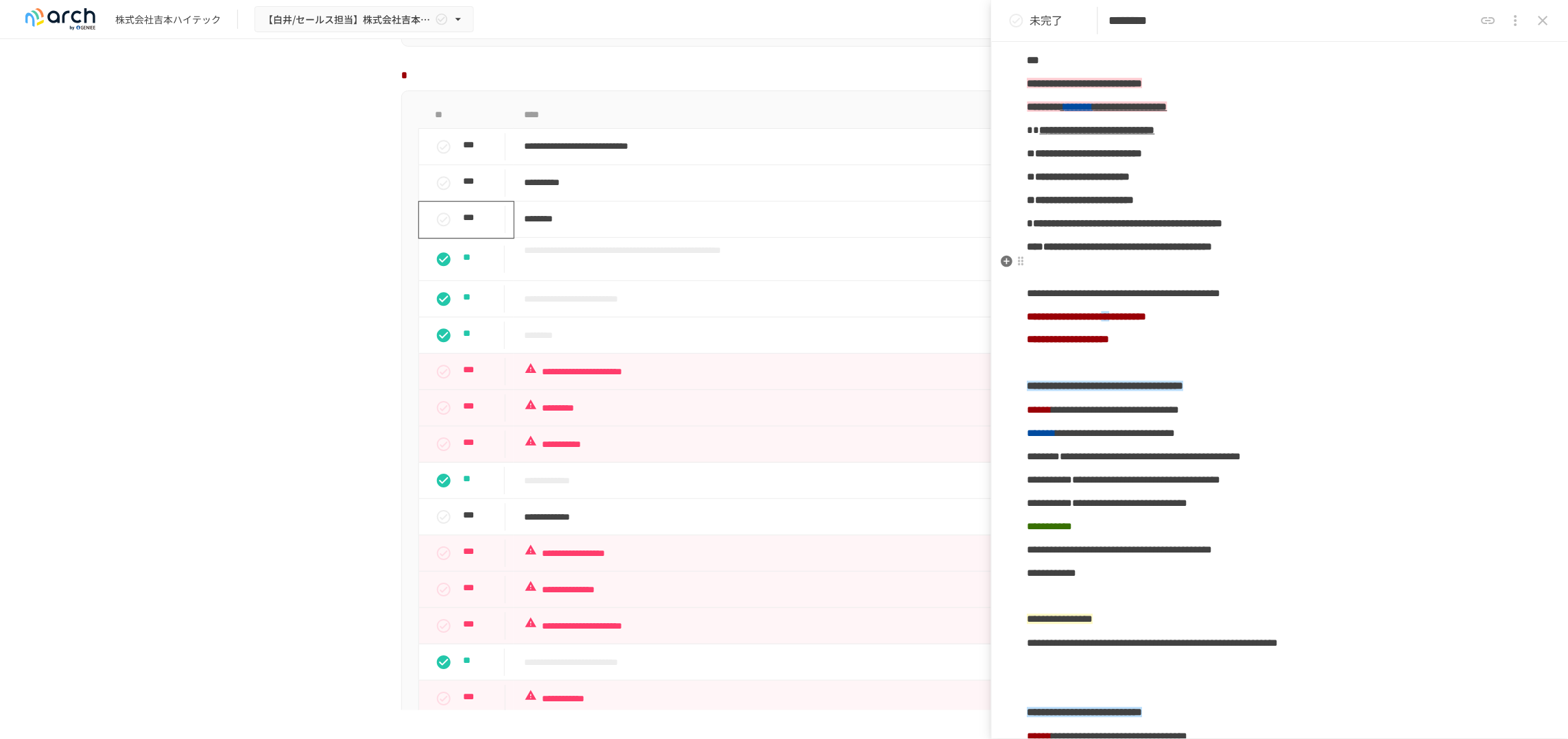 scroll, scrollTop: 857, scrollLeft: 0, axis: vertical 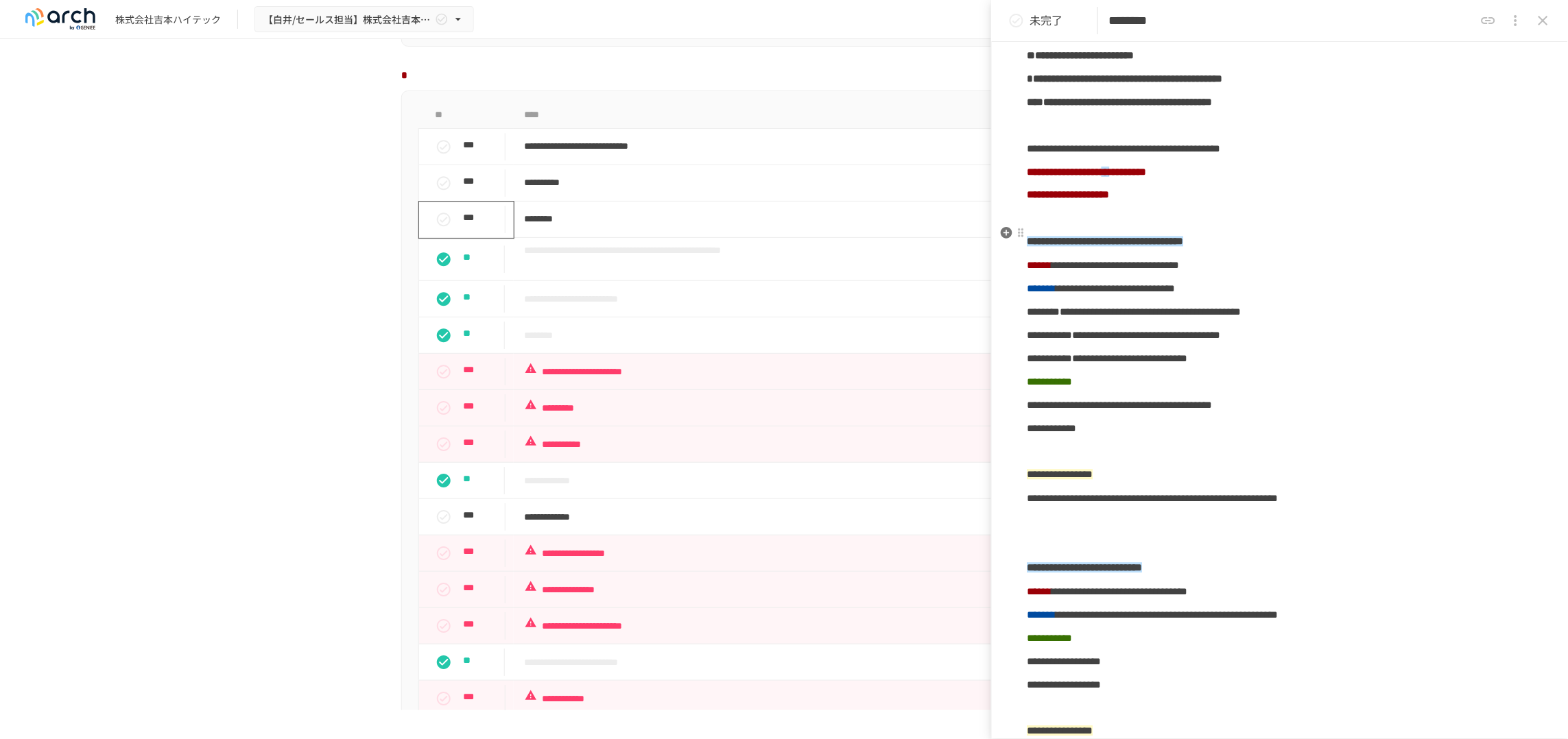 click at bounding box center (1280, 219) 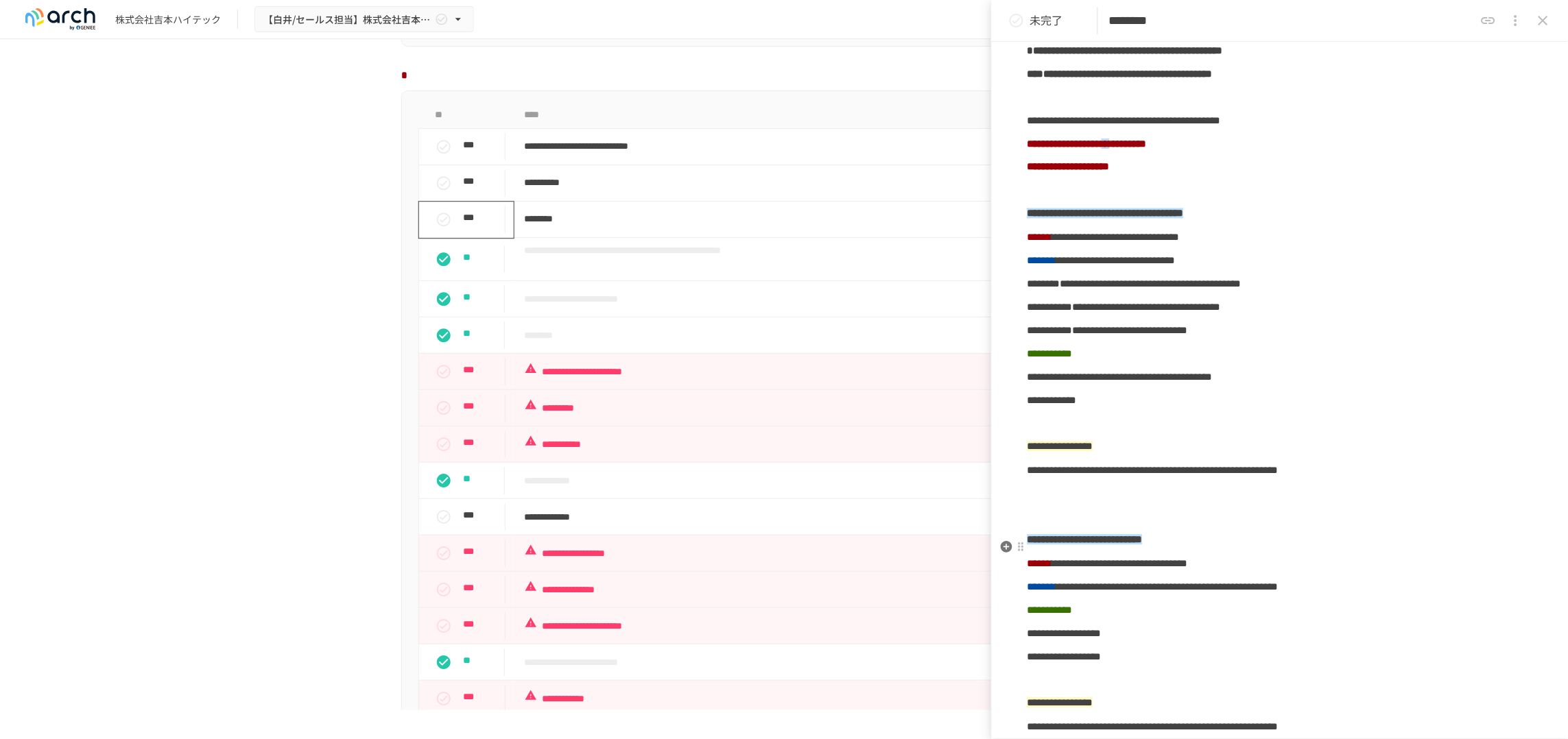 scroll, scrollTop: 857, scrollLeft: 0, axis: vertical 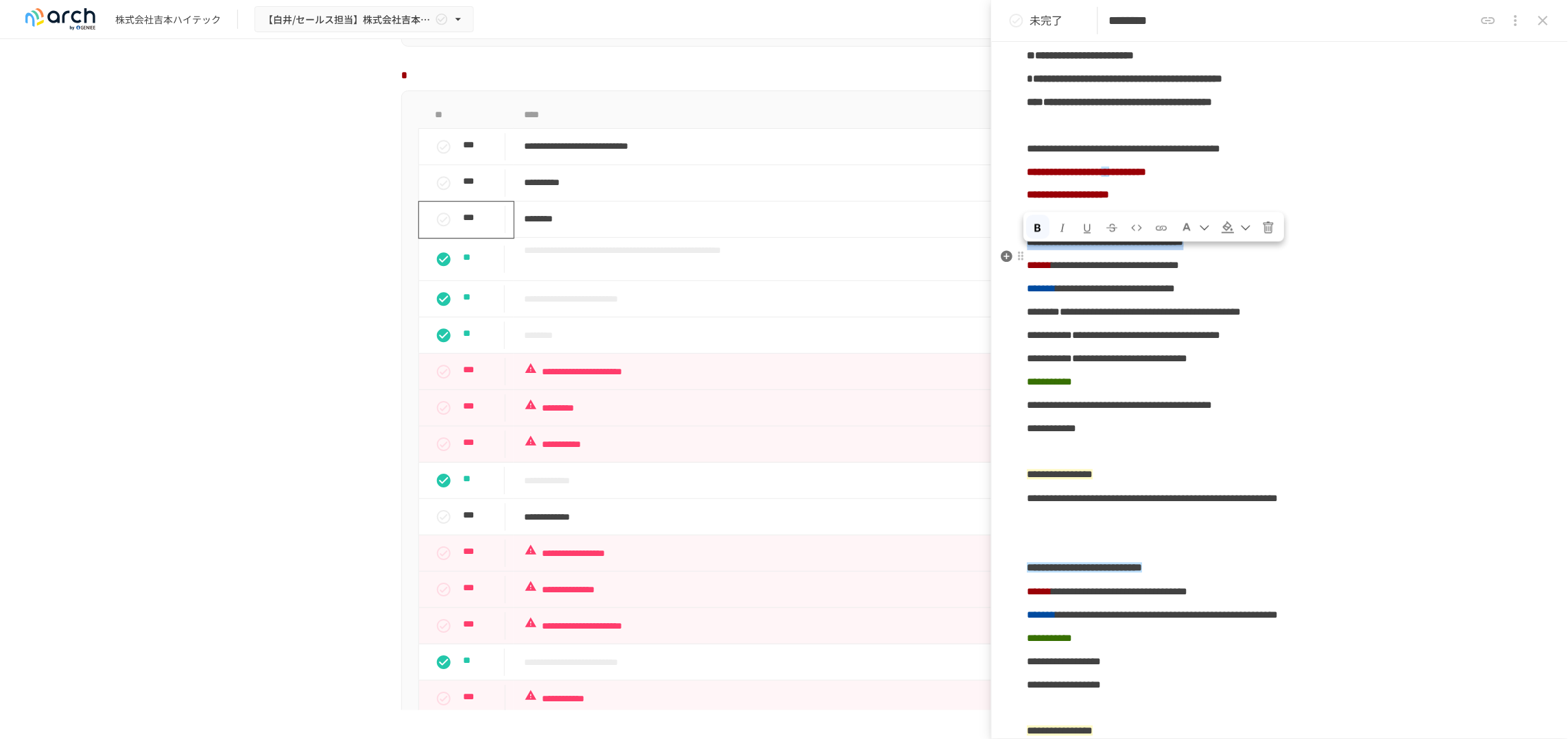 drag, startPoint x: 1423, startPoint y: 268, endPoint x: 1030, endPoint y: 267, distance: 393.00127 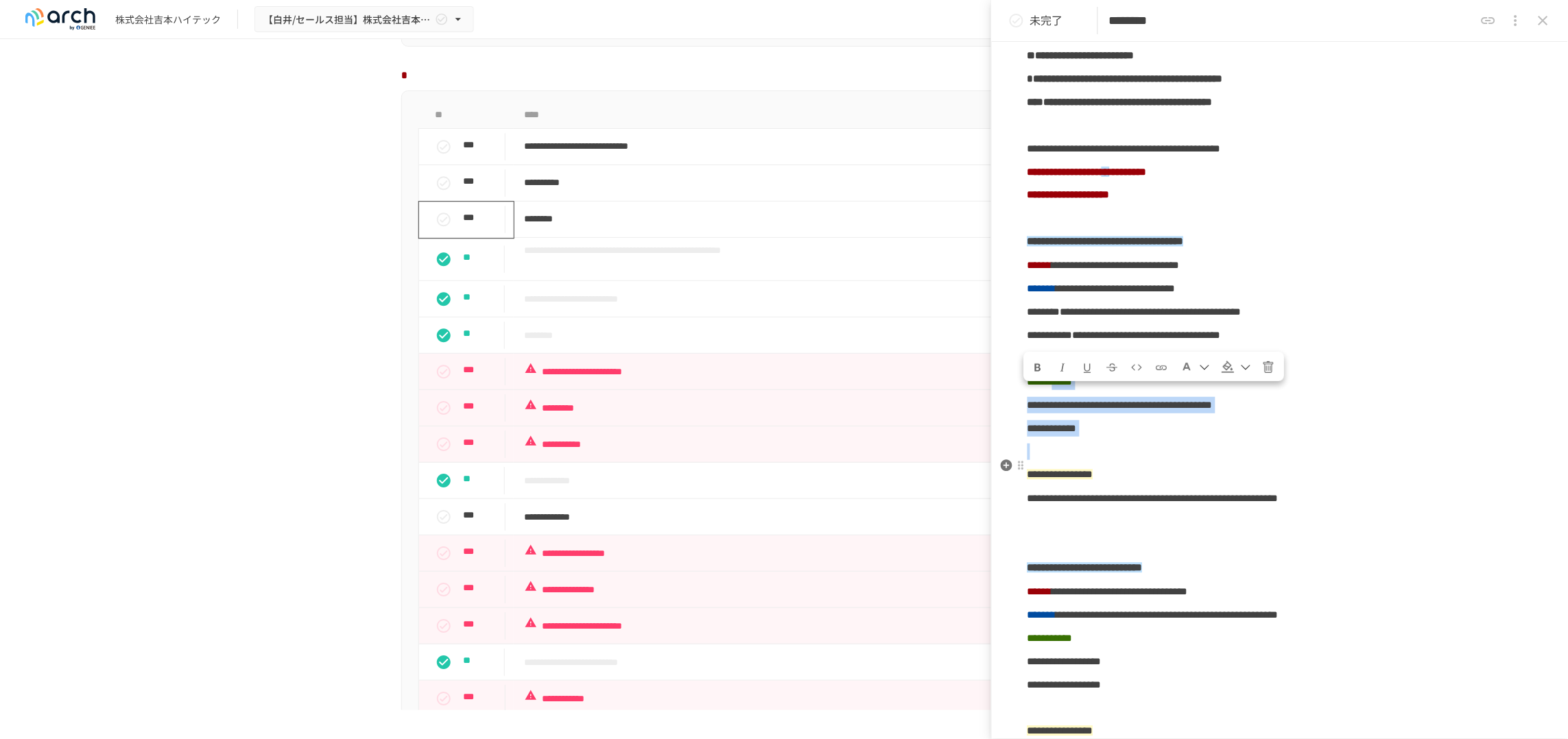 drag, startPoint x: 1092, startPoint y: 469, endPoint x: 1106, endPoint y: 495, distance: 29.529646 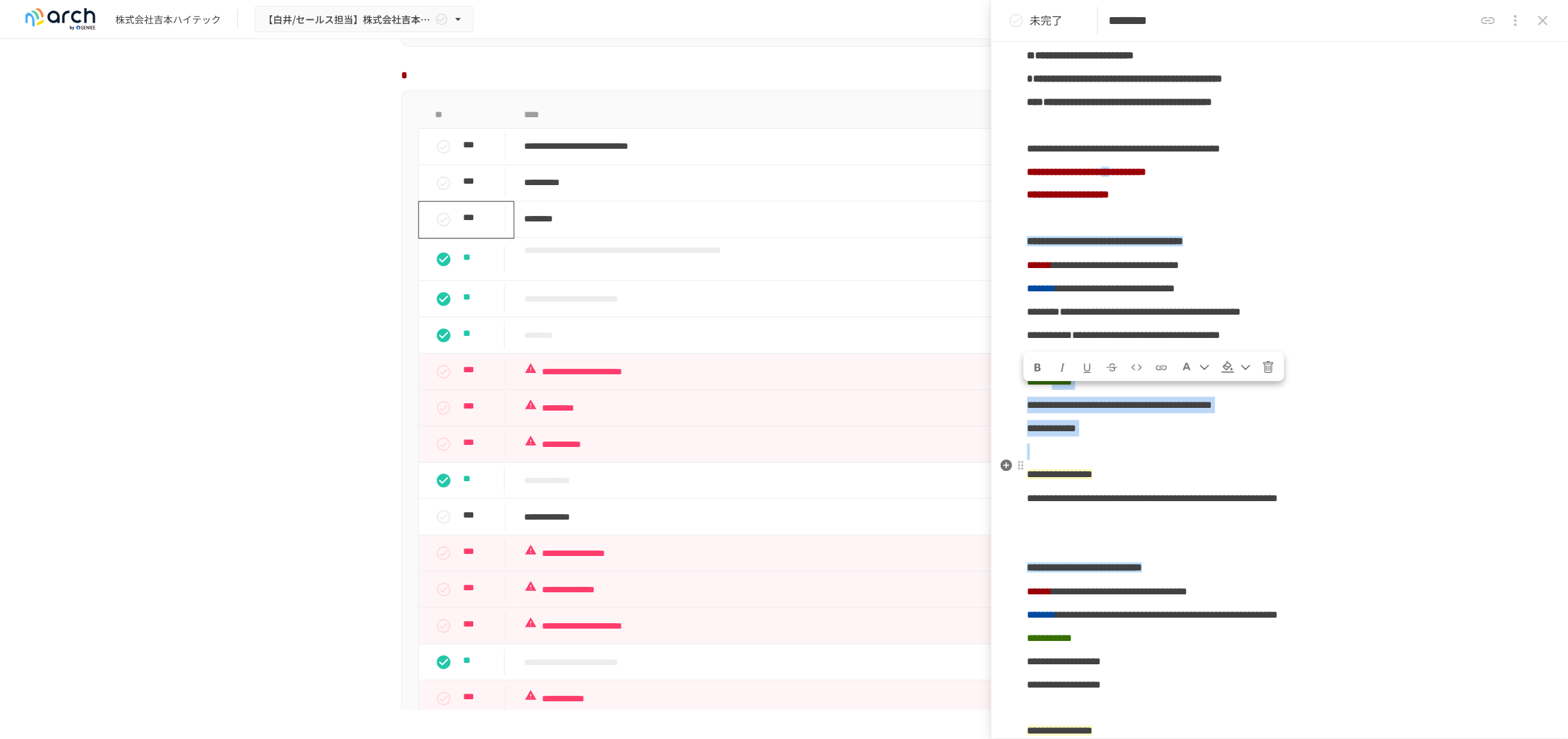 click on "**********" at bounding box center [1280, 284] 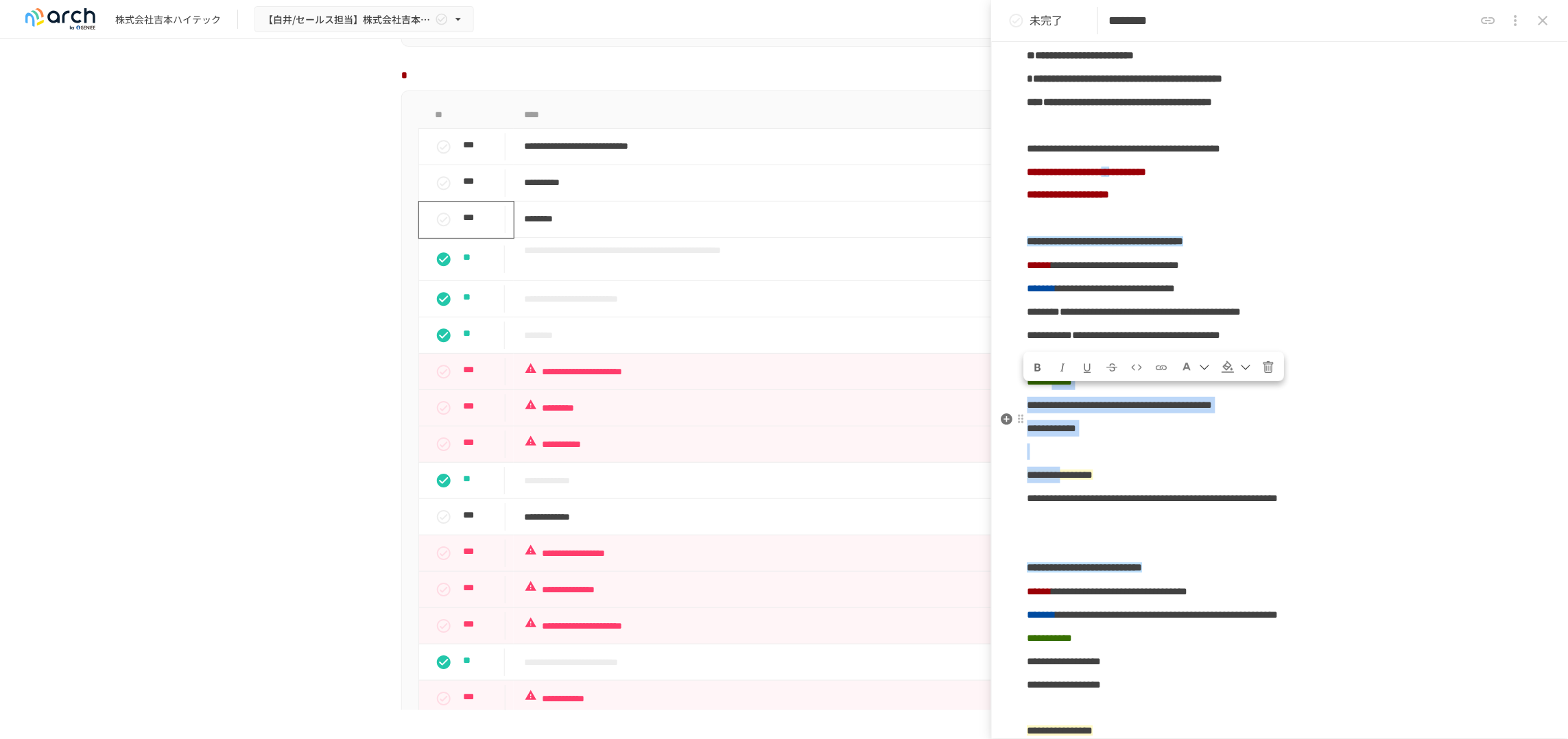 click on "**********" at bounding box center (1280, 428) 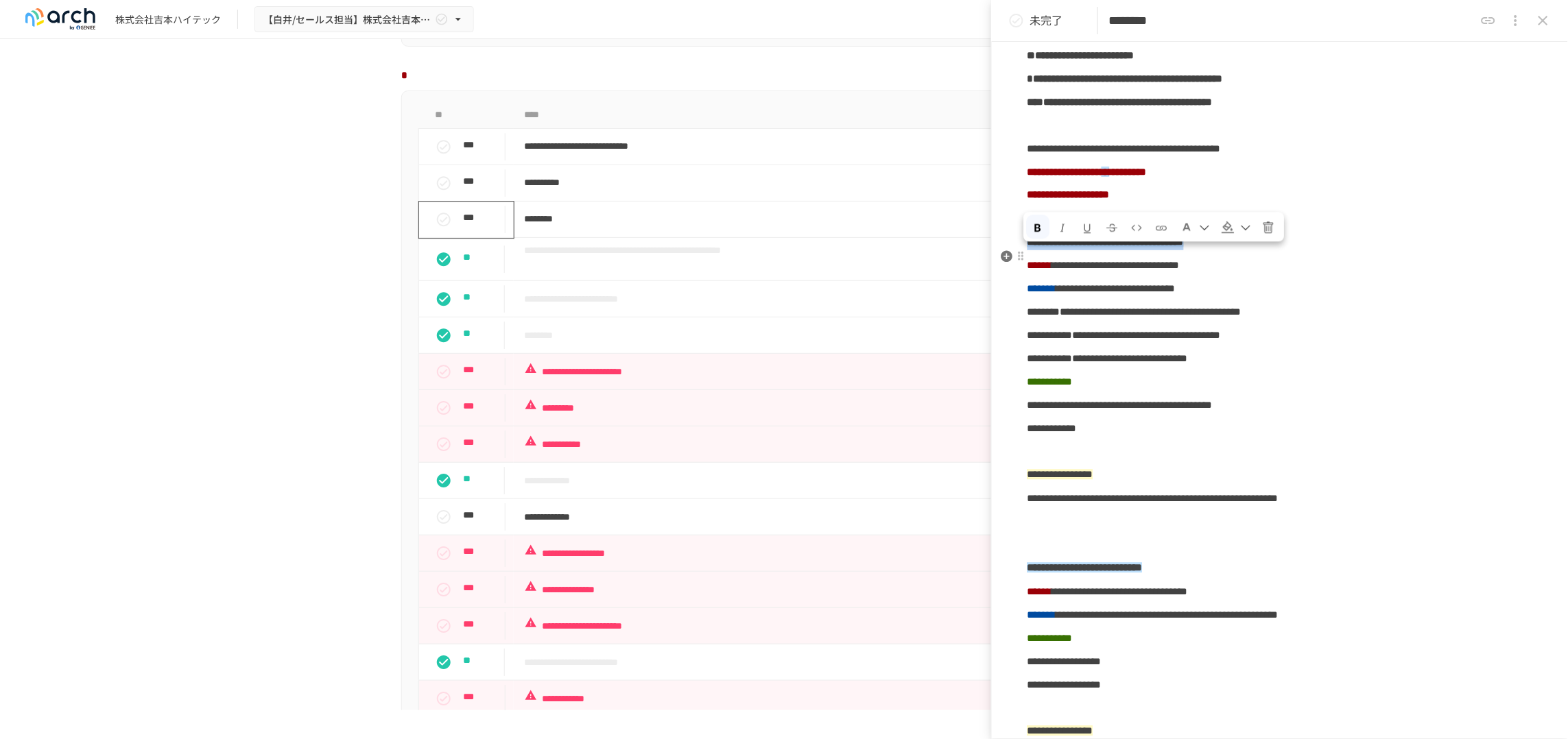 drag, startPoint x: 1440, startPoint y: 264, endPoint x: 1027, endPoint y: 267, distance: 413.0109 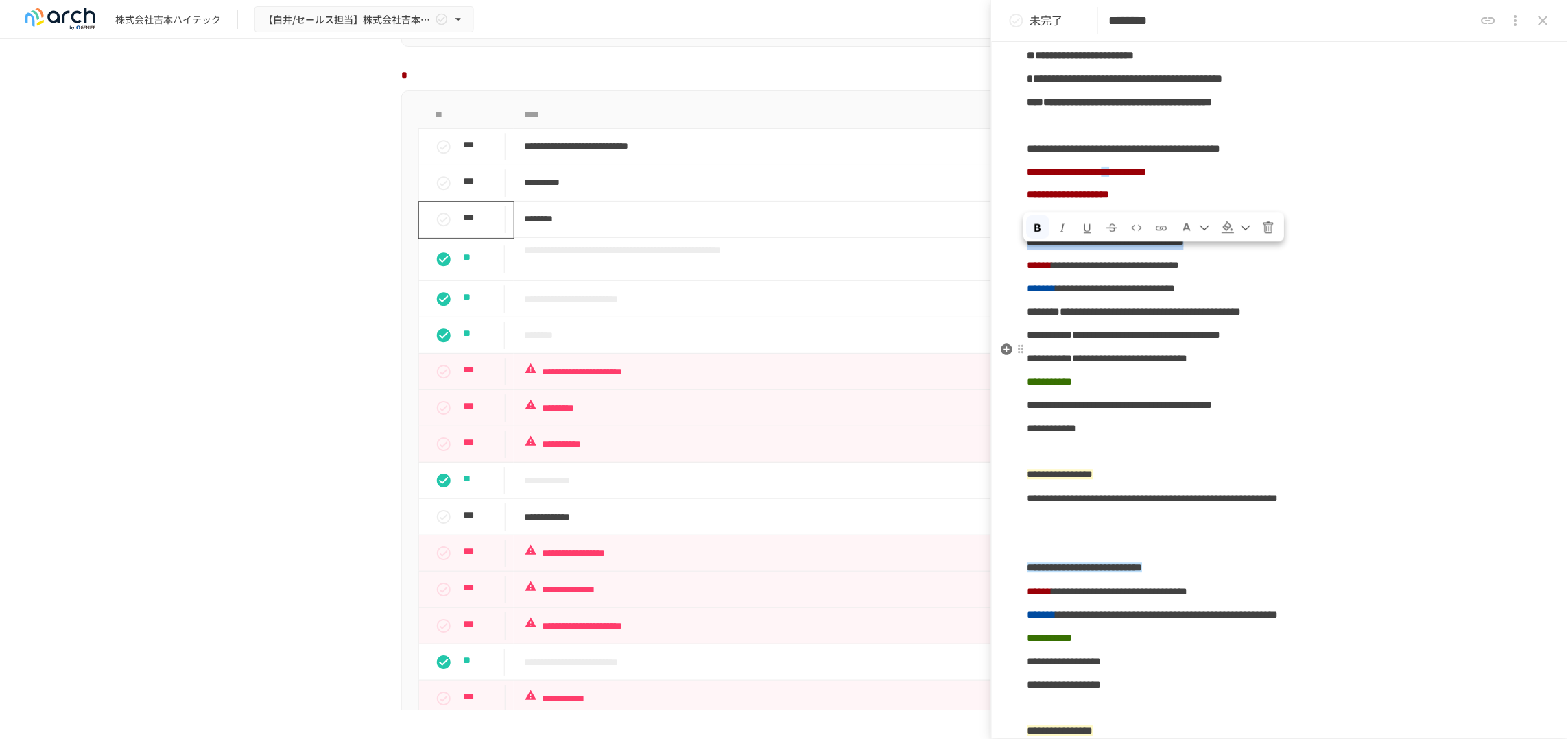 copy on "**********" 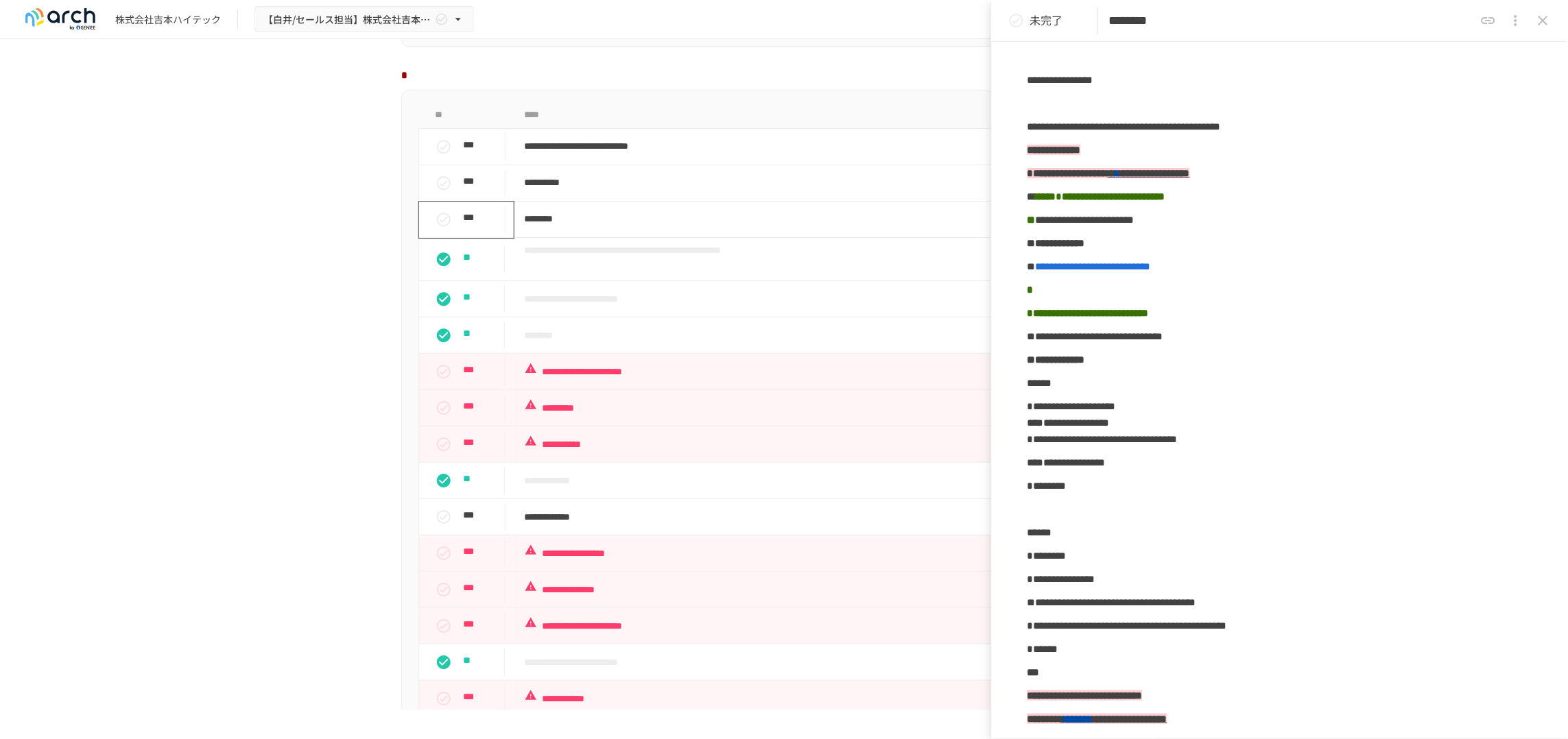 scroll, scrollTop: 0, scrollLeft: 0, axis: both 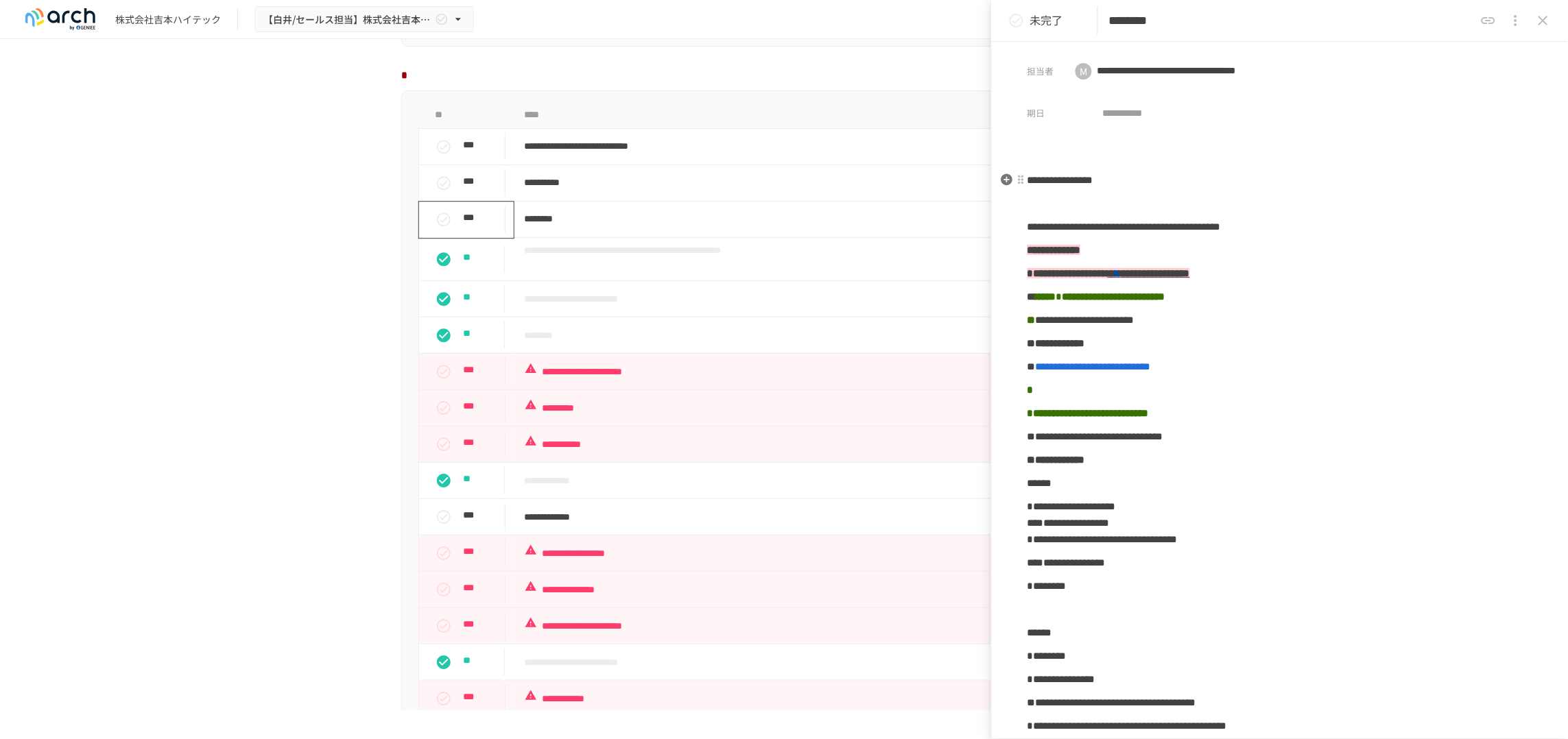 click on "**********" at bounding box center (1060, 180) 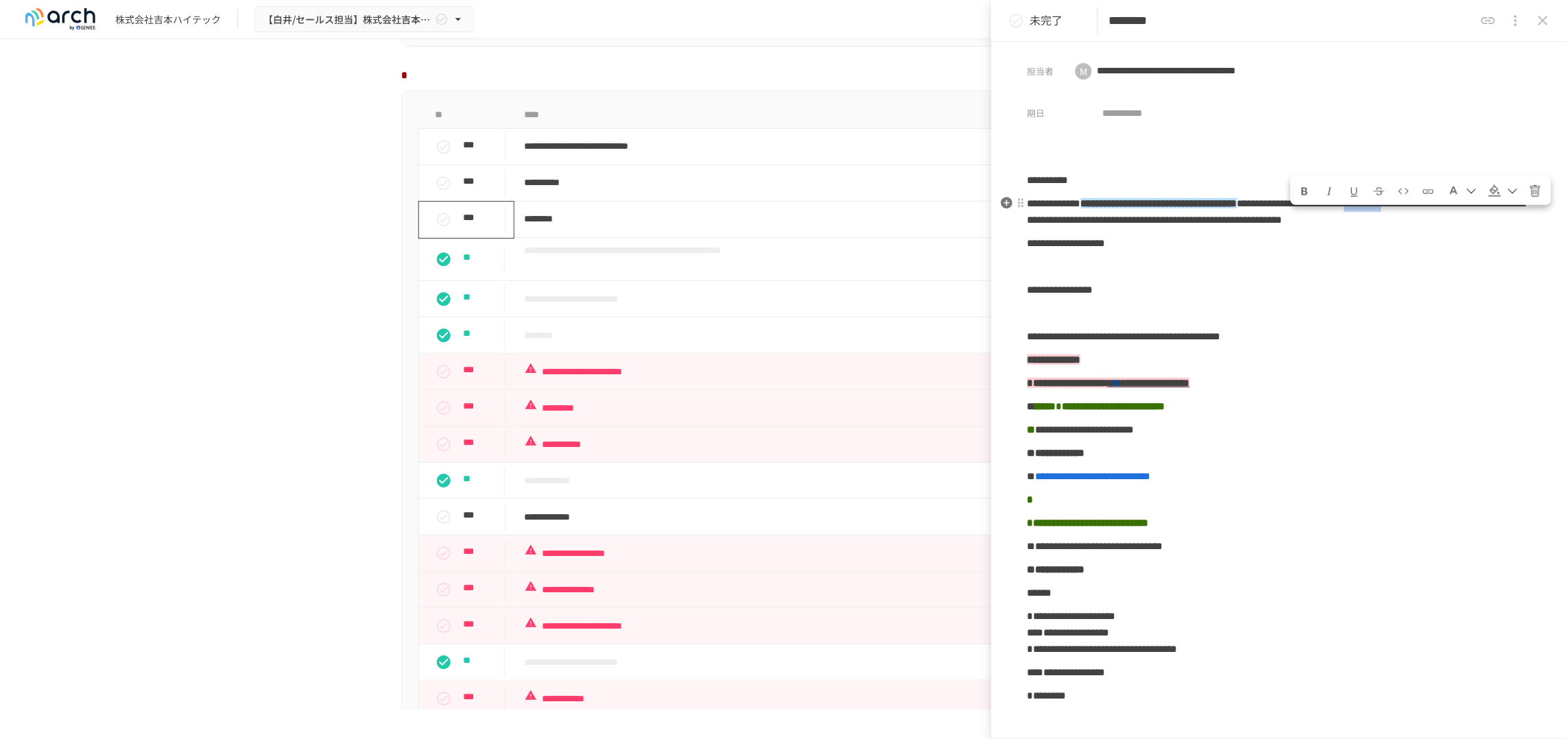 drag, startPoint x: 1336, startPoint y: 230, endPoint x: 1427, endPoint y: 237, distance: 91.26883 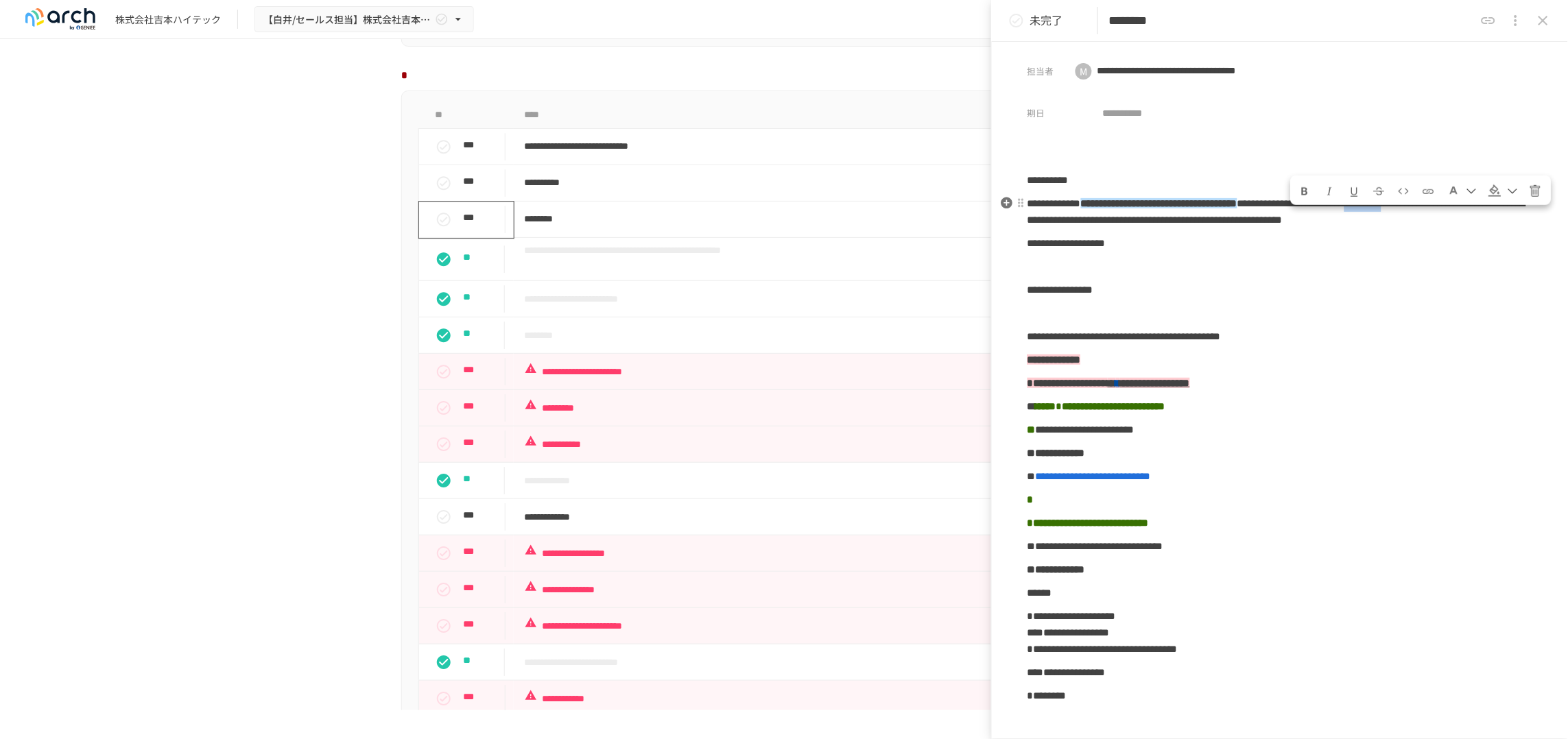 click on "**********" at bounding box center [1276, 211] 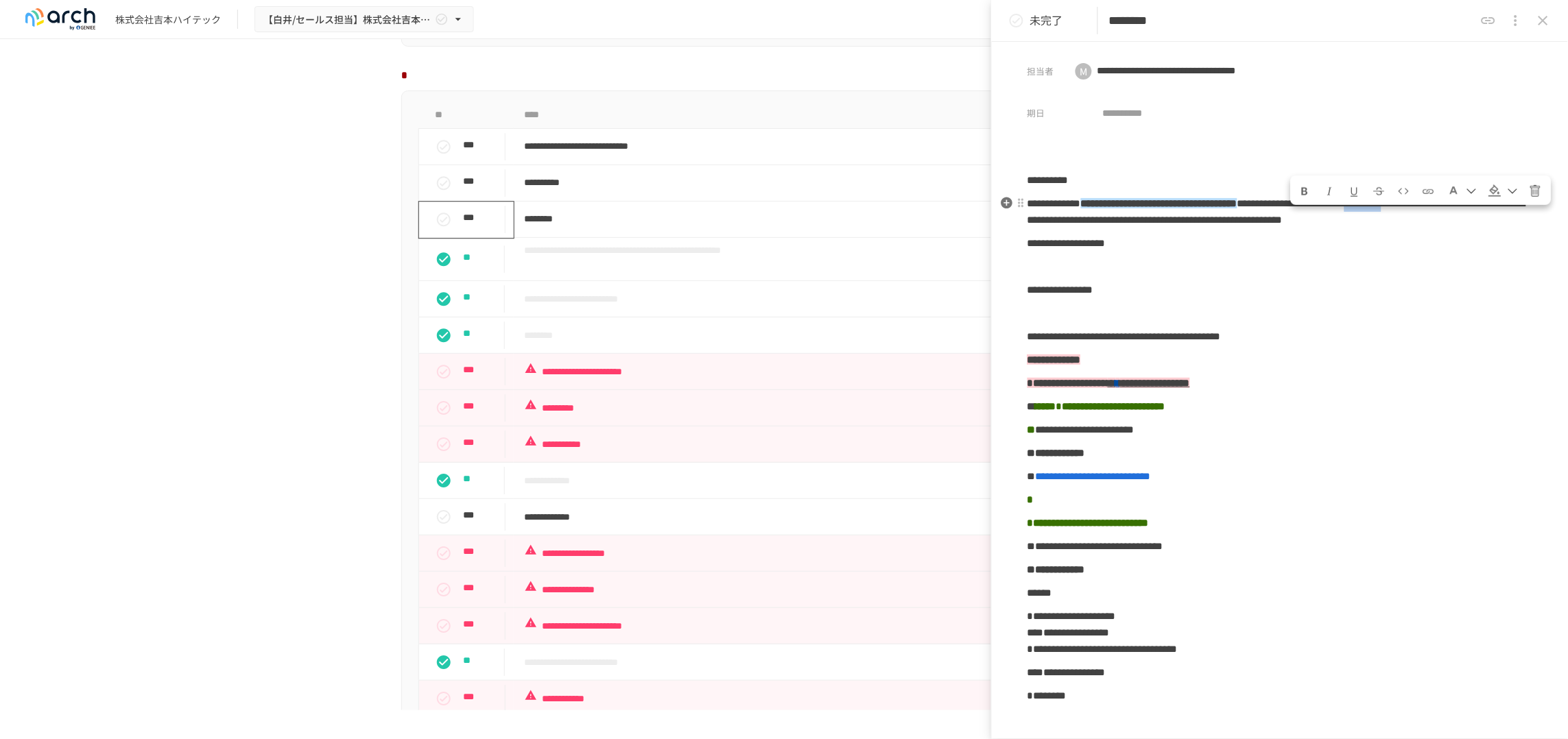 copy on "*********" 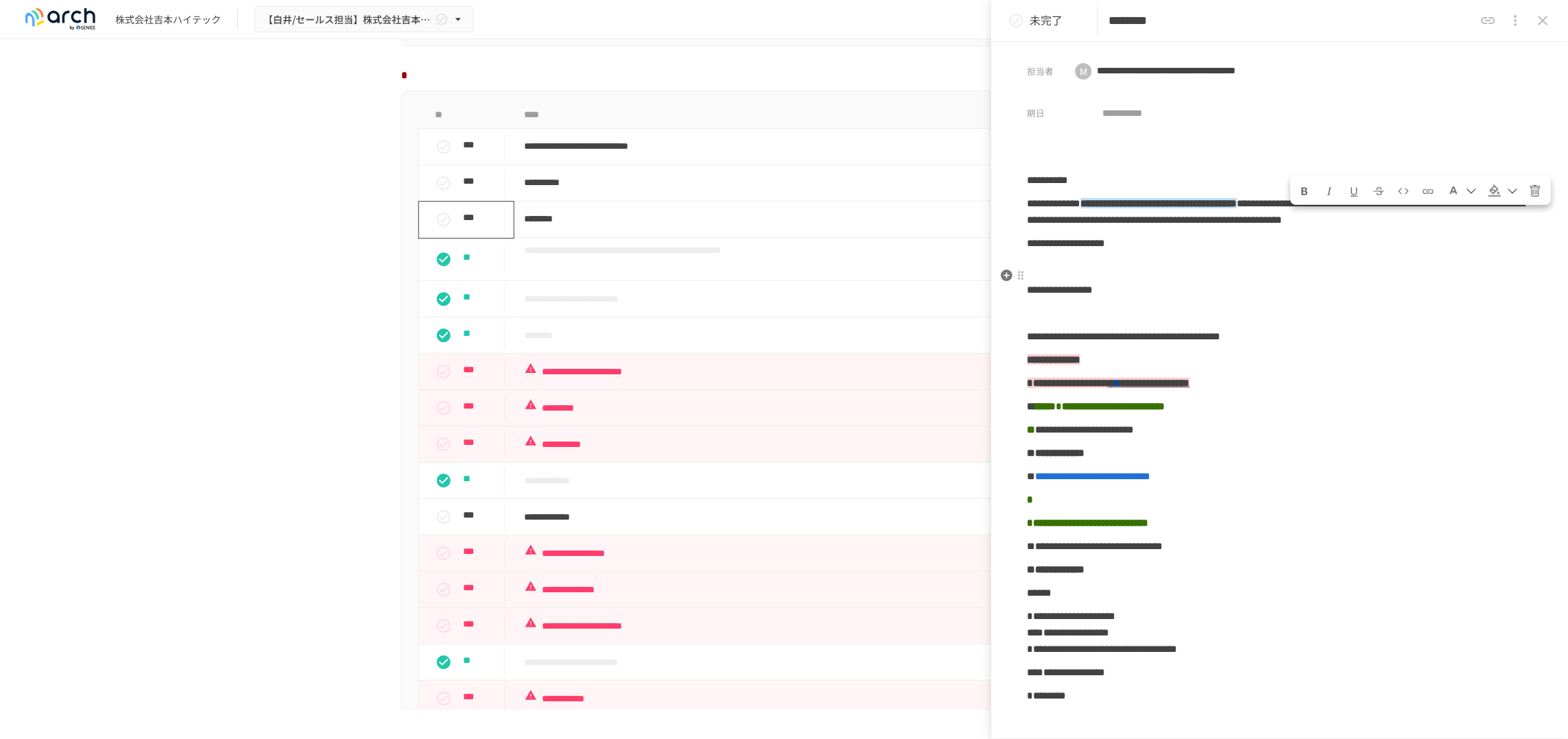 click on "**********" at bounding box center [1280, 243] 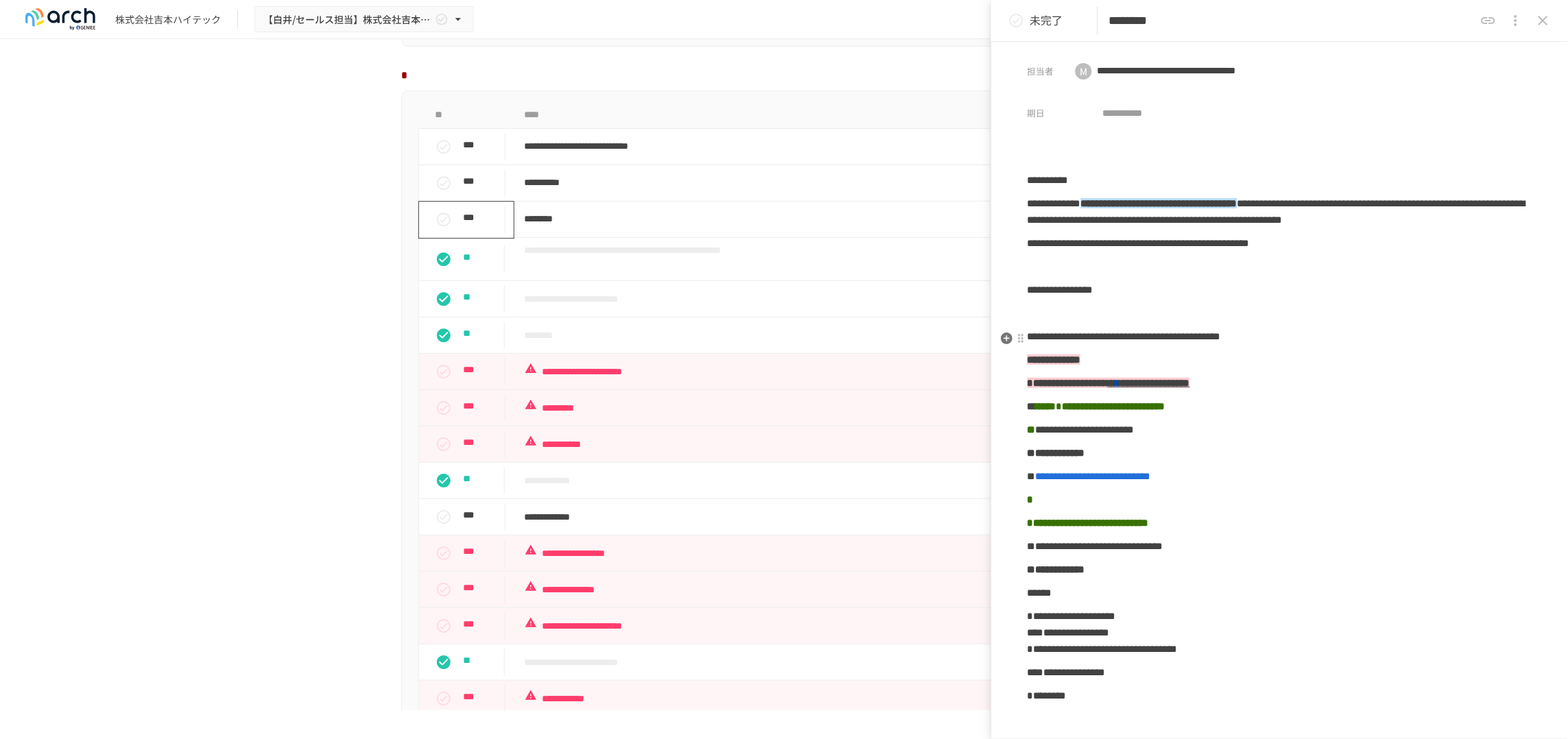 click on "**********" at bounding box center [1280, 290] 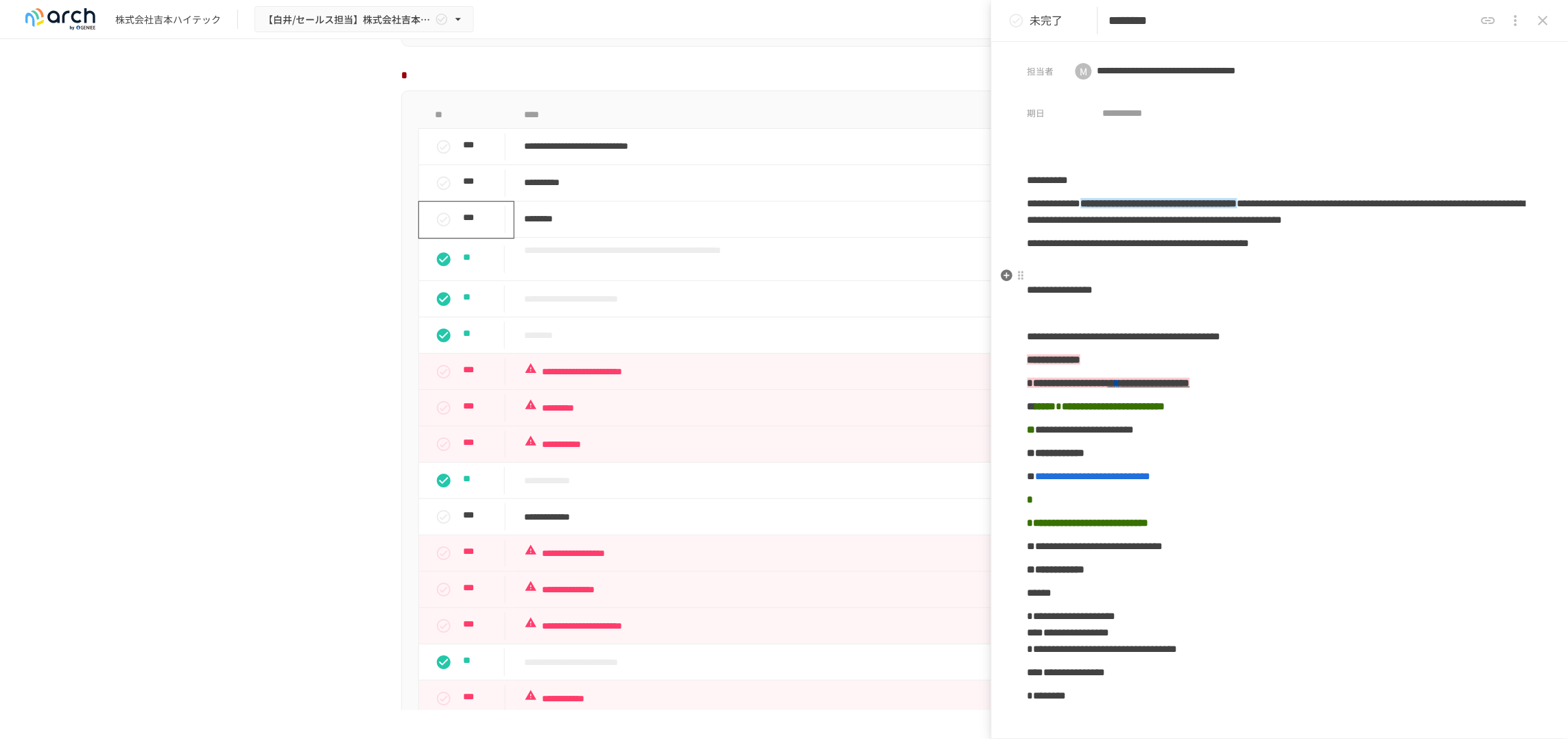 click on "**********" at bounding box center (1280, 243) 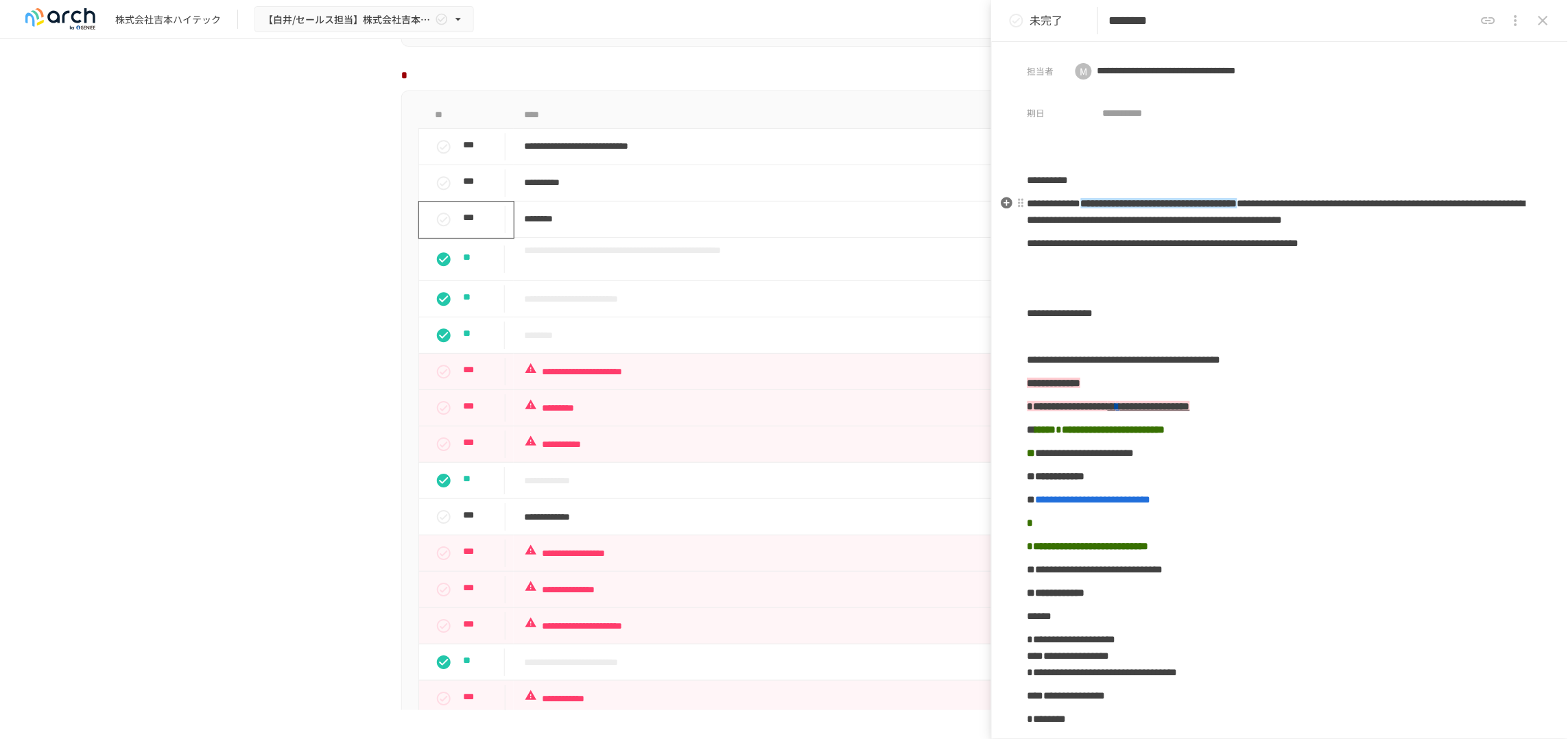 click on "**********" at bounding box center (1276, 211) 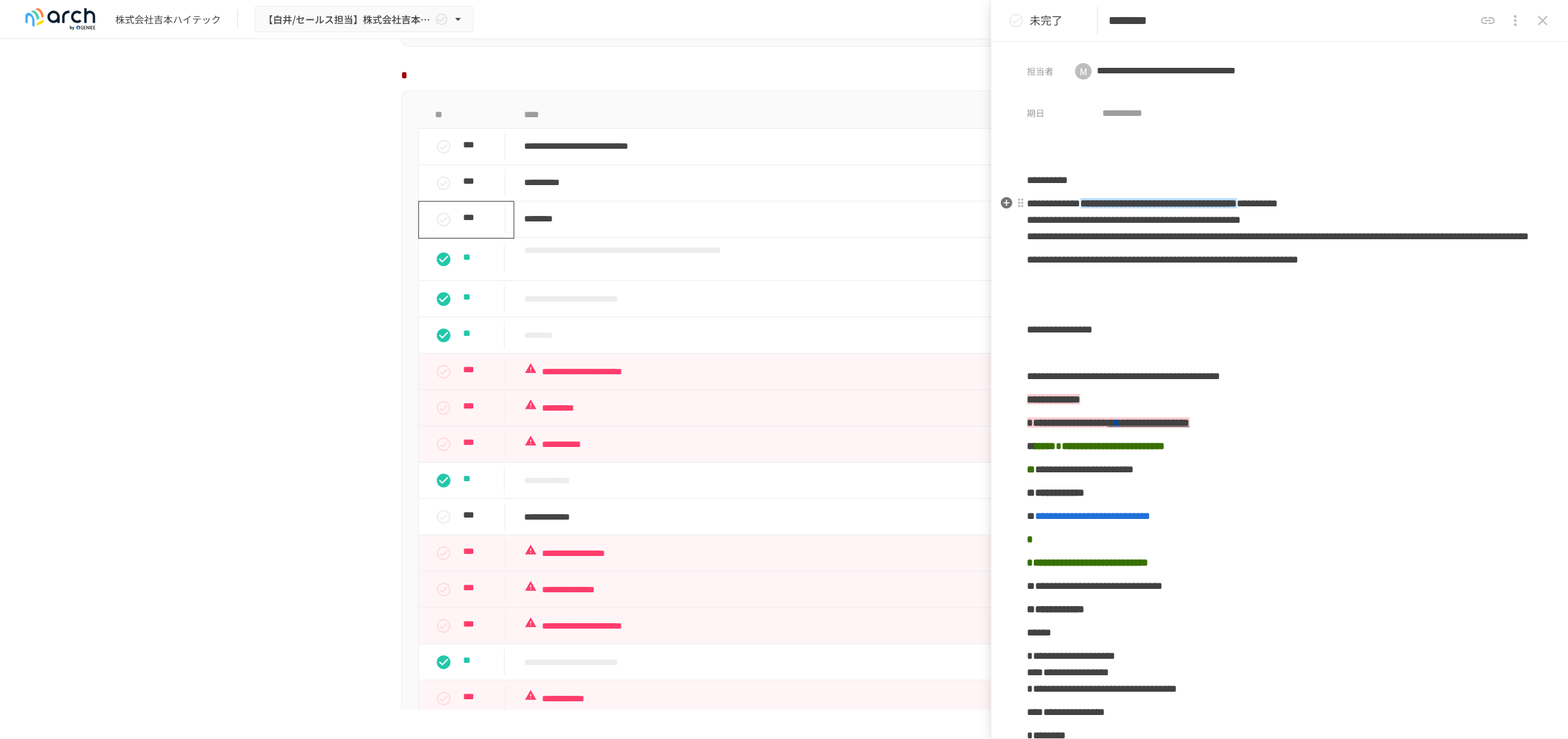 click on "**********" at bounding box center (1279, 236) 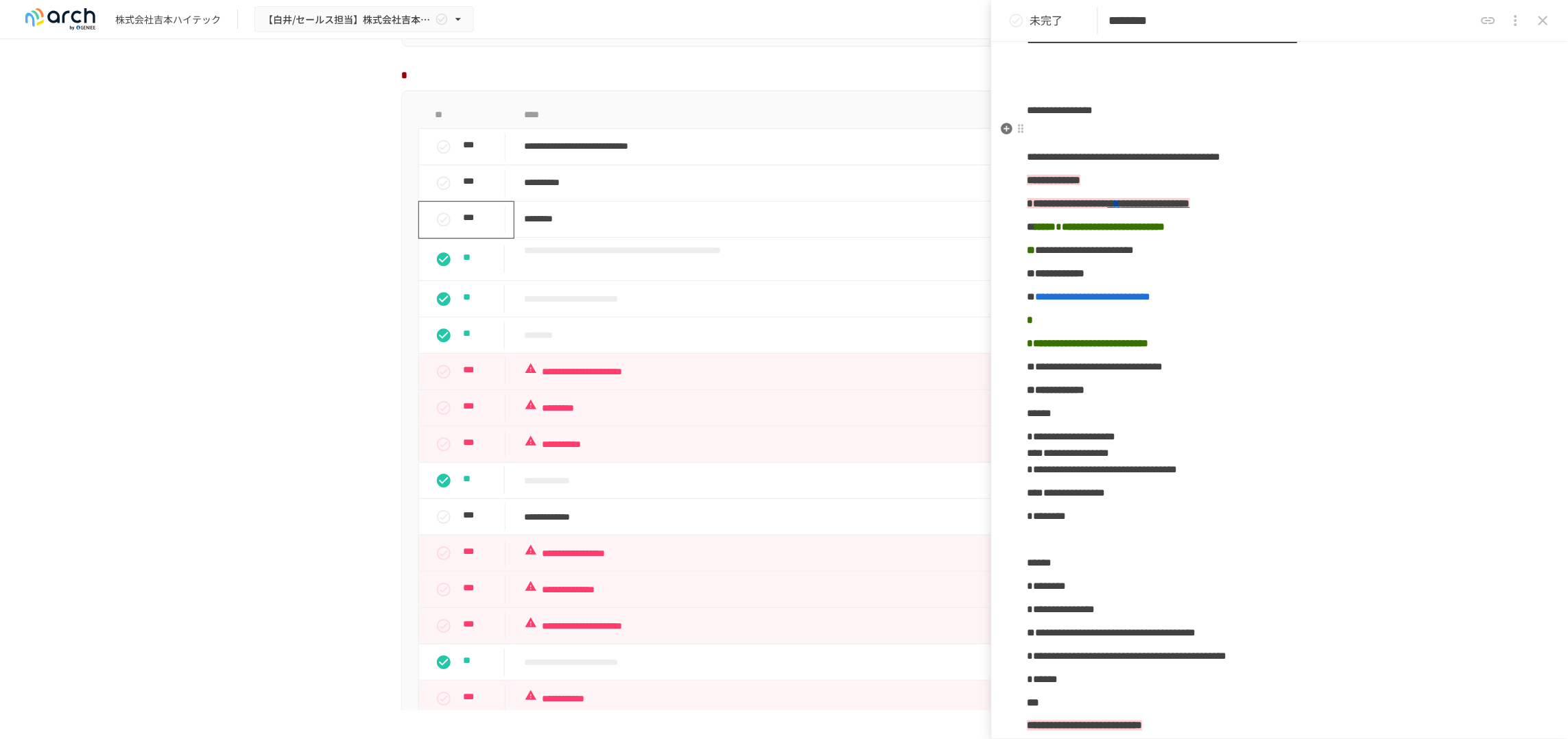 scroll, scrollTop: 257, scrollLeft: 0, axis: vertical 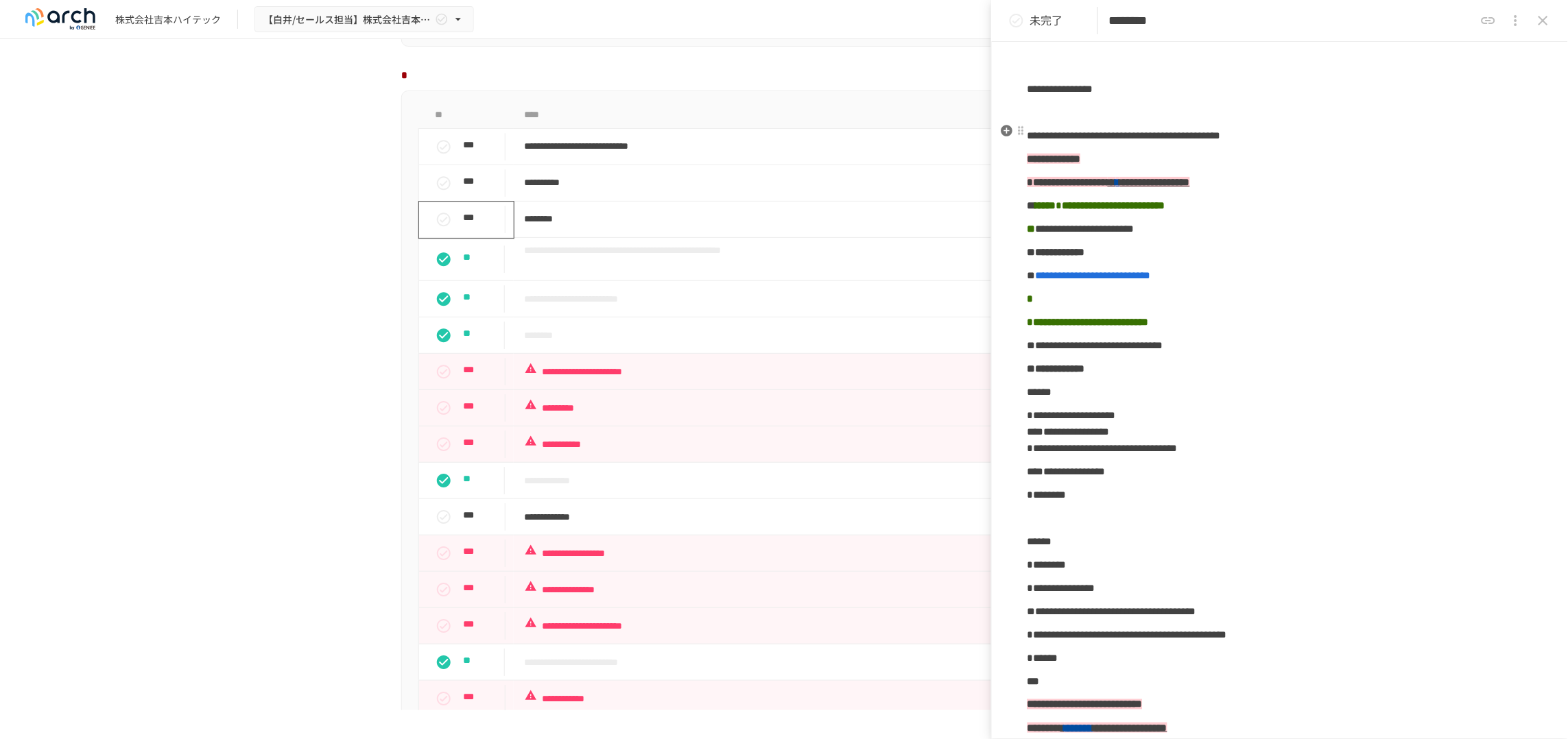 click at bounding box center (1280, 66) 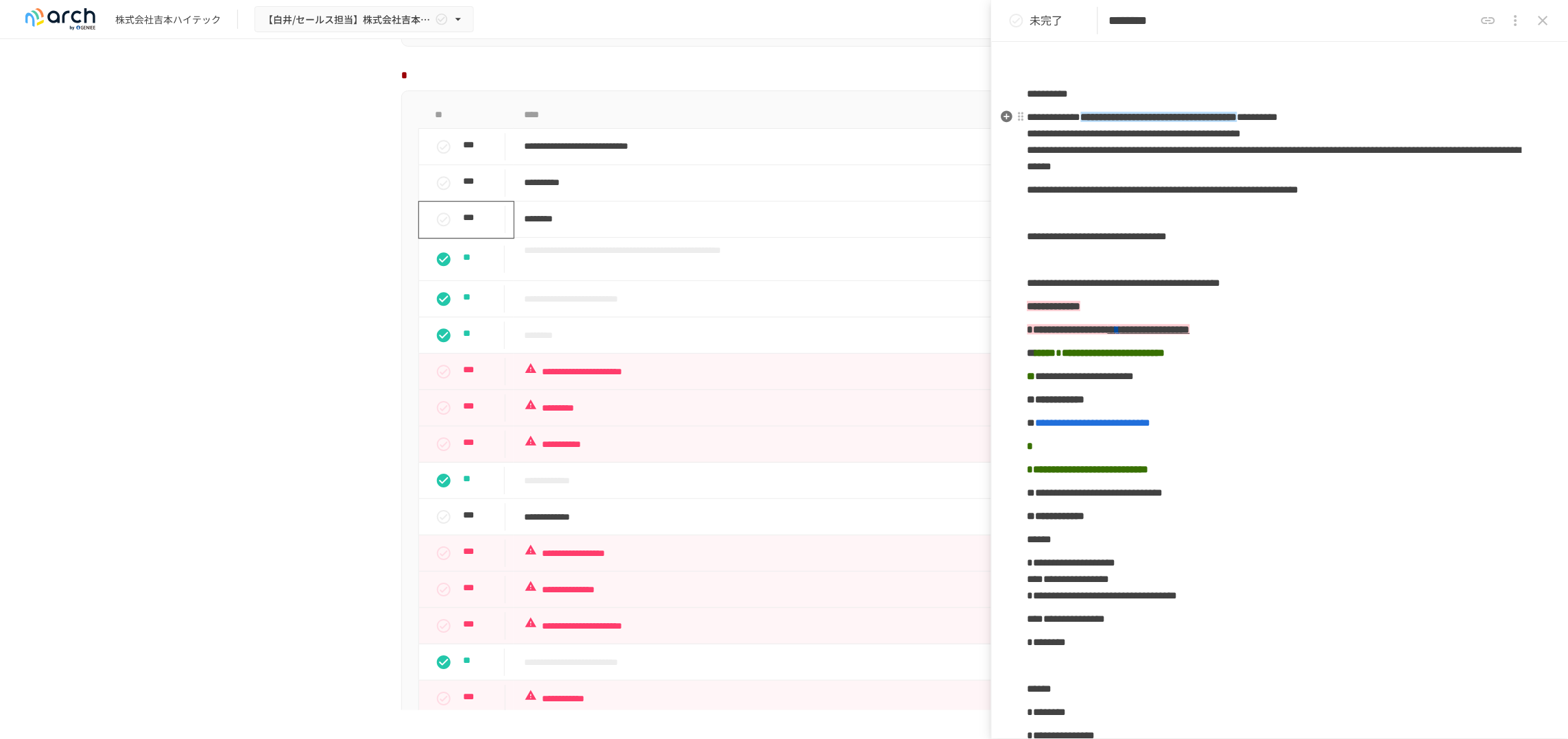 scroll, scrollTop: 86, scrollLeft: 0, axis: vertical 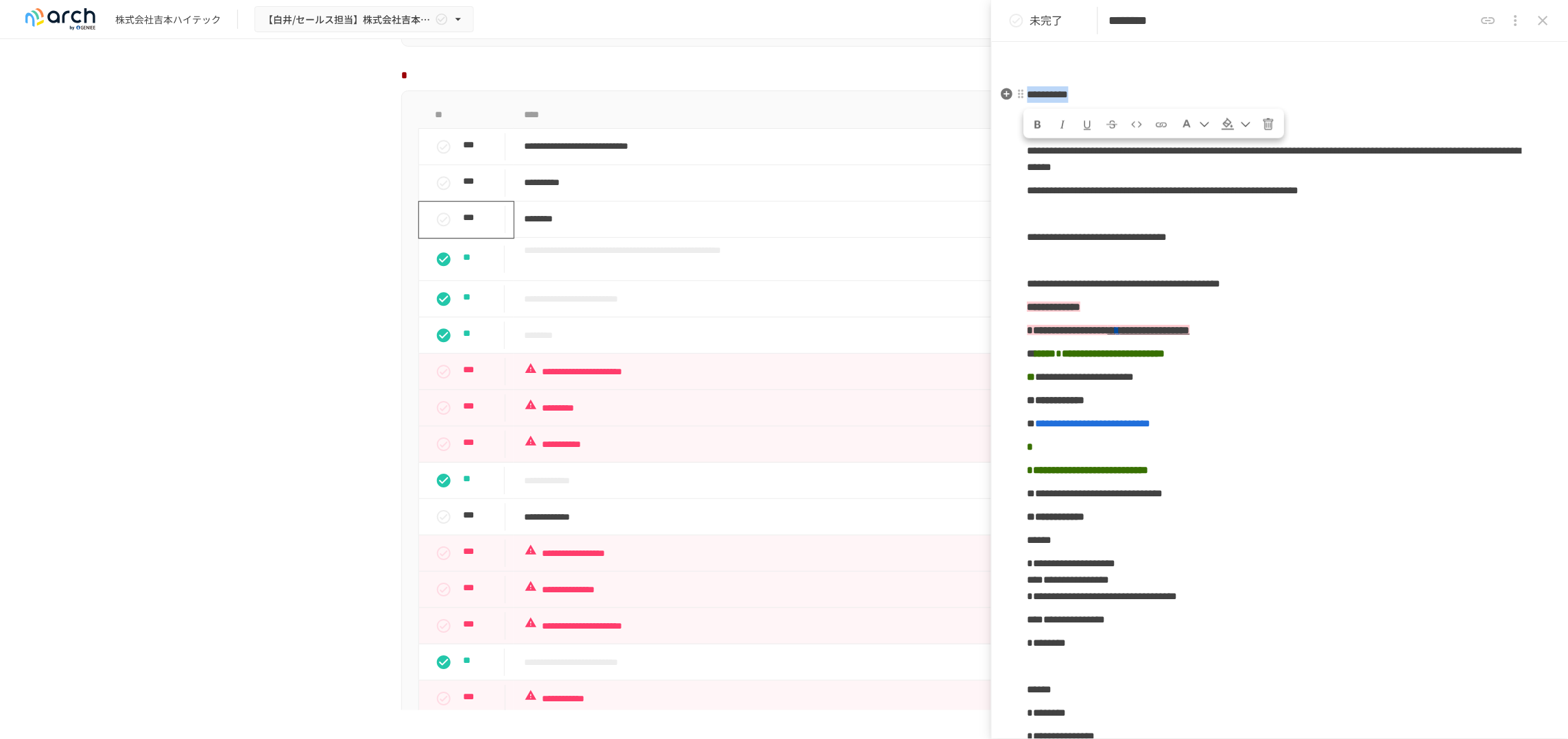 drag, startPoint x: 1121, startPoint y: 108, endPoint x: 1030, endPoint y: 108, distance: 91 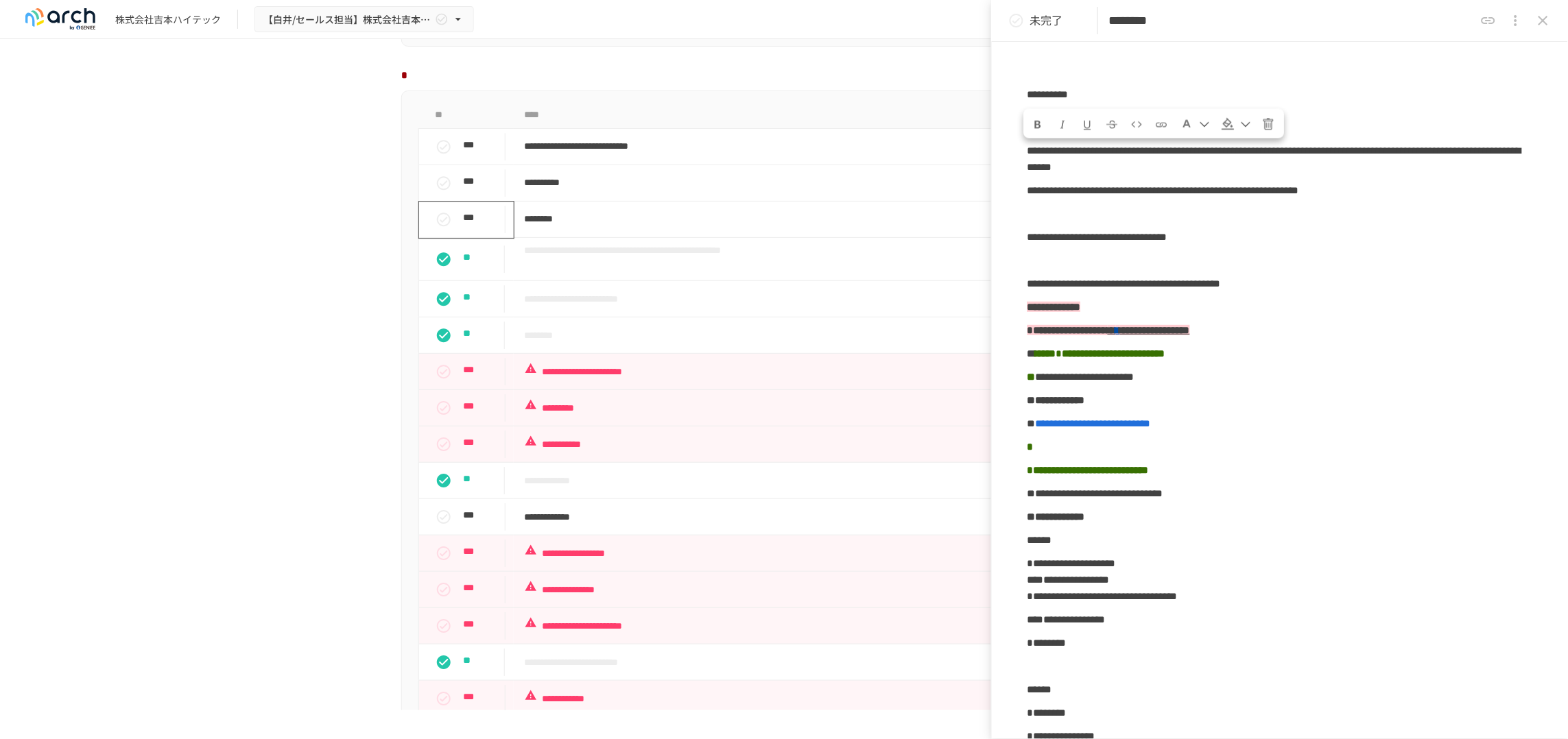 click on "********" at bounding box center (1292, 21) 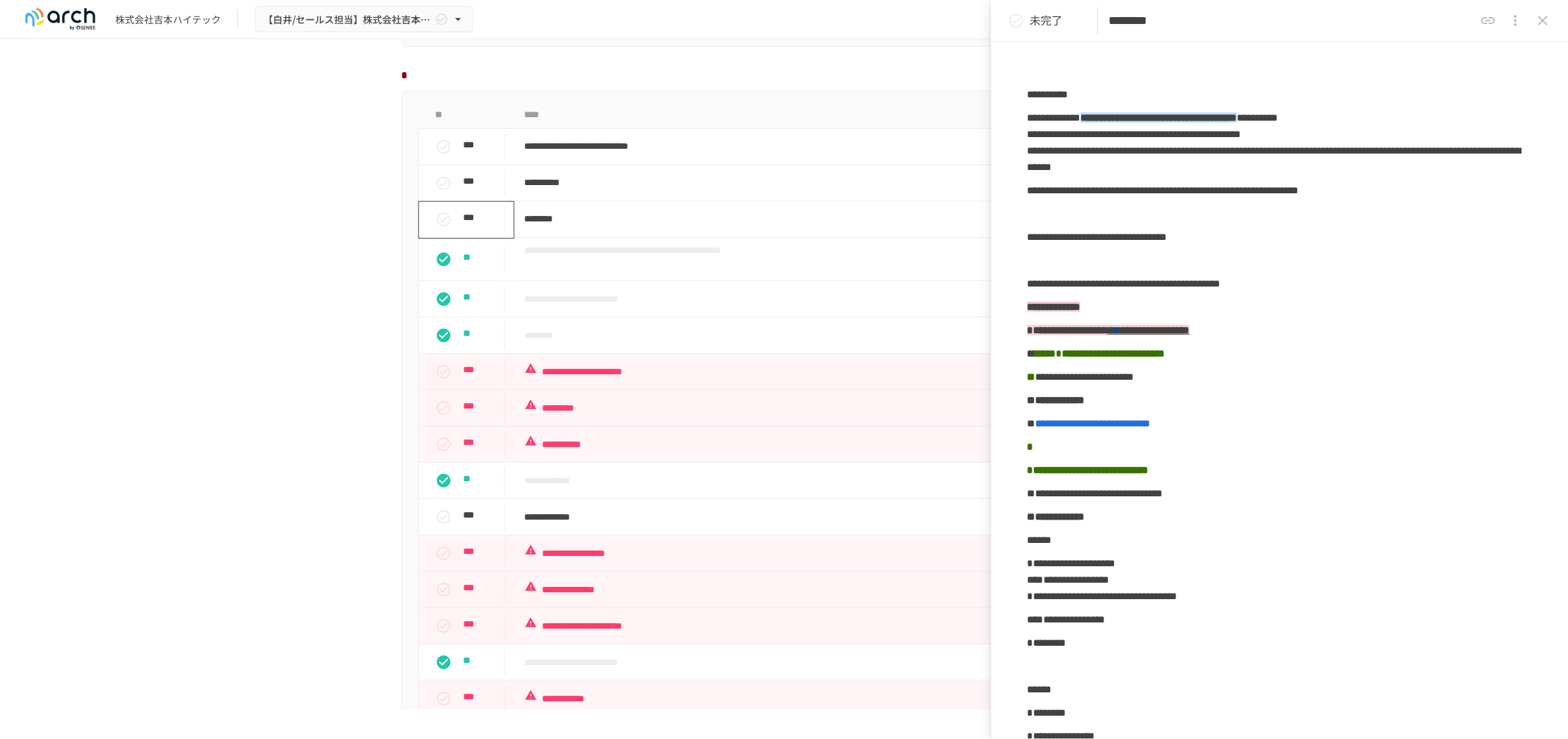 click on "********" at bounding box center (1292, 21) 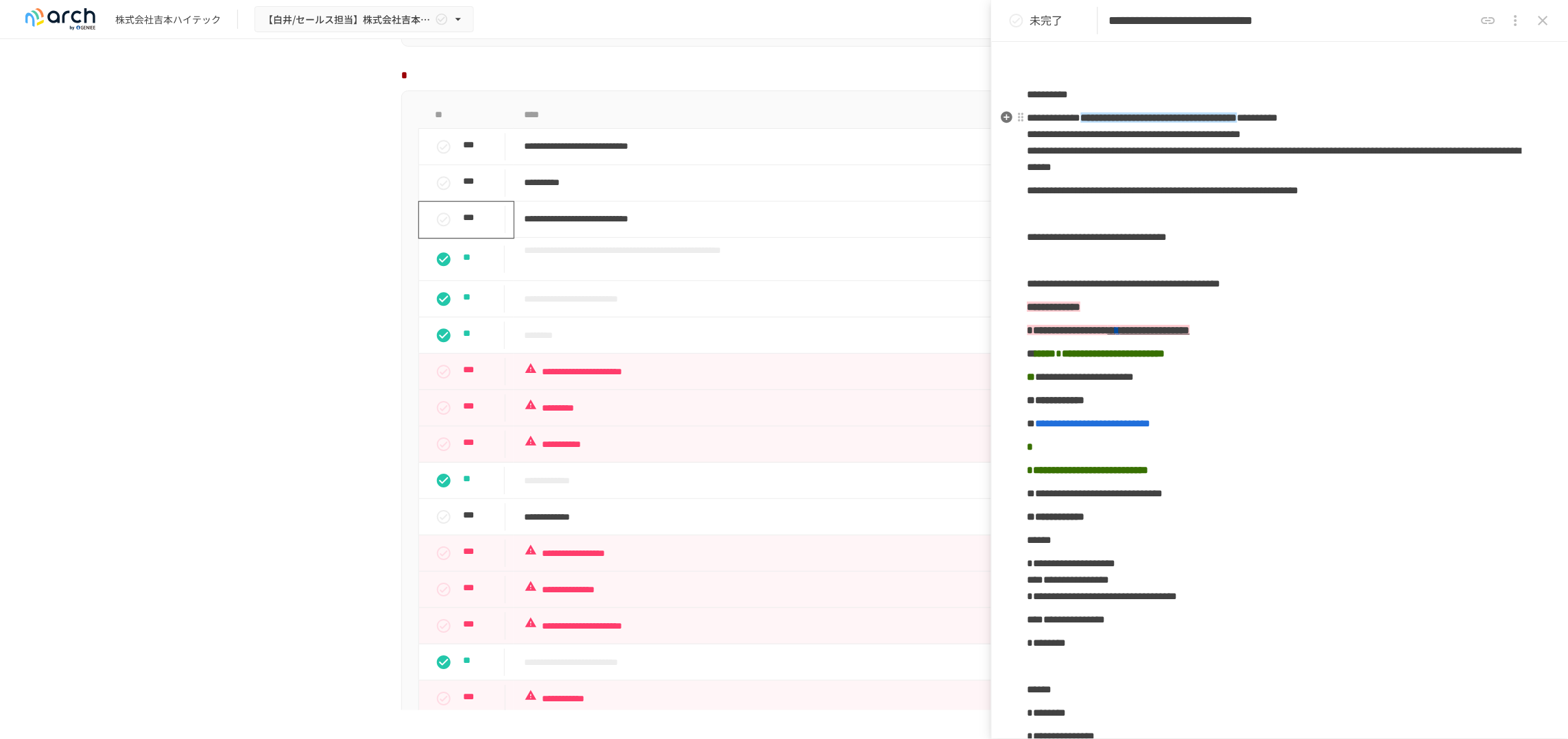 type on "**********" 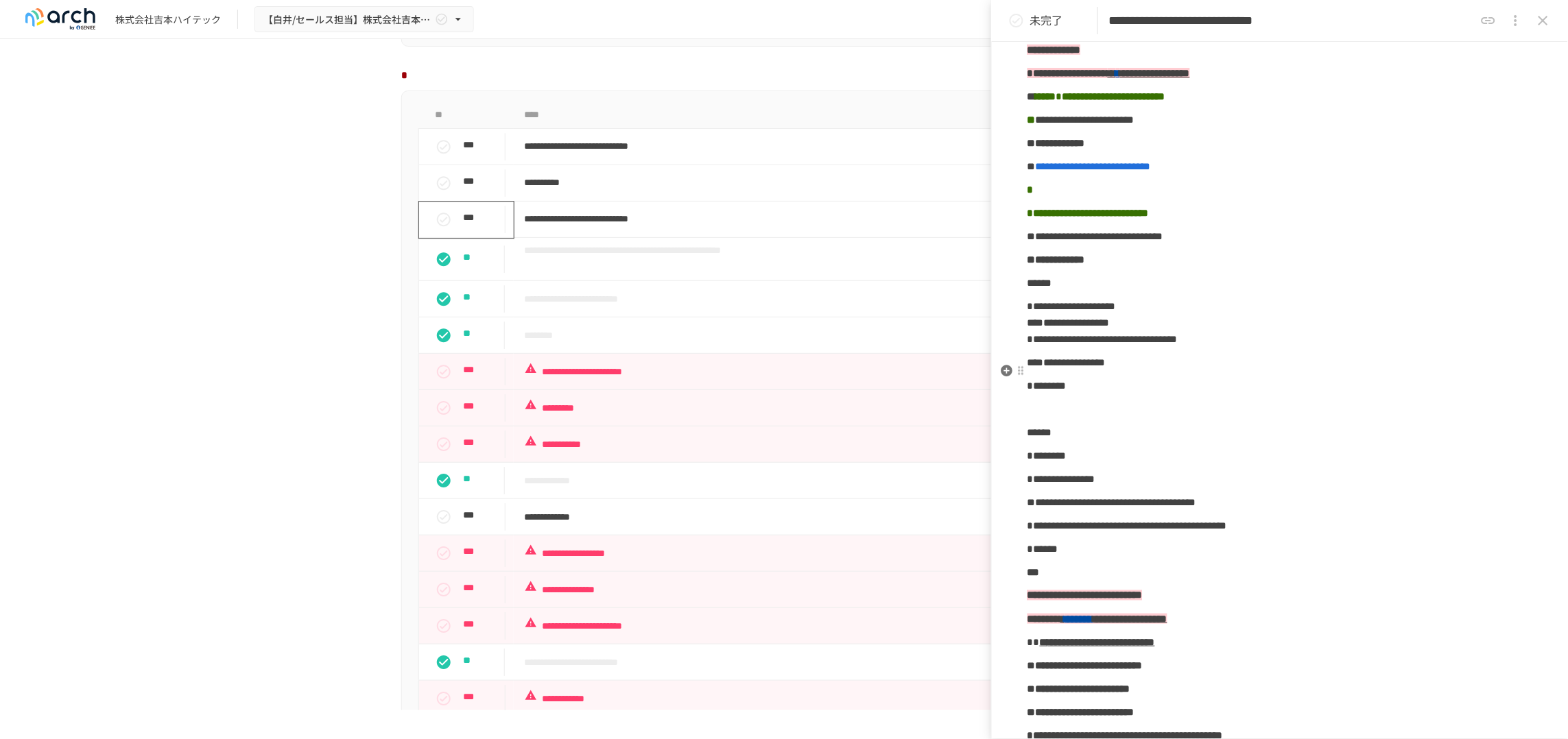 scroll, scrollTop: 0, scrollLeft: 0, axis: both 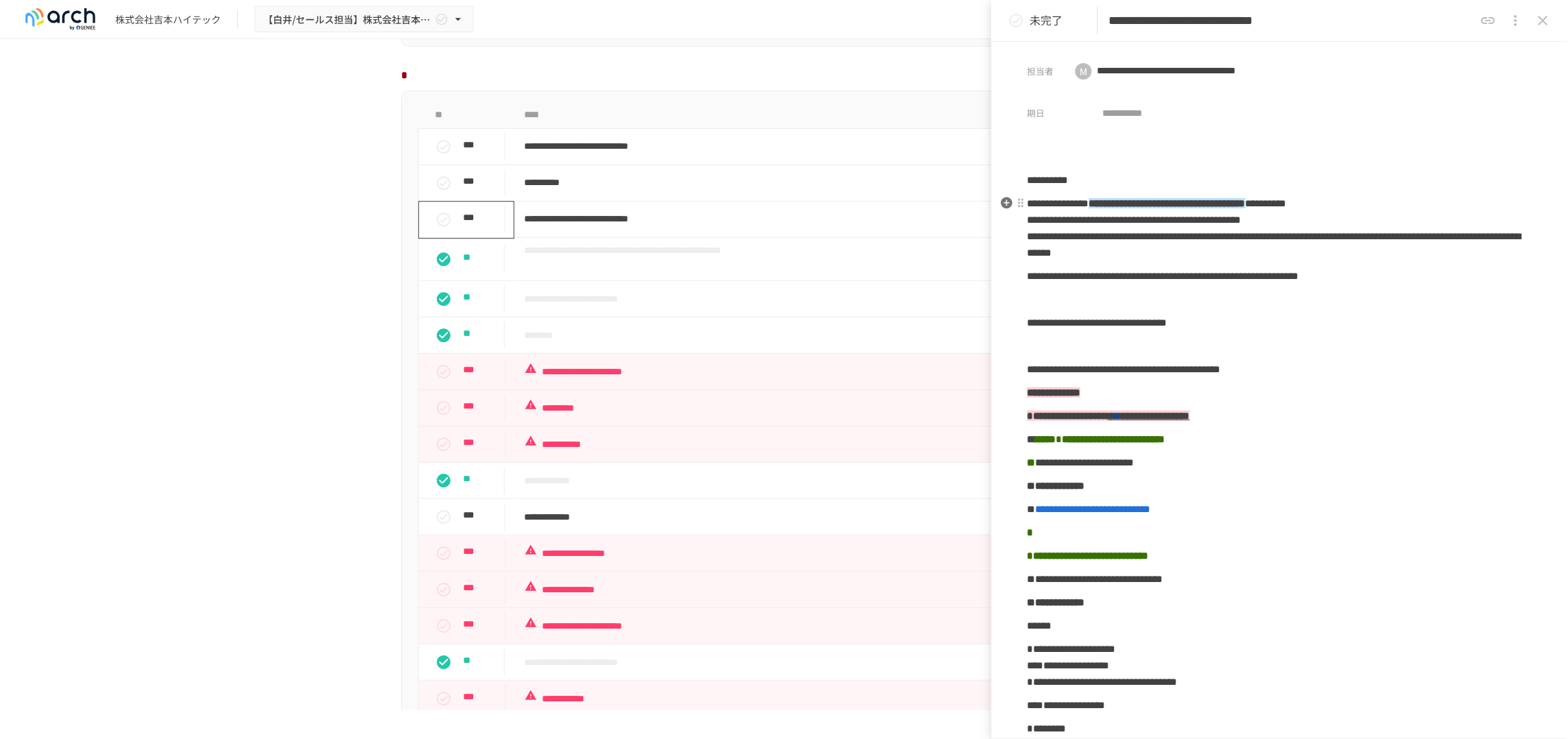 click on "**********" at bounding box center (1274, 244) 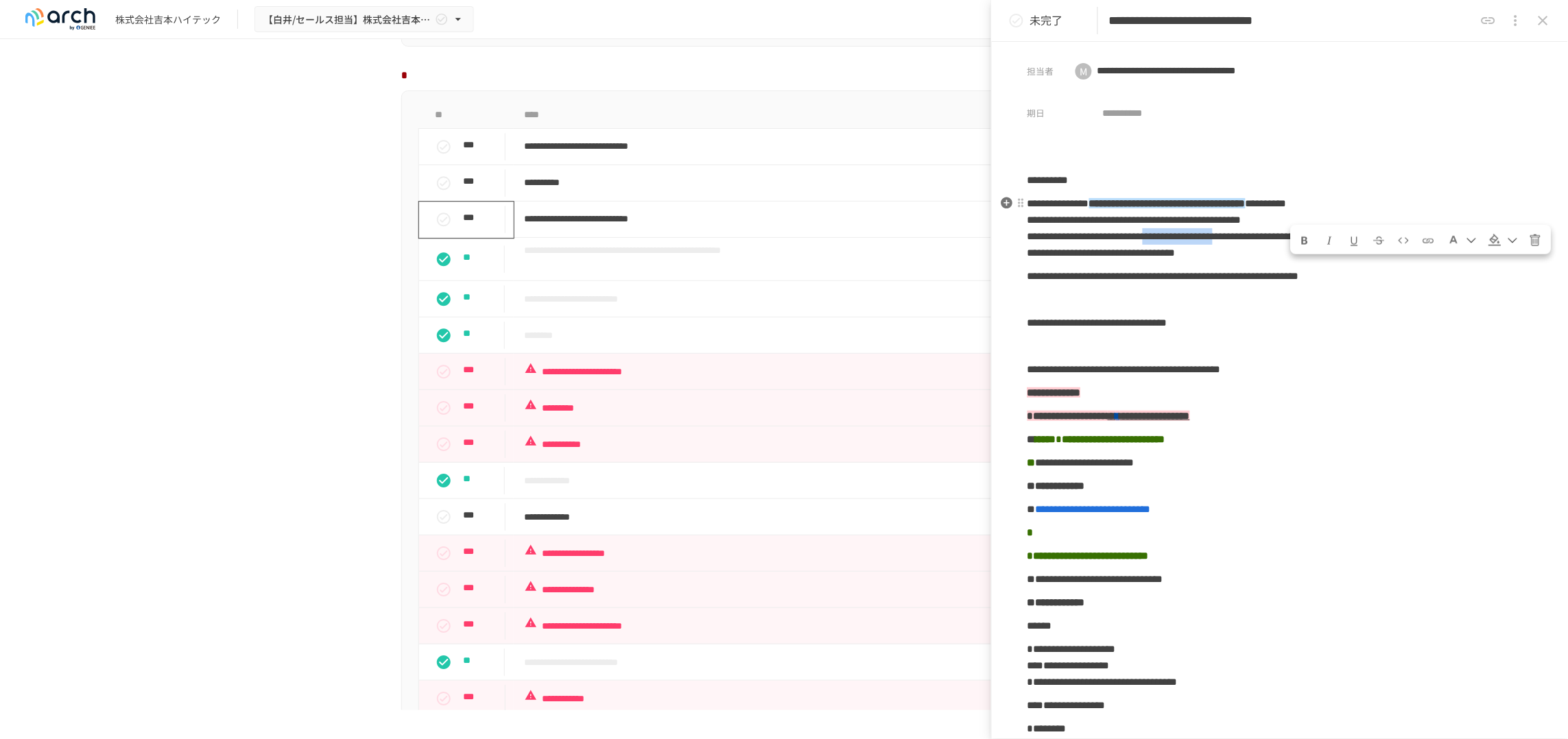 drag, startPoint x: 1320, startPoint y: 281, endPoint x: 1486, endPoint y: 274, distance: 166.1475 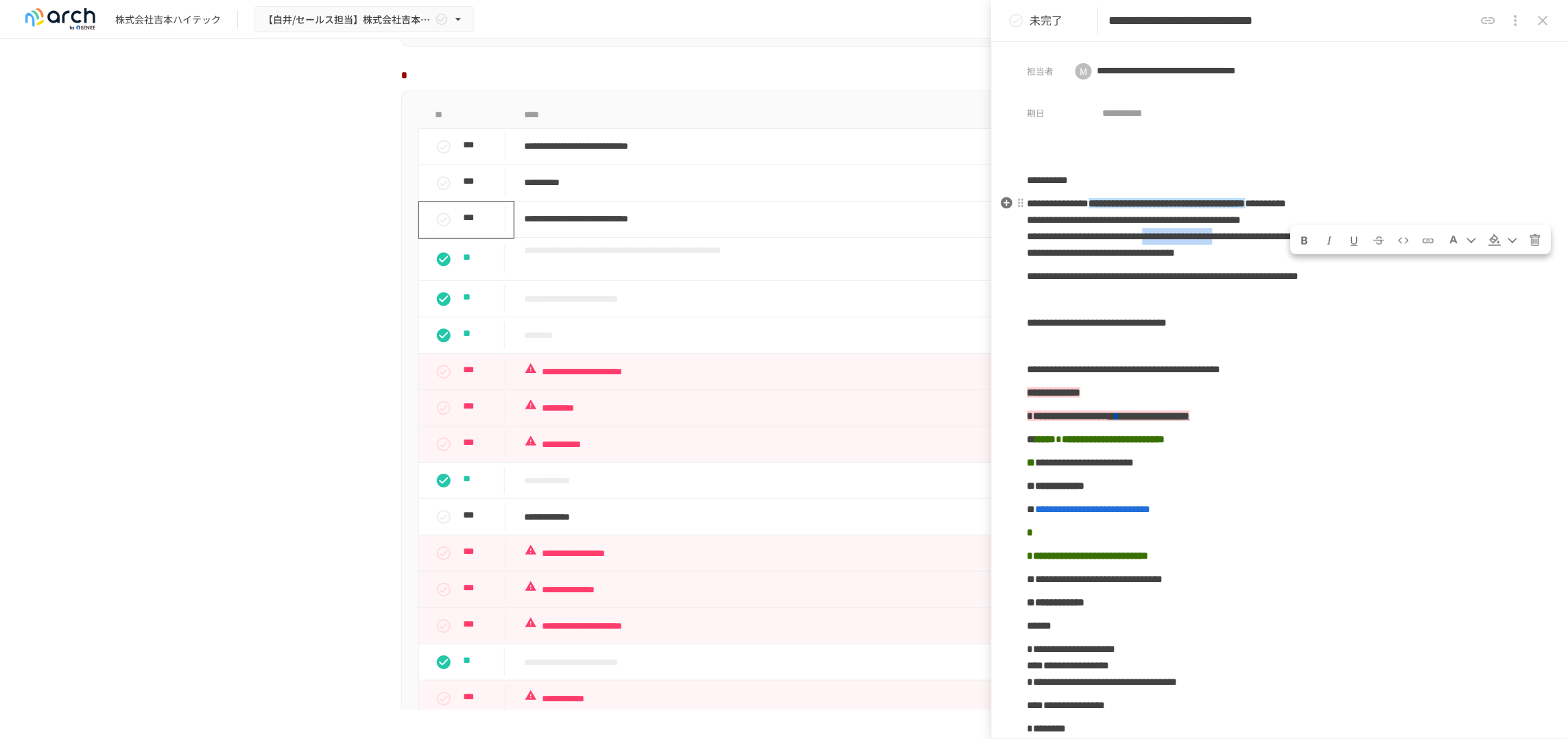 click on "**********" at bounding box center [1274, 244] 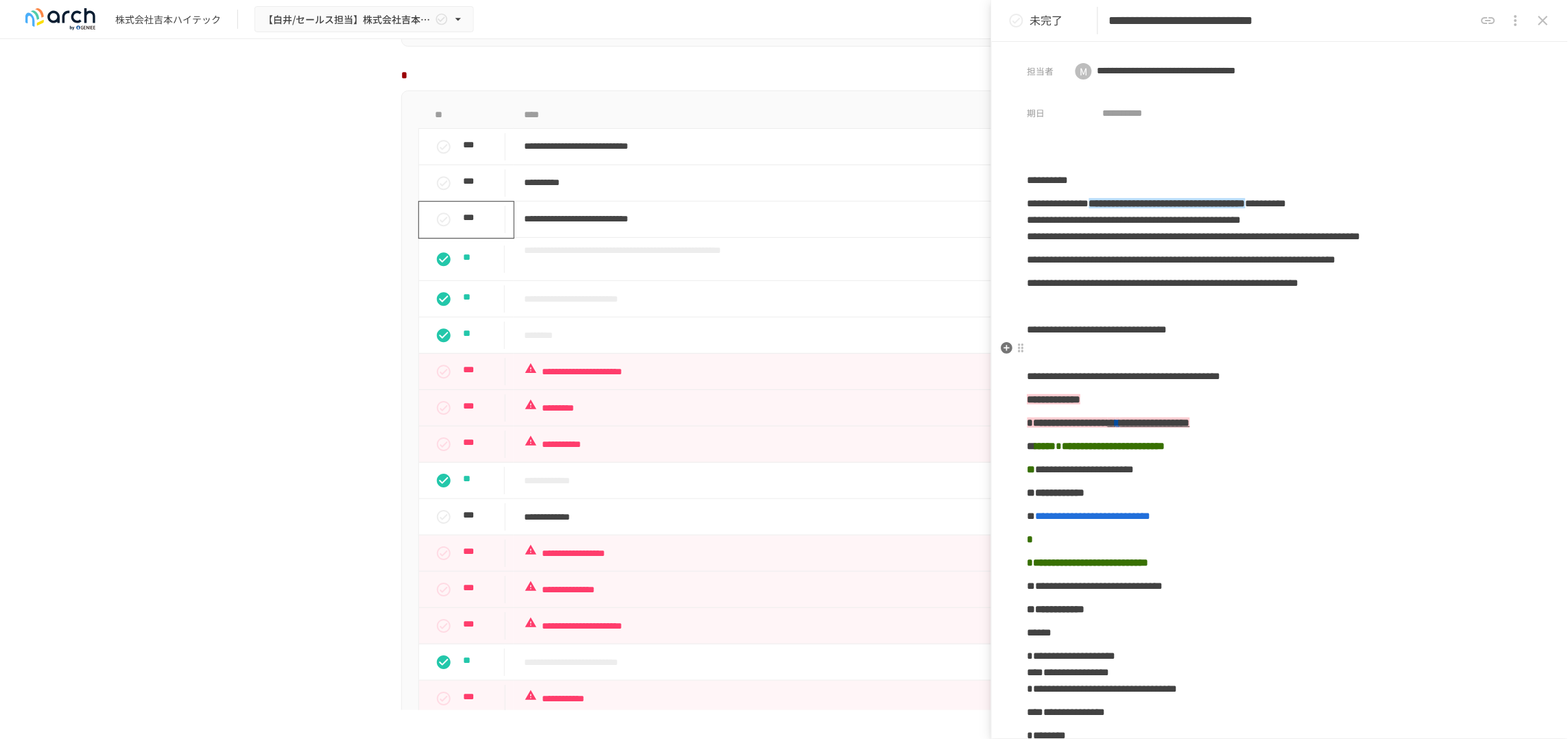 click on "**********" at bounding box center (1280, 283) 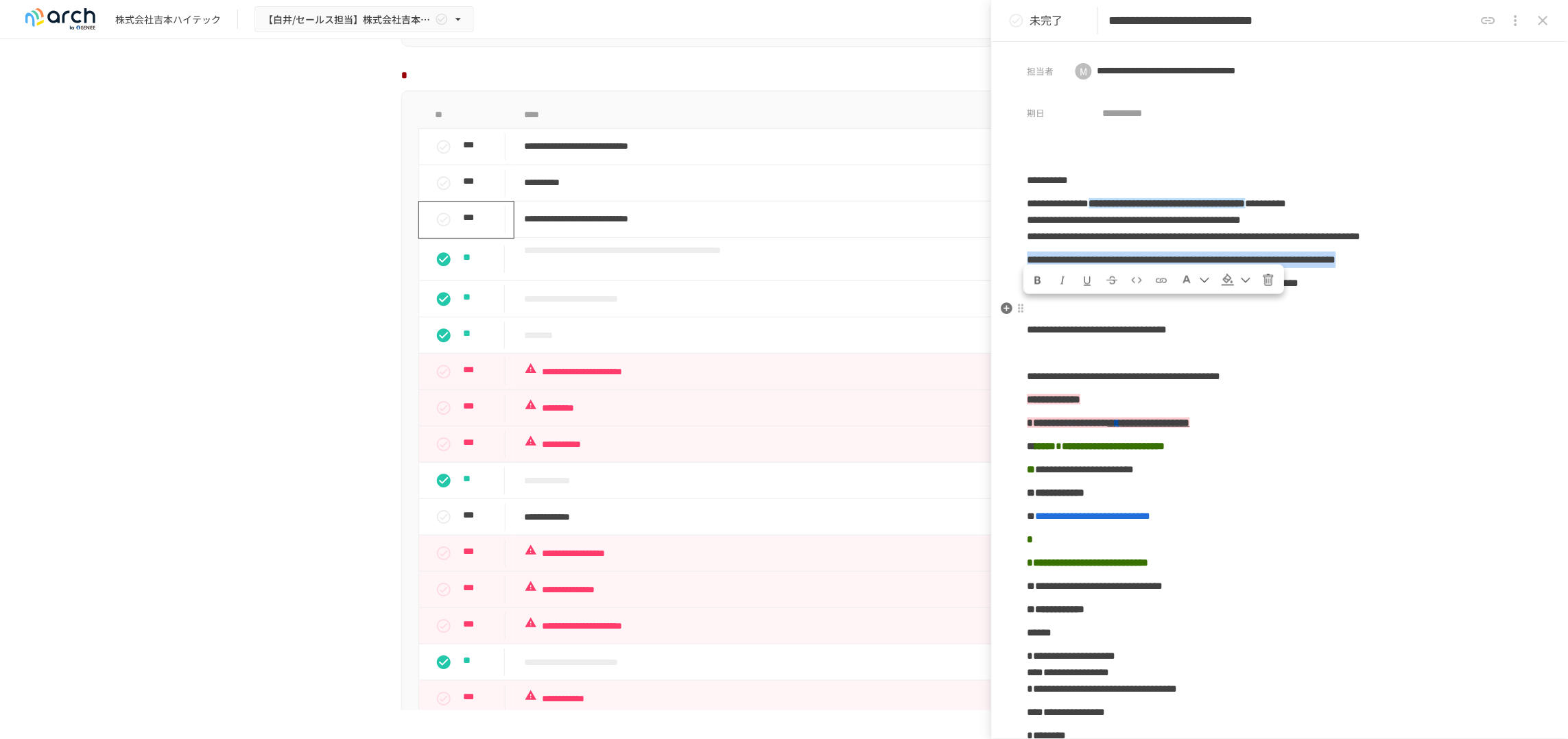 drag, startPoint x: 1331, startPoint y: 341, endPoint x: 1032, endPoint y: 327, distance: 299.32758 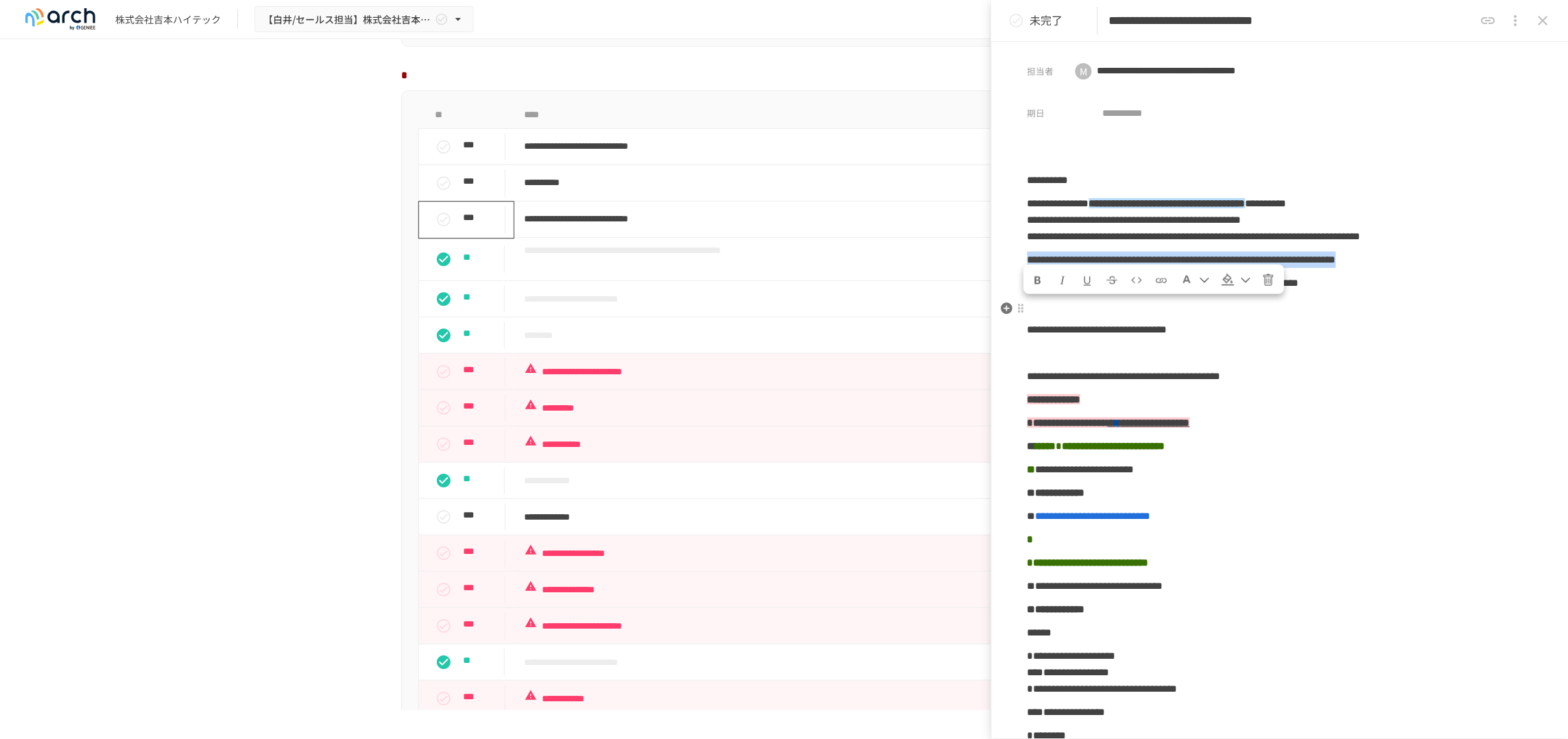 click on "**********" at bounding box center (1280, 260) 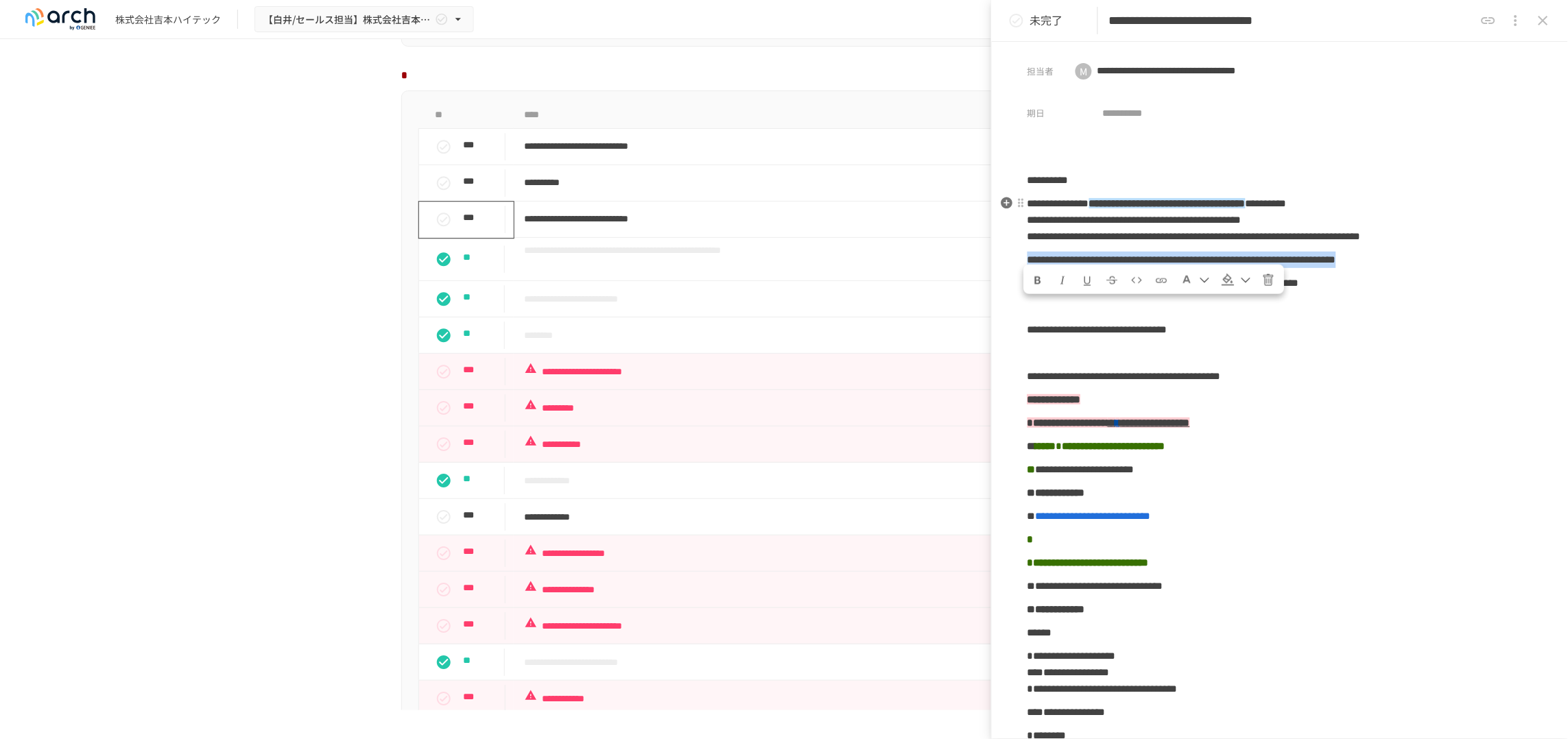 click at bounding box center (1038, 280) 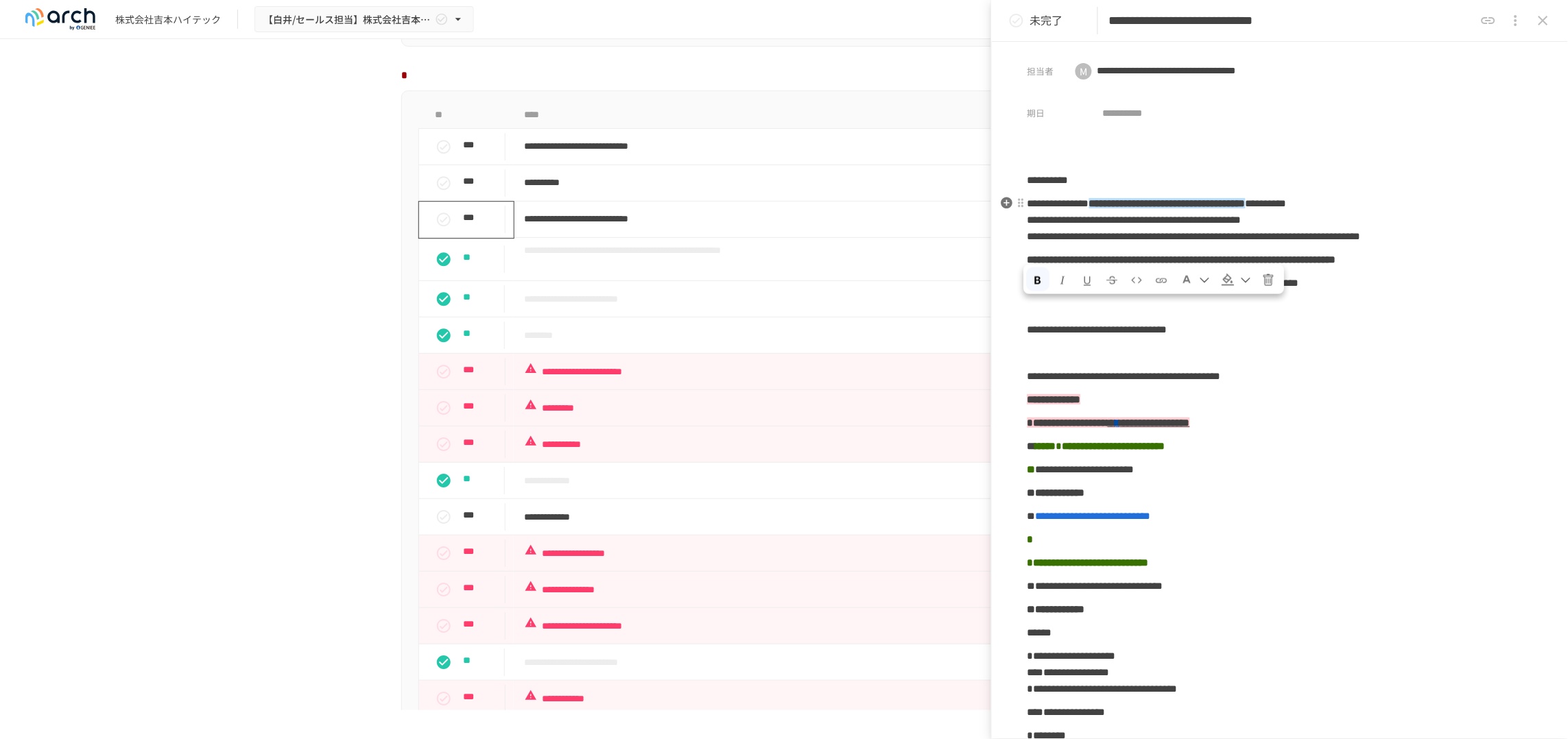 click at bounding box center [1088, 280] 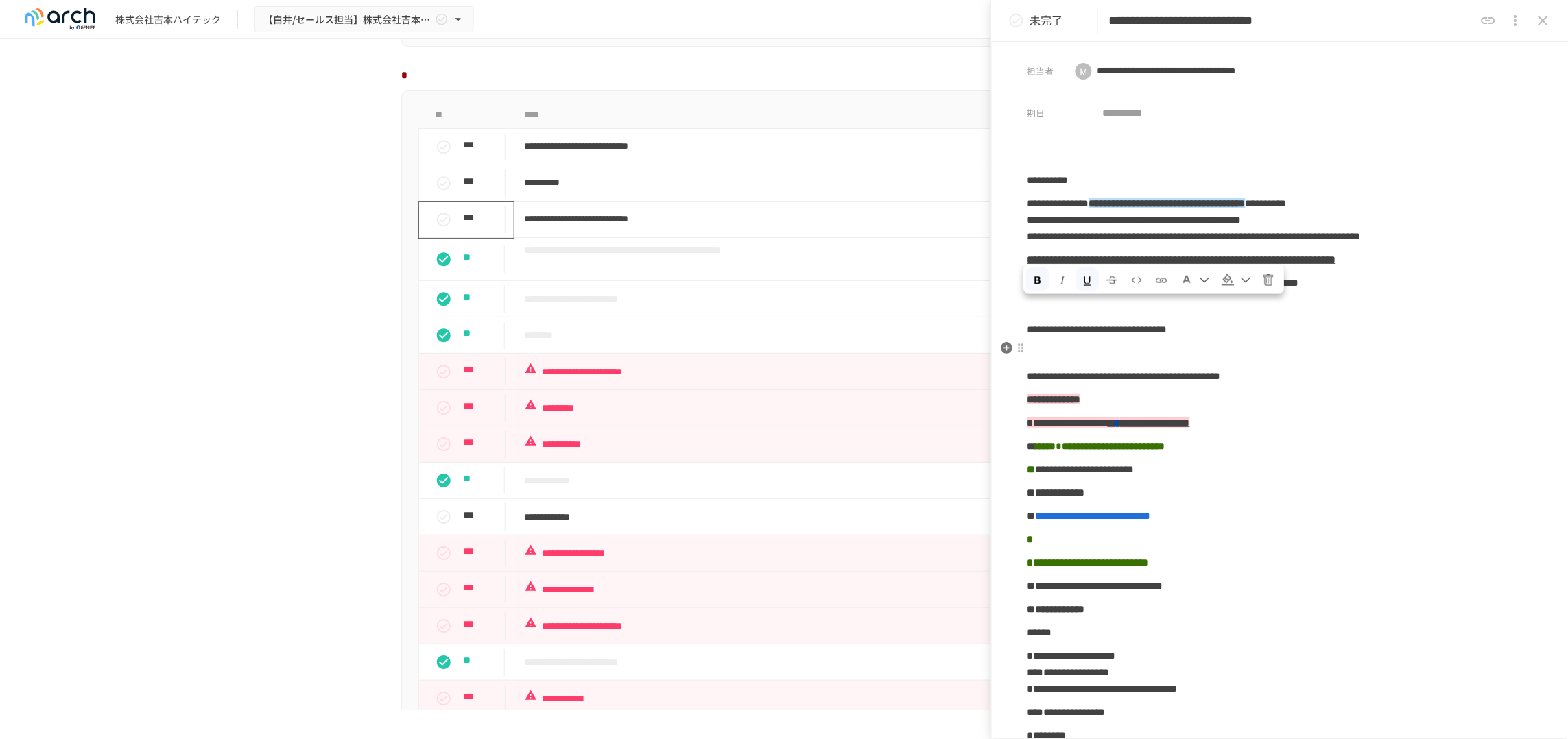 click on "**********" at bounding box center (1163, 282) 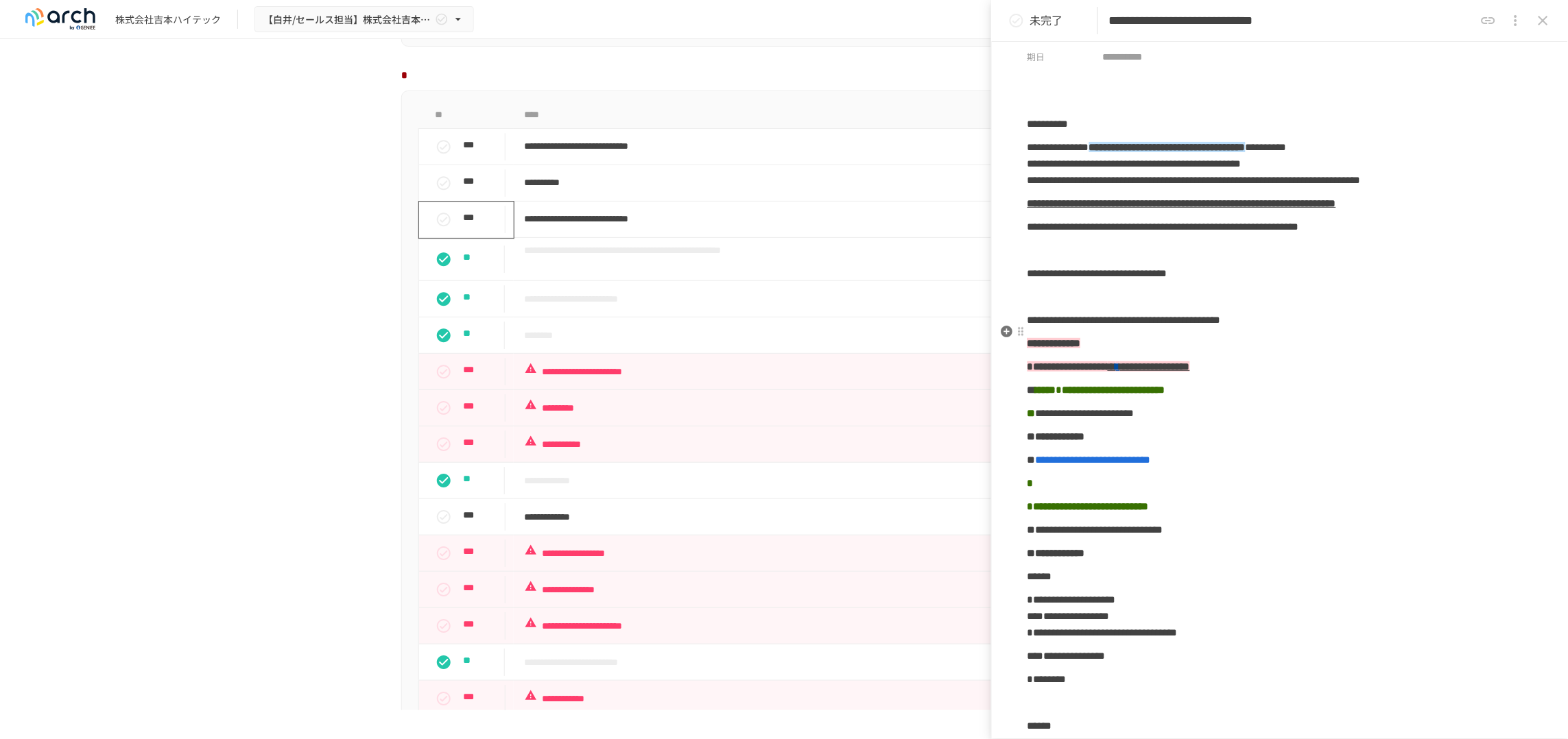 scroll, scrollTop: 86, scrollLeft: 0, axis: vertical 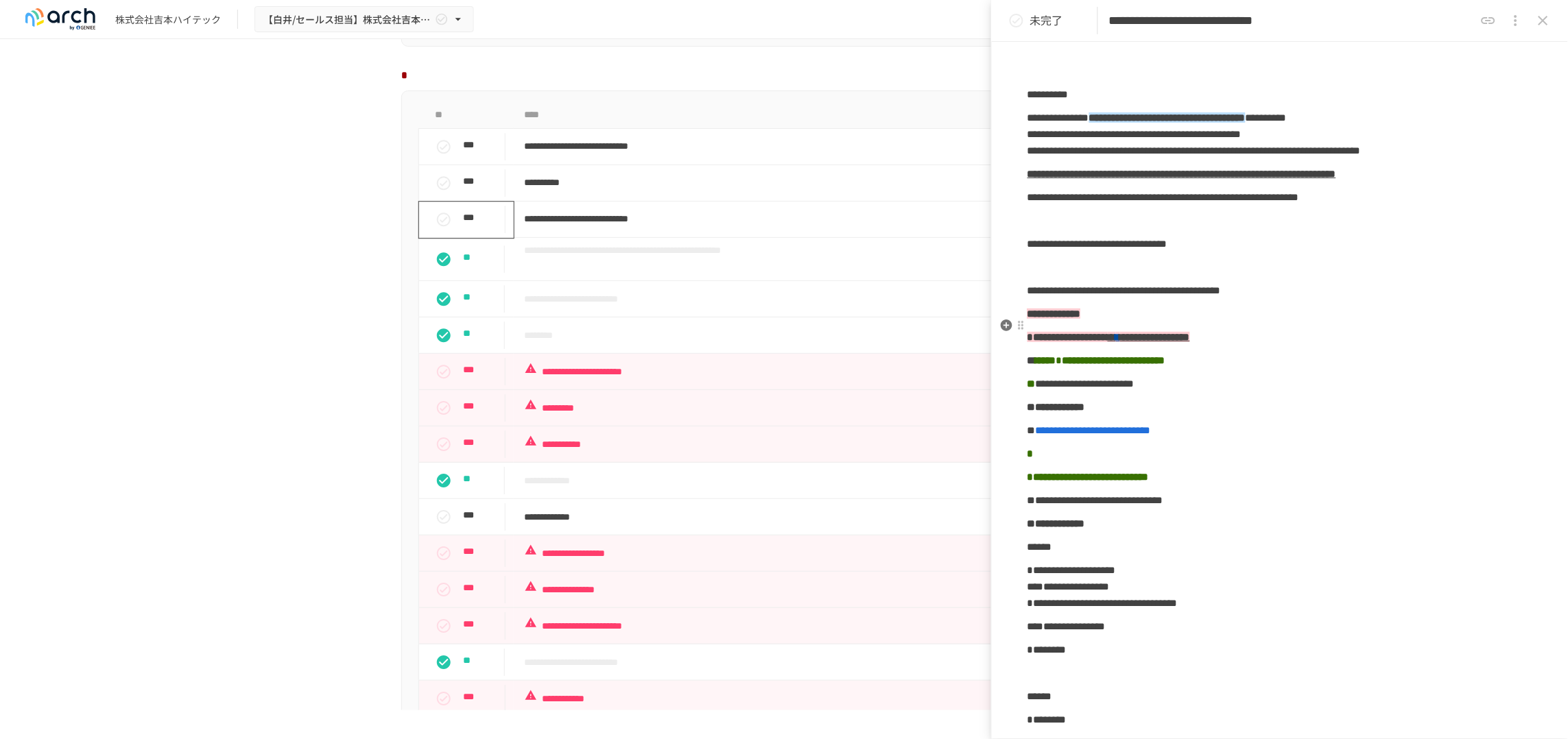 click on "**********" at bounding box center (1280, 244) 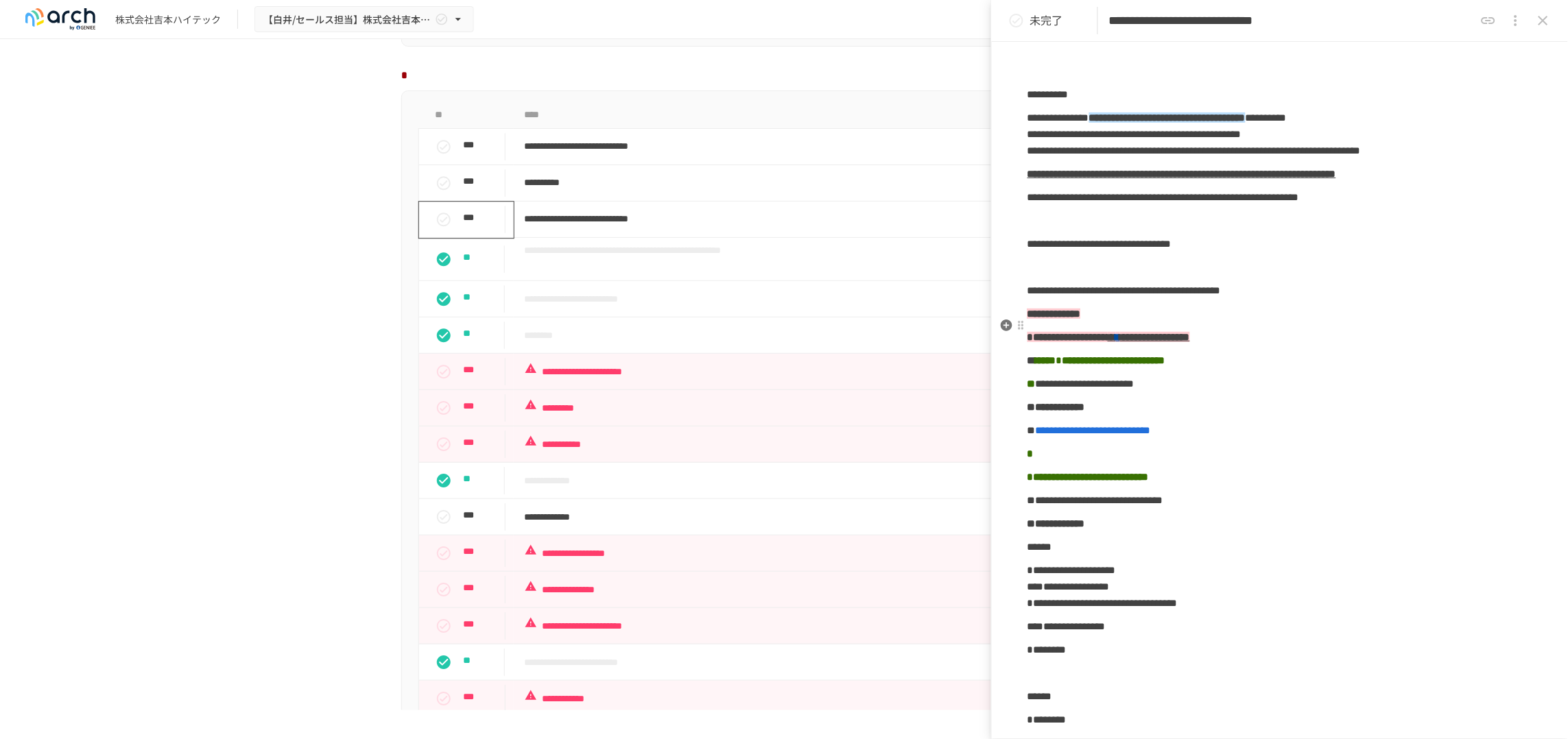click on "**********" at bounding box center (1280, 244) 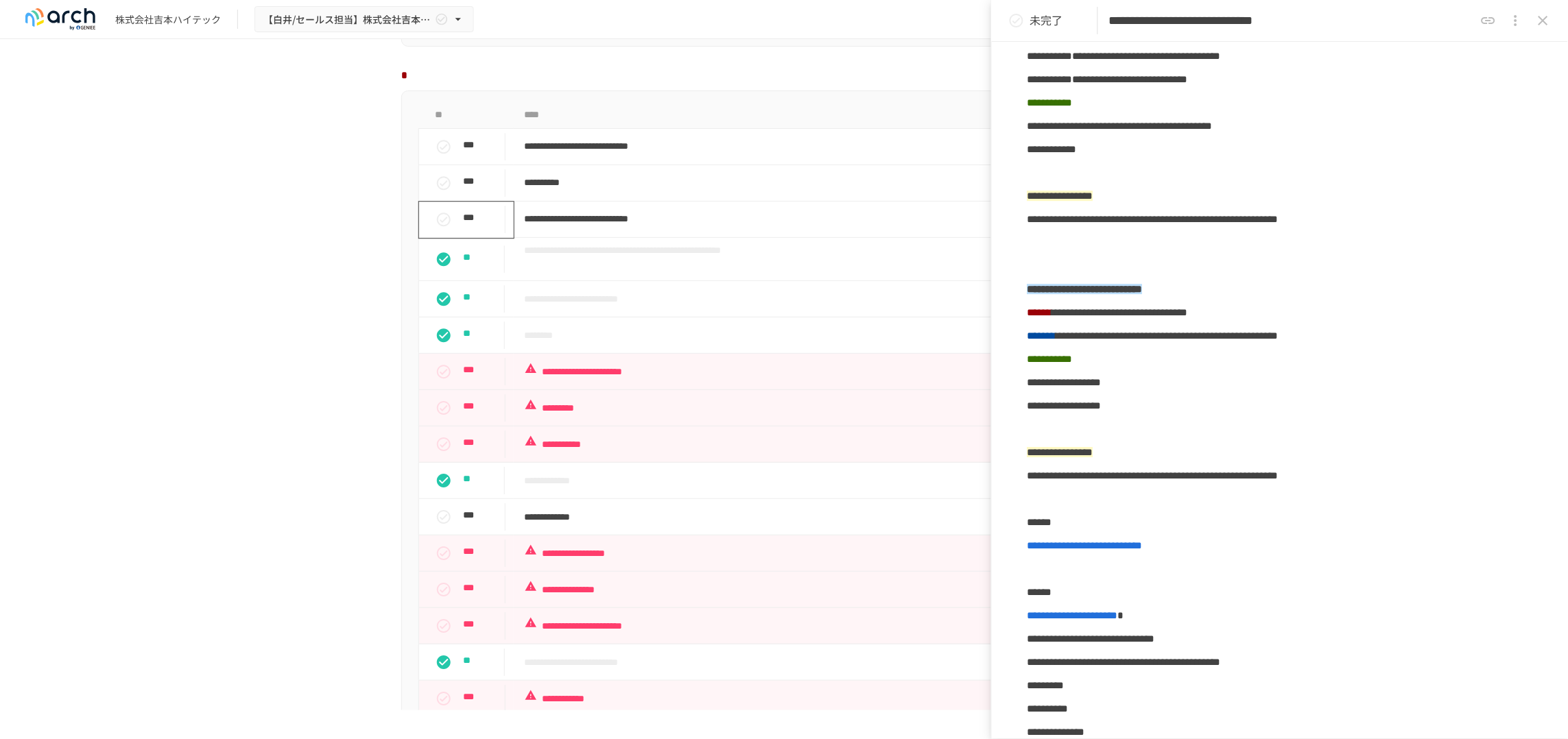 scroll, scrollTop: 1371, scrollLeft: 0, axis: vertical 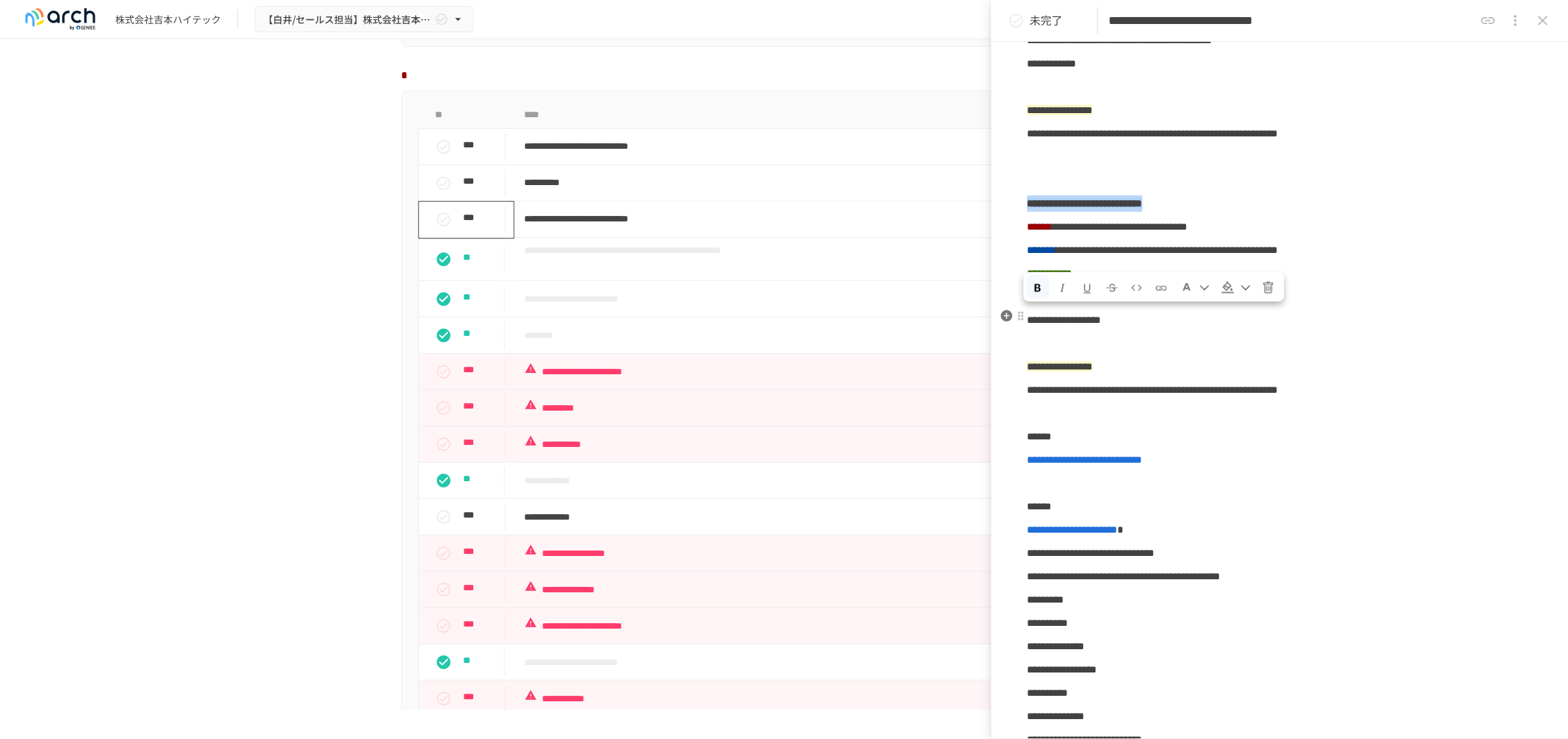 drag, startPoint x: 1336, startPoint y: 329, endPoint x: 1032, endPoint y: 331, distance: 304.00658 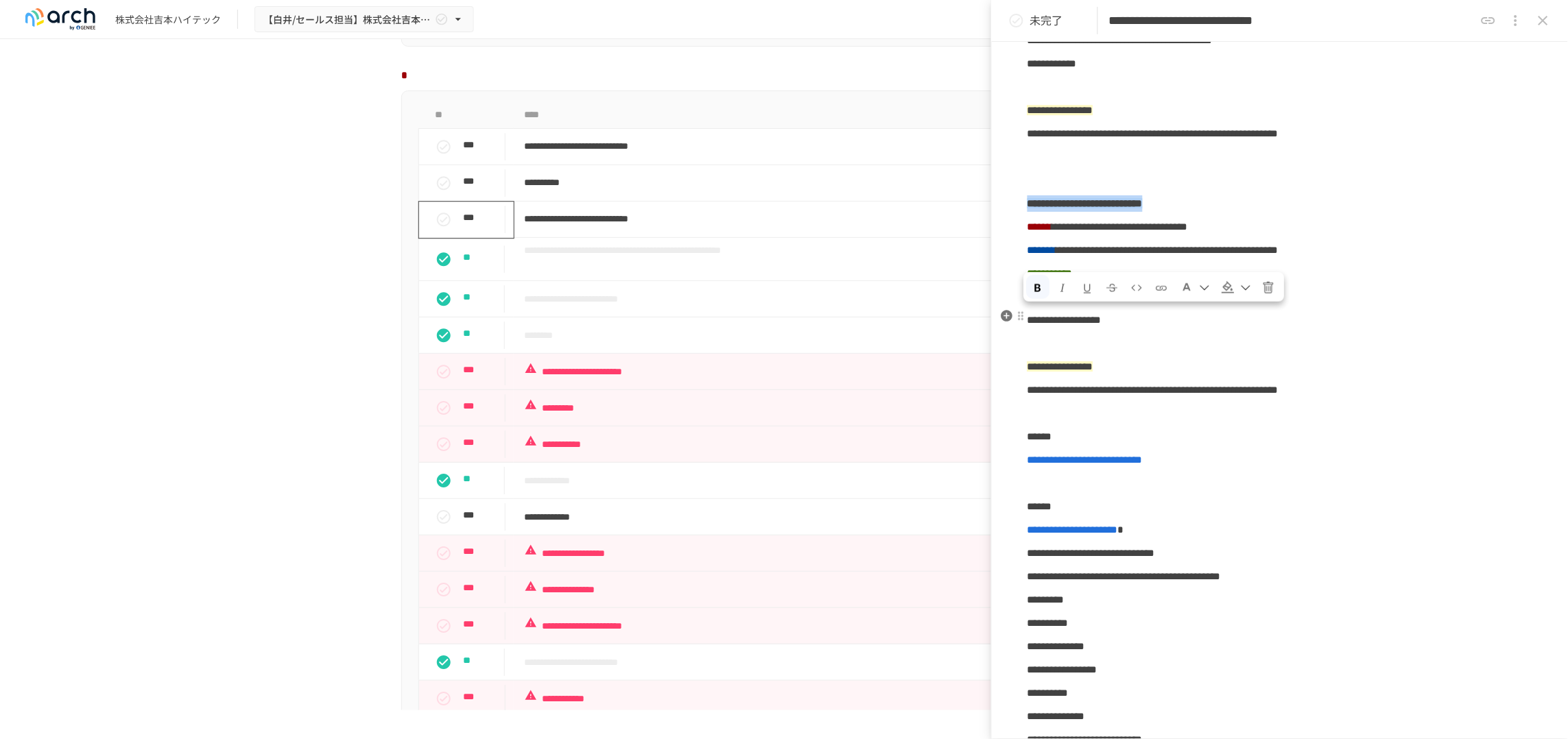 click on "**********" at bounding box center (1280, 204) 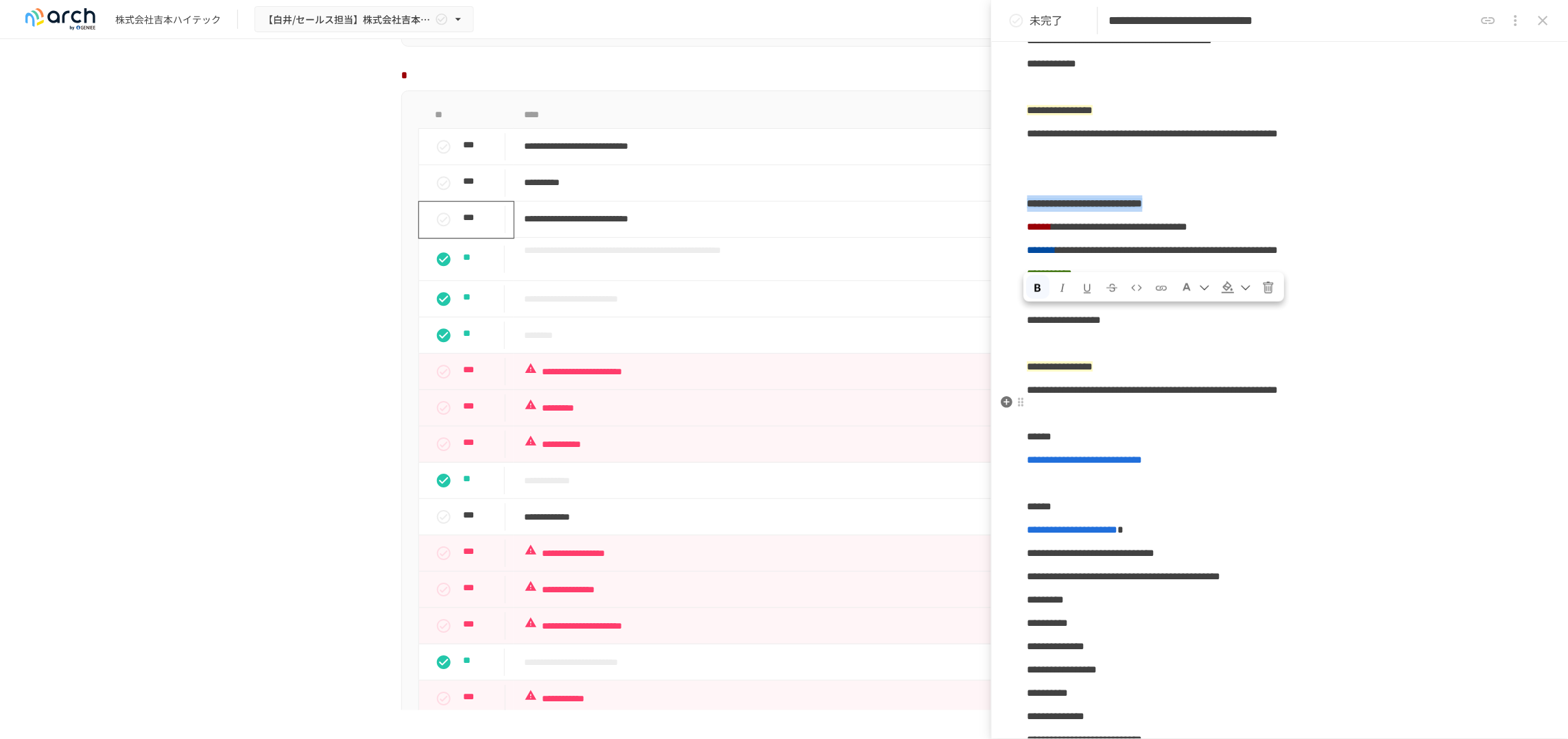 copy on "**********" 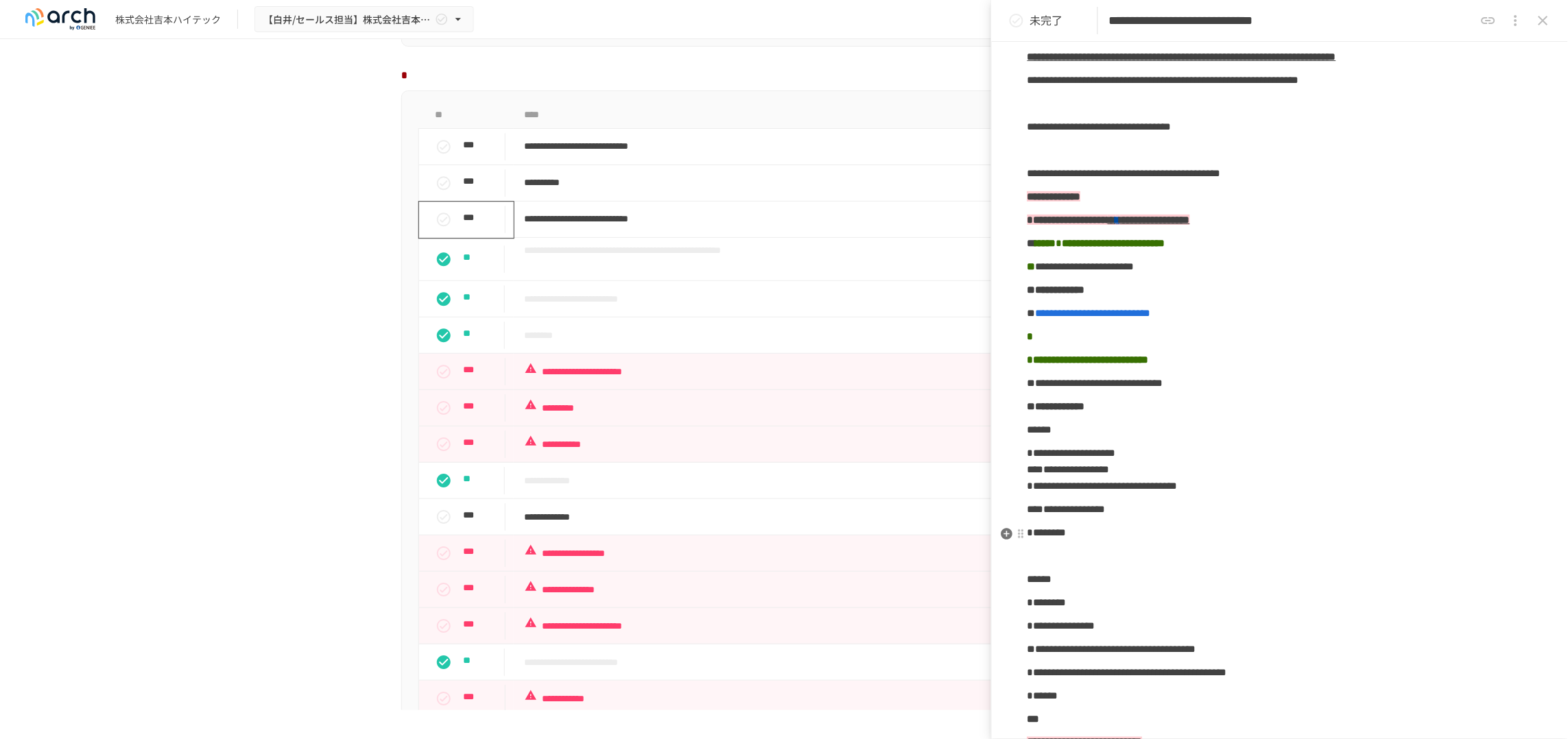 scroll, scrollTop: 86, scrollLeft: 0, axis: vertical 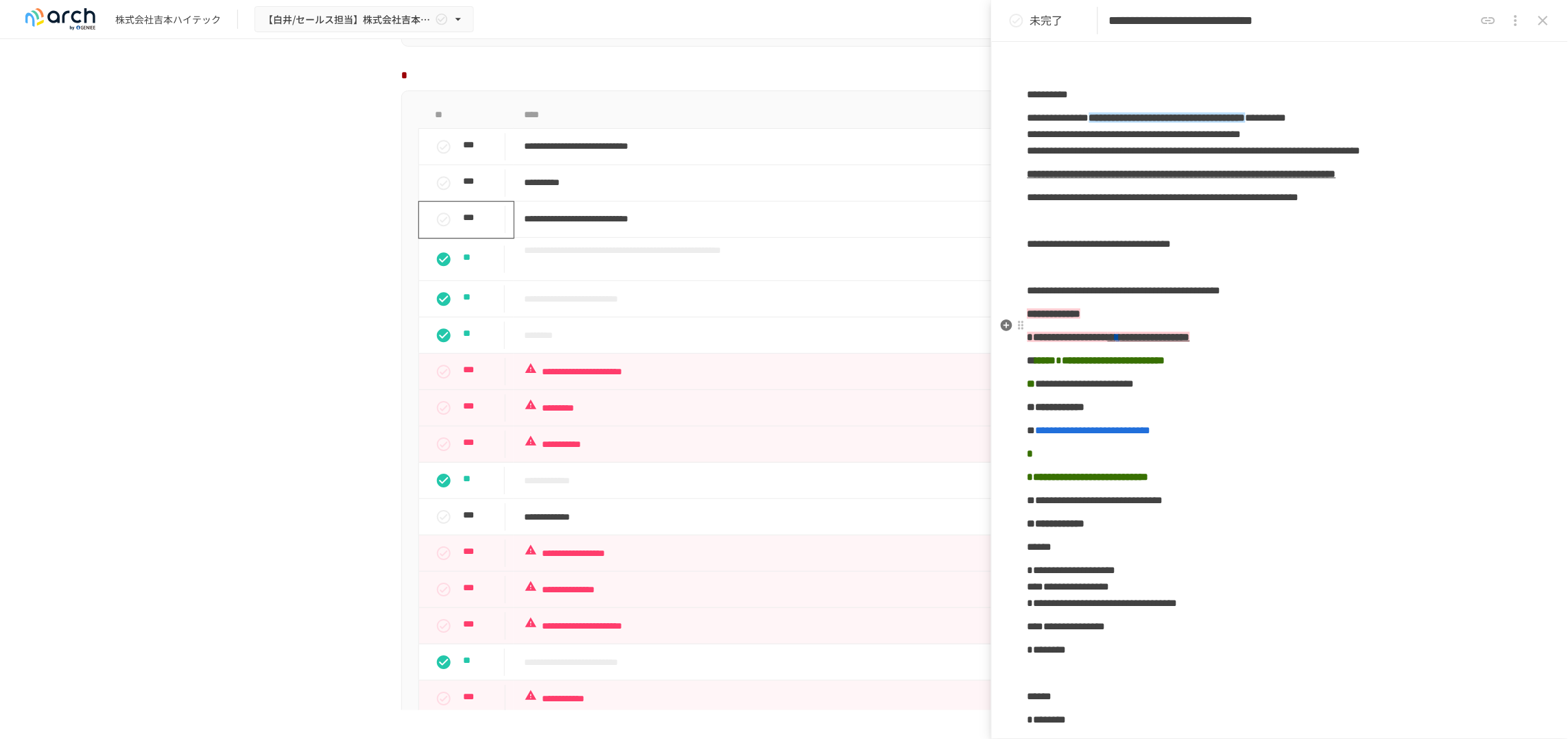 click on "**********" at bounding box center [1280, 244] 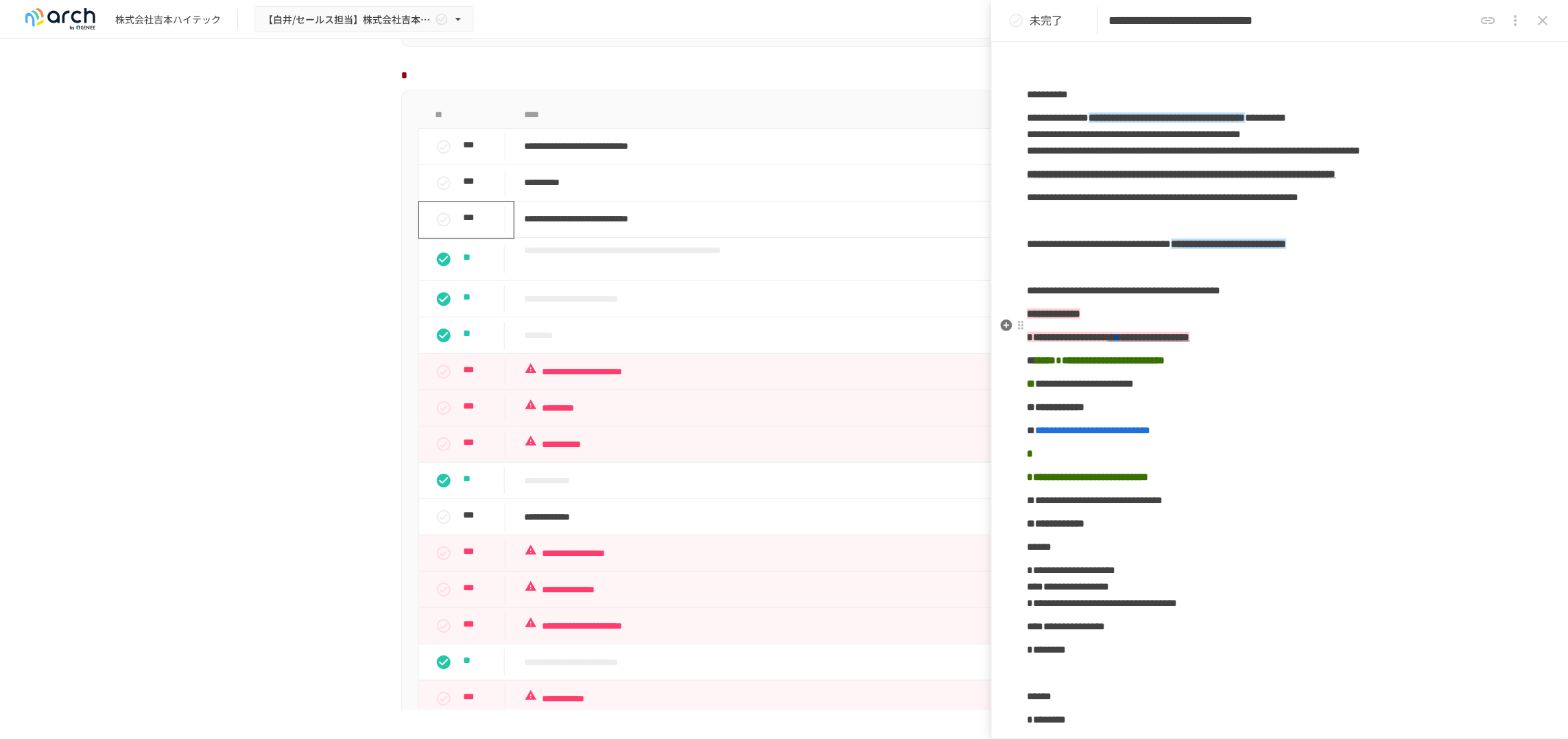 click on "**********" at bounding box center (1280, 244) 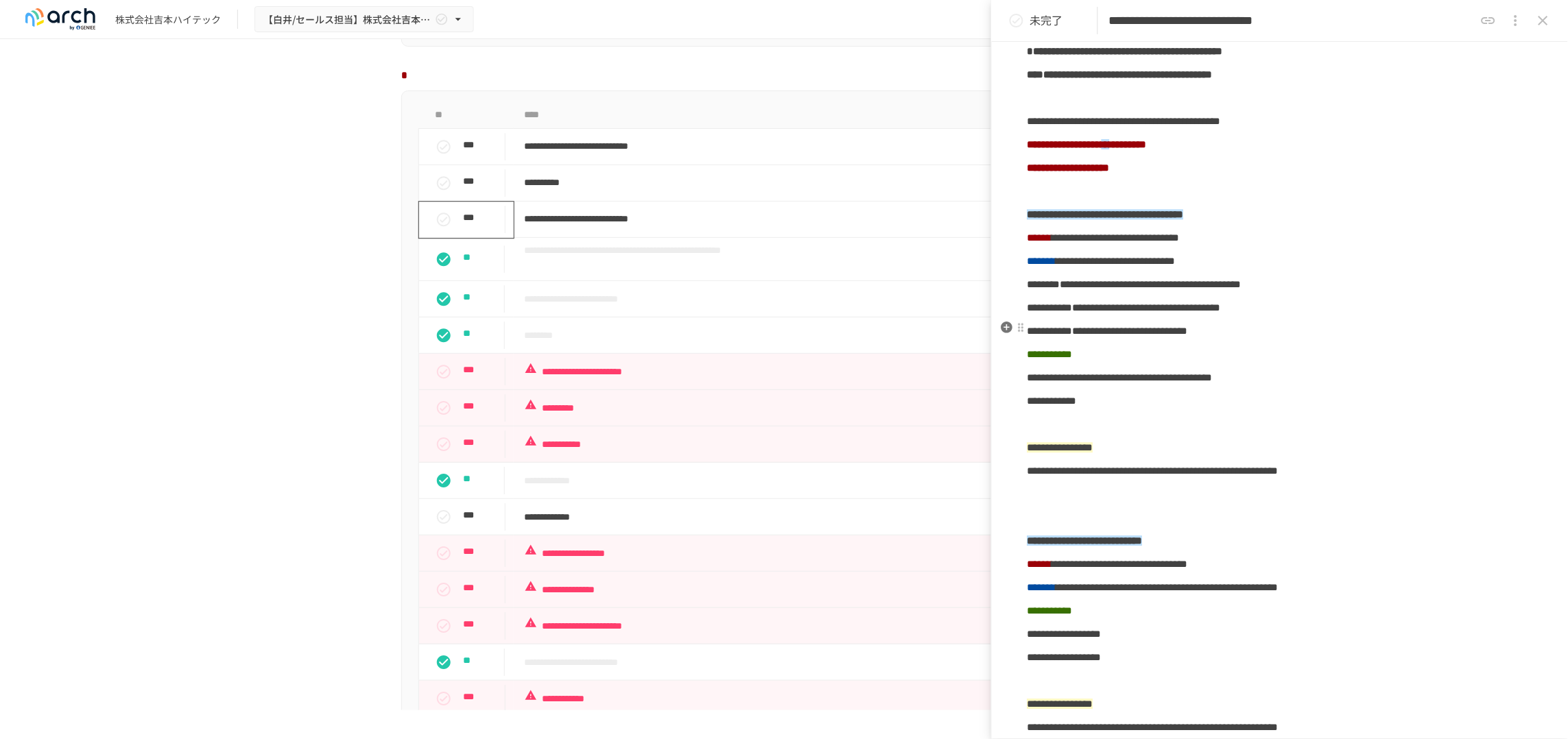 scroll, scrollTop: 1200, scrollLeft: 0, axis: vertical 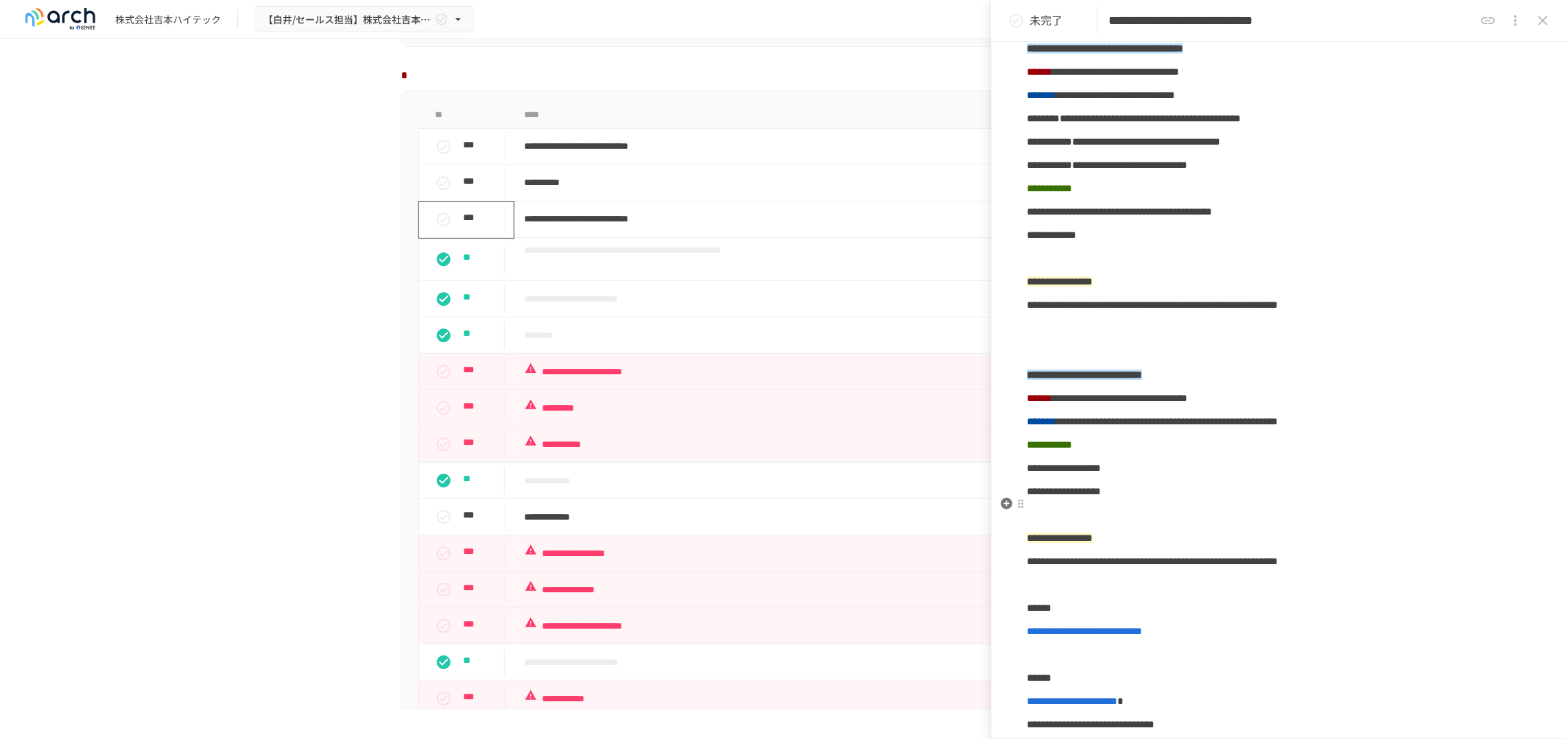 click on "**********" at bounding box center (1280, 375) 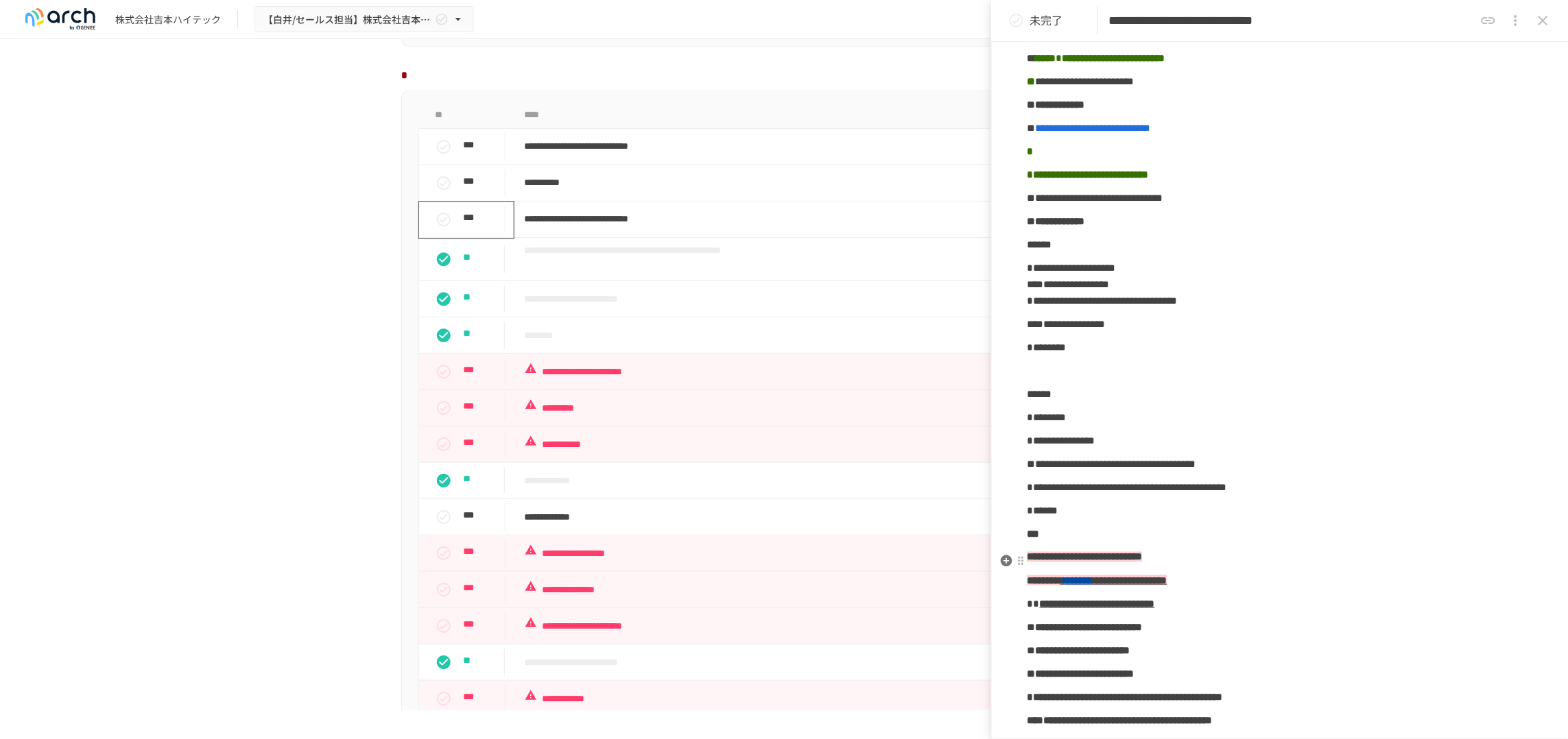 scroll, scrollTop: 171, scrollLeft: 0, axis: vertical 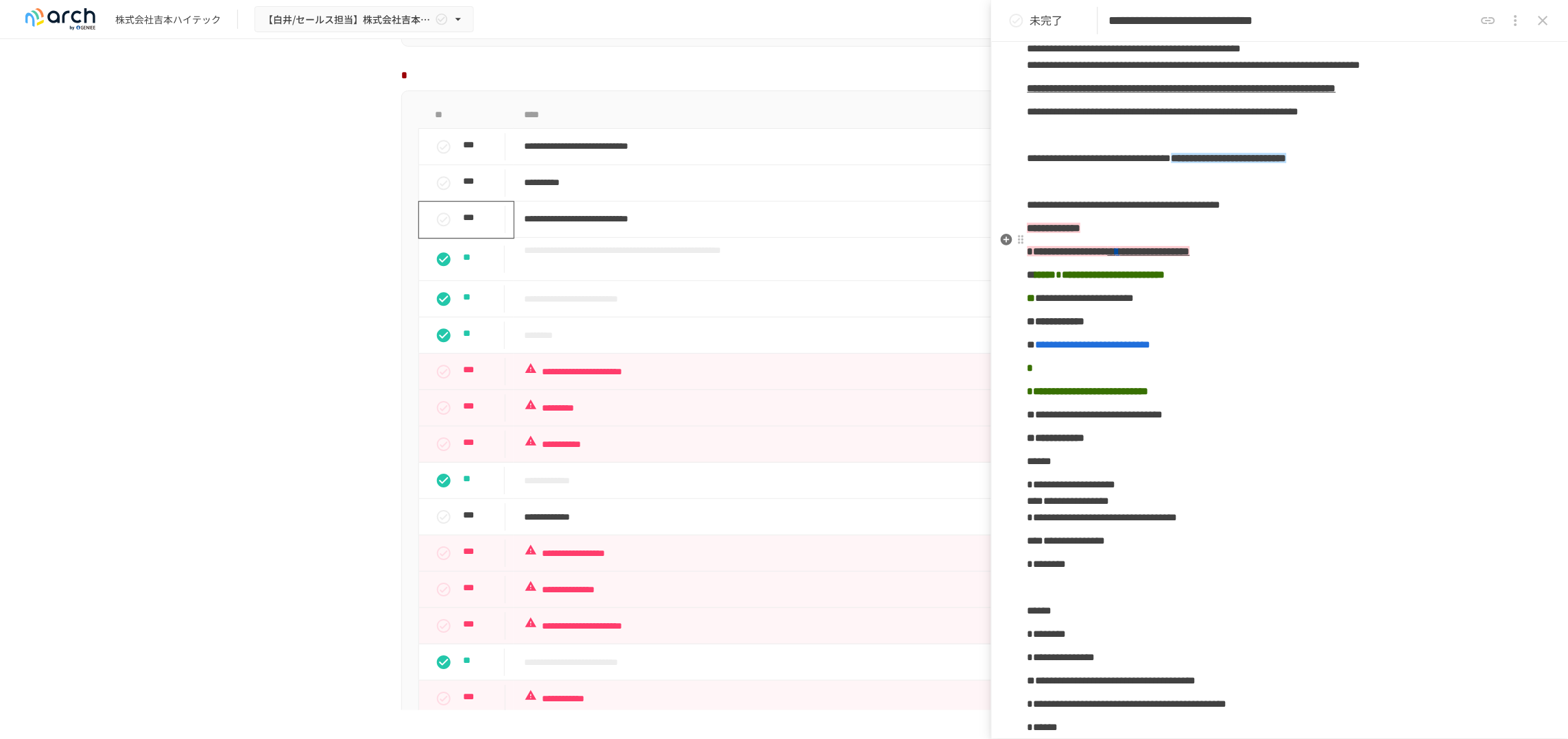click on "**********" at bounding box center [1280, 158] 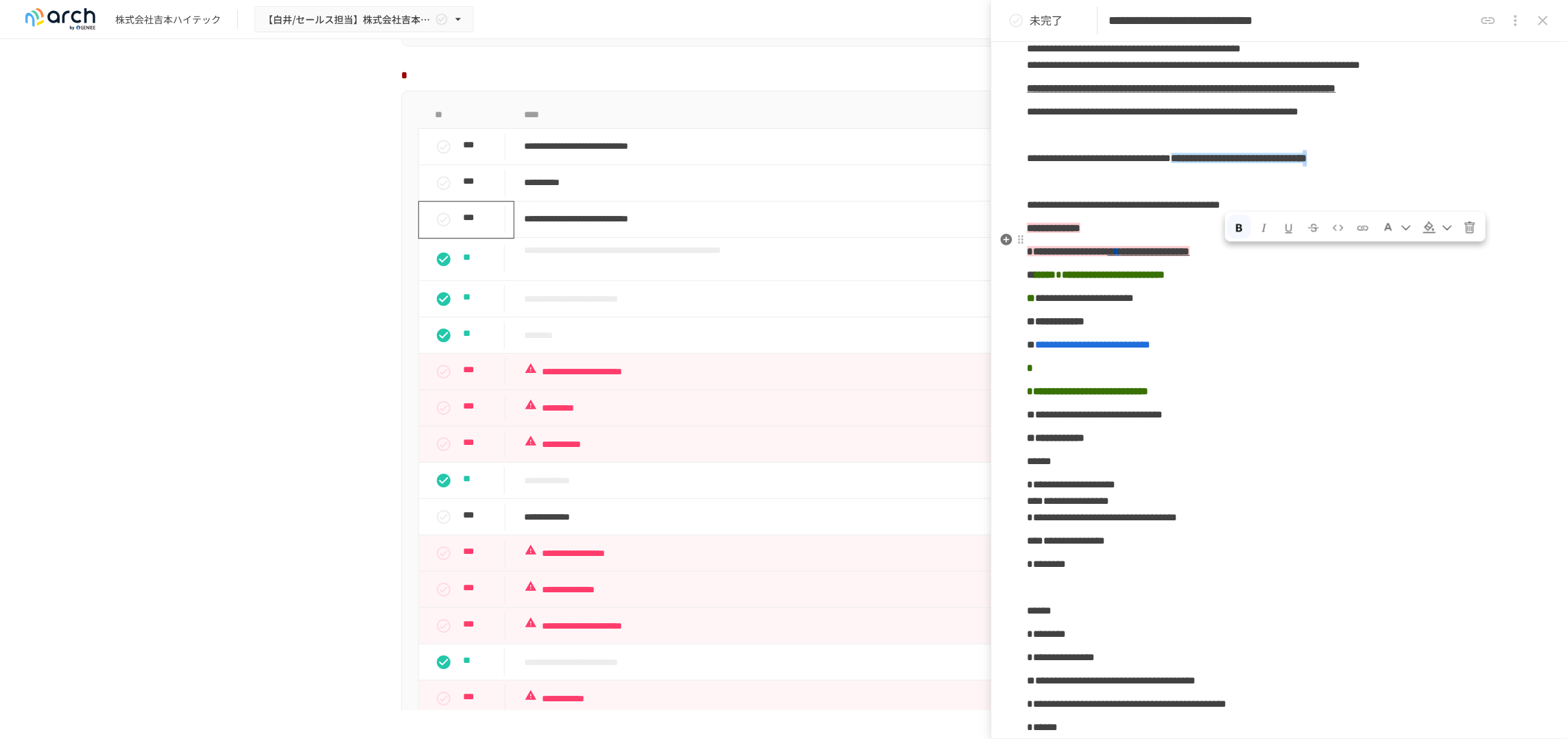 drag, startPoint x: 1229, startPoint y: 269, endPoint x: 1245, endPoint y: 269, distance: 16 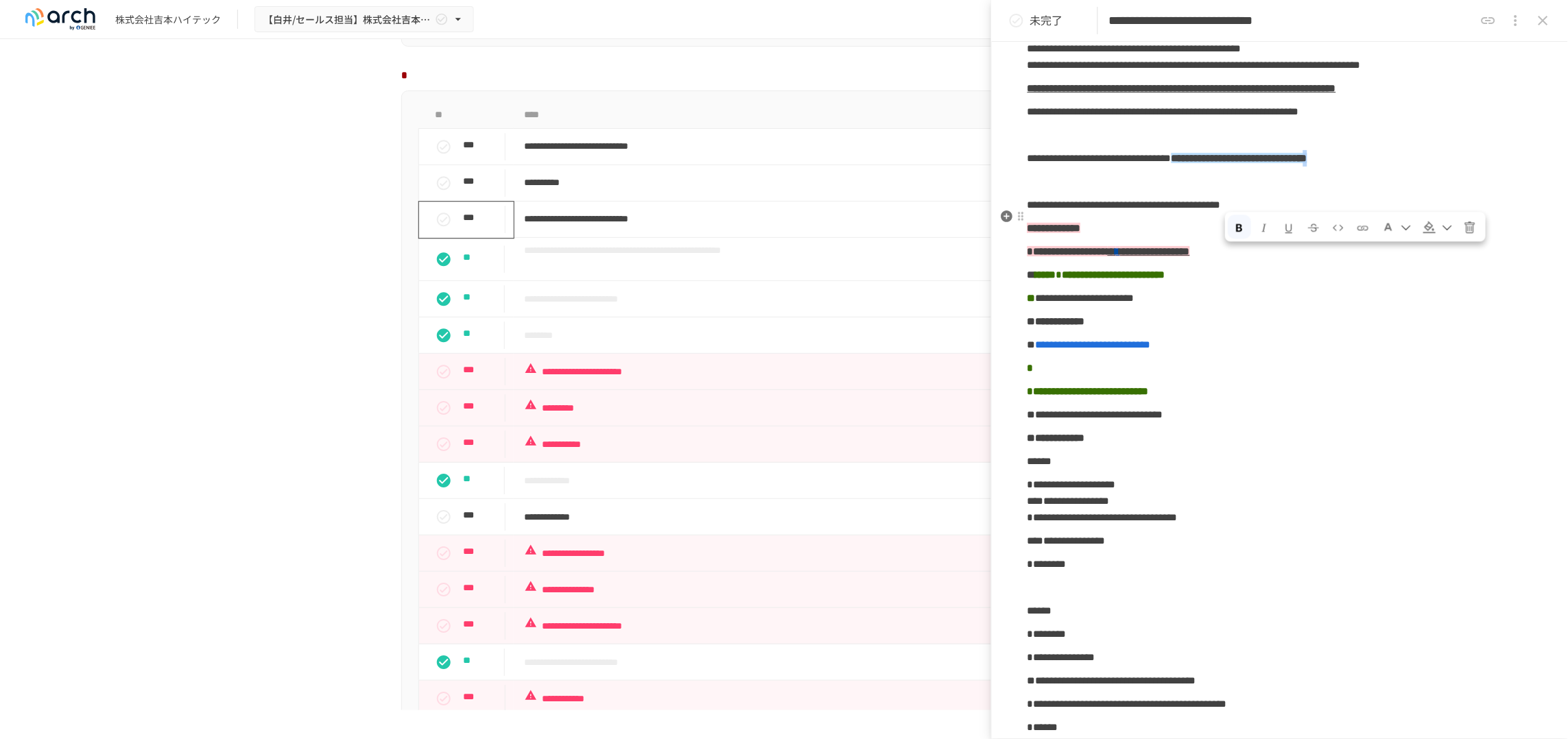 click at bounding box center (1240, 227) 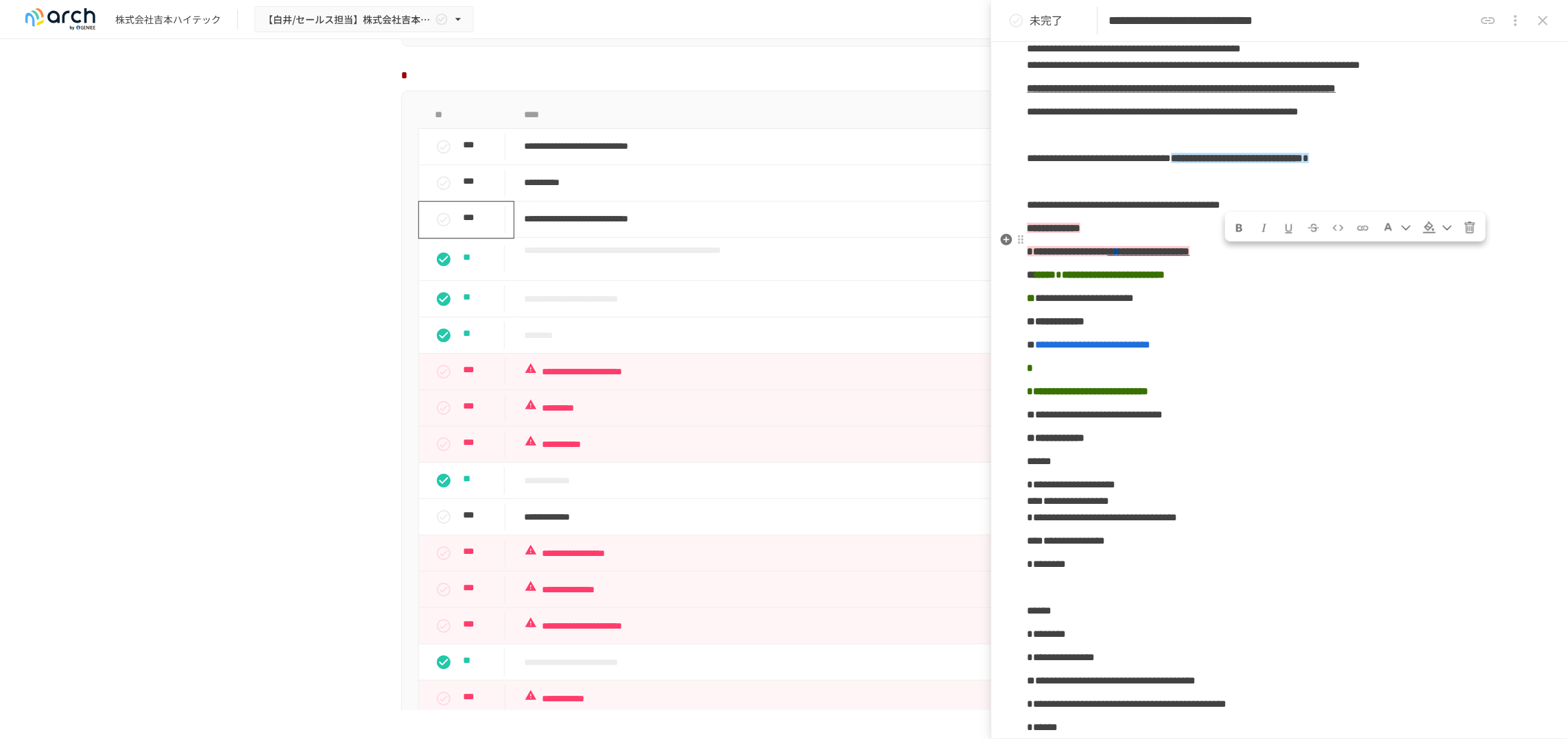 click at bounding box center (1280, 182) 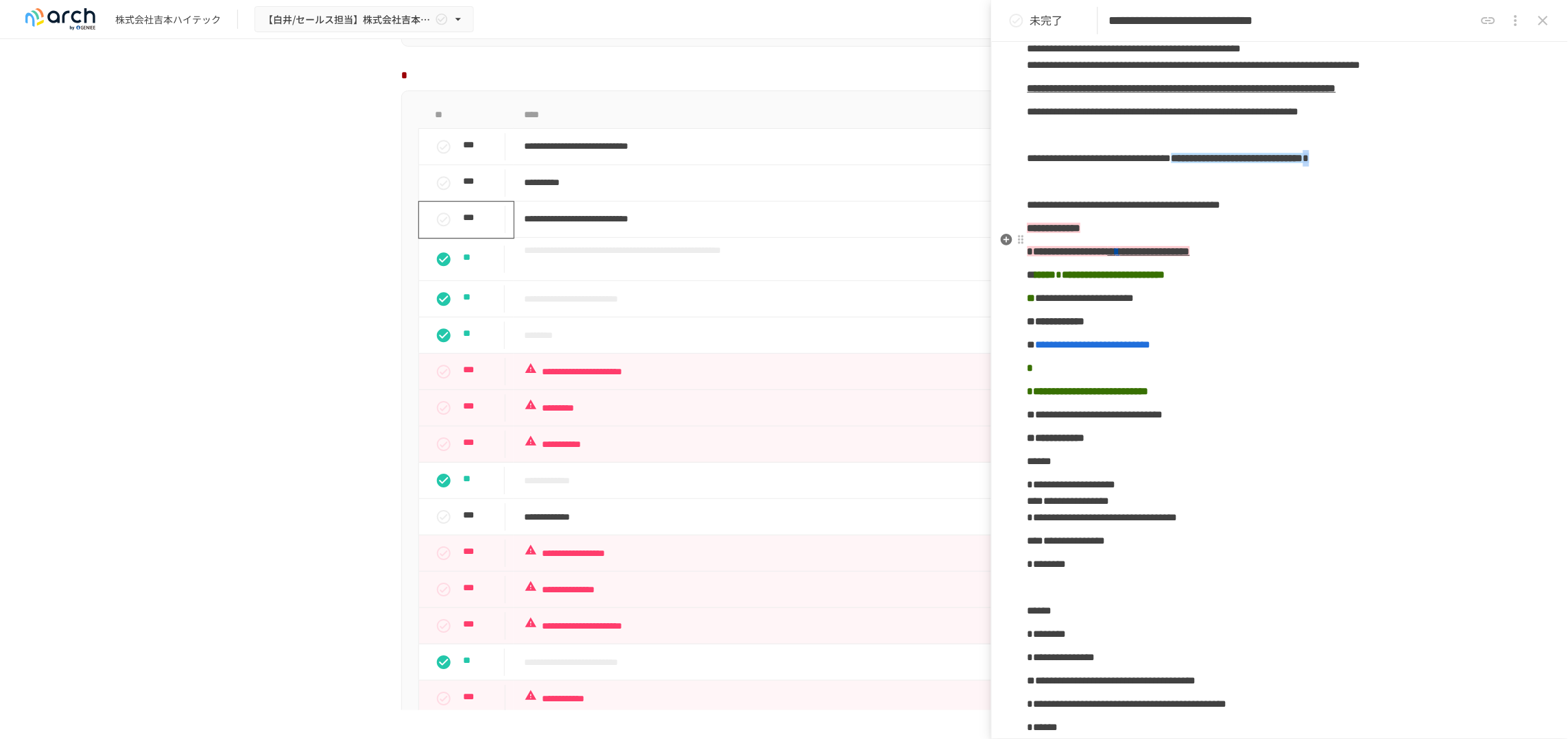 drag, startPoint x: 1232, startPoint y: 271, endPoint x: 1248, endPoint y: 269, distance: 16.124515 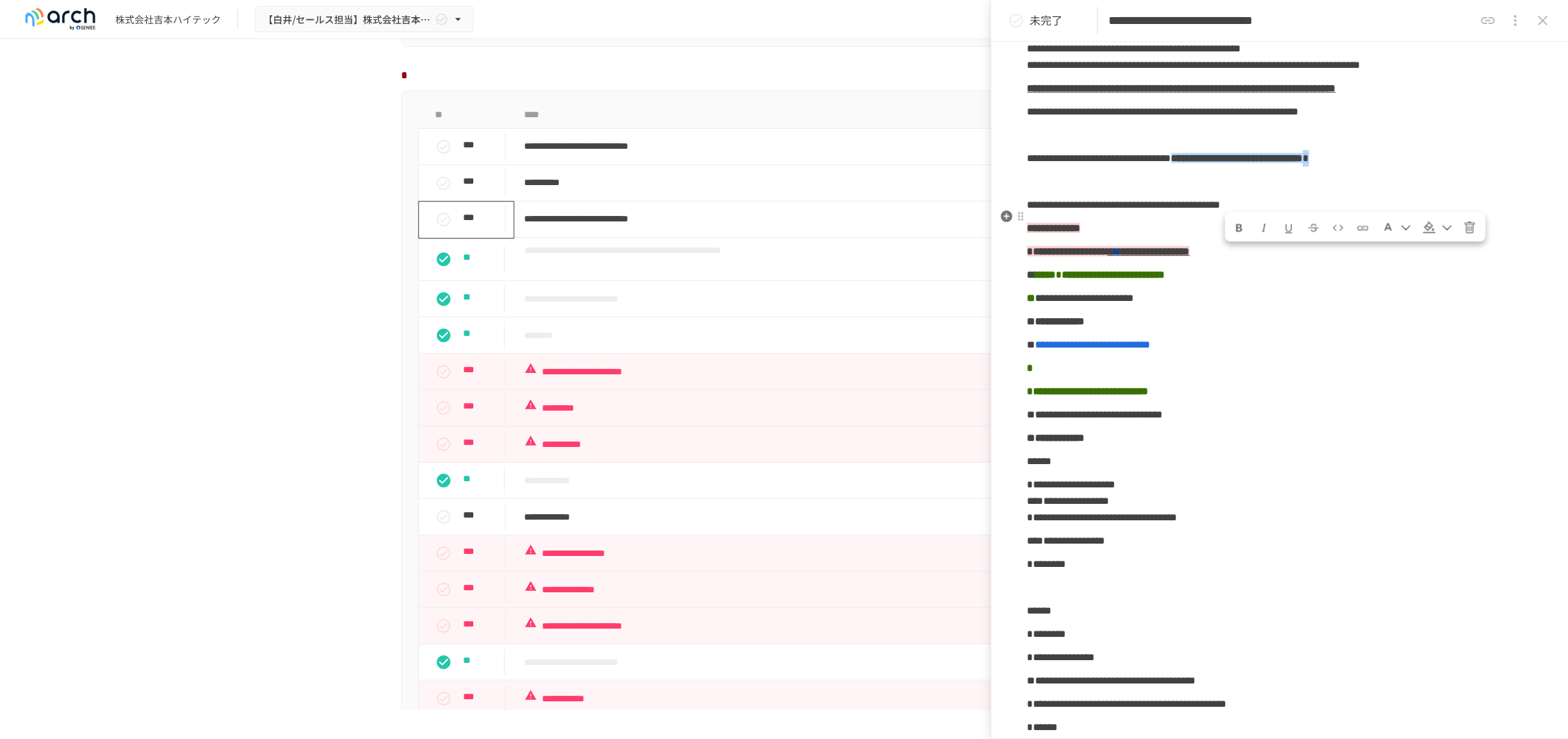 click at bounding box center (1448, 228) 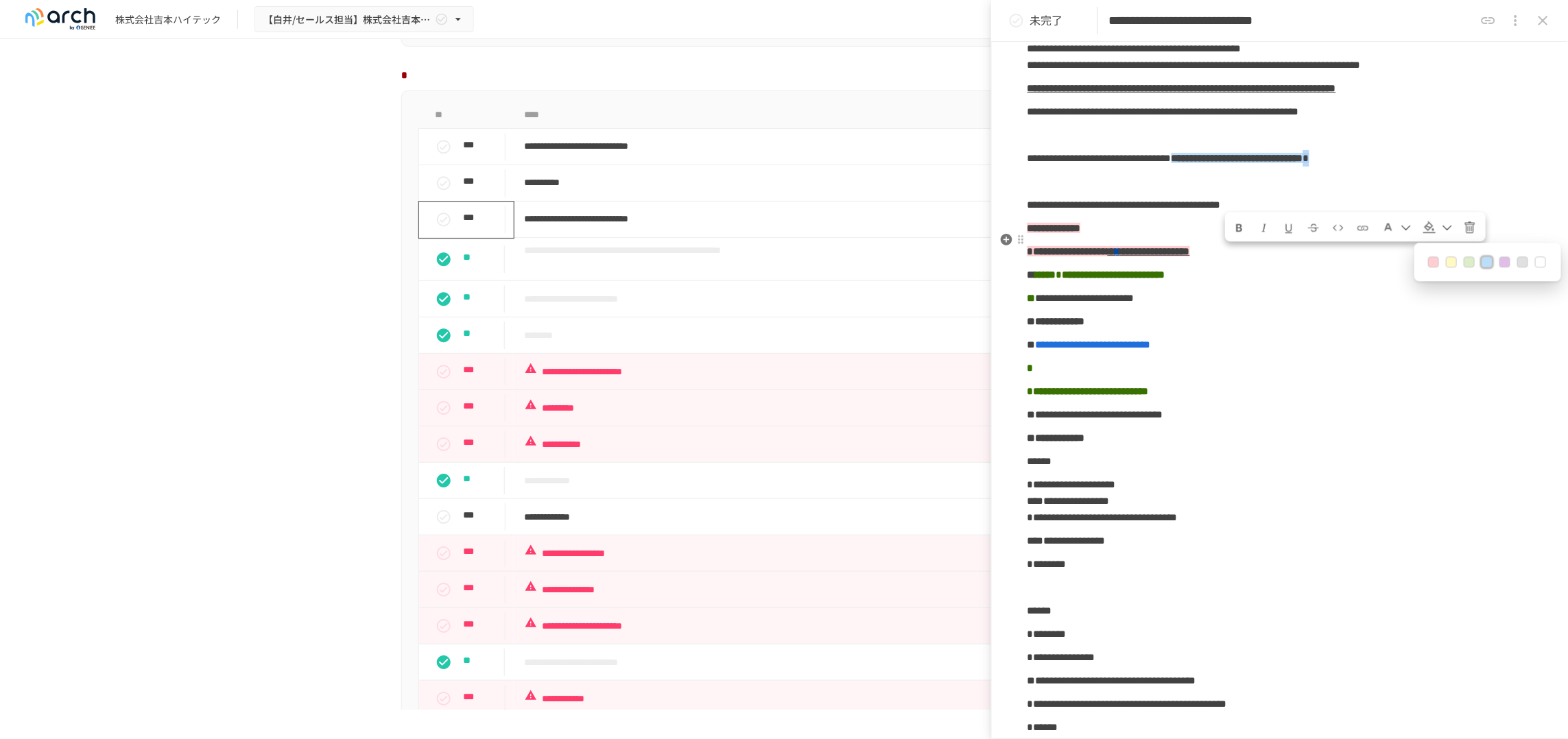 click at bounding box center (1488, 263) 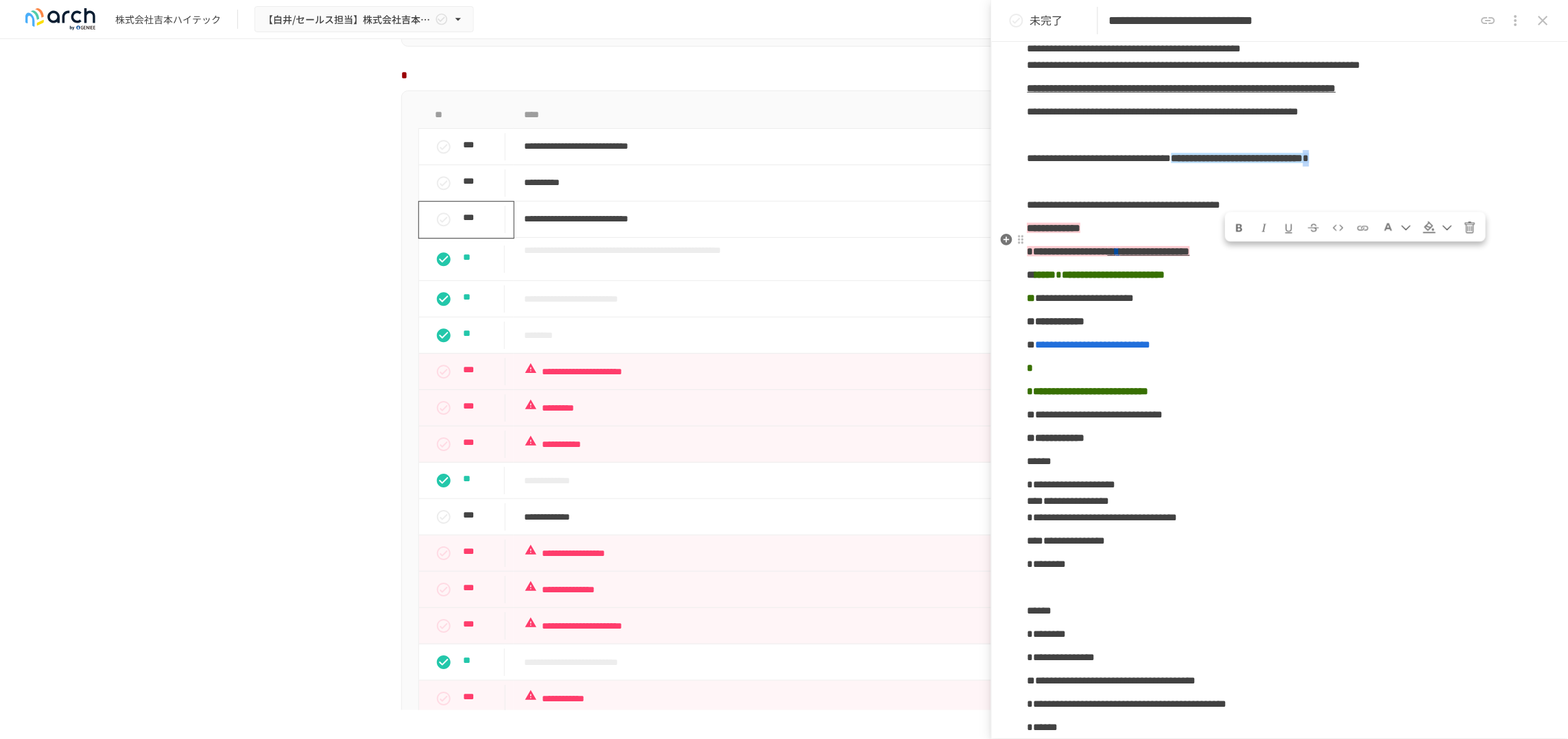 drag, startPoint x: 1242, startPoint y: 268, endPoint x: 1254, endPoint y: 268, distance: 12 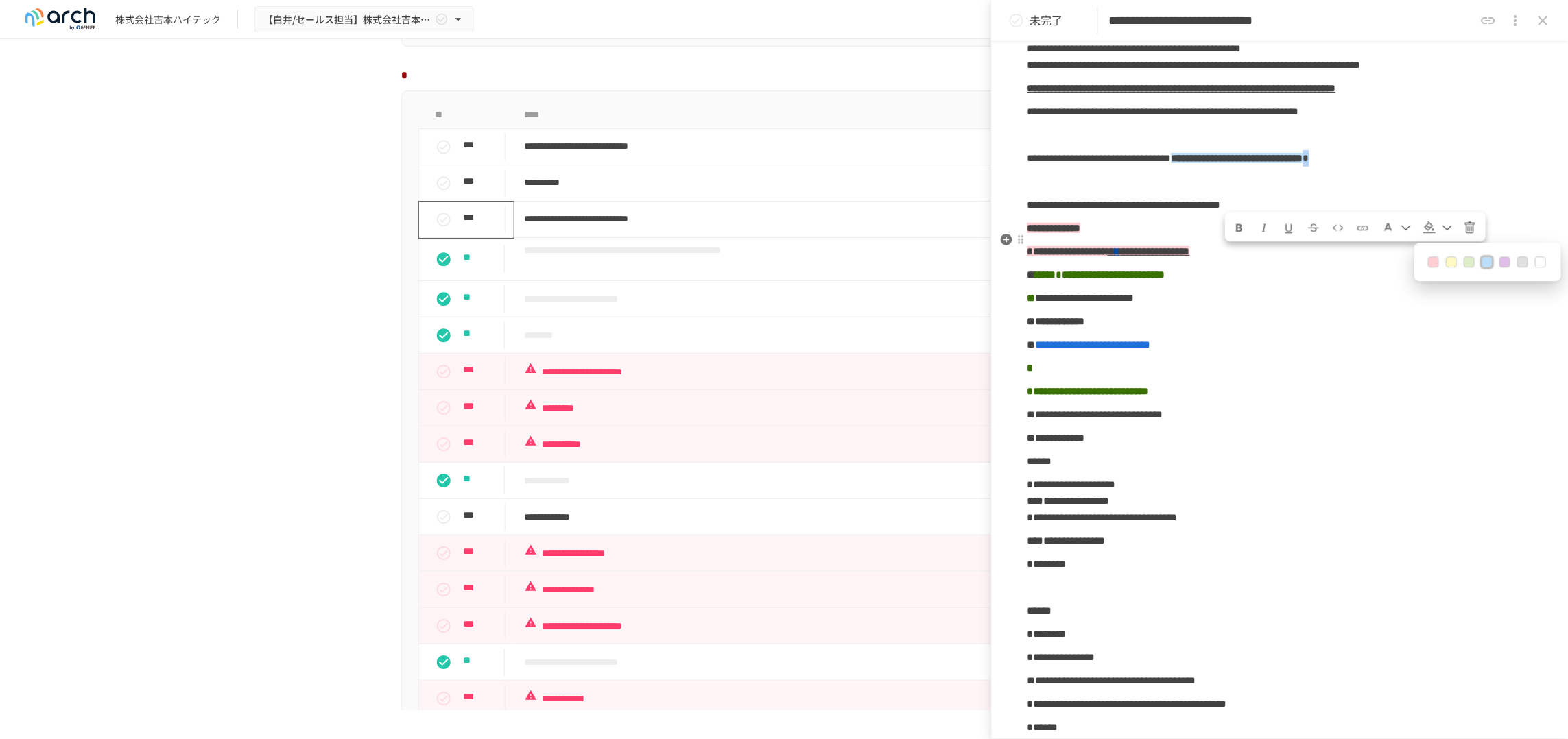 click at bounding box center [1541, 263] 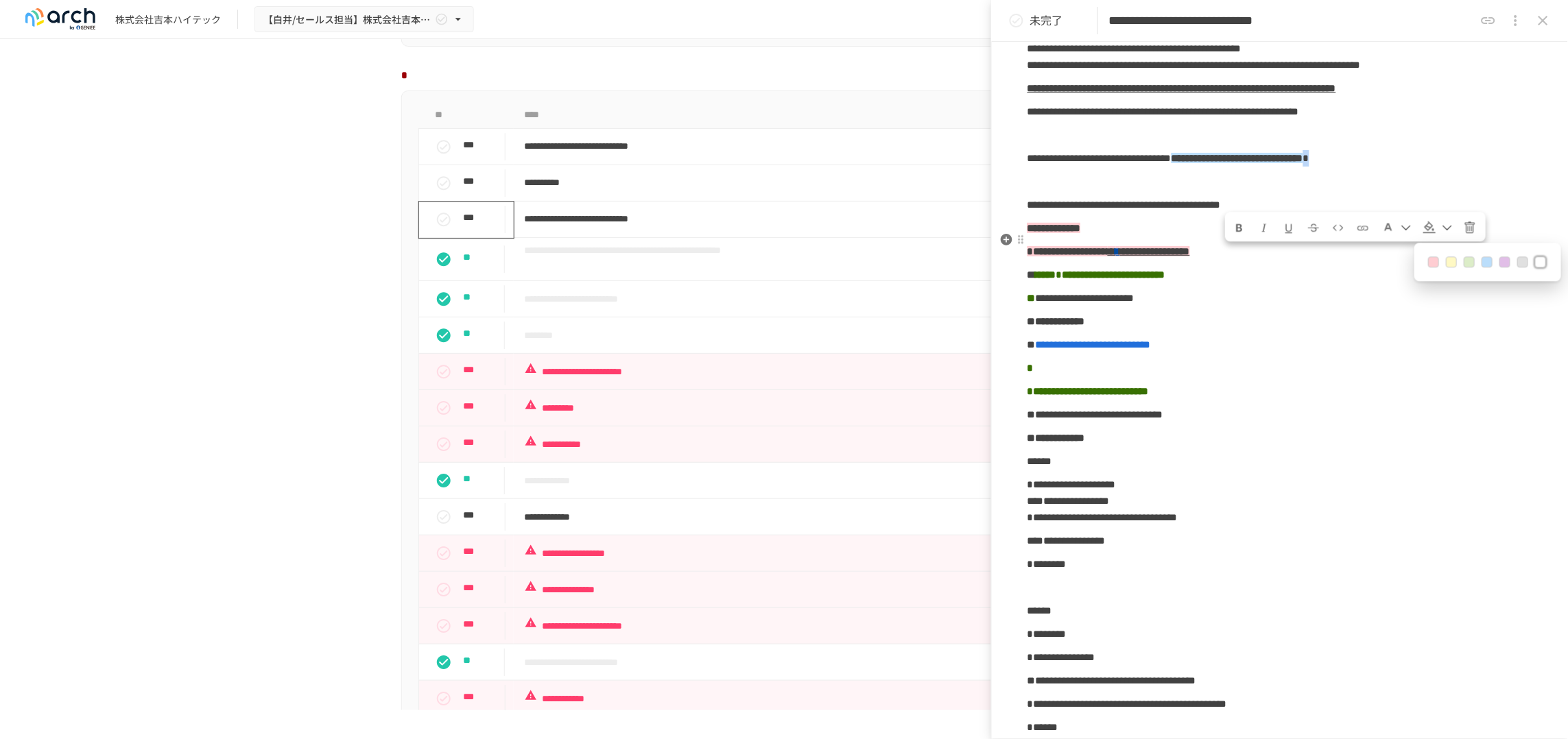 click on "**********" at bounding box center [1280, 158] 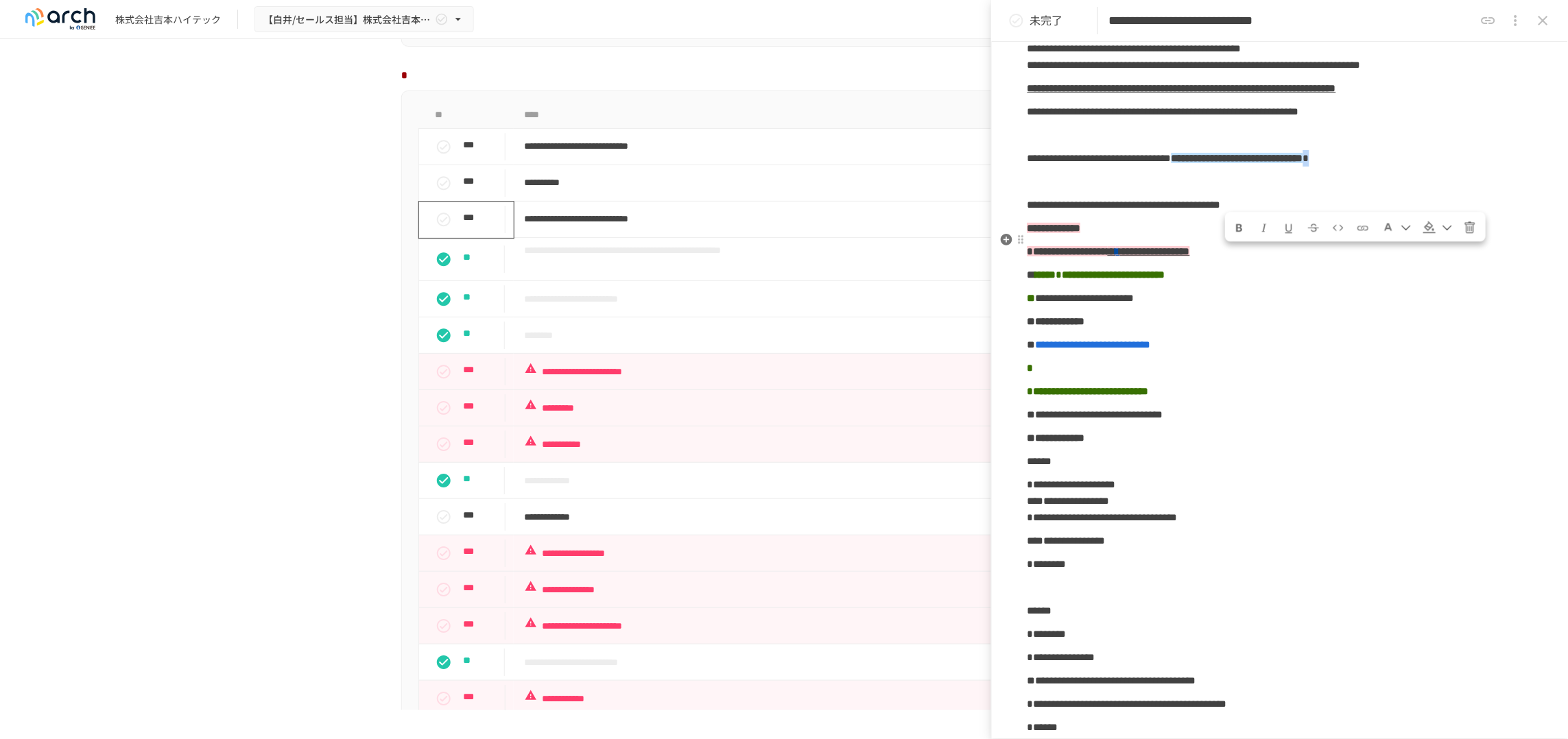 click on "**********" at bounding box center (1280, 158) 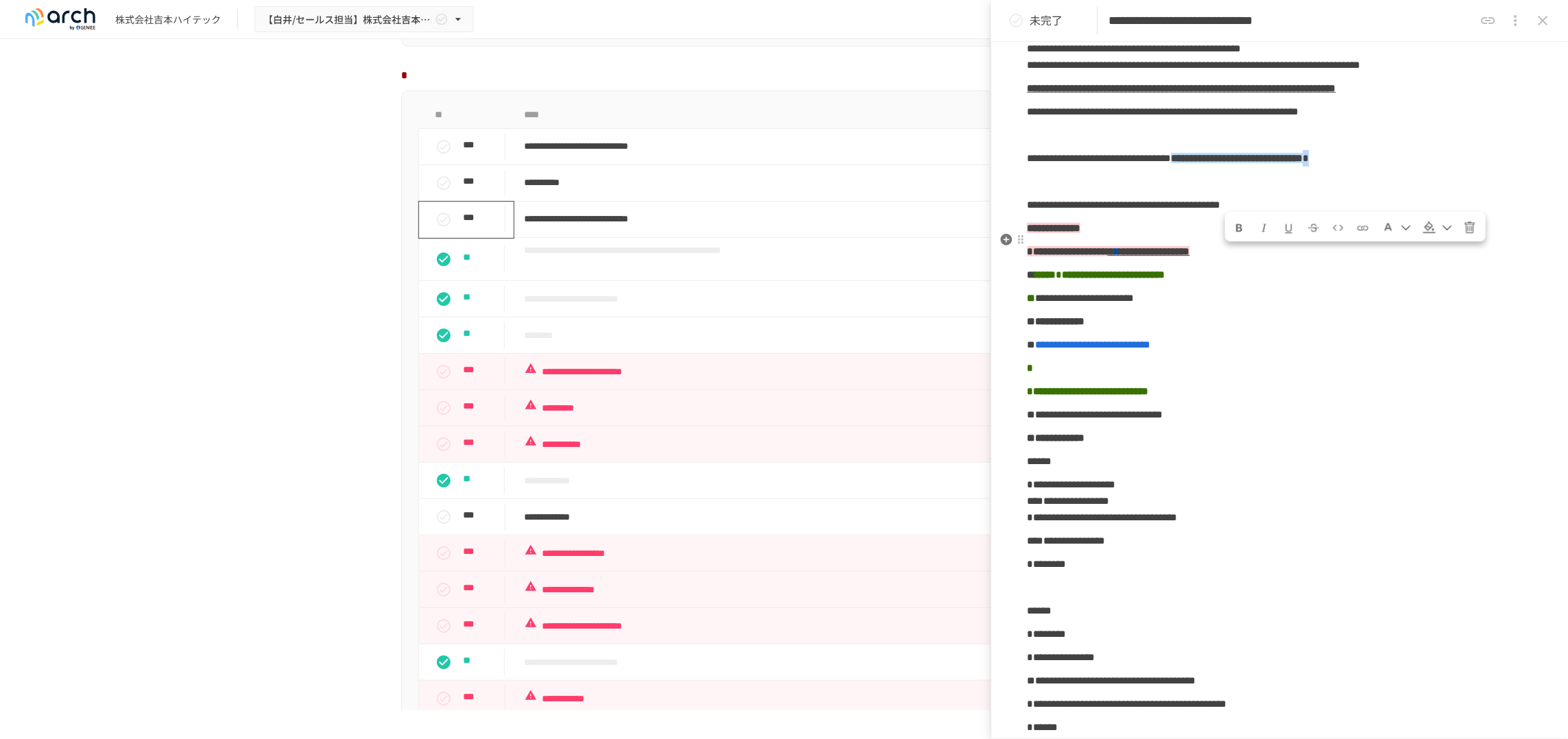 click on "*" at bounding box center (1306, 158) 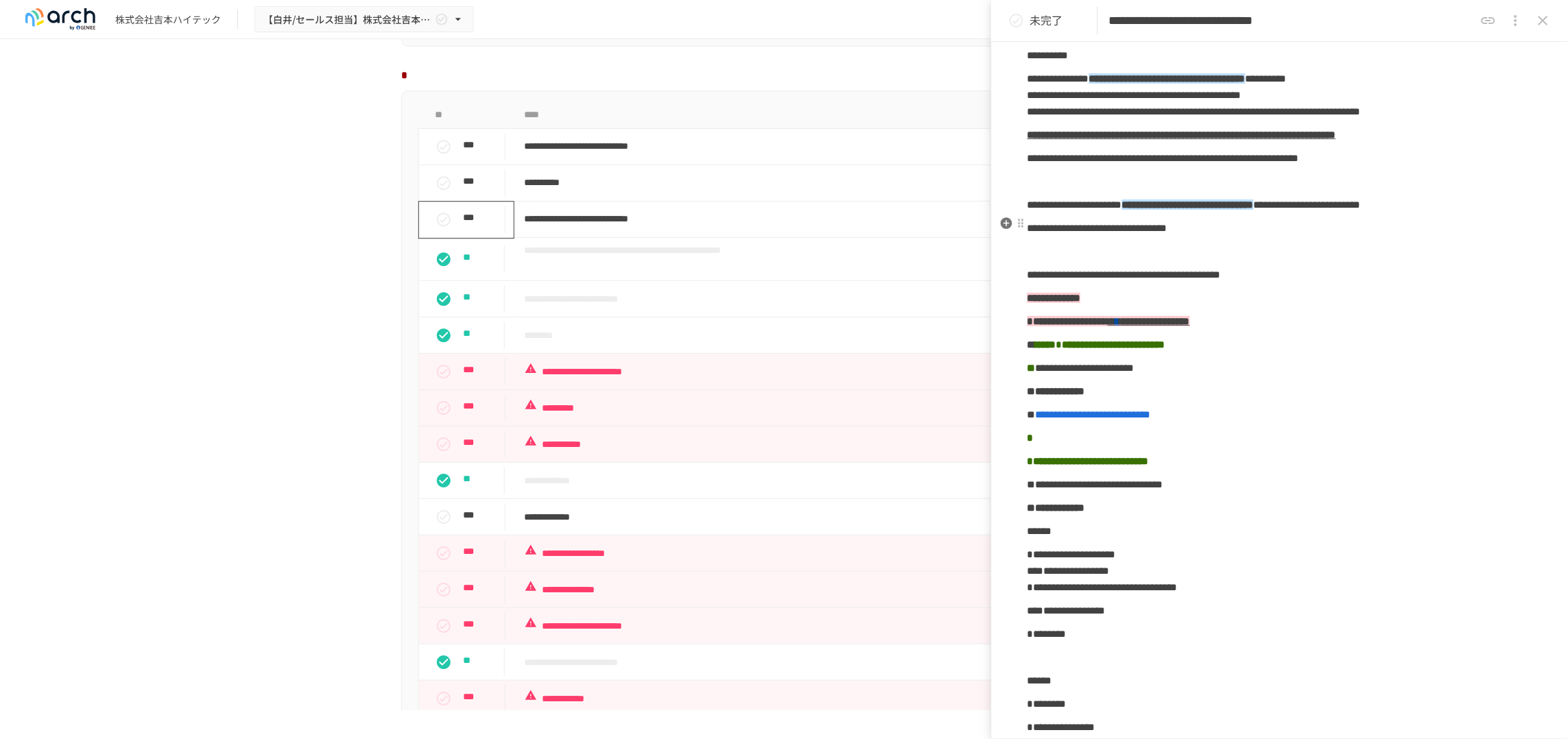 scroll, scrollTop: 257, scrollLeft: 0, axis: vertical 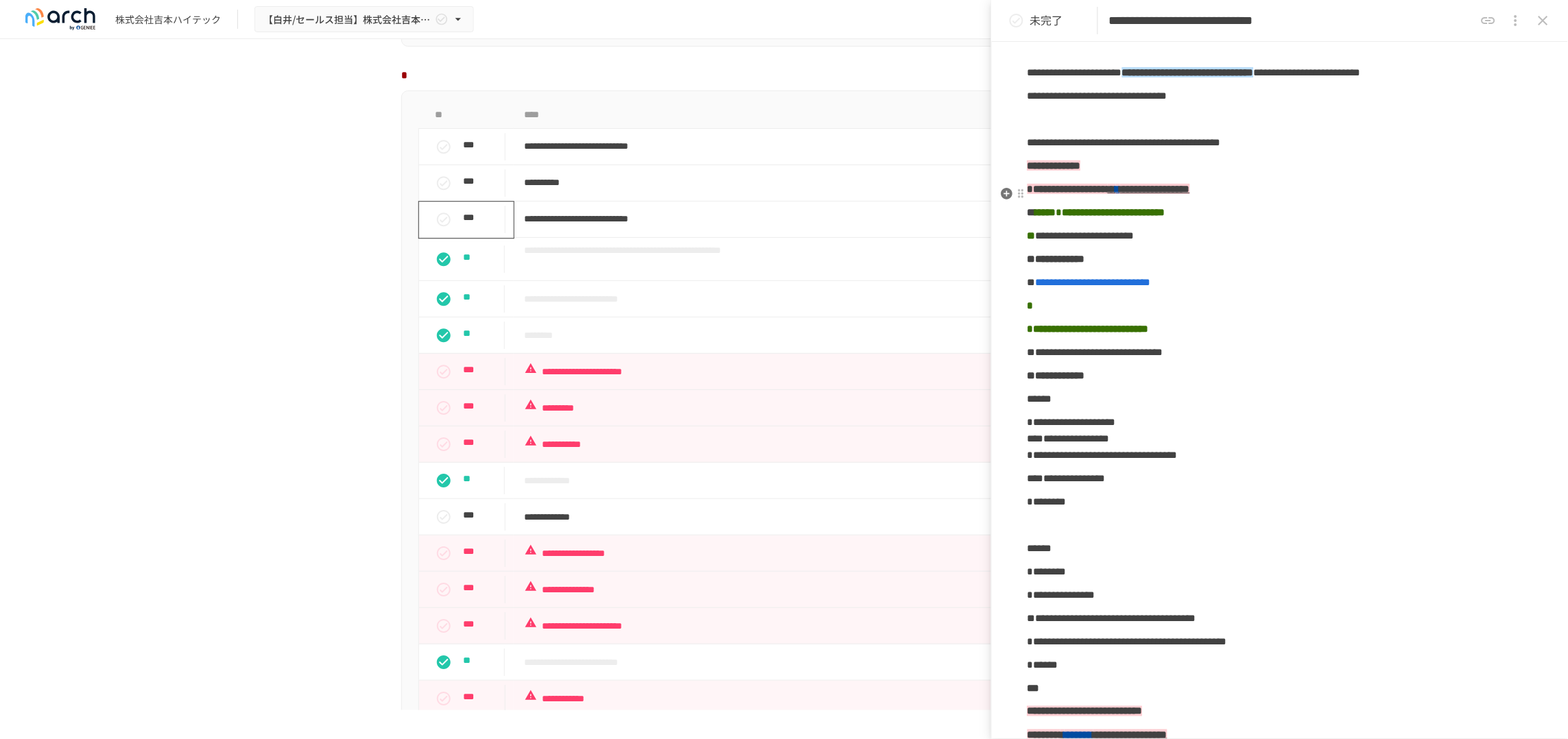 click on "**********" at bounding box center [1280, 96] 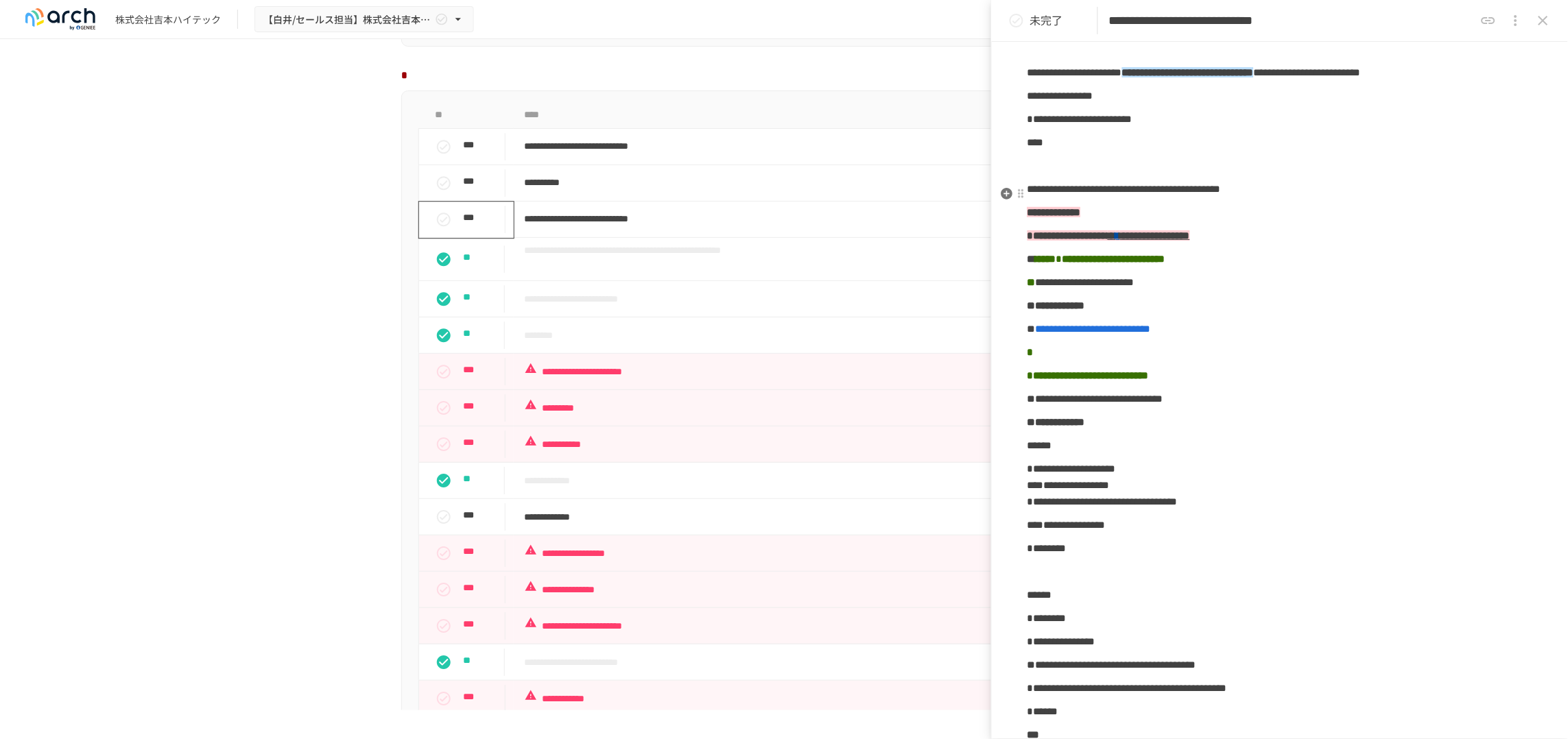 drag, startPoint x: 1111, startPoint y: 206, endPoint x: 1104, endPoint y: 203, distance: 7.615773 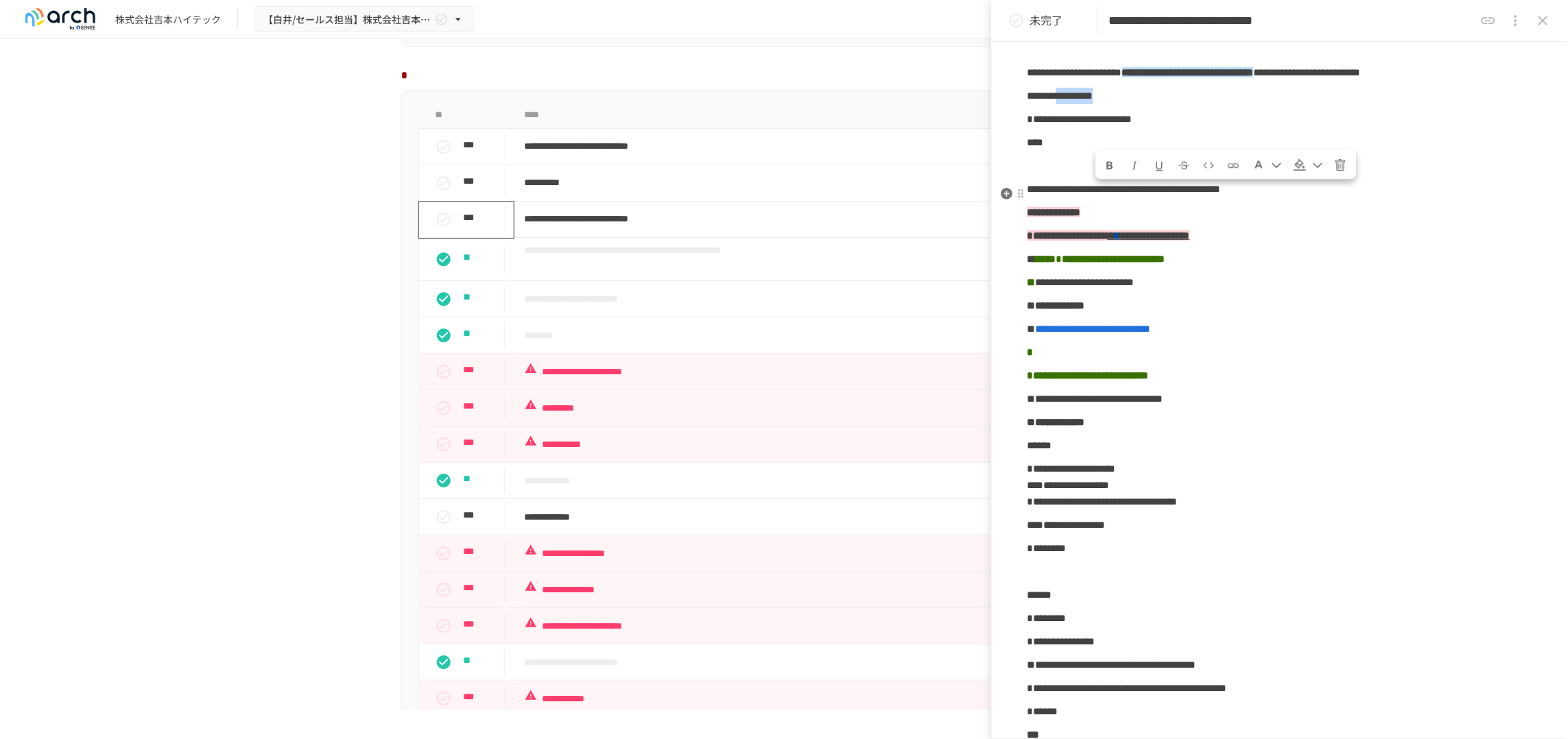 drag, startPoint x: 1104, startPoint y: 203, endPoint x: 1191, endPoint y: 205, distance: 87.02299 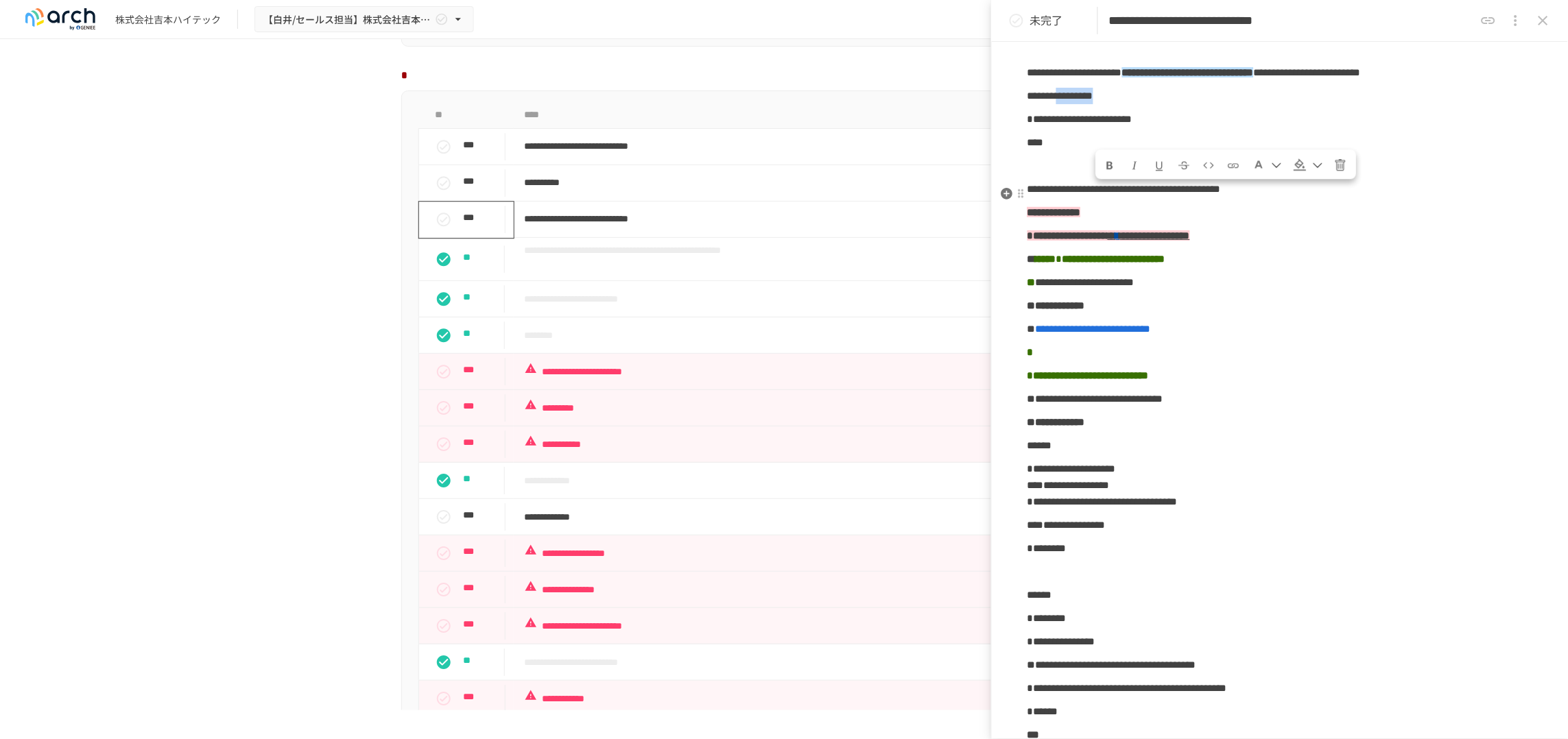click on "**********" at bounding box center (1060, 95) 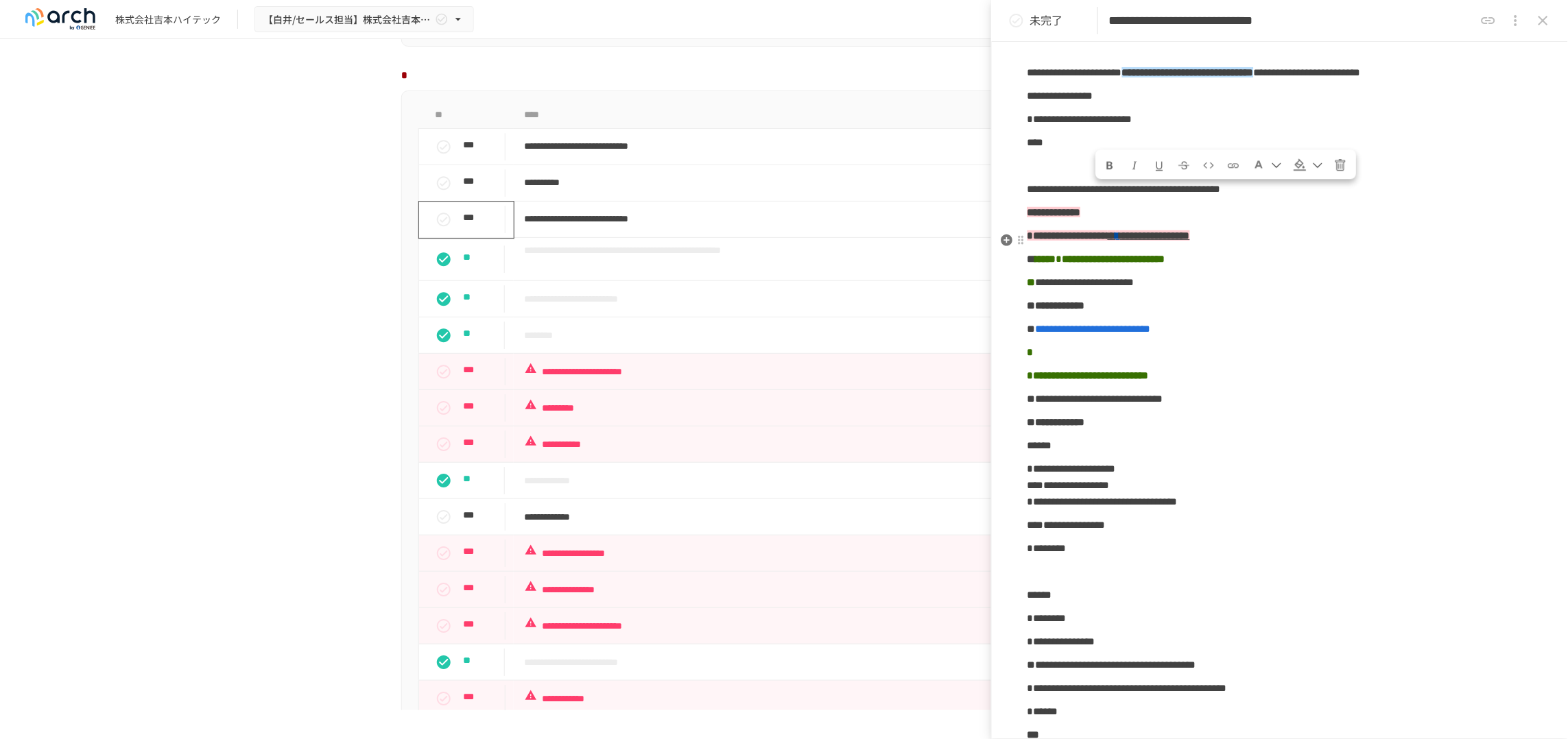 click on "****" at bounding box center (1280, 143) 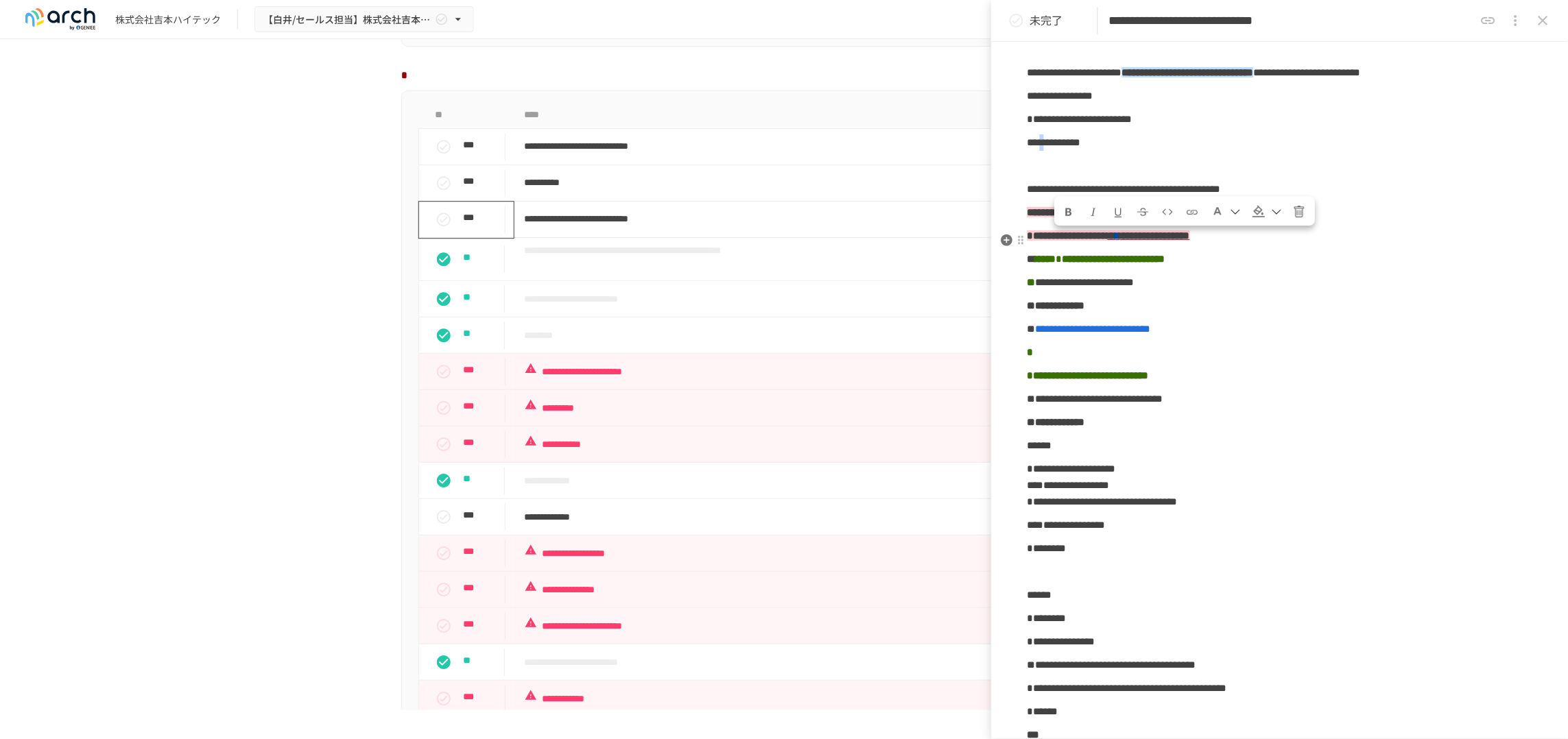drag, startPoint x: 1057, startPoint y: 252, endPoint x: 1066, endPoint y: 249, distance: 9.486833 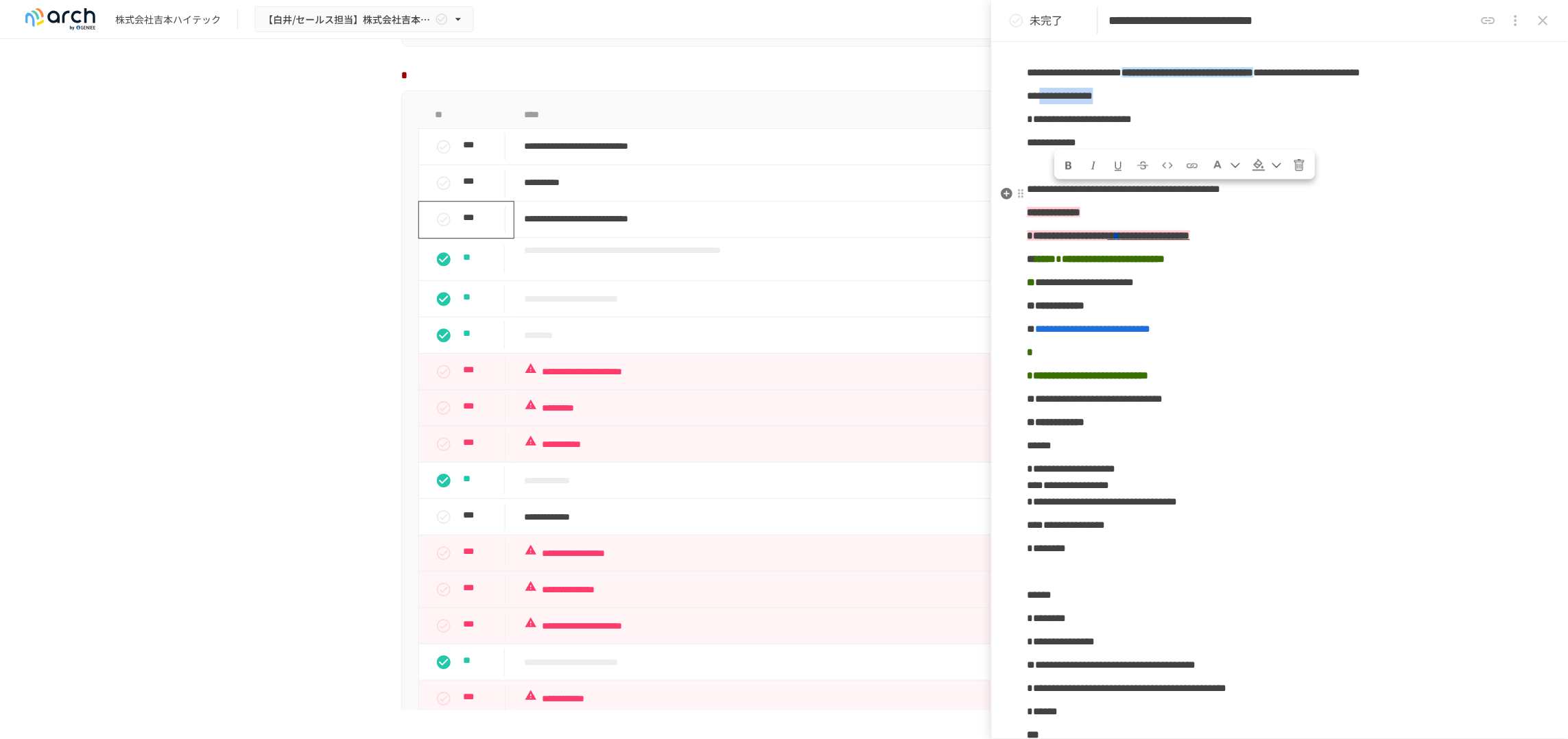 drag, startPoint x: 1062, startPoint y: 207, endPoint x: 1195, endPoint y: 205, distance: 133.015 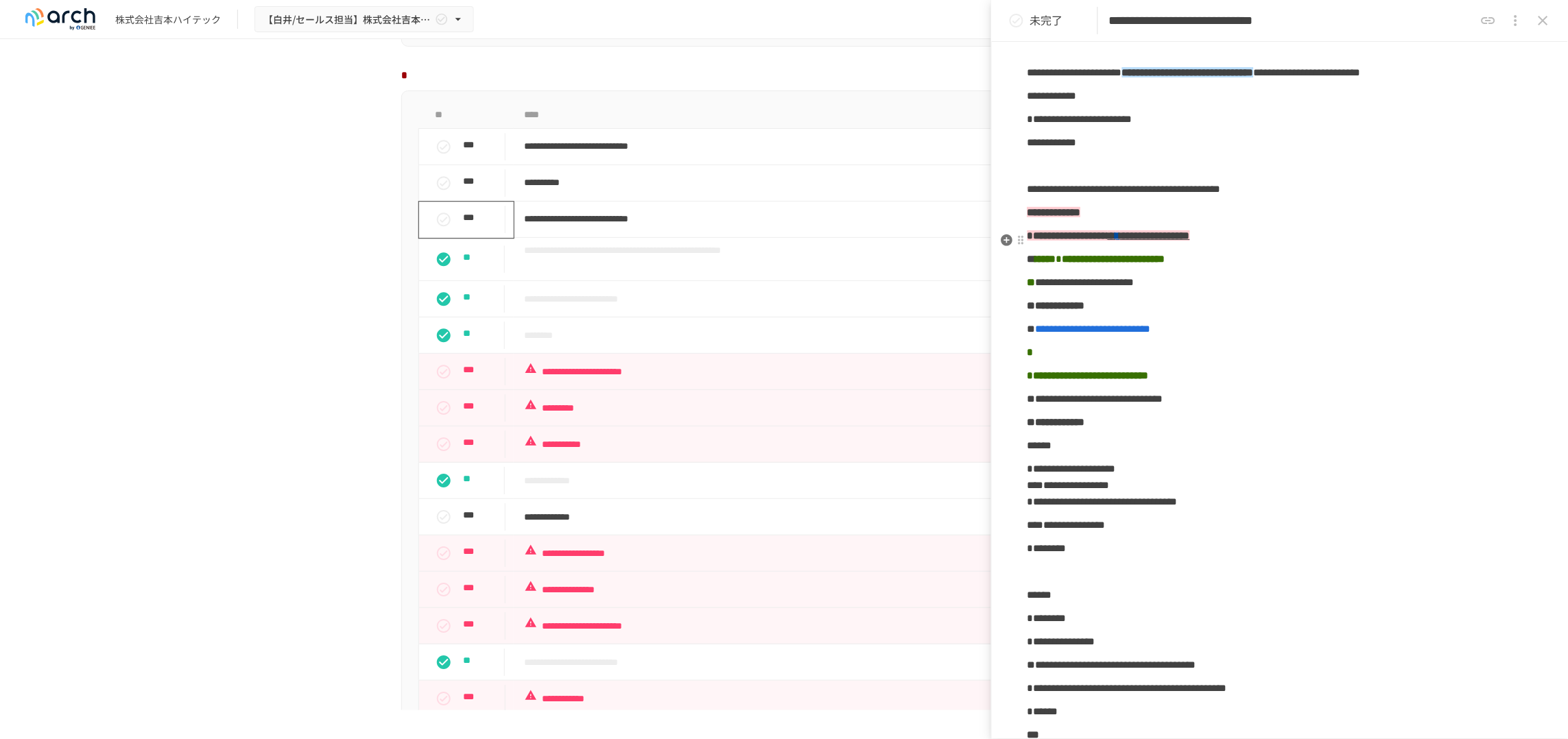 click on "**********" at bounding box center (1280, 143) 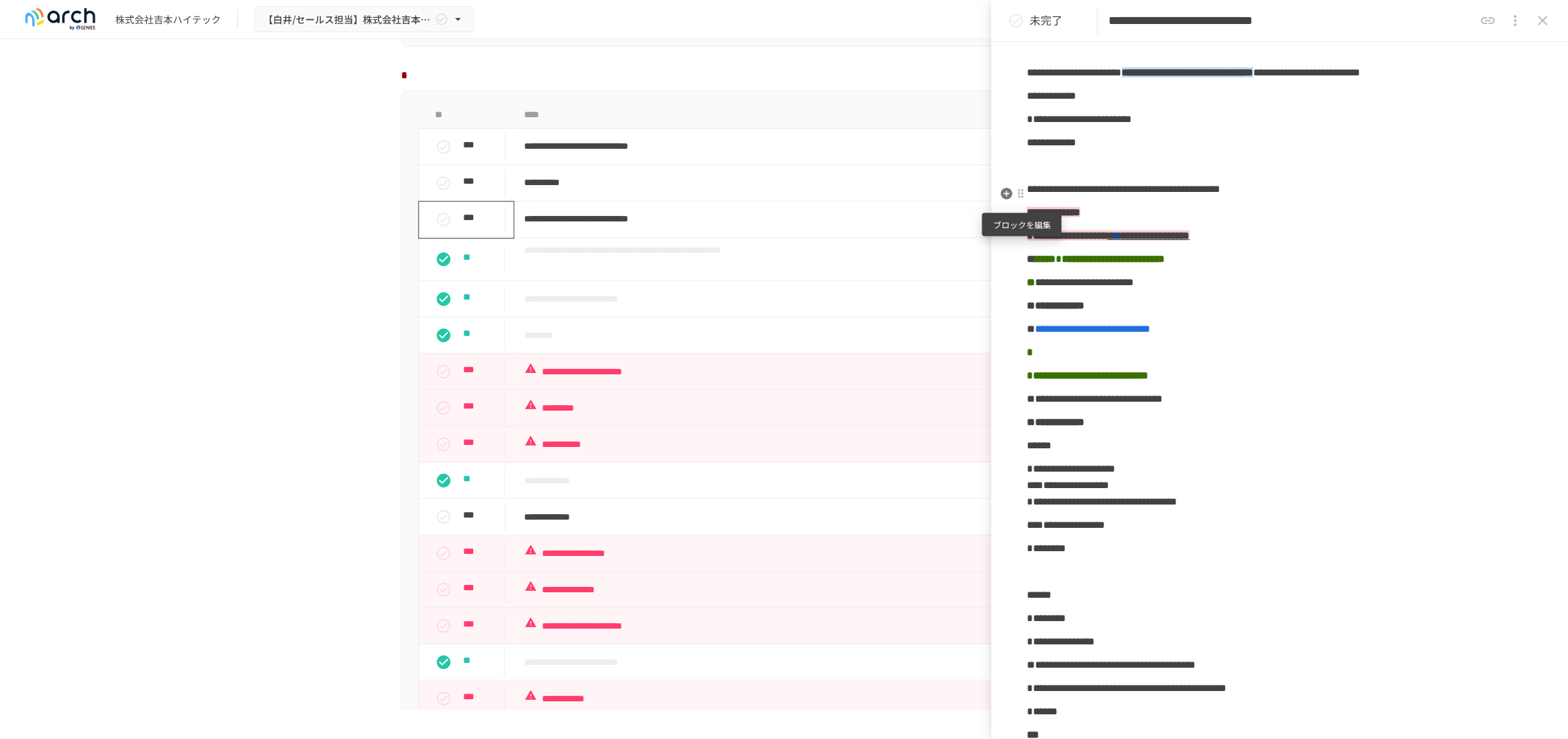 click at bounding box center [1021, 194] 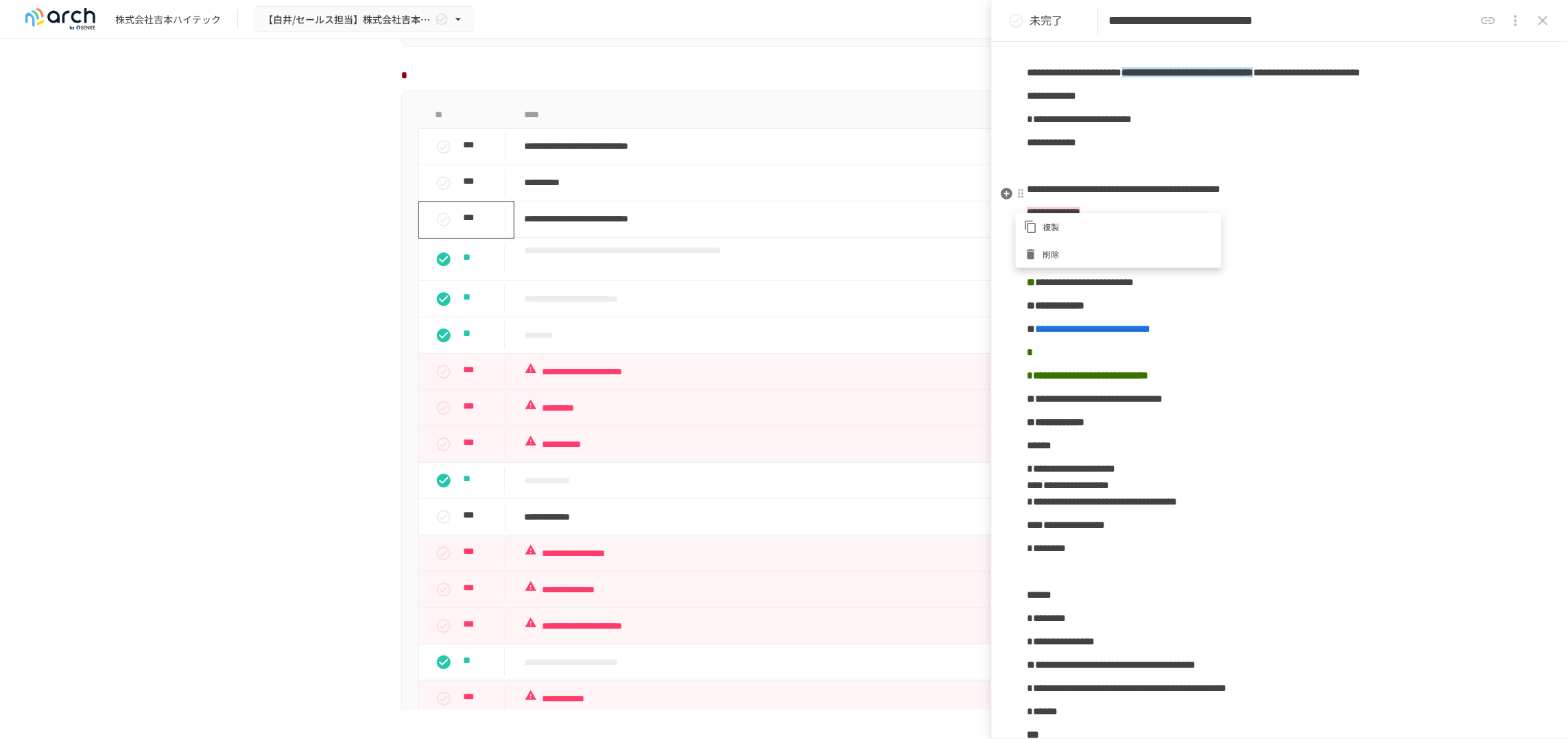 click at bounding box center (784, 370) 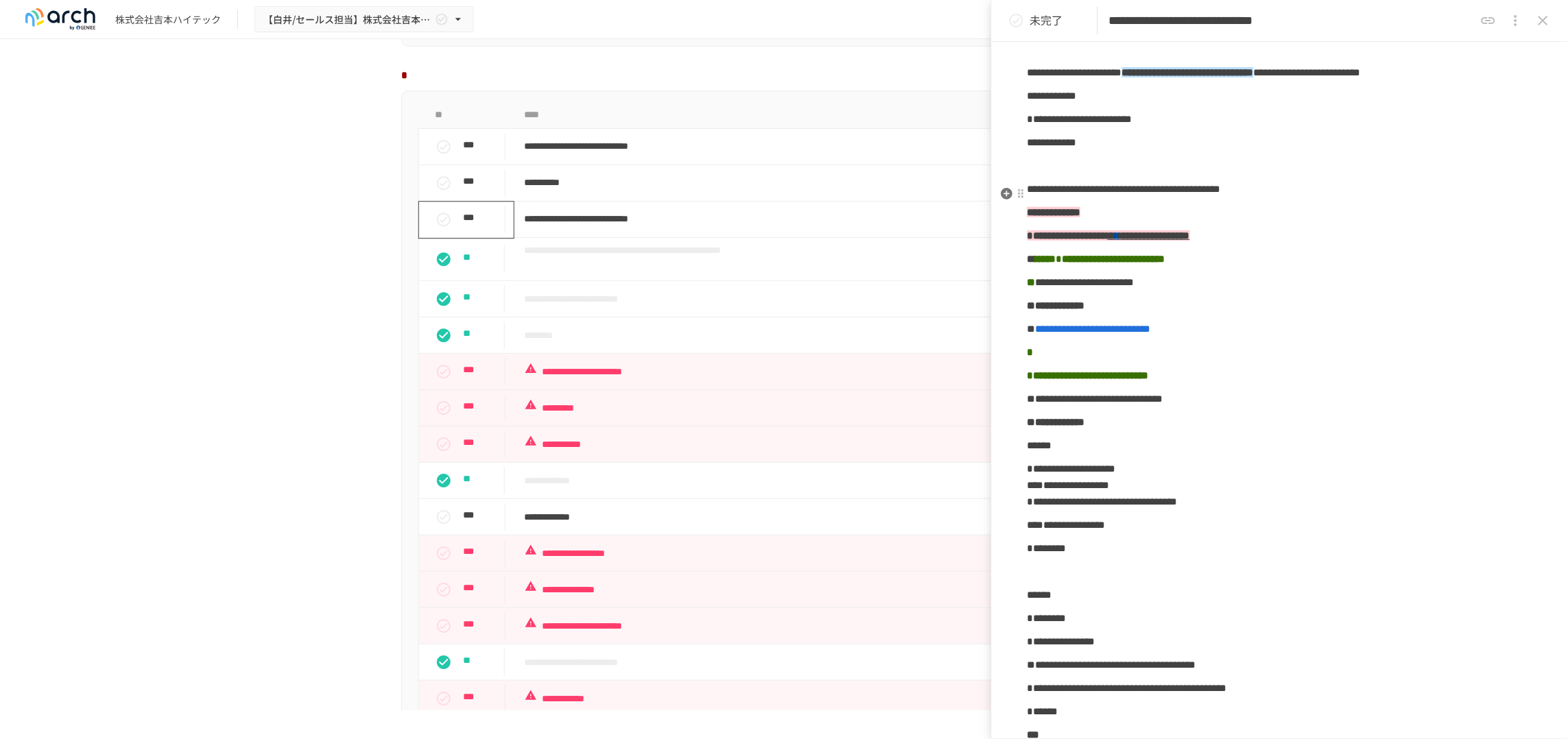 click on "**********" at bounding box center [1052, 95] 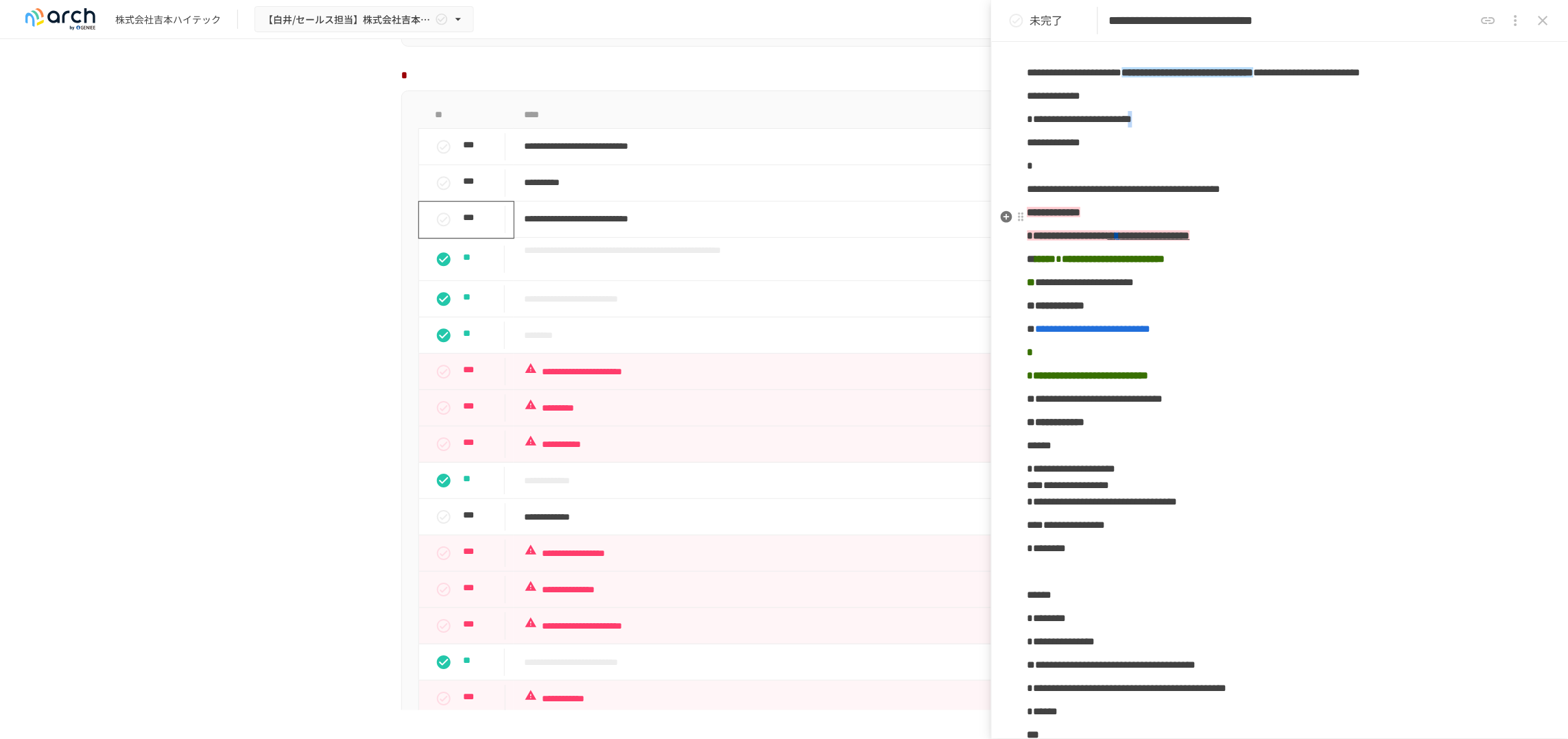 click on "**********" at bounding box center (1080, 119) 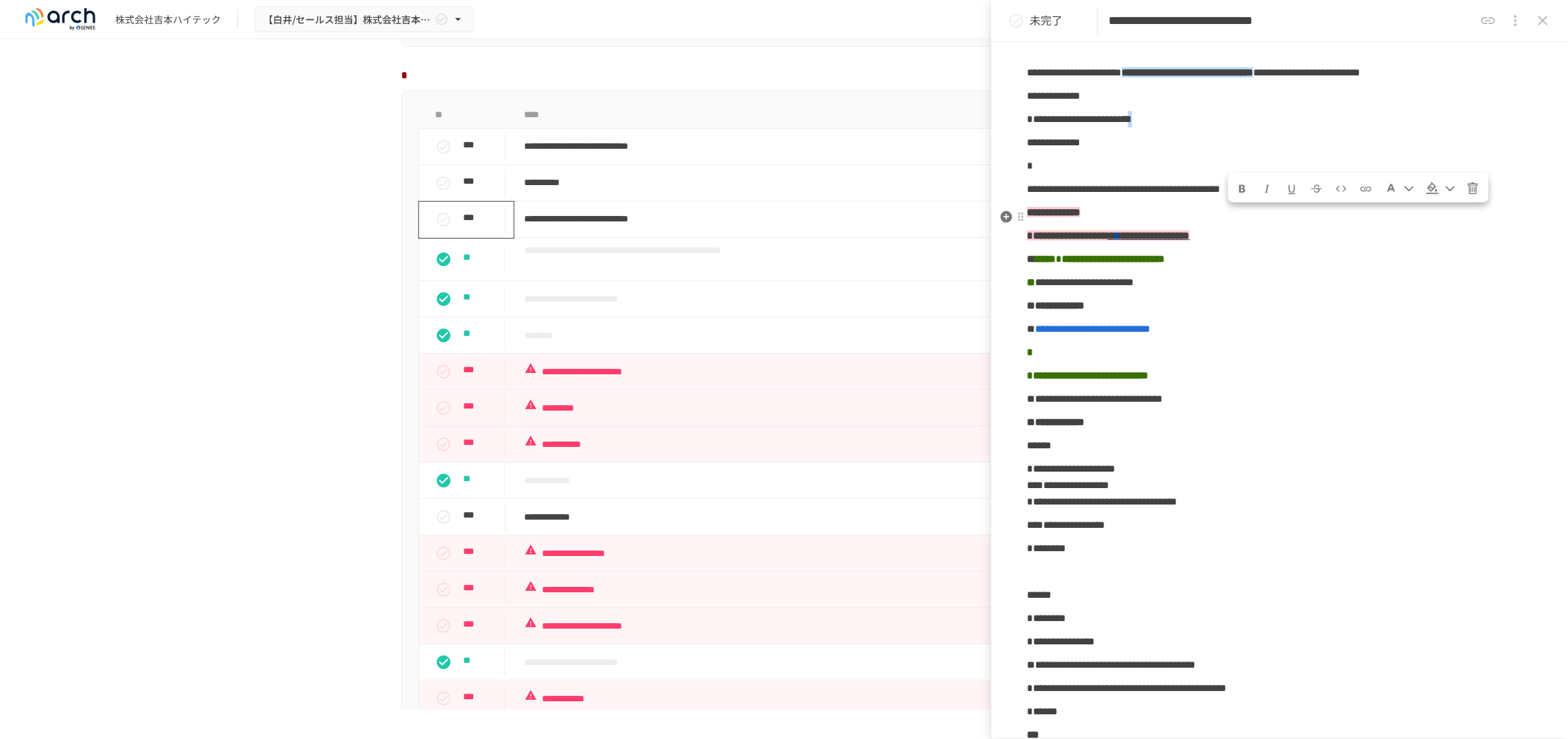 click on "**********" at bounding box center [1280, 993] 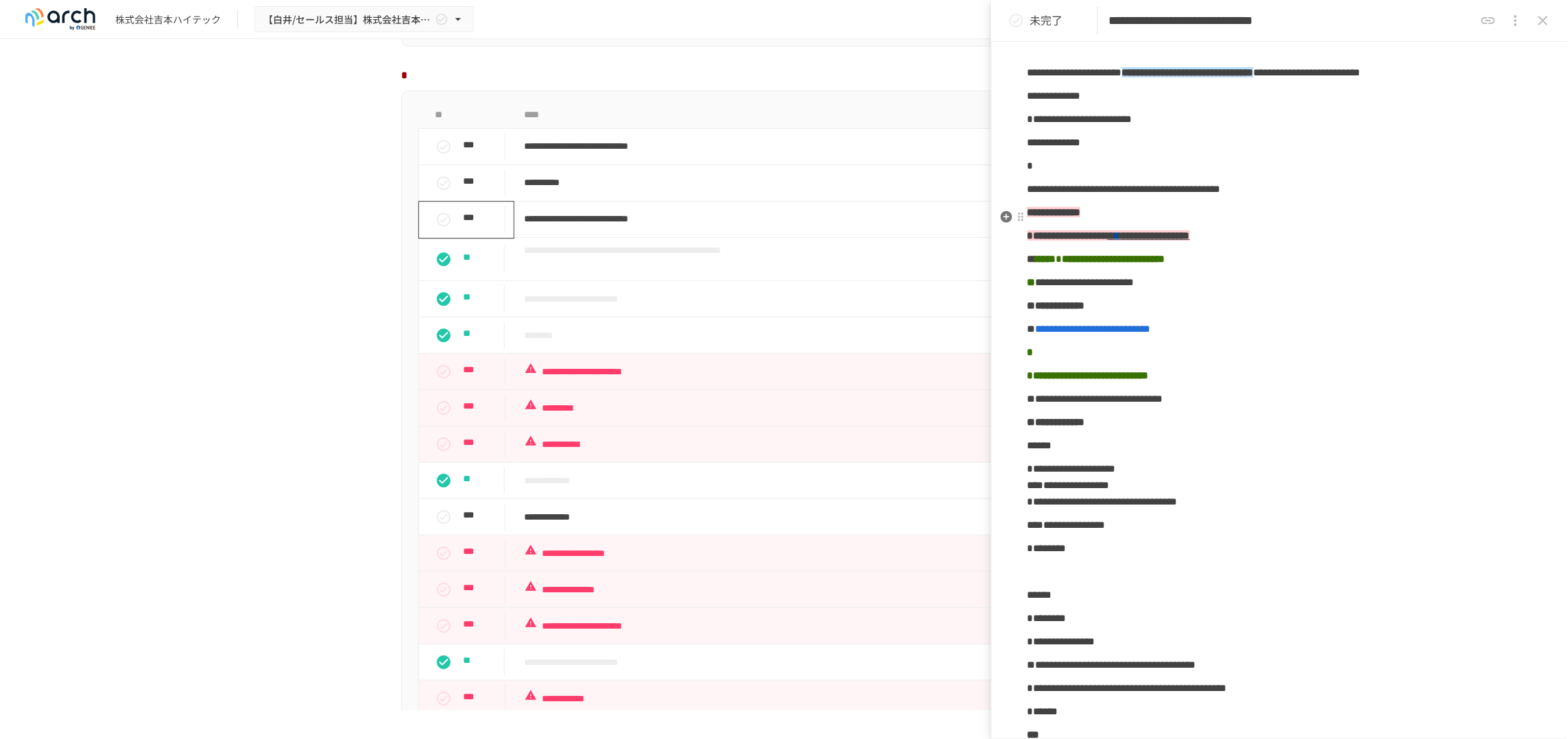 click on "**********" at bounding box center [1280, 119] 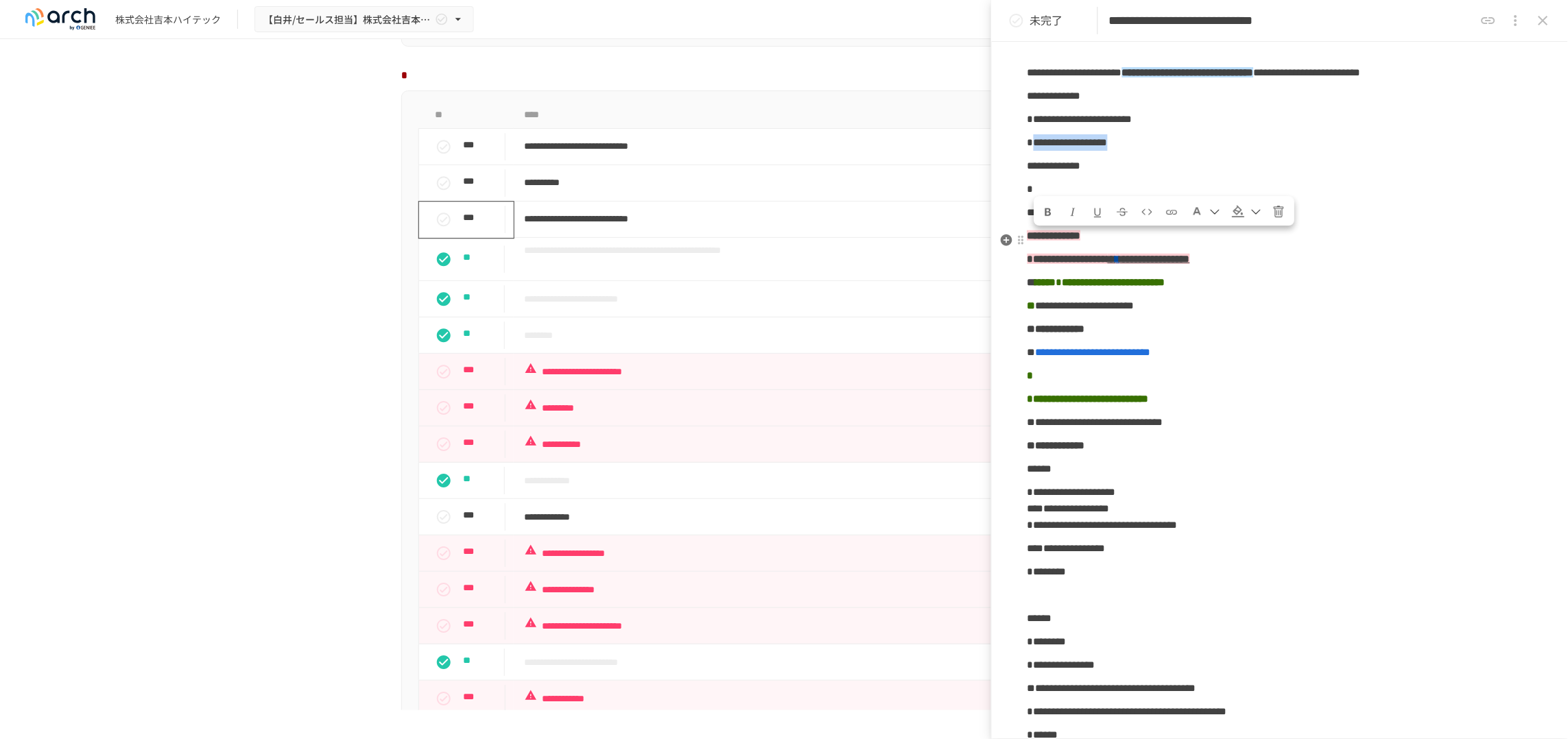 drag, startPoint x: 1040, startPoint y: 252, endPoint x: 1179, endPoint y: 258, distance: 139.12944 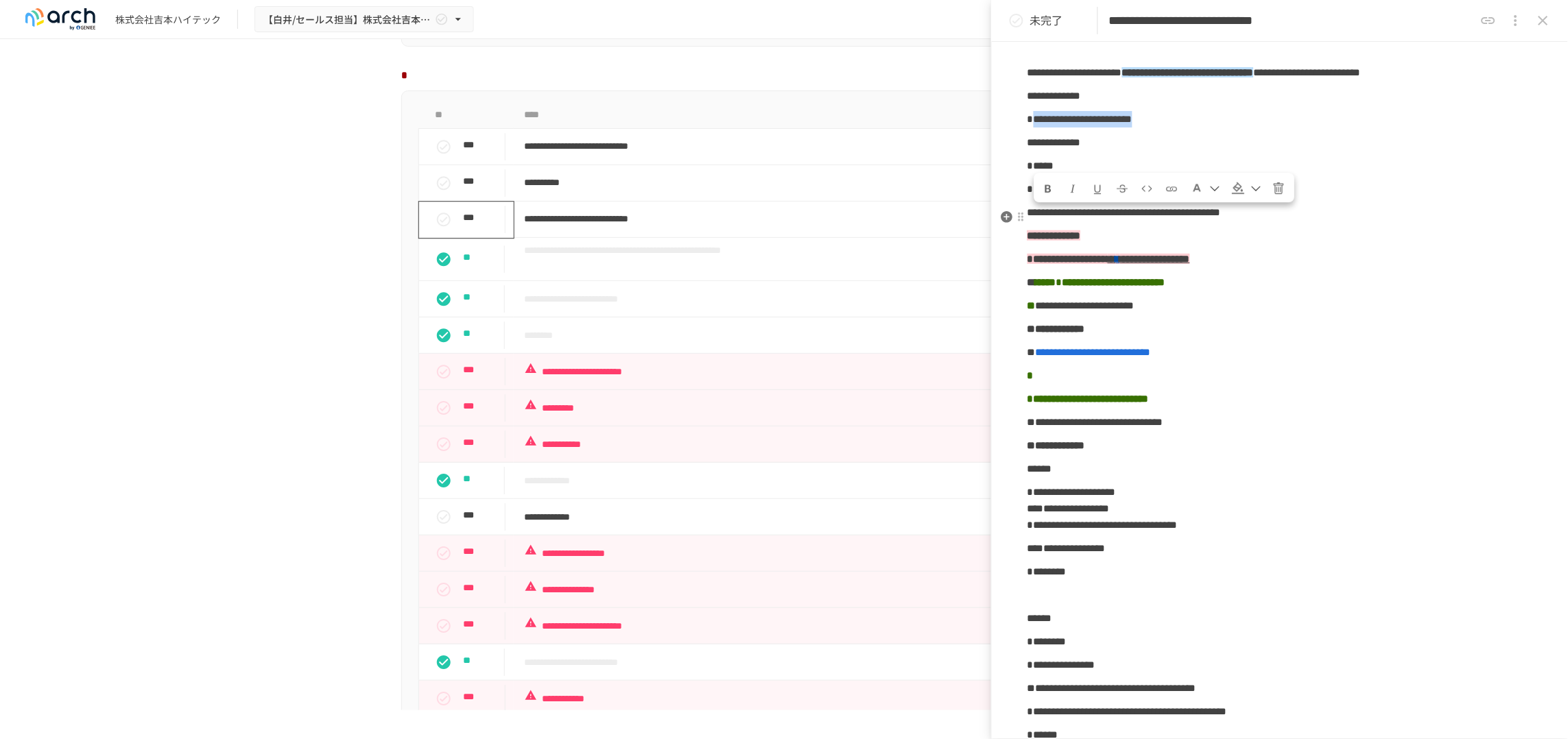drag, startPoint x: 1039, startPoint y: 230, endPoint x: 1246, endPoint y: 229, distance: 207.00242 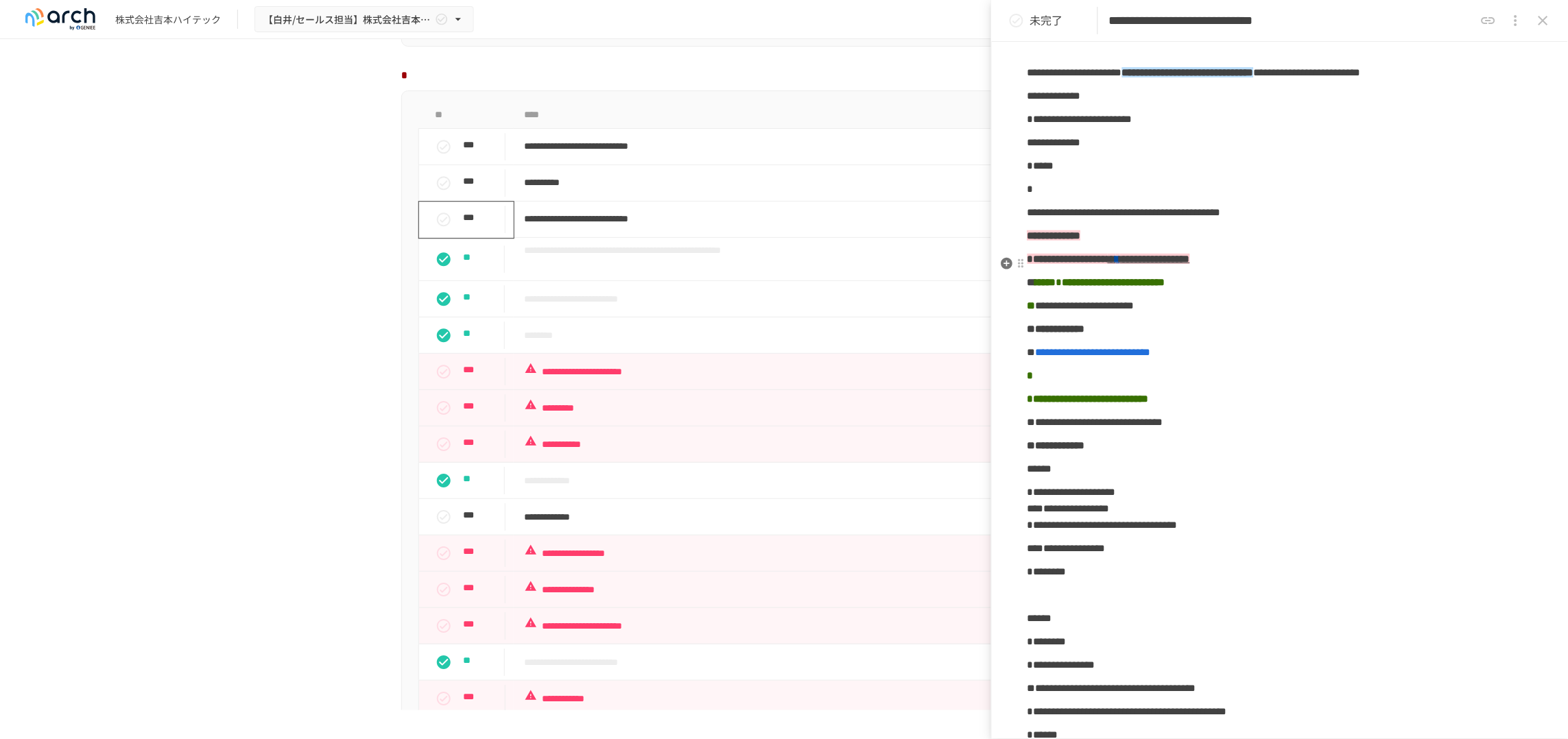 click on "*****" at bounding box center [1280, 166] 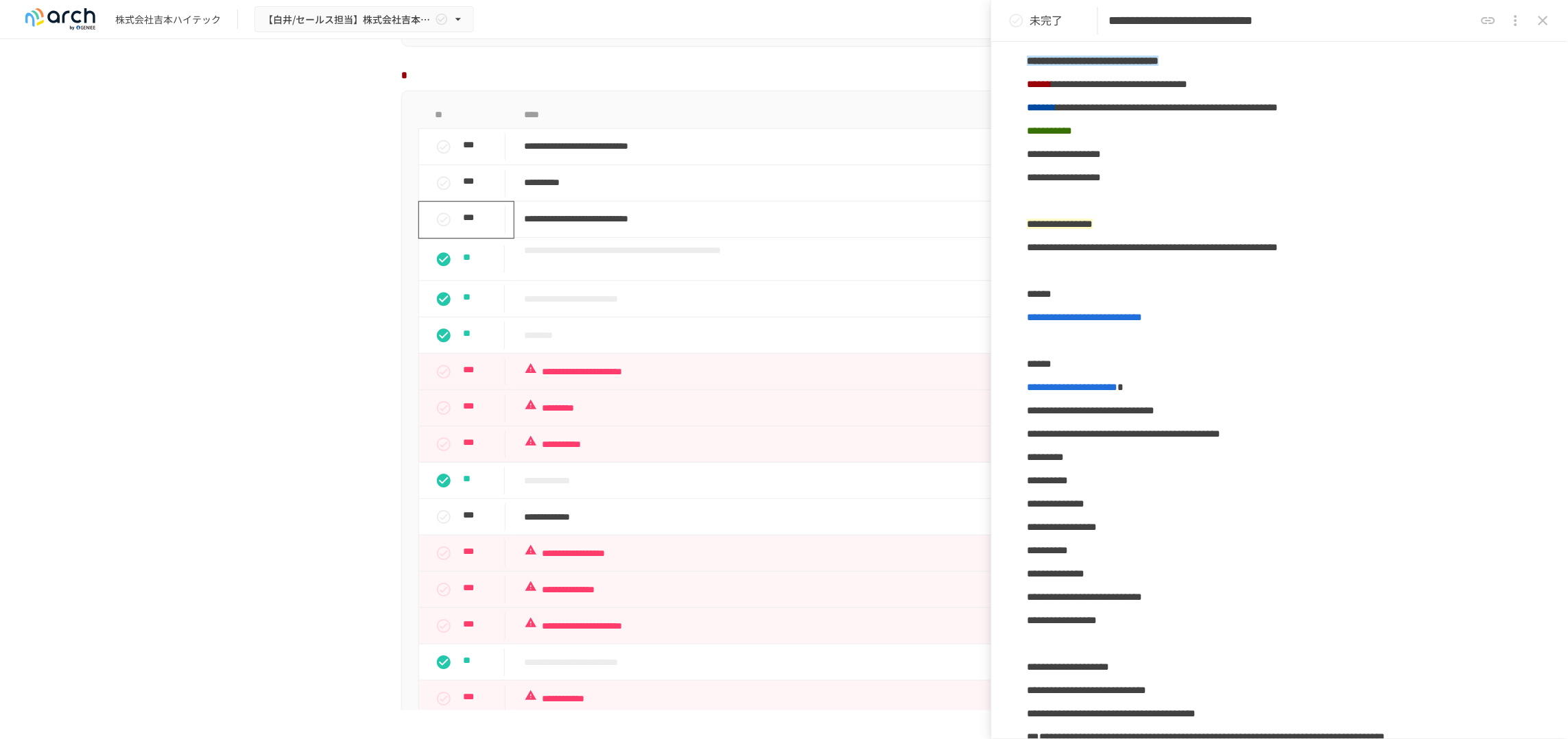 scroll, scrollTop: 1628, scrollLeft: 0, axis: vertical 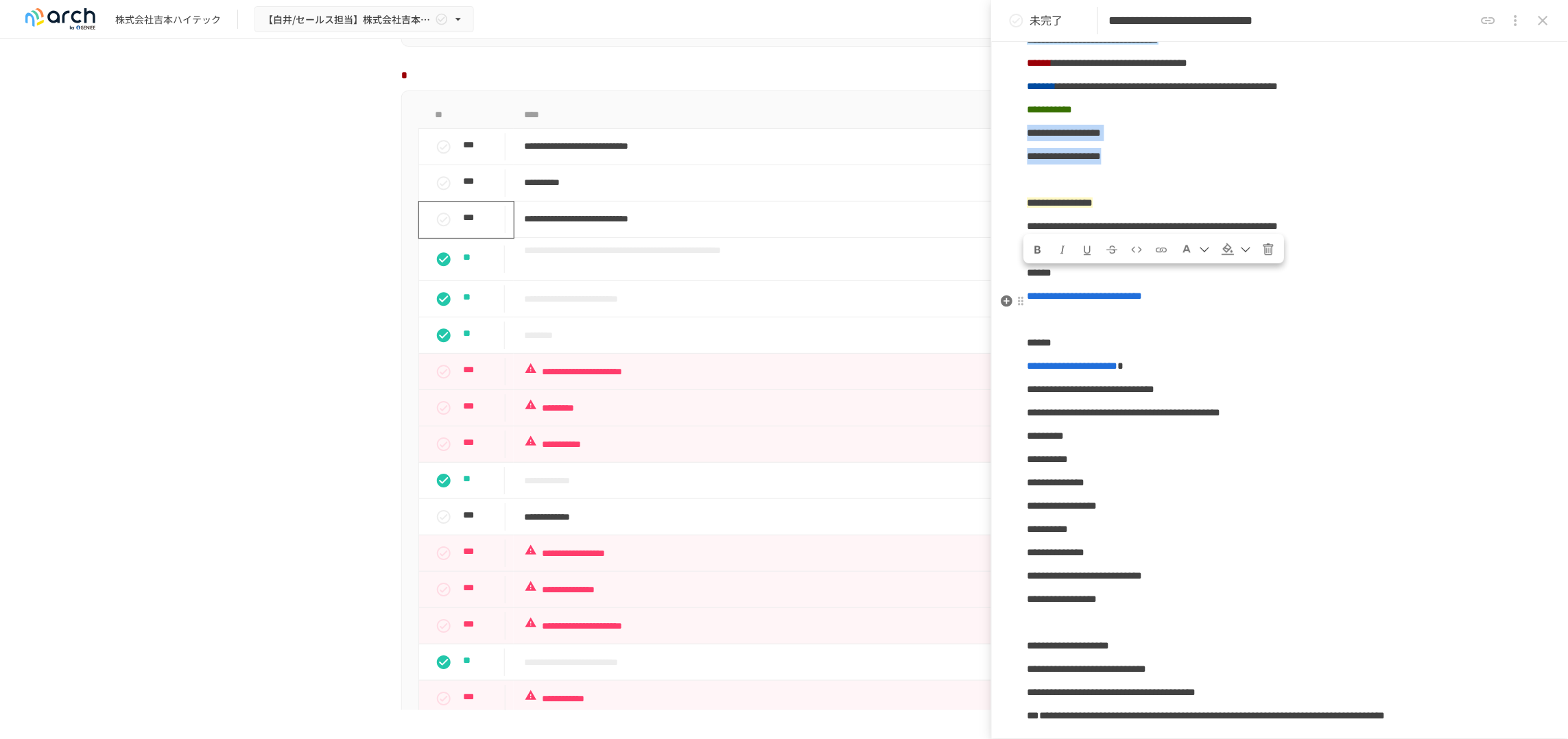 drag, startPoint x: 1030, startPoint y: 292, endPoint x: 1190, endPoint y: 315, distance: 161.64467 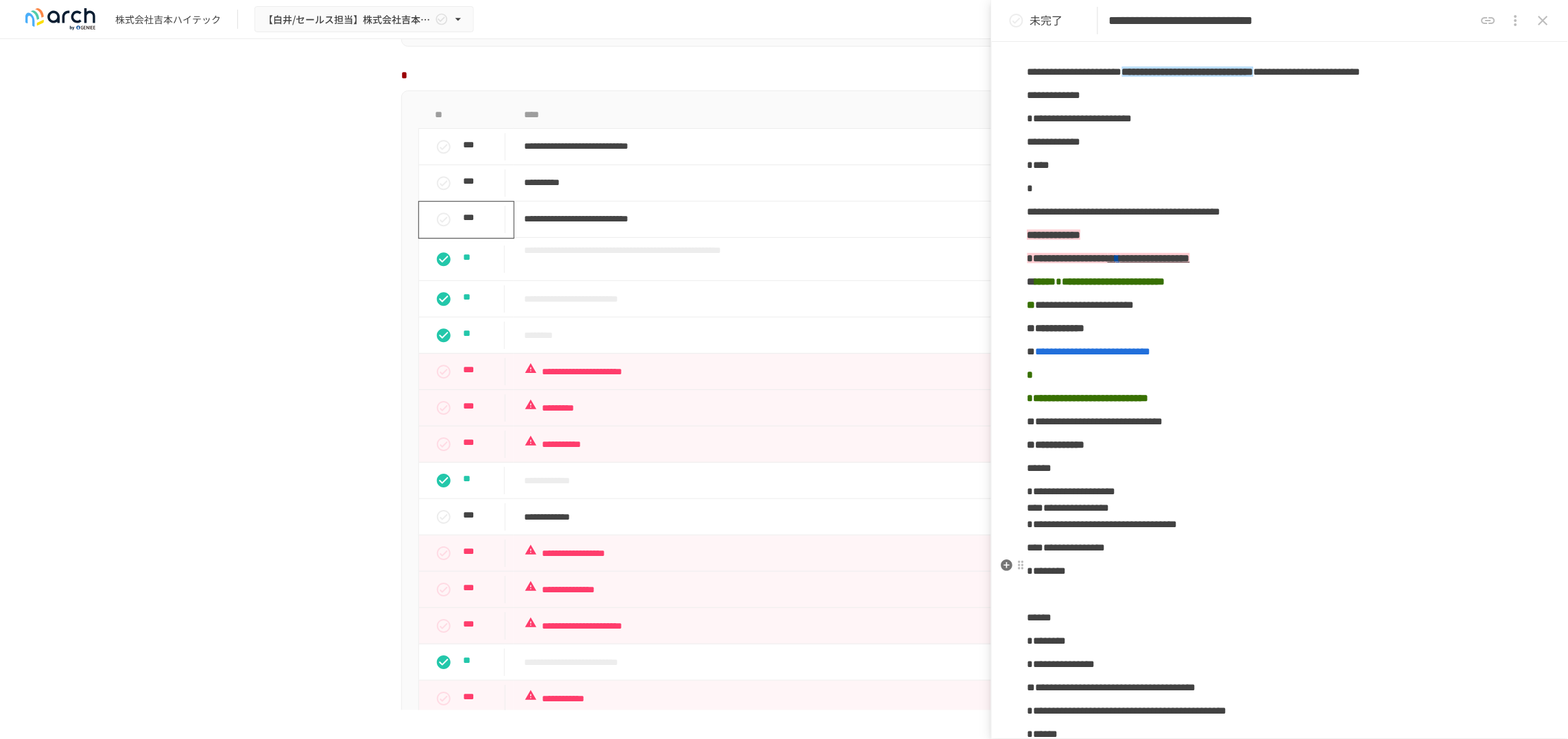 scroll, scrollTop: 257, scrollLeft: 0, axis: vertical 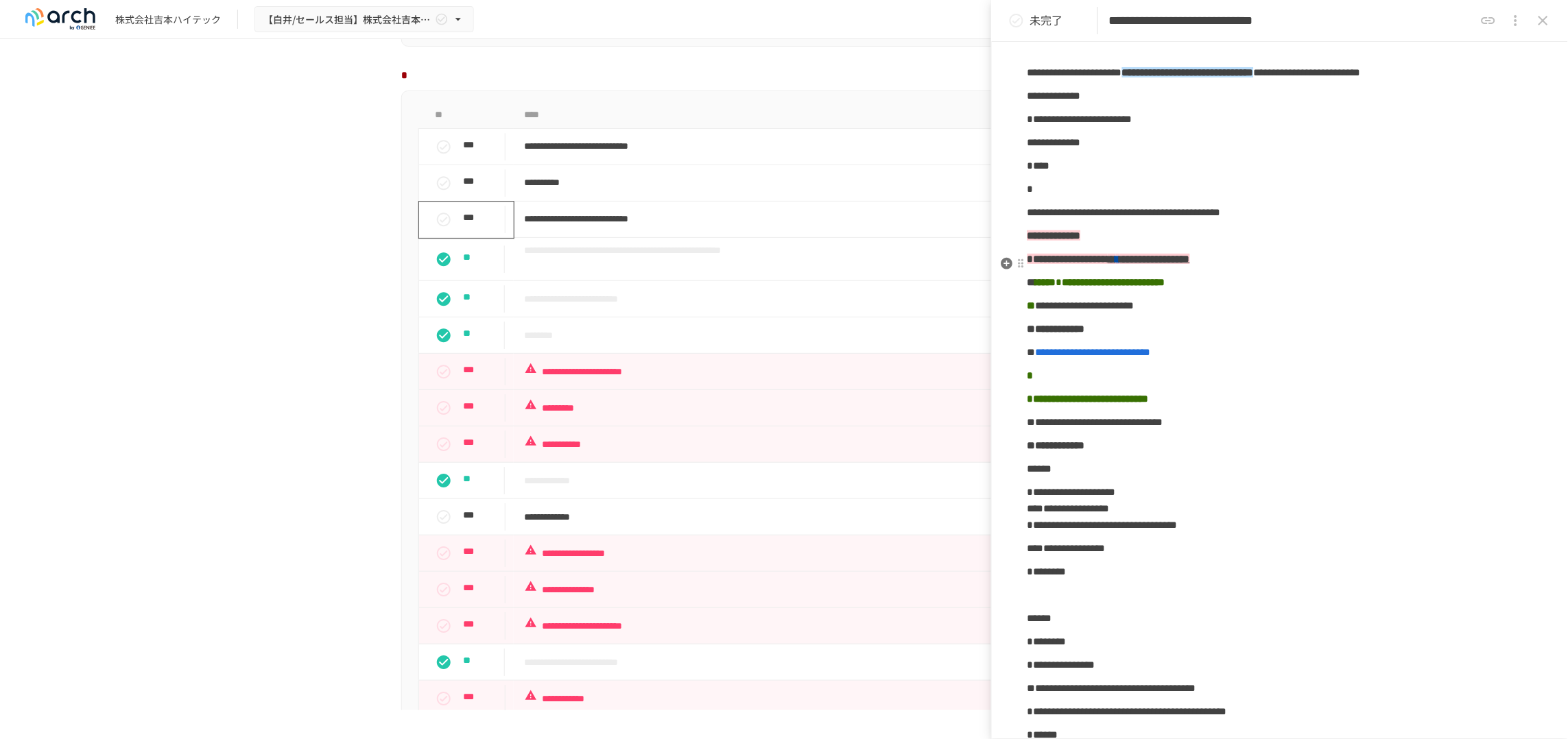 click on "****" at bounding box center (1280, 166) 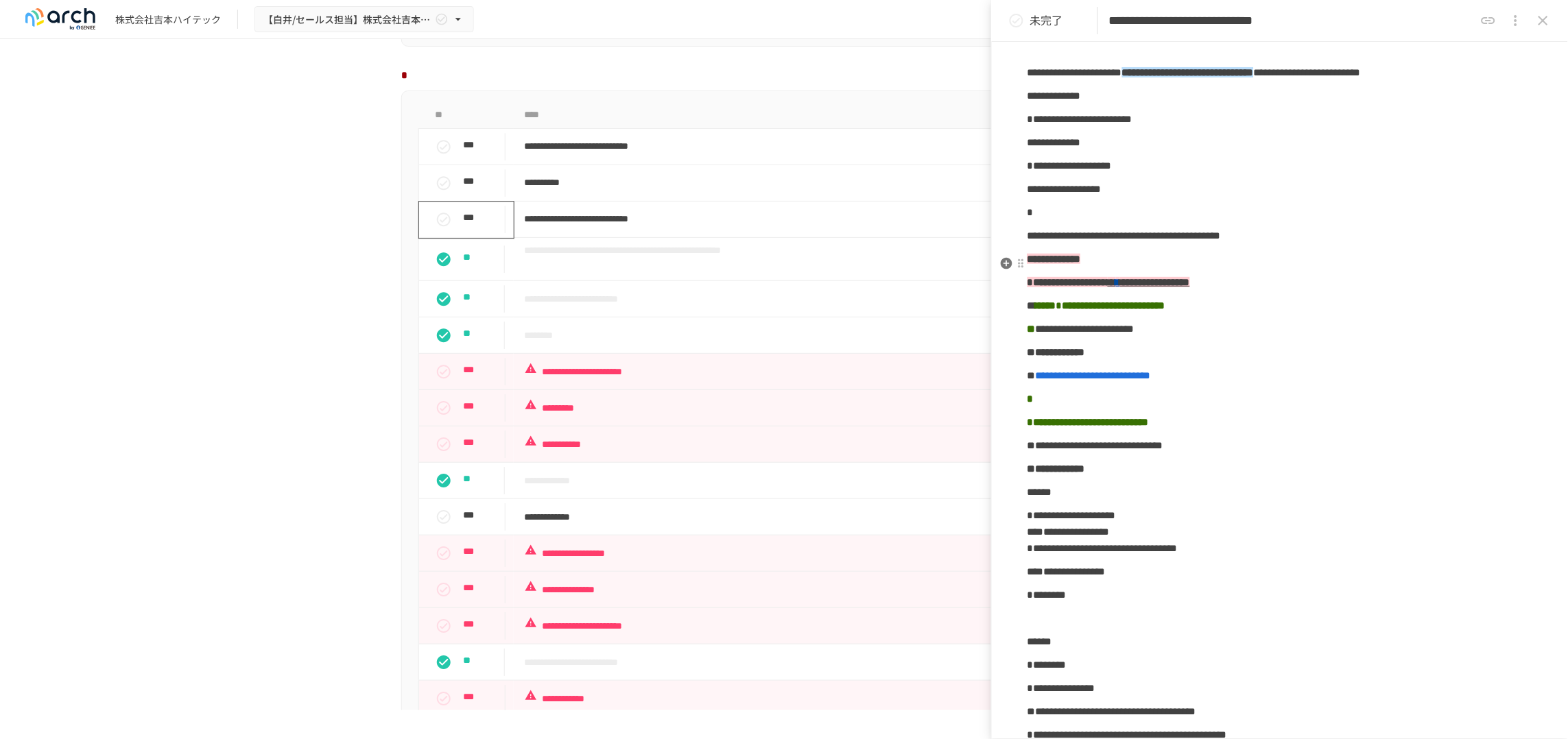 click on "**********" at bounding box center (1077, 165) 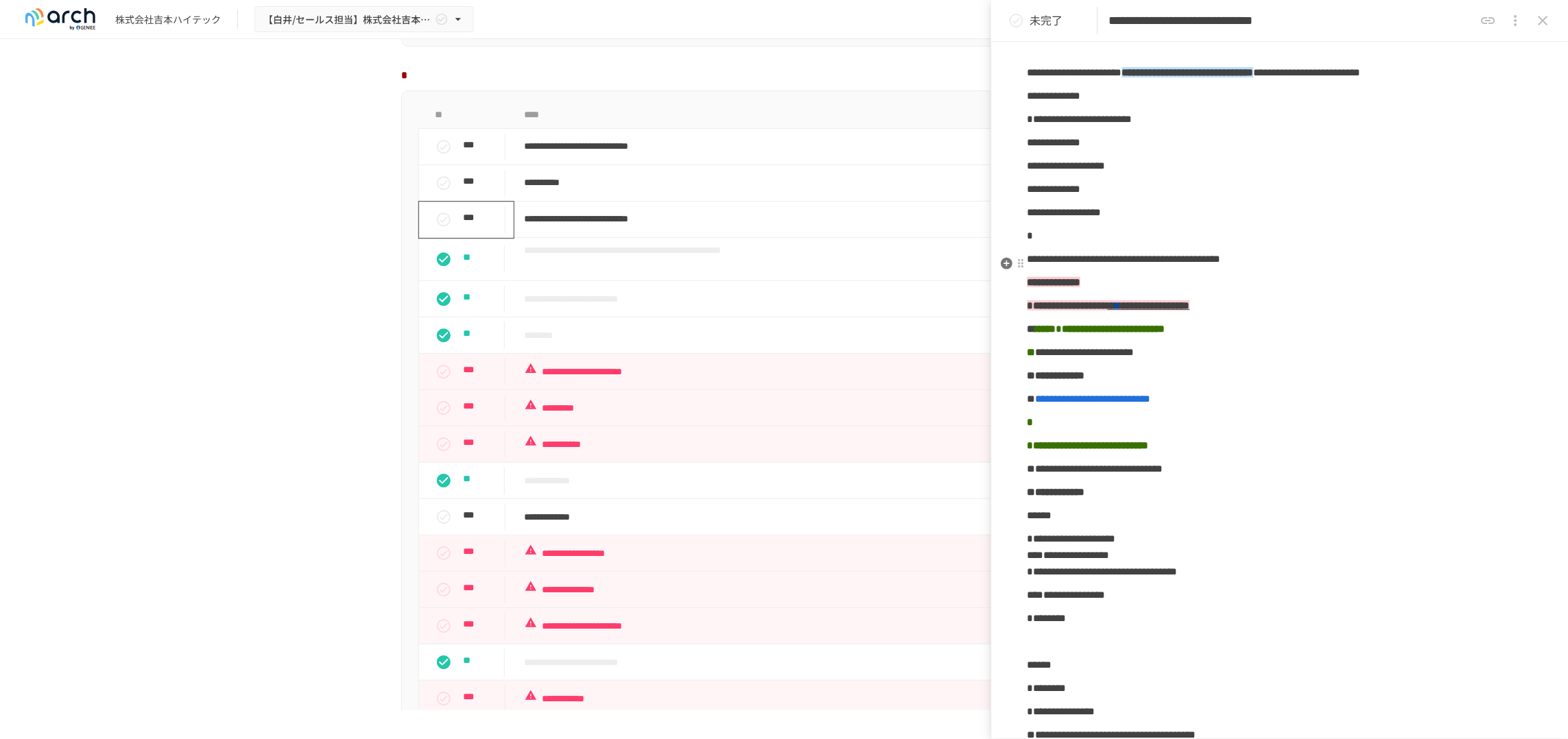 click on "**********" at bounding box center (1071, 165) 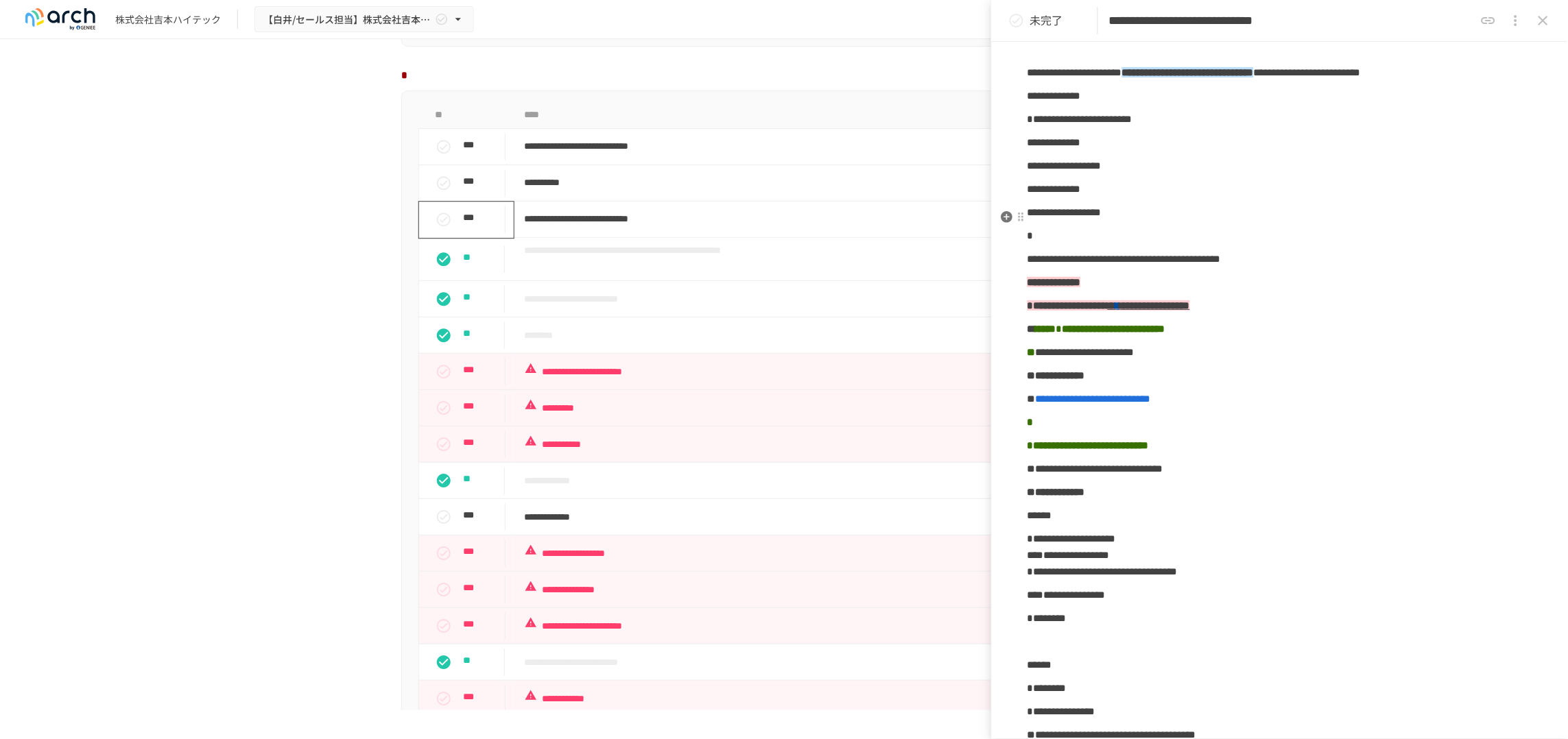 click on "**********" at bounding box center [1080, 119] 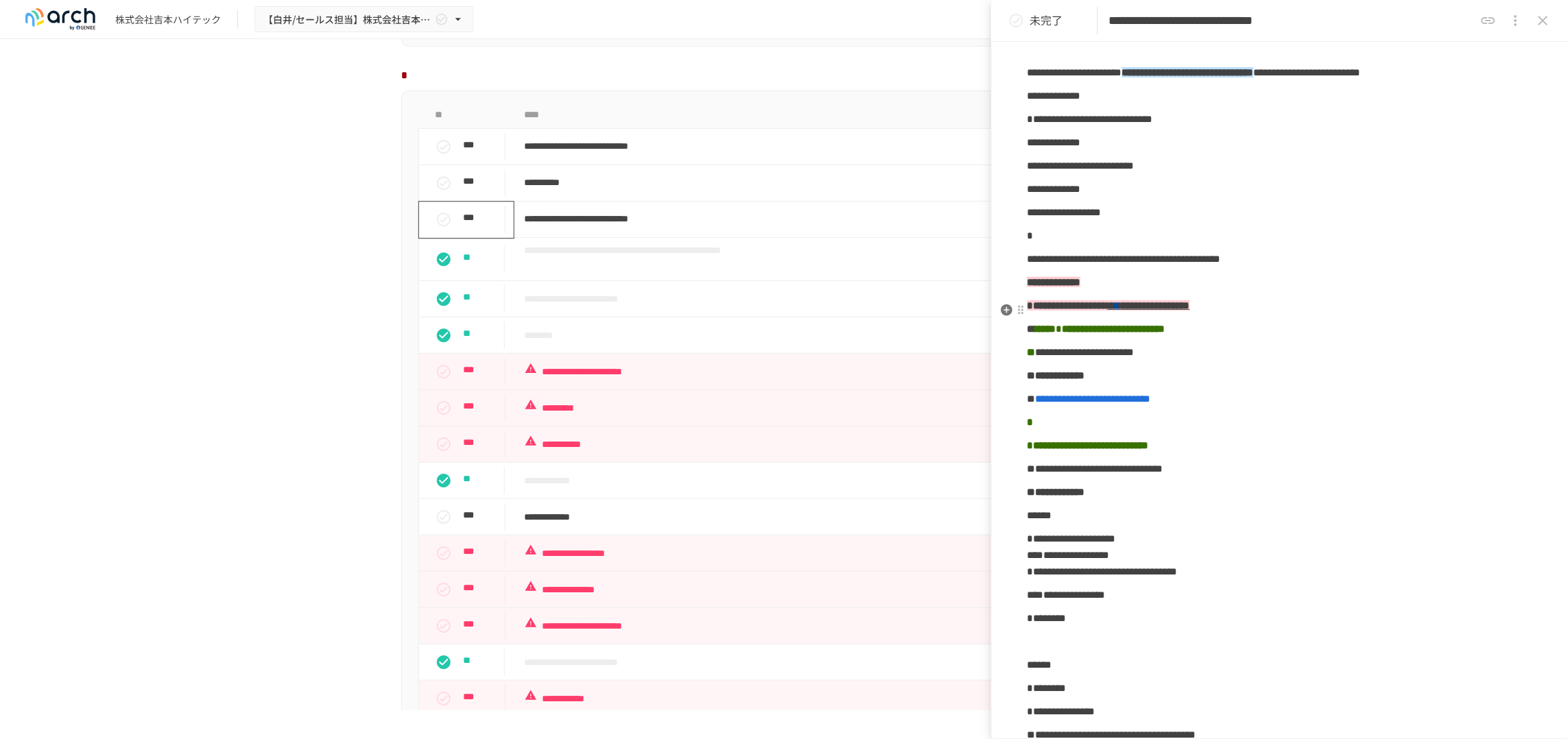 click on "**********" at bounding box center (1065, 212) 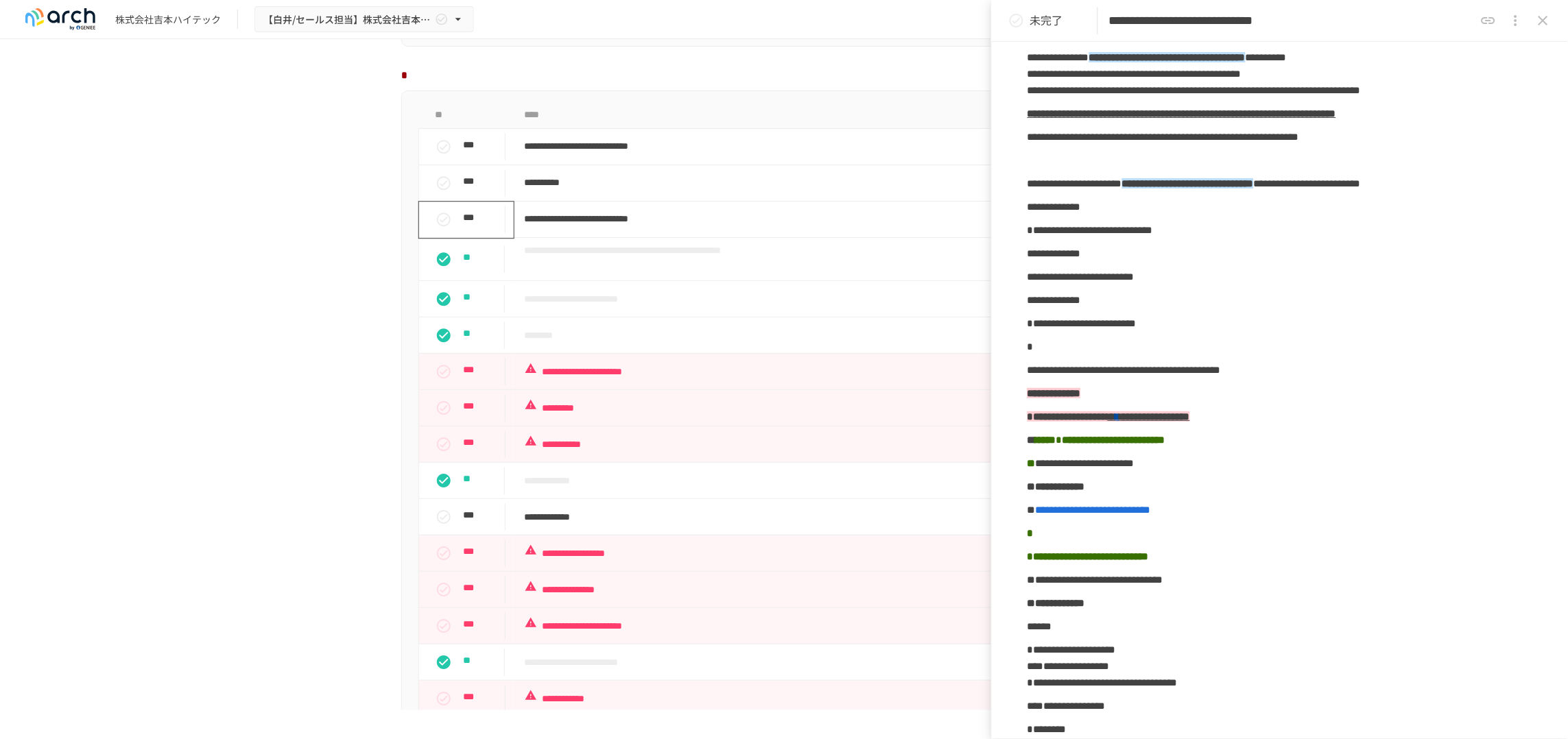 scroll, scrollTop: 171, scrollLeft: 0, axis: vertical 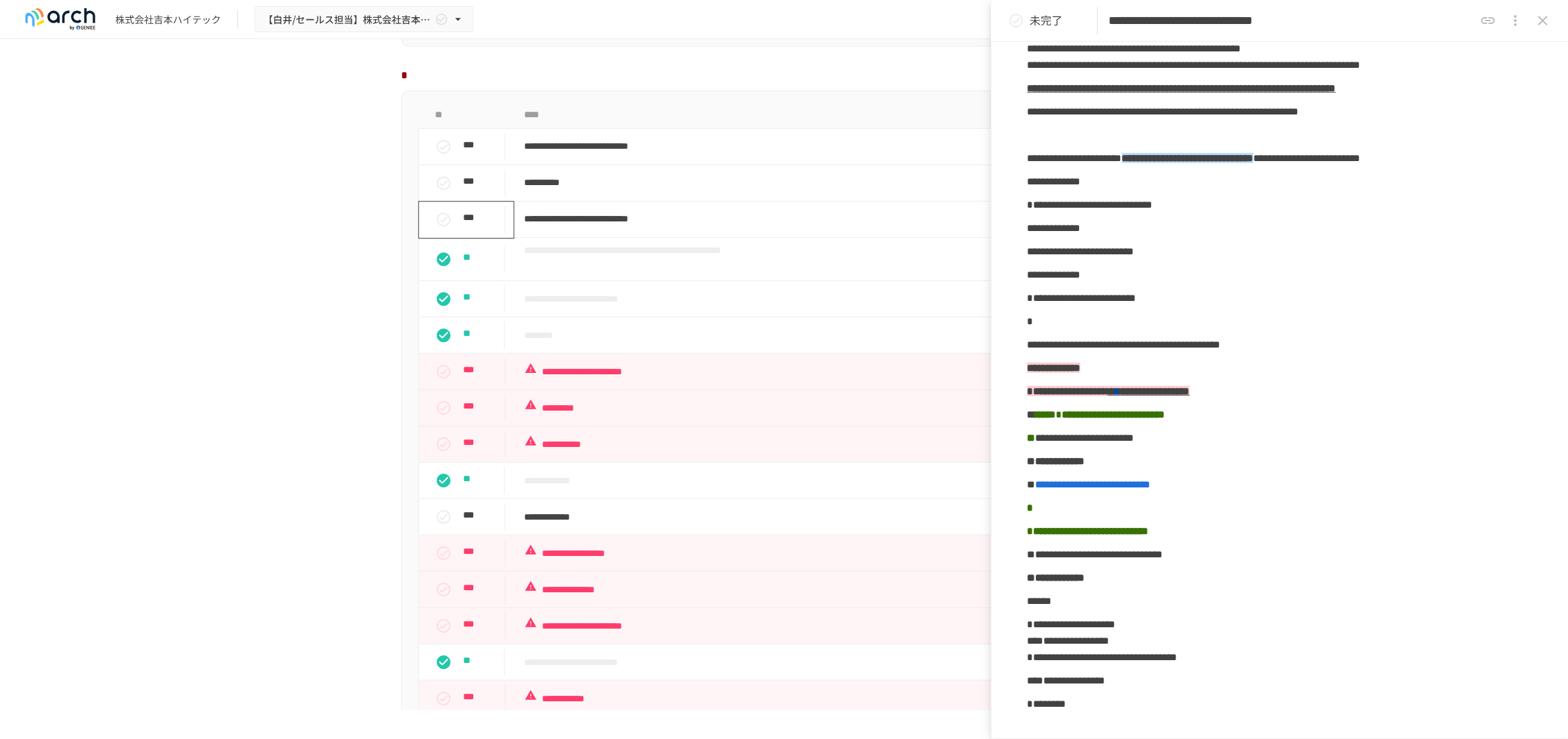 click on "**********" at bounding box center [1280, 252] 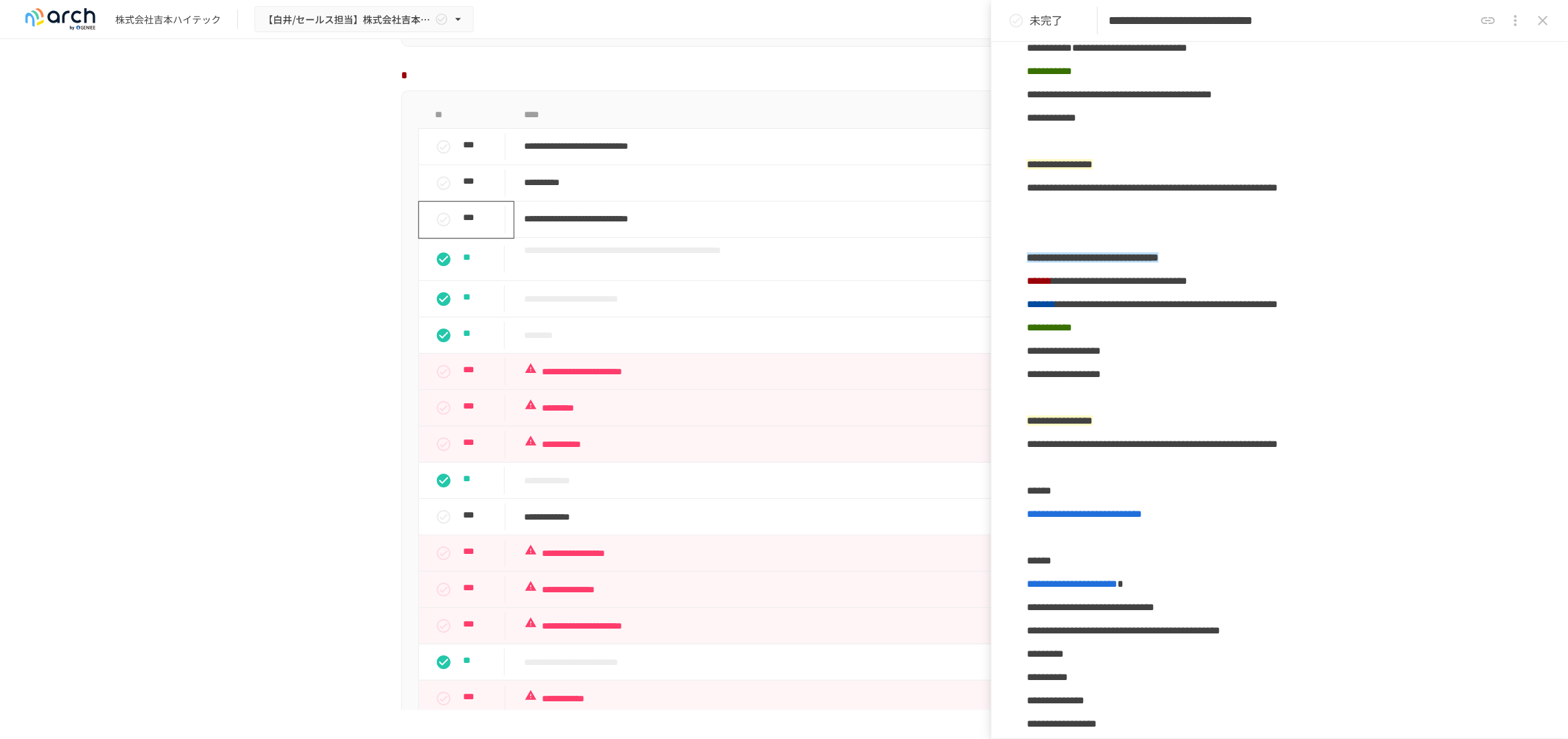 scroll, scrollTop: 1714, scrollLeft: 0, axis: vertical 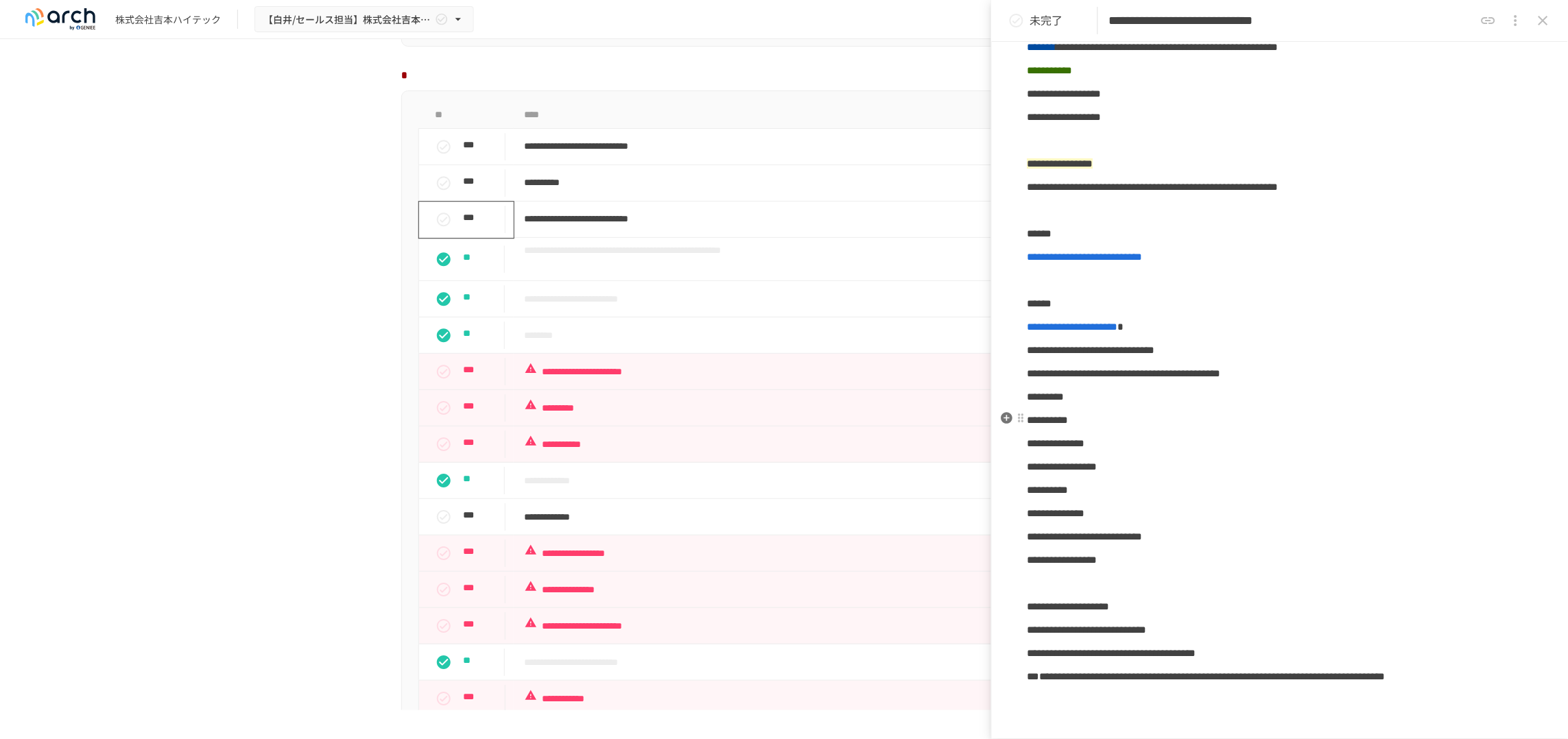 click on "**********" at bounding box center [1085, 256] 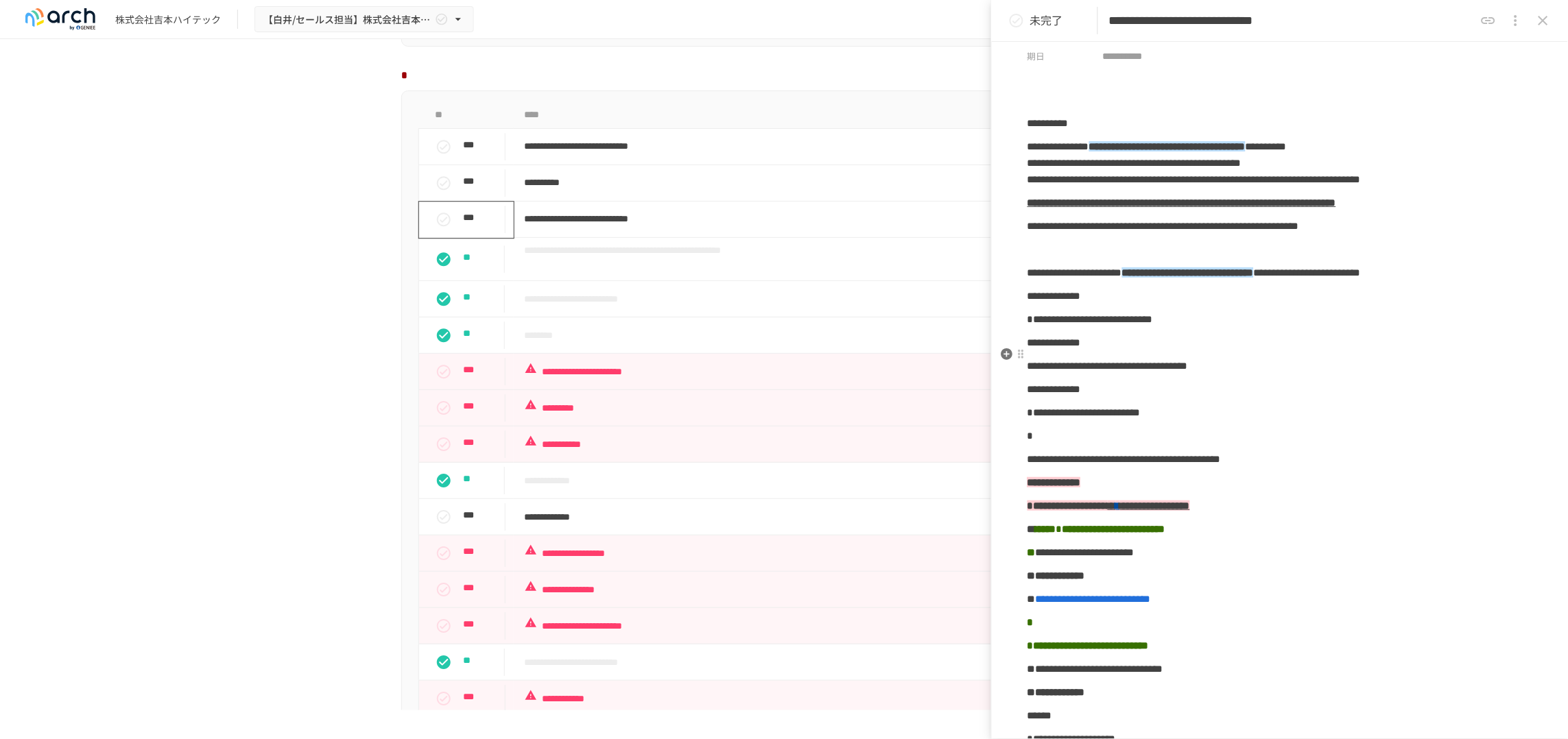 scroll, scrollTop: 86, scrollLeft: 0, axis: vertical 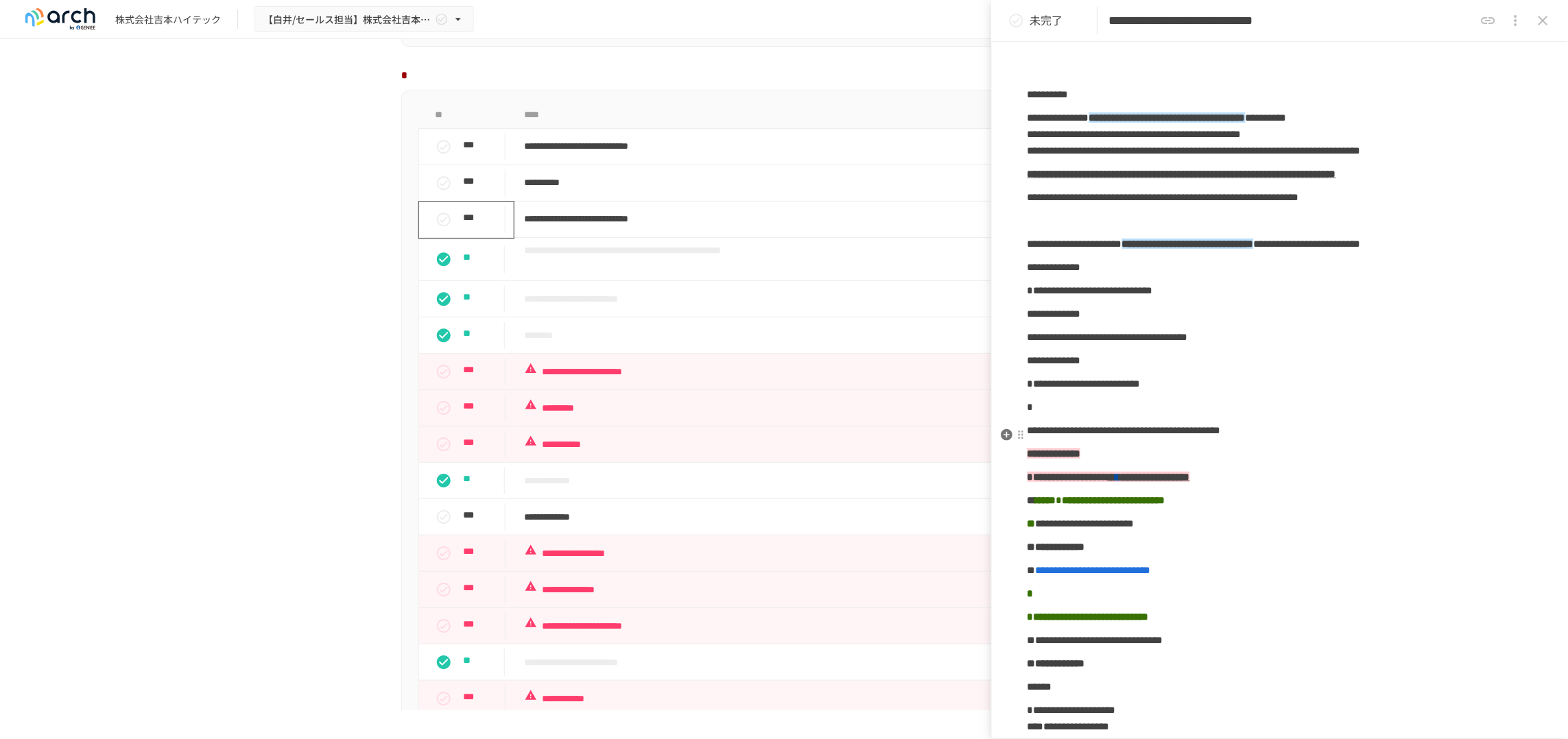 click on "**********" at bounding box center [1280, 337] 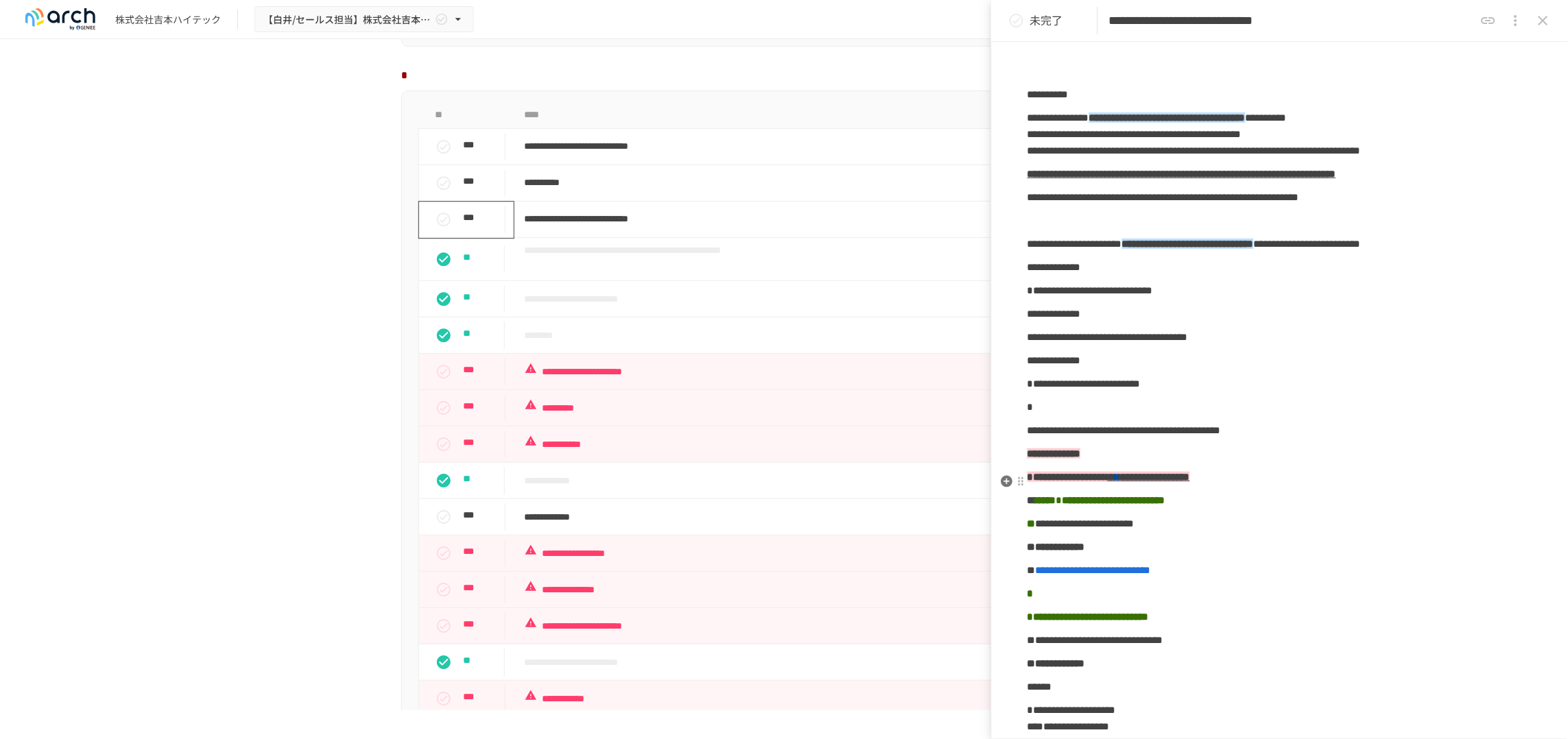click on "**********" at bounding box center [1280, 384] 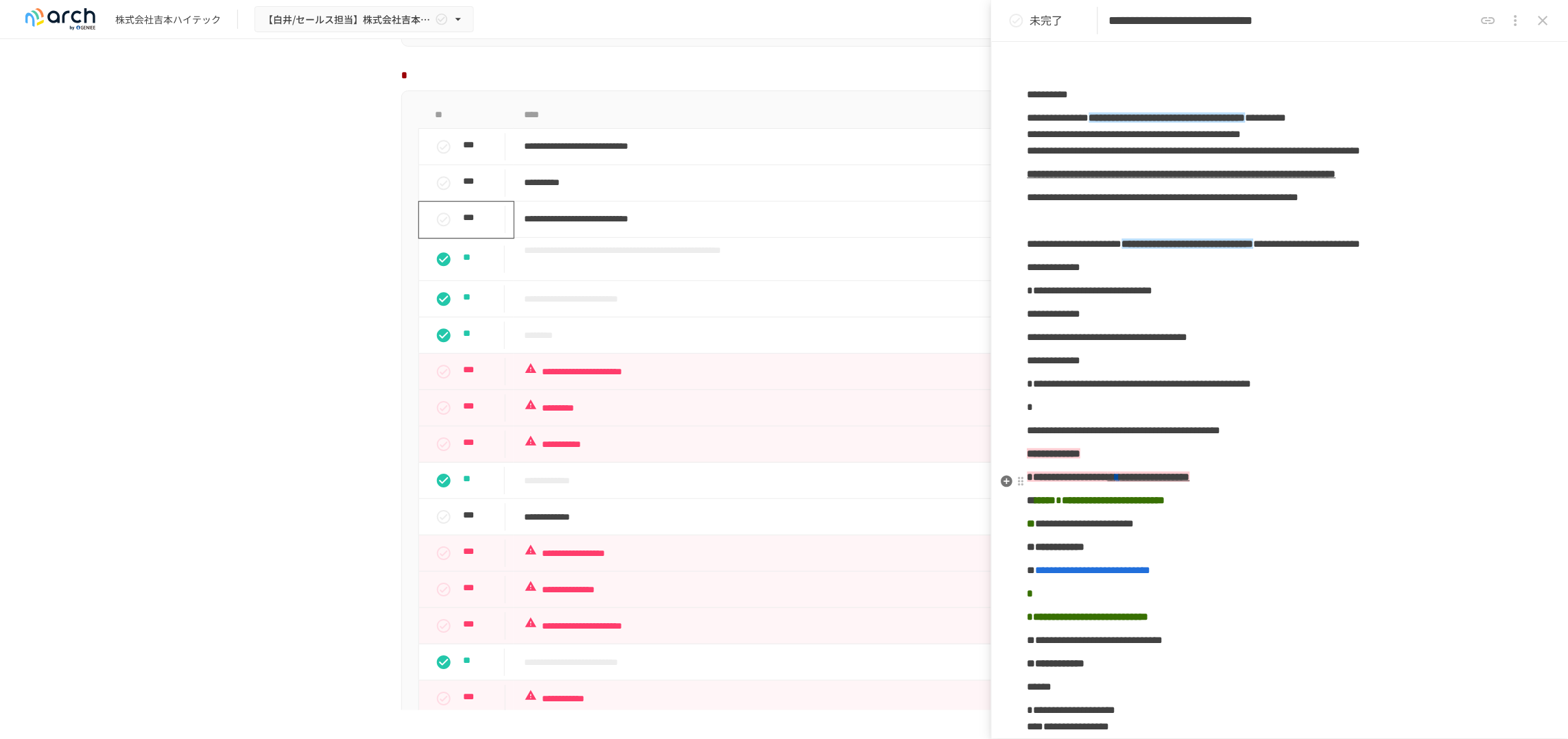 drag, startPoint x: 1298, startPoint y: 491, endPoint x: 1358, endPoint y: 562, distance: 92.95698 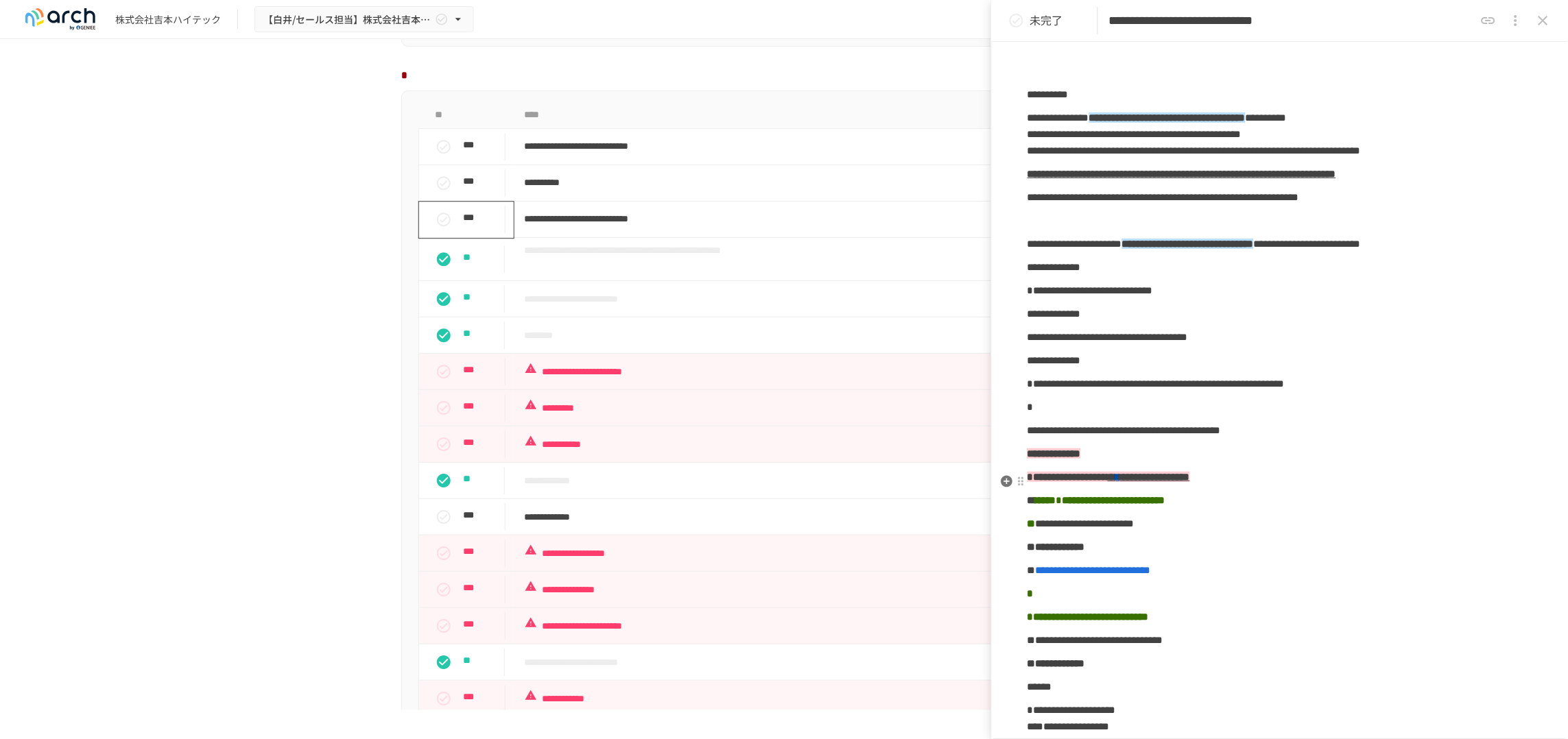 click on "**********" at bounding box center (1280, 384) 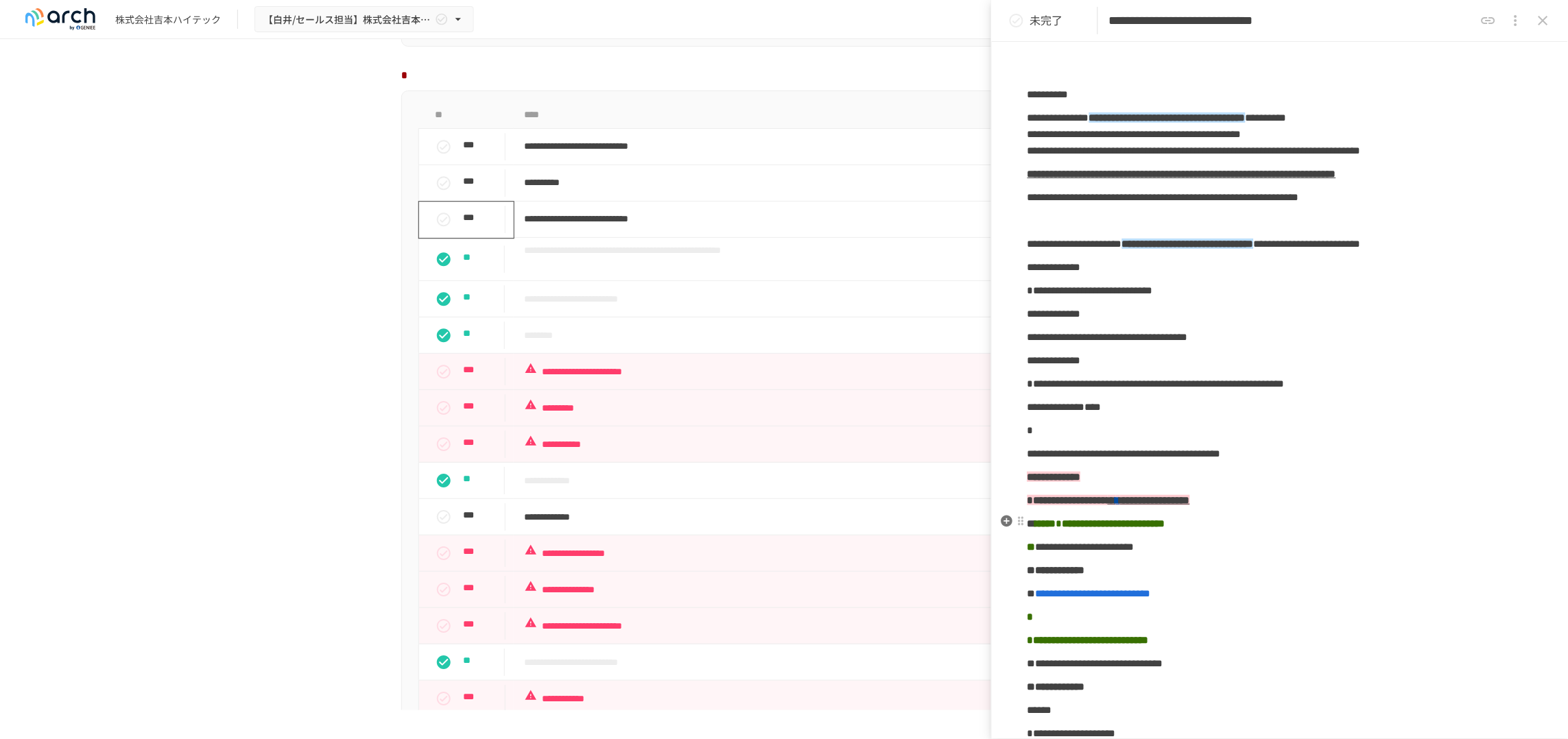click on "****" at bounding box center [1280, 407] 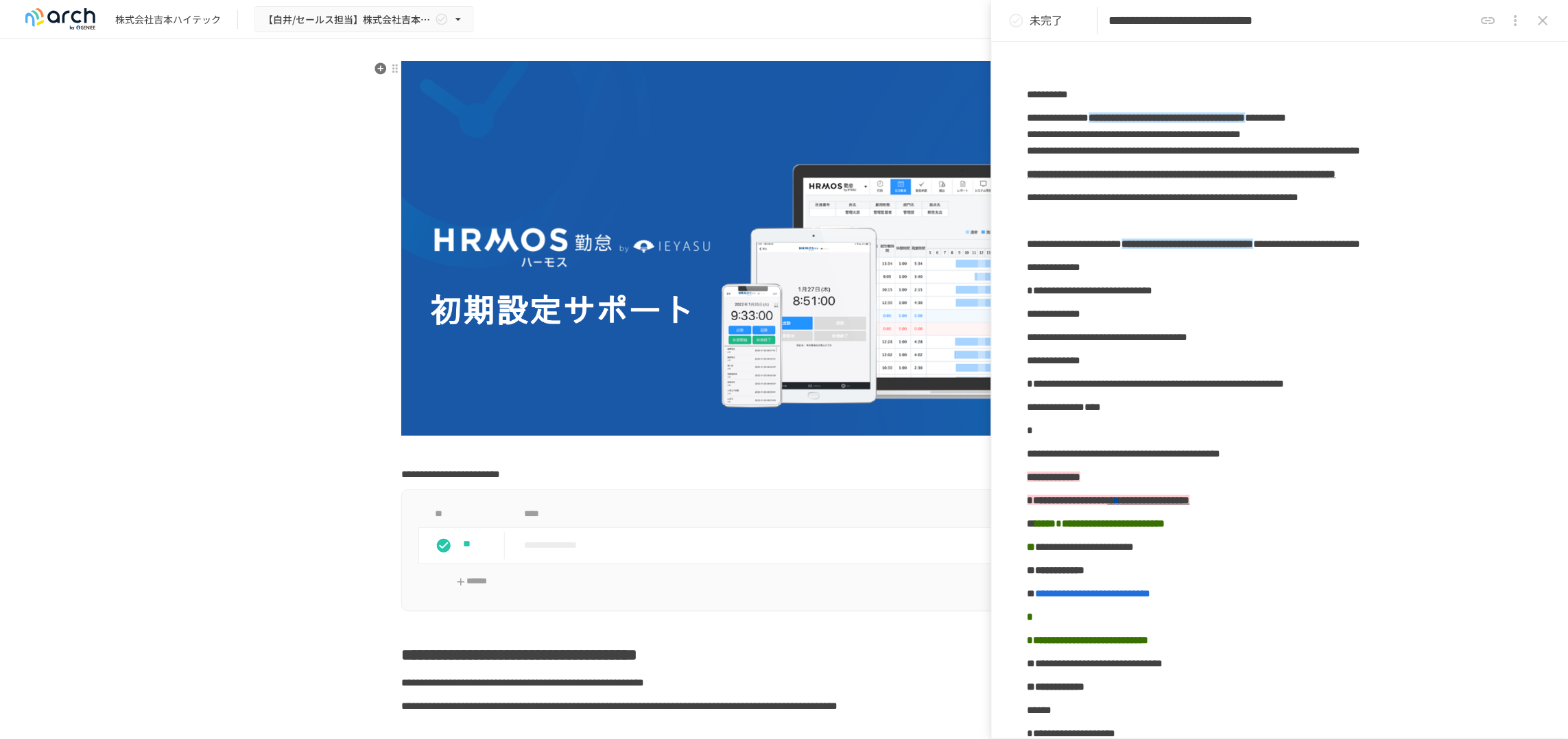 scroll, scrollTop: 0, scrollLeft: 0, axis: both 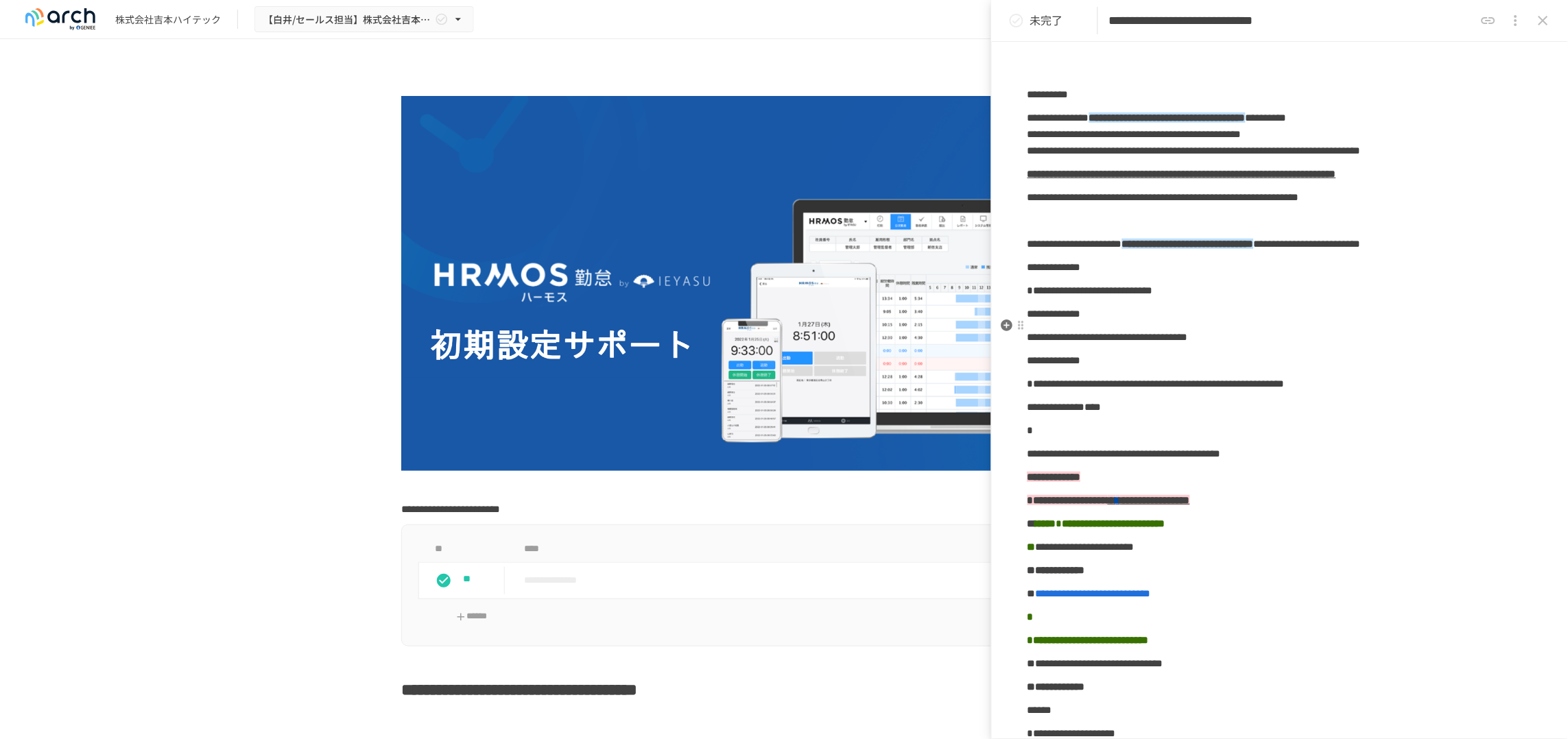 click on "**********" at bounding box center (1280, 244) 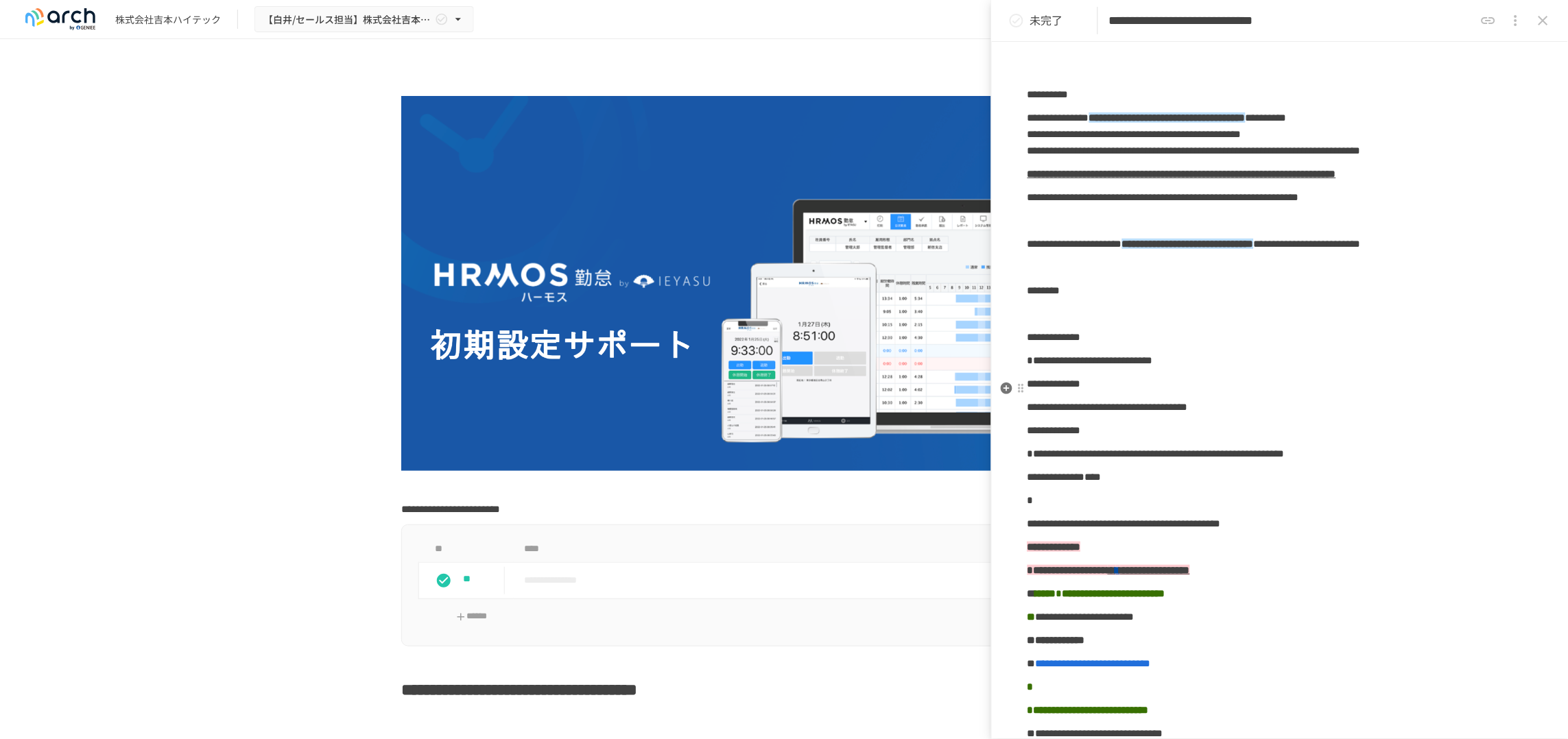 click on "********" at bounding box center (1280, 291) 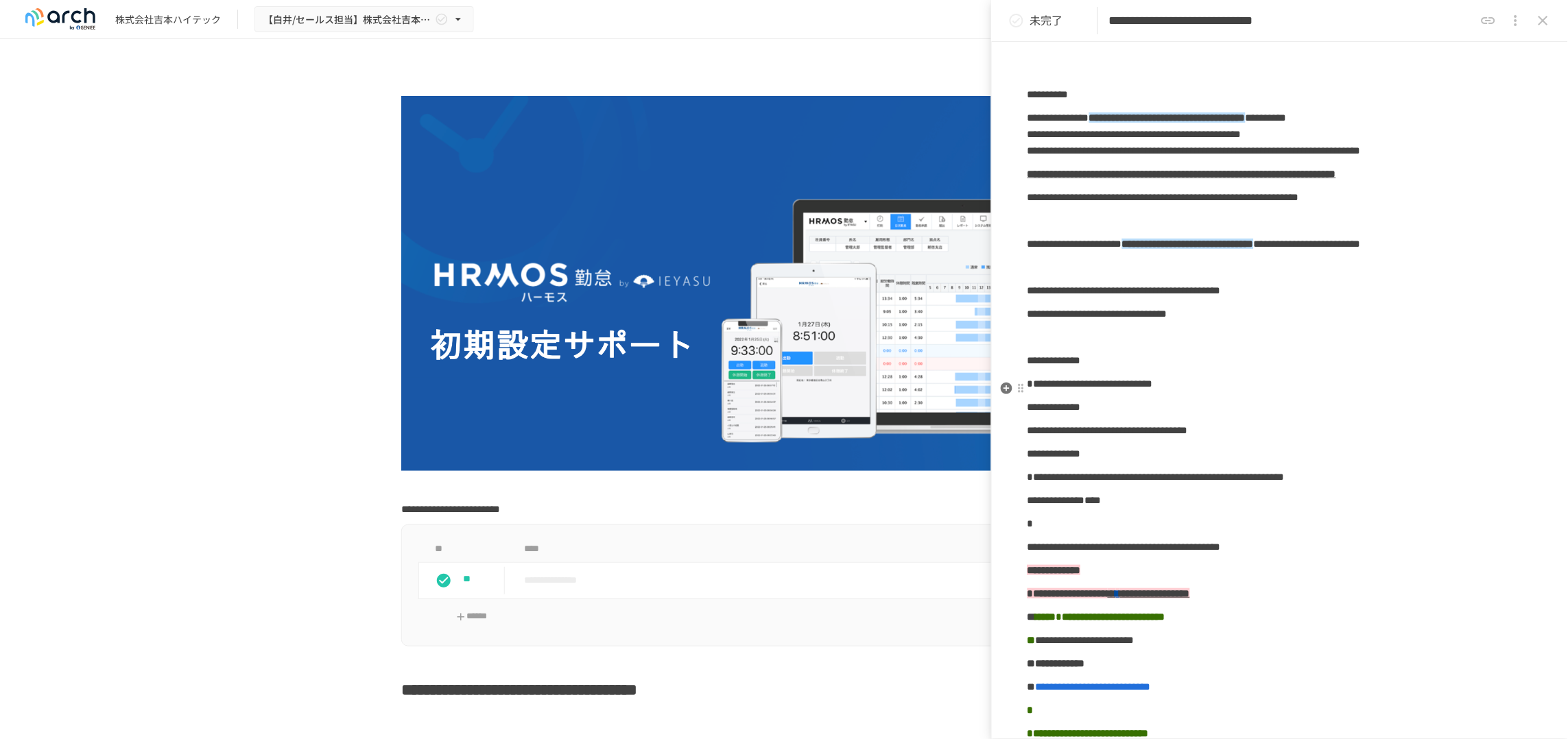 click on "**********" at bounding box center [1124, 290] 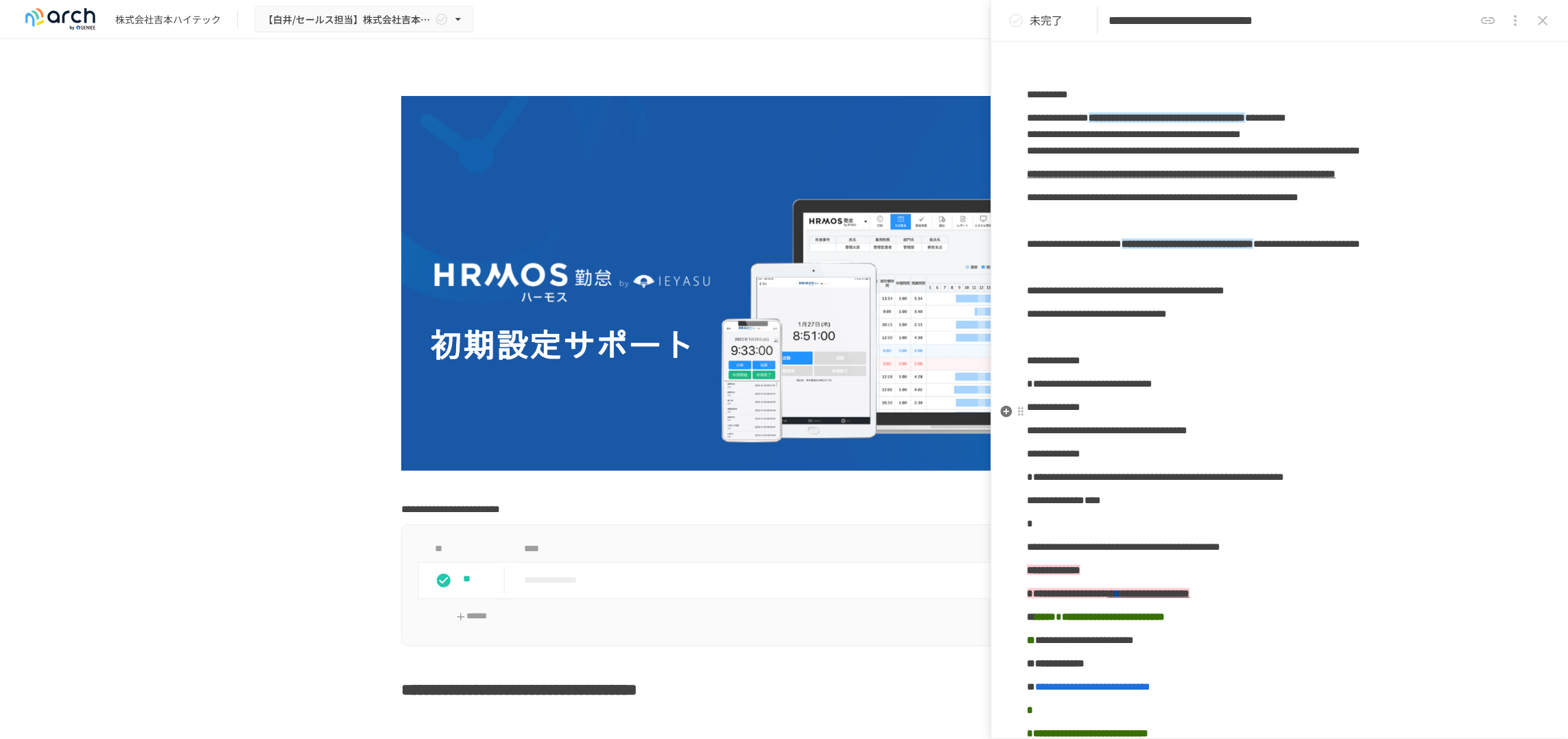 click on "**********" at bounding box center [1280, 314] 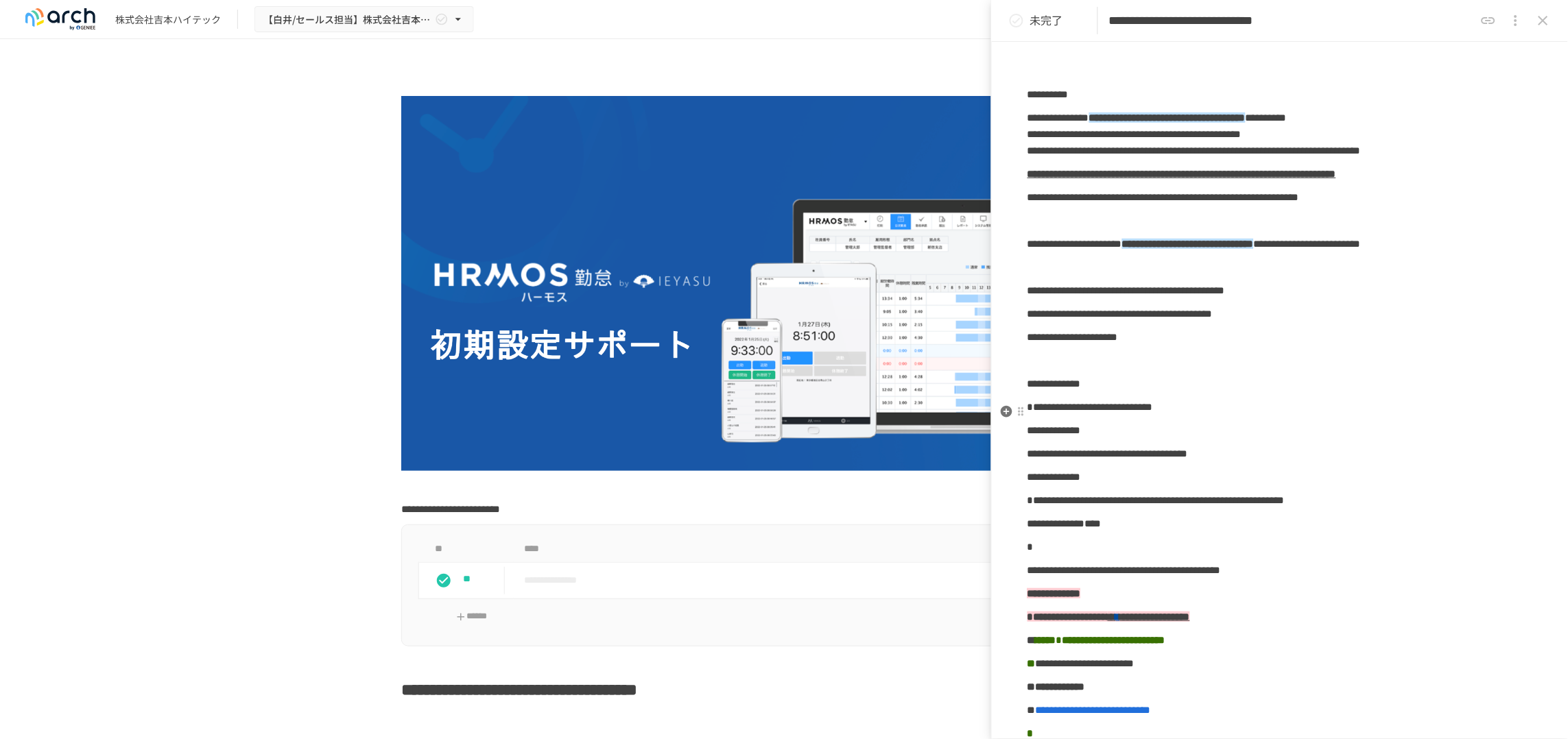 click on "**********" at bounding box center (1120, 313) 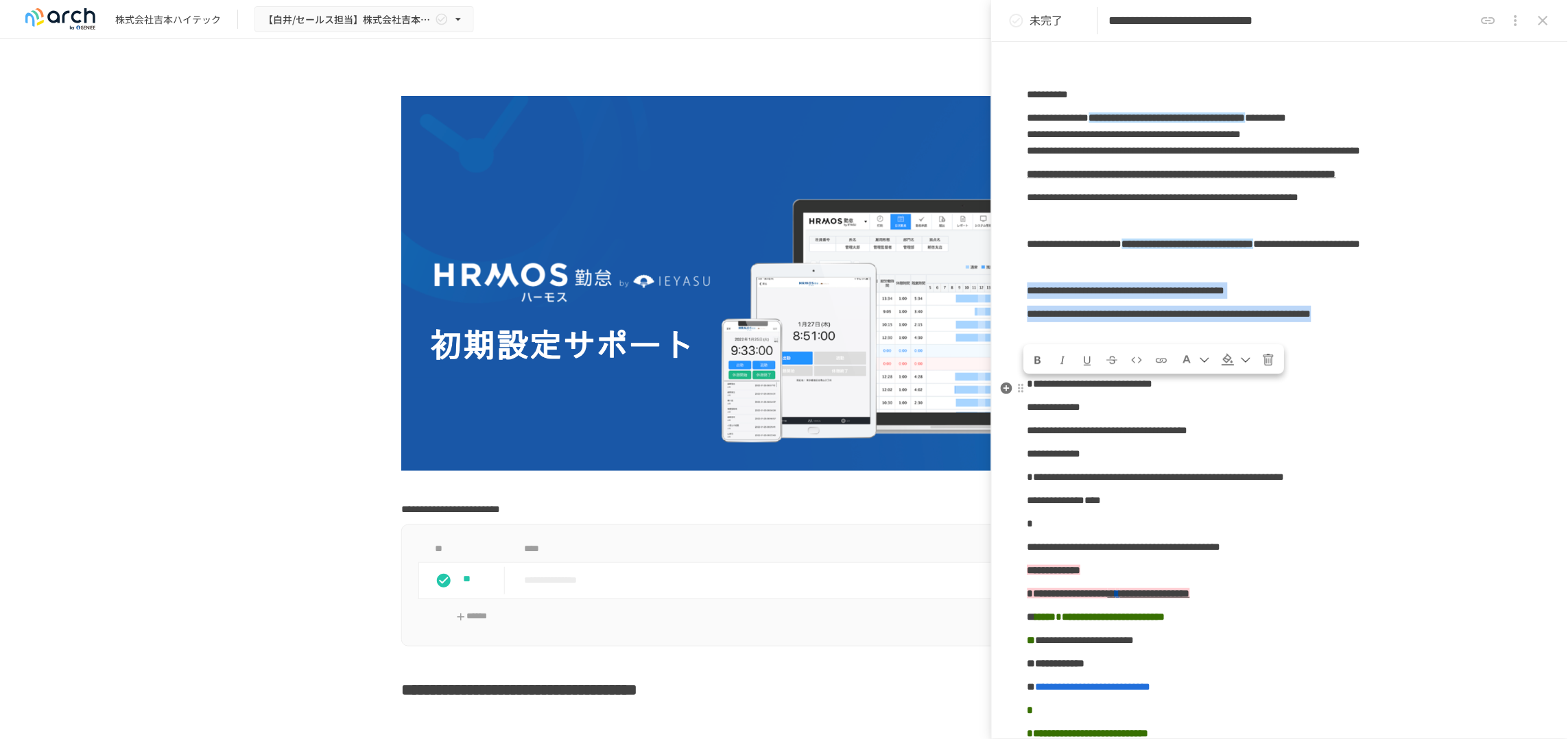 drag, startPoint x: 1173, startPoint y: 444, endPoint x: 1030, endPoint y: 401, distance: 149.3251 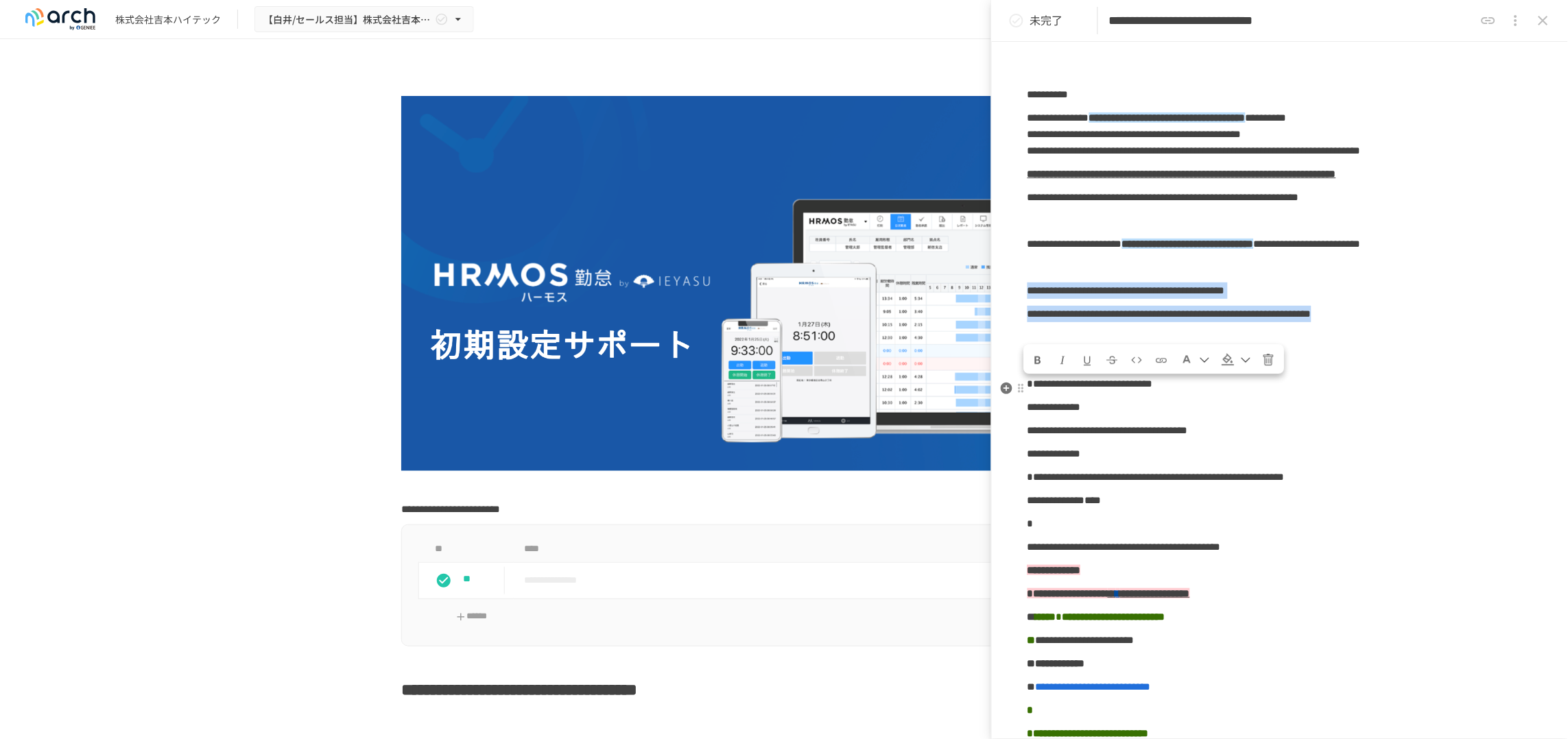 click on "**********" at bounding box center (1280, 1258) 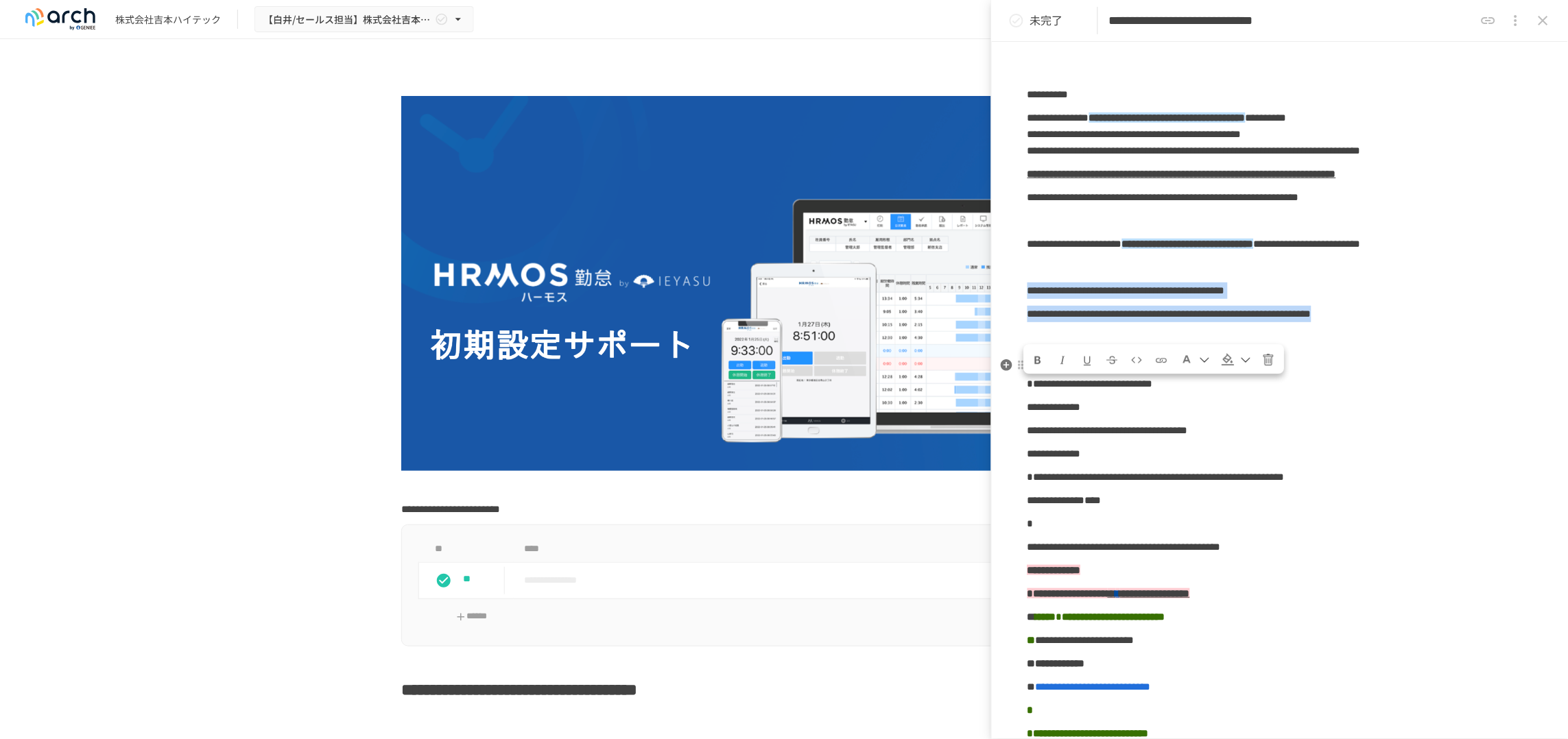 click at bounding box center [1237, 359] 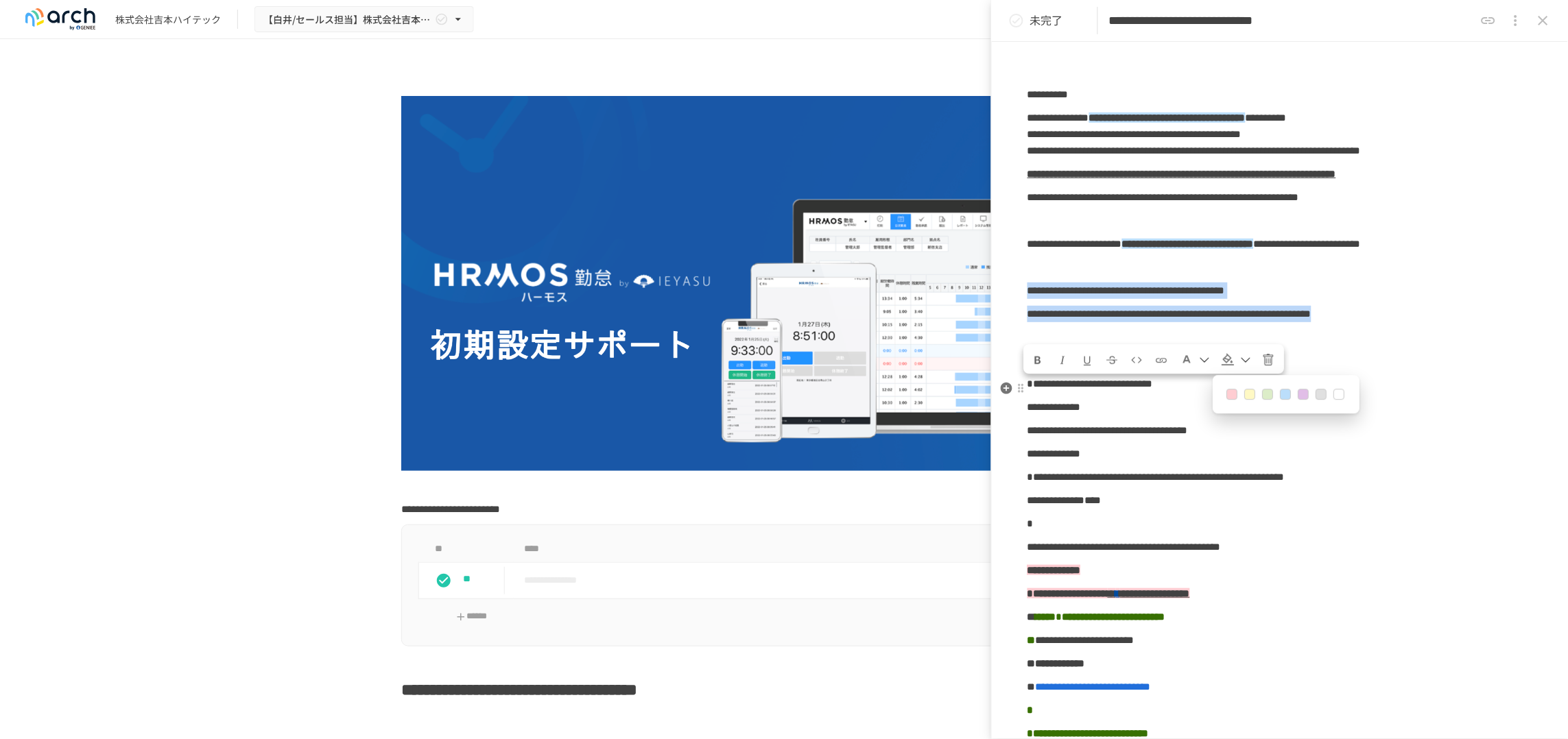 click at bounding box center [1268, 395] 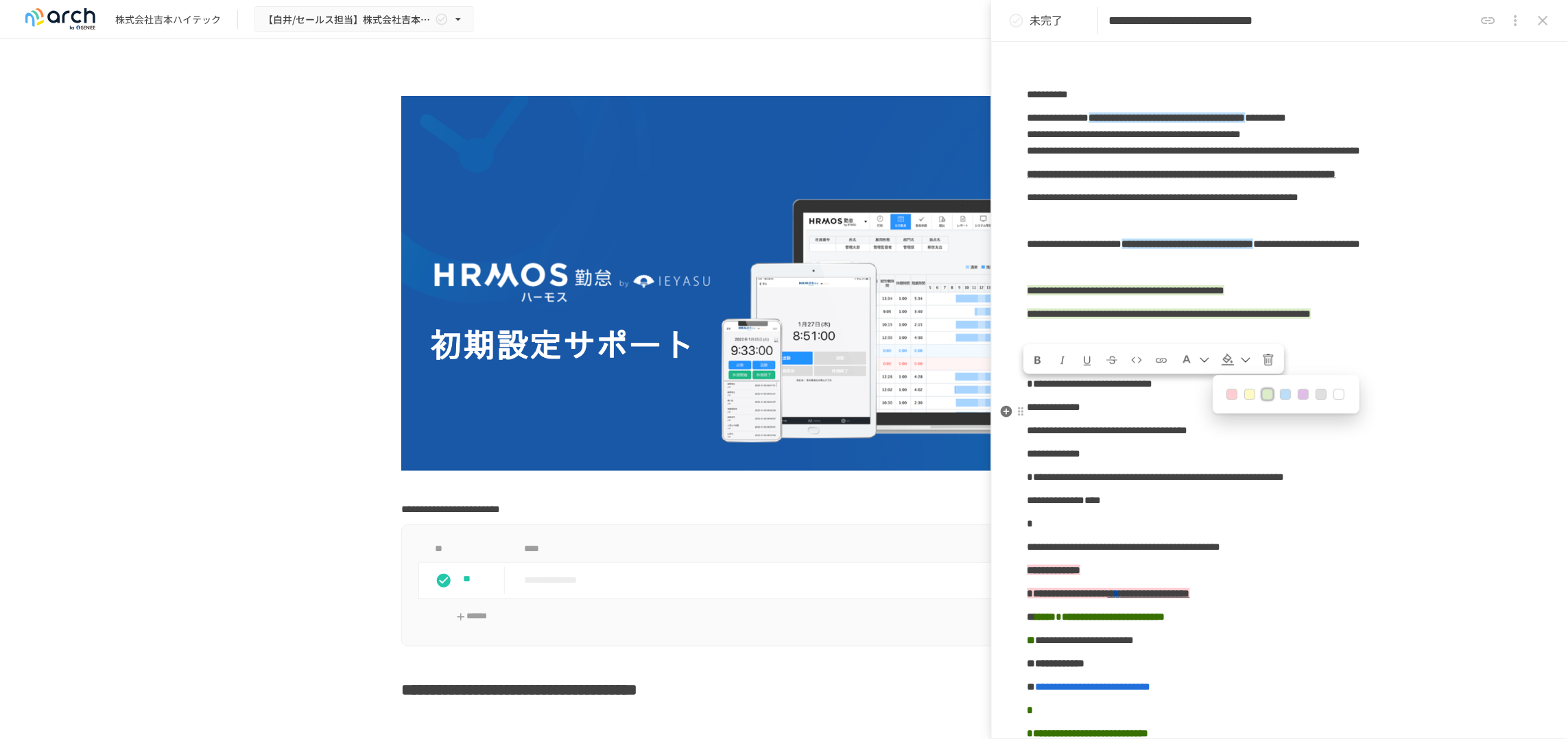 click at bounding box center (1280, 337) 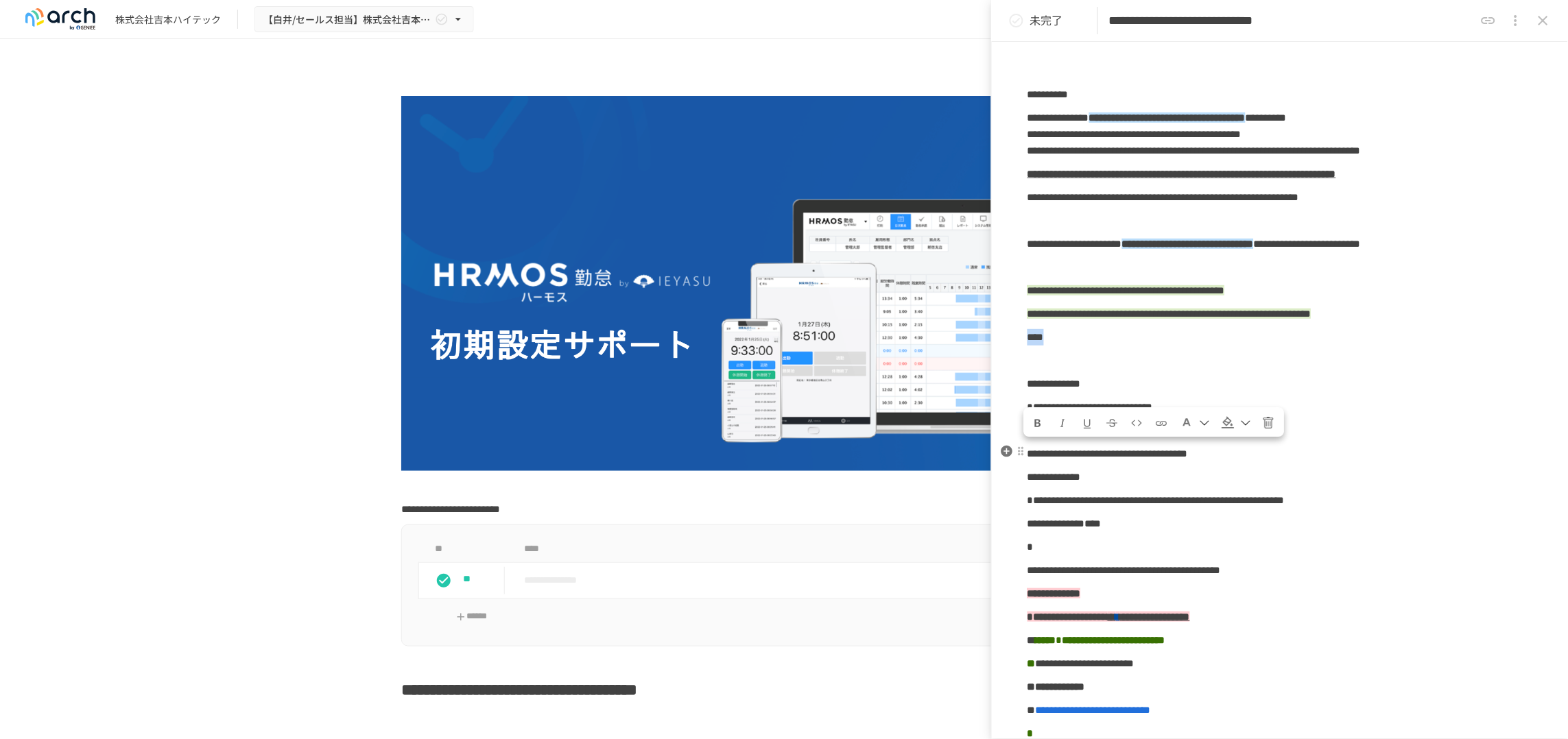 drag, startPoint x: 1030, startPoint y: 463, endPoint x: 1076, endPoint y: 463, distance: 46 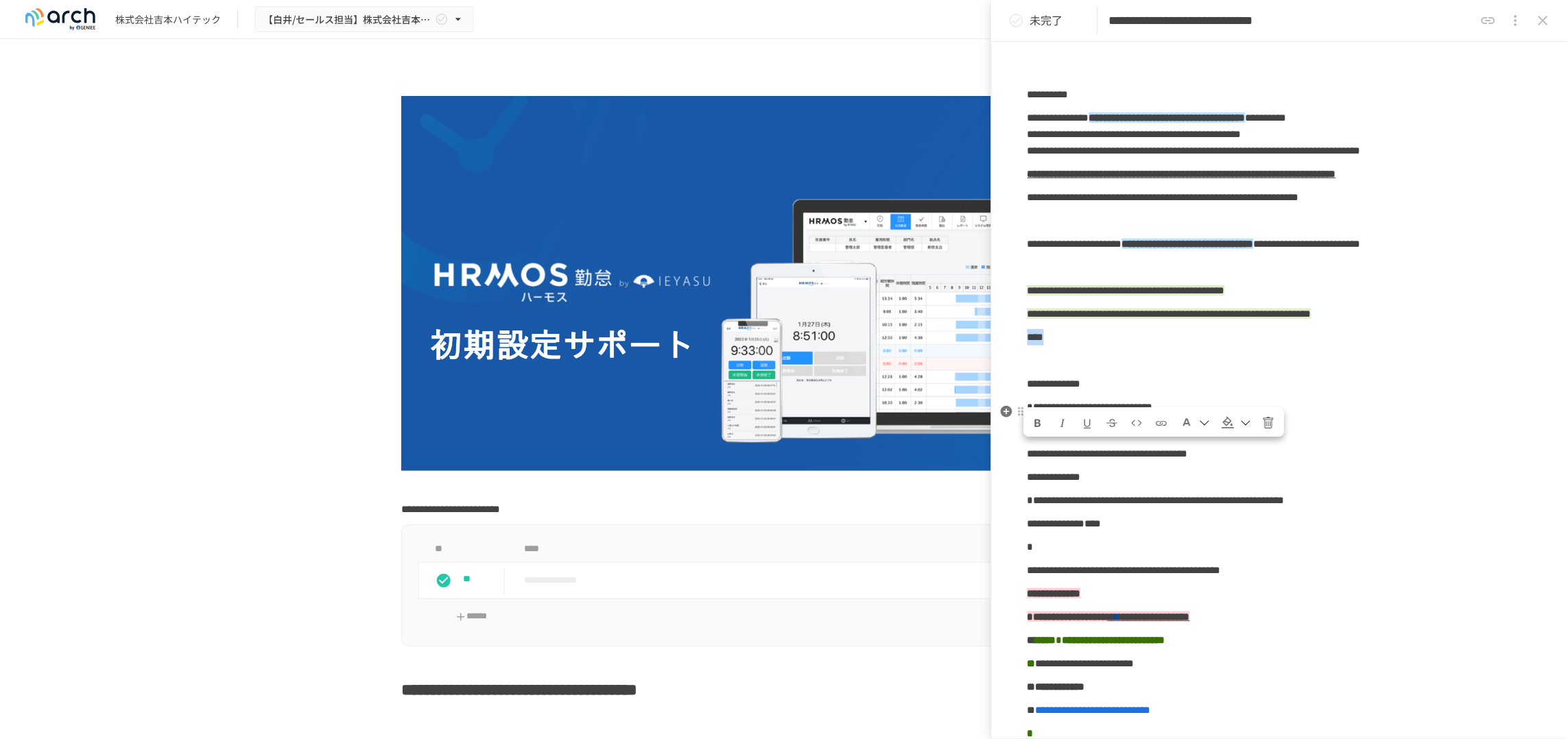 click at bounding box center (1237, 422) 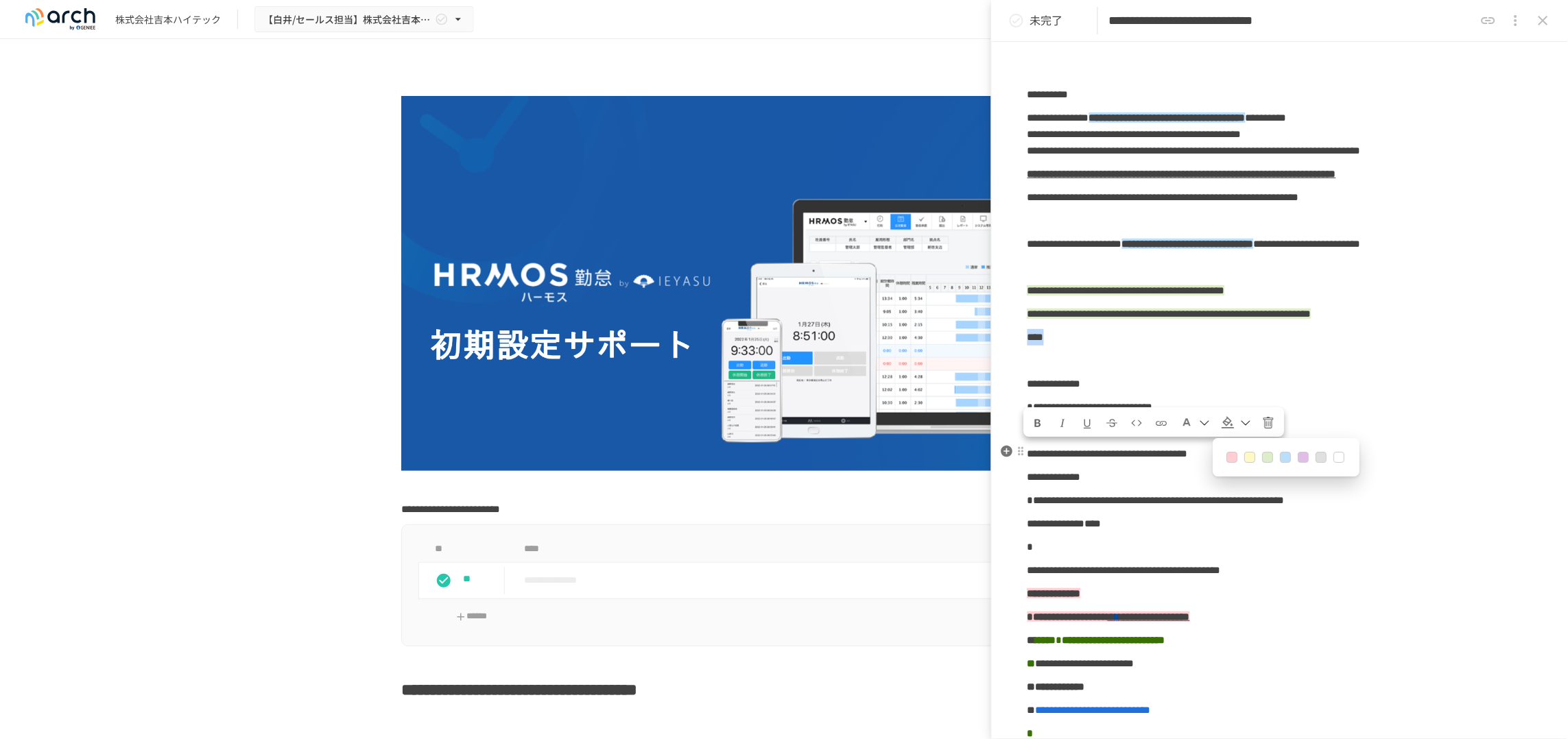 click at bounding box center (1233, 458) 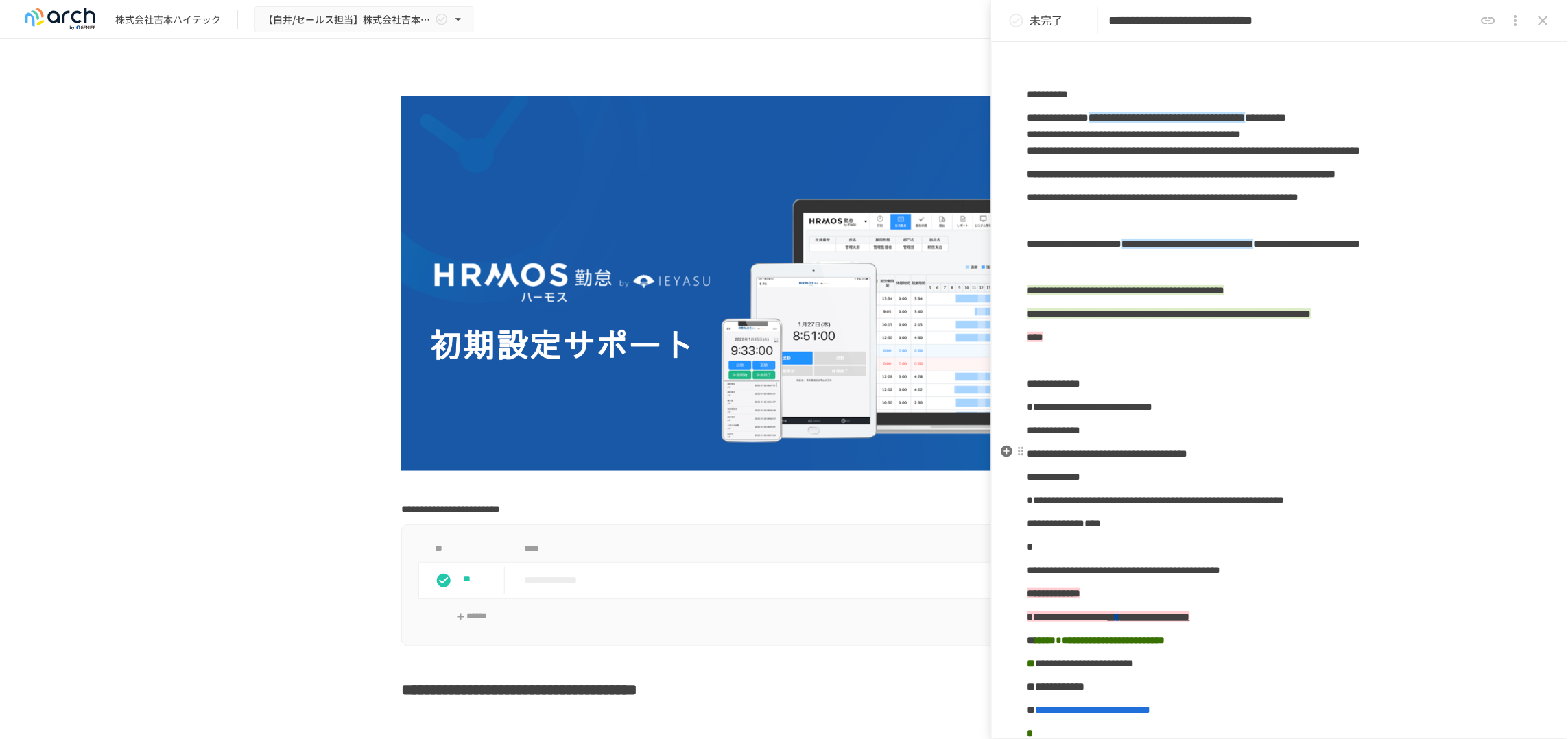 click on "**********" at bounding box center [1280, 1270] 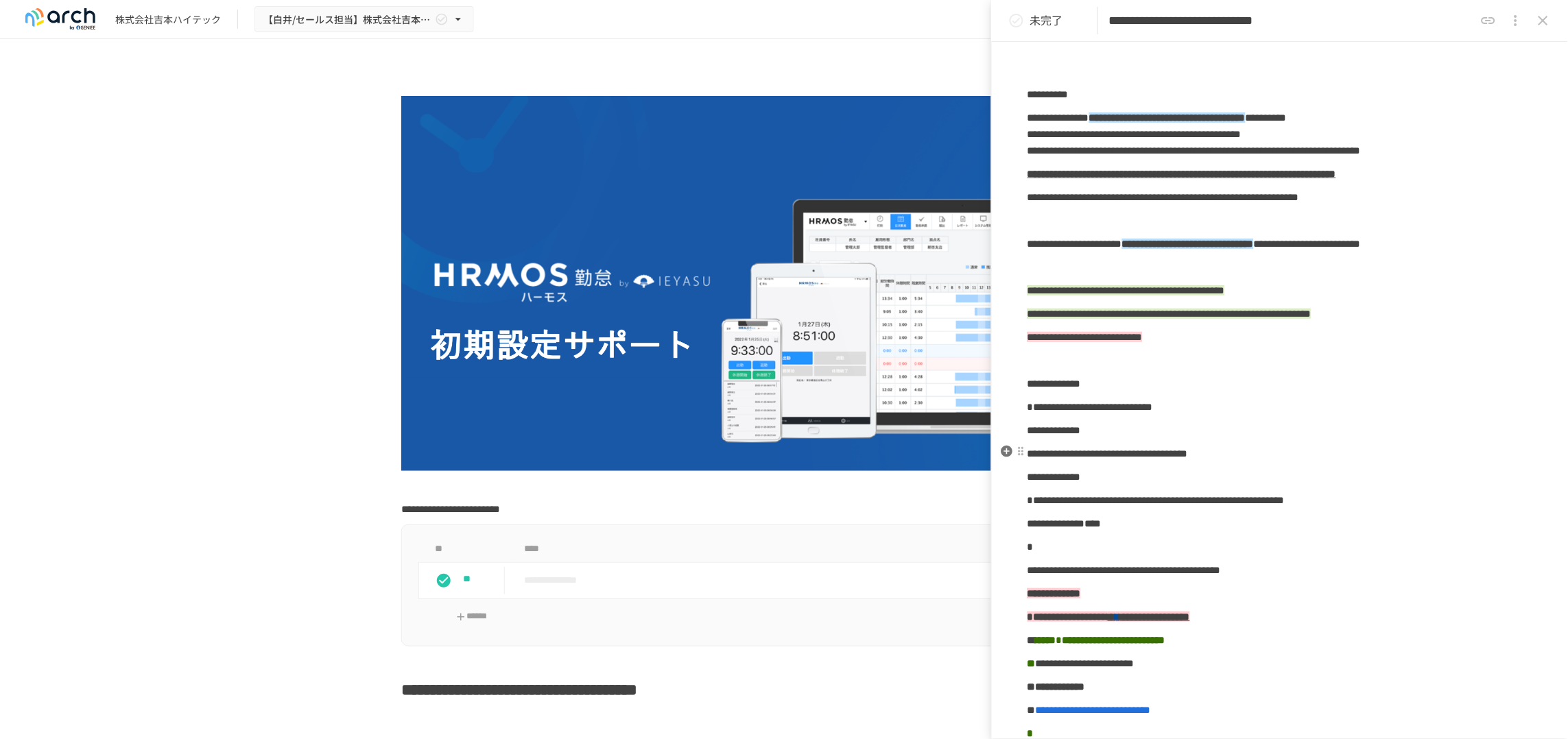 click on "**********" at bounding box center [1085, 337] 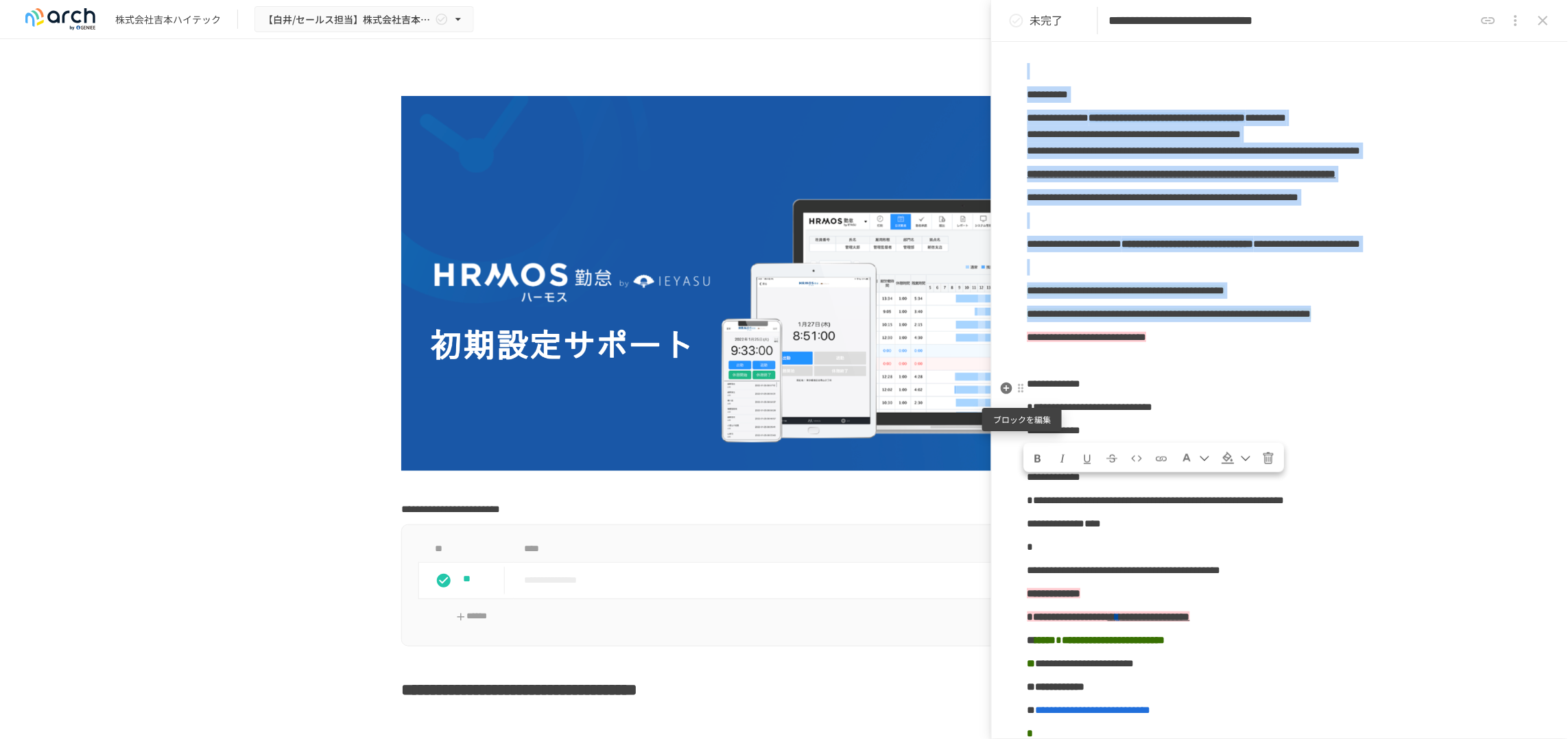 drag, startPoint x: 1165, startPoint y: 444, endPoint x: 1021, endPoint y: 405, distance: 149.1878 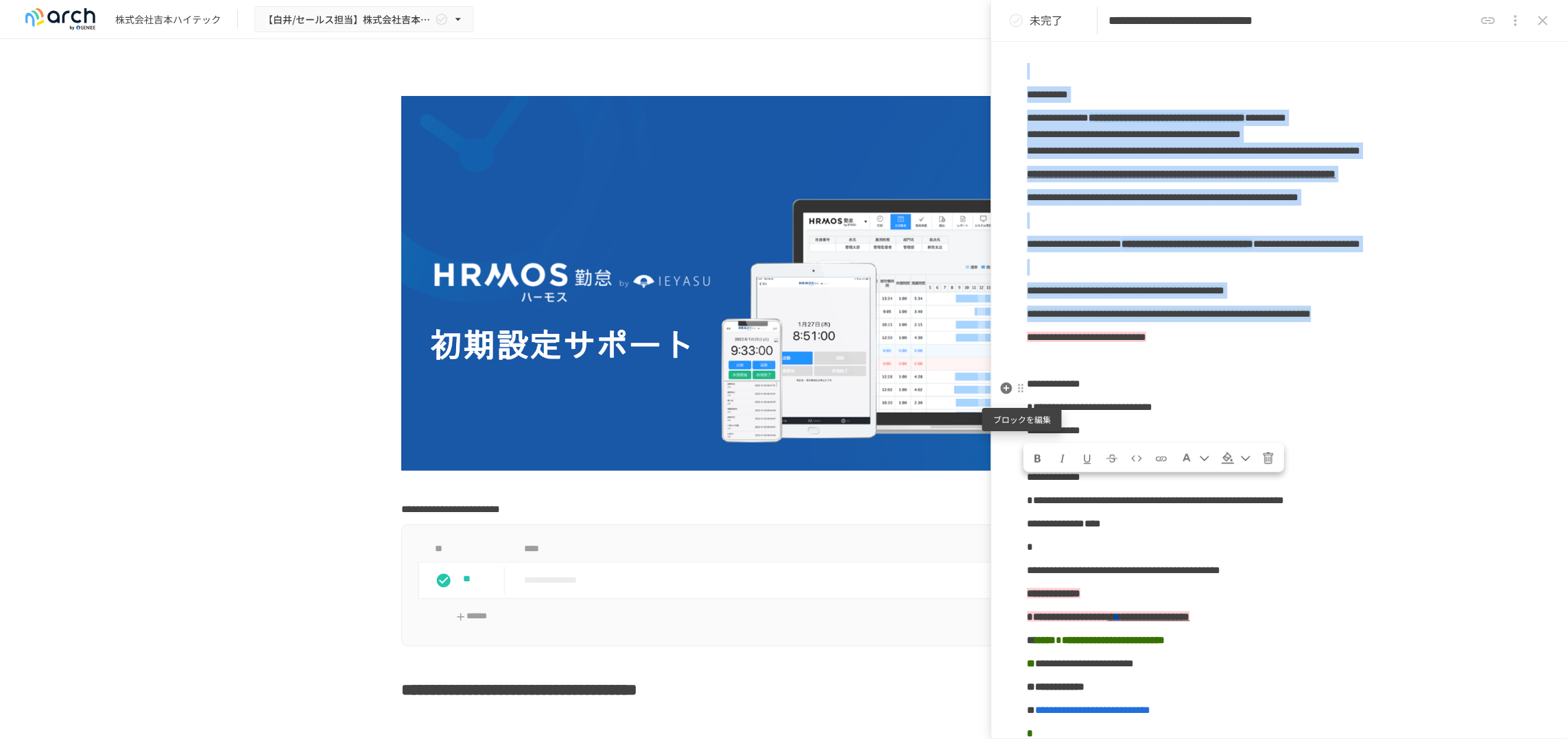 click on "**********" at bounding box center [1280, 1375] 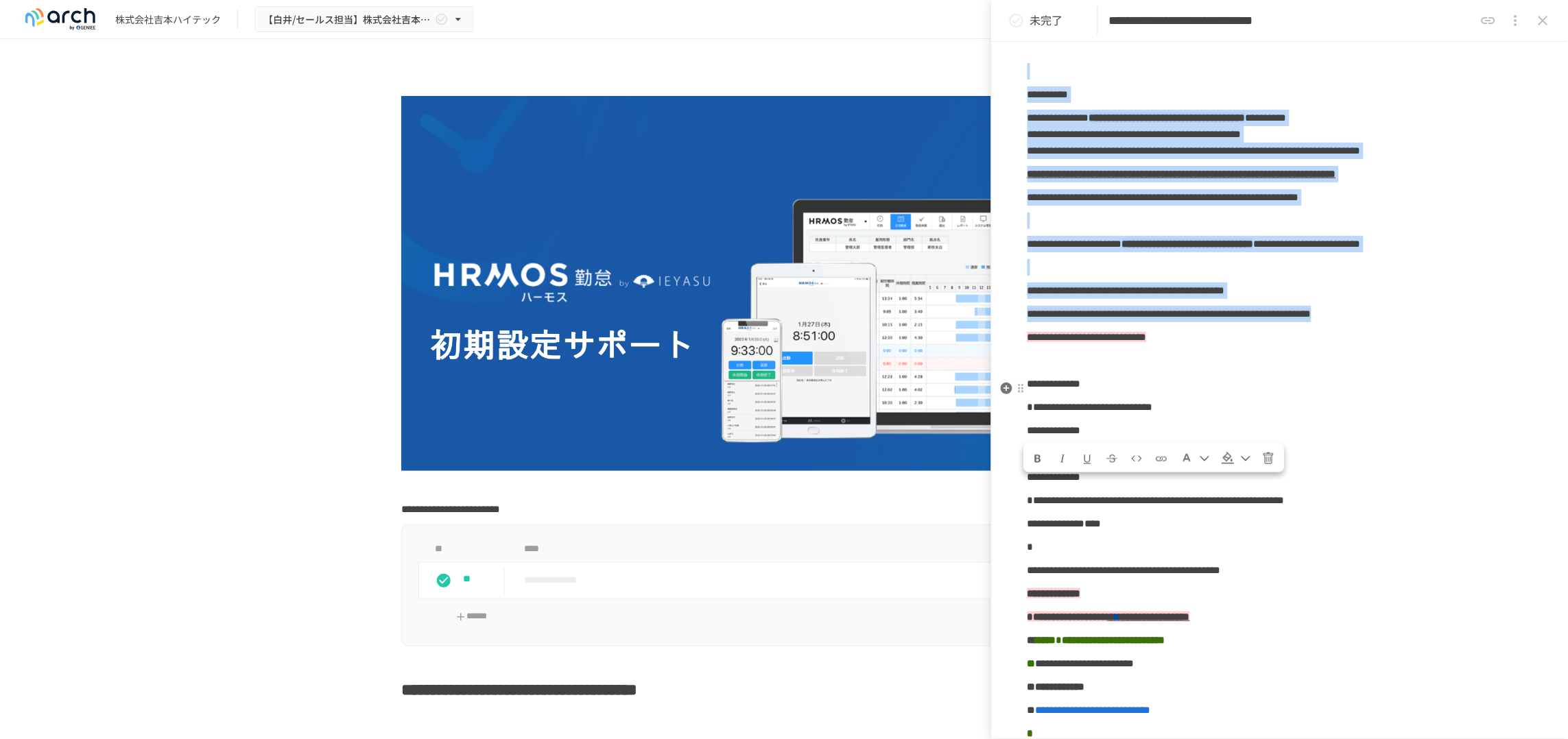 click on "**********" at bounding box center [1126, 290] 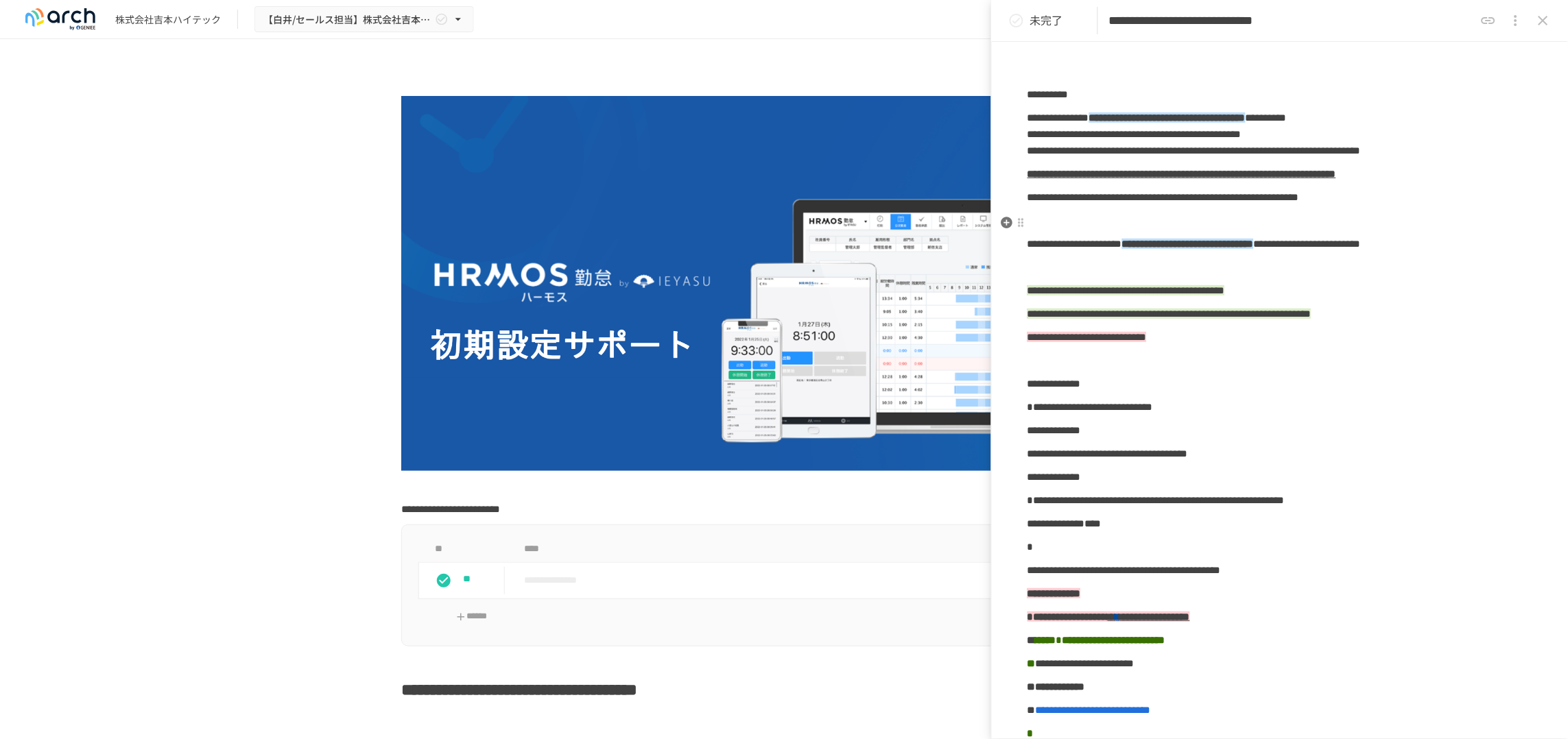 click on "**********" at bounding box center (1280, 174) 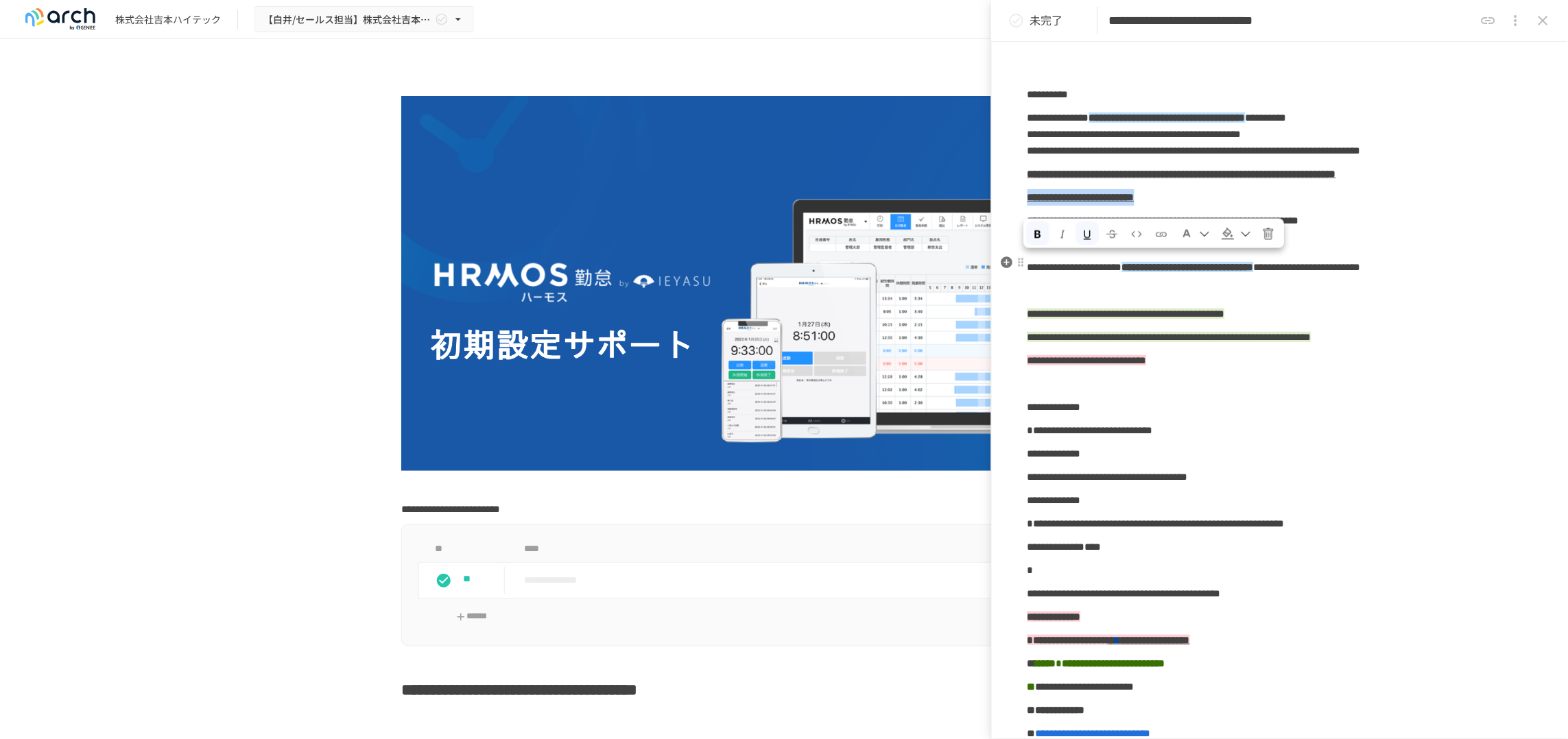 drag, startPoint x: 1303, startPoint y: 272, endPoint x: 1032, endPoint y: 271, distance: 271.00185 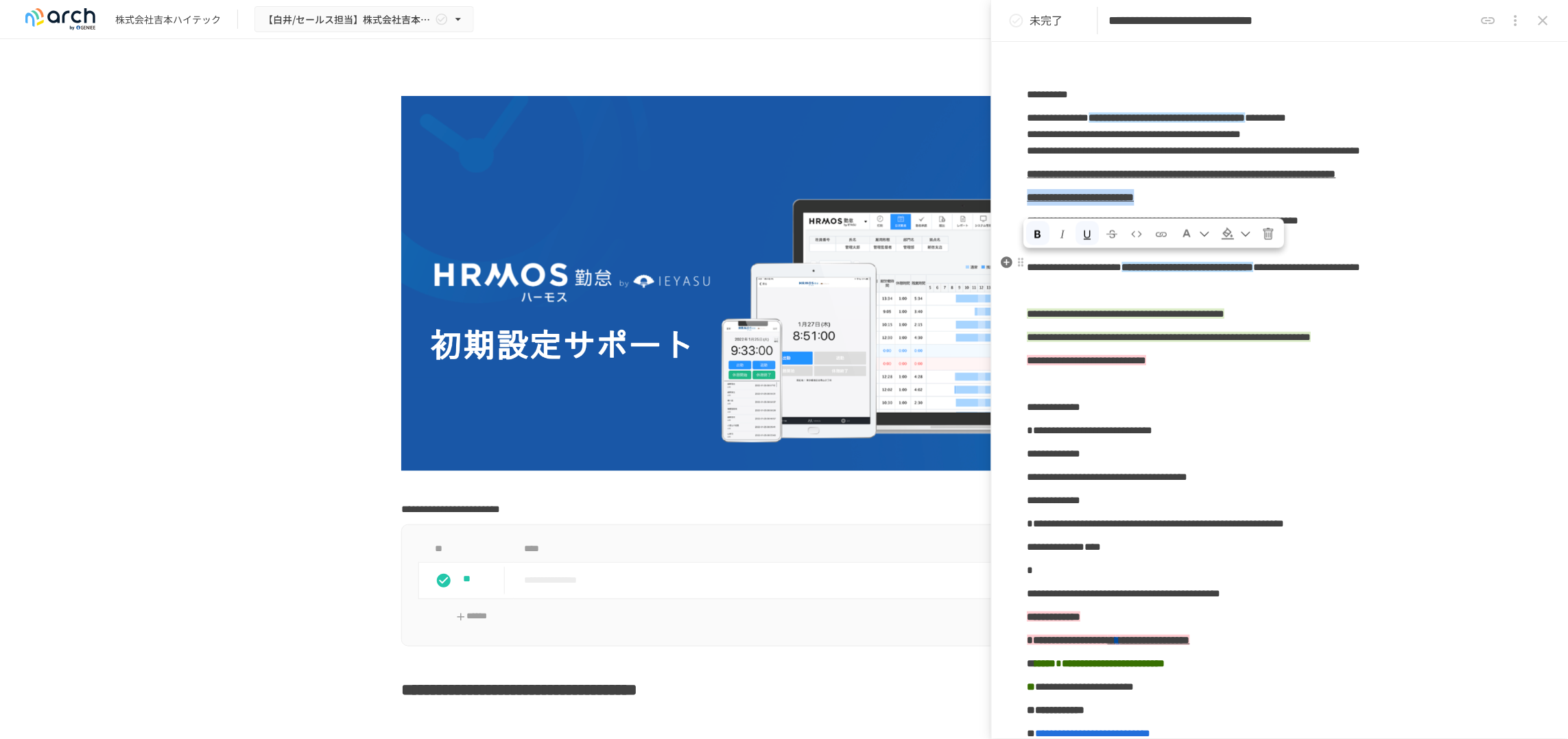 click on "**********" at bounding box center (1280, 197) 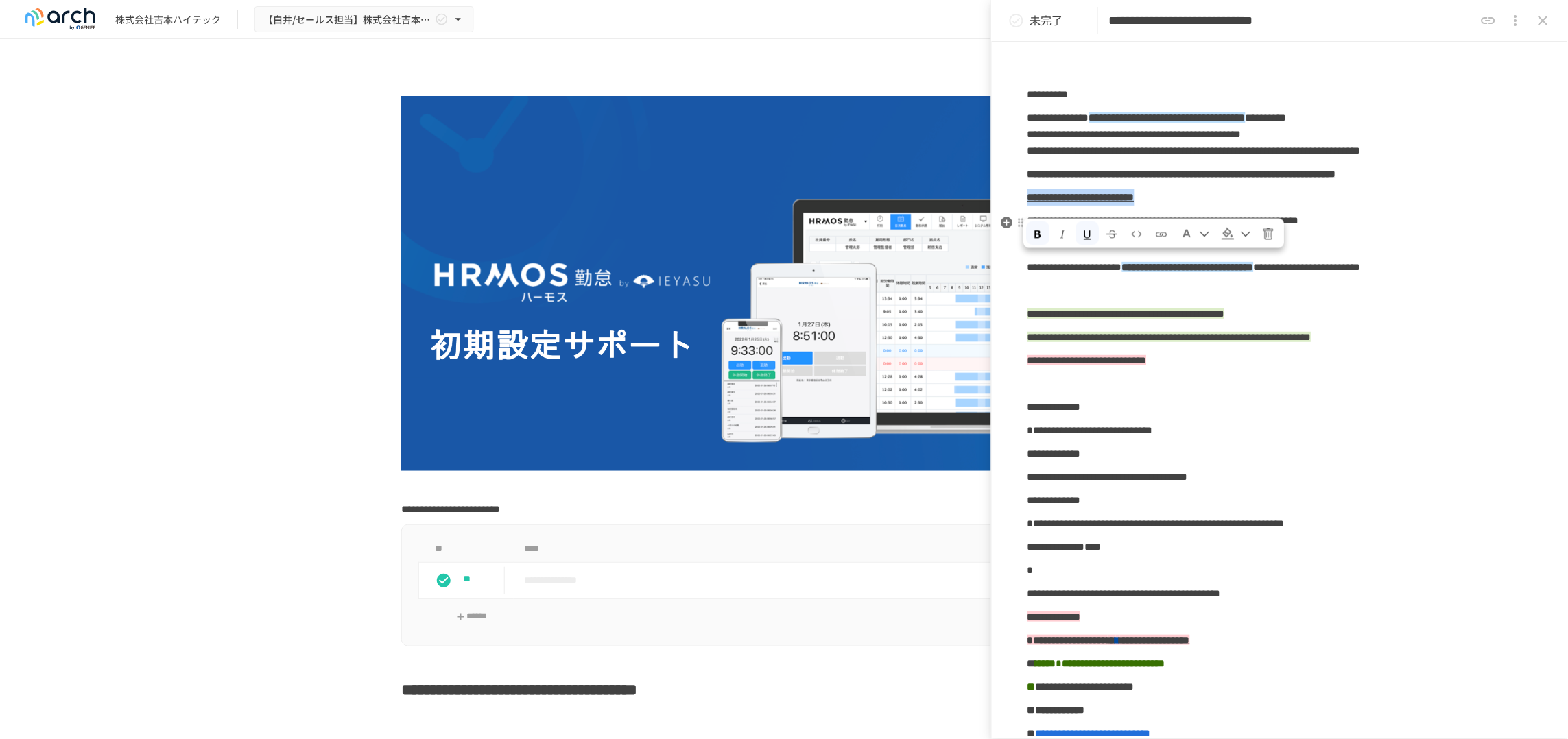 click at bounding box center (1237, 233) 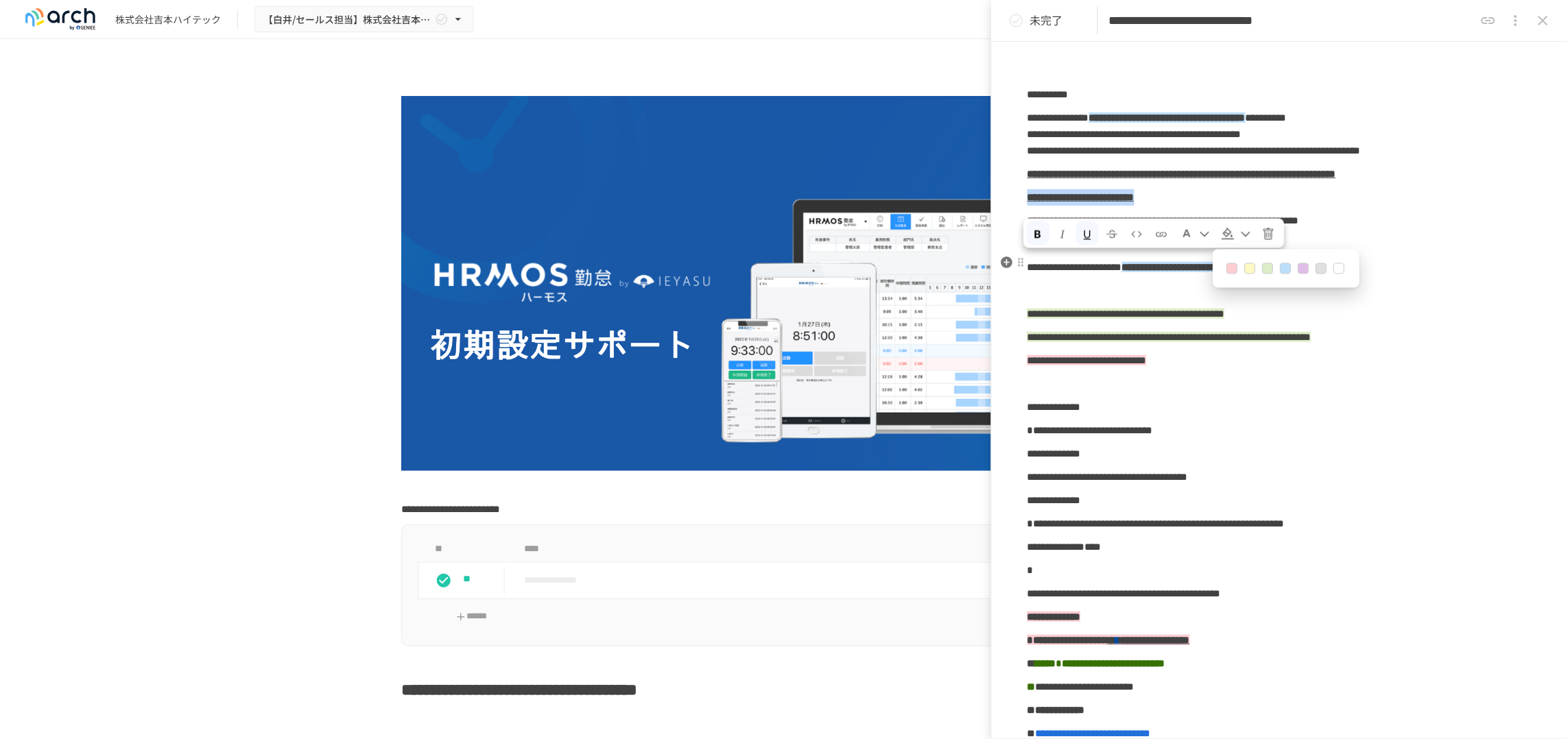 click at bounding box center [1233, 269] 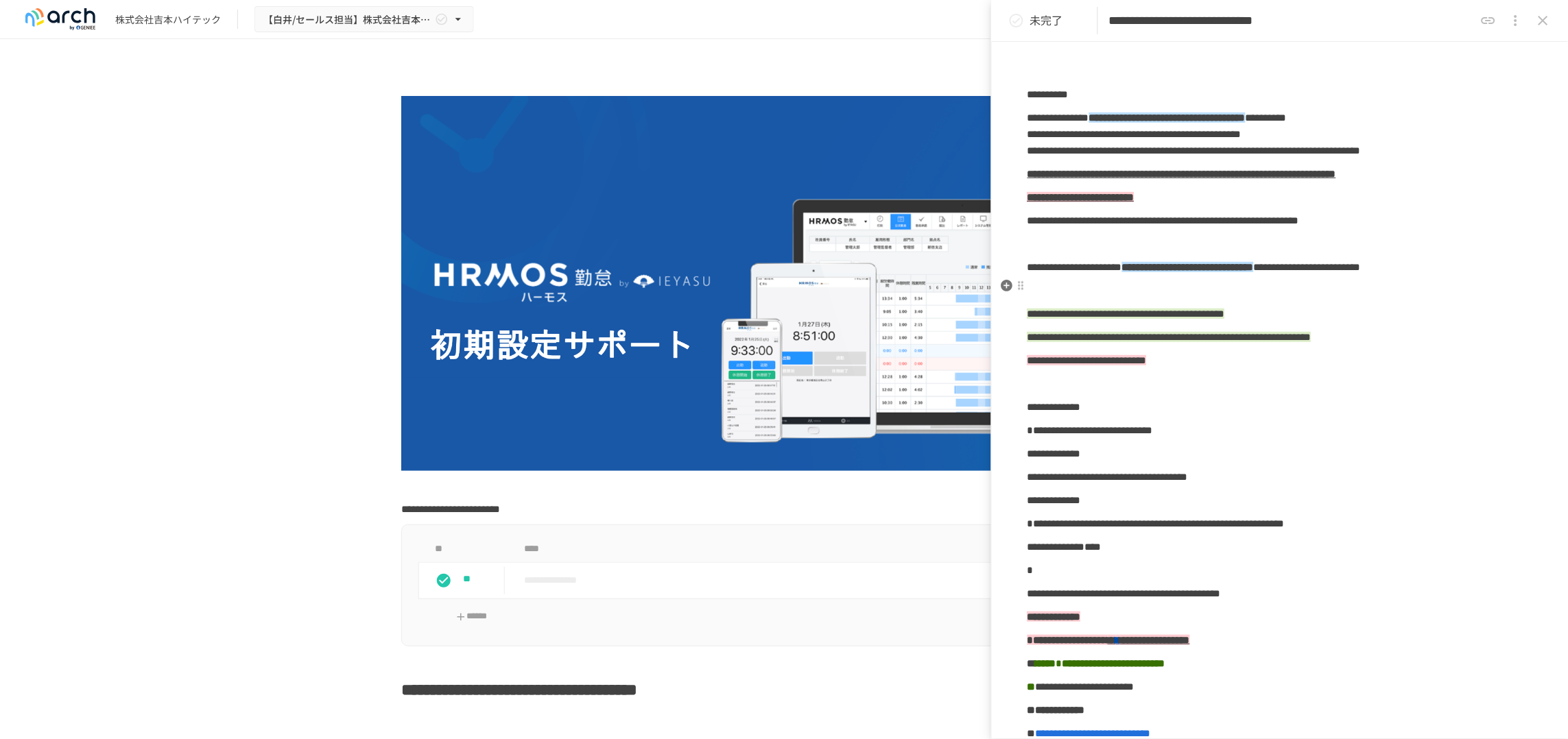 click on "**********" at bounding box center (1163, 220) 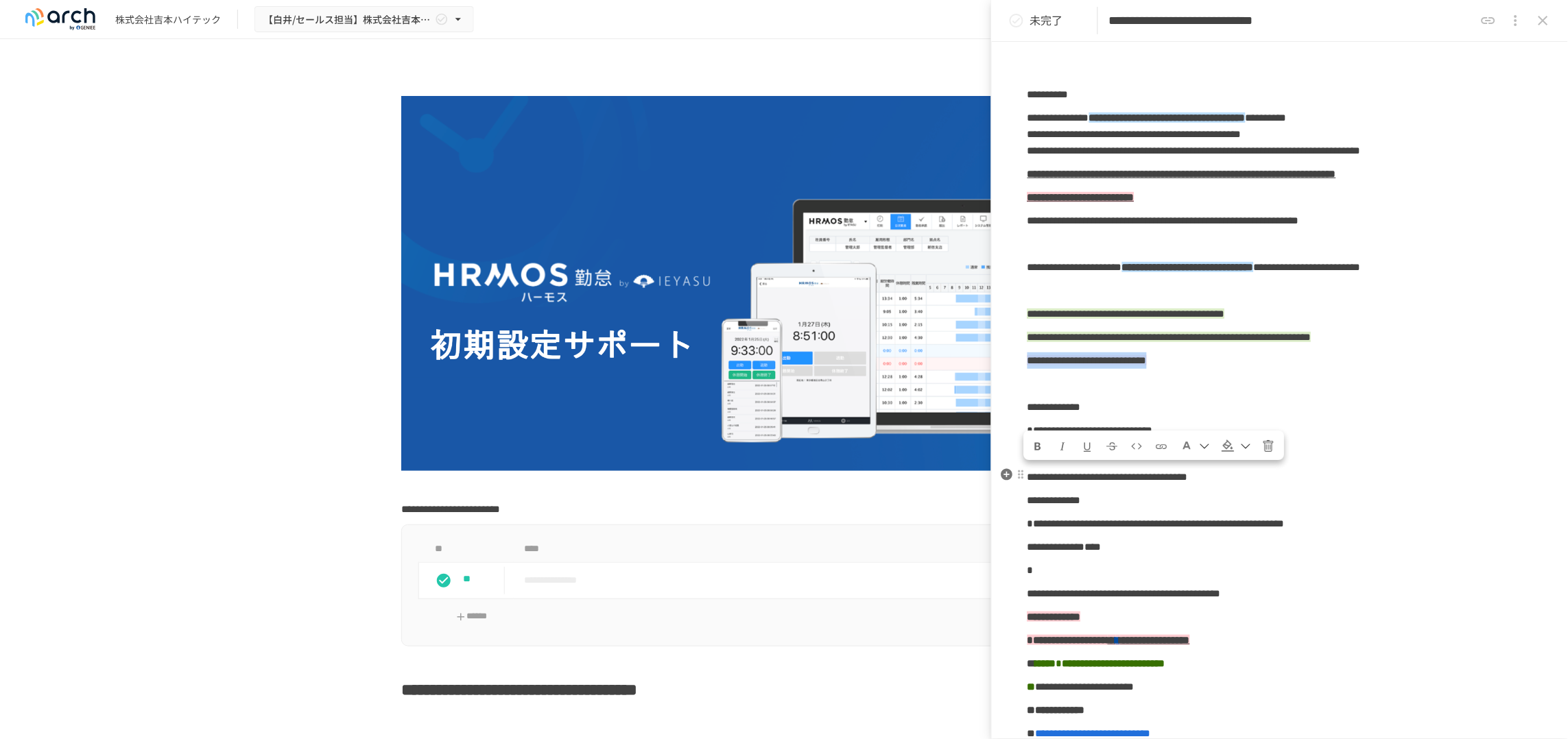 drag, startPoint x: 1328, startPoint y: 489, endPoint x: 1043, endPoint y: 468, distance: 285.77264 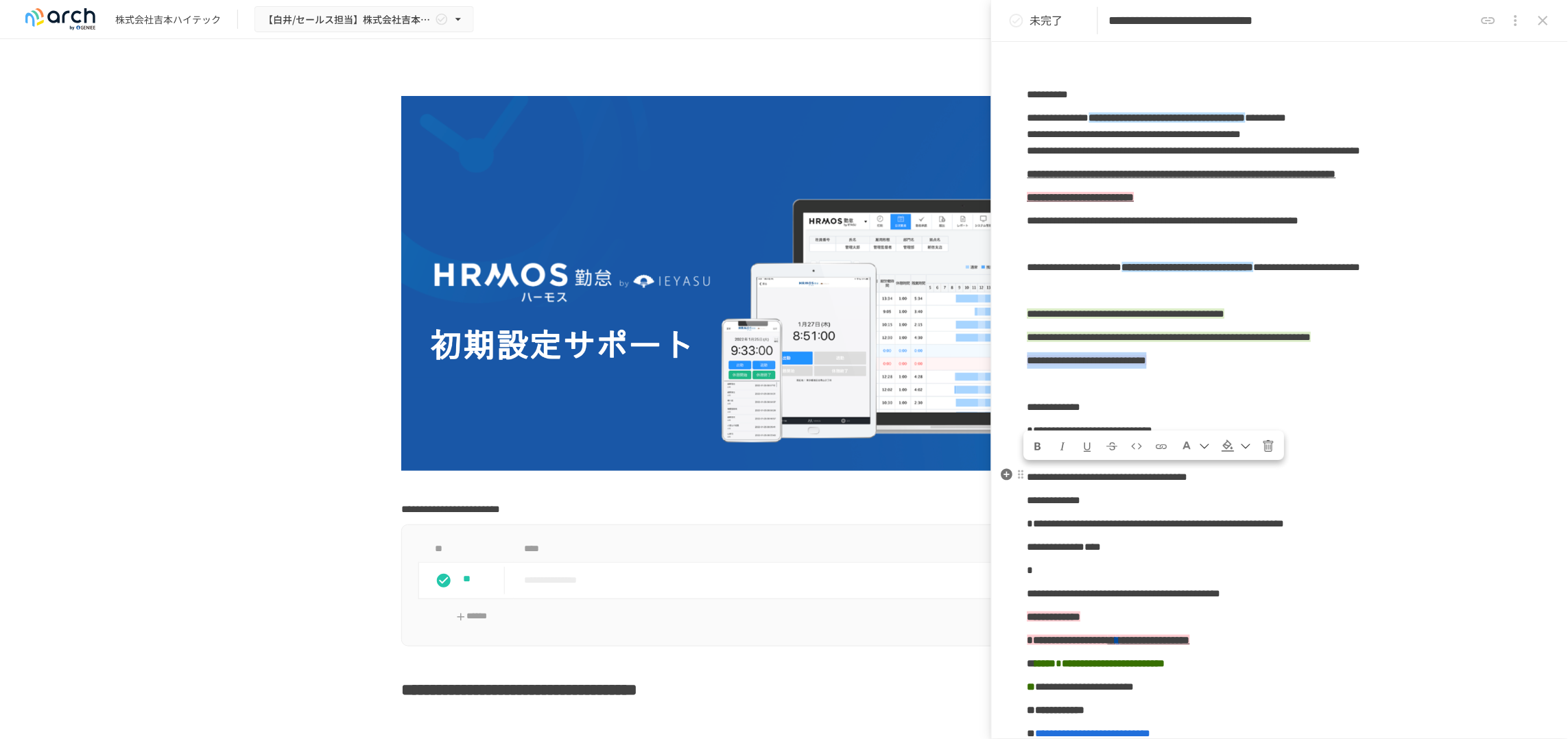 click on "**********" at bounding box center [1280, 361] 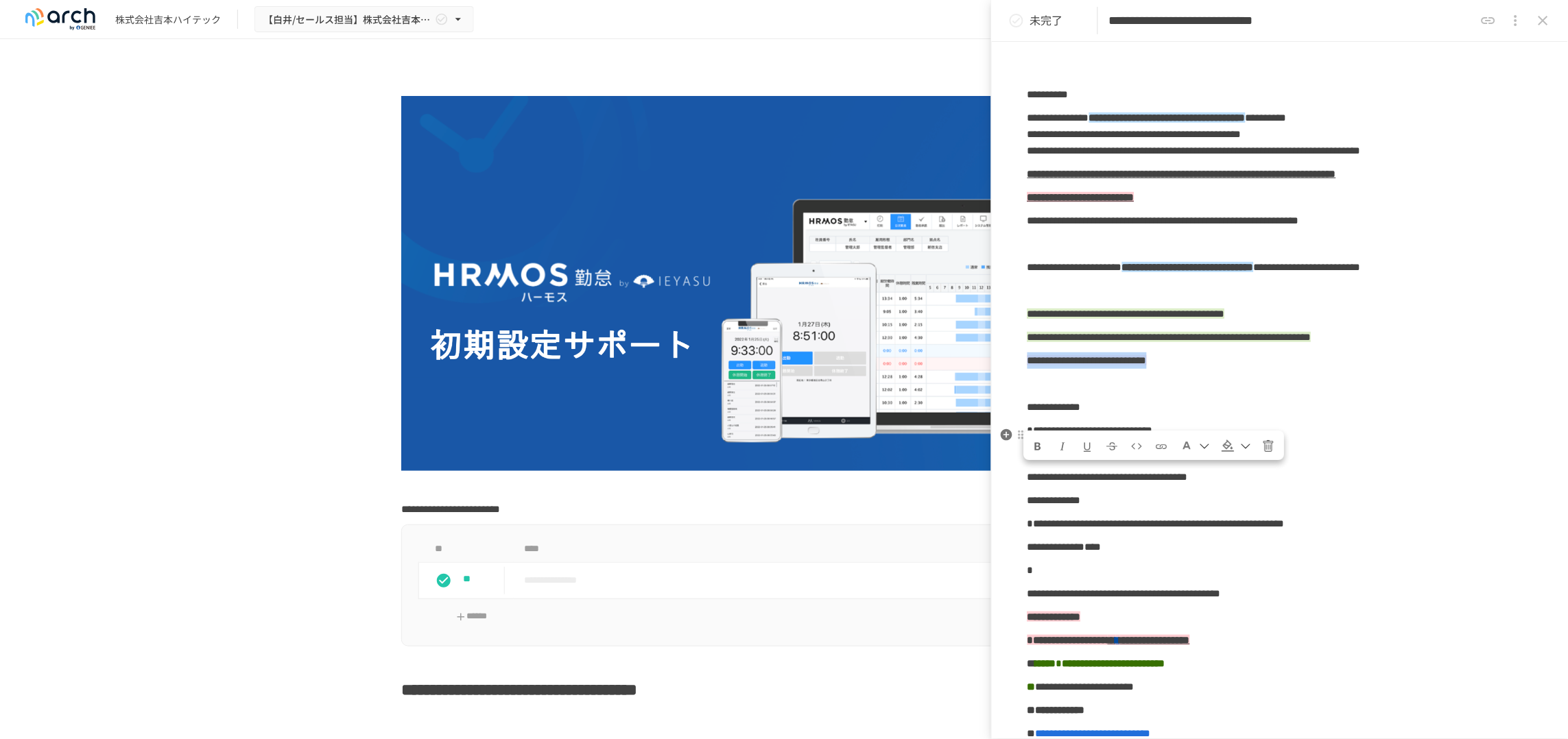 click at bounding box center (1038, 446) 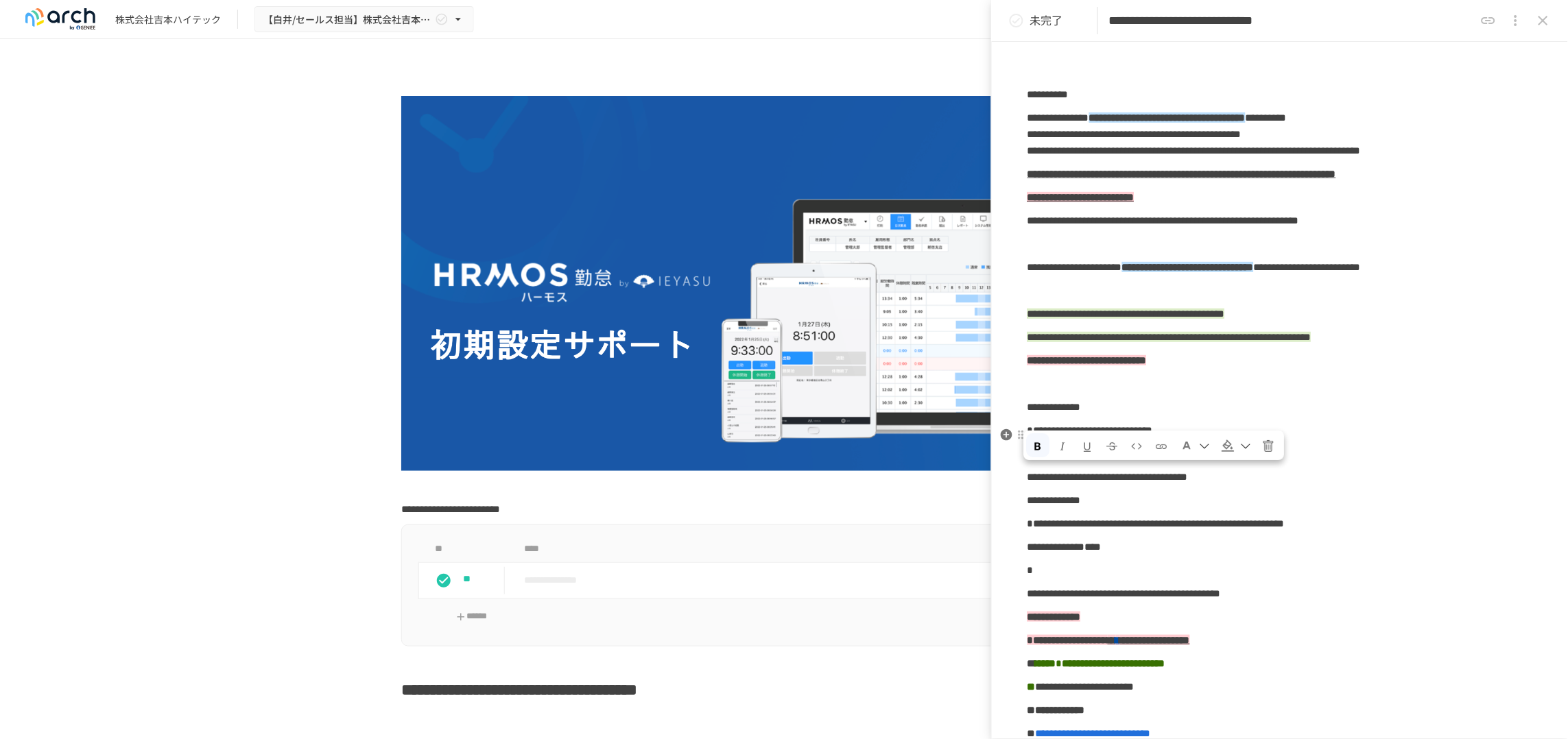 click at bounding box center [1088, 447] 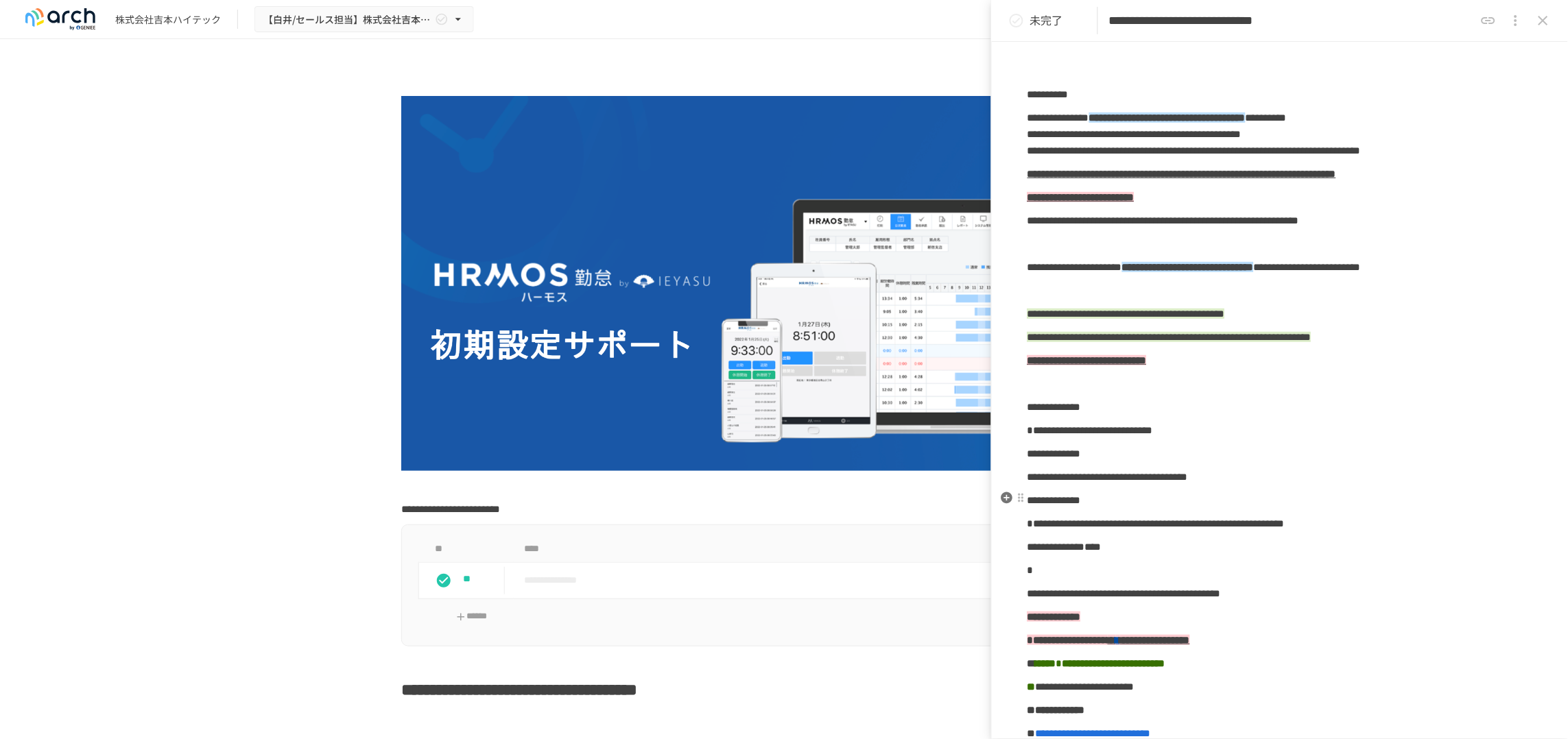 click on "**********" at bounding box center (1280, 1281) 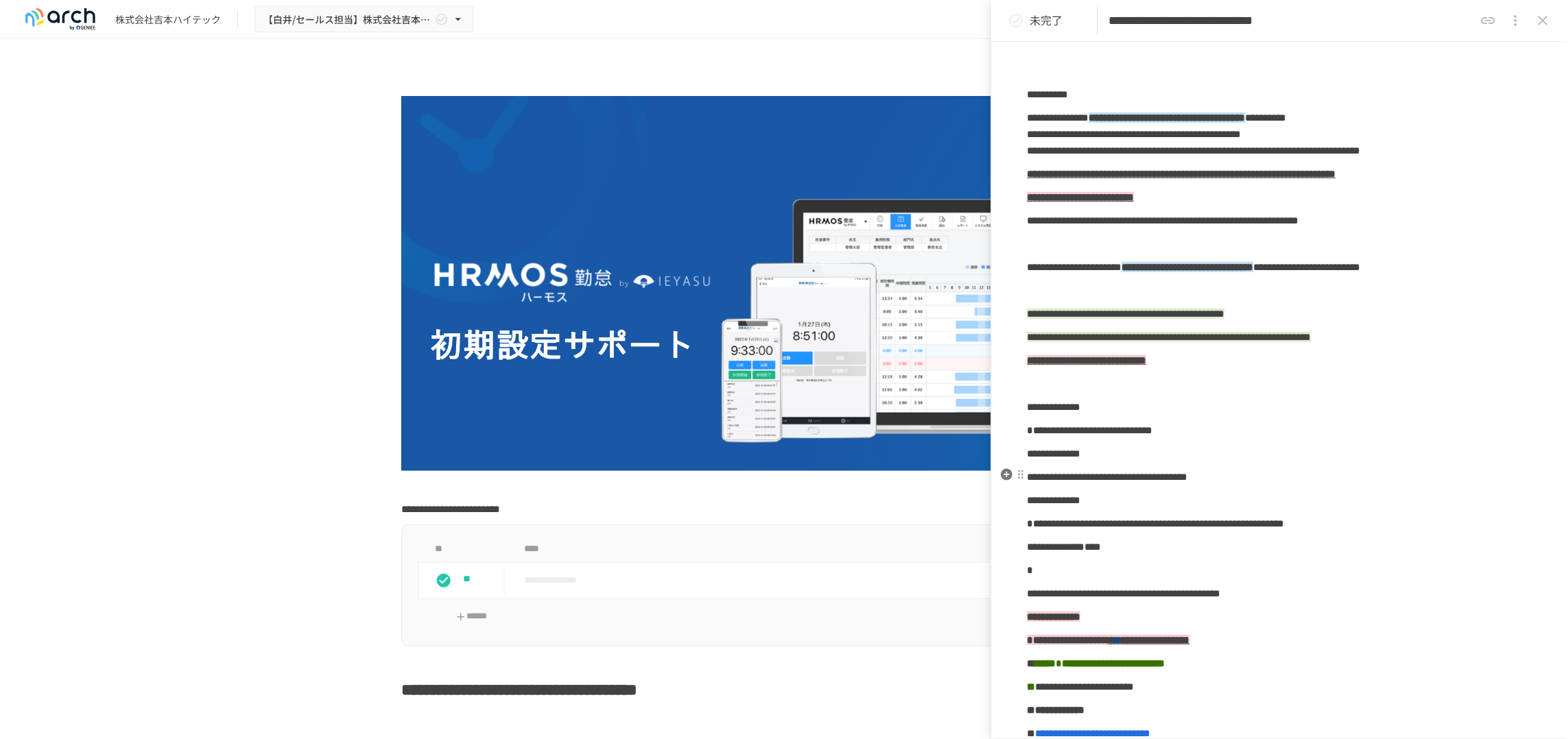 click on "**********" at bounding box center [1087, 360] 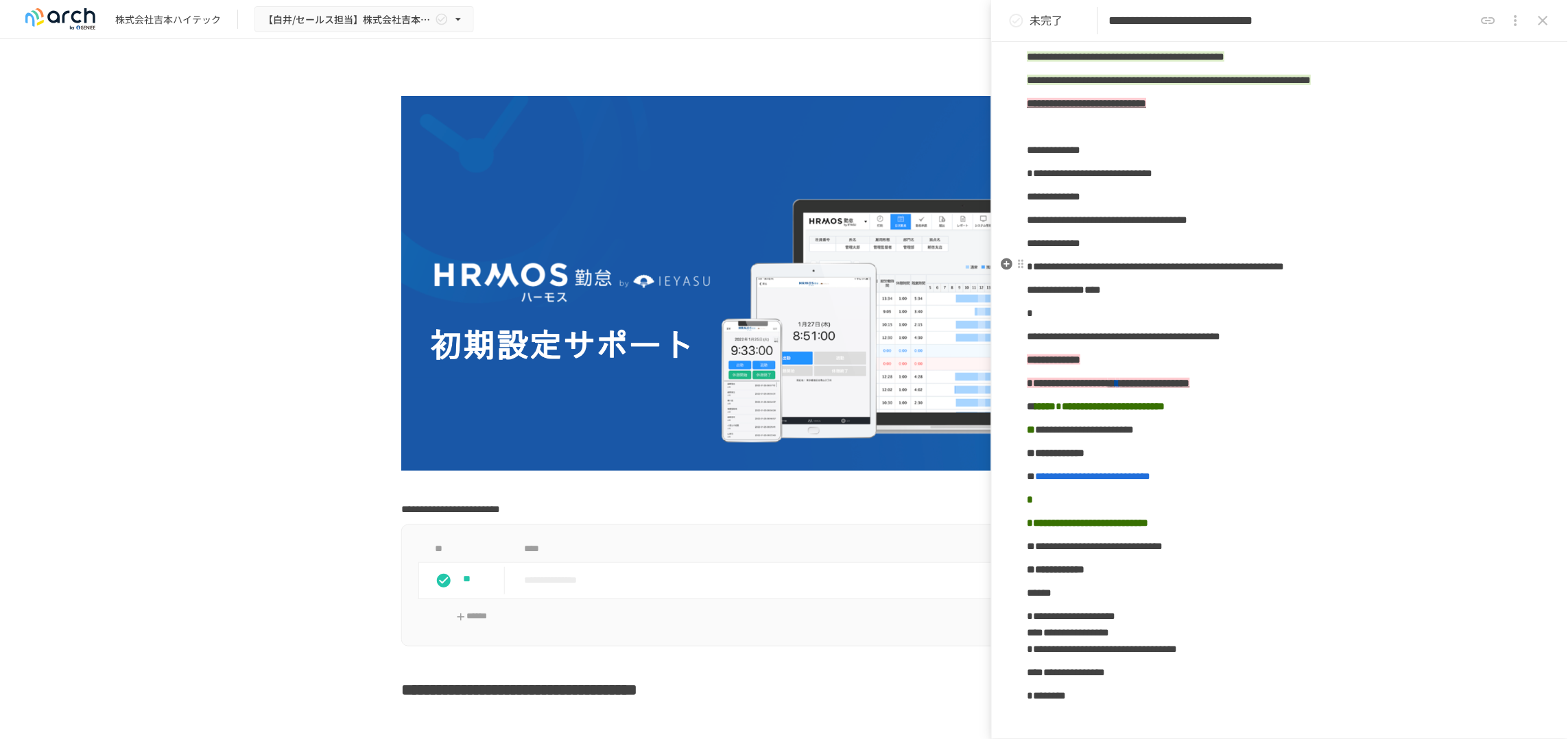 scroll, scrollTop: 257, scrollLeft: 0, axis: vertical 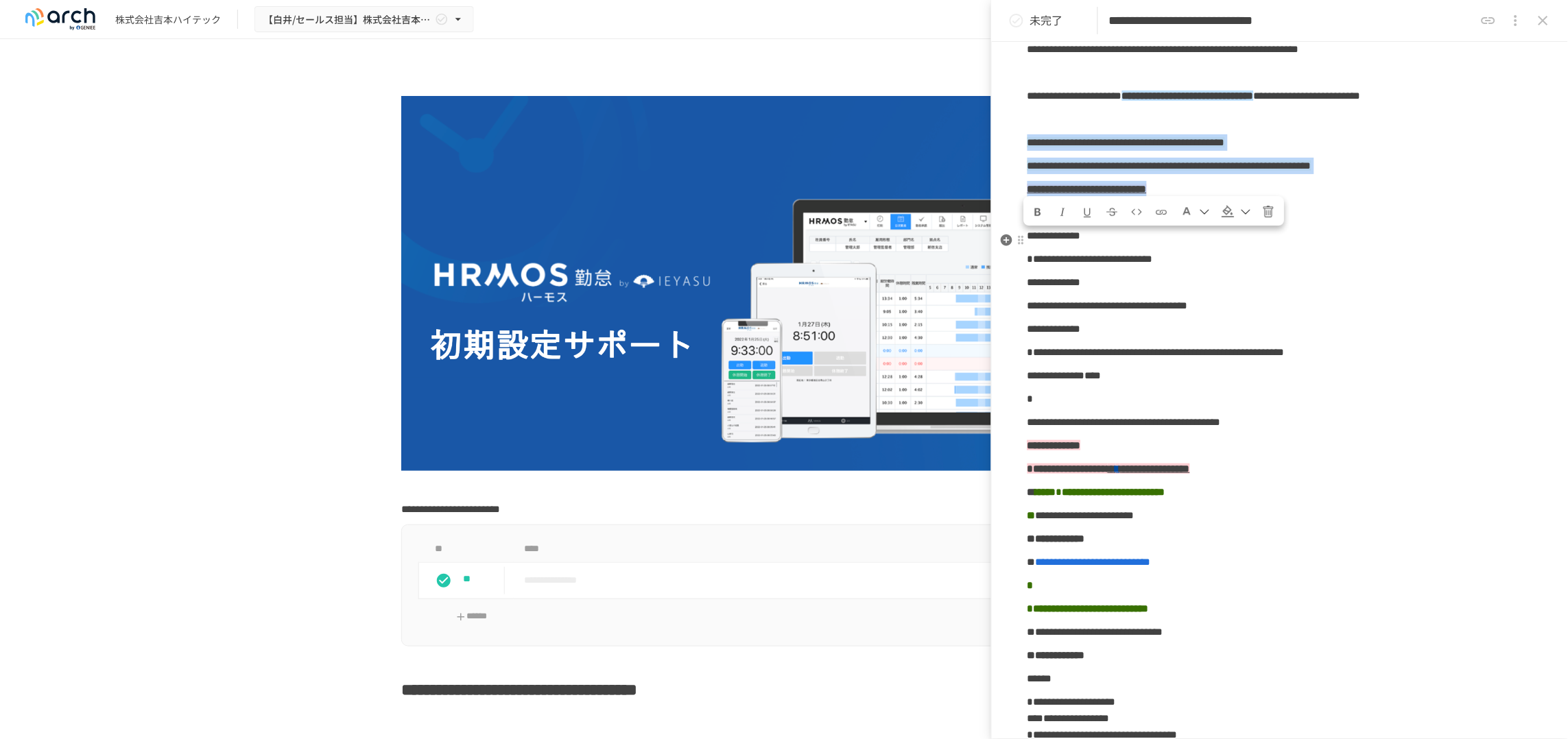drag, startPoint x: 1335, startPoint y: 315, endPoint x: 1027, endPoint y: 258, distance: 313.22995 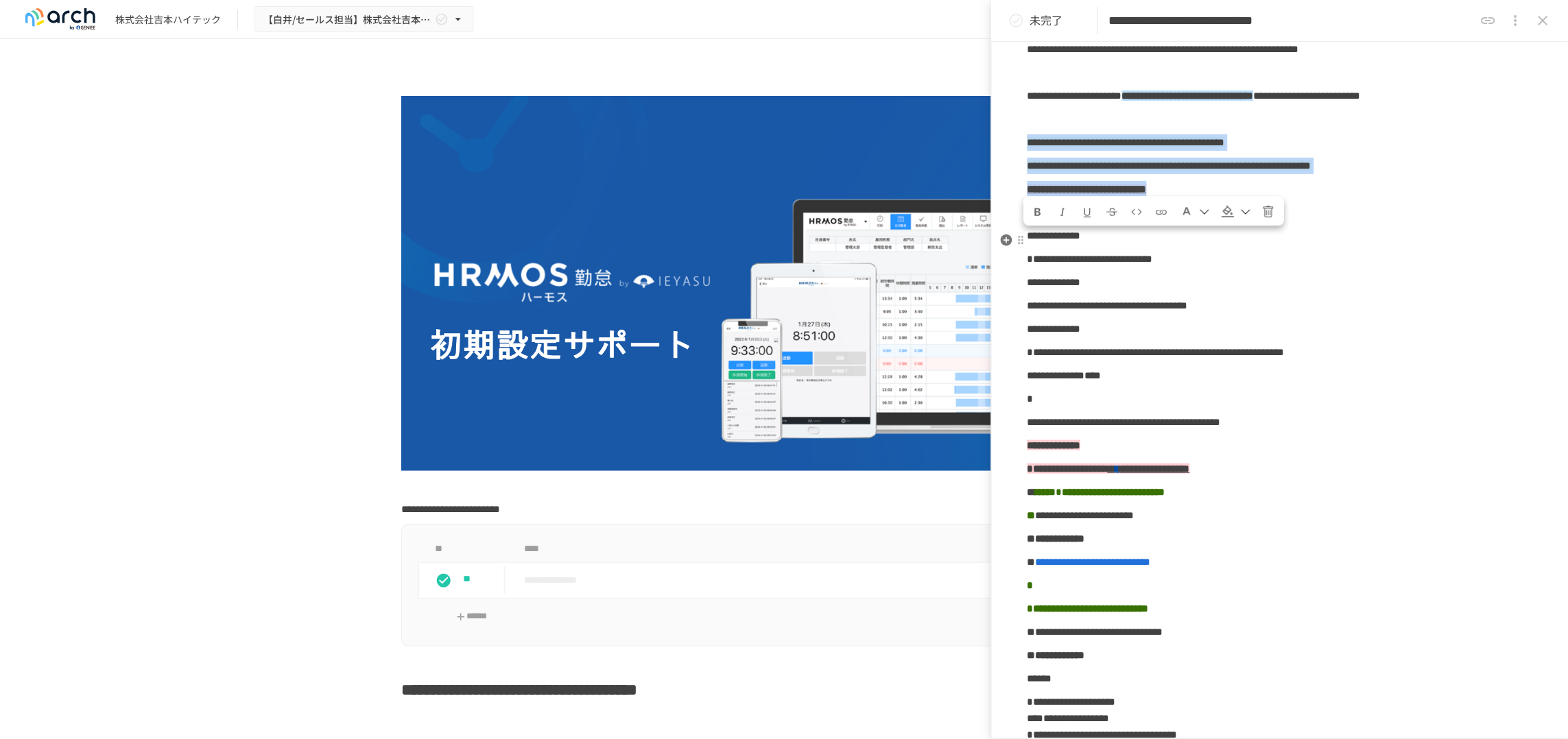 click on "**********" at bounding box center [1280, 1110] 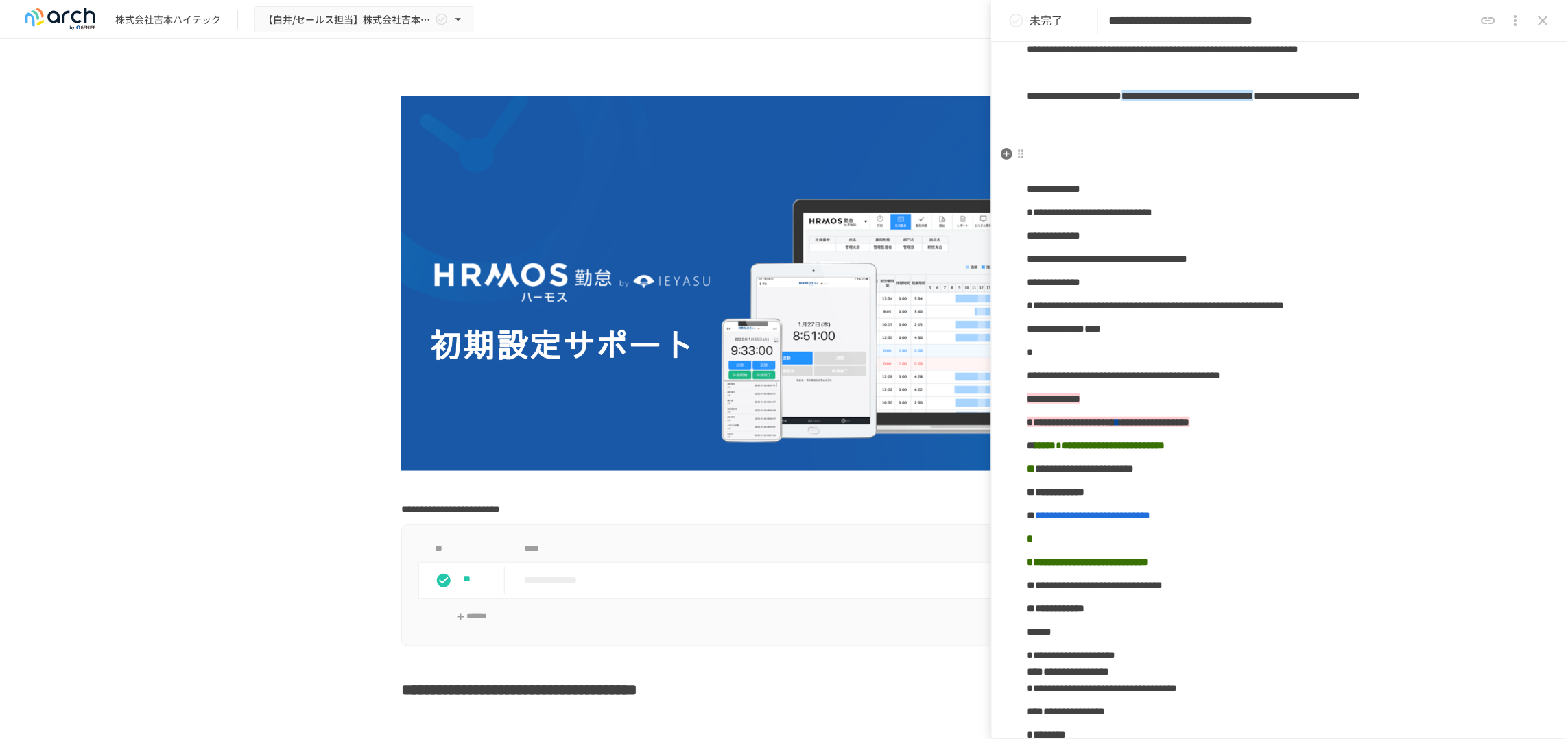 click at bounding box center (1280, 73) 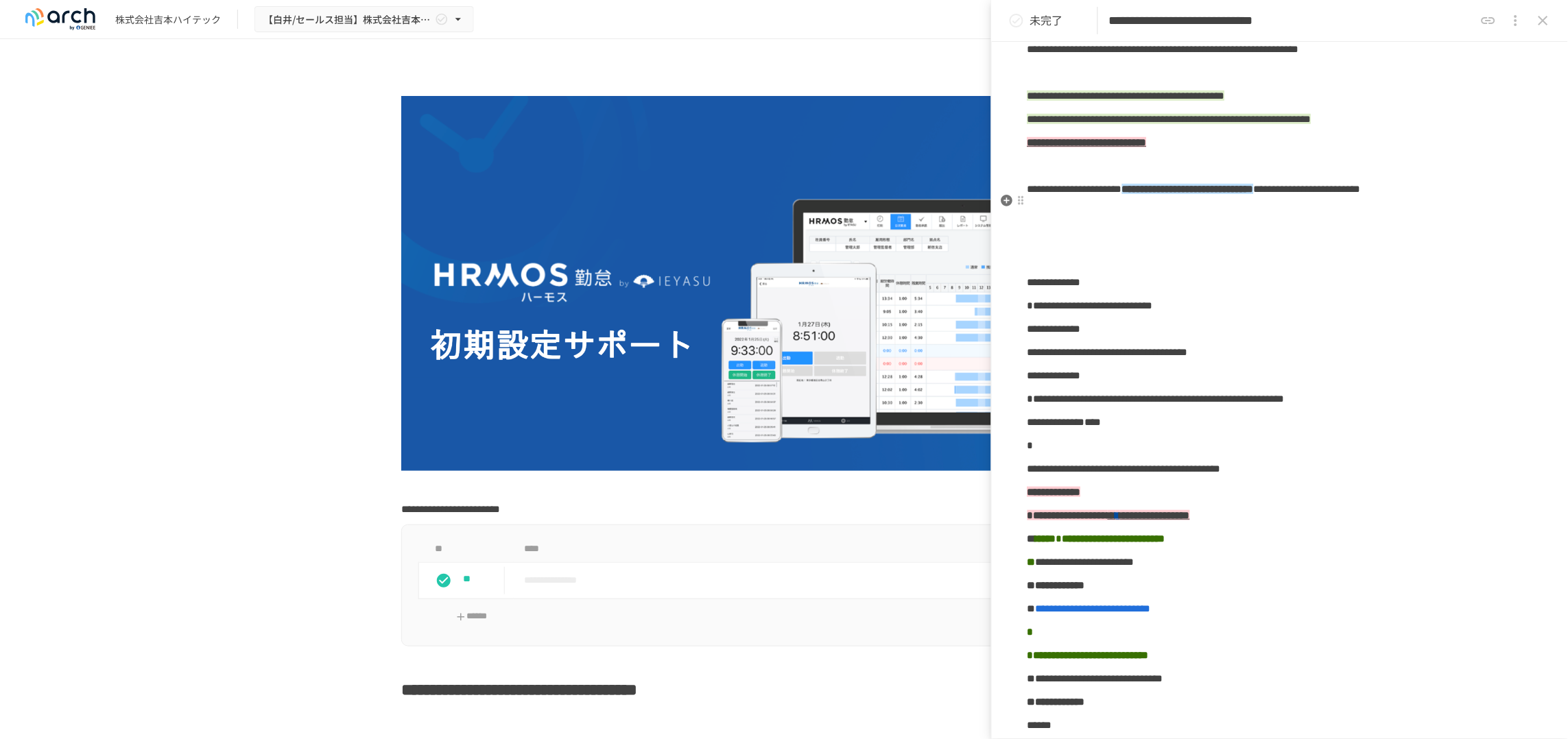 scroll, scrollTop: 86, scrollLeft: 0, axis: vertical 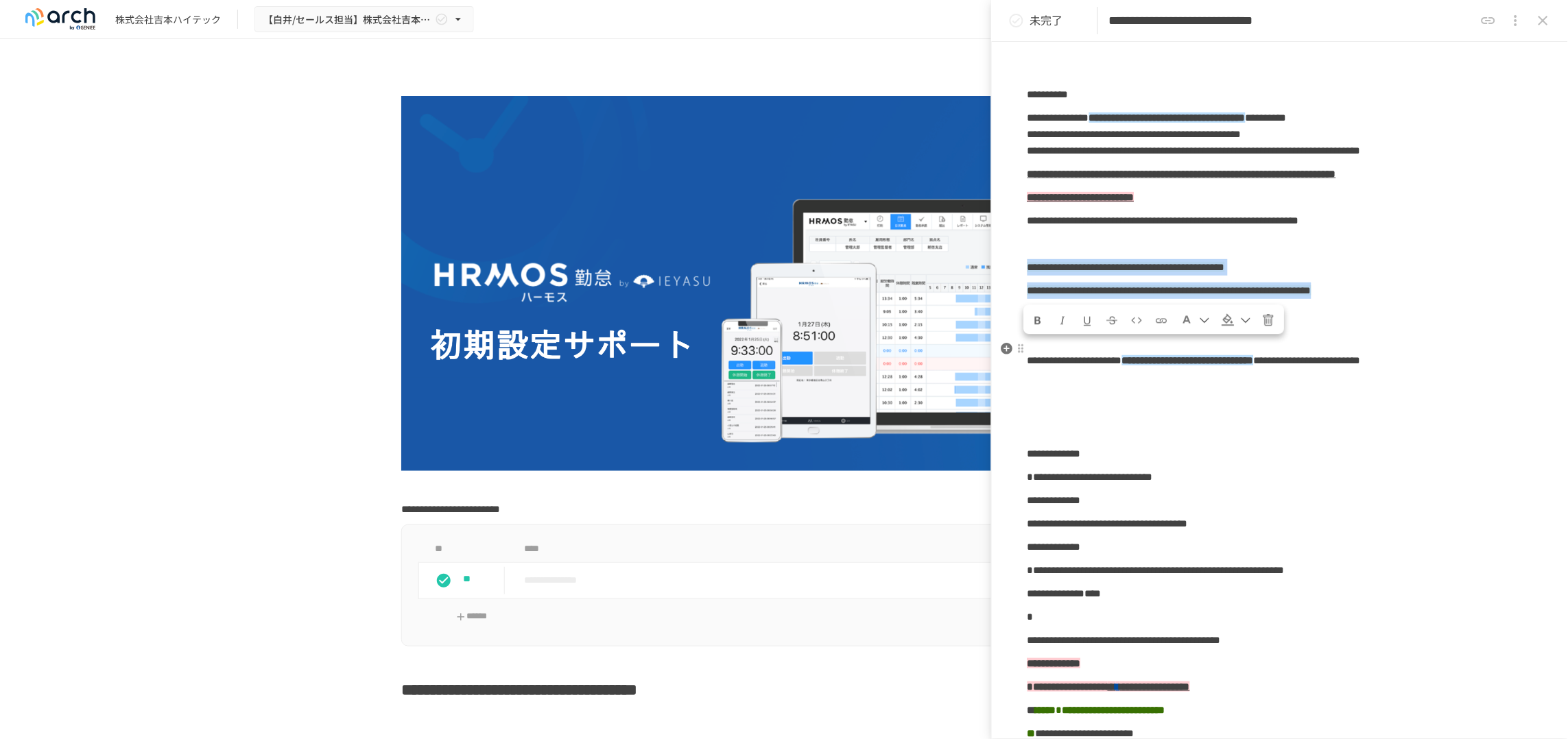 drag, startPoint x: 1166, startPoint y: 402, endPoint x: 1029, endPoint y: 365, distance: 141.90842 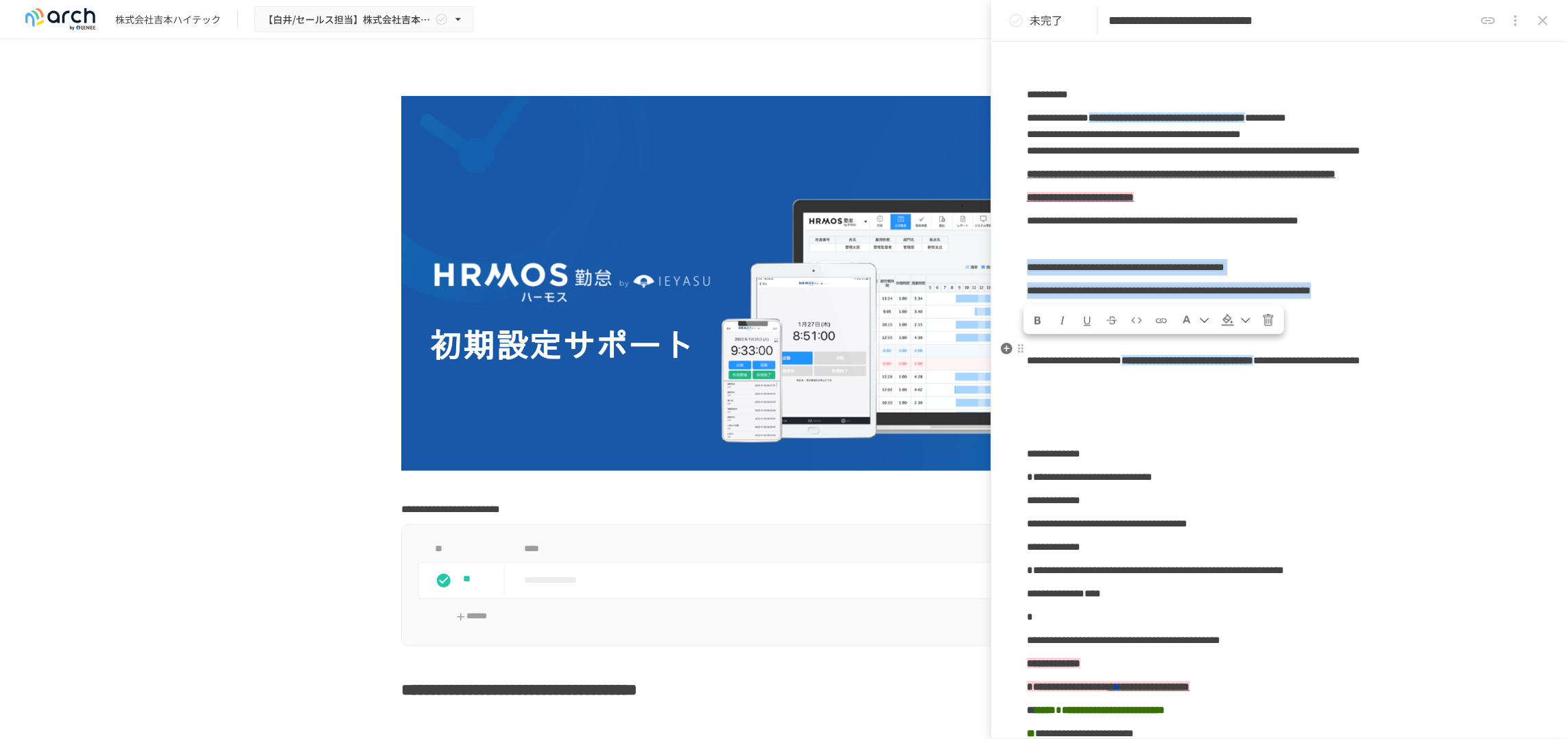 click on "**********" at bounding box center [1280, 1305] 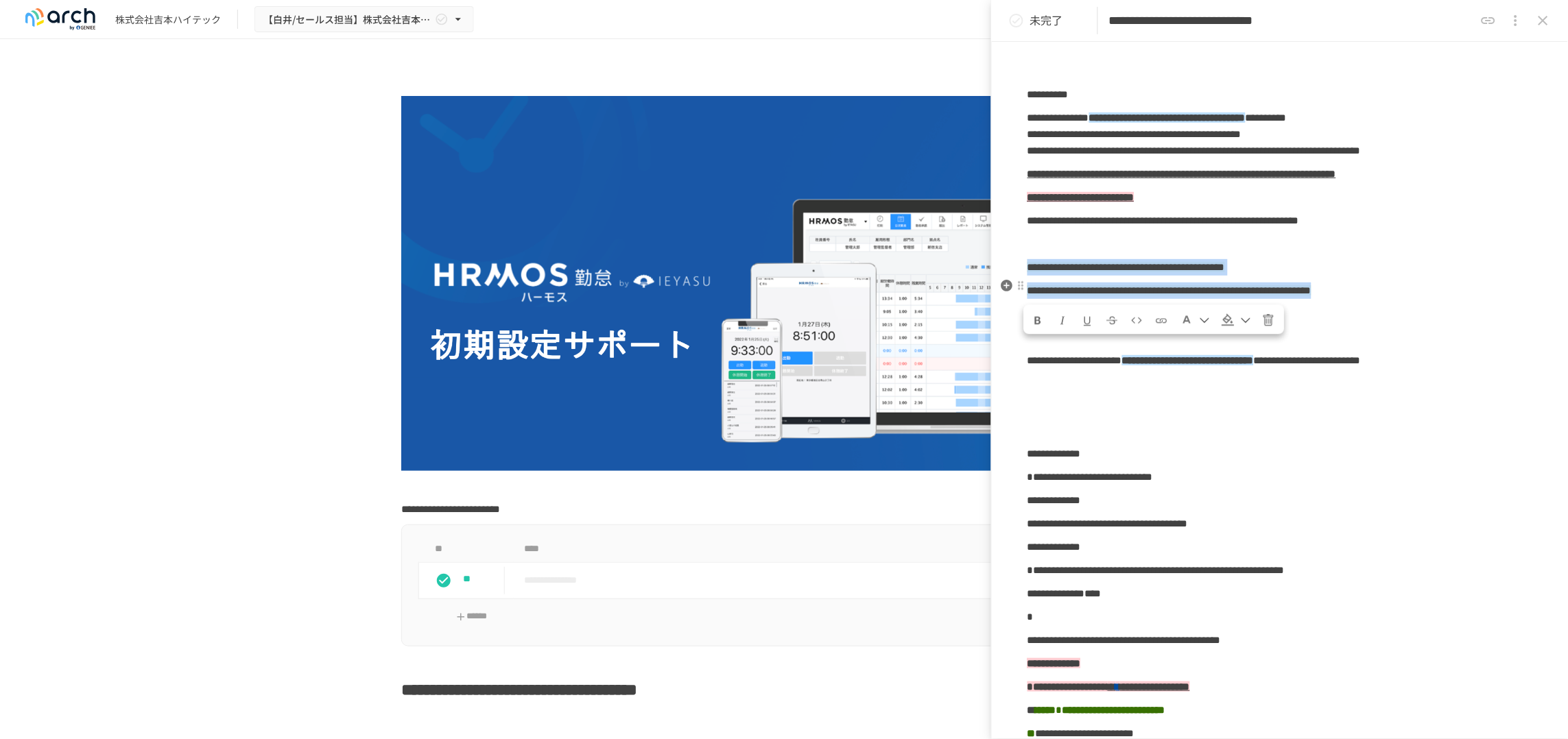 click at bounding box center [1038, 321] 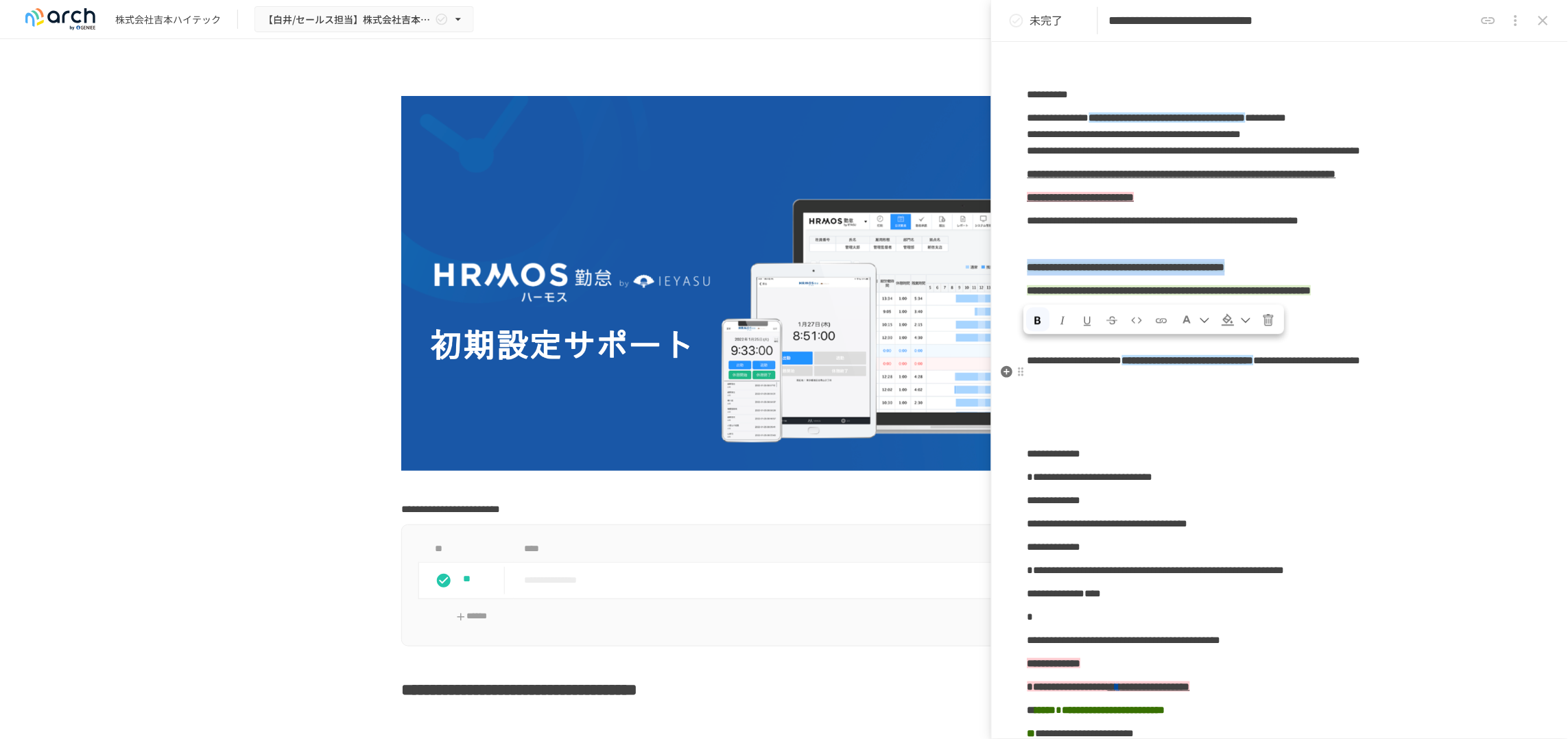 click on "**********" at bounding box center (1169, 290) 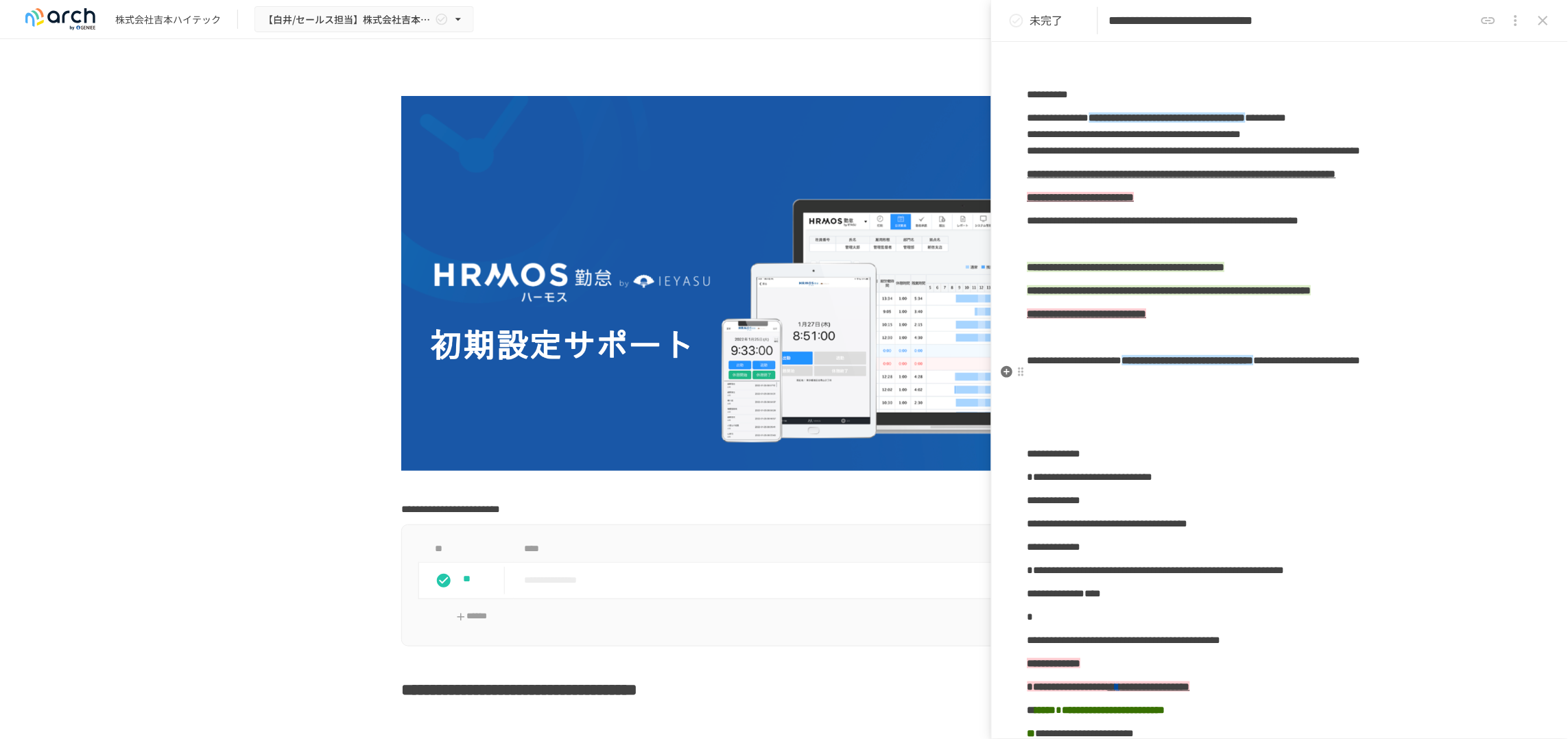 click on "**********" at bounding box center [1280, 291] 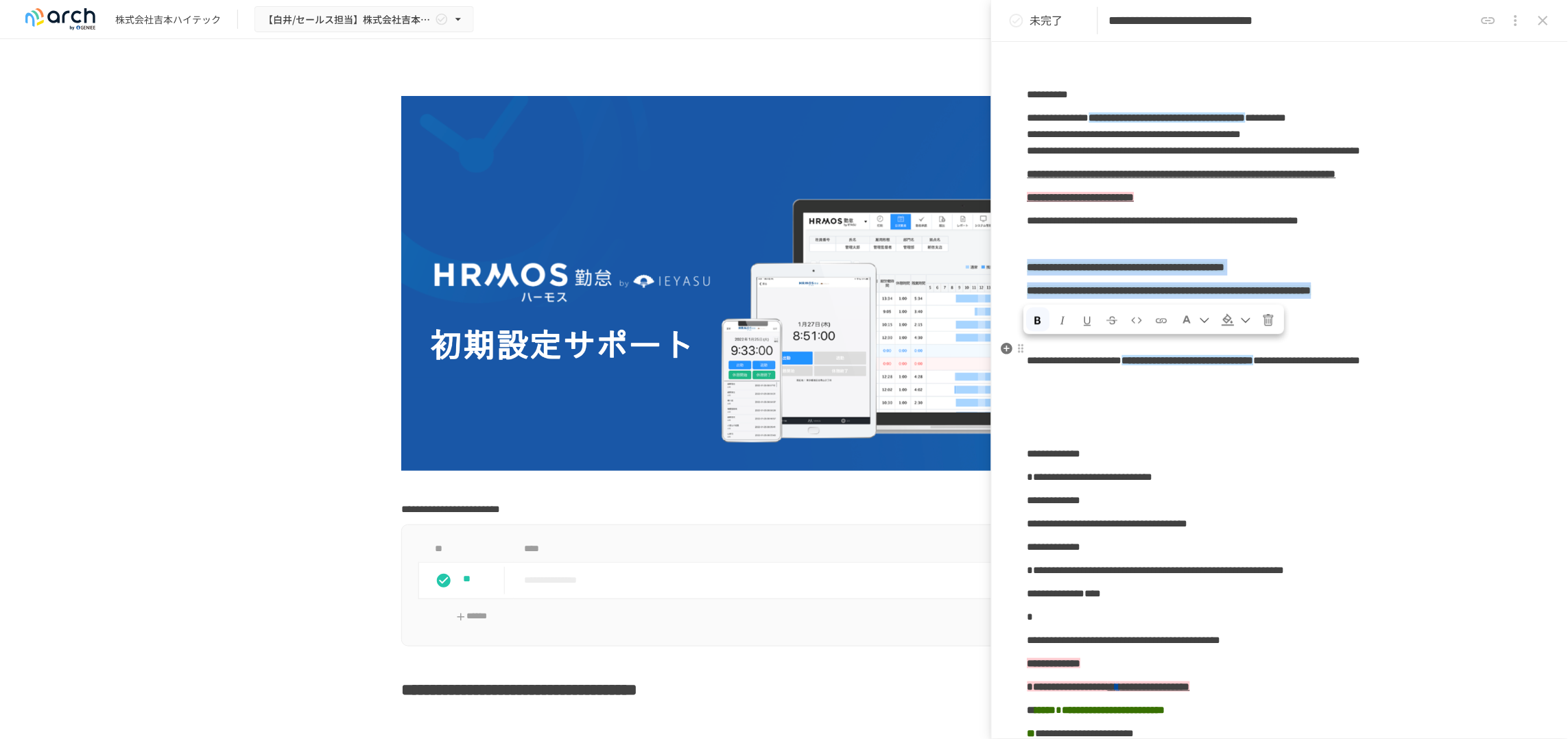 drag, startPoint x: 1174, startPoint y: 399, endPoint x: 1031, endPoint y: 370, distance: 145.91093 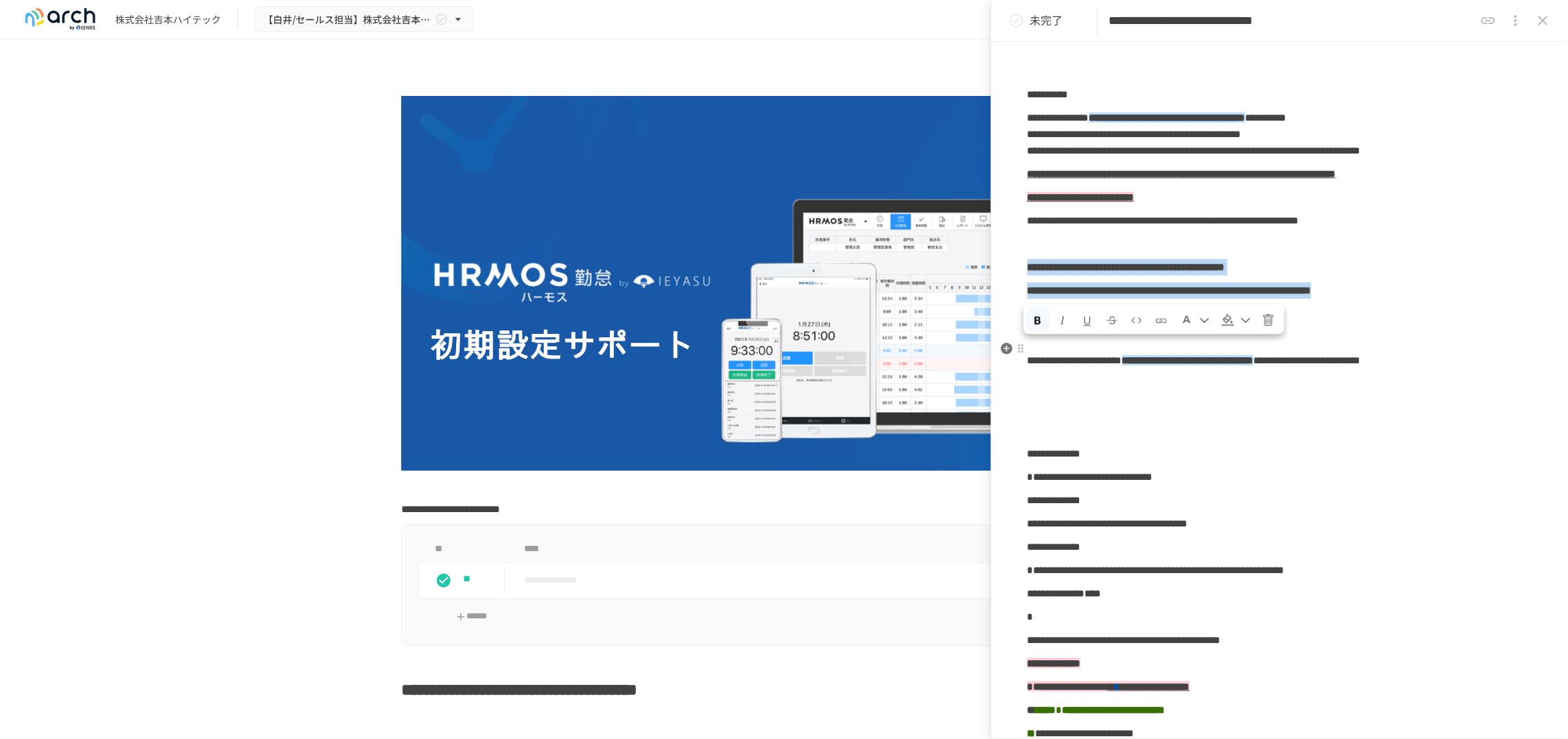 click on "**********" at bounding box center [1280, 1305] 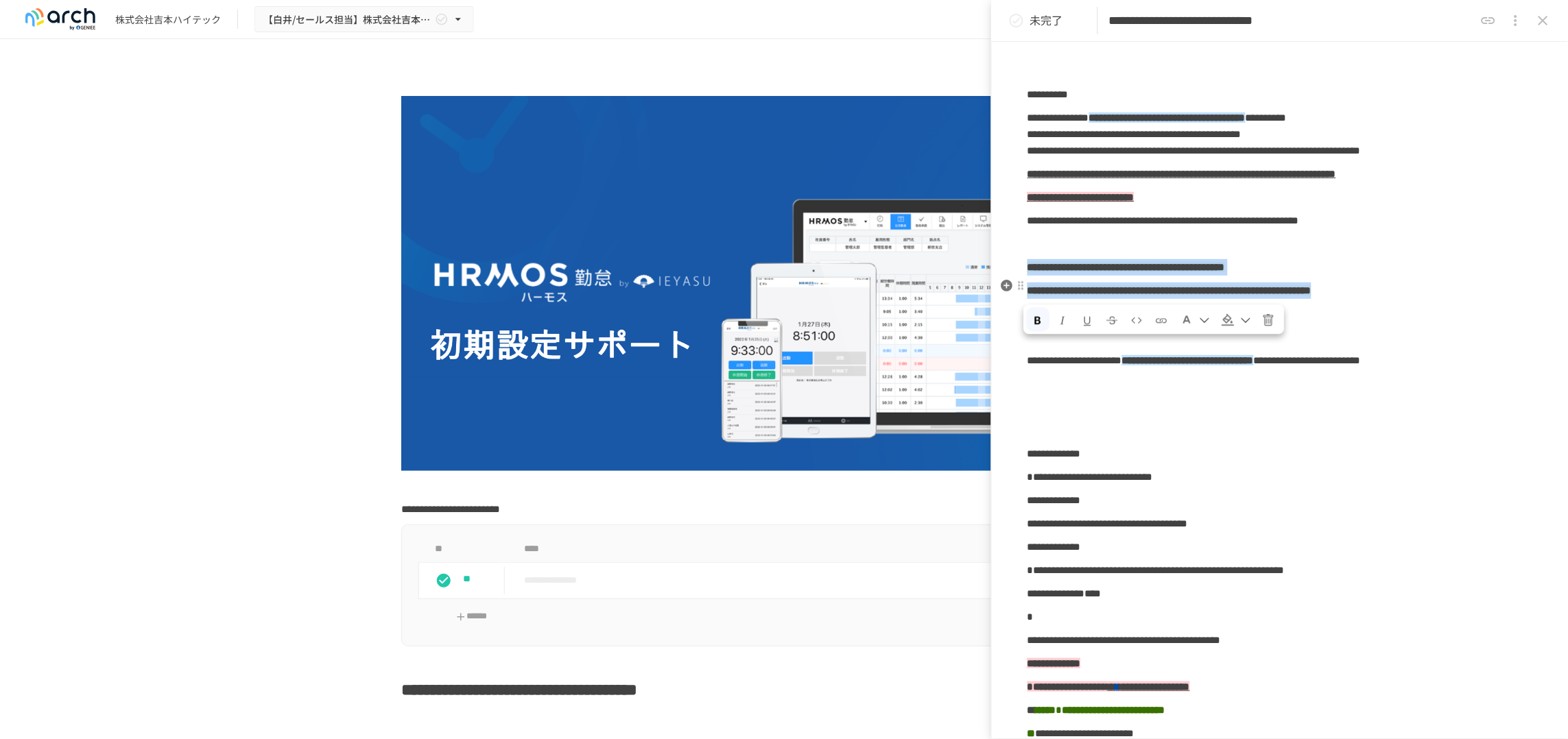click at bounding box center [1088, 321] 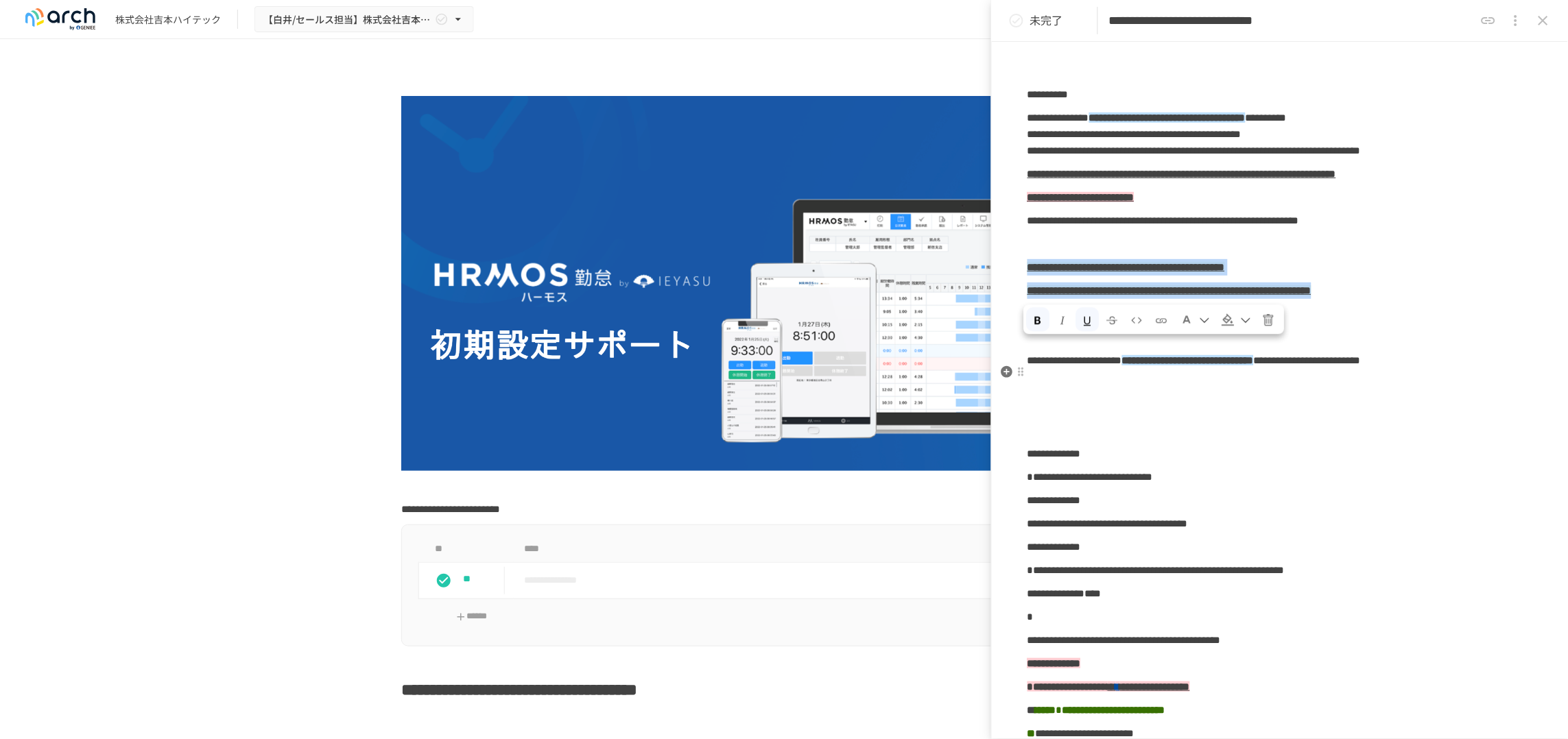click on "**********" at bounding box center (1280, 291) 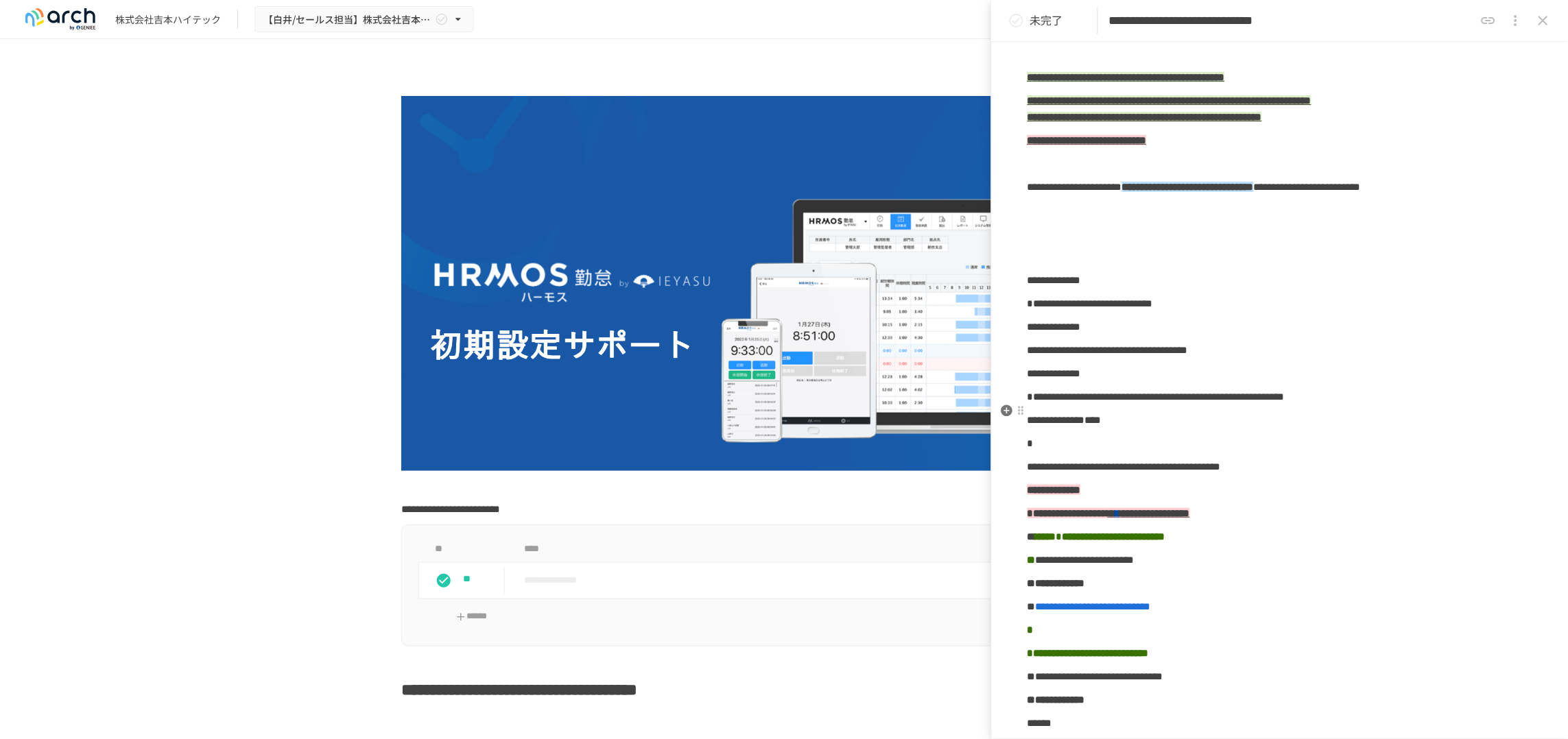 scroll, scrollTop: 257, scrollLeft: 0, axis: vertical 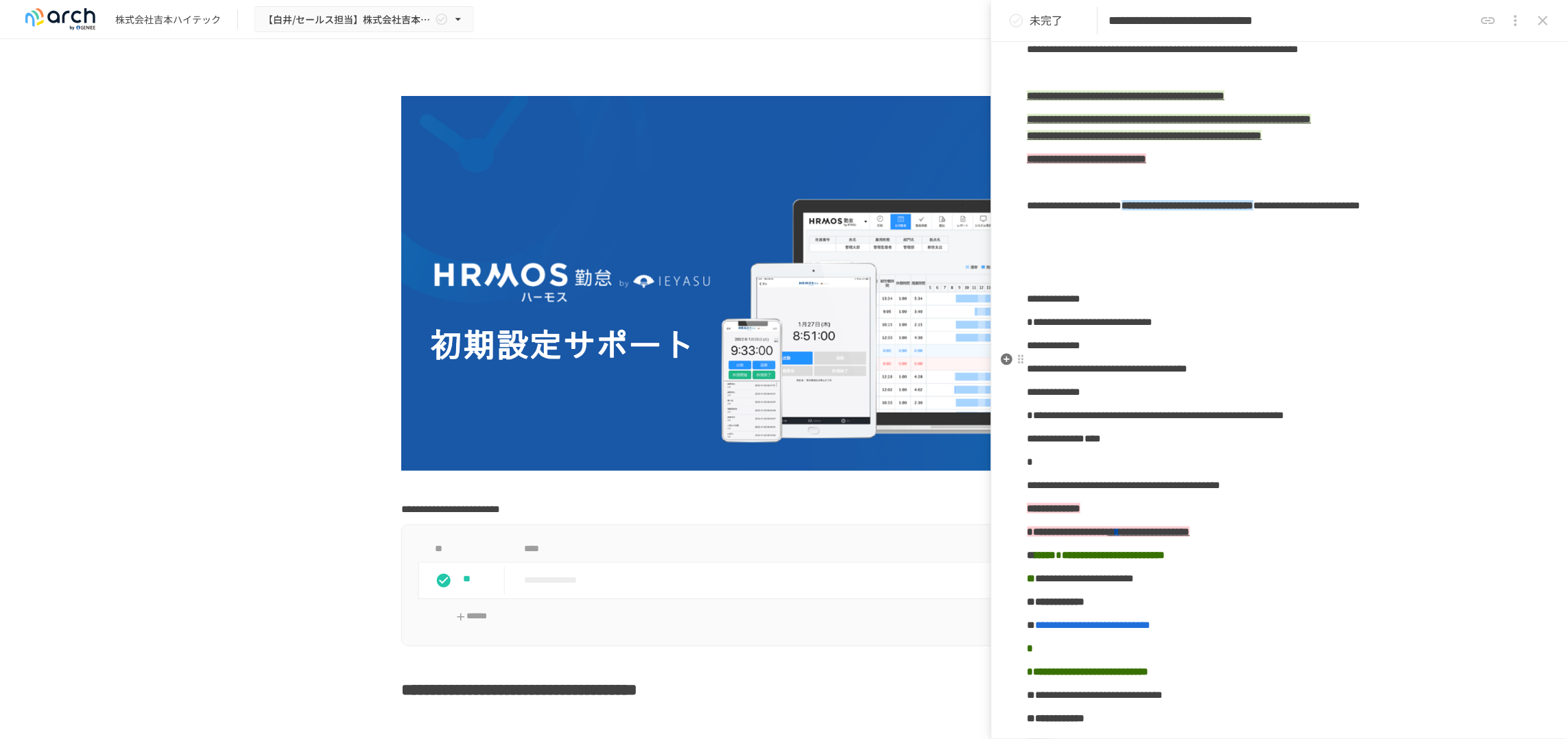 click at bounding box center (1280, 229) 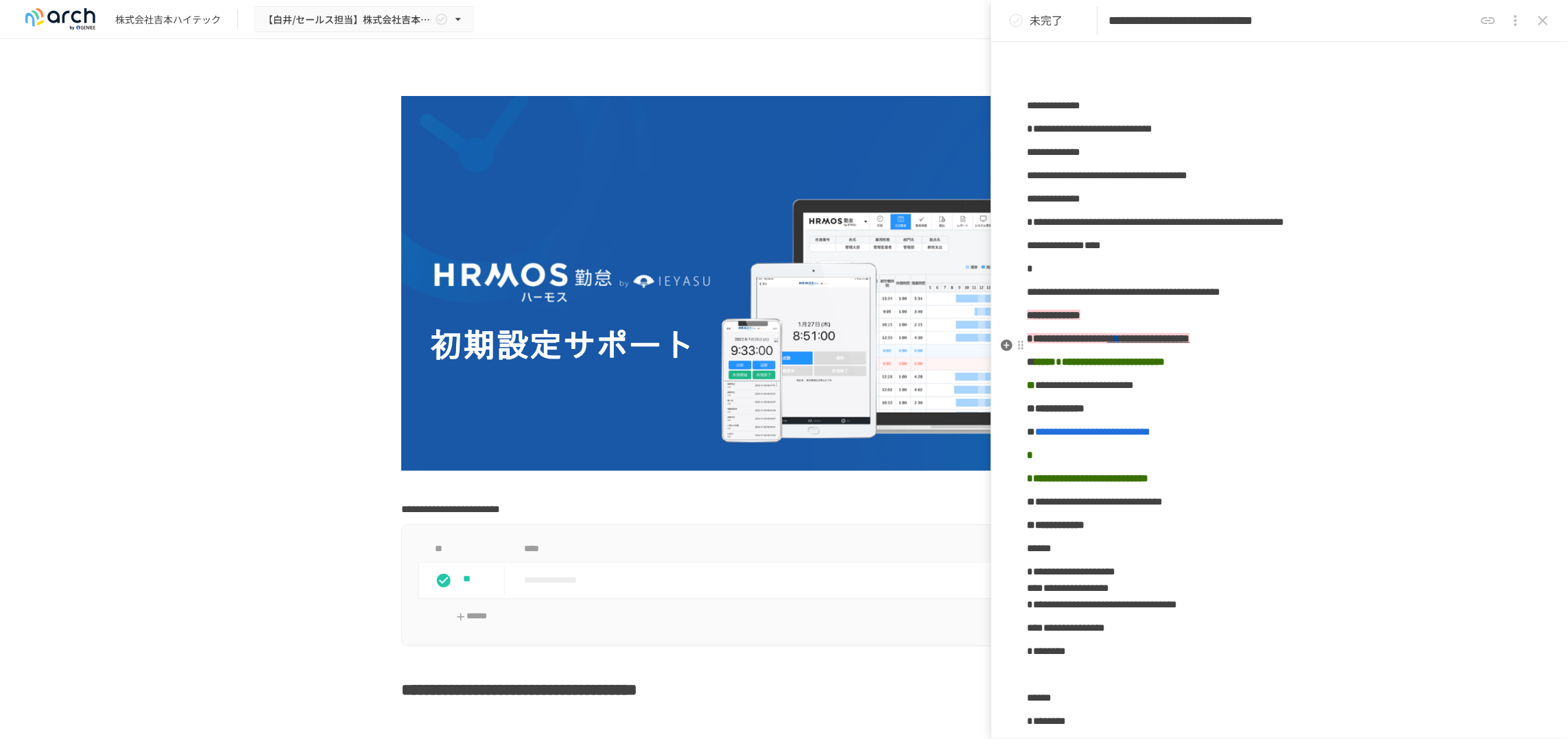 scroll, scrollTop: 343, scrollLeft: 0, axis: vertical 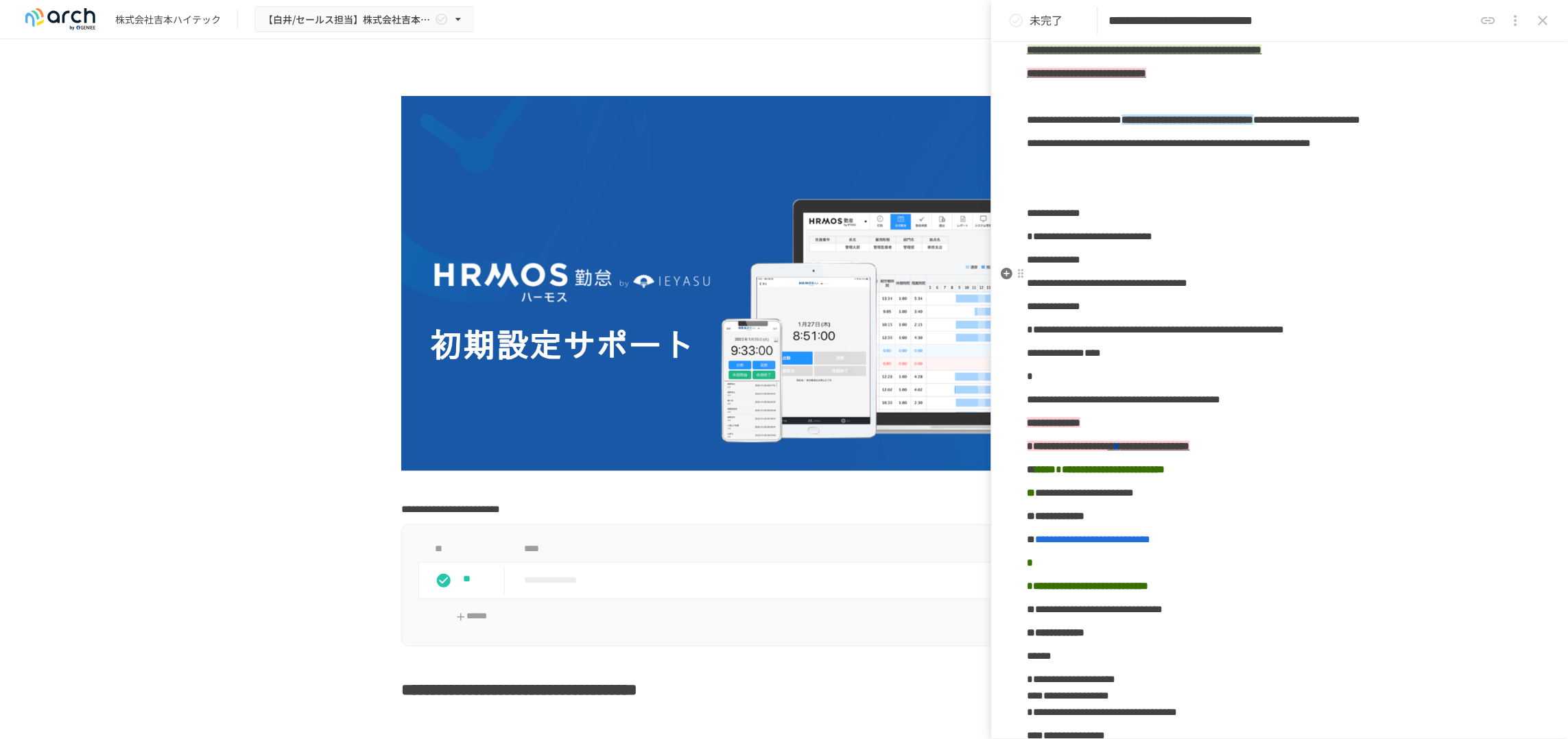 click on "**********" at bounding box center (1280, 143) 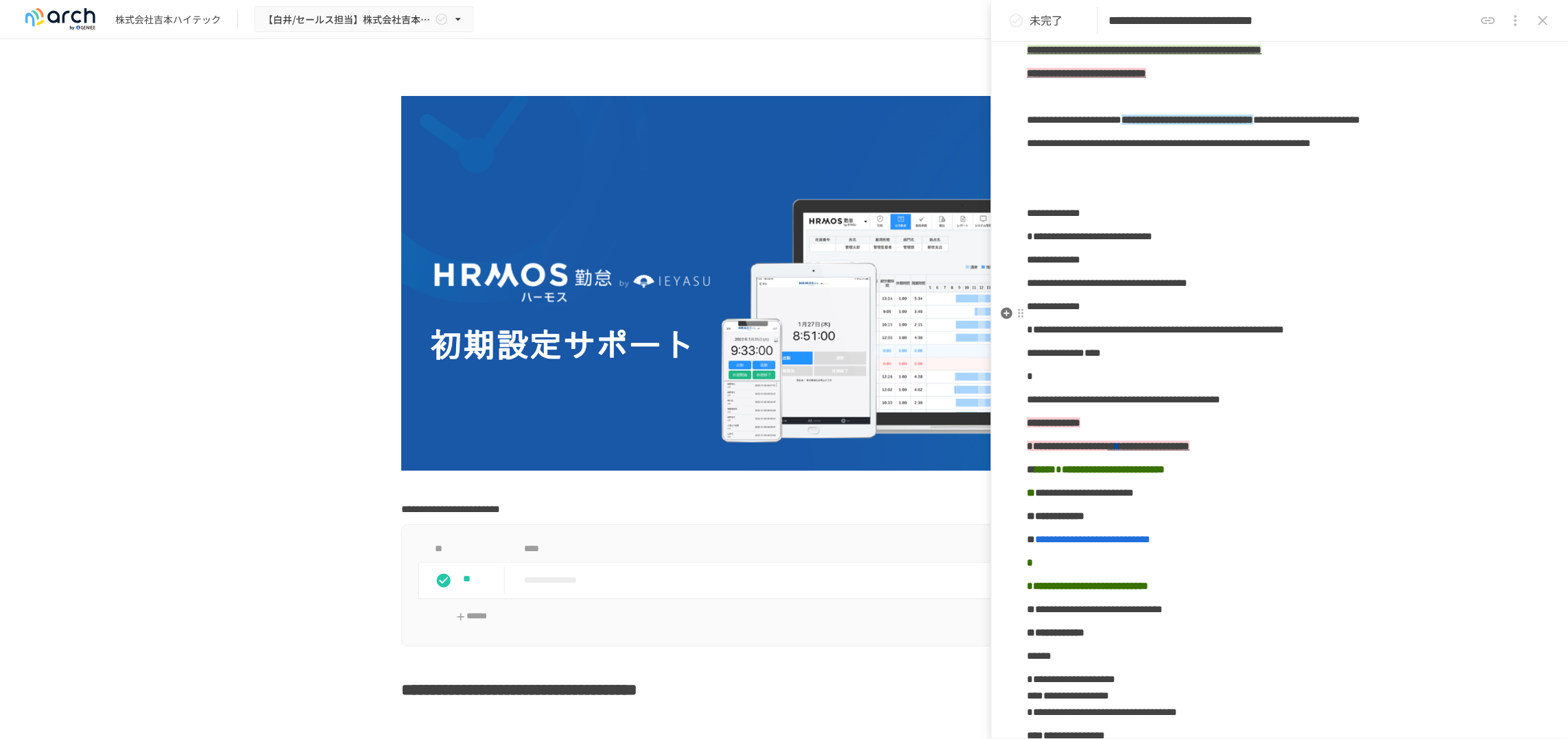 scroll, scrollTop: 171, scrollLeft: 0, axis: vertical 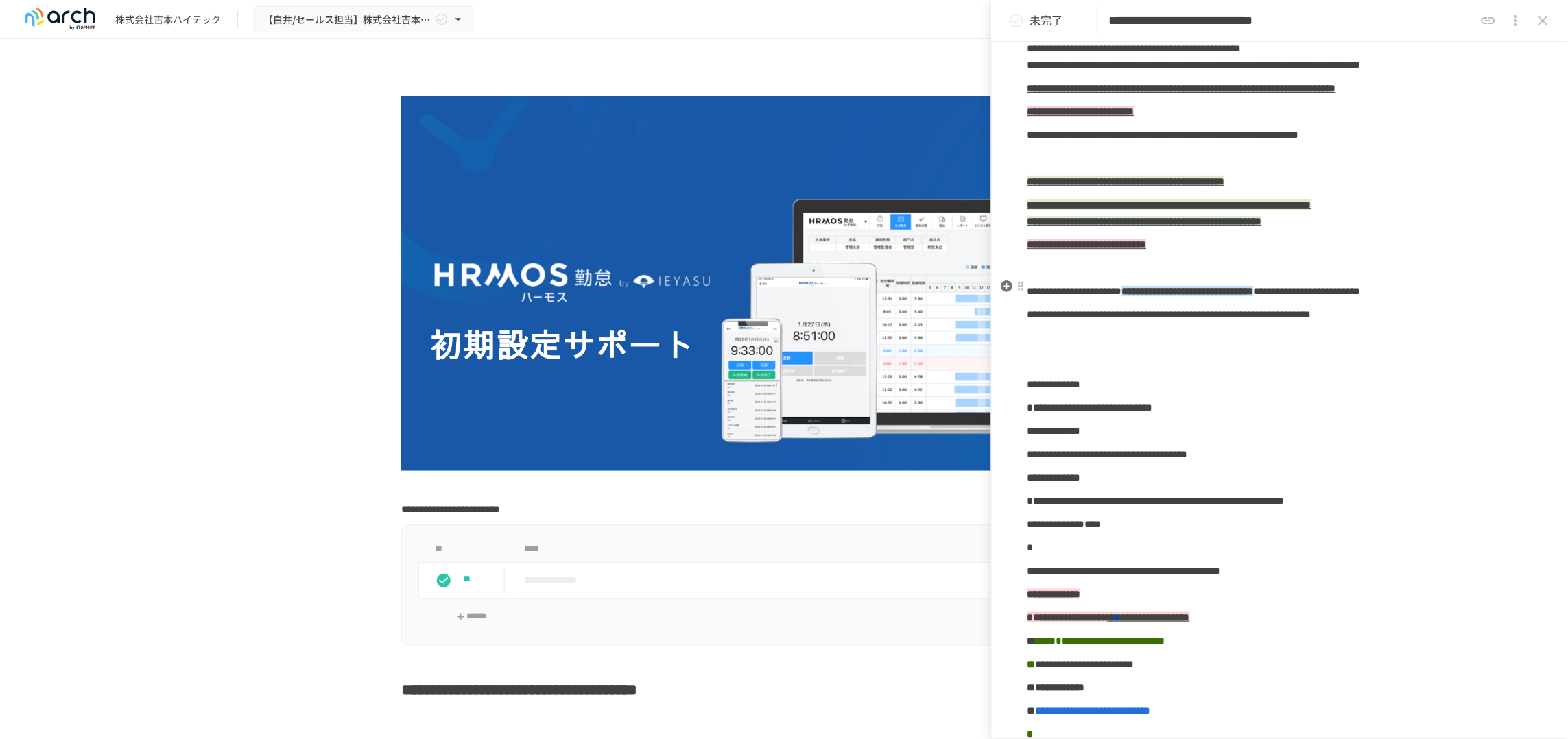 click on "**********" at bounding box center (1145, 221) 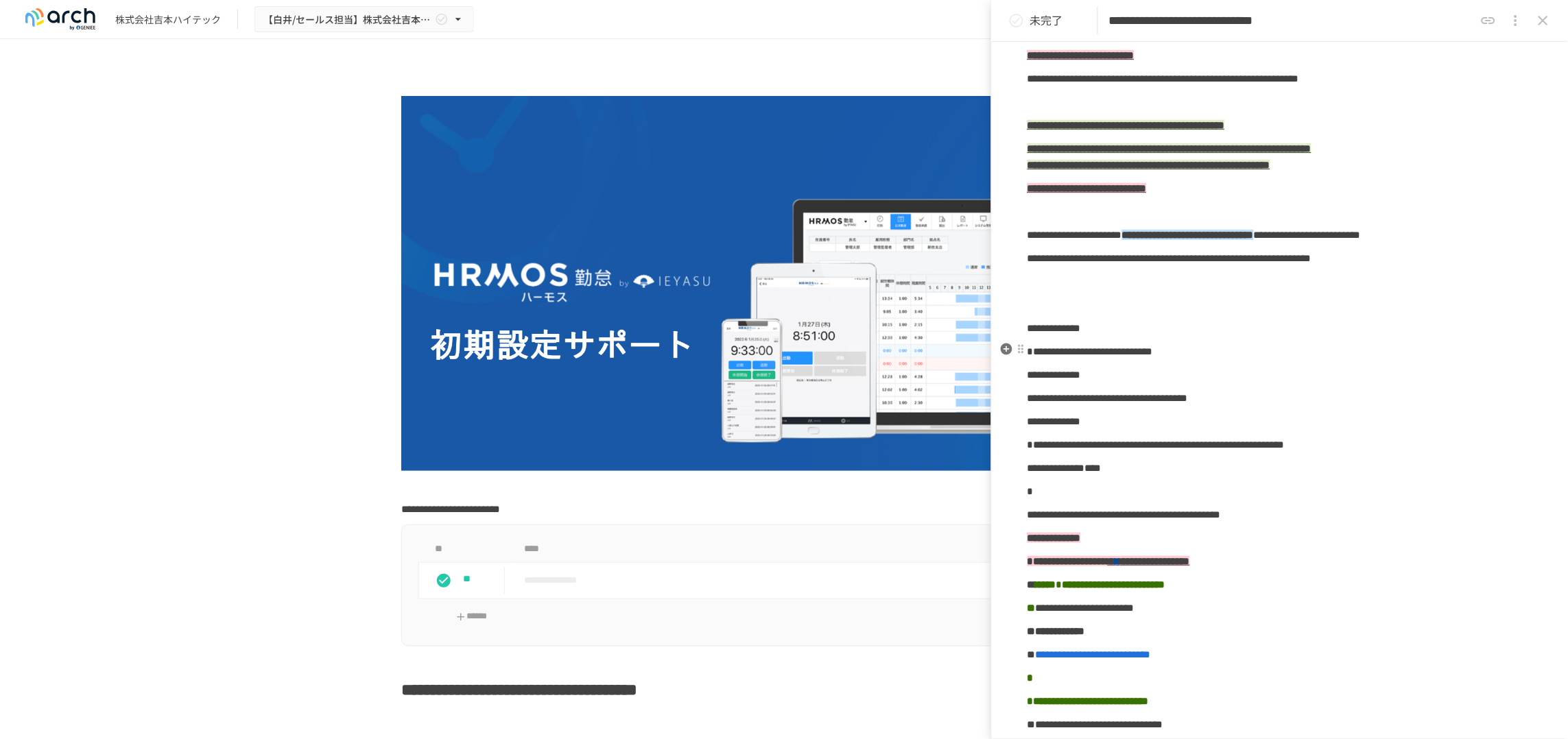 scroll, scrollTop: 257, scrollLeft: 0, axis: vertical 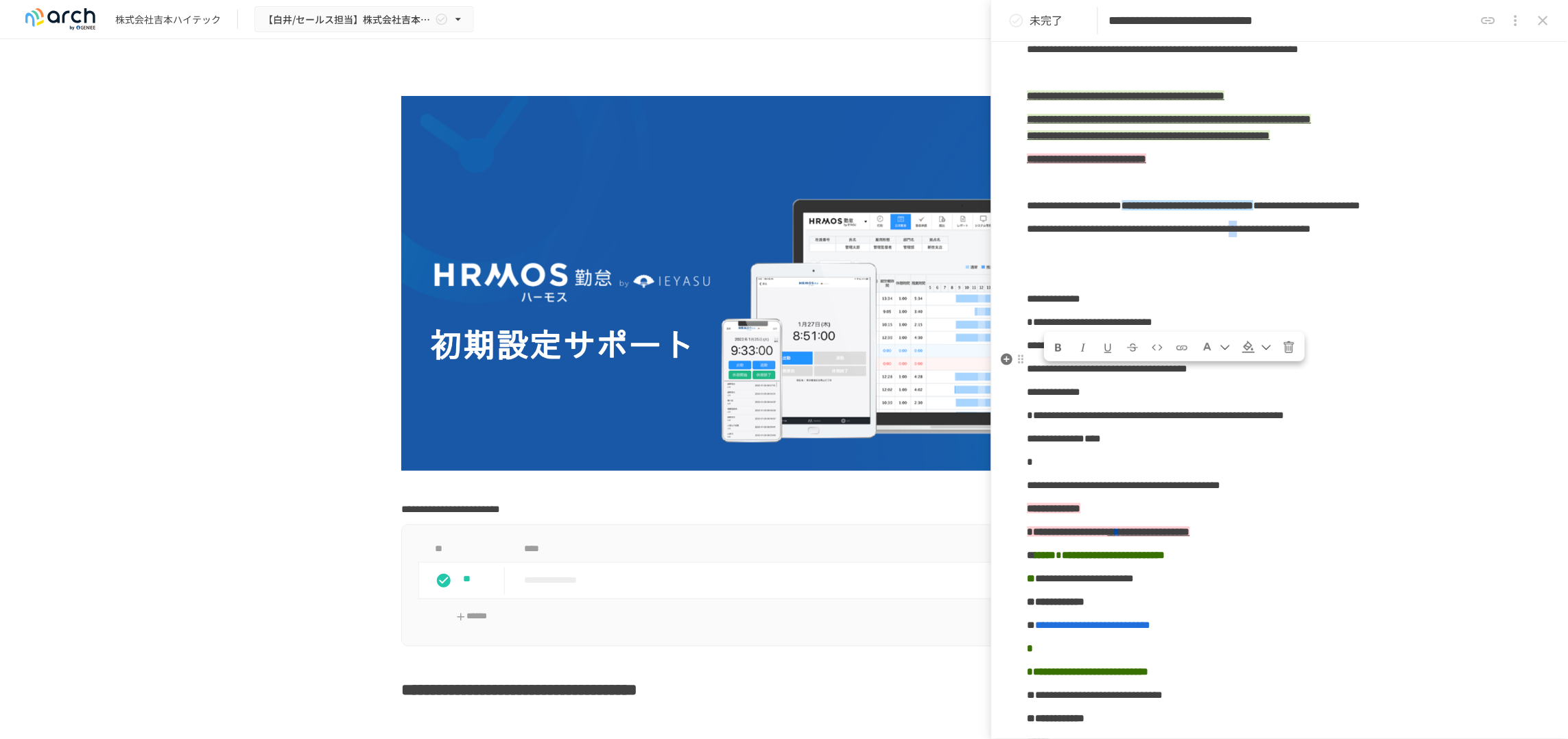 drag, startPoint x: 1049, startPoint y: 389, endPoint x: 1069, endPoint y: 387, distance: 20.09975 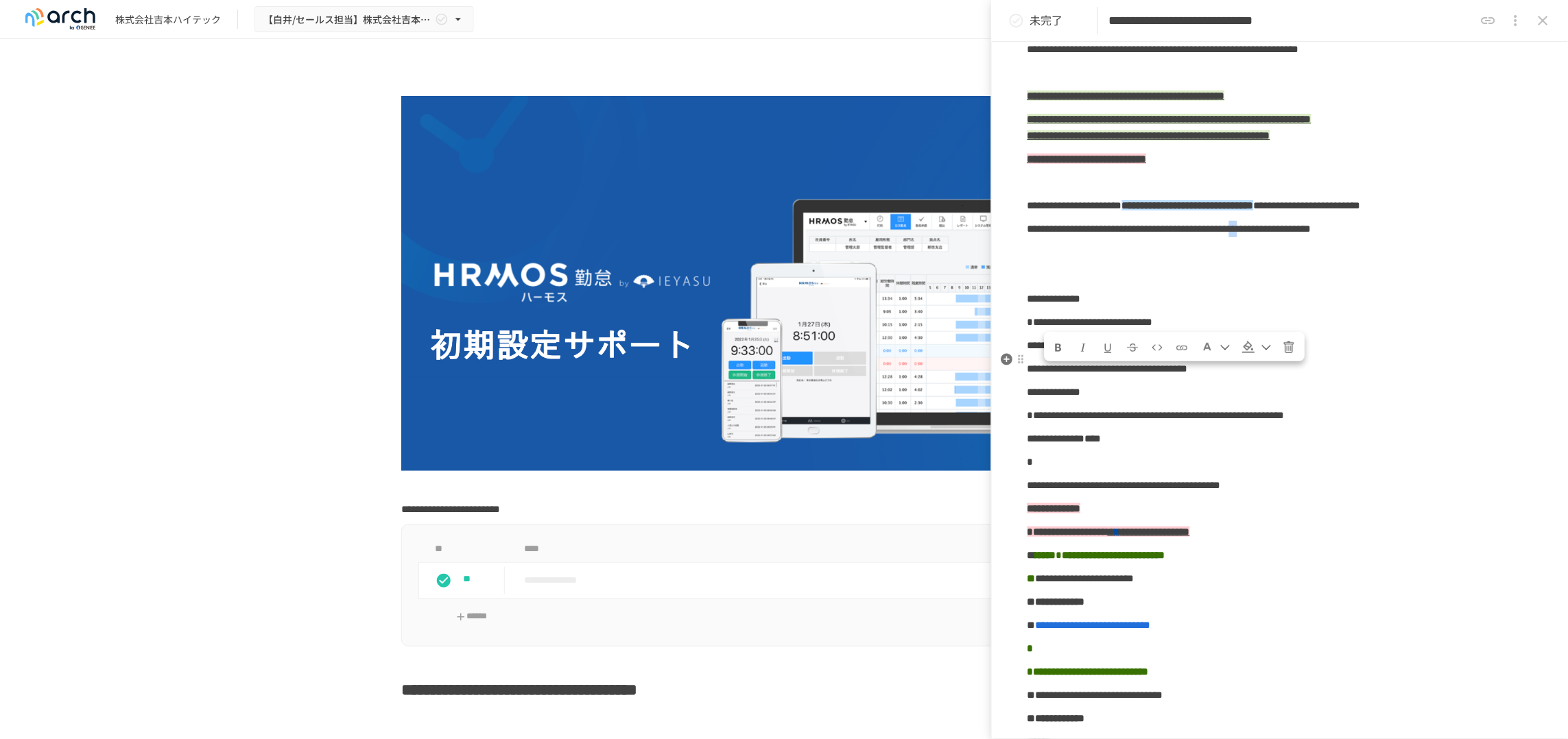click on "**********" at bounding box center (1169, 228) 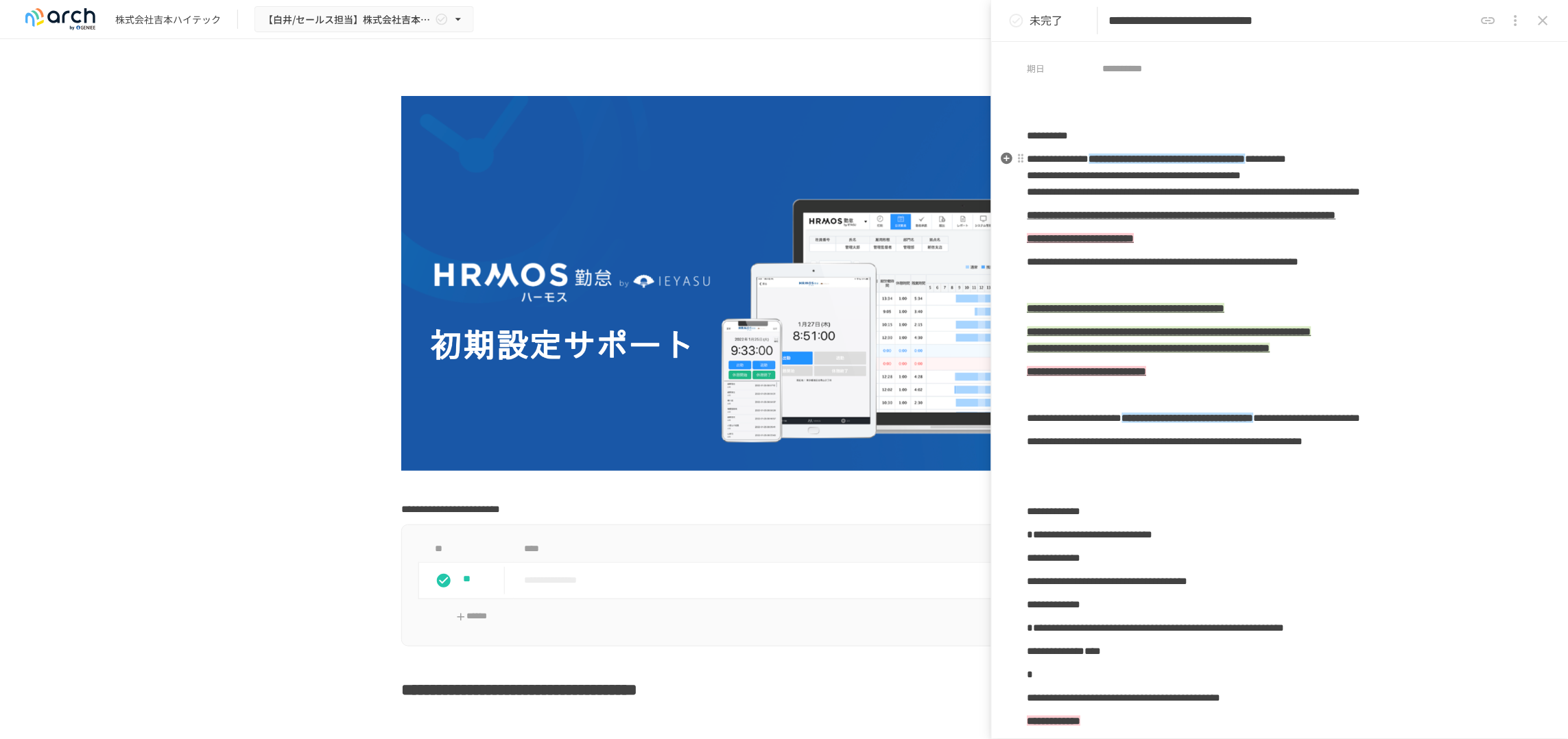 scroll, scrollTop: 86, scrollLeft: 0, axis: vertical 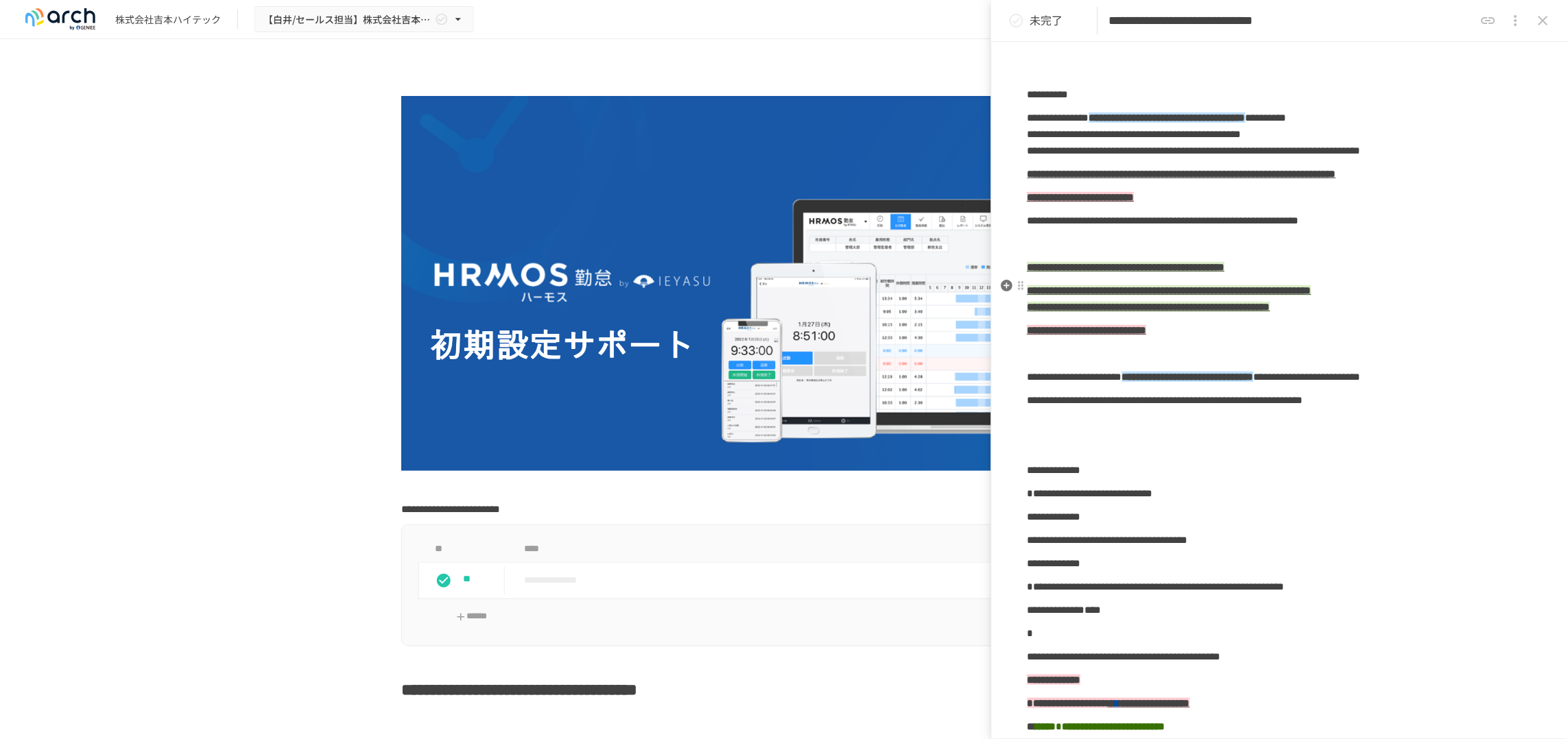 click on "**********" at bounding box center [1280, 221] 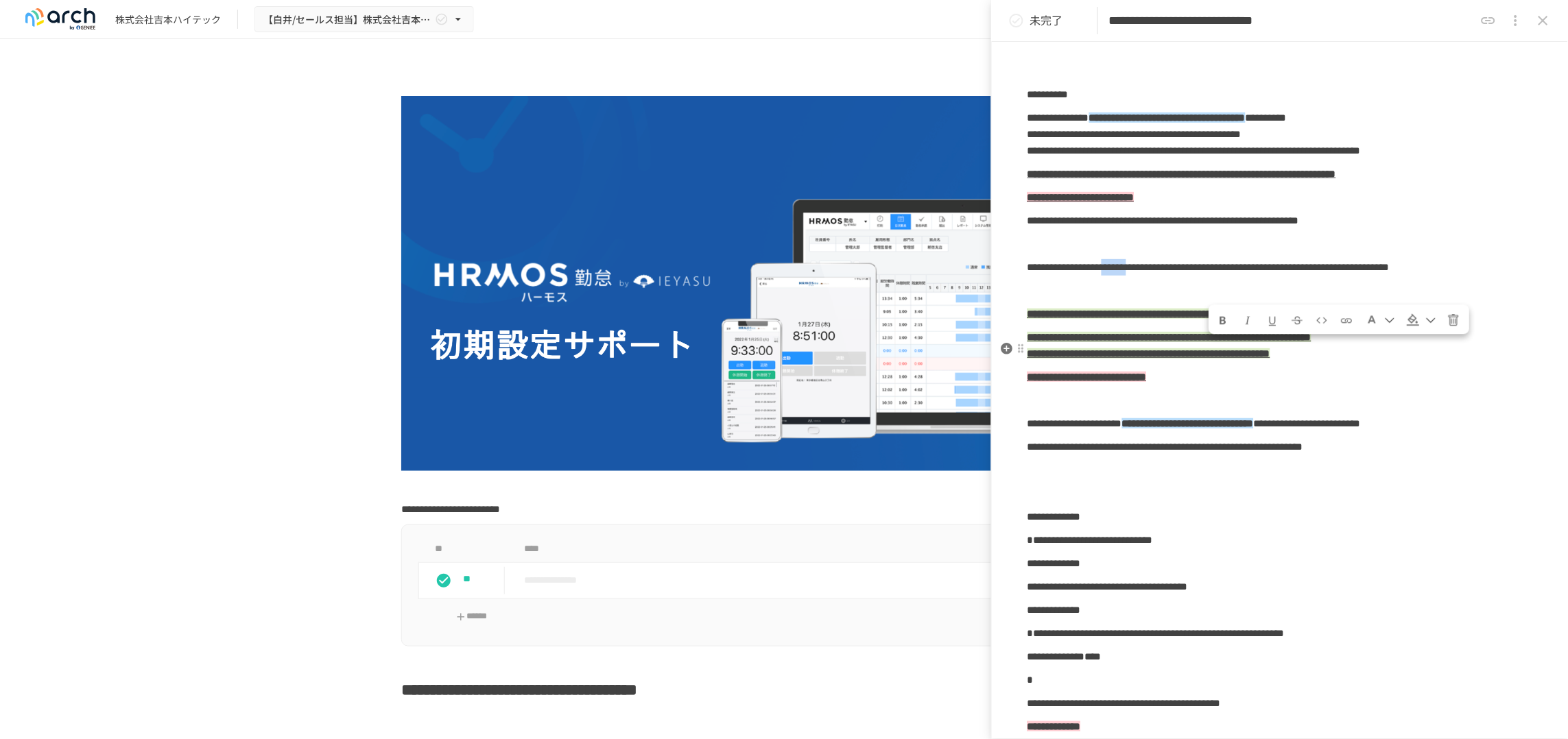 drag, startPoint x: 1213, startPoint y: 357, endPoint x: 1272, endPoint y: 357, distance: 59 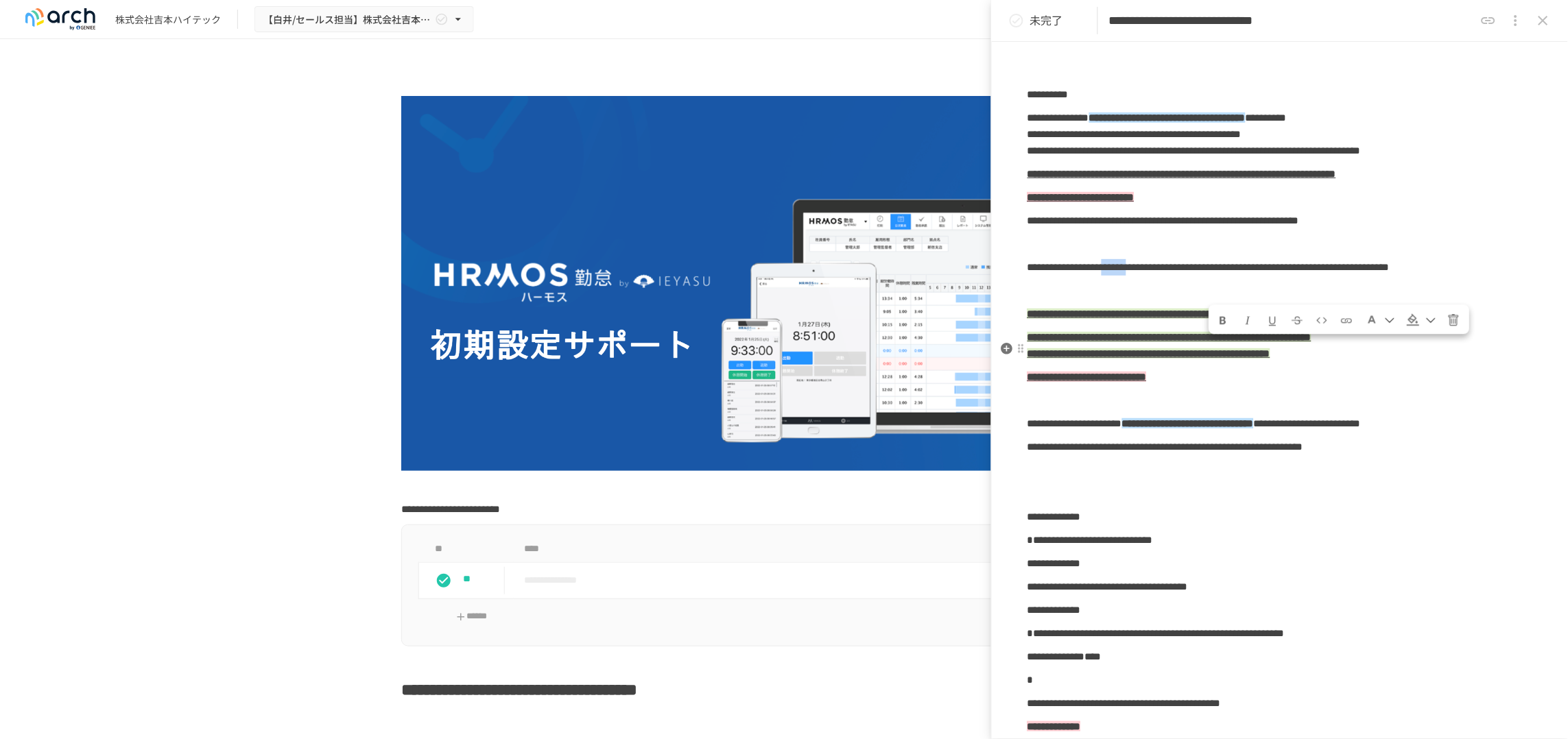 click on "**********" at bounding box center [1209, 267] 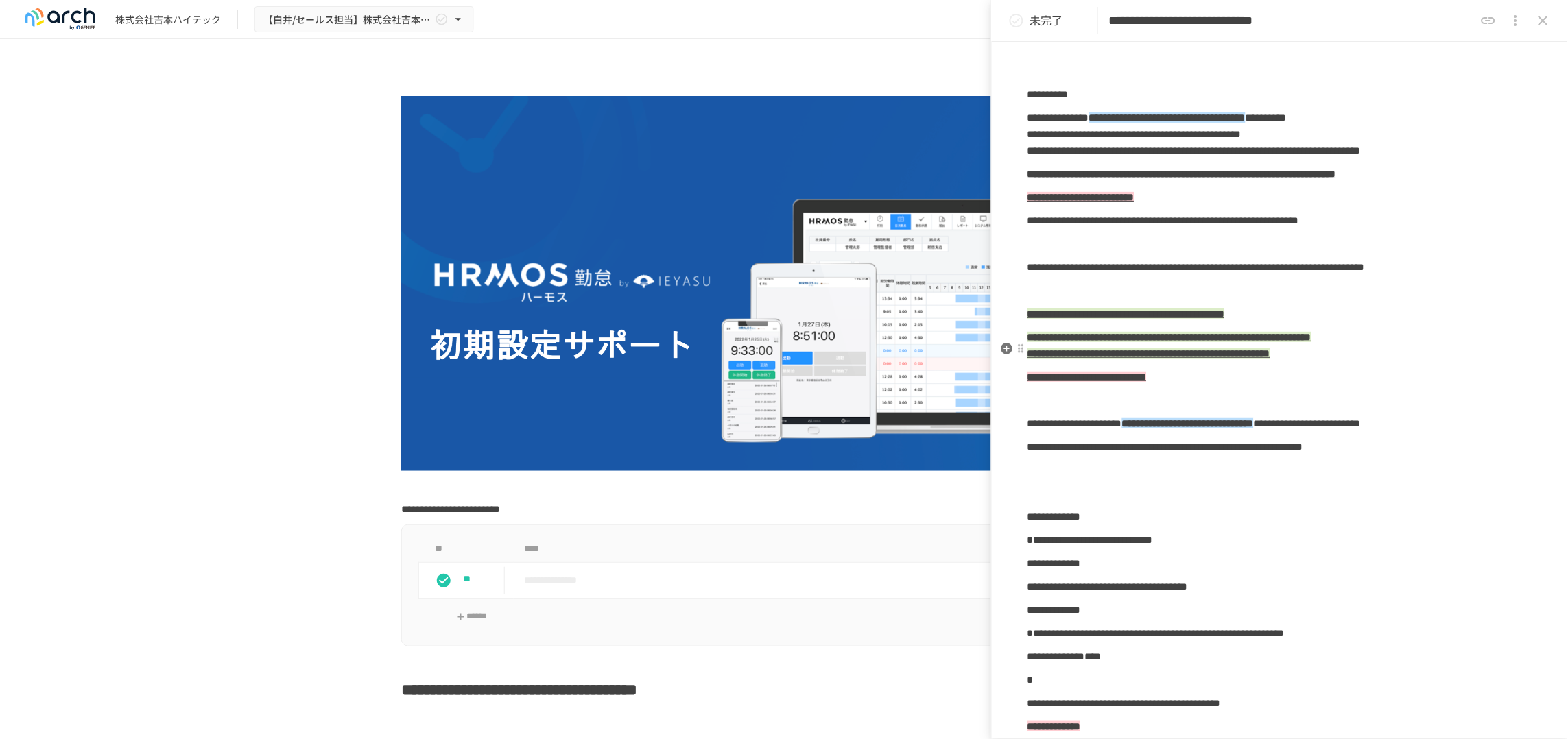click on "**********" at bounding box center (1196, 267) 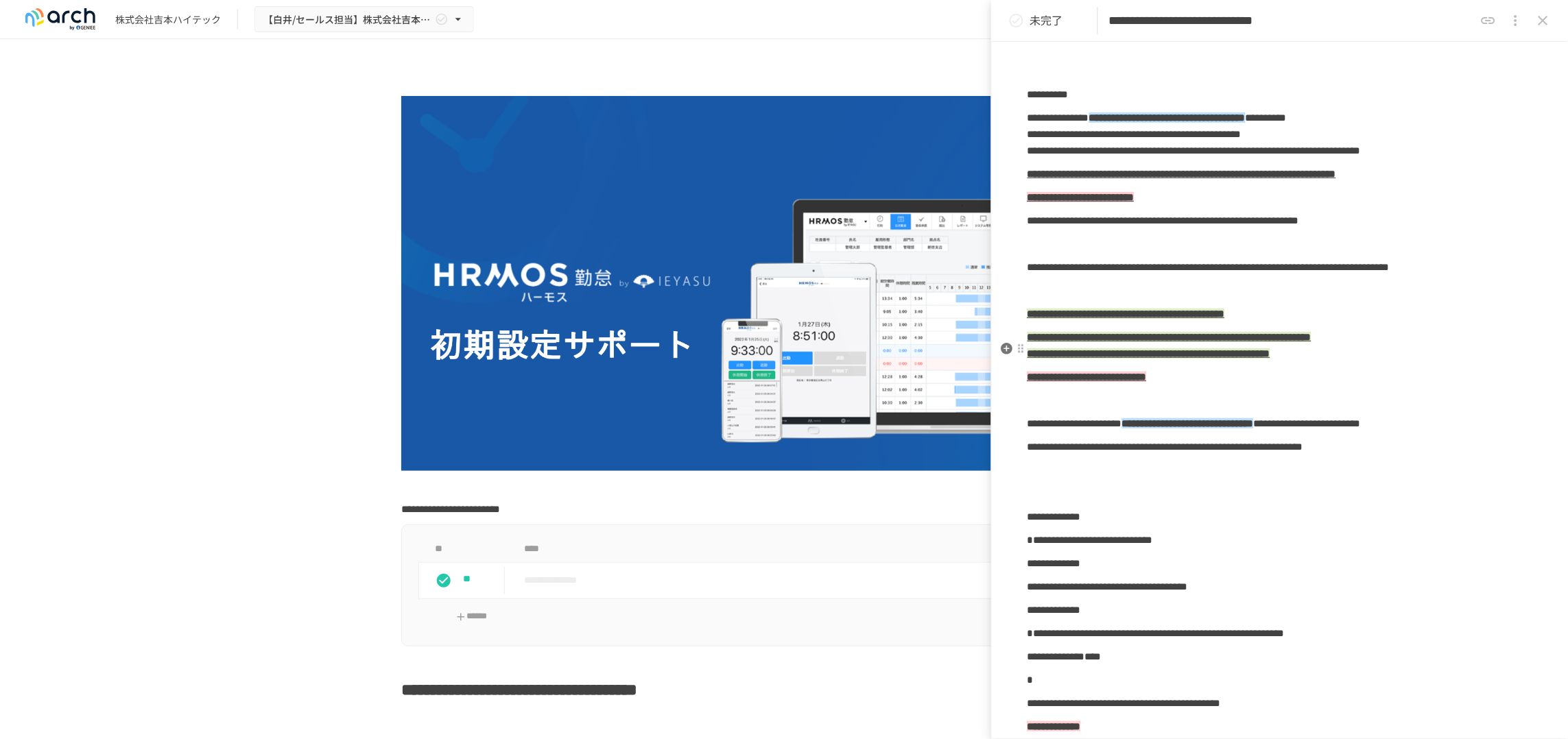 click on "**********" at bounding box center [1209, 267] 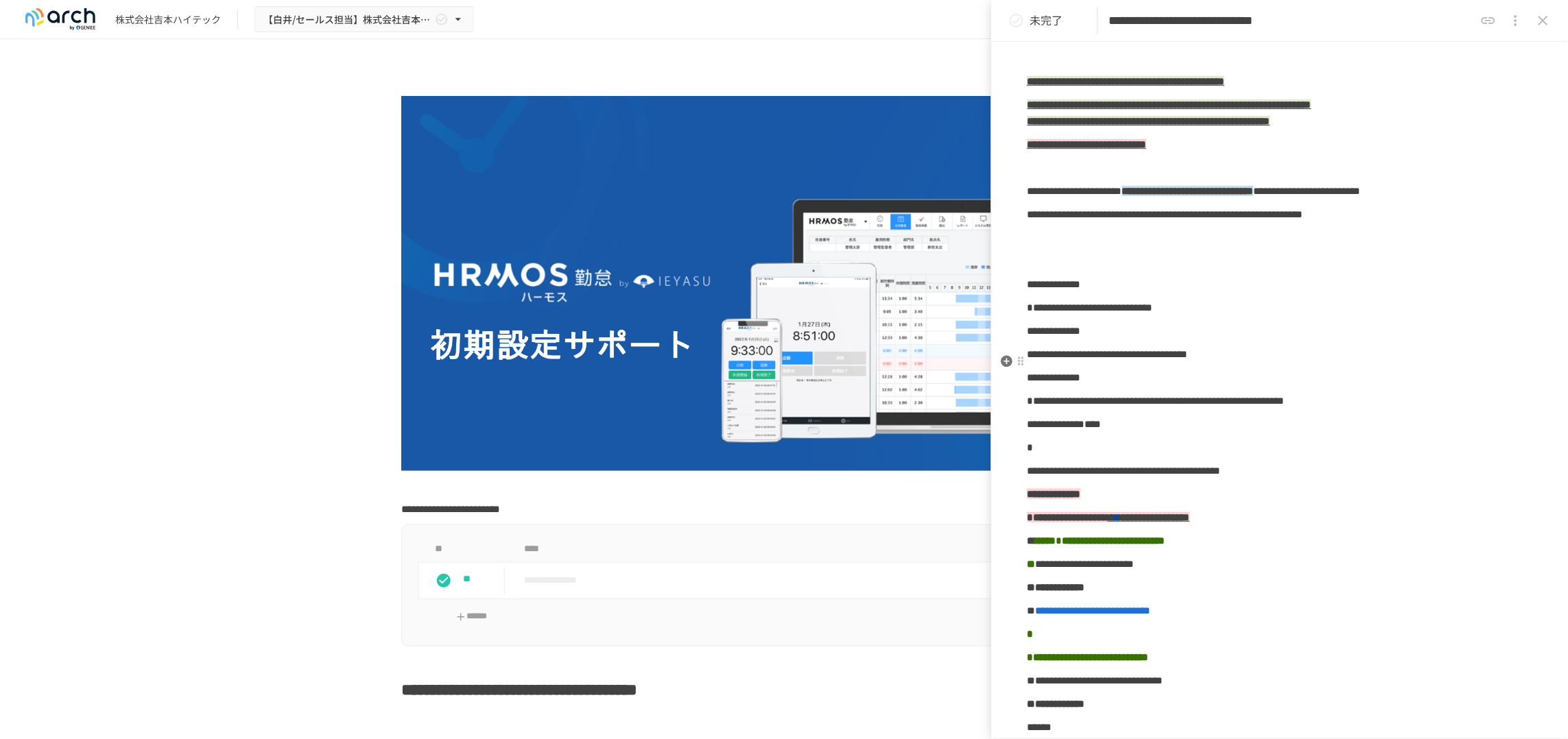 scroll, scrollTop: 343, scrollLeft: 0, axis: vertical 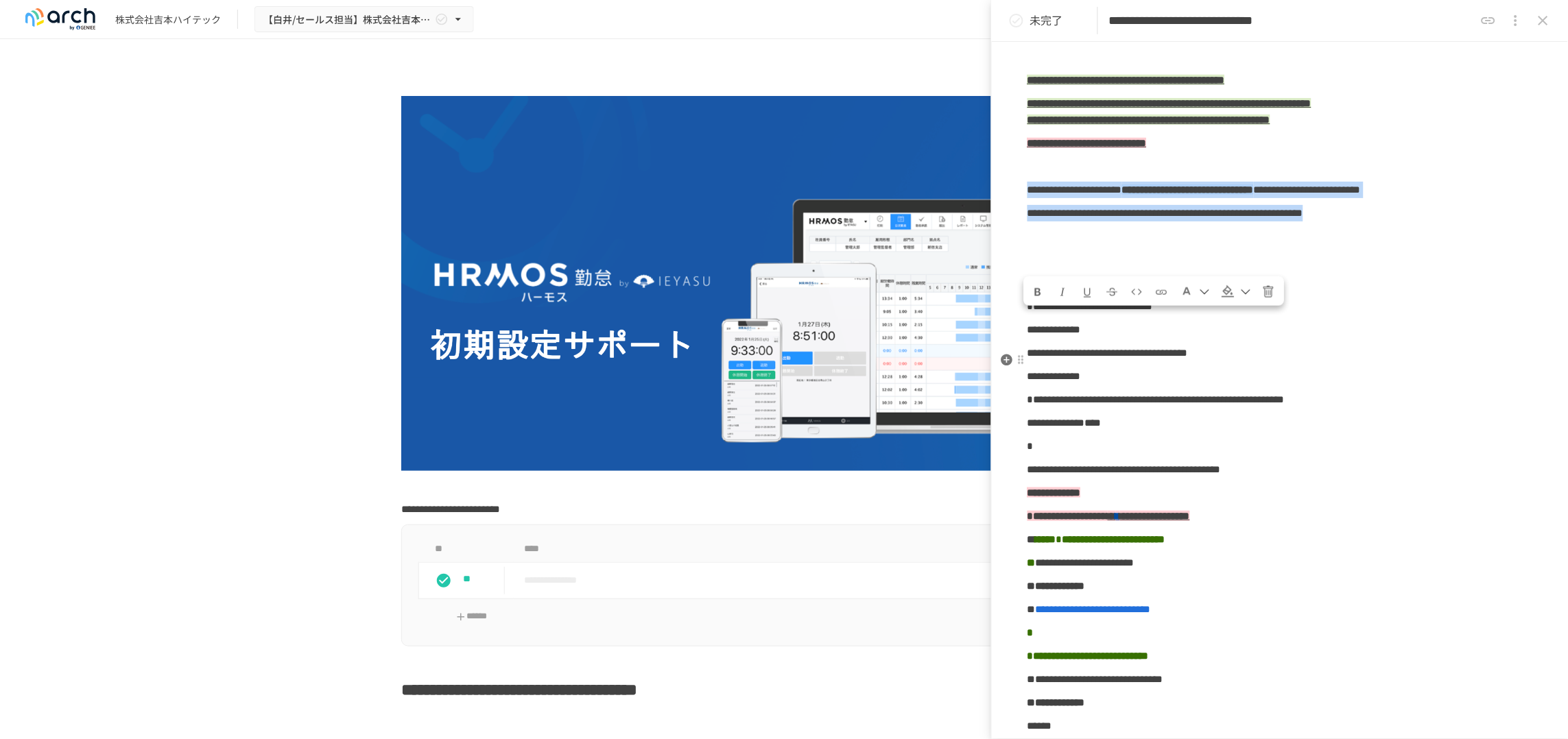 drag, startPoint x: 1030, startPoint y: 335, endPoint x: 1244, endPoint y: 389, distance: 220.70795 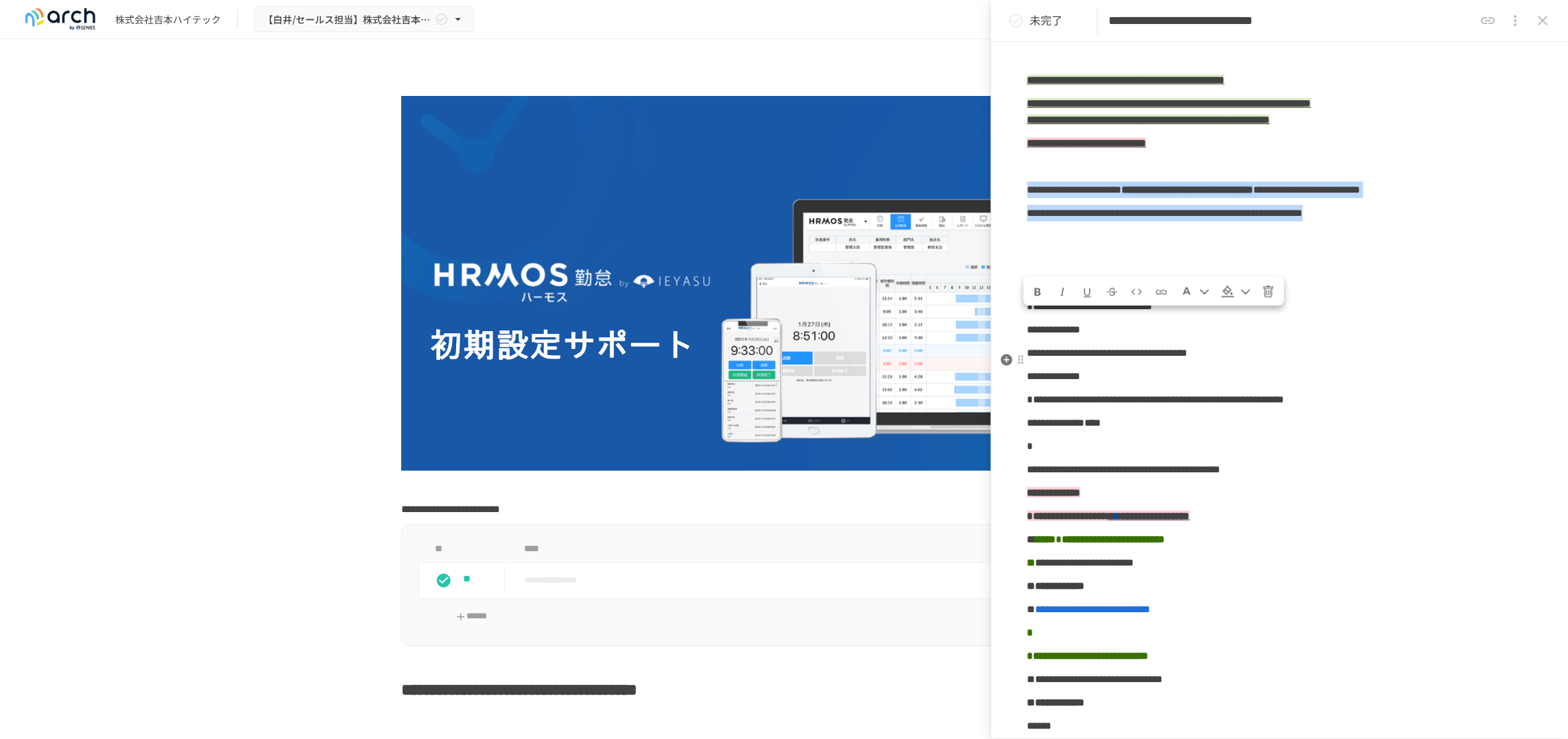 click on "**********" at bounding box center (1280, 1091) 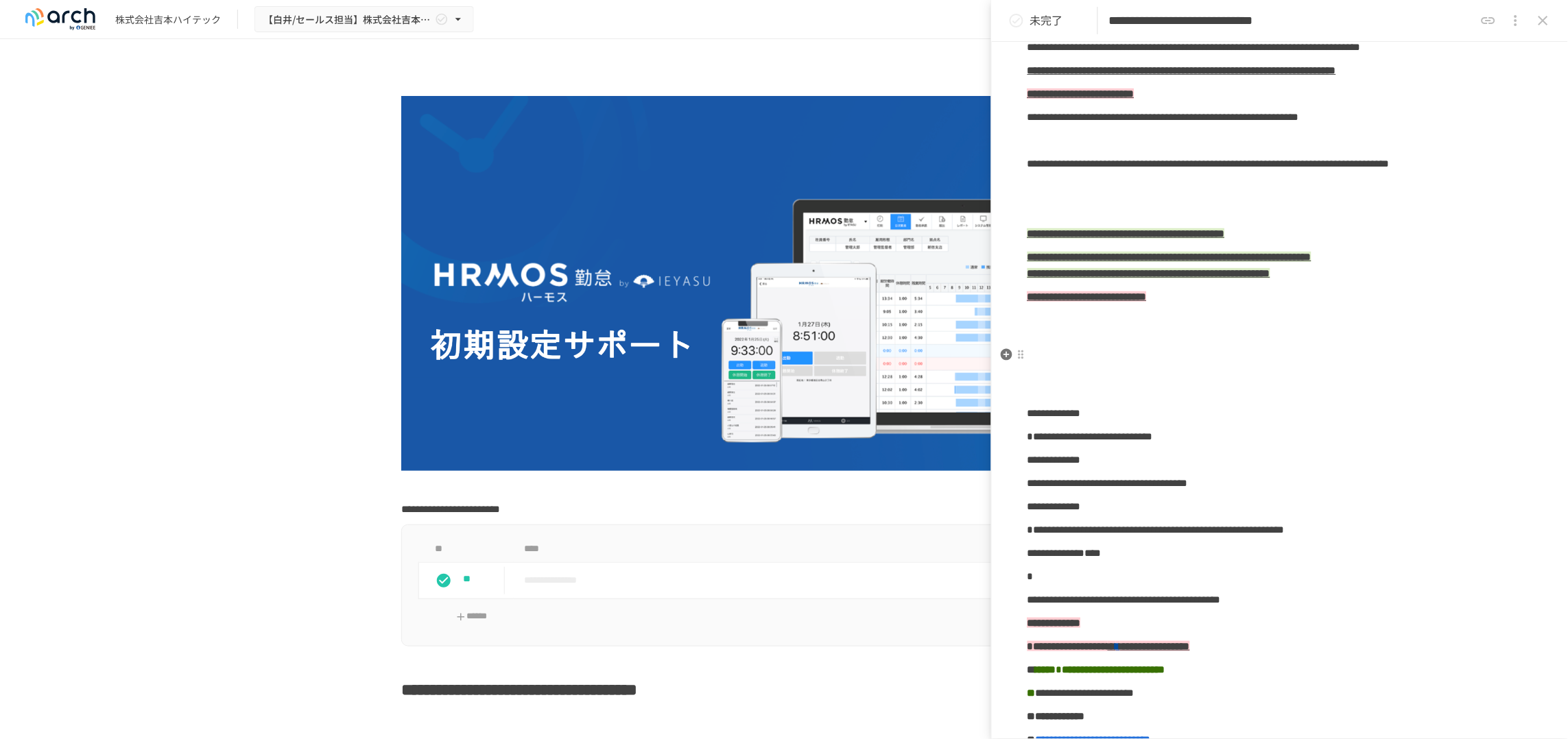 scroll, scrollTop: 171, scrollLeft: 0, axis: vertical 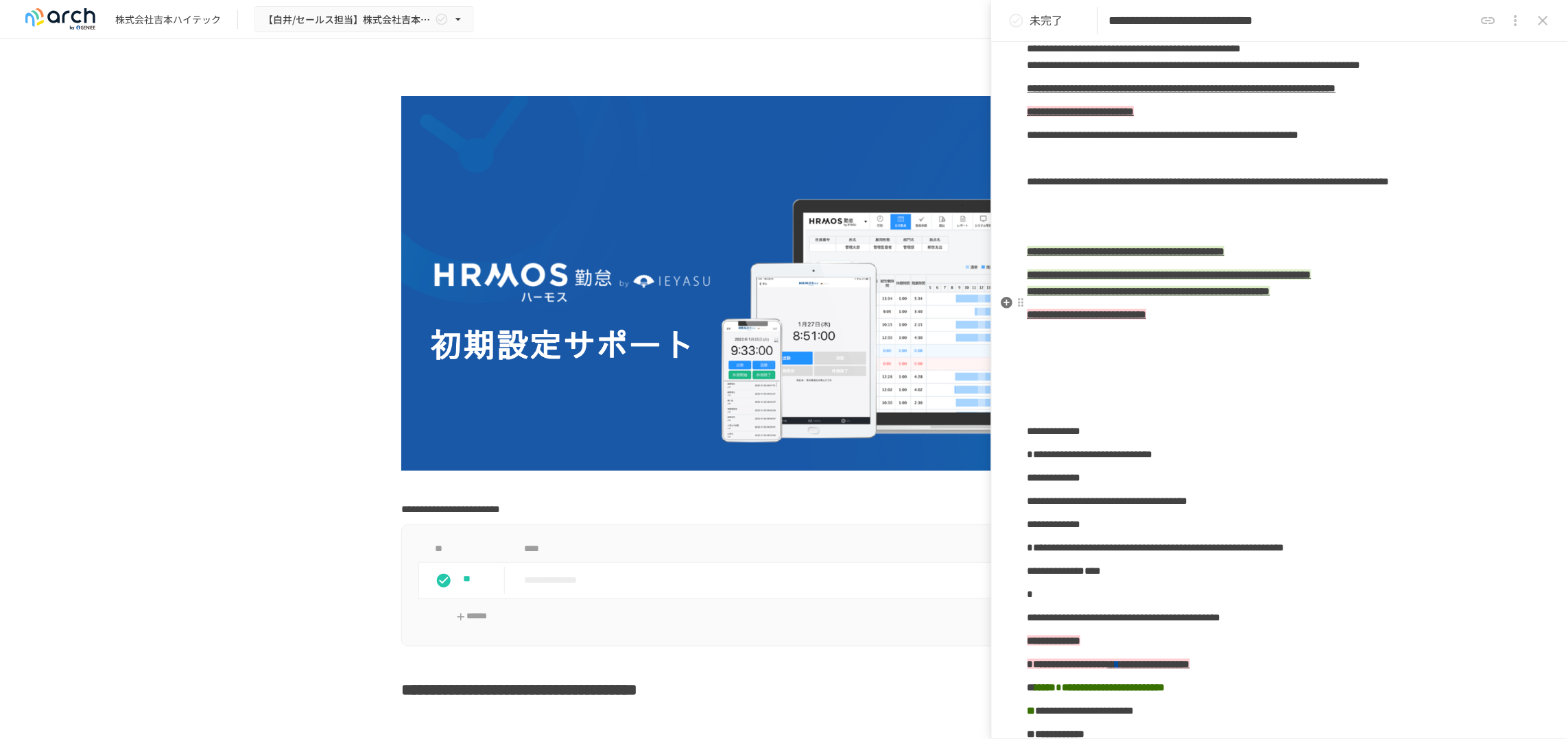 click at bounding box center [1280, 205] 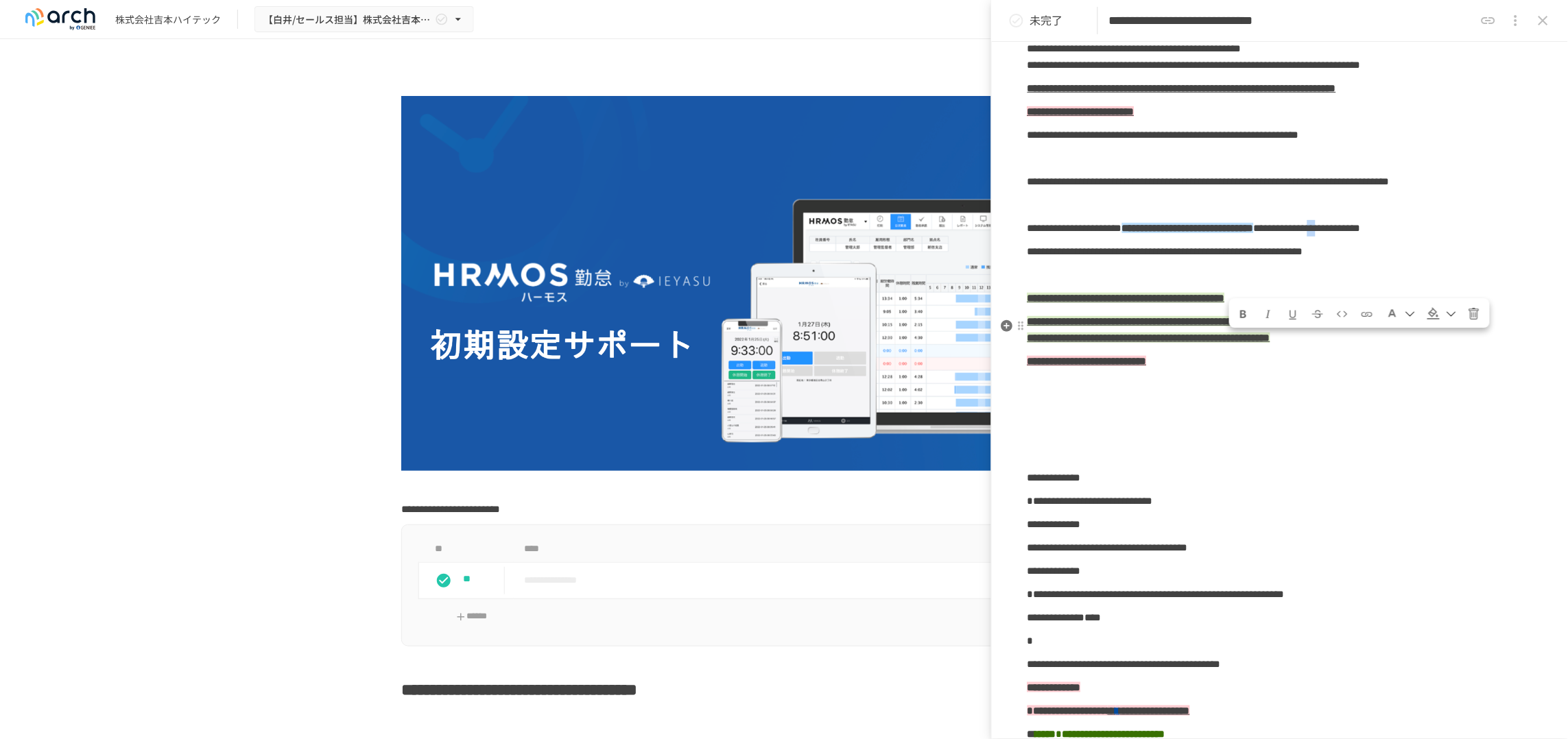 drag, startPoint x: 1231, startPoint y: 352, endPoint x: 1250, endPoint y: 353, distance: 19.026298 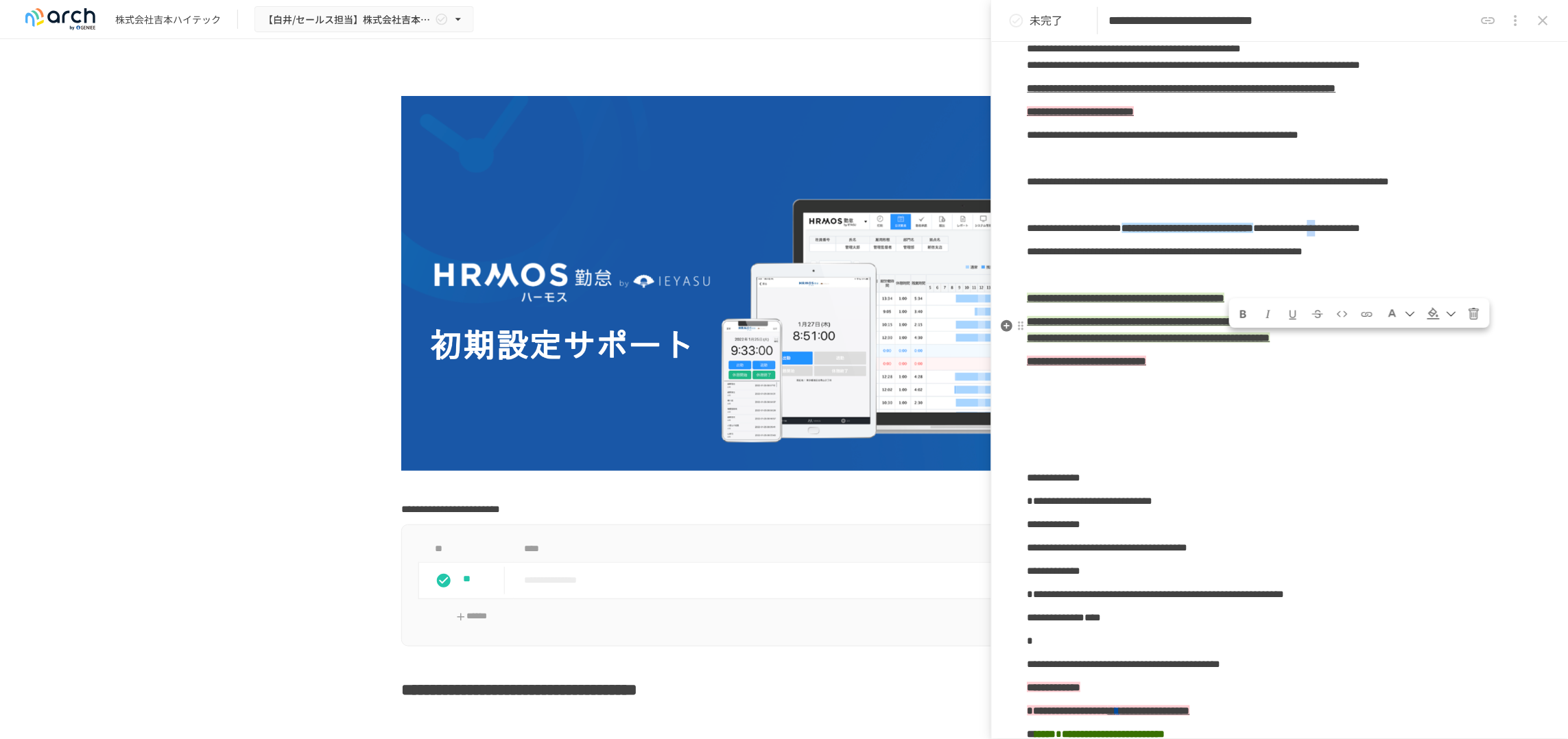 click on "**********" at bounding box center (1307, 228) 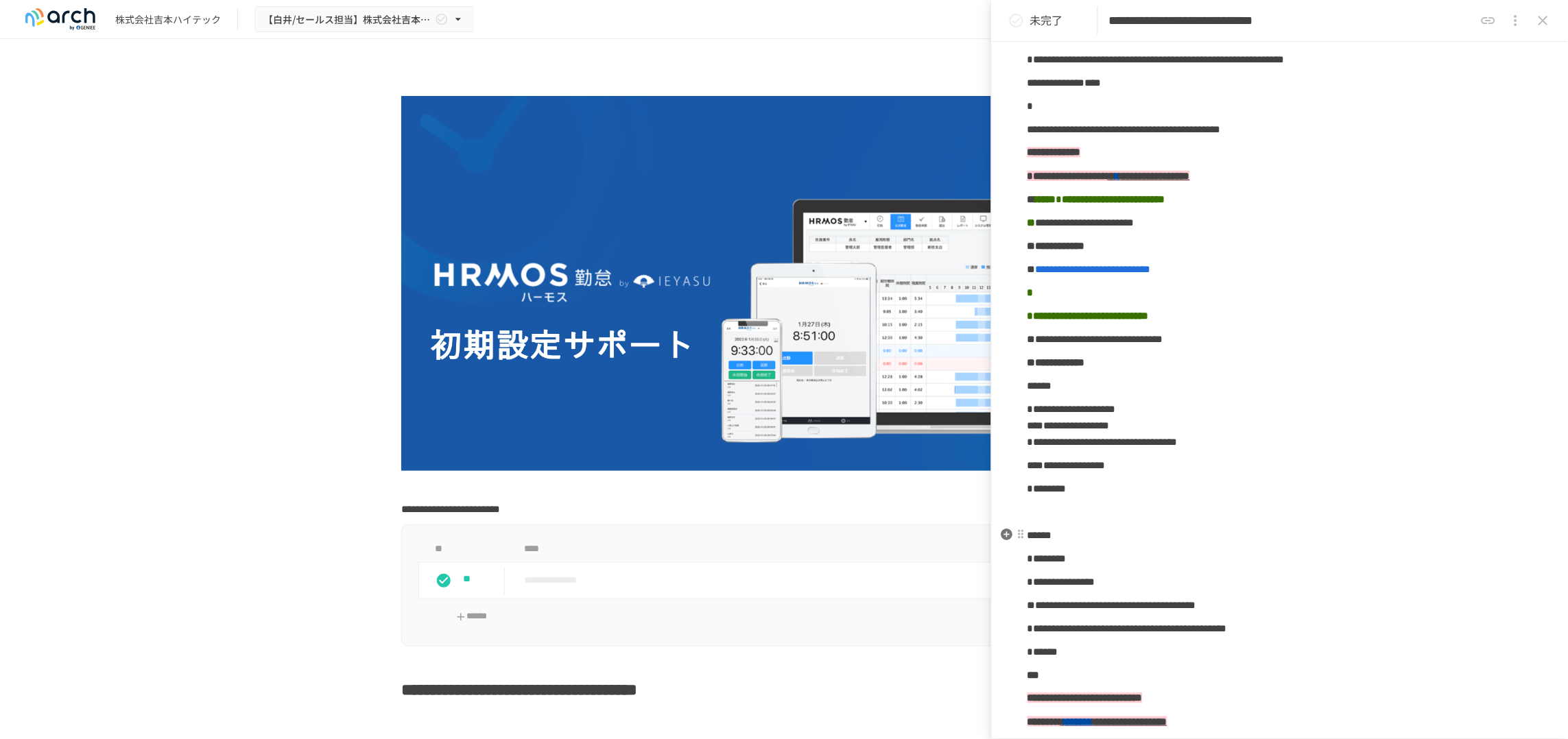 scroll, scrollTop: 943, scrollLeft: 0, axis: vertical 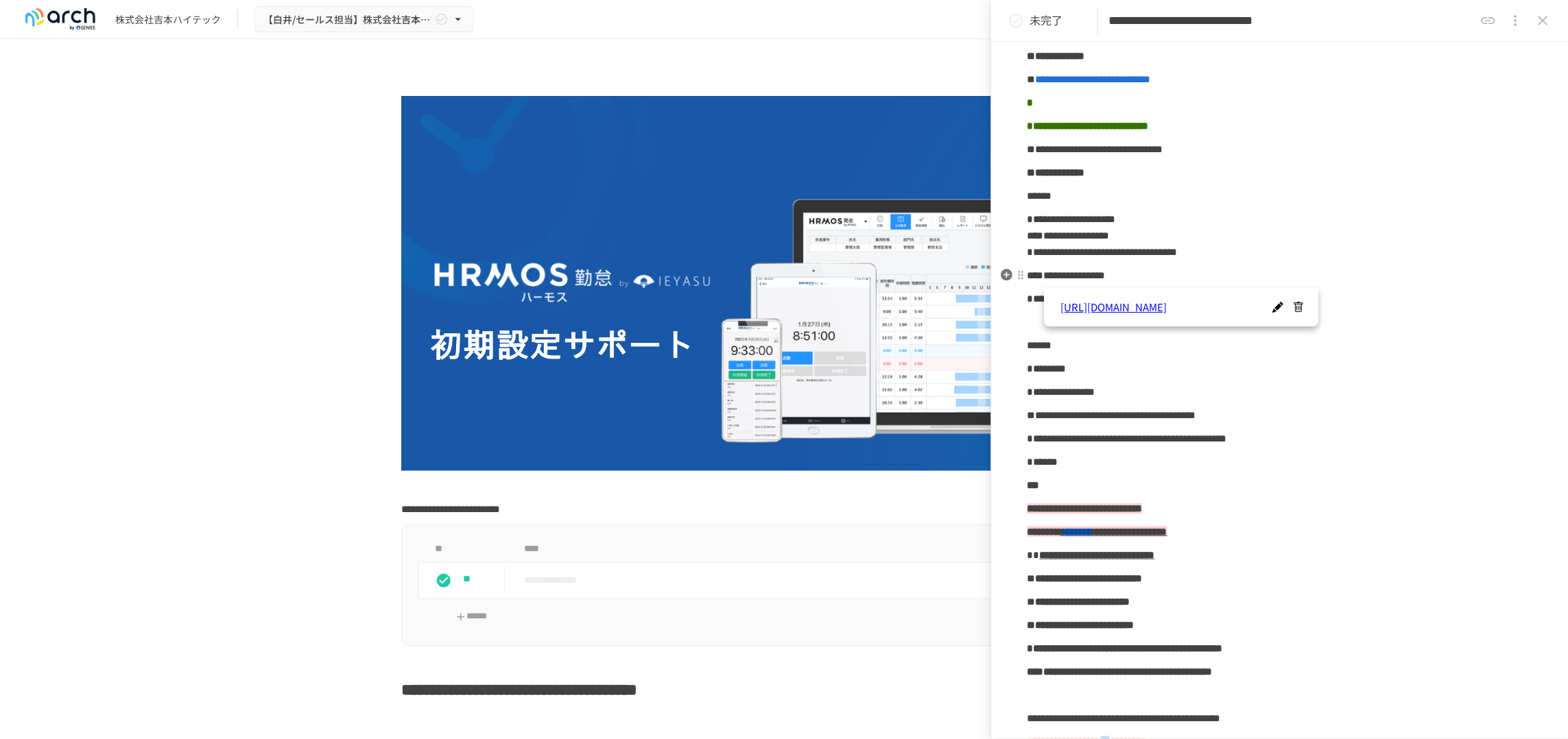 click on "**********" at bounding box center (1093, 79) 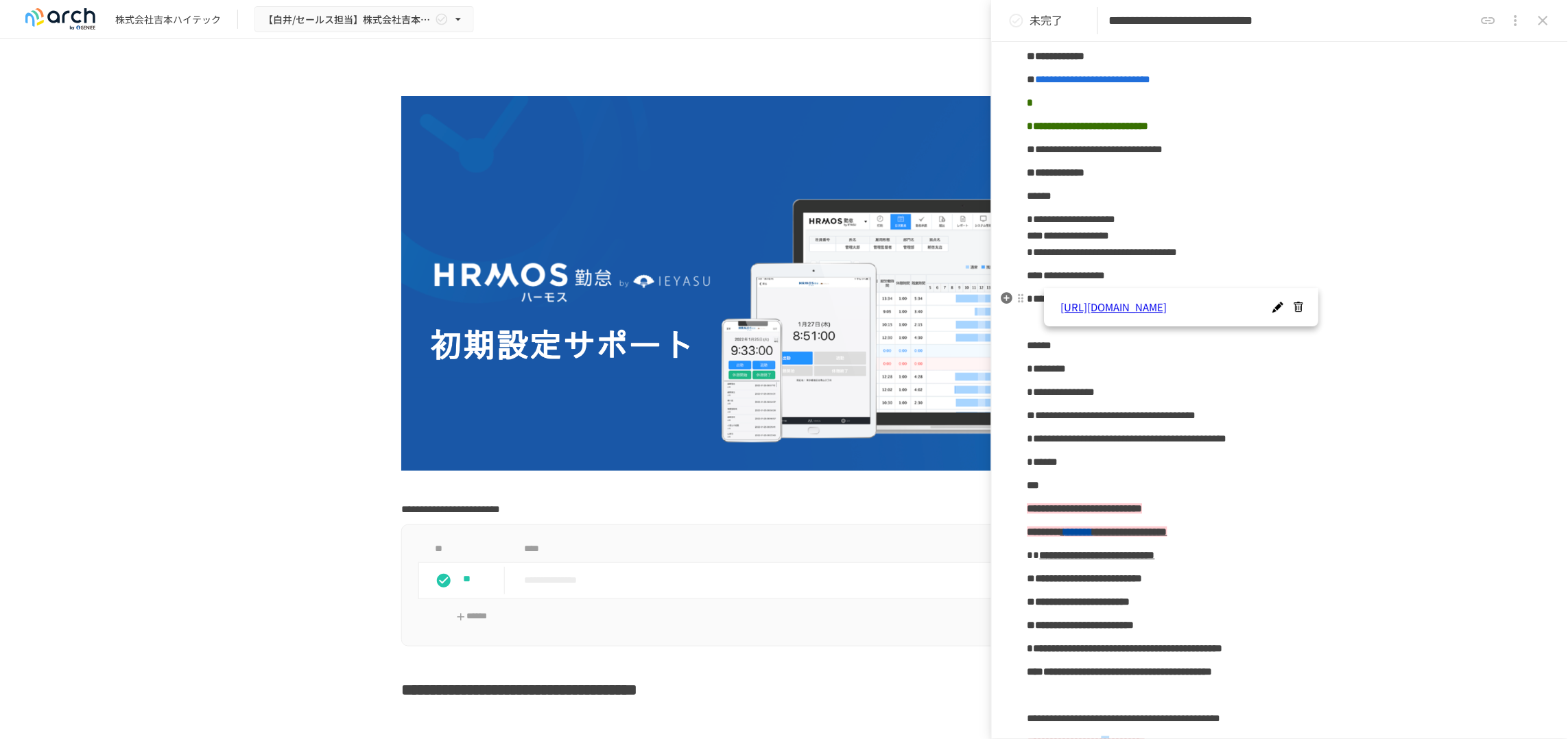 click at bounding box center (1280, 103) 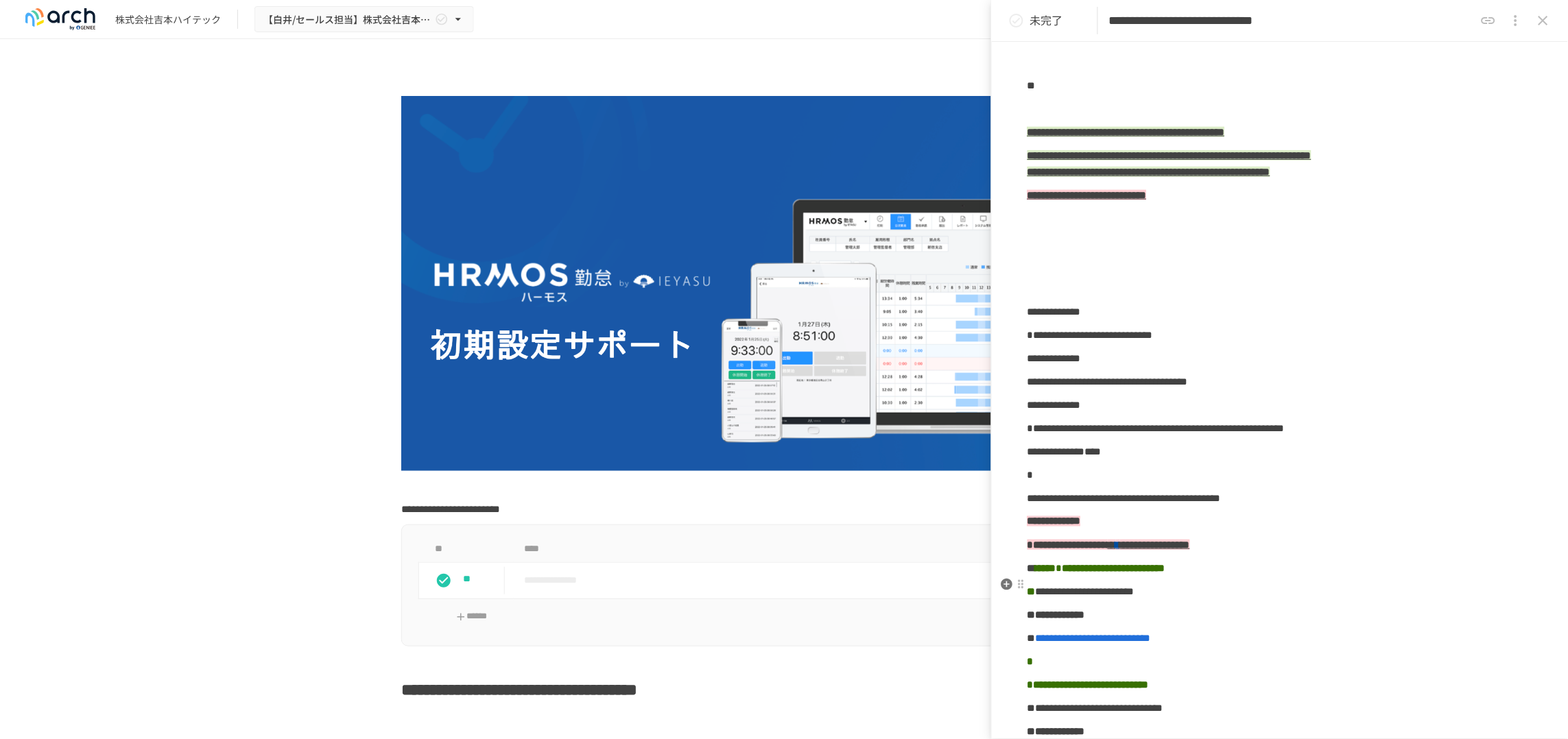 scroll, scrollTop: 343, scrollLeft: 0, axis: vertical 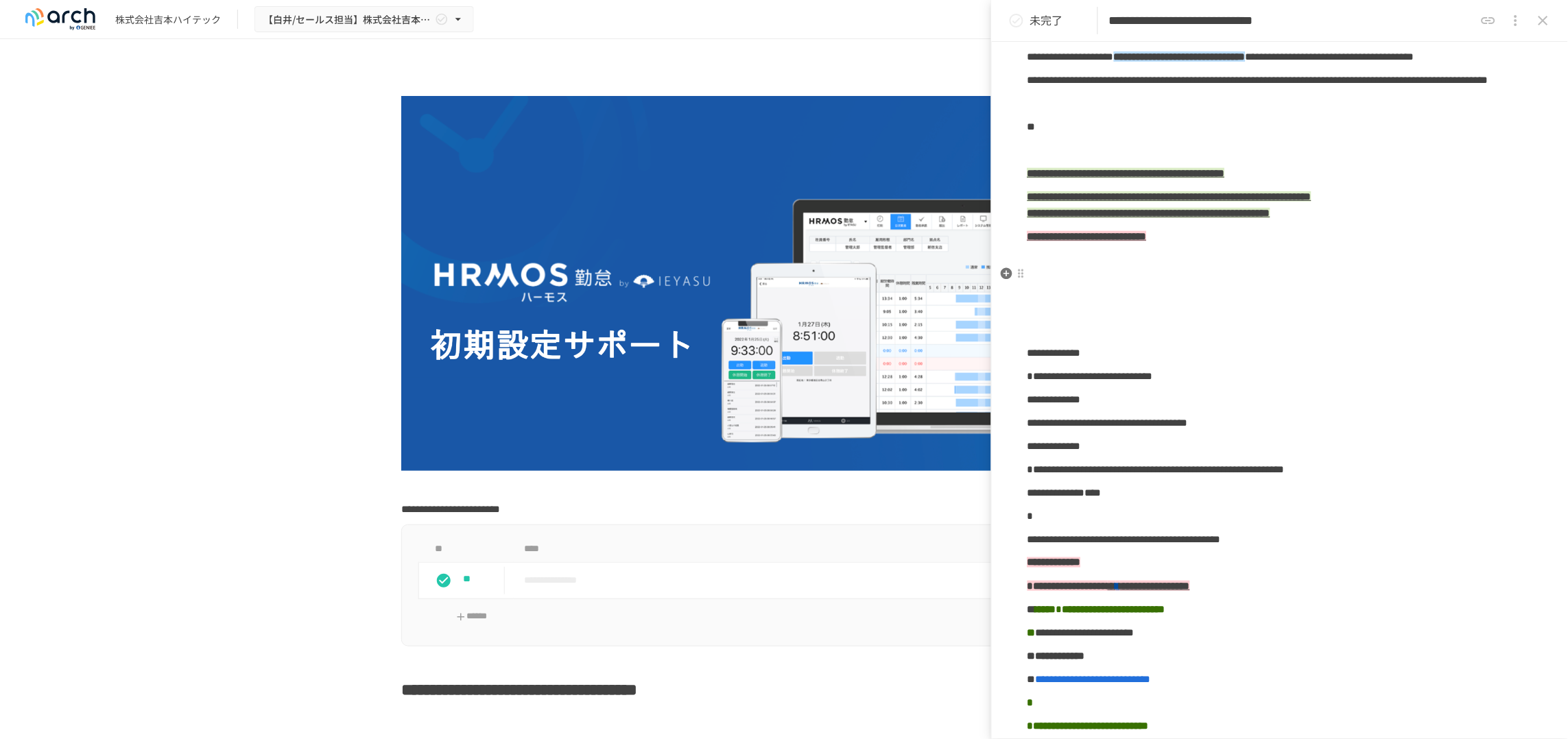 click on "**" at bounding box center [1280, 127] 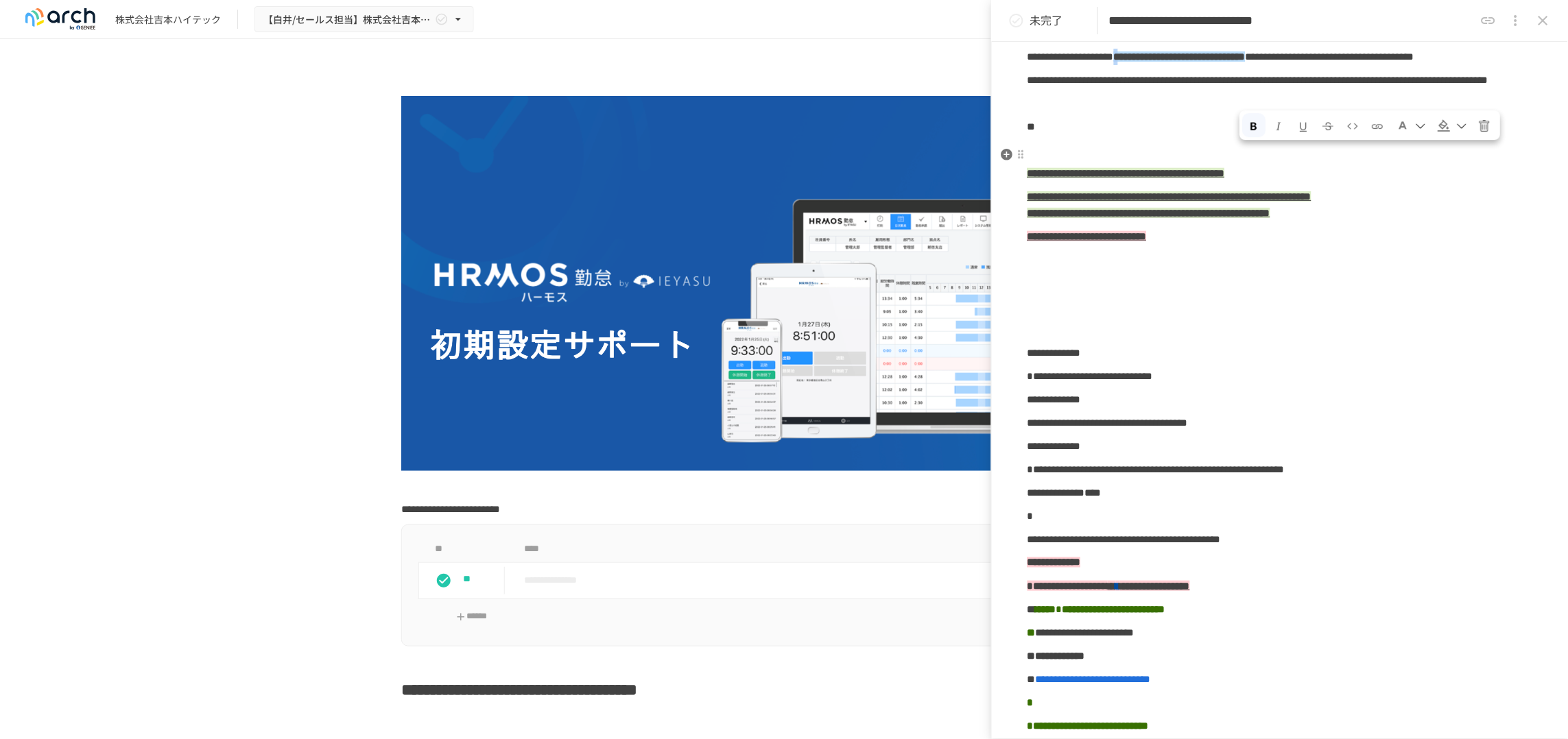 drag, startPoint x: 1246, startPoint y: 167, endPoint x: 1253, endPoint y: 166, distance: 7.071068 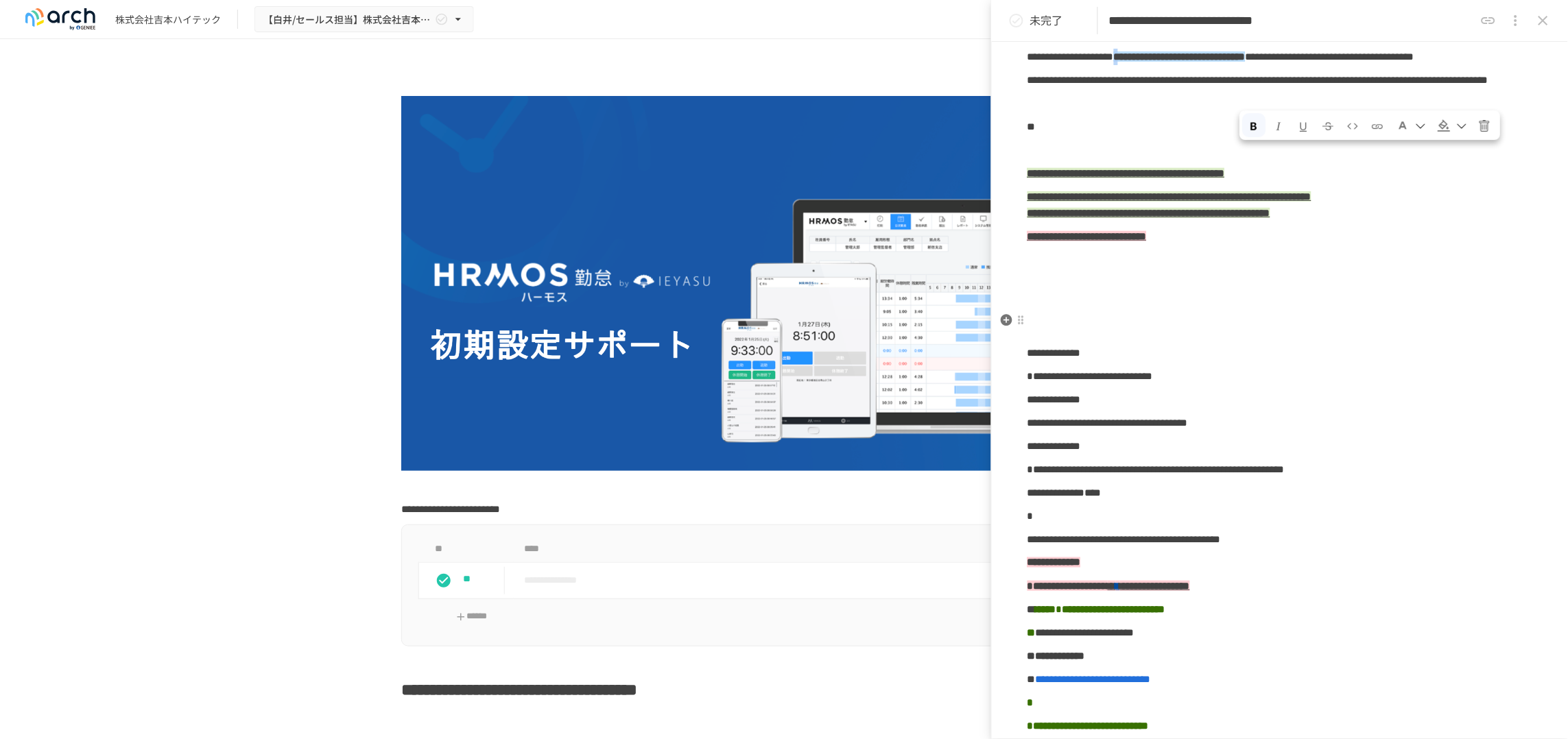 copy on "*" 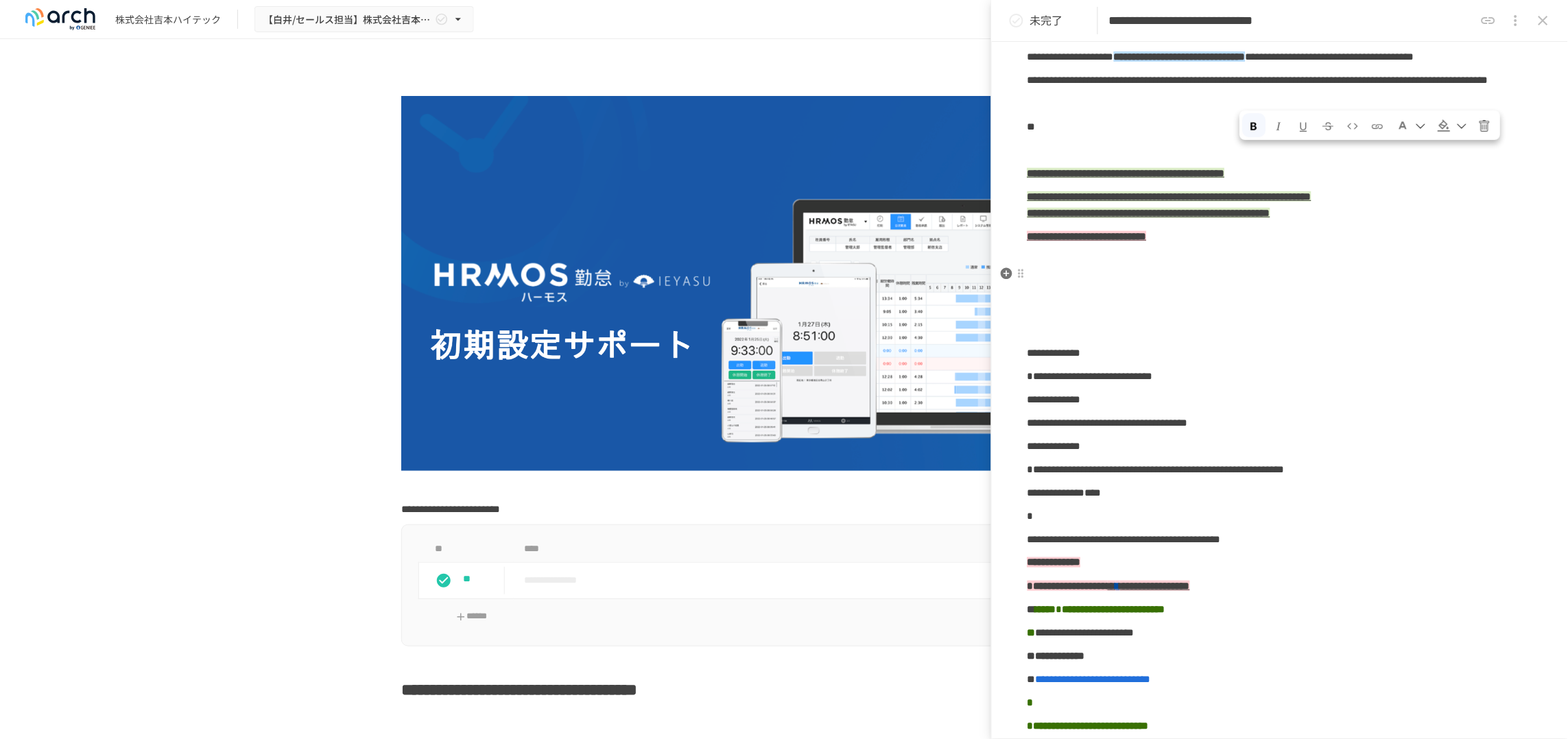 click on "**" at bounding box center [1280, 127] 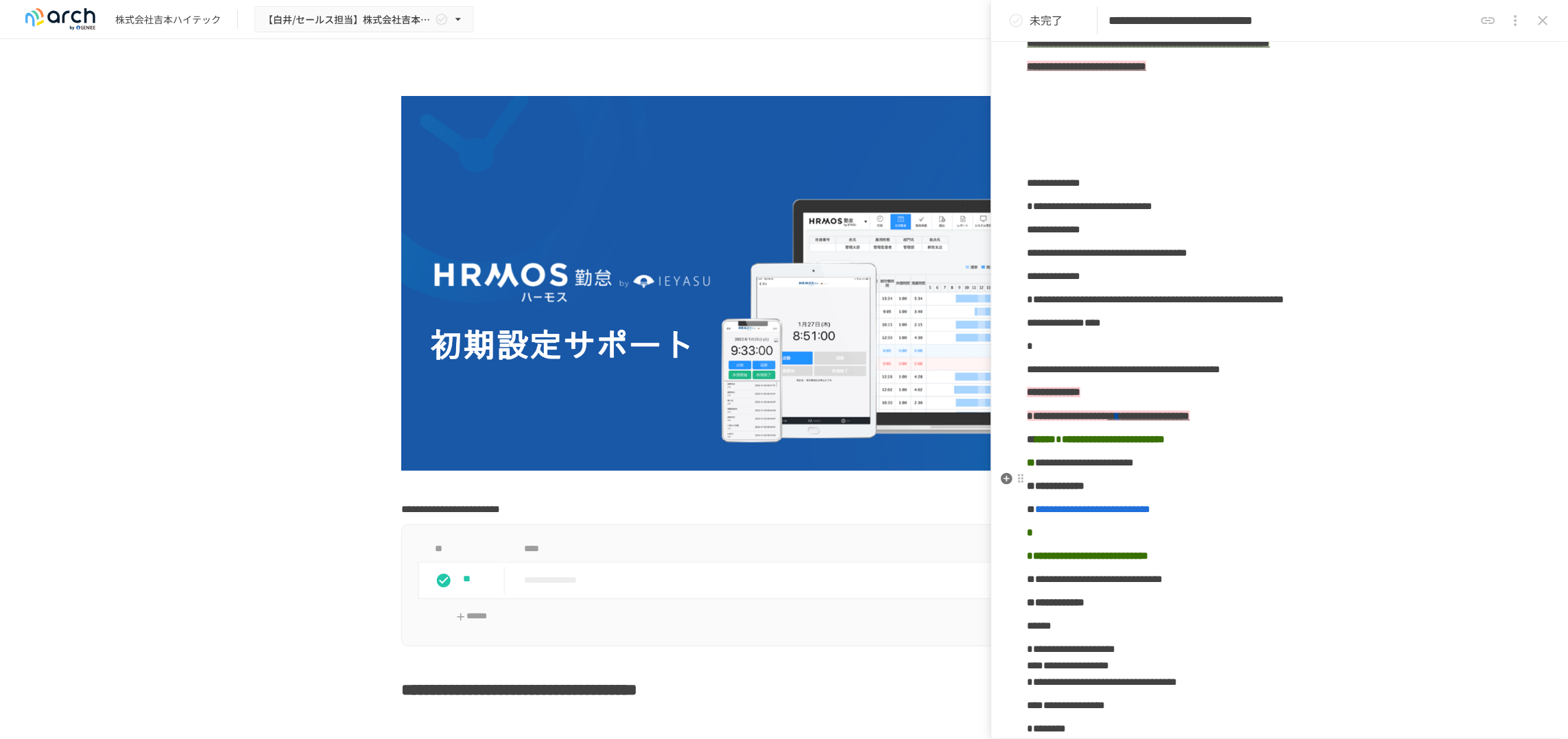 scroll, scrollTop: 514, scrollLeft: 0, axis: vertical 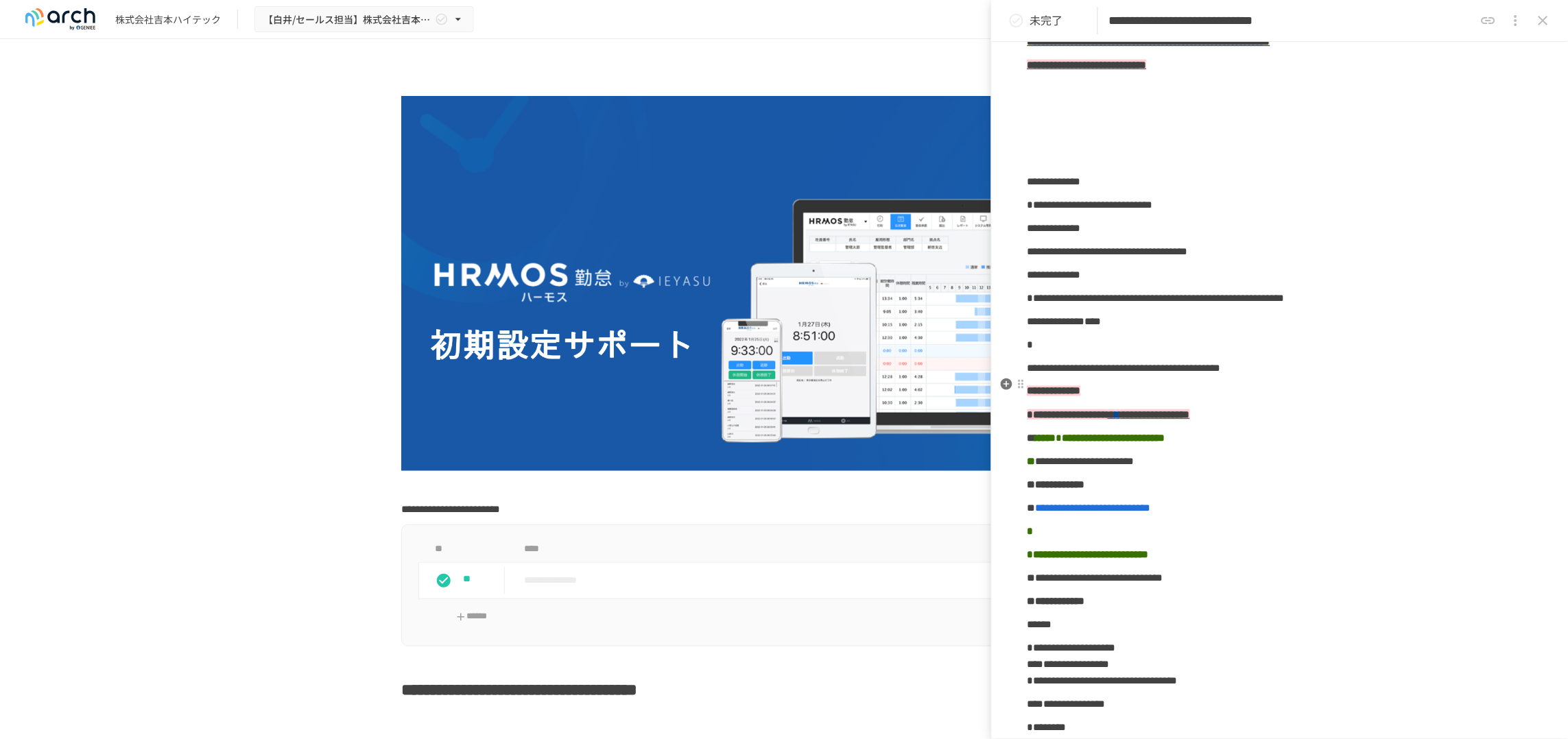drag, startPoint x: 1307, startPoint y: 397, endPoint x: 1321, endPoint y: 393, distance: 14.56022 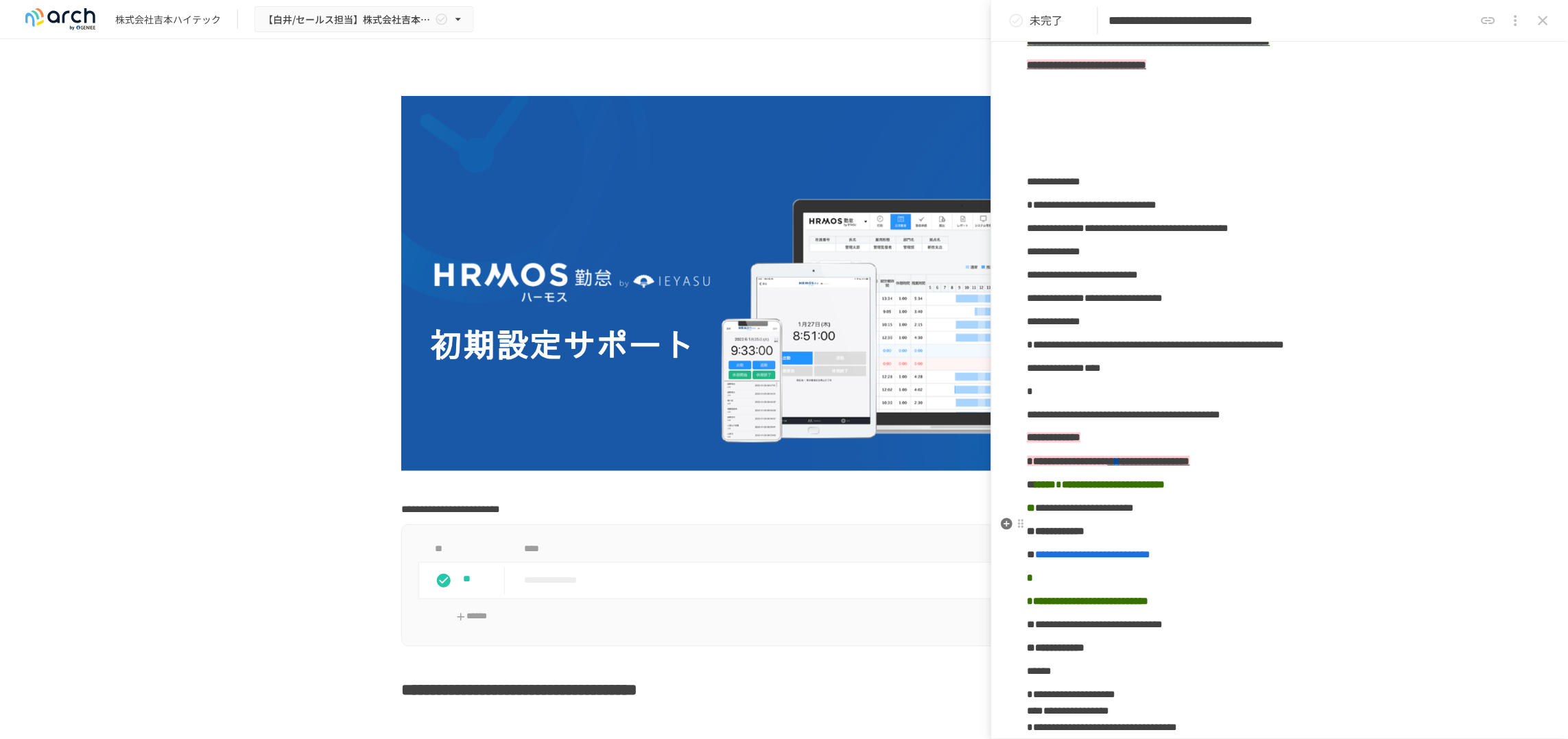 click on "**********" at bounding box center [1156, 344] 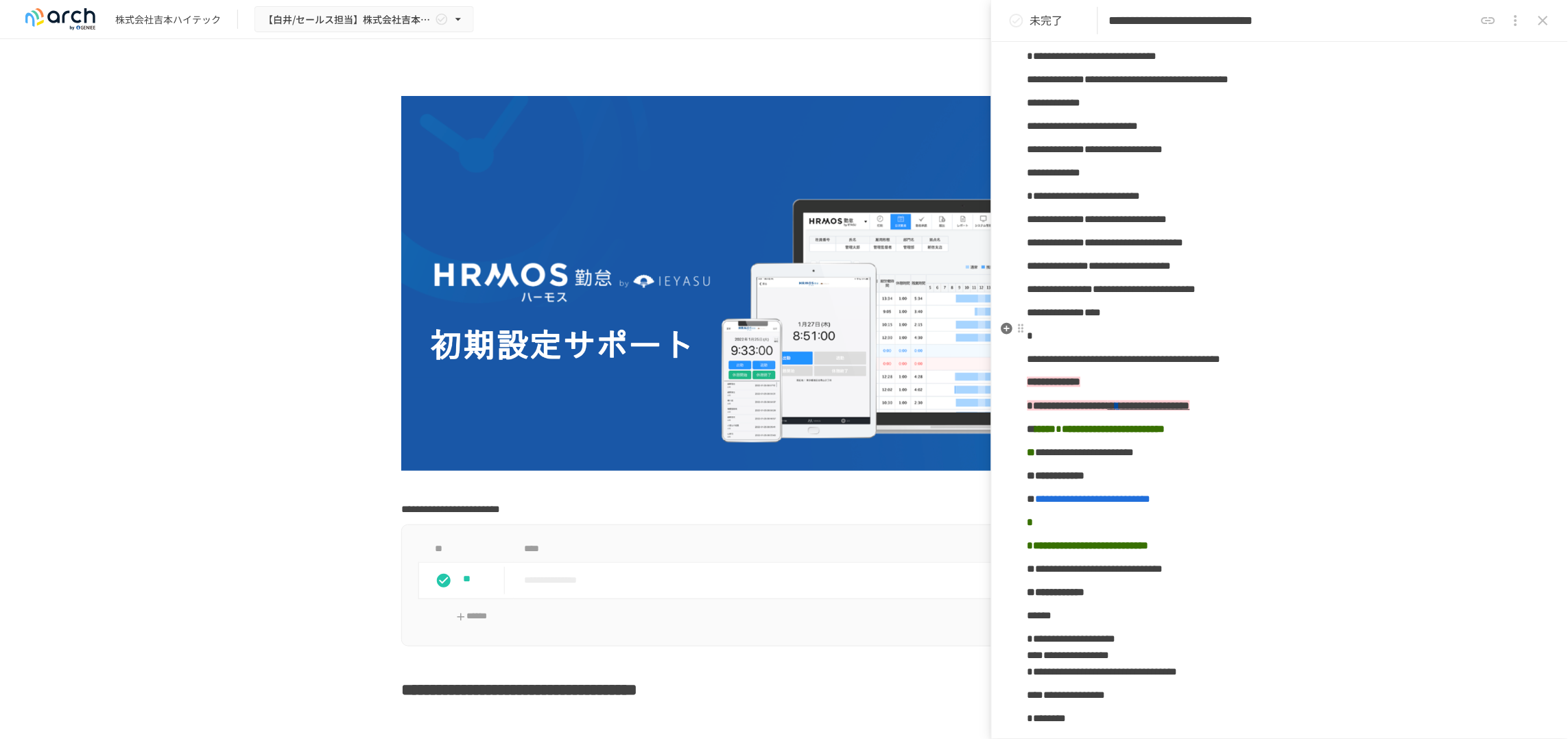 scroll, scrollTop: 686, scrollLeft: 0, axis: vertical 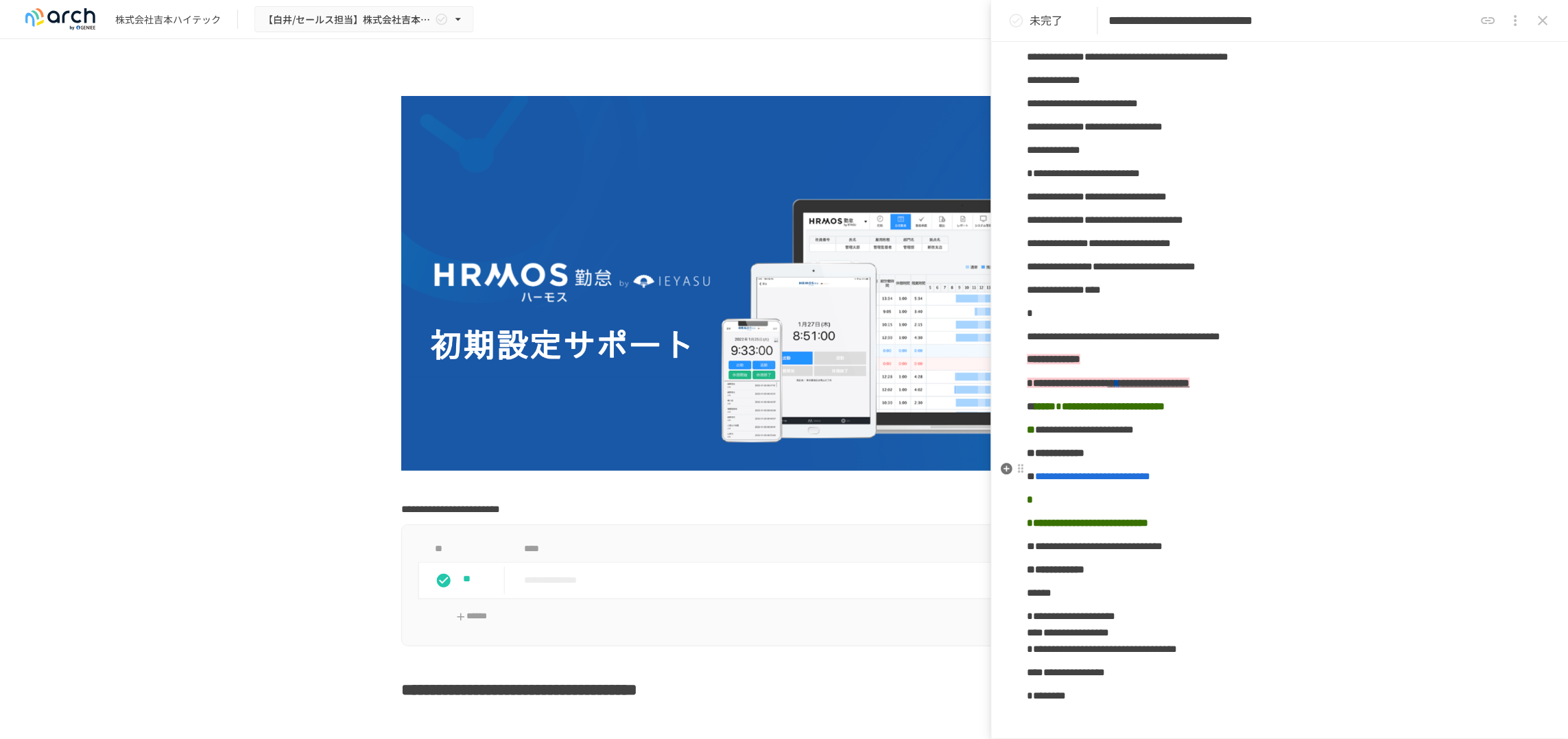 click on "****" at bounding box center (1280, 290) 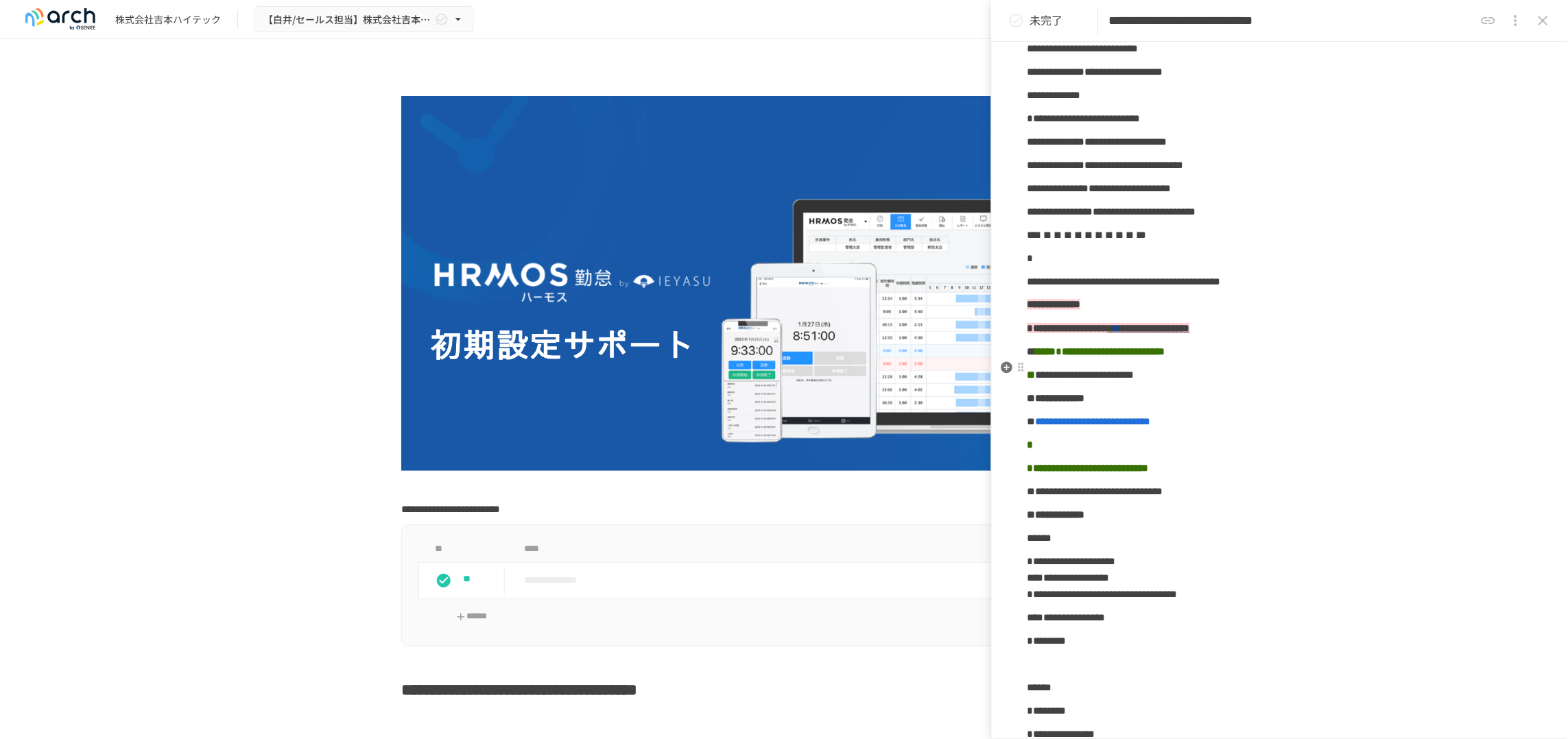 scroll, scrollTop: 771, scrollLeft: 0, axis: vertical 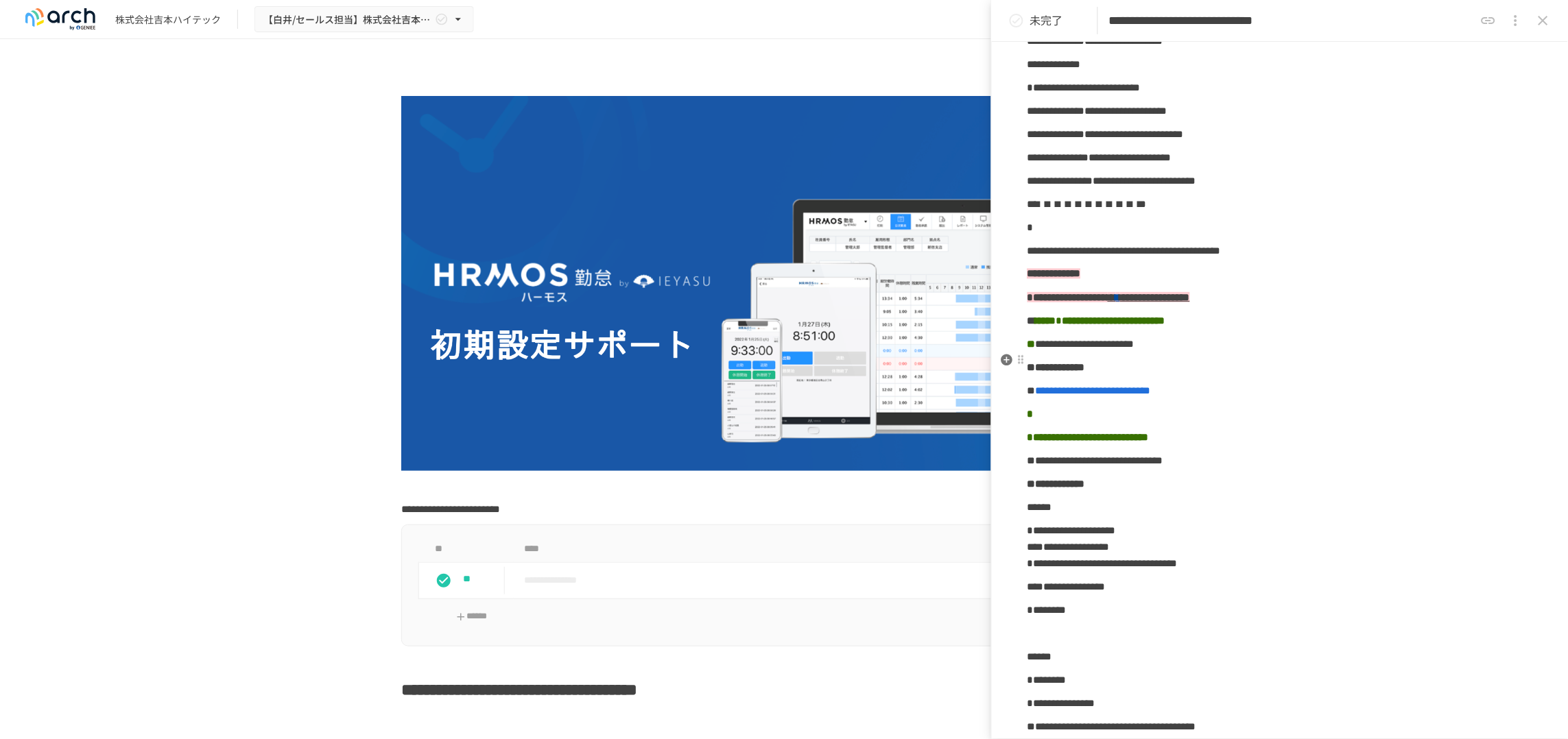 click on "**********" at bounding box center [1280, 181] 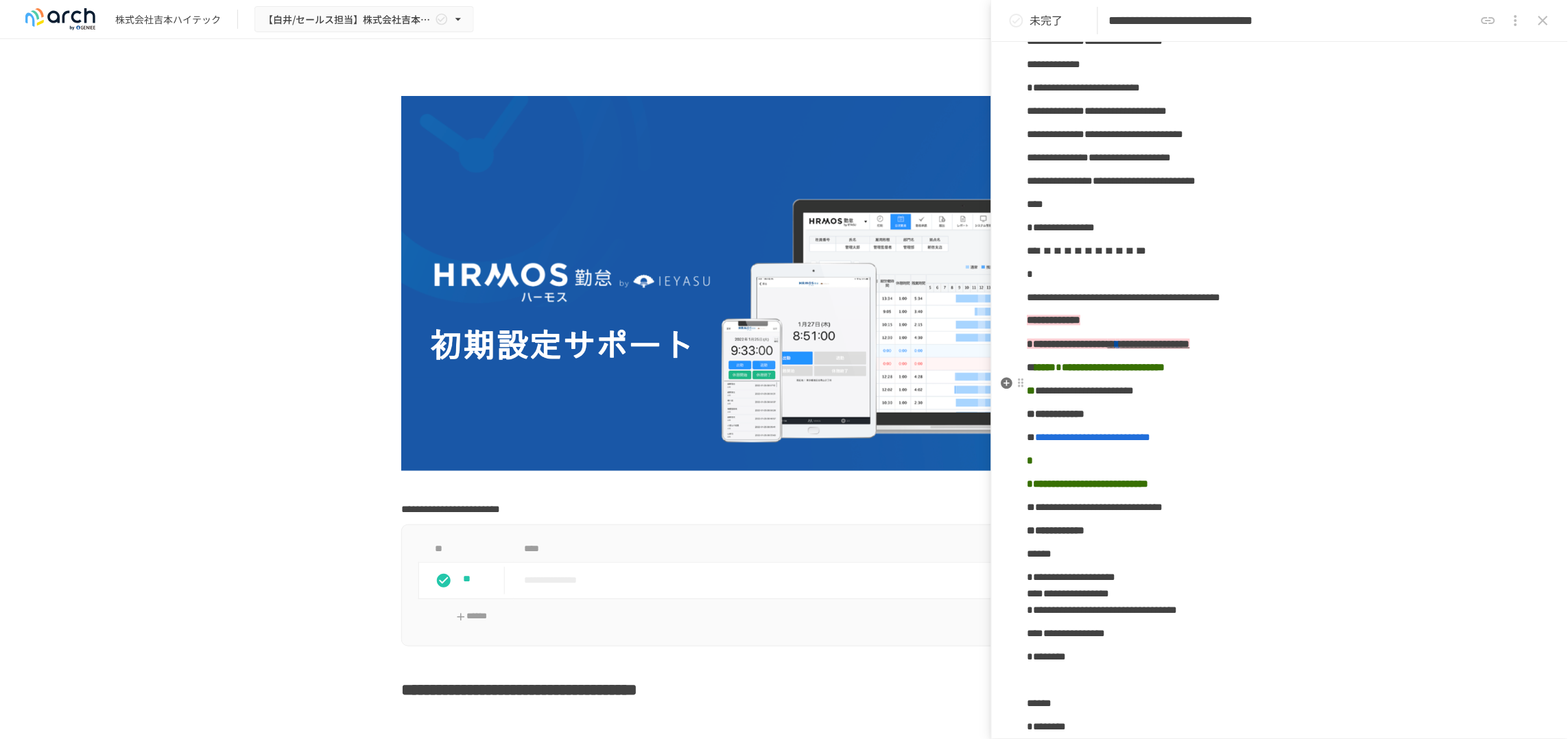 click on "****" at bounding box center [1280, 204] 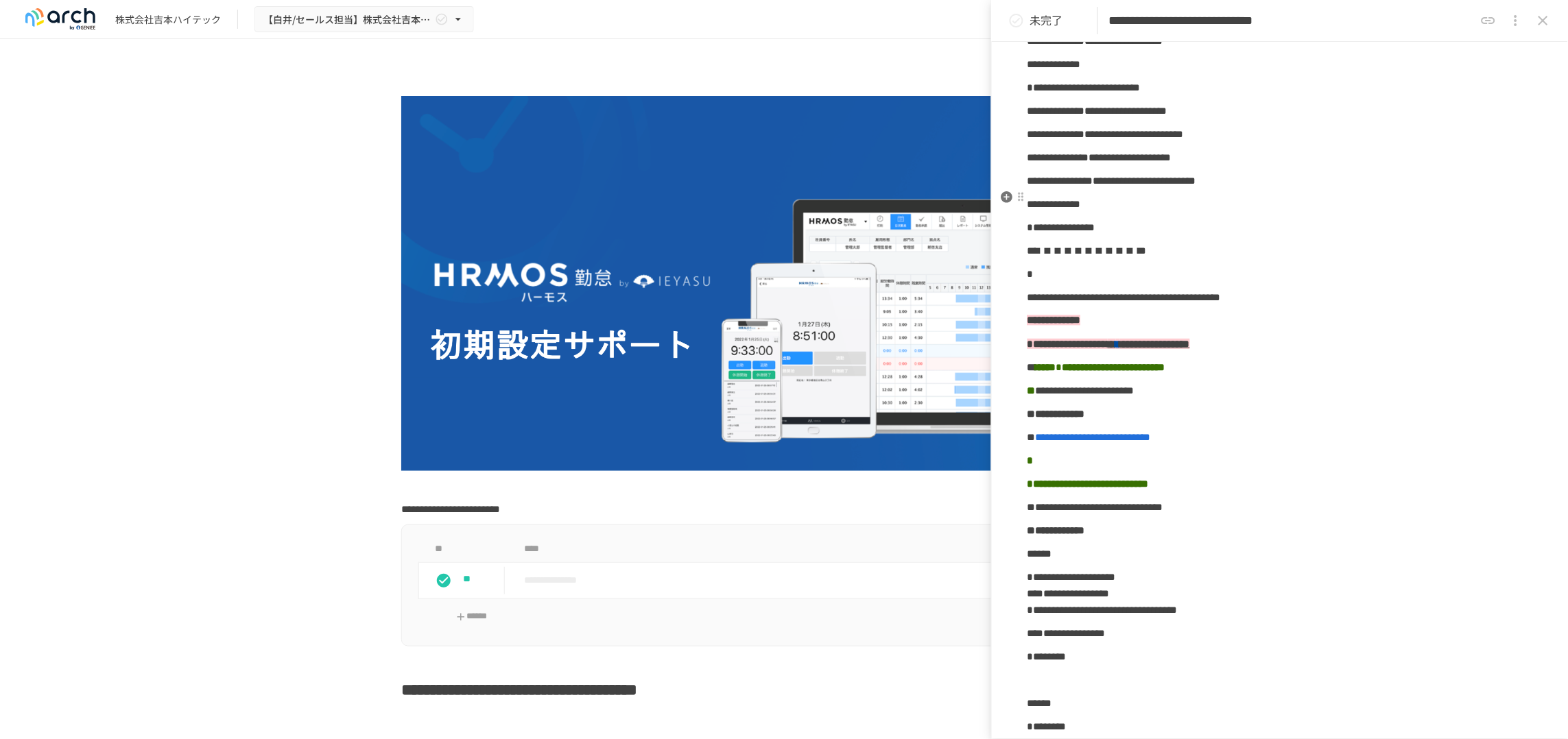 click on "**********" at bounding box center [1280, 18] 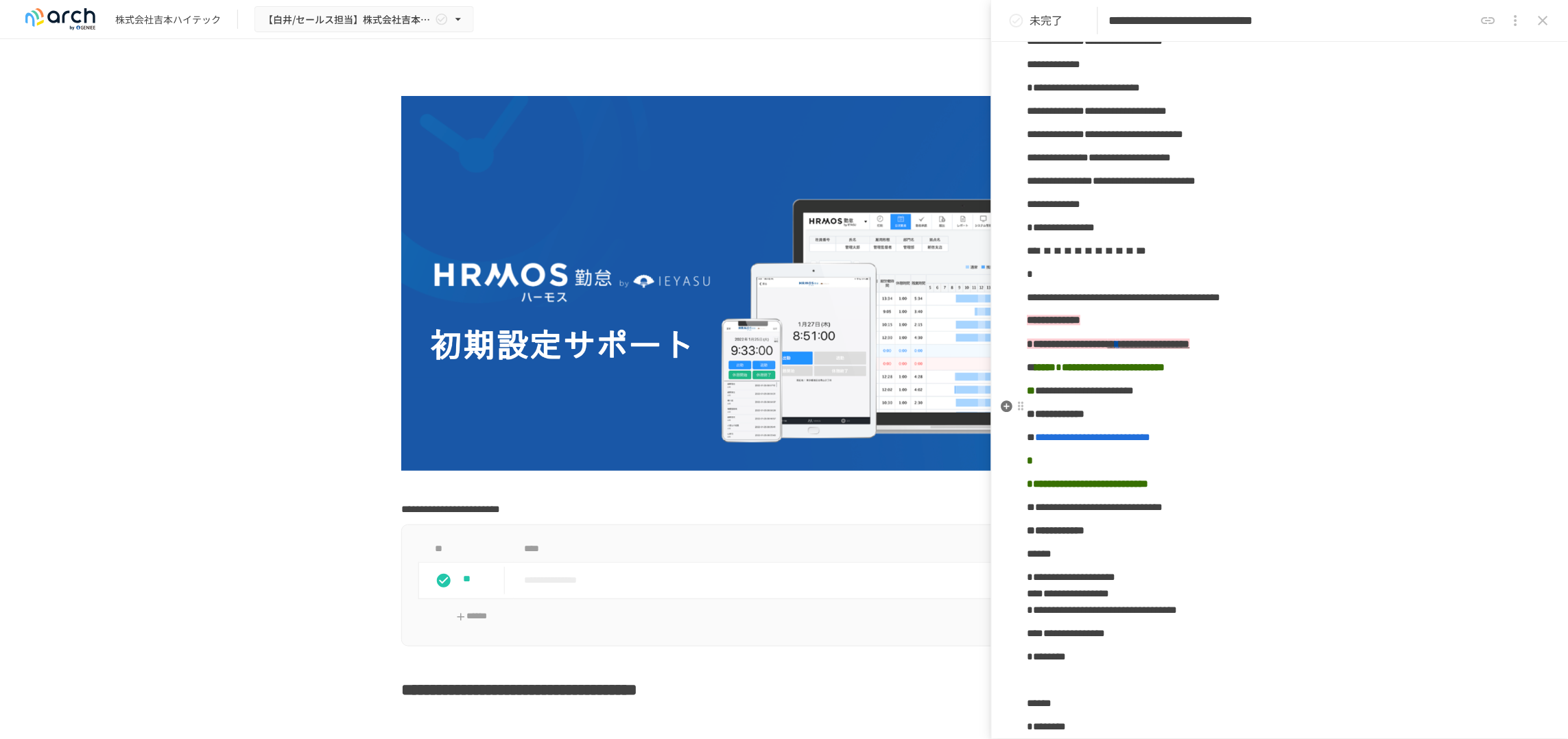 drag, startPoint x: 1070, startPoint y: 416, endPoint x: 1113, endPoint y: 442, distance: 50.249378 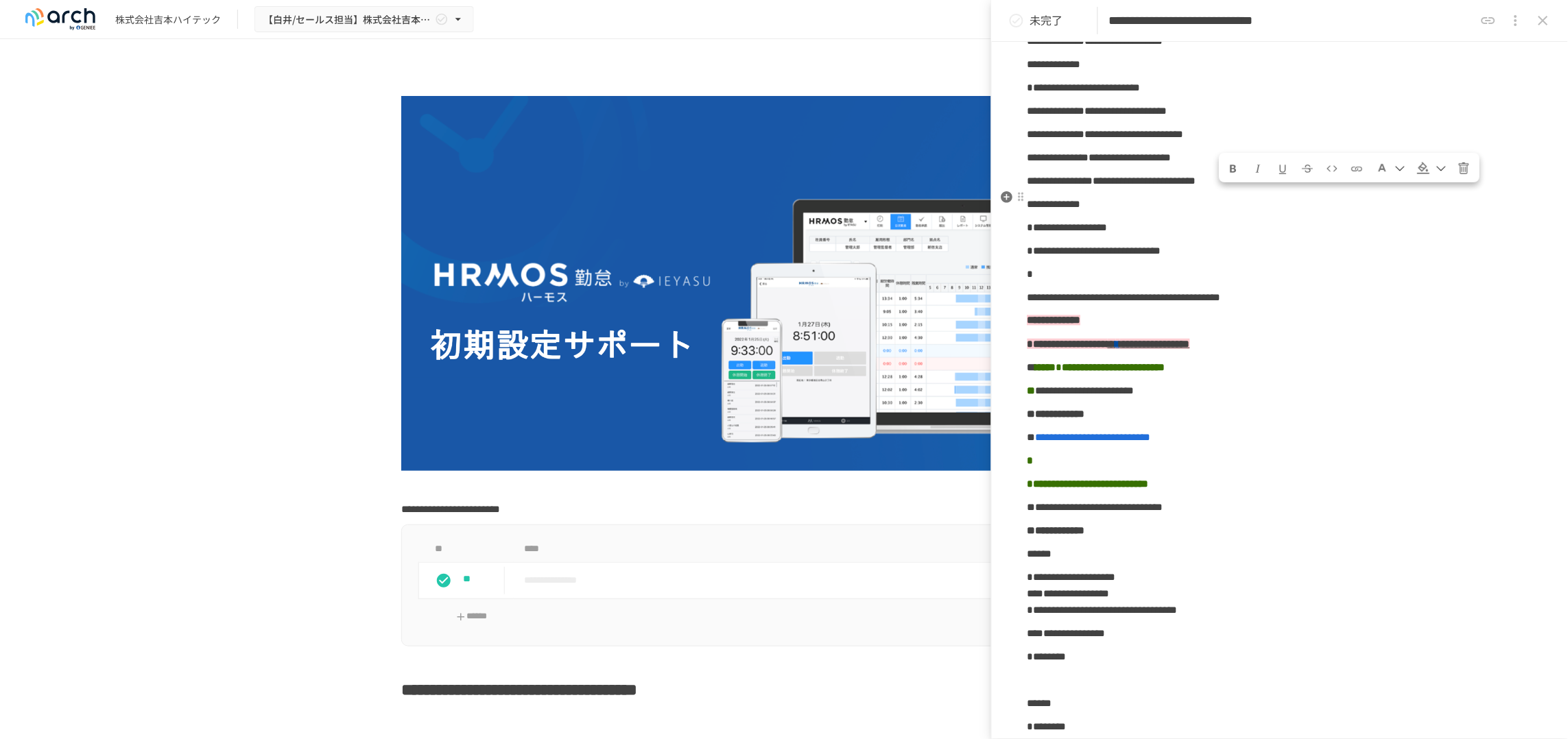 drag, startPoint x: 1224, startPoint y: 204, endPoint x: 1276, endPoint y: 202, distance: 52.03845 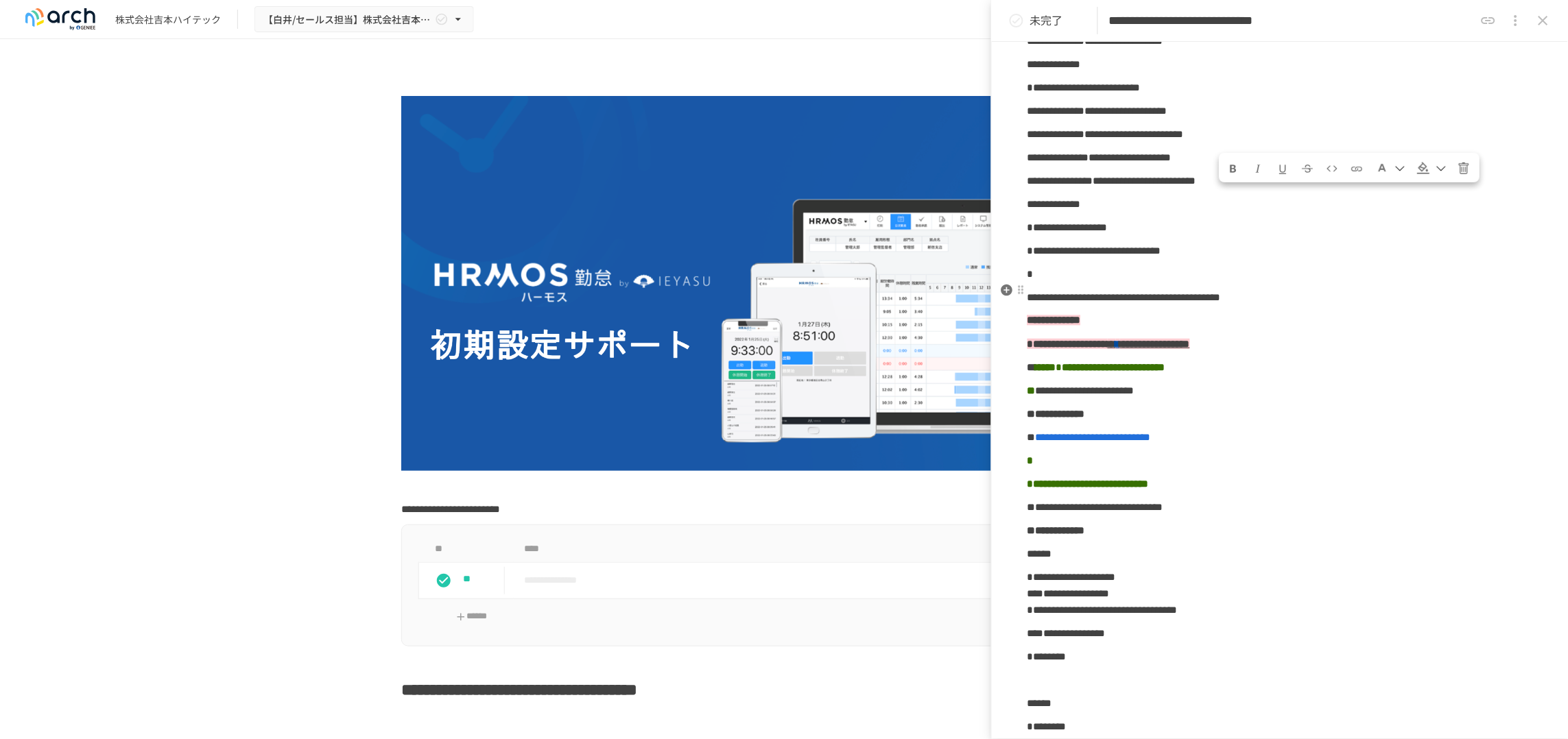 copy on "*******" 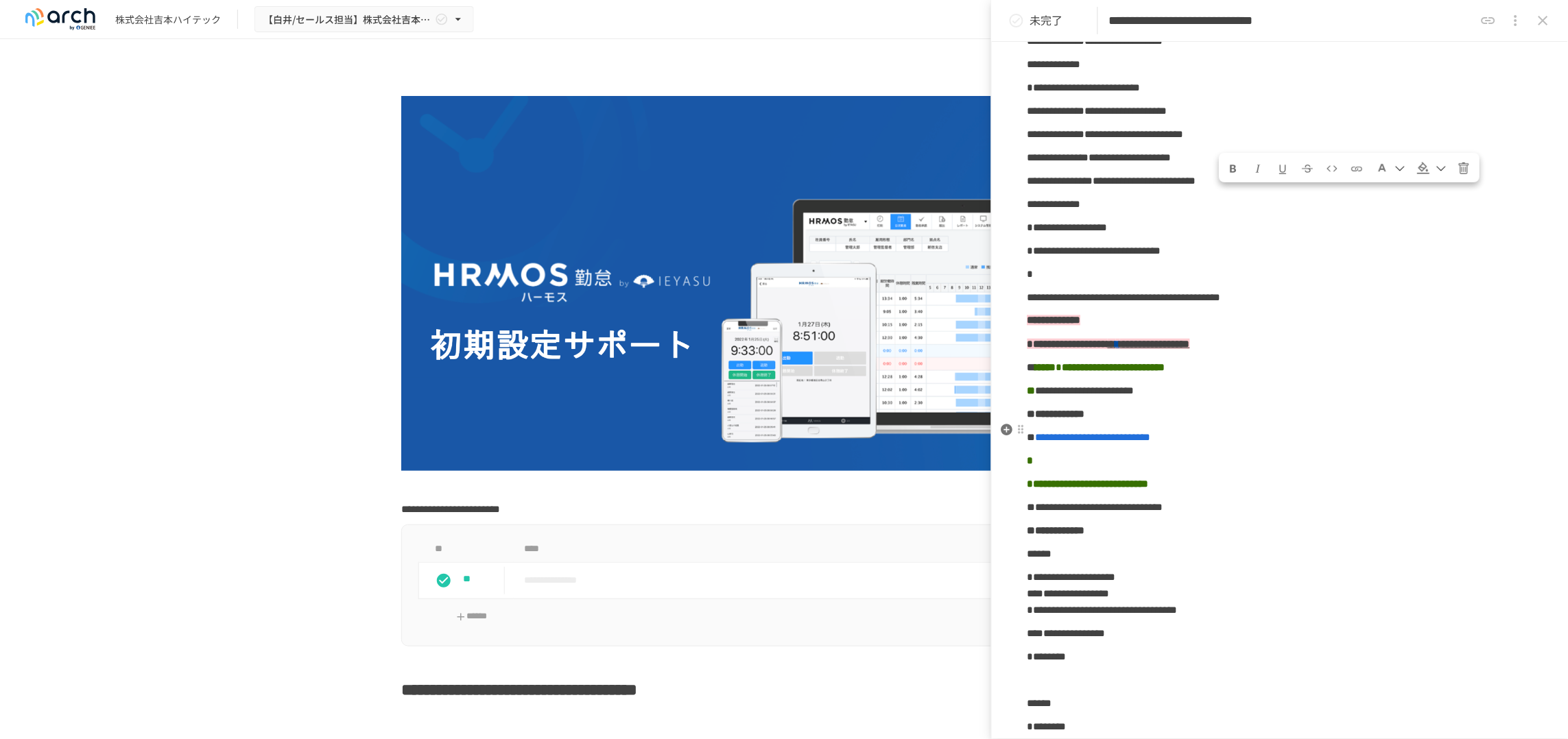 click on "**********" at bounding box center (1094, 250) 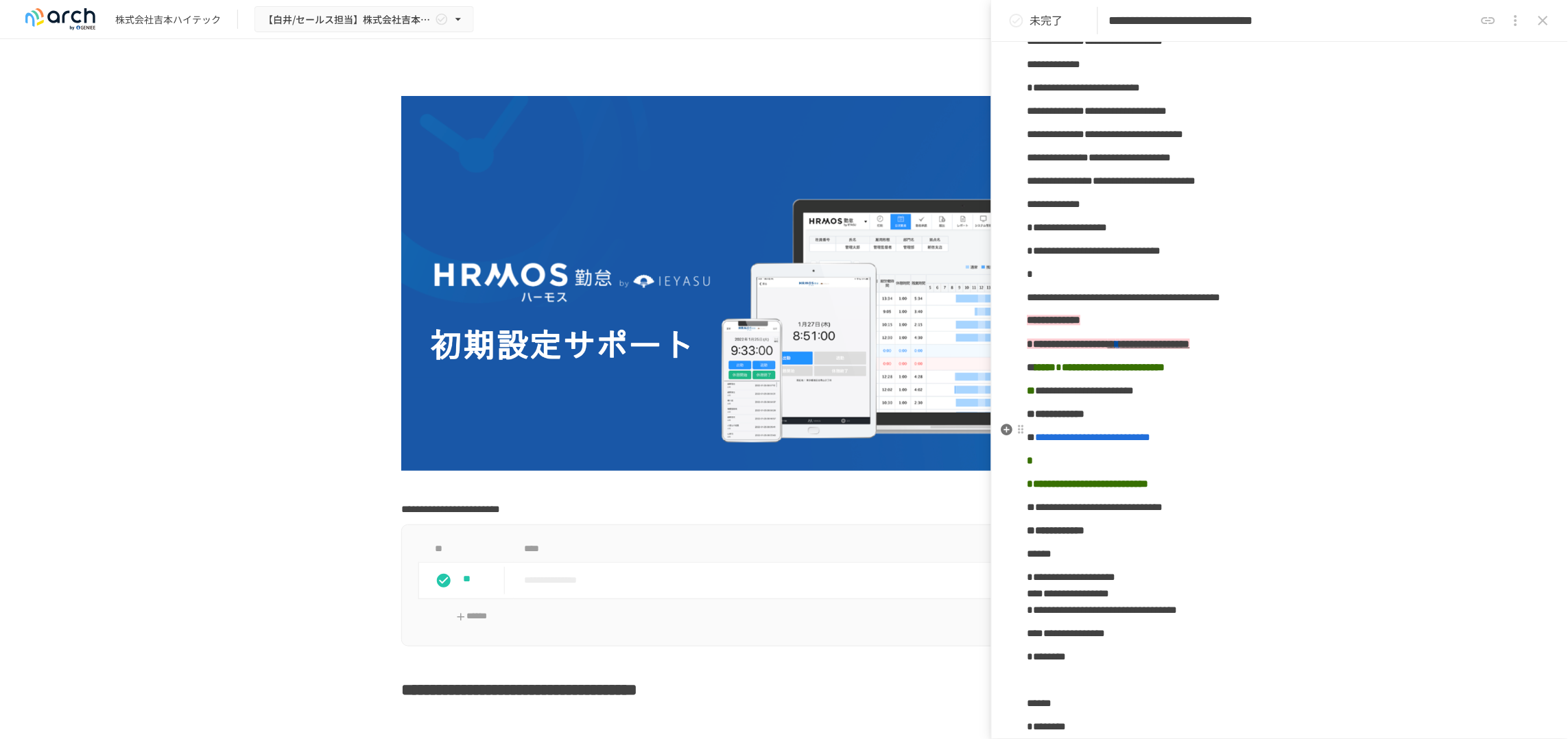 click on "**********" at bounding box center (1094, 250) 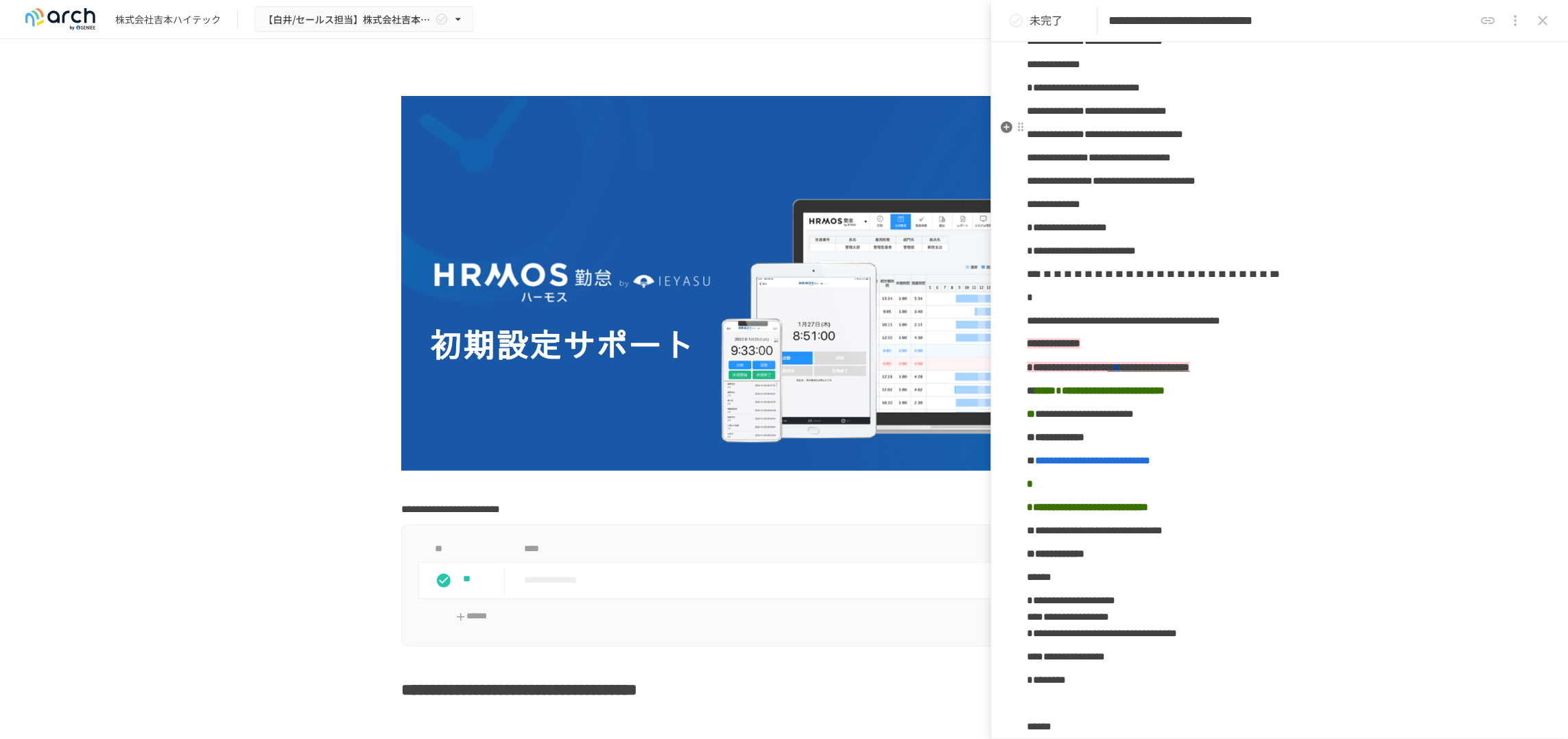 click on "**********" at bounding box center [1092, -53] 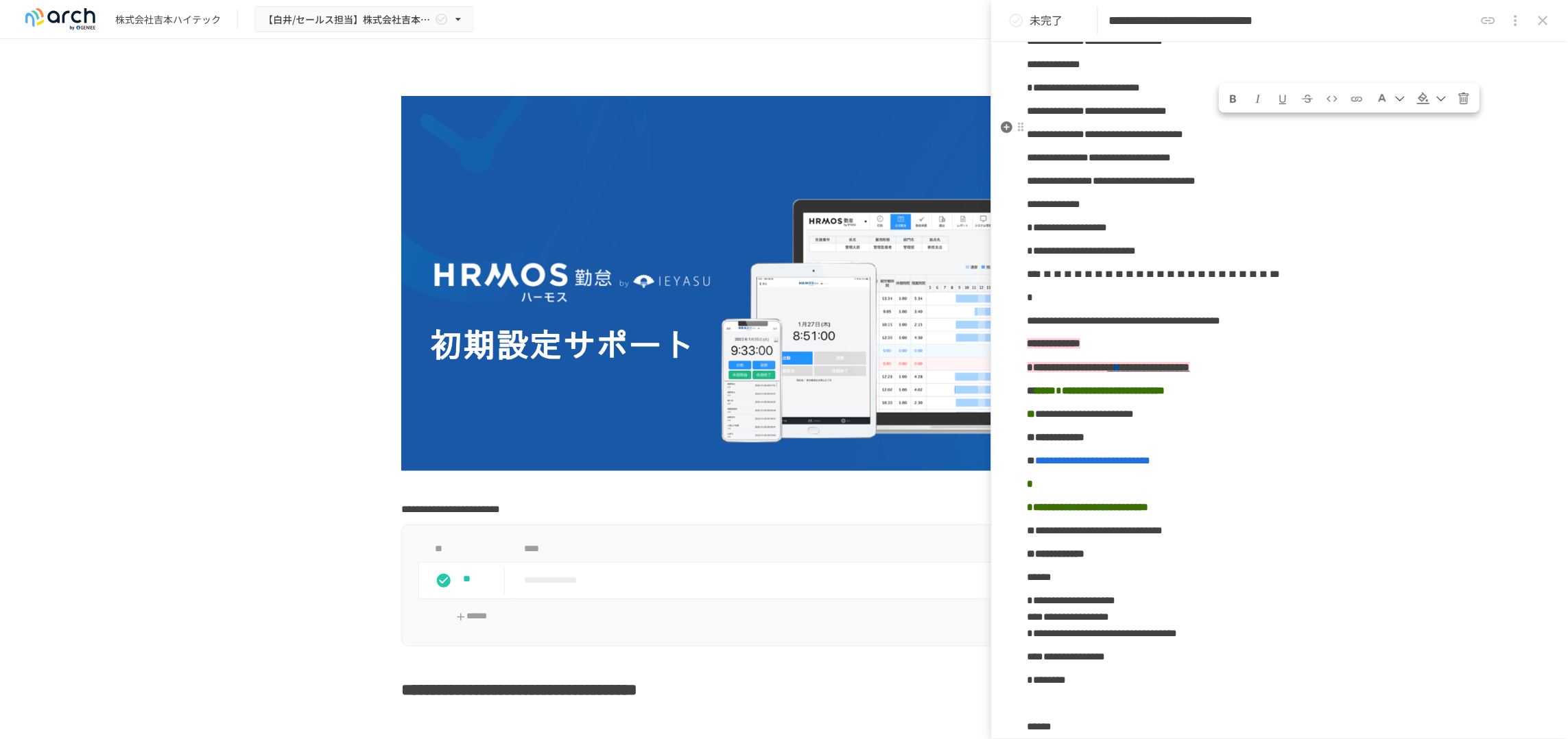 drag, startPoint x: 1222, startPoint y: 139, endPoint x: 1291, endPoint y: 138, distance: 69.007 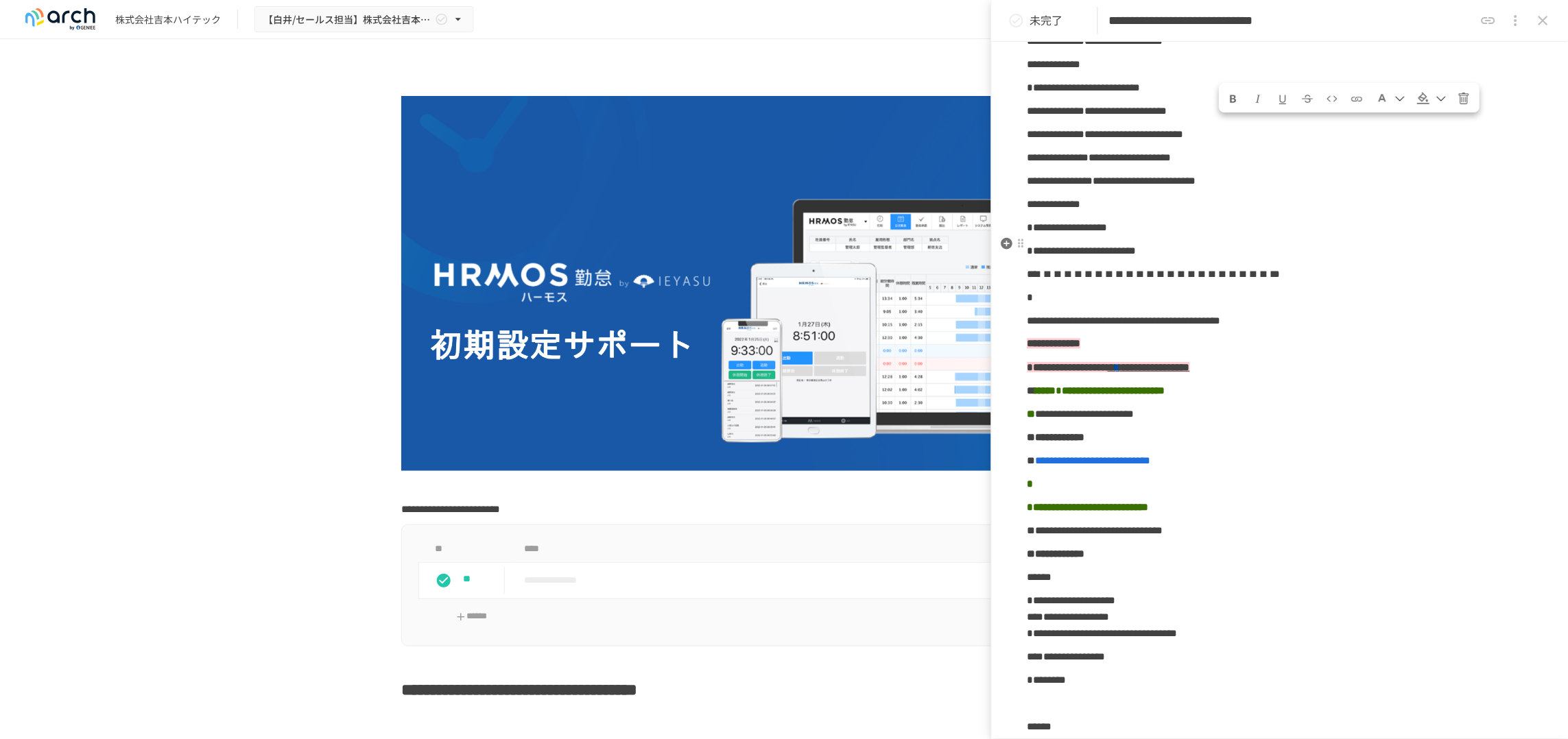 copy on "**********" 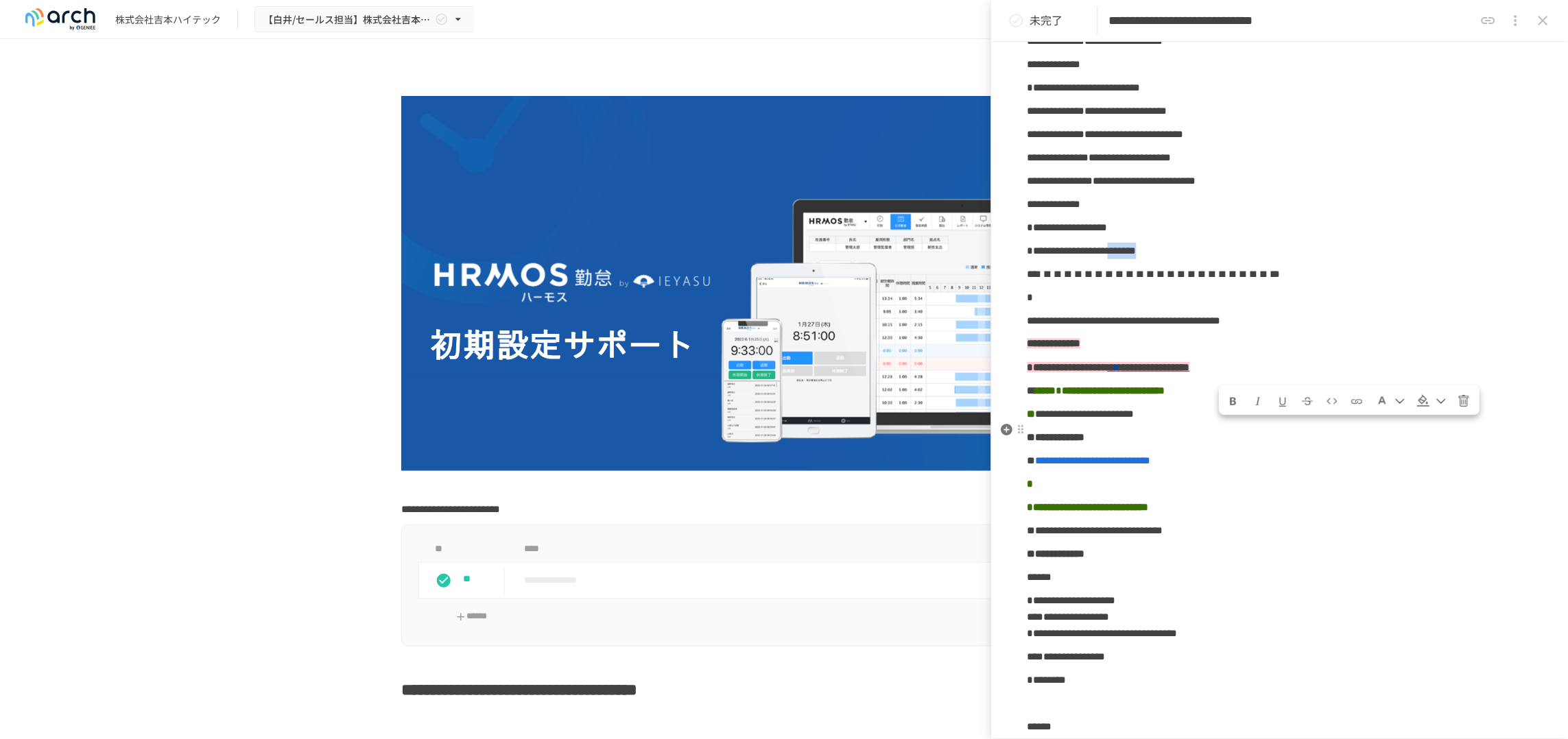 drag, startPoint x: 1224, startPoint y: 439, endPoint x: 1286, endPoint y: 439, distance: 62 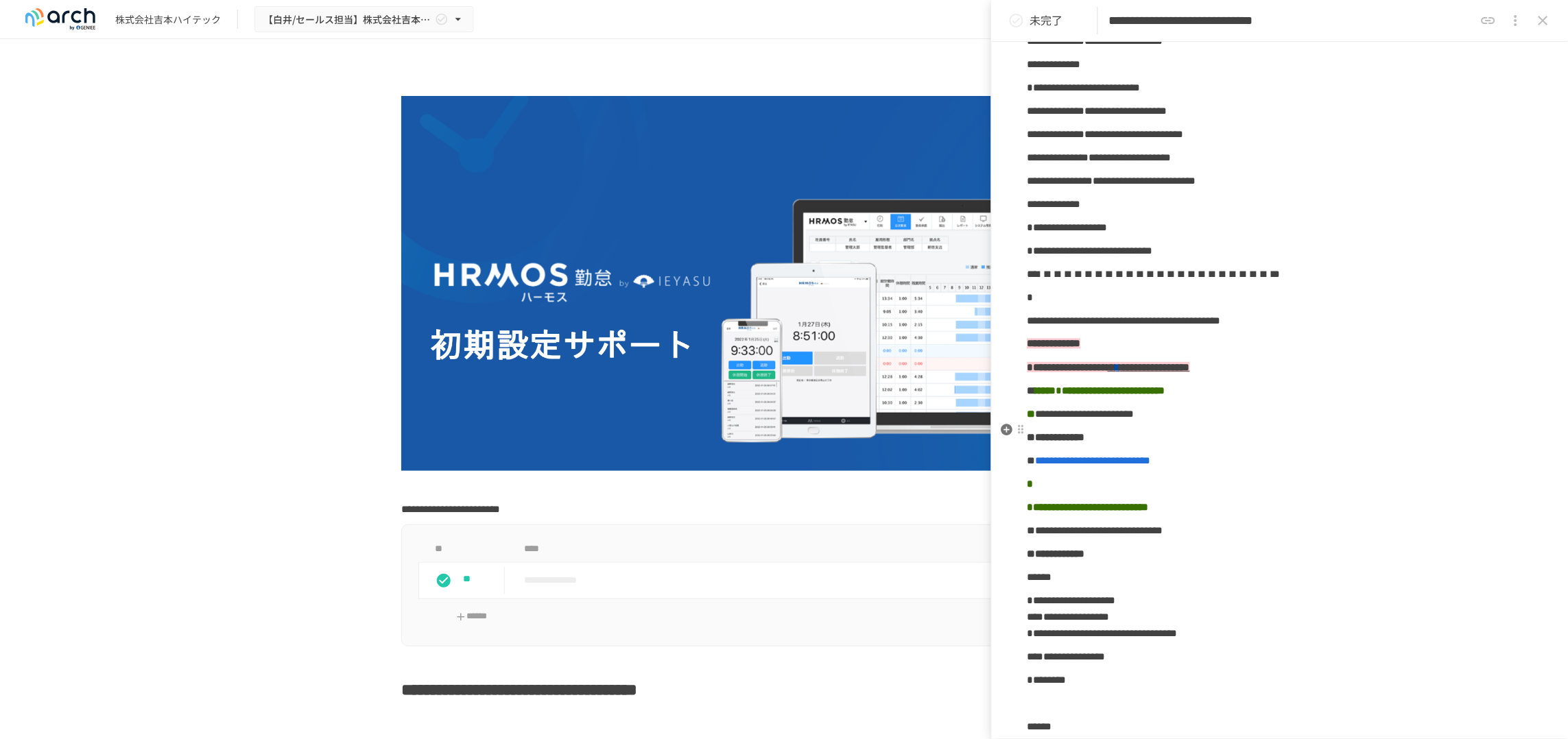 click on "**********" at bounding box center [1067, 250] 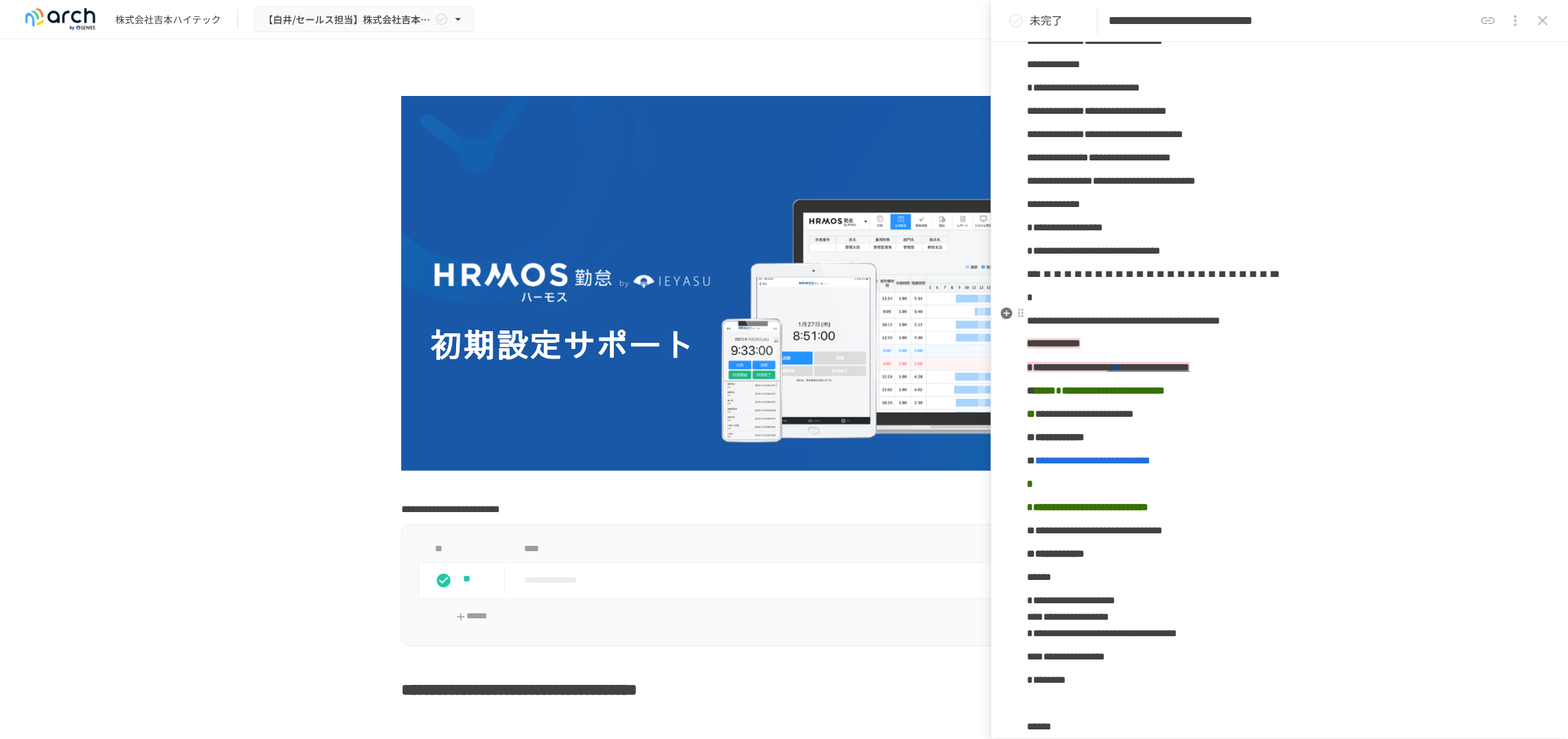 click on "**********" at bounding box center [1106, 134] 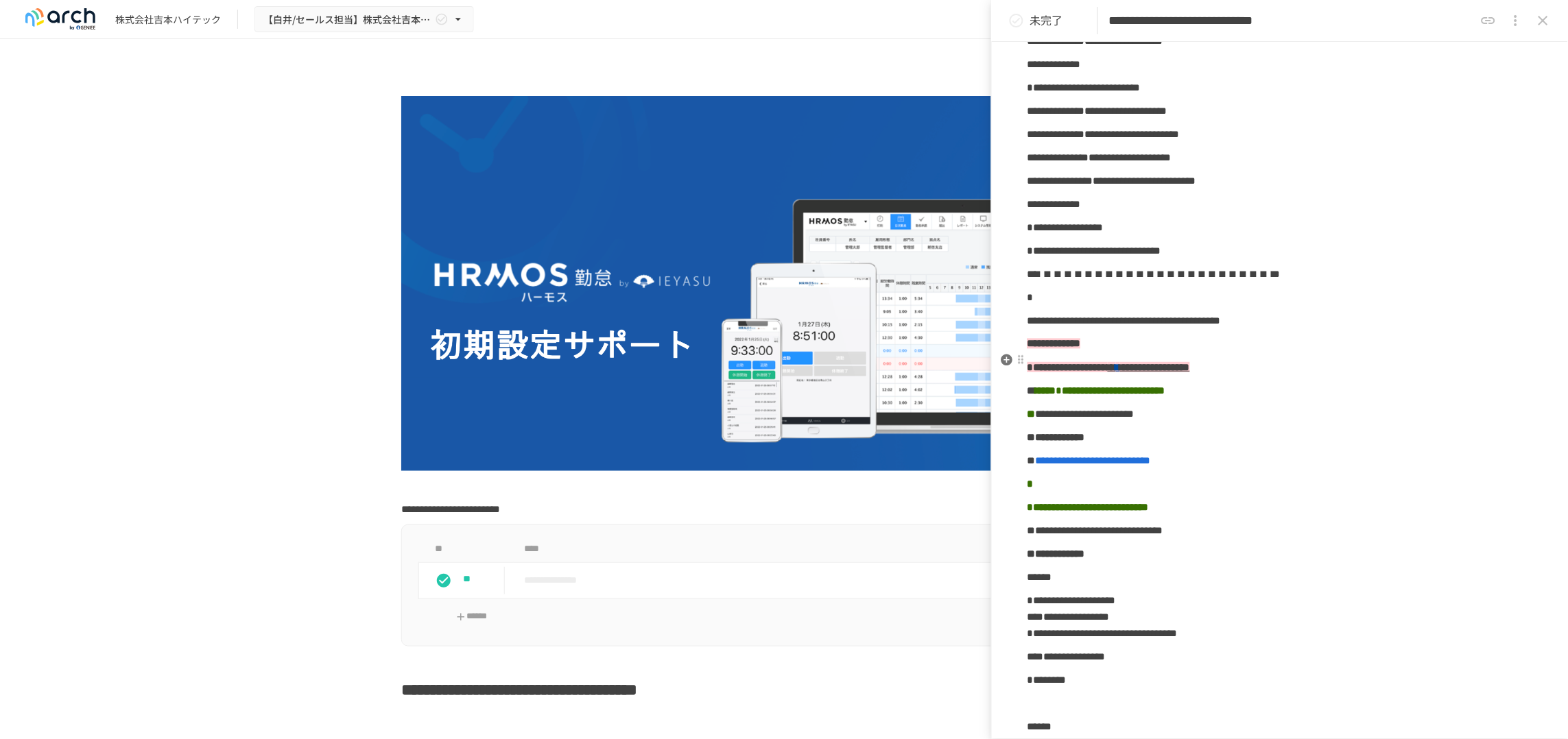 click on "**********" at bounding box center (1280, 181) 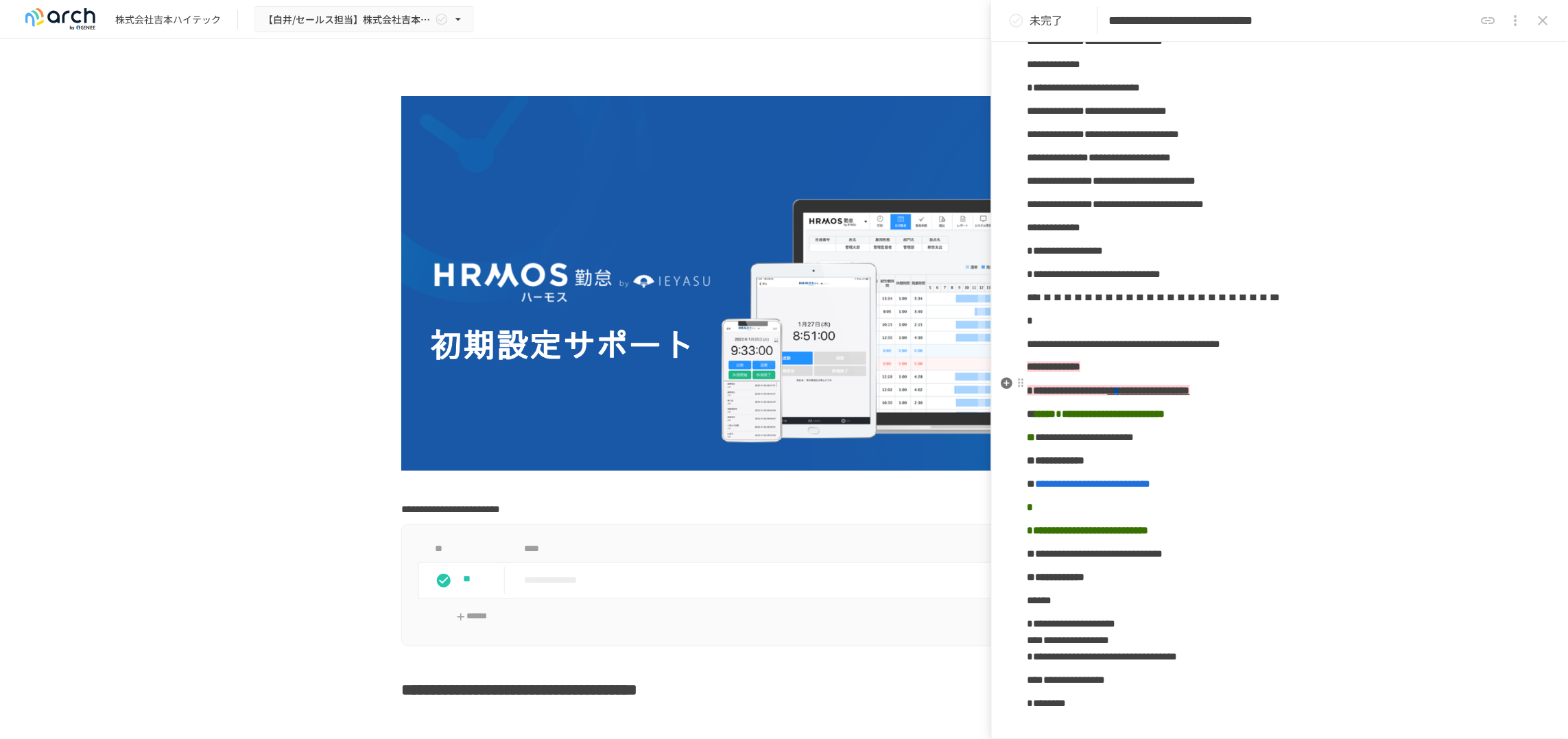 click on "**********" at bounding box center (1116, 204) 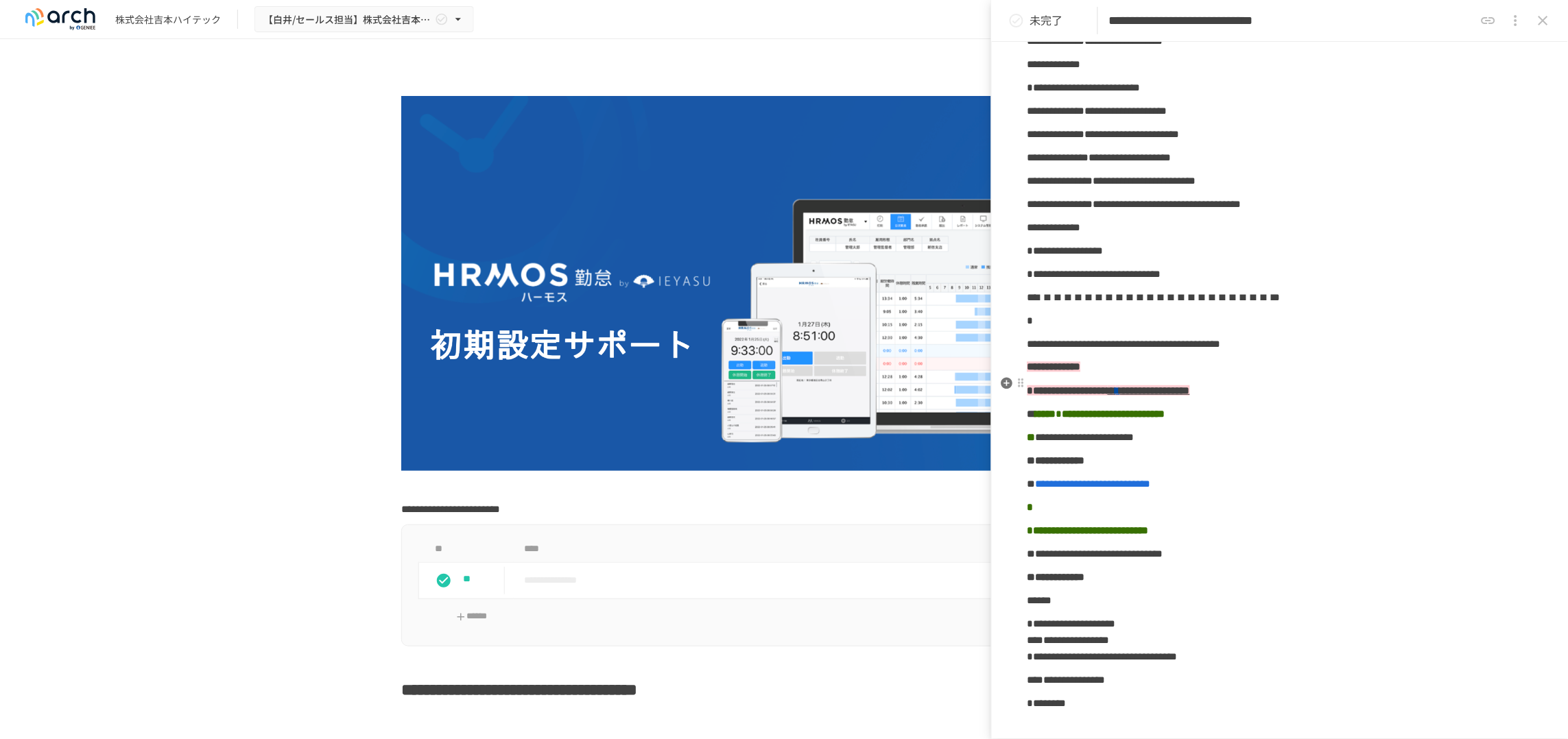 click on "**********" at bounding box center [1135, 204] 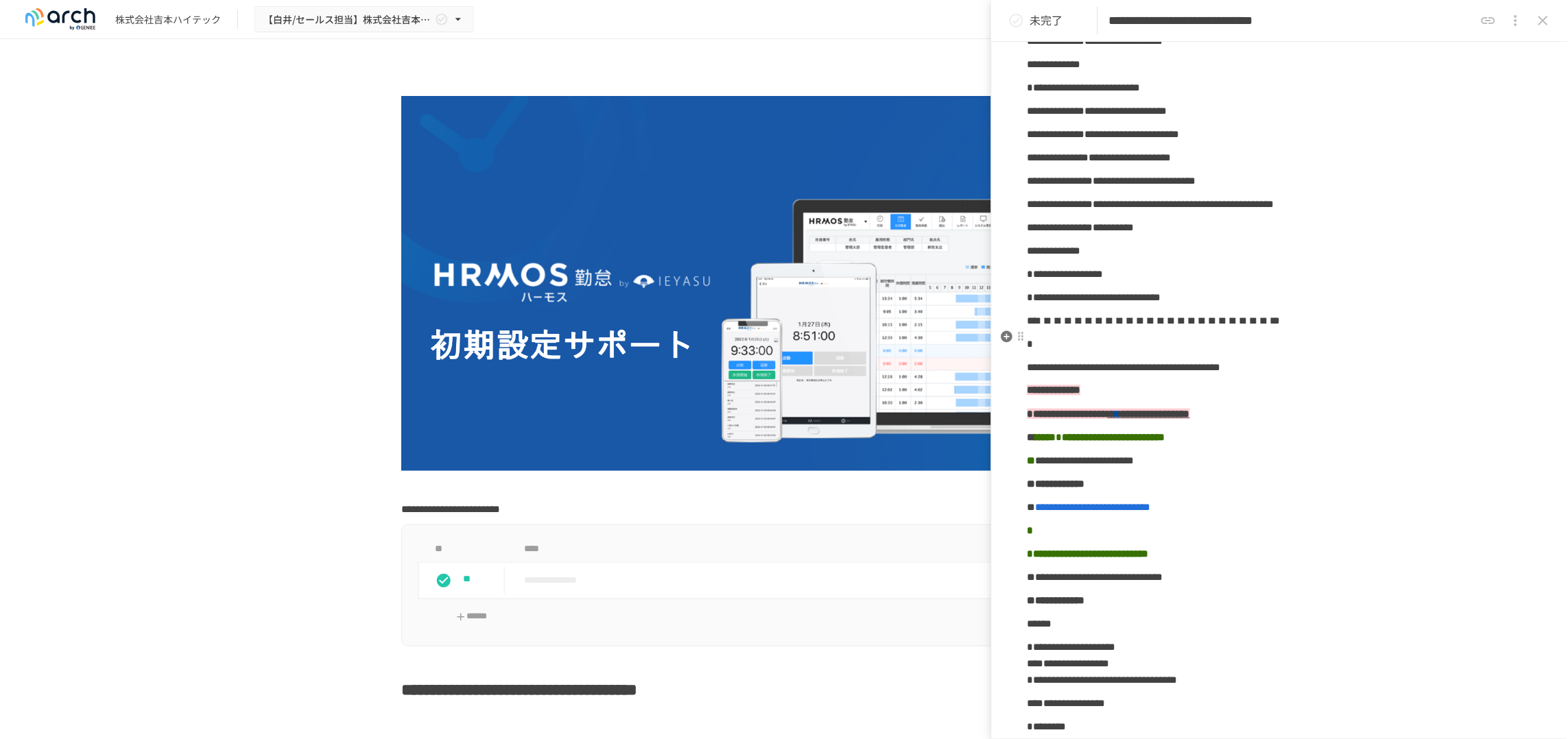 scroll, scrollTop: 857, scrollLeft: 0, axis: vertical 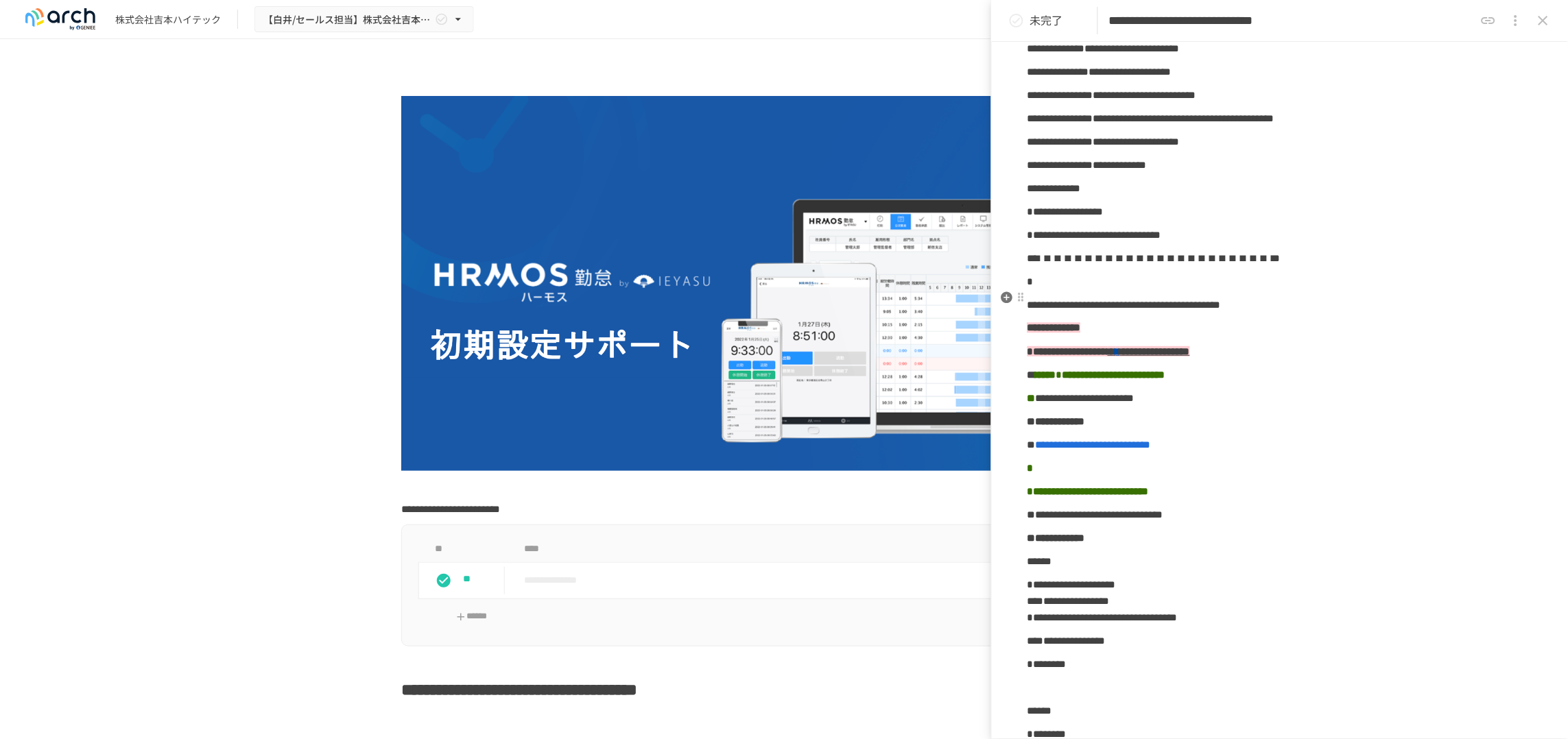 drag, startPoint x: 1412, startPoint y: 312, endPoint x: 1415, endPoint y: 329, distance: 17.262677 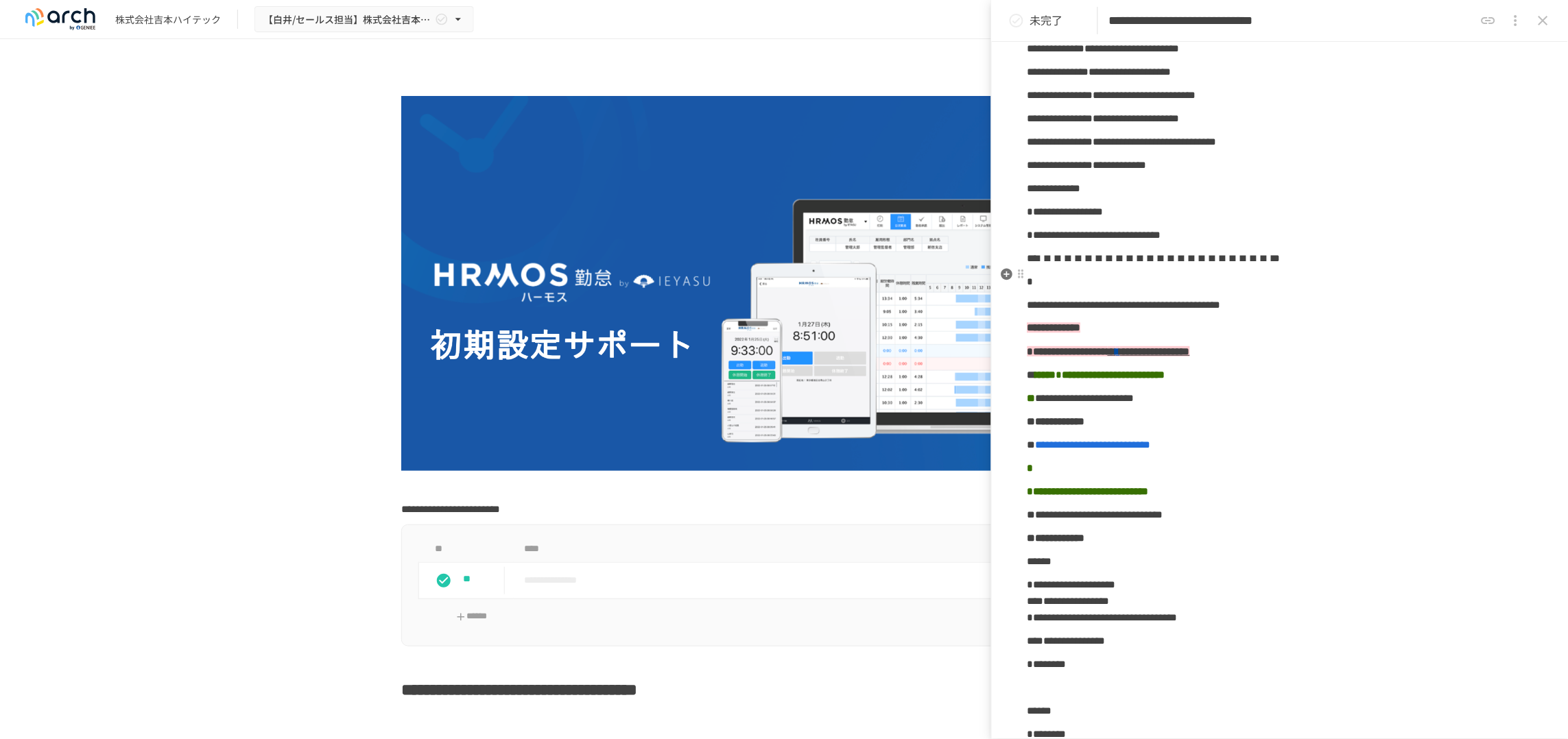 click on "**********" at bounding box center [1112, 95] 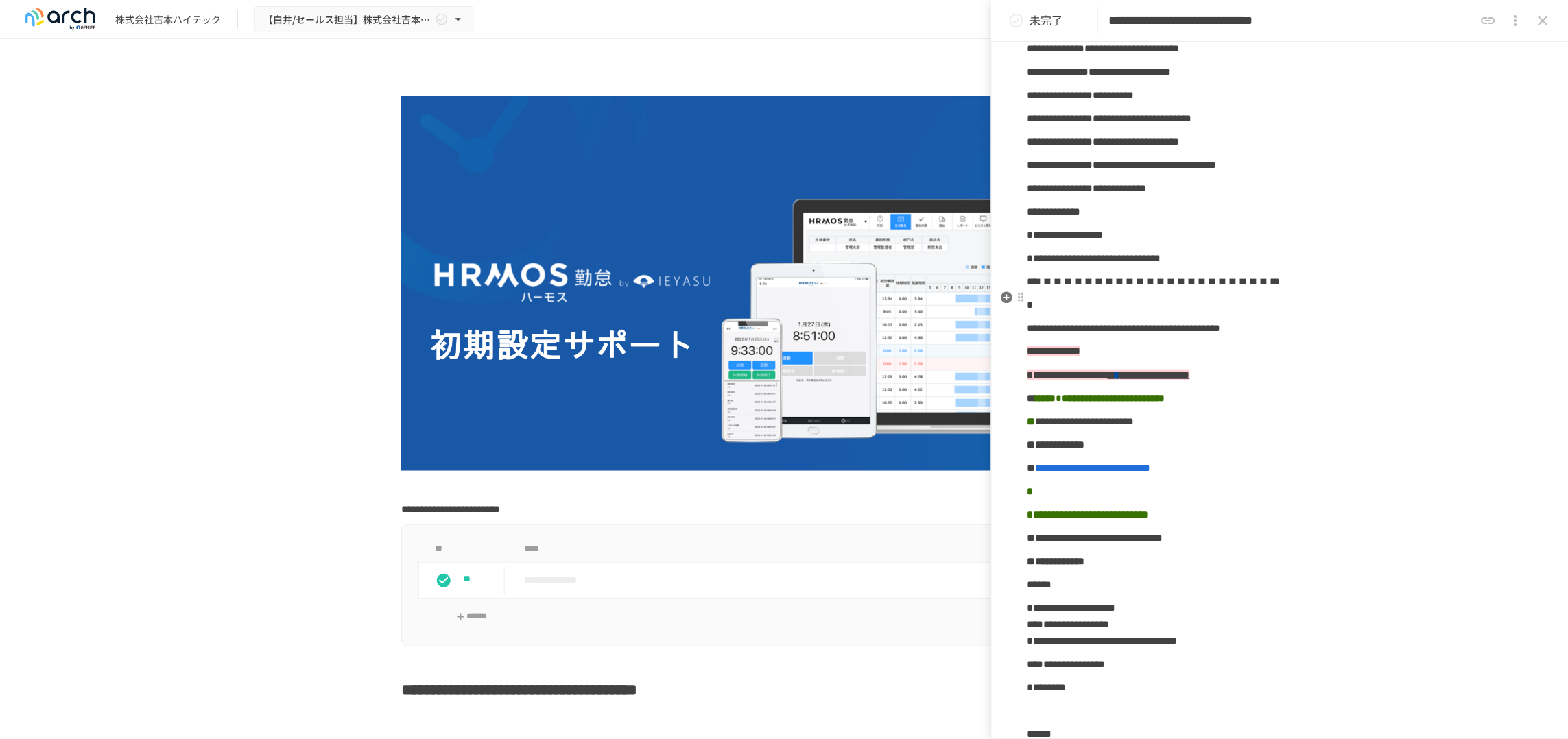 click on "**********" at bounding box center (1110, 118) 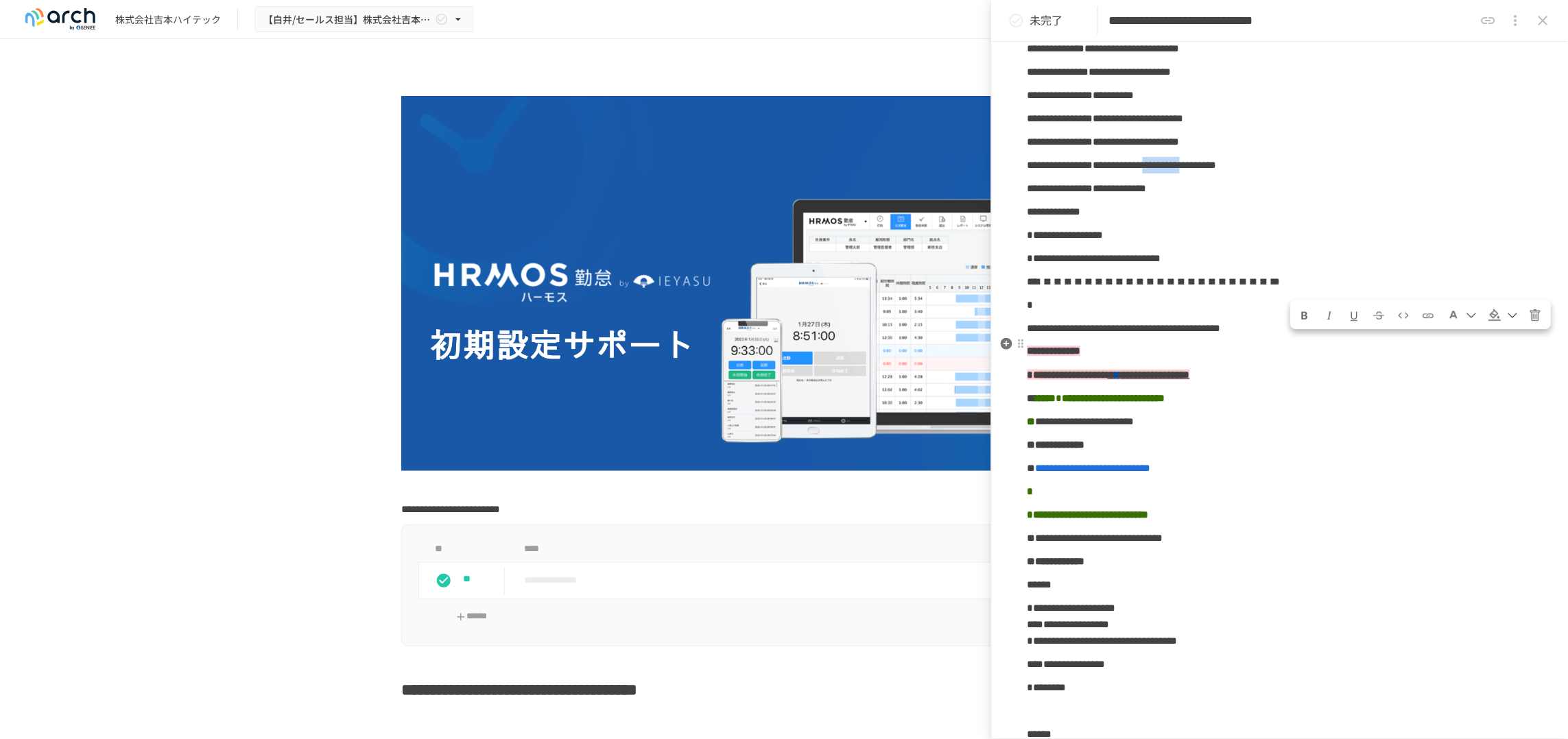 drag, startPoint x: 1386, startPoint y: 354, endPoint x: 1296, endPoint y: 359, distance: 90.13878 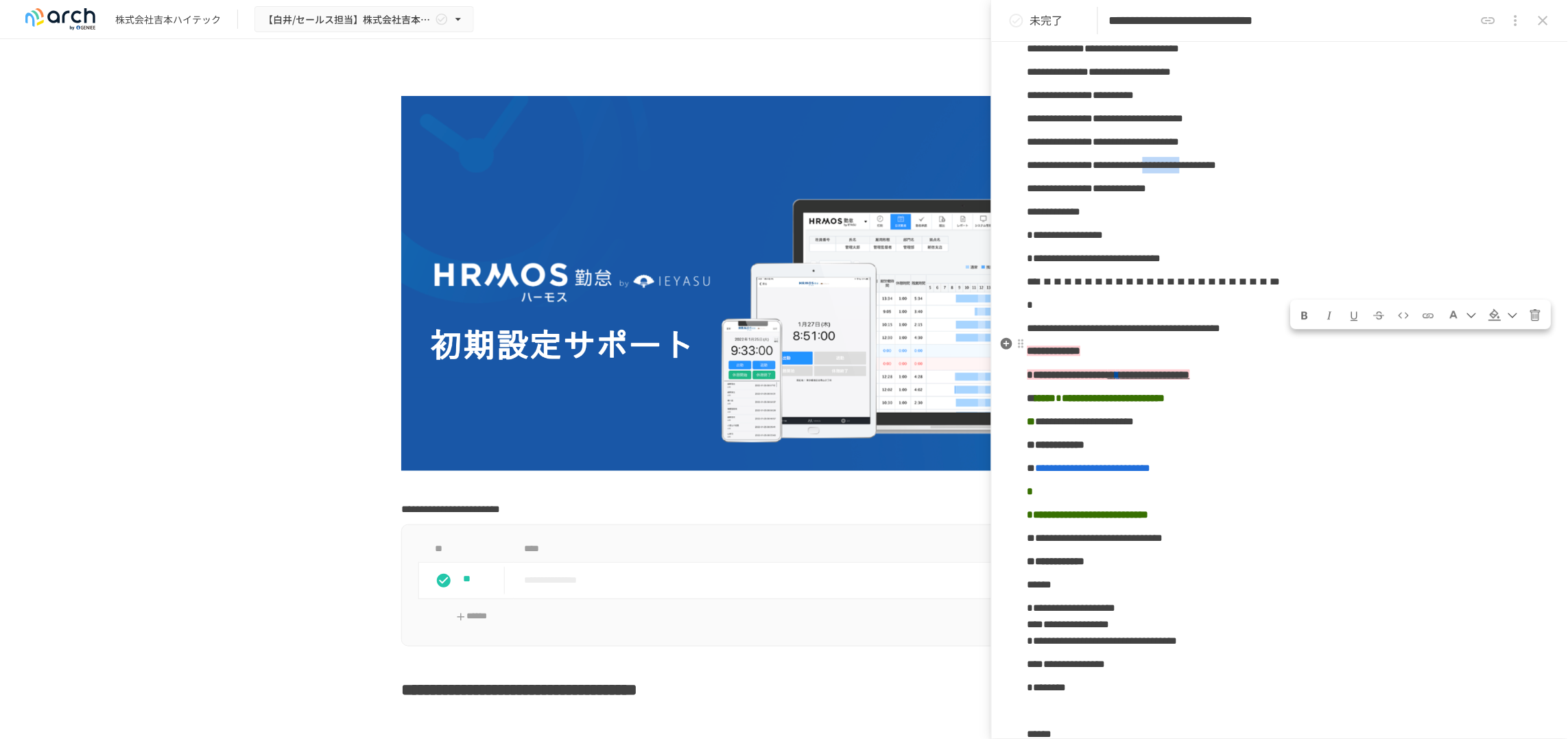 click on "**********" at bounding box center (1122, 165) 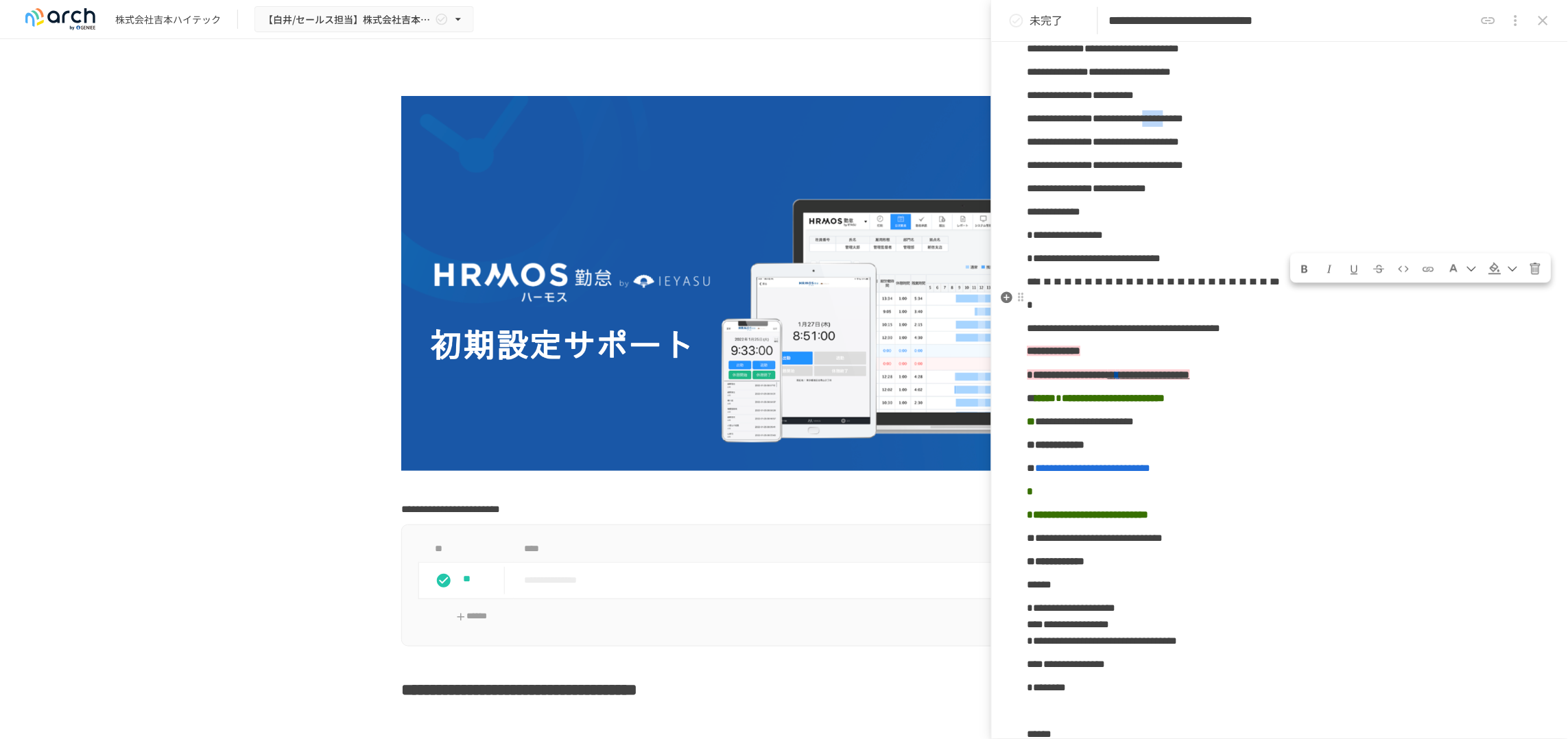 drag, startPoint x: 1293, startPoint y: 307, endPoint x: 1344, endPoint y: 311, distance: 51.156622 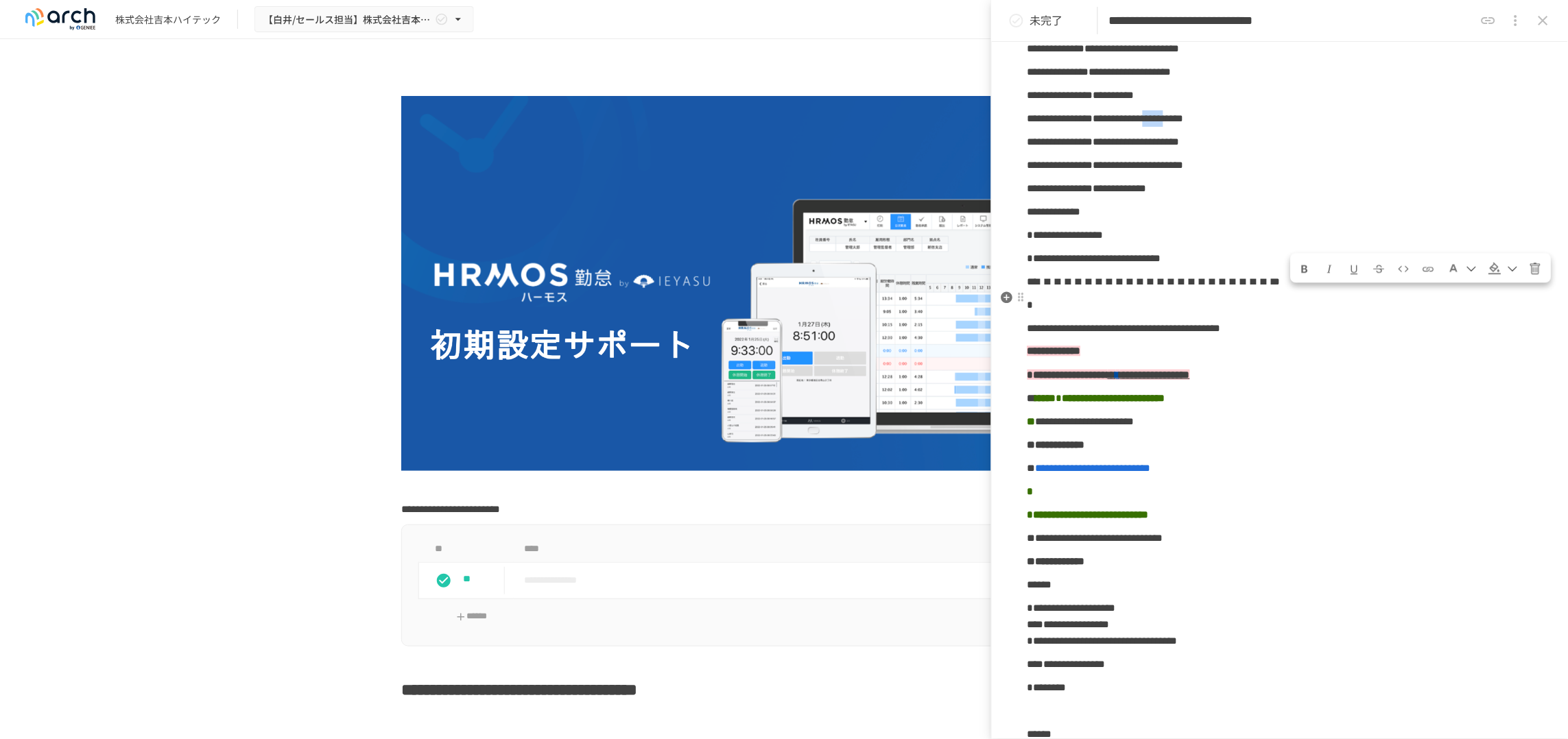 click on "**********" at bounding box center [1106, 118] 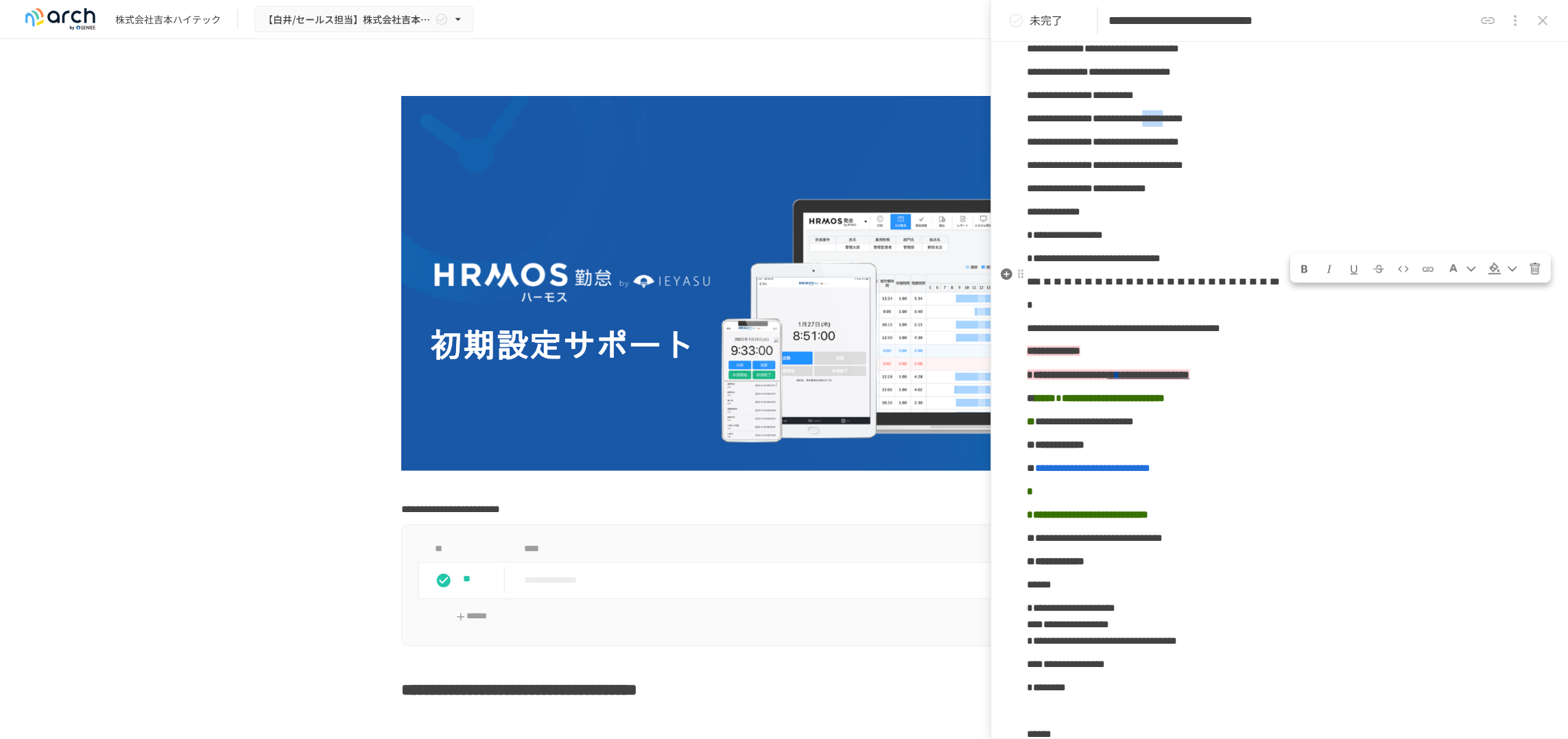 click at bounding box center (1305, 268) 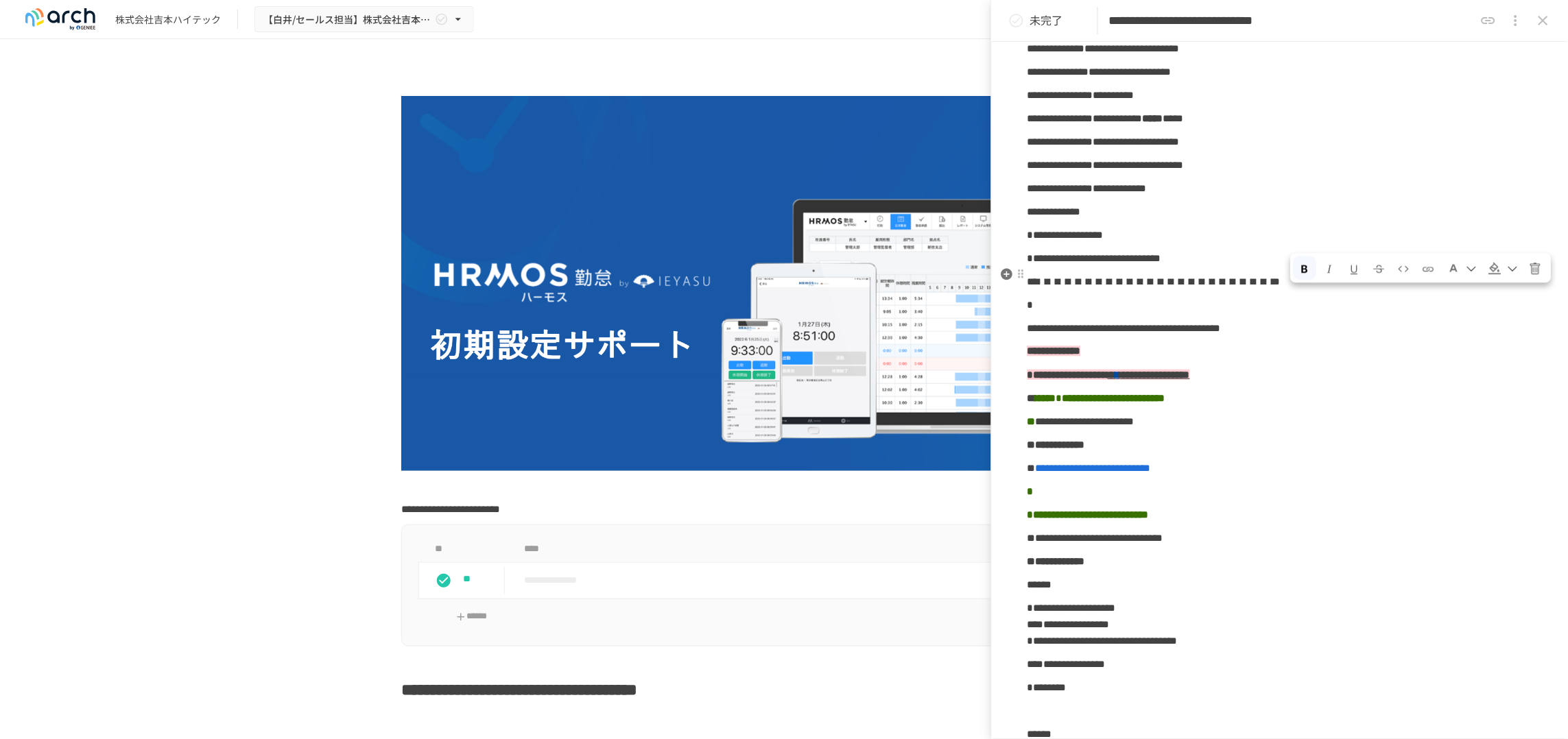 click at bounding box center [1355, 269] 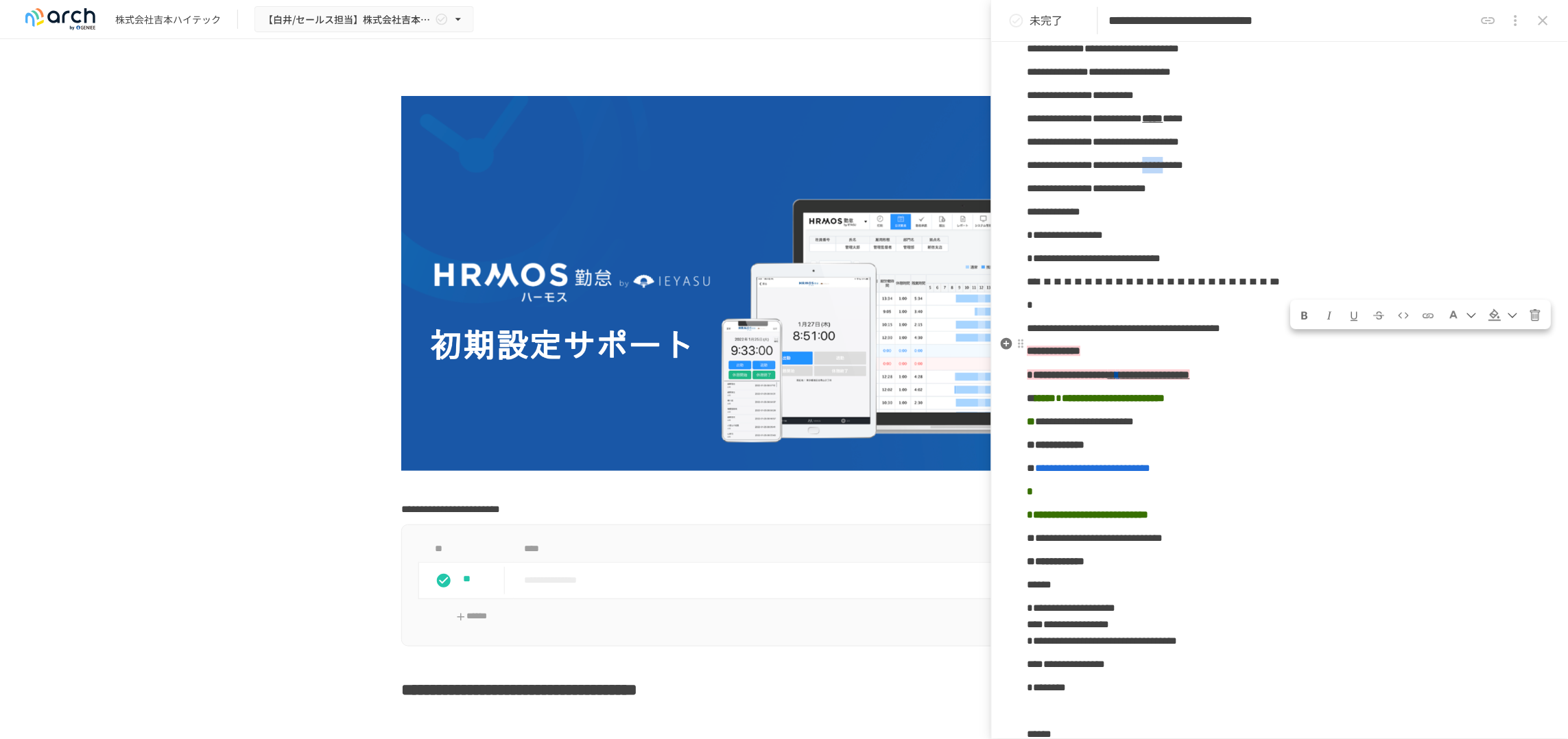 drag, startPoint x: 1296, startPoint y: 355, endPoint x: 1344, endPoint y: 359, distance: 48.16638 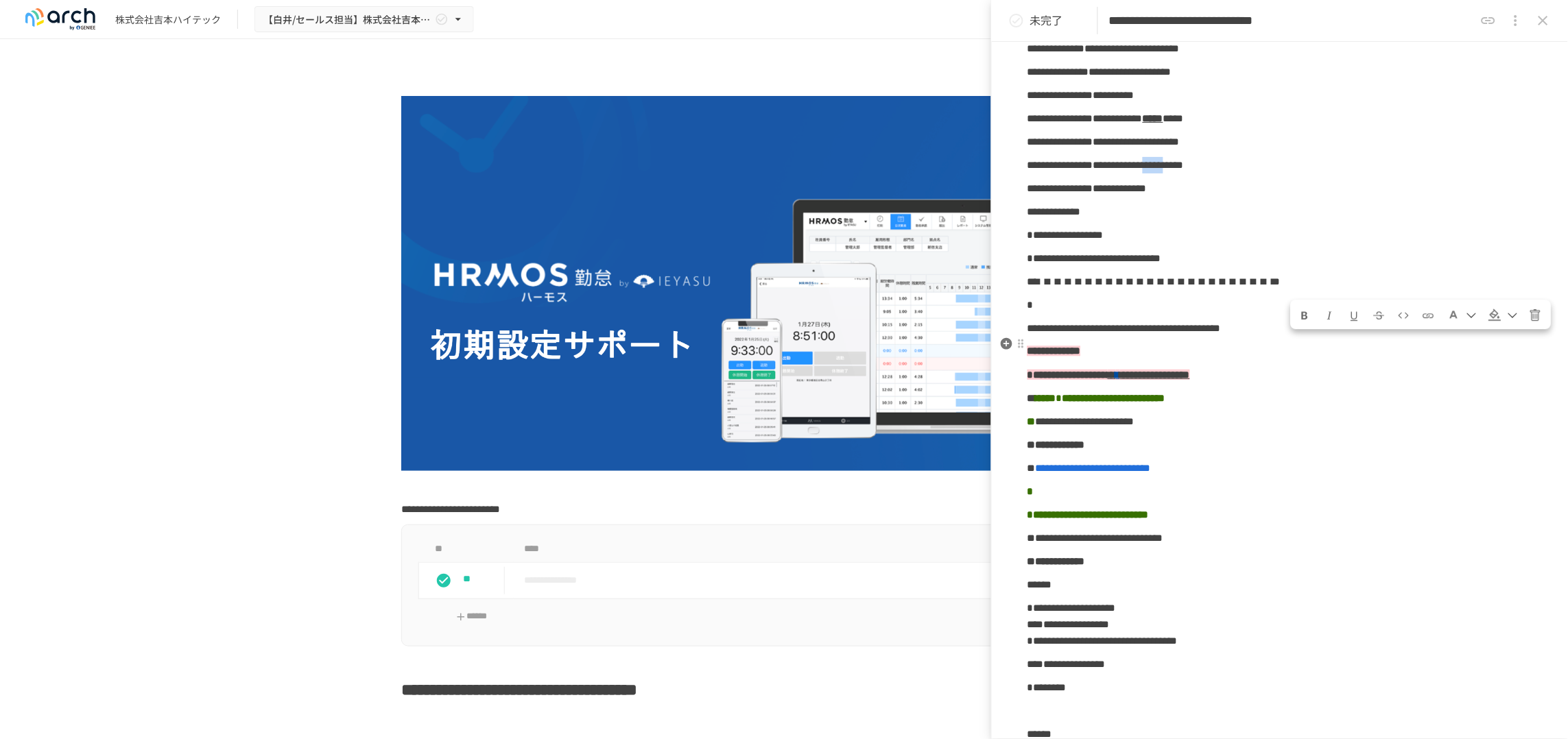 click on "**********" at bounding box center [1106, 165] 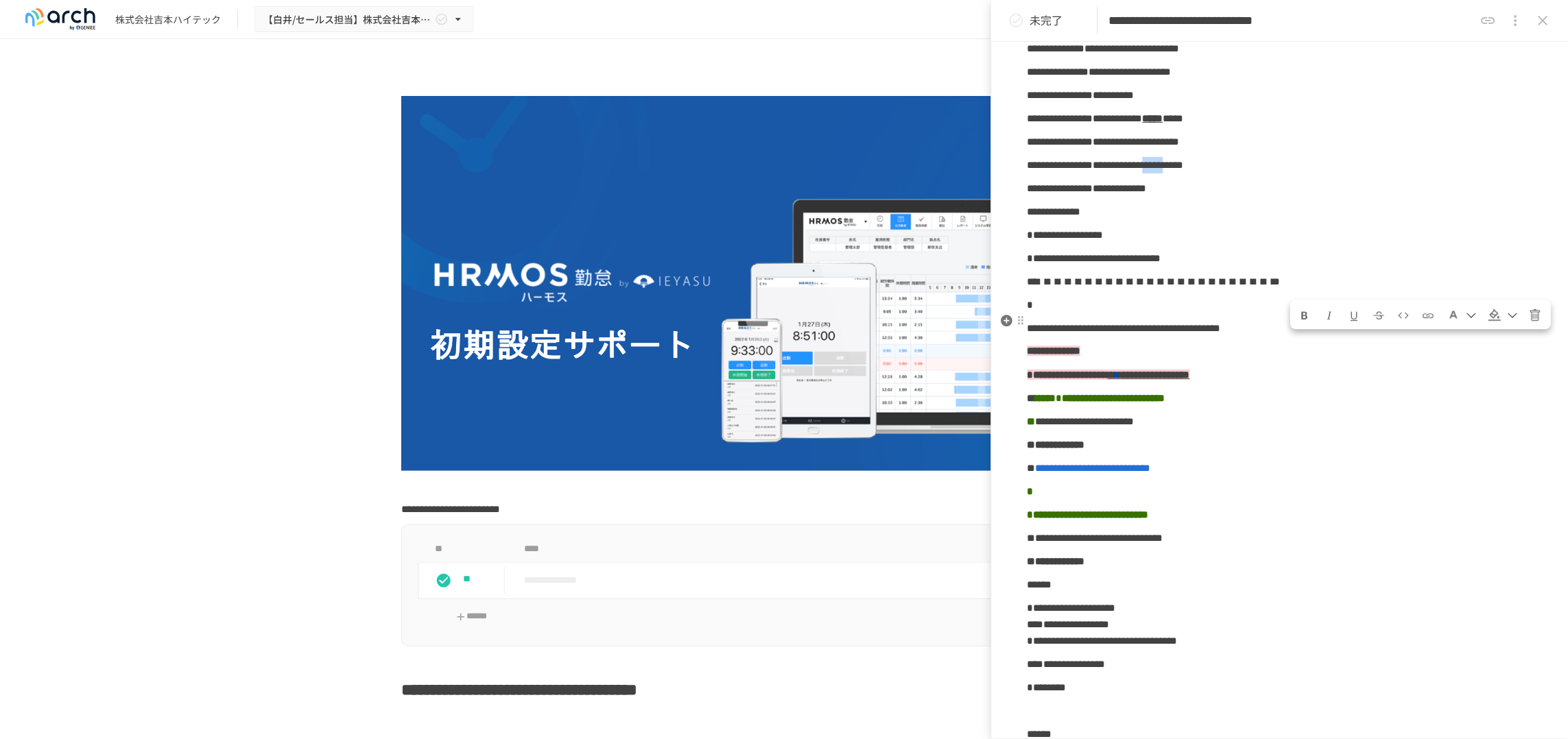 click at bounding box center [1355, 316] 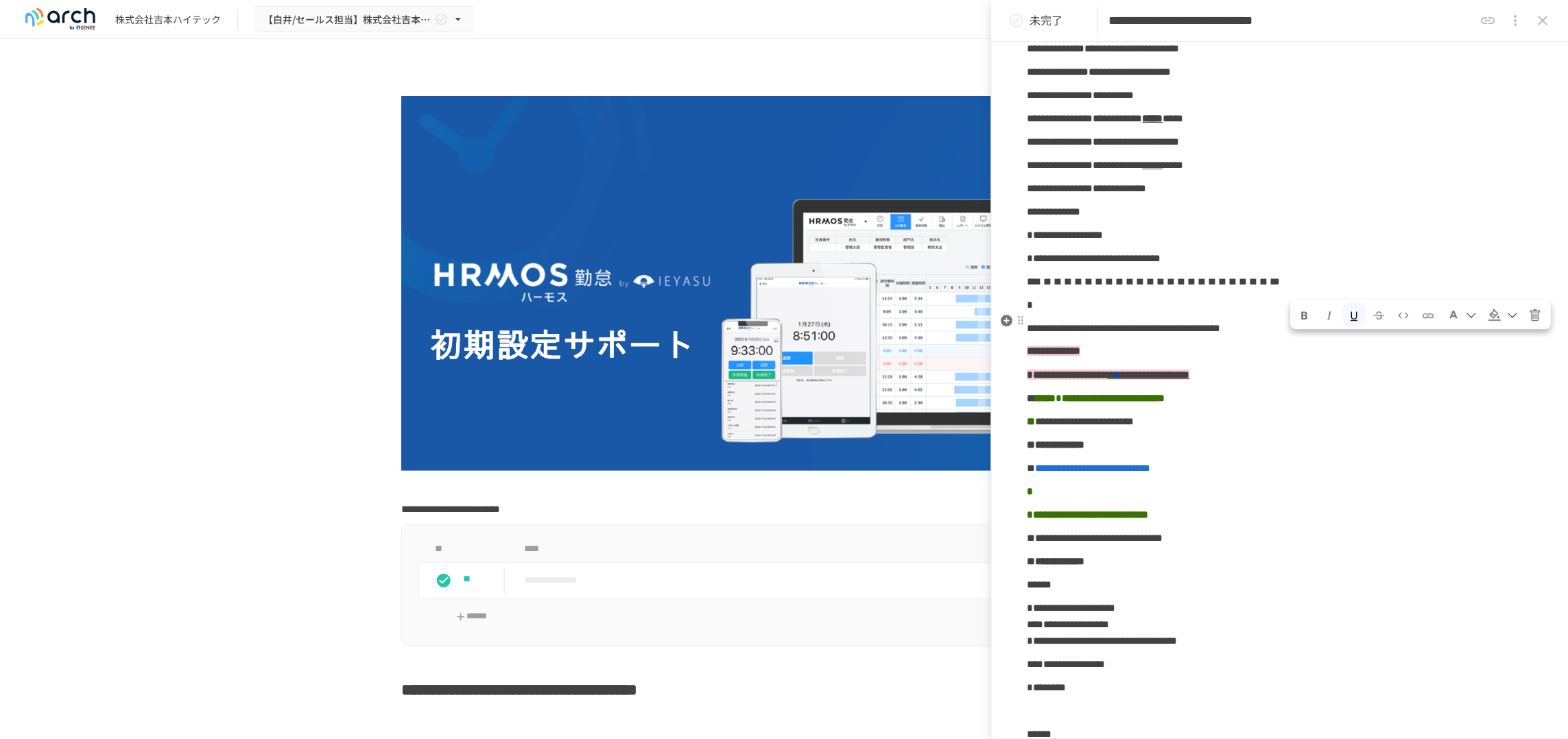 click at bounding box center (1305, 316) 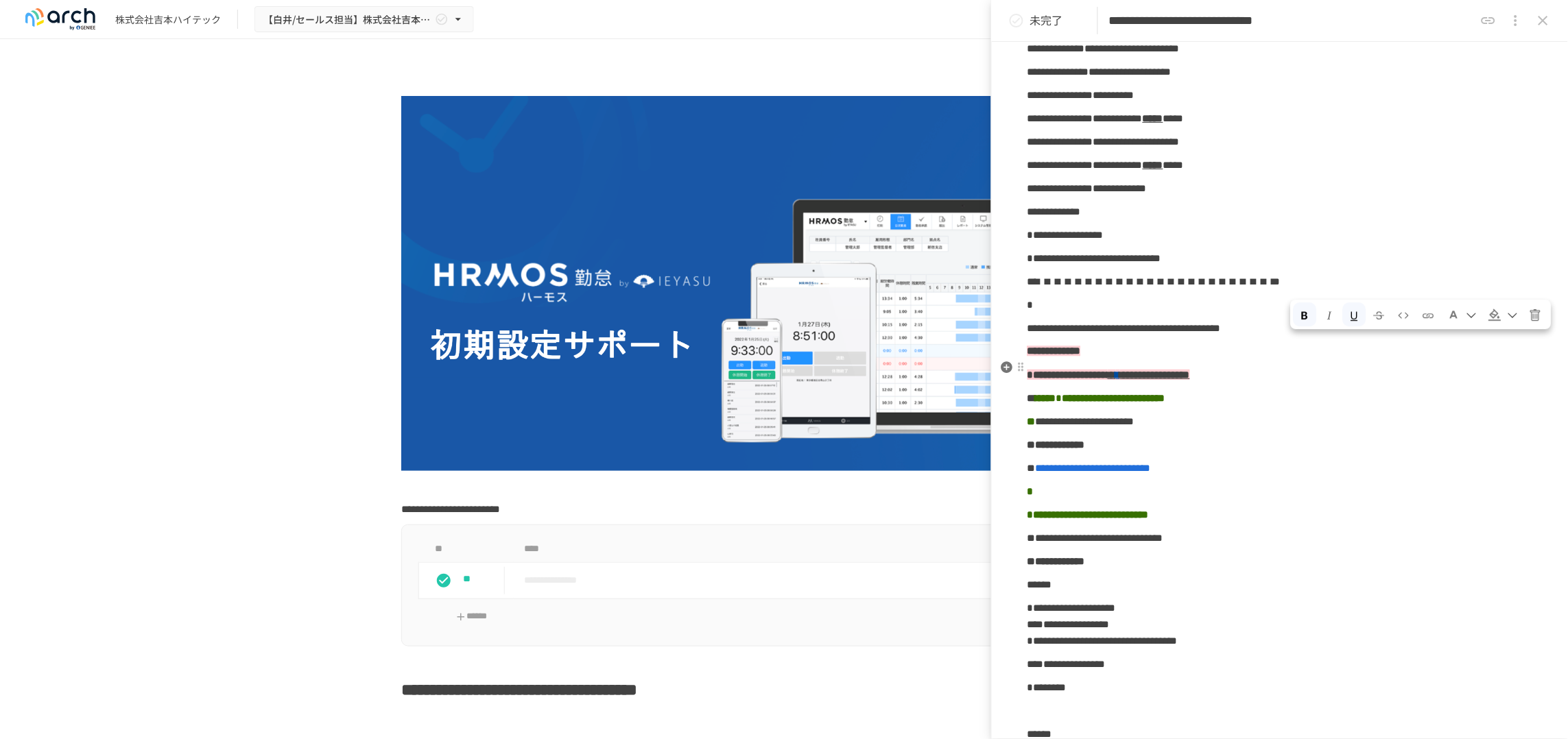 click on "**********" at bounding box center [1280, 189] 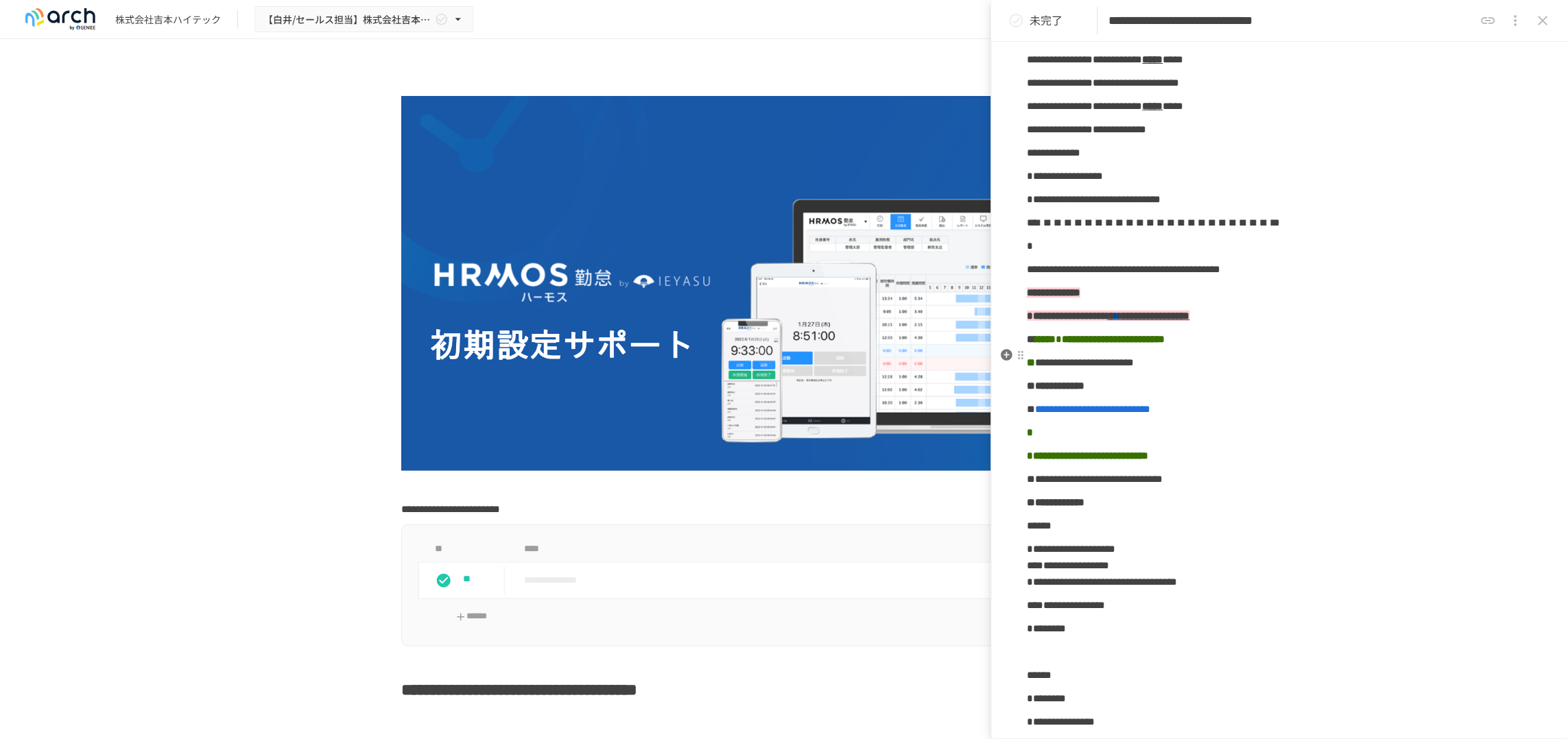 scroll, scrollTop: 943, scrollLeft: 0, axis: vertical 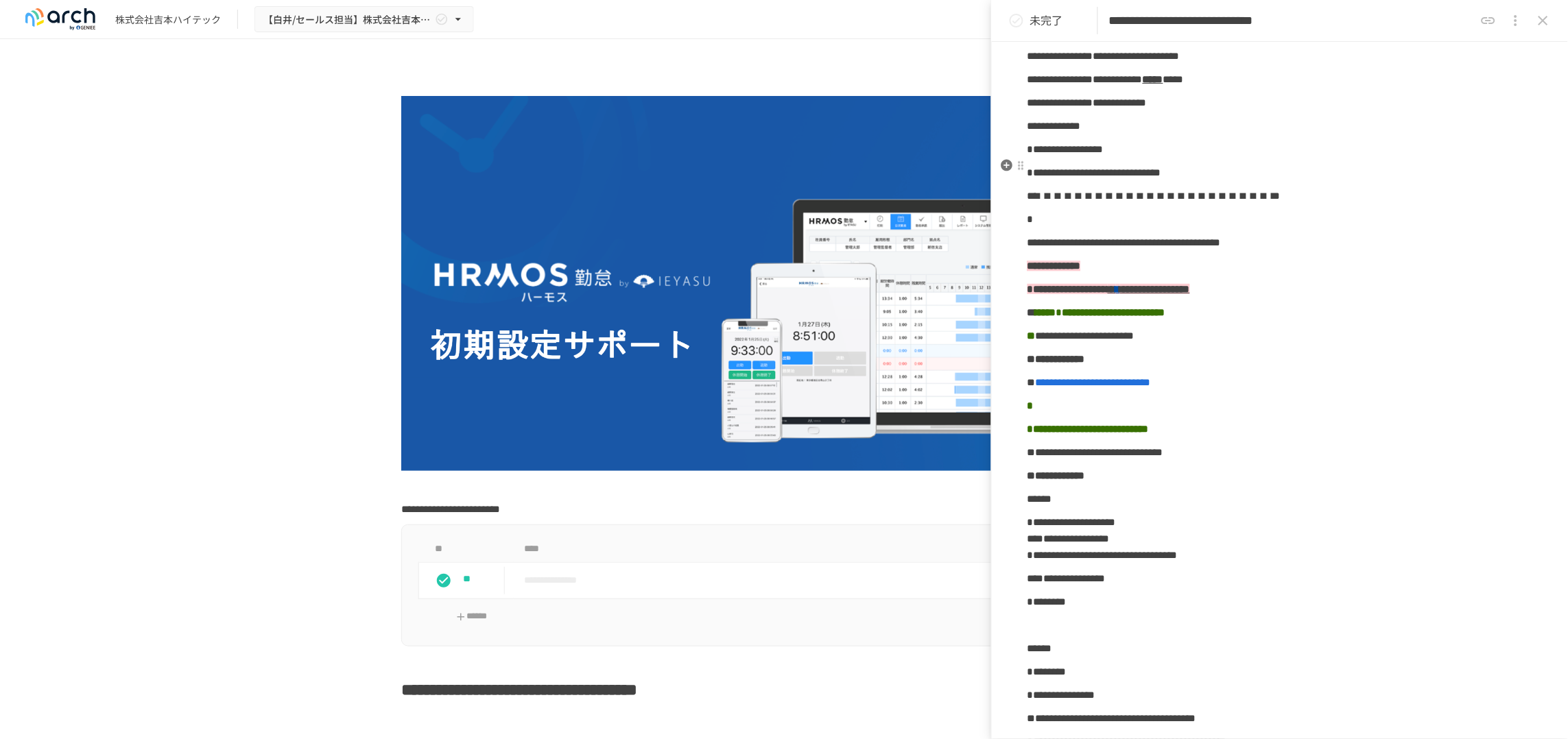 click on "**********" at bounding box center (1280, -14) 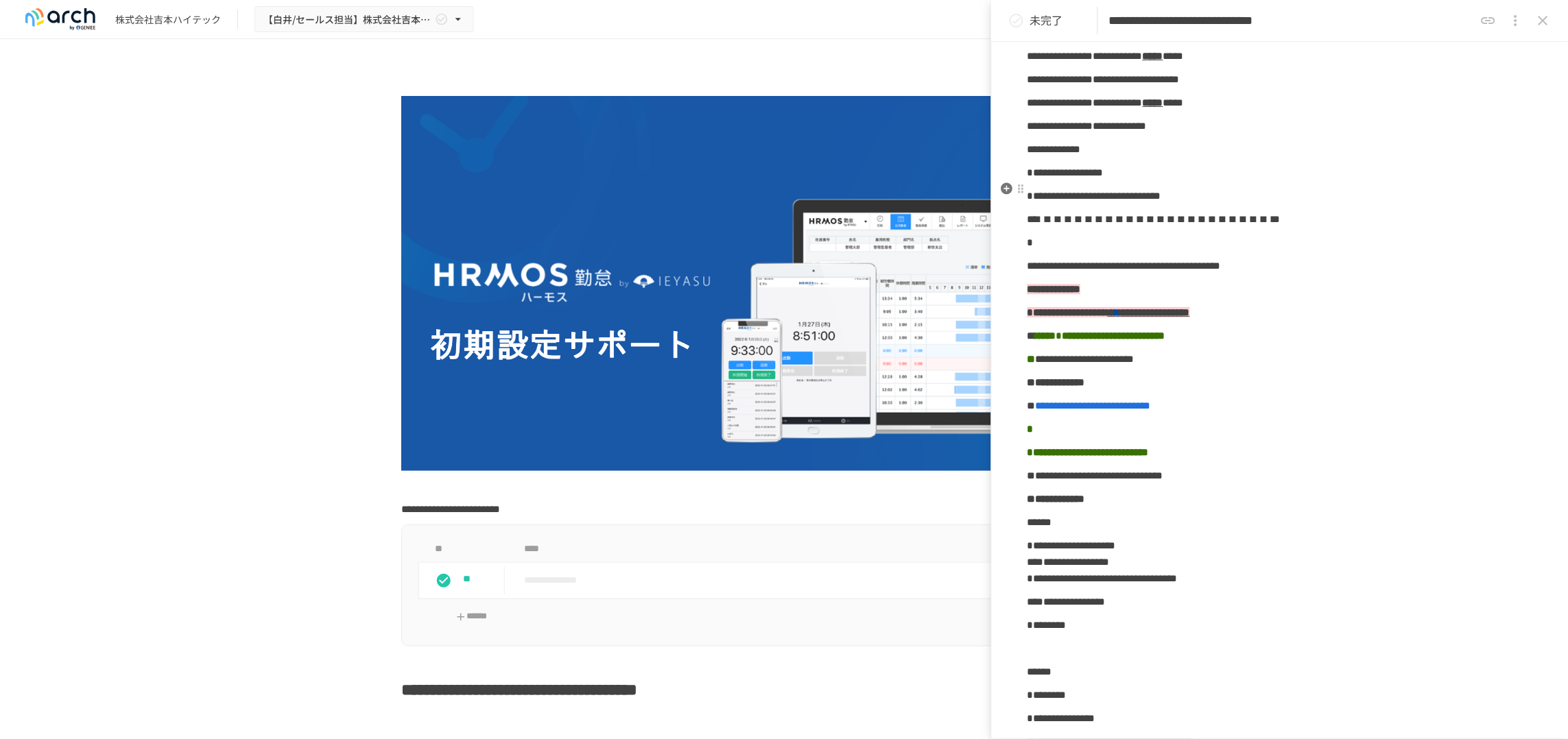 click on "**********" at bounding box center (1112, 9) 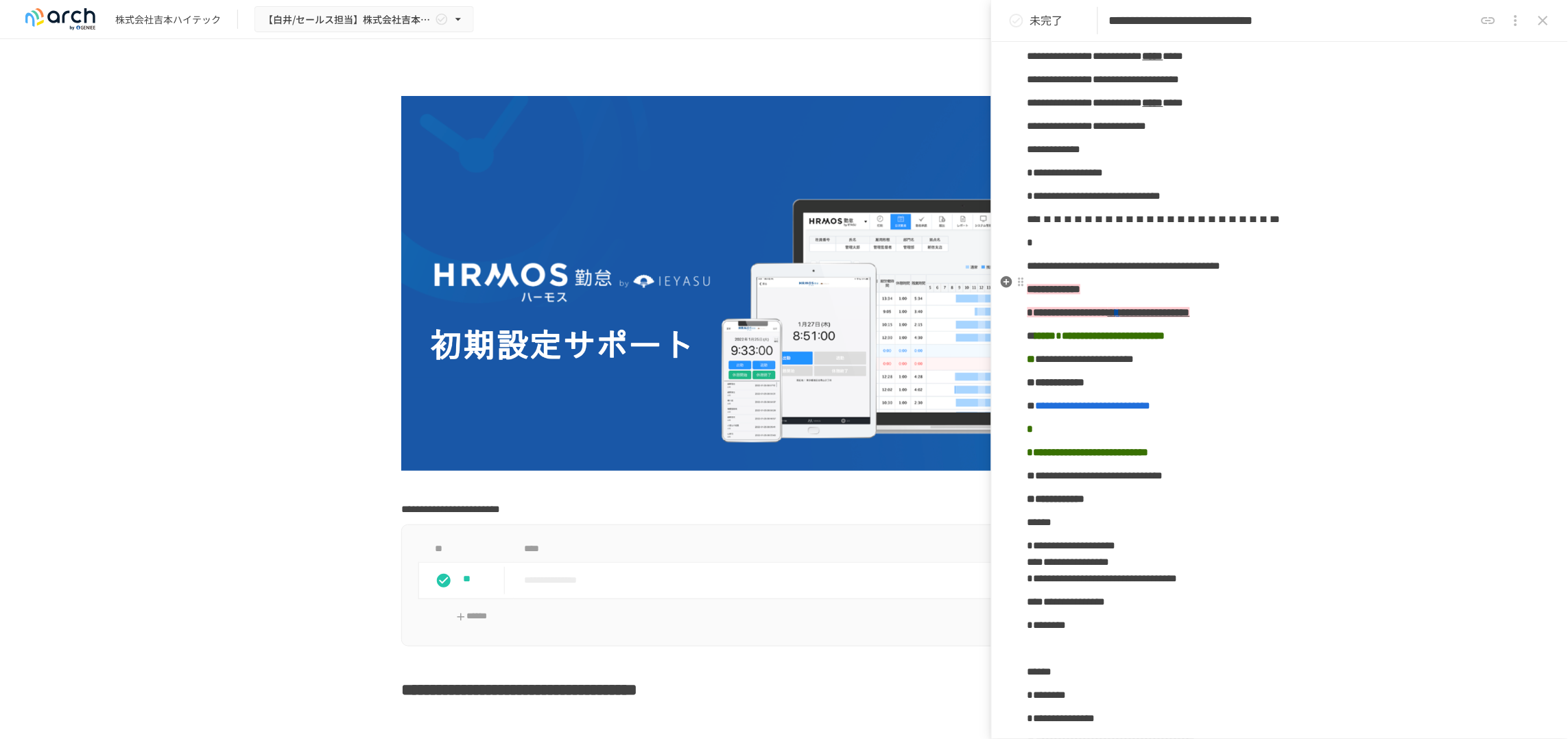scroll, scrollTop: 1028, scrollLeft: 0, axis: vertical 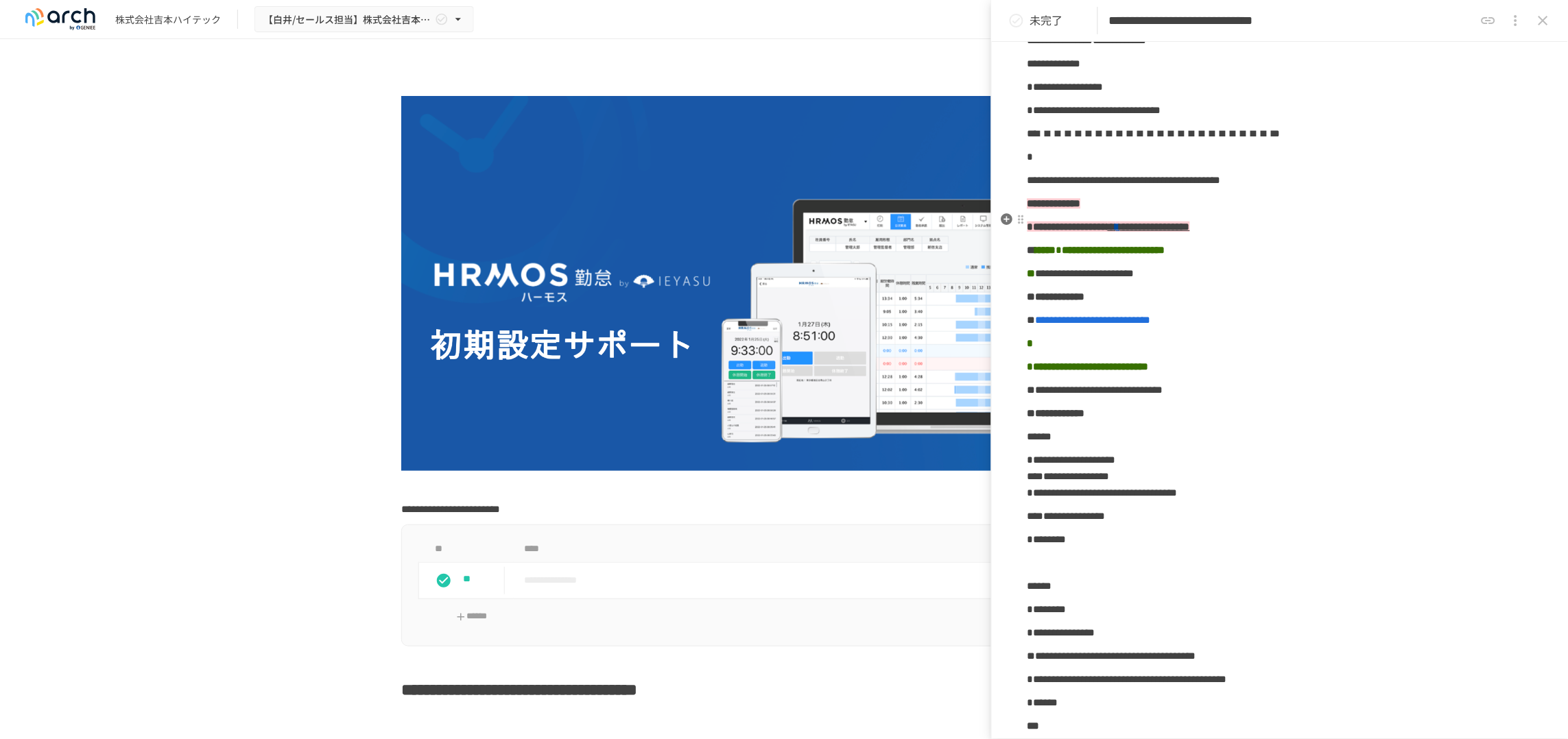click on "**********" at bounding box center (1087, 40) 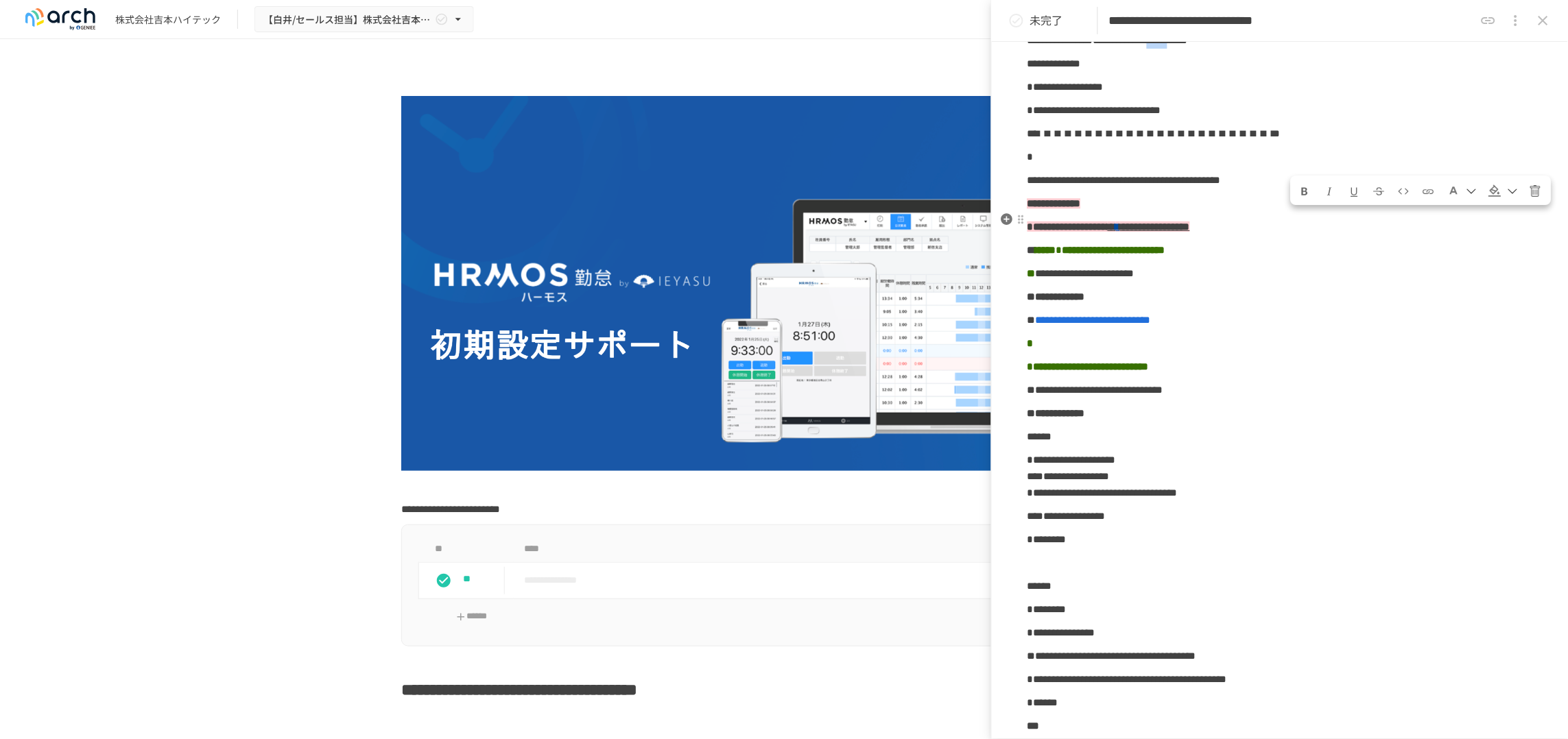 drag, startPoint x: 1299, startPoint y: 232, endPoint x: 1352, endPoint y: 234, distance: 53.03772 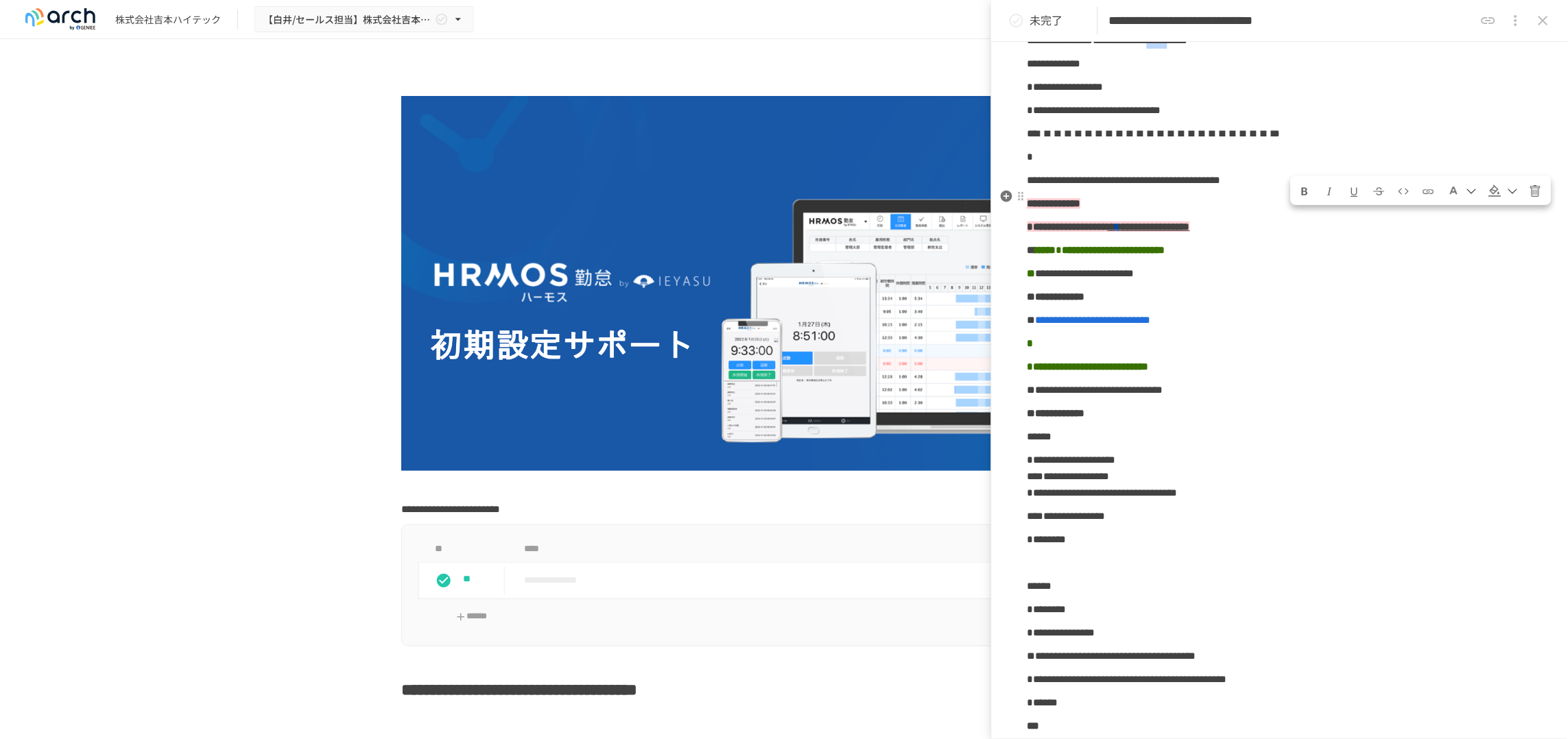 click at bounding box center [1305, 191] 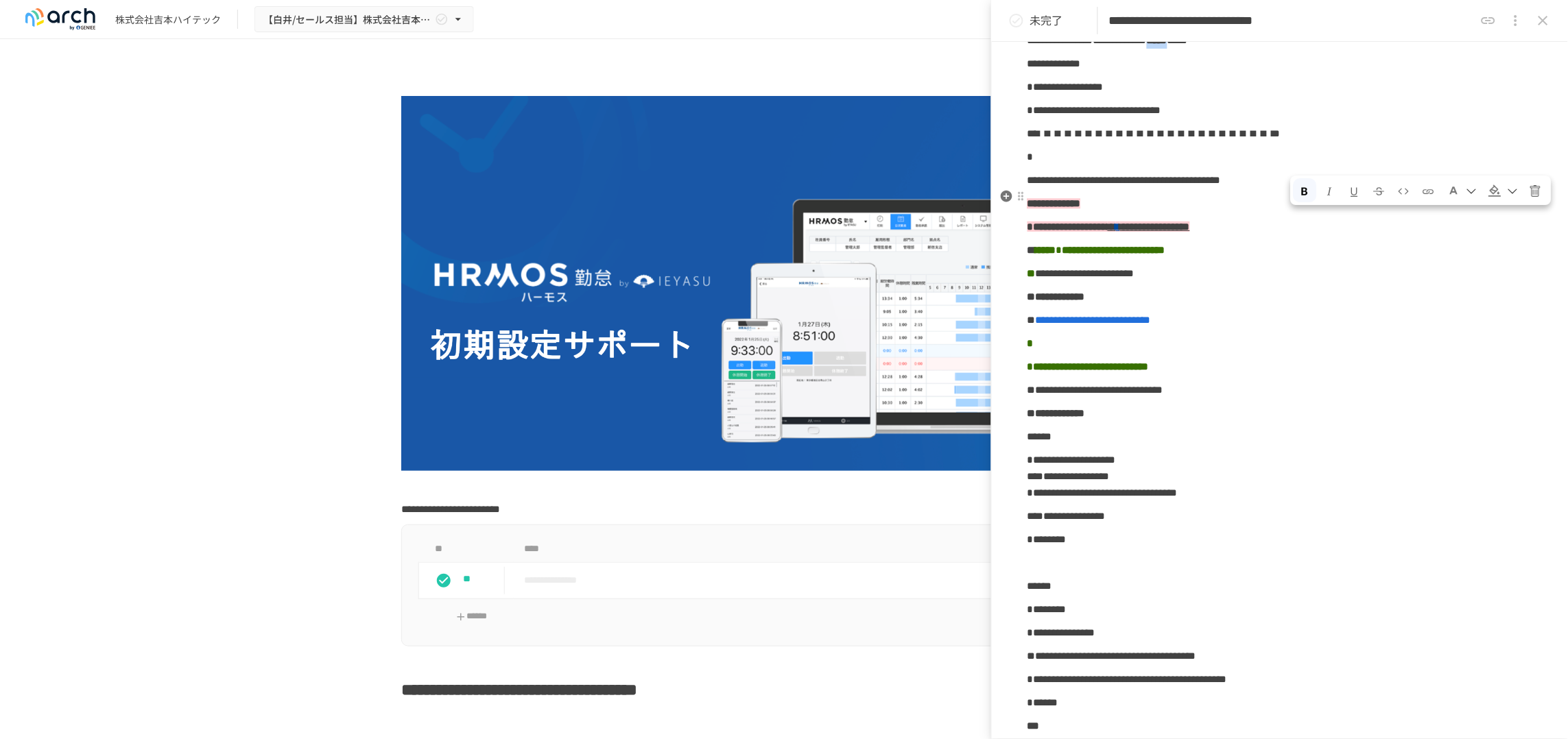 click at bounding box center (1355, 191) 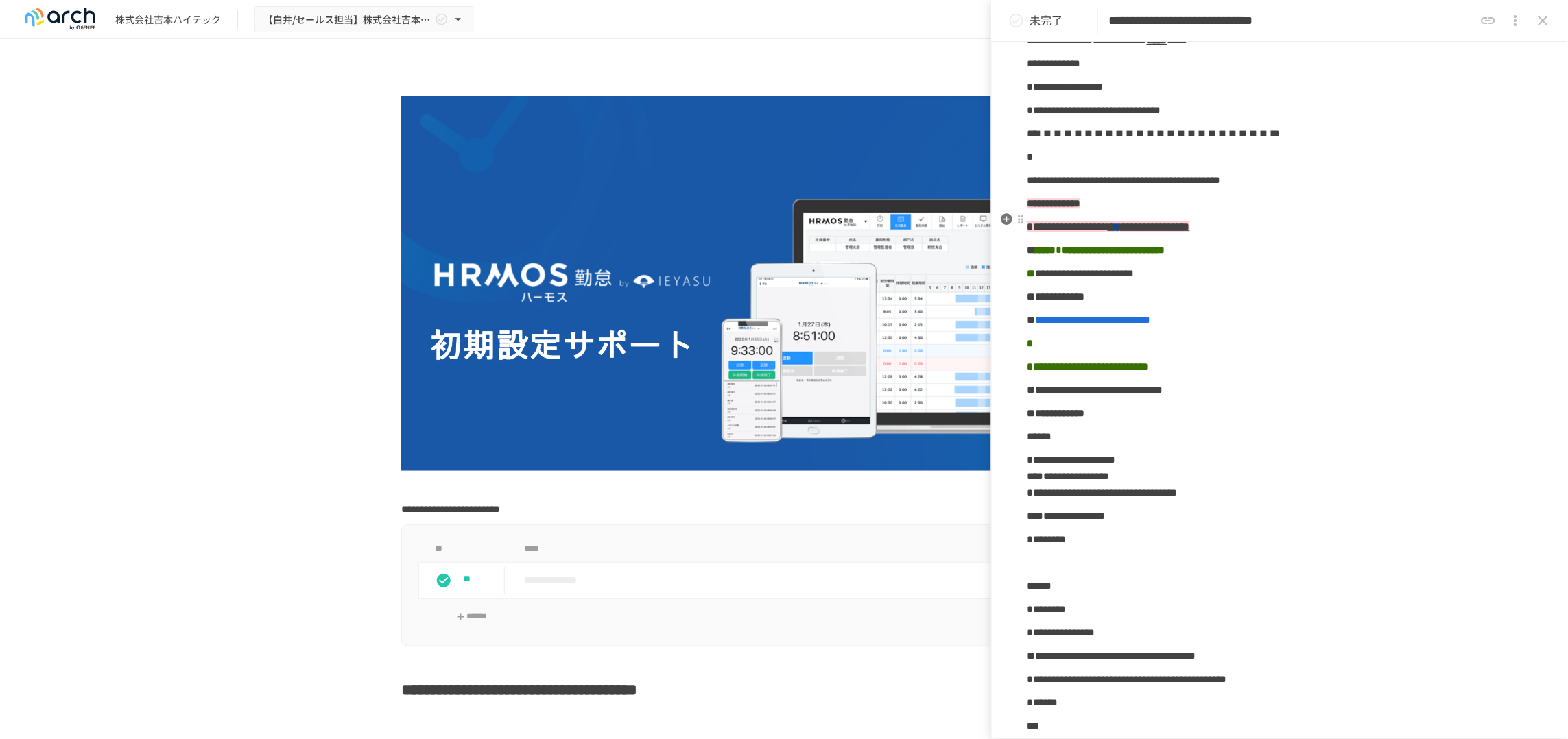 click on "**********" at bounding box center (1280, 40) 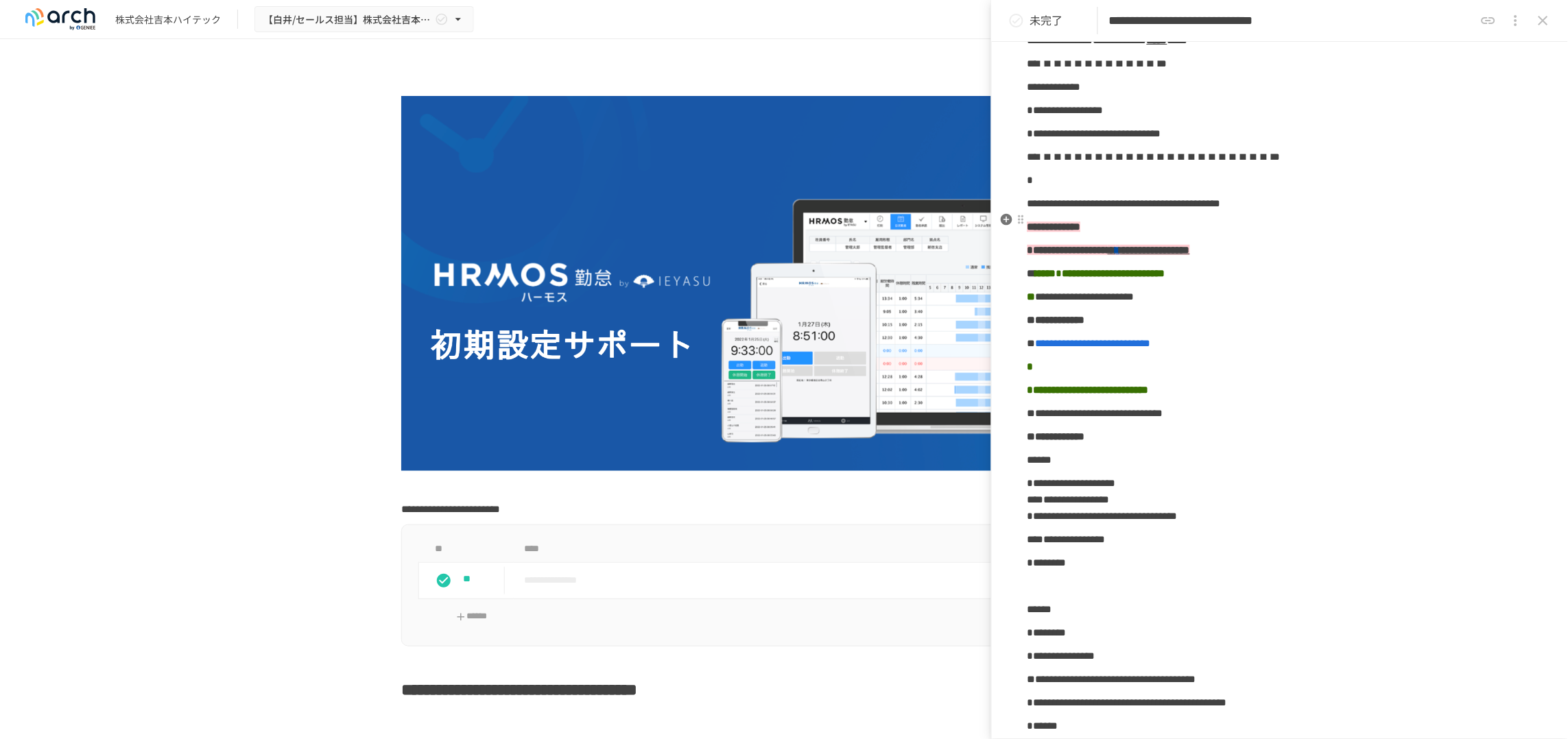 click on "**********" at bounding box center [1280, 40] 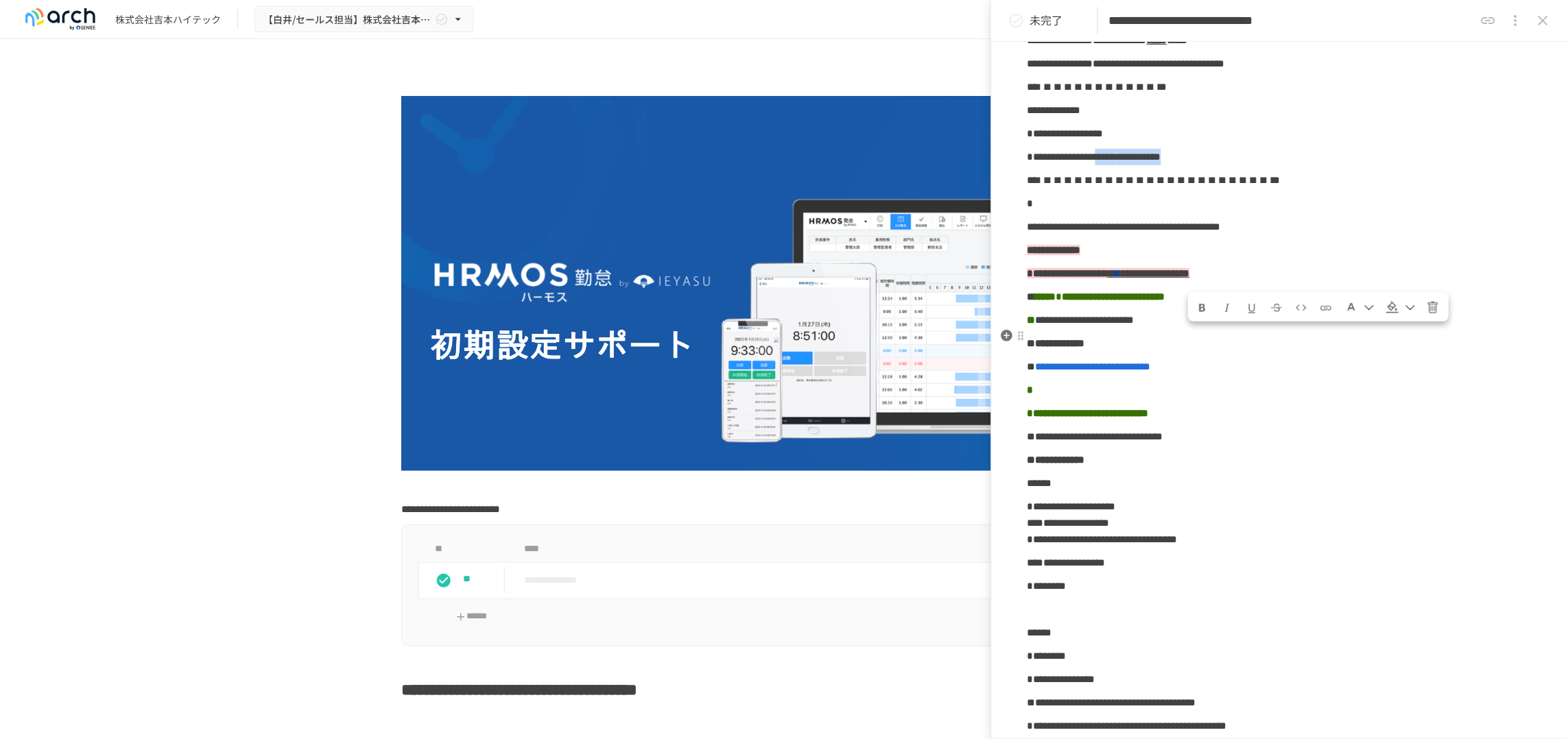 drag, startPoint x: 1316, startPoint y: 348, endPoint x: 1193, endPoint y: 346, distance: 123.01626 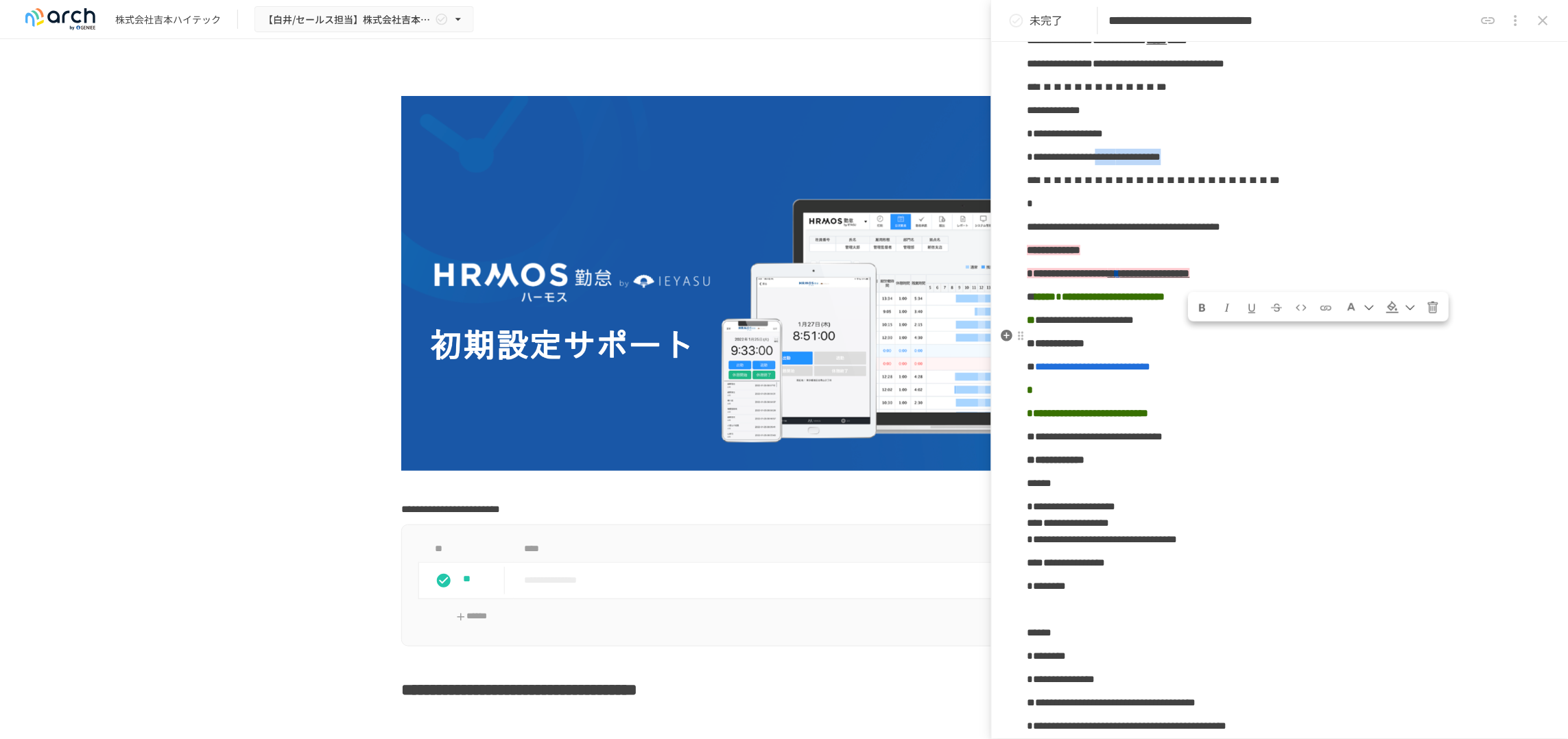 click on "**********" at bounding box center (1280, 157) 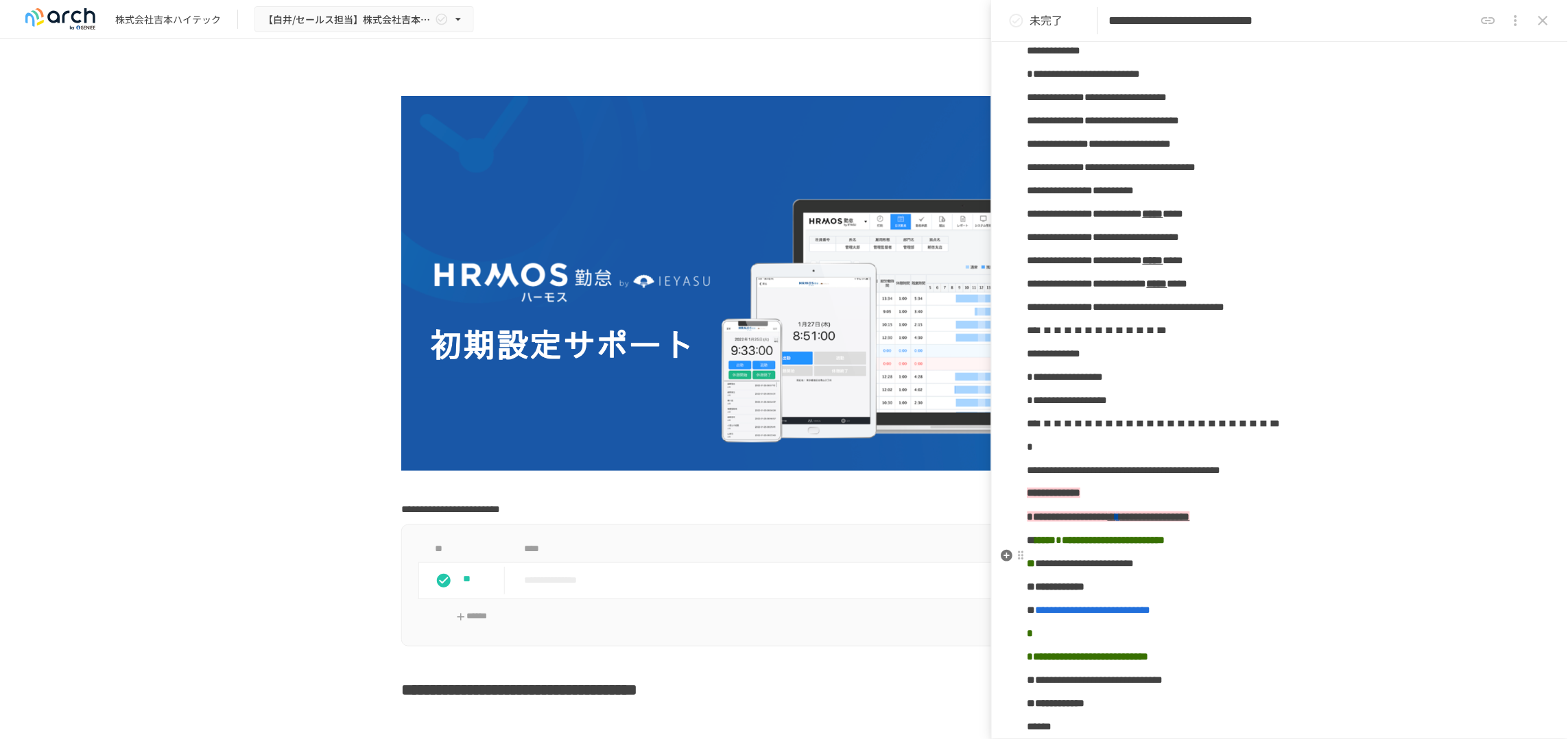 scroll, scrollTop: 771, scrollLeft: 0, axis: vertical 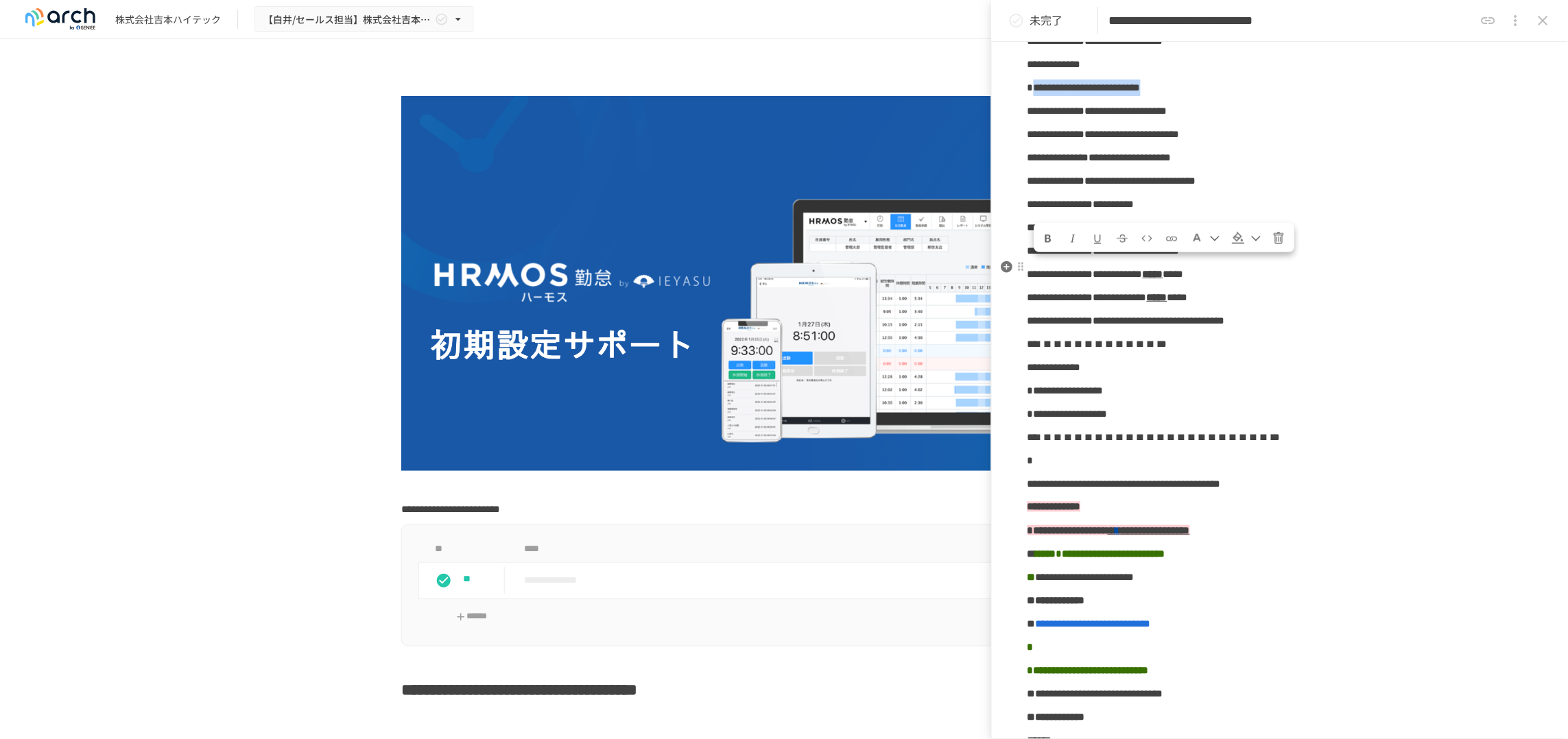 drag, startPoint x: 1283, startPoint y: 279, endPoint x: 1040, endPoint y: 276, distance: 243.01852 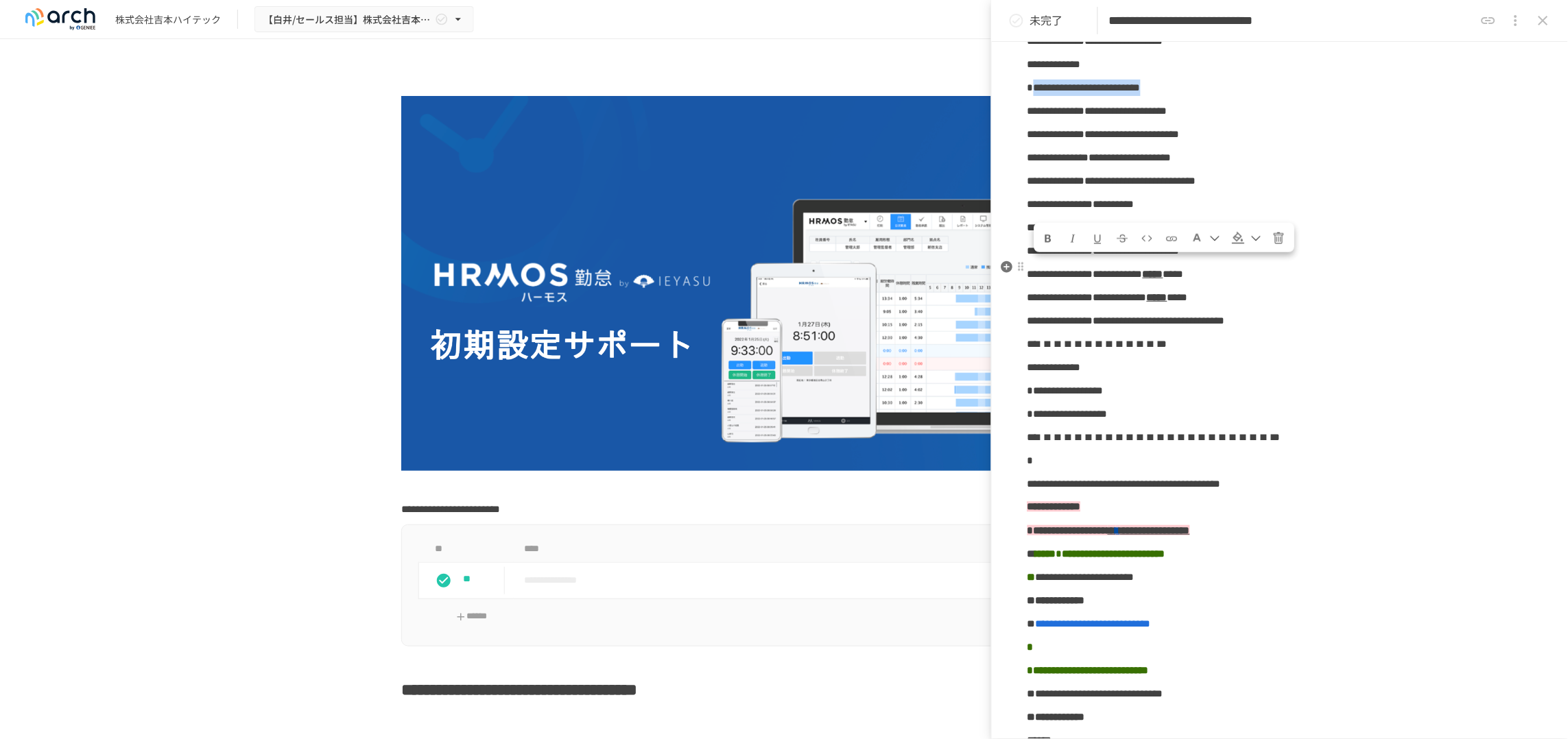 click on "**********" at bounding box center [1084, 87] 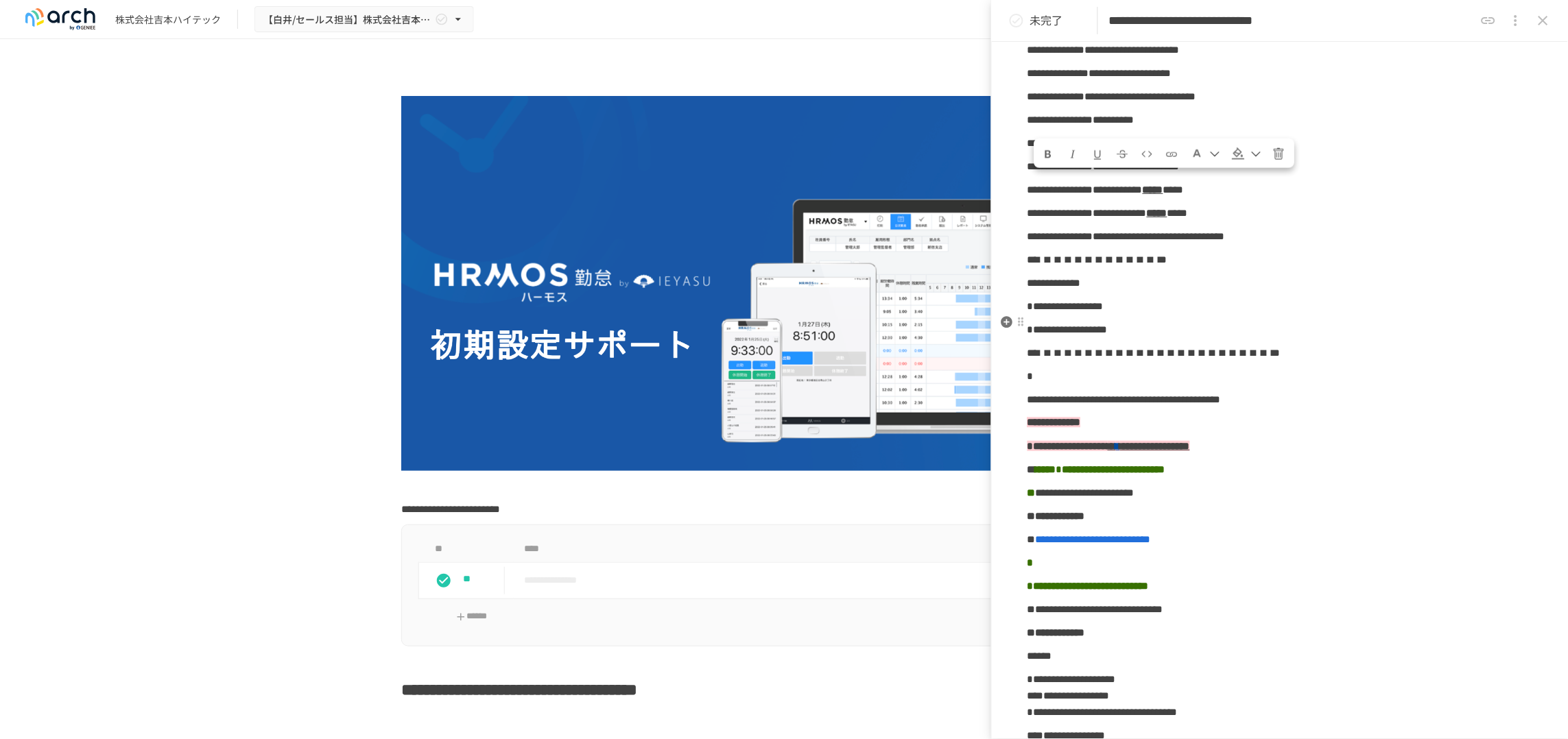 scroll, scrollTop: 857, scrollLeft: 0, axis: vertical 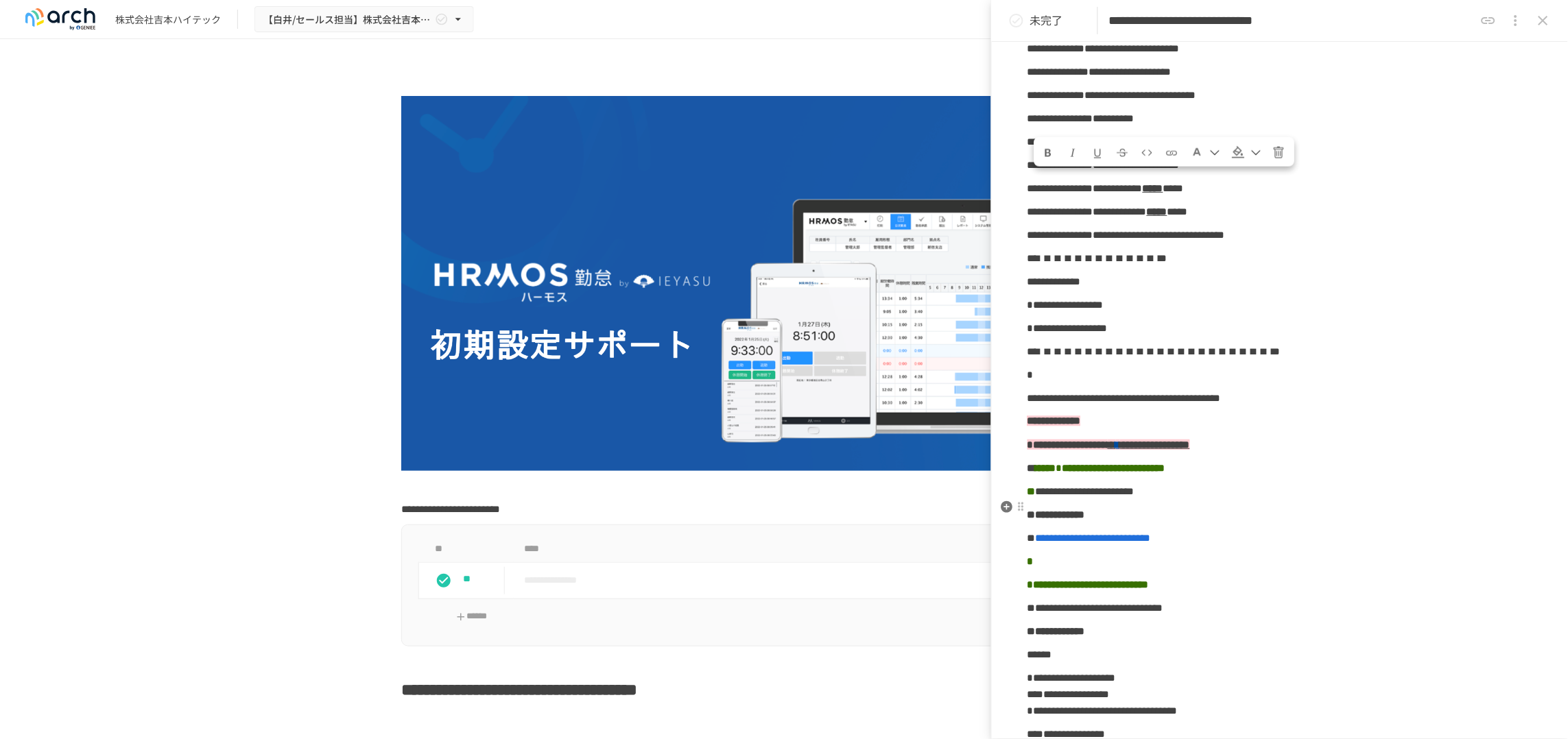 click on "********" at bounding box center [1067, 328] 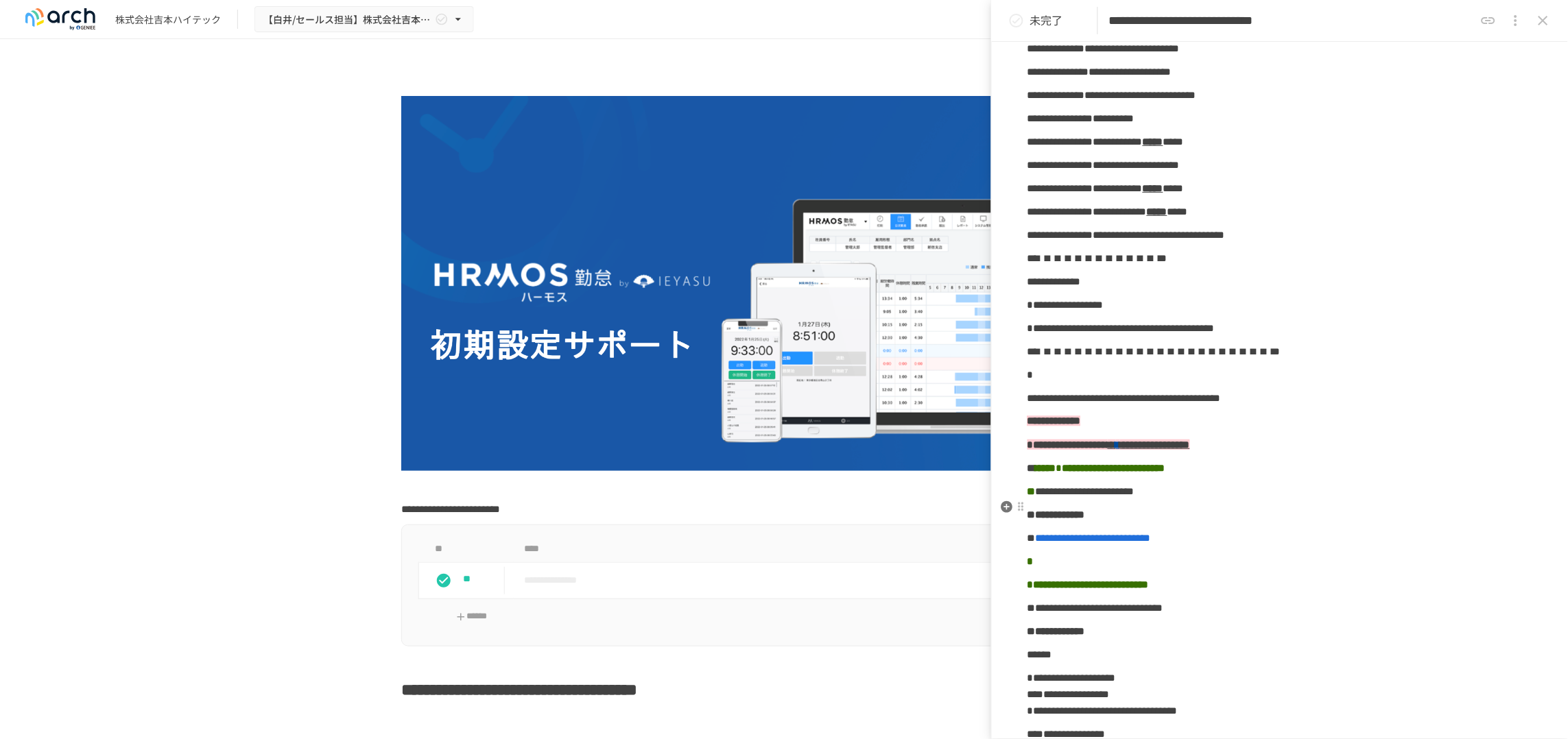 drag, startPoint x: 1318, startPoint y: 522, endPoint x: 1352, endPoint y: 529, distance: 34.7131 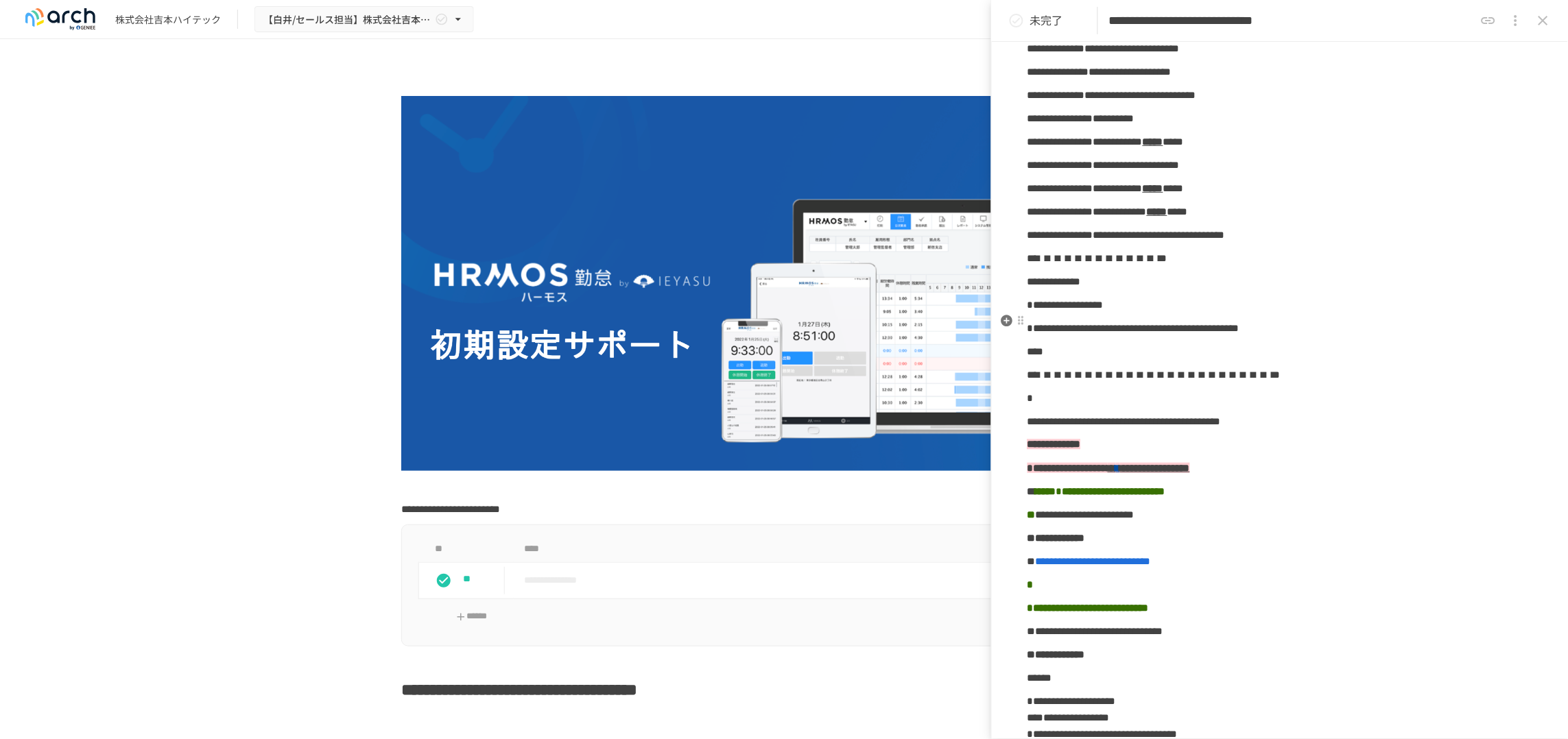click on "**********" at bounding box center [1085, 141] 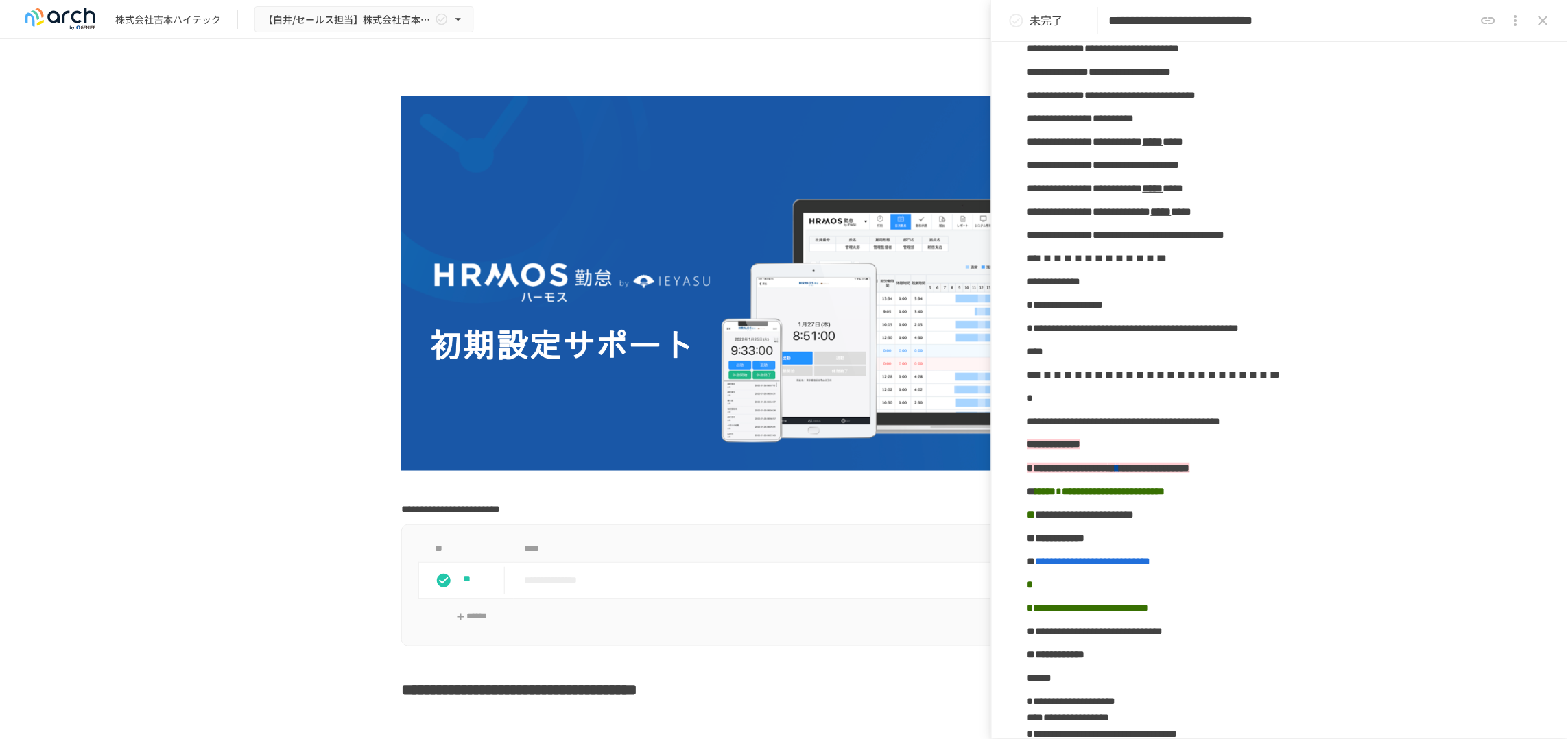 click on "**********" at bounding box center (1085, 188) 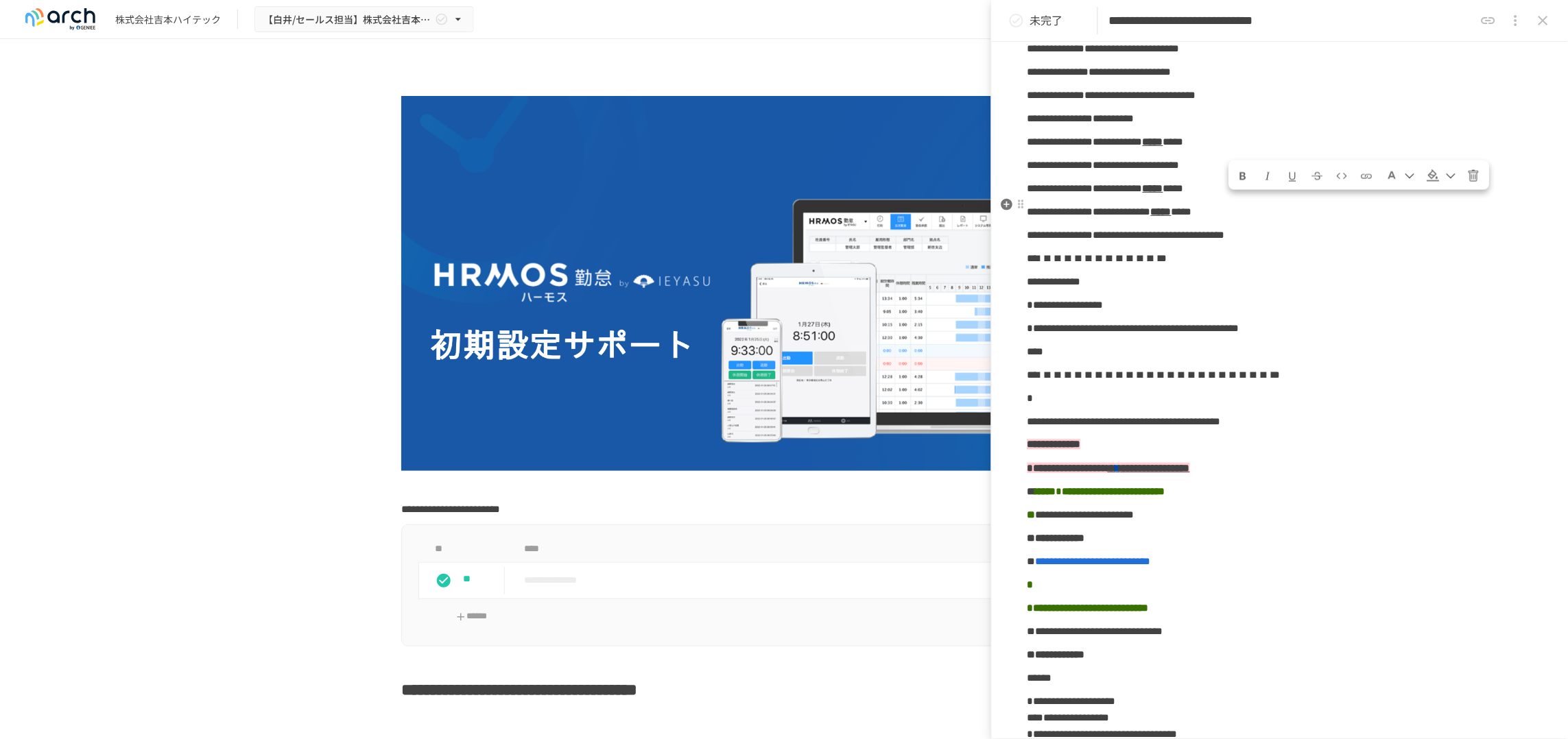 drag, startPoint x: 1235, startPoint y: 217, endPoint x: 1357, endPoint y: 221, distance: 122.06556 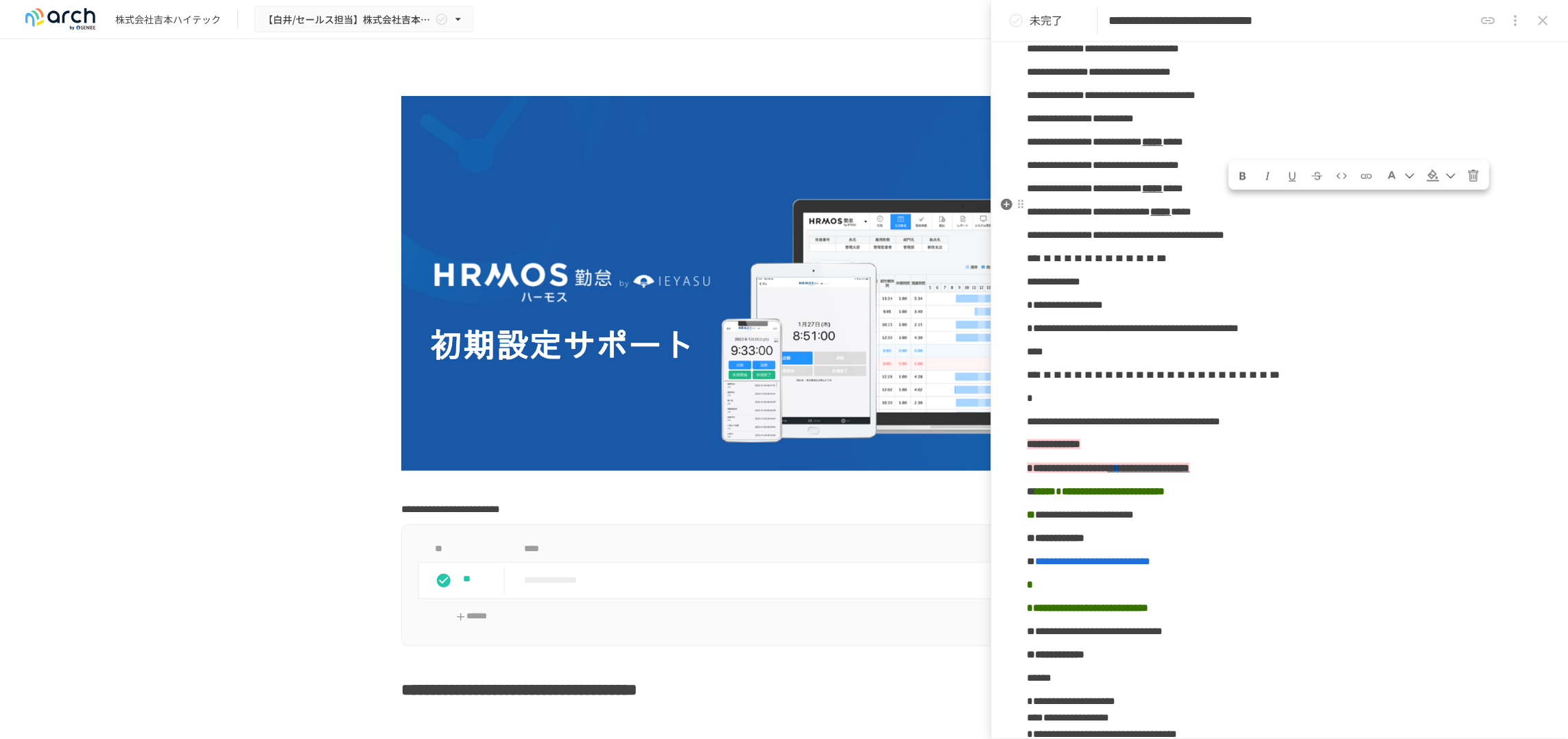 click on "**********" at bounding box center [1280, 25] 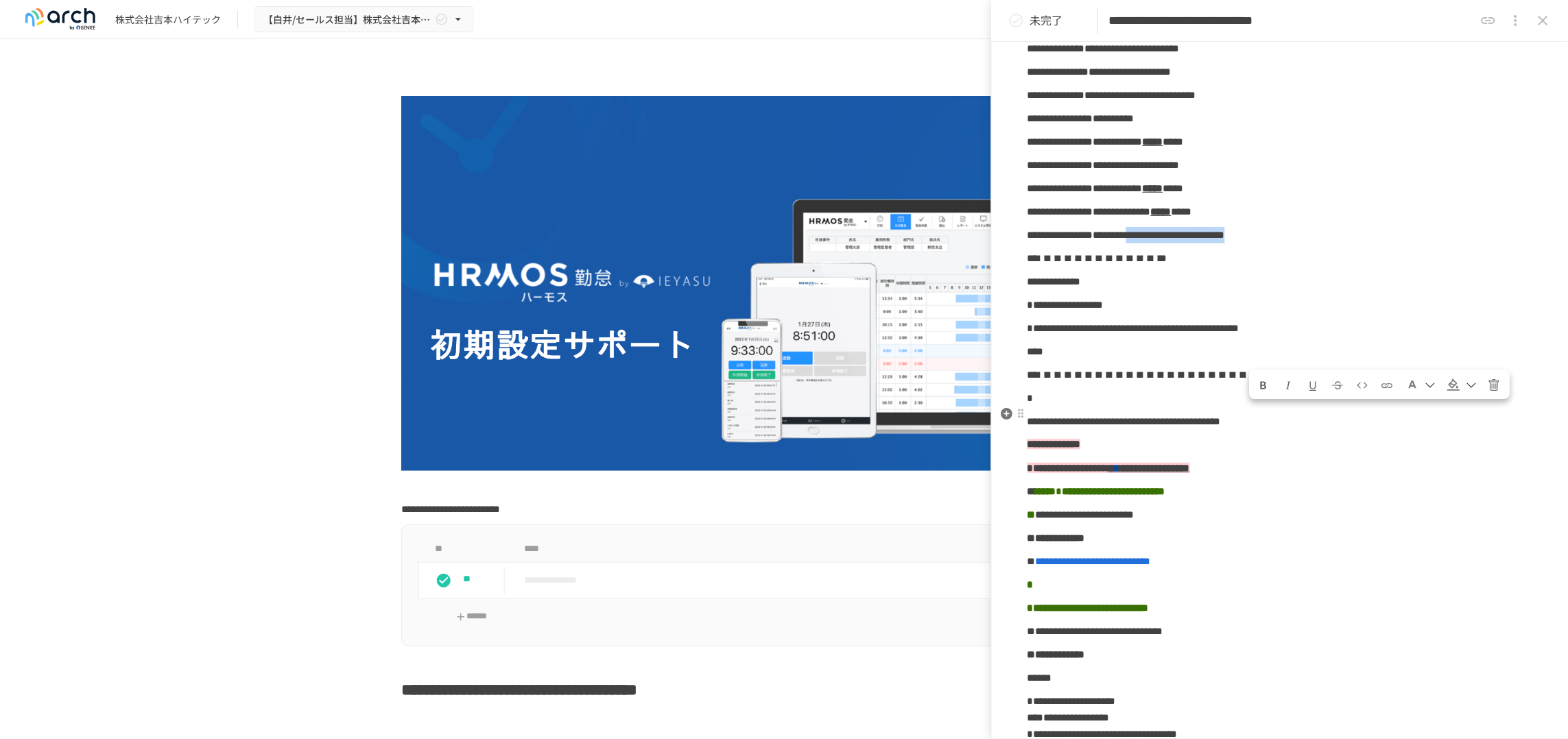 drag, startPoint x: 1255, startPoint y: 426, endPoint x: 1489, endPoint y: 426, distance: 234 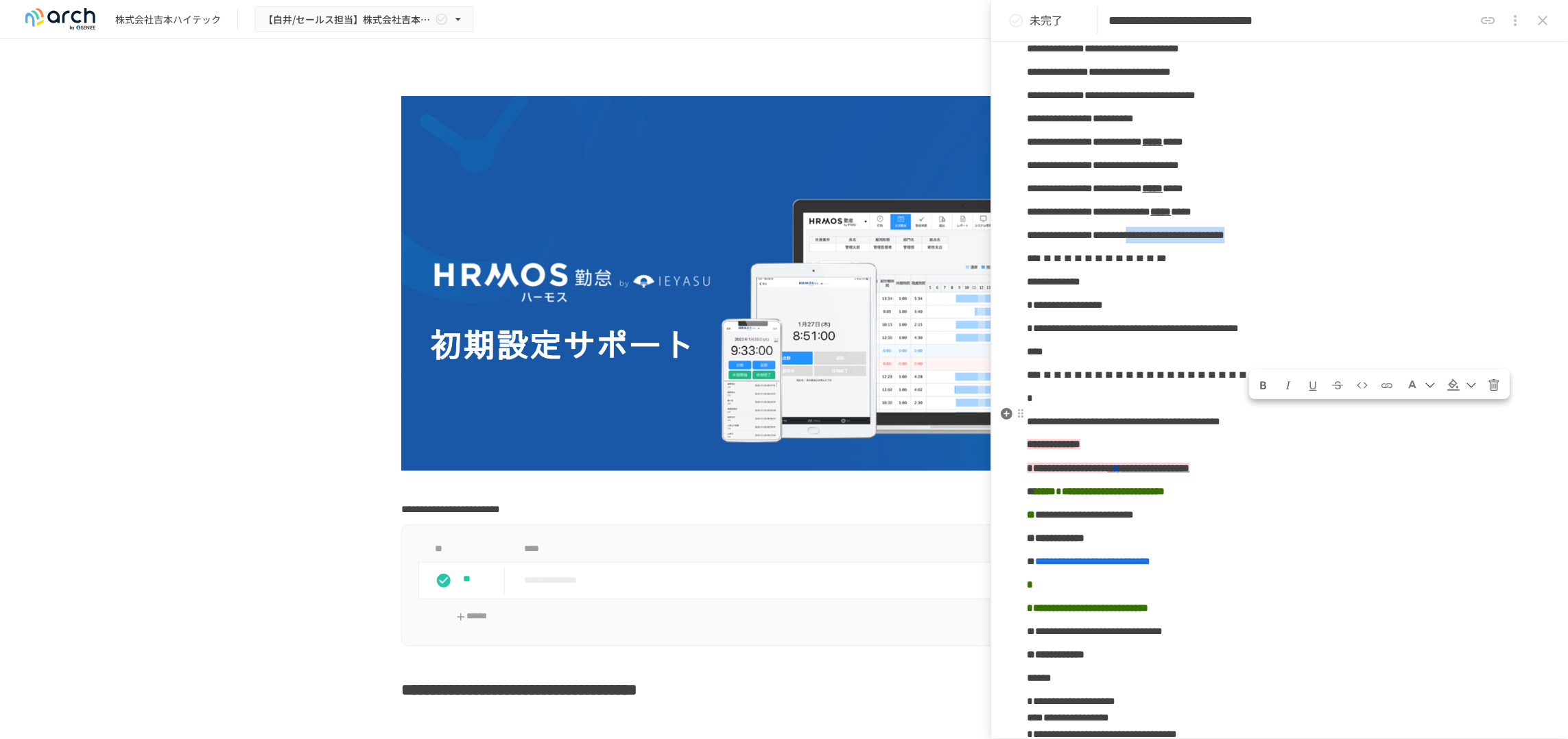 click on "**********" at bounding box center [1126, 234] 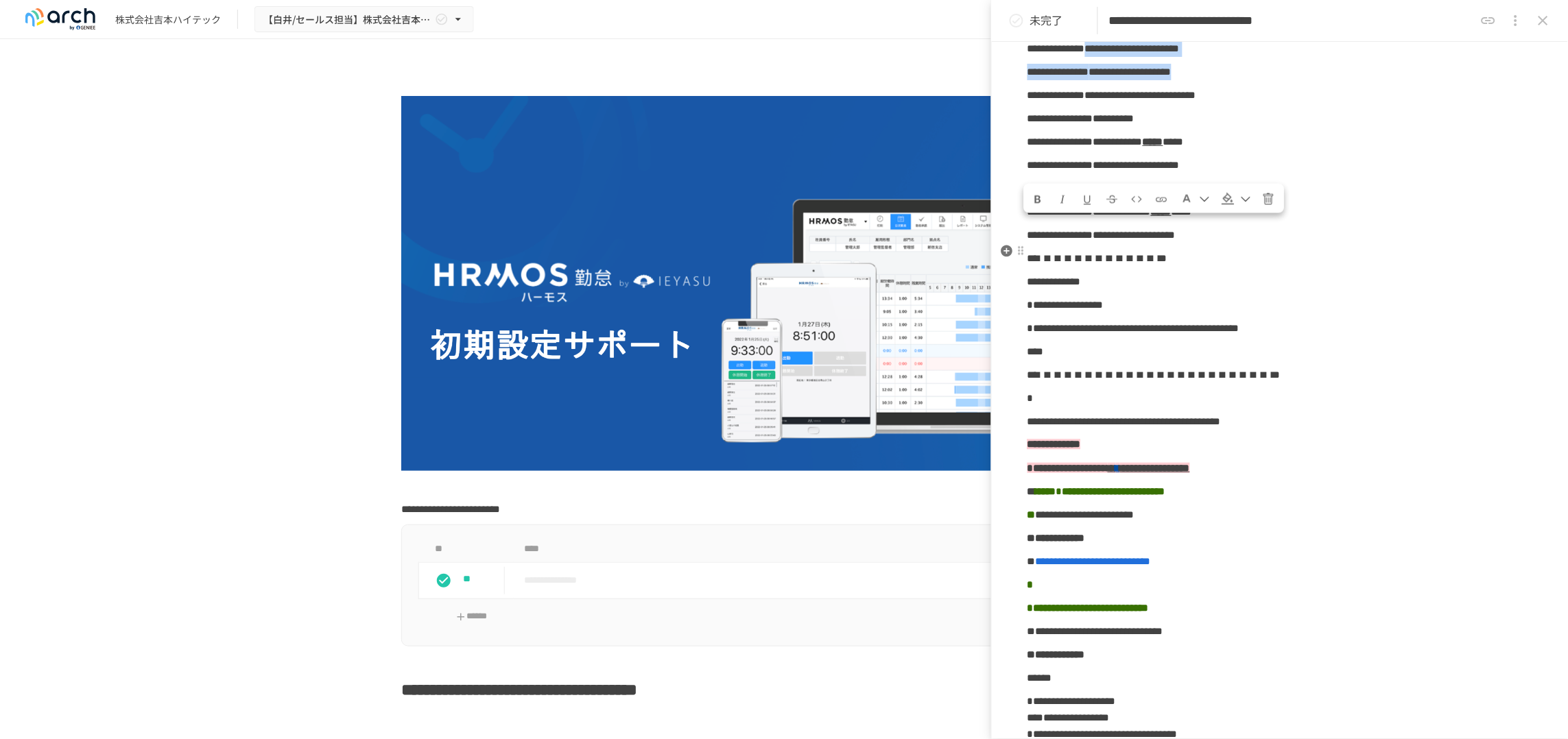 drag, startPoint x: 1174, startPoint y: 238, endPoint x: 1392, endPoint y: 258, distance: 218.91551 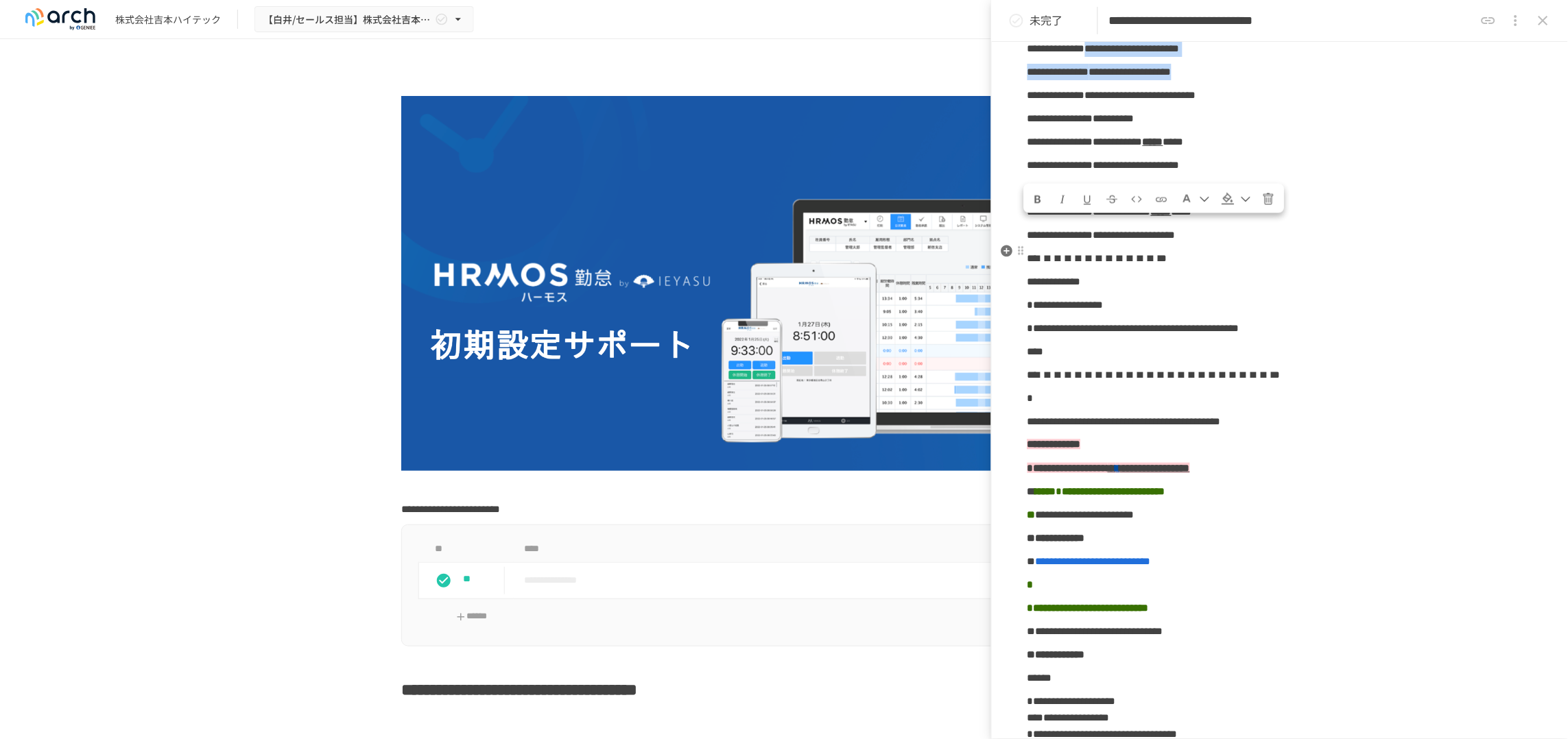 click on "**********" at bounding box center [1280, 810] 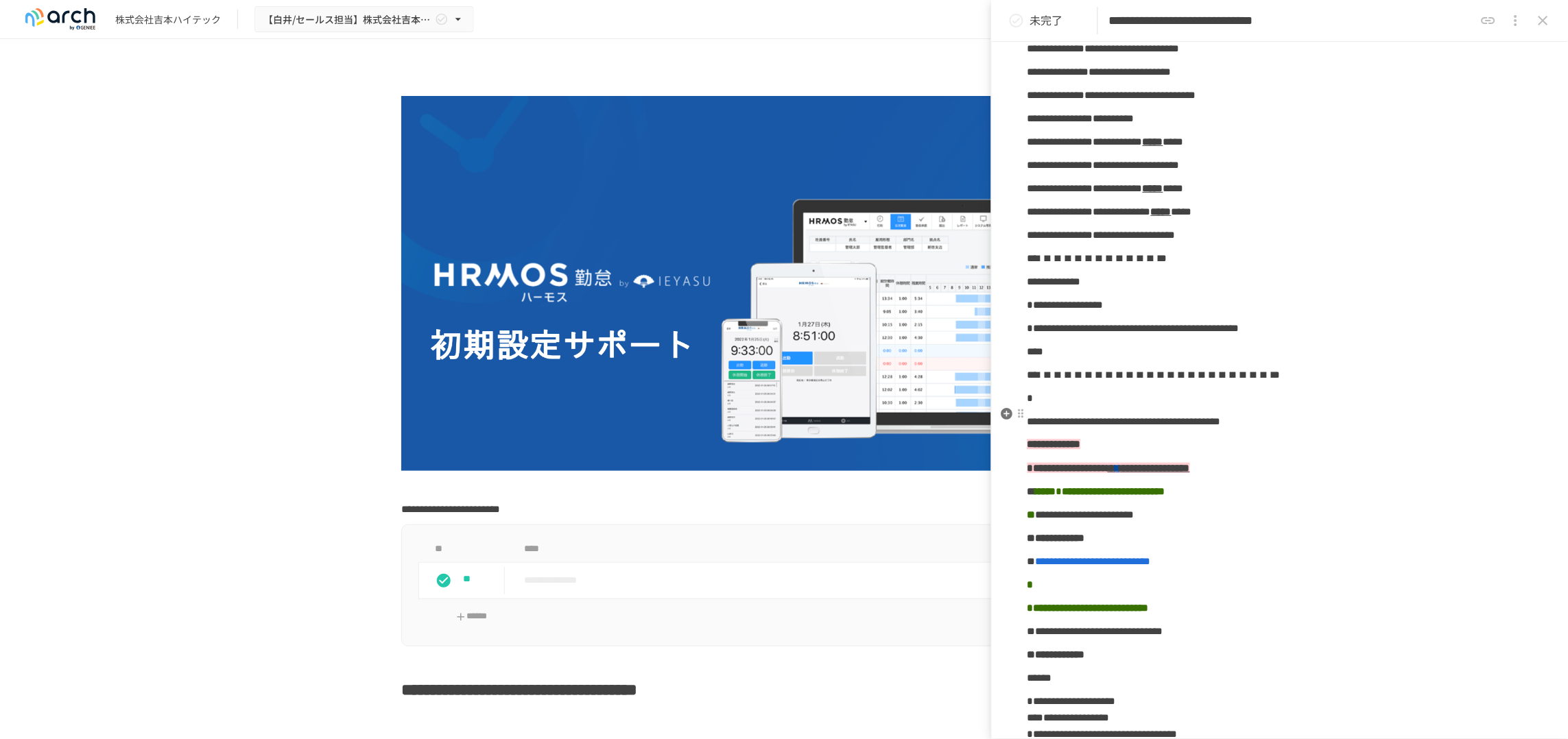 click on "**********" at bounding box center (1280, 235) 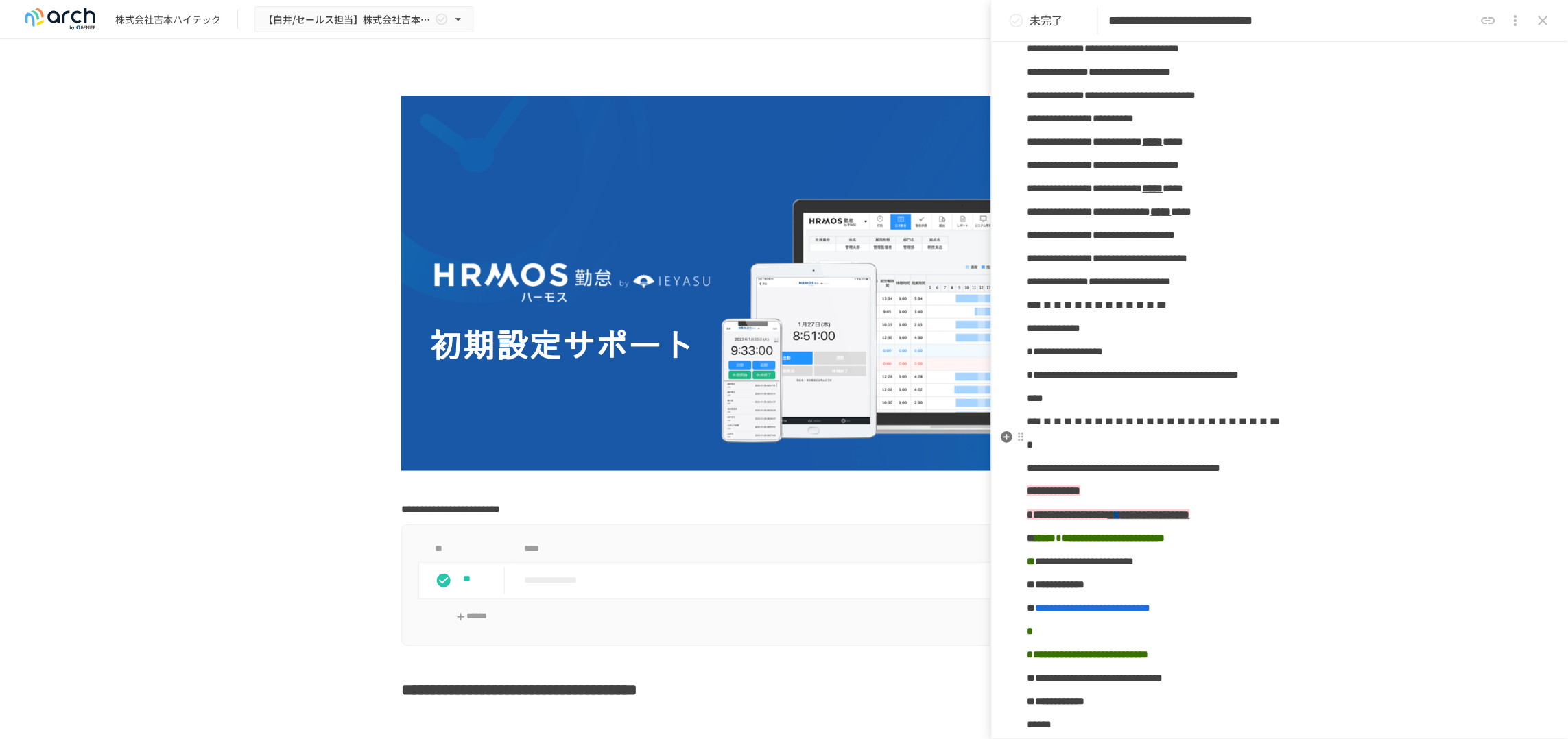 drag, startPoint x: 1195, startPoint y: 451, endPoint x: 1262, endPoint y: 472, distance: 70.21396 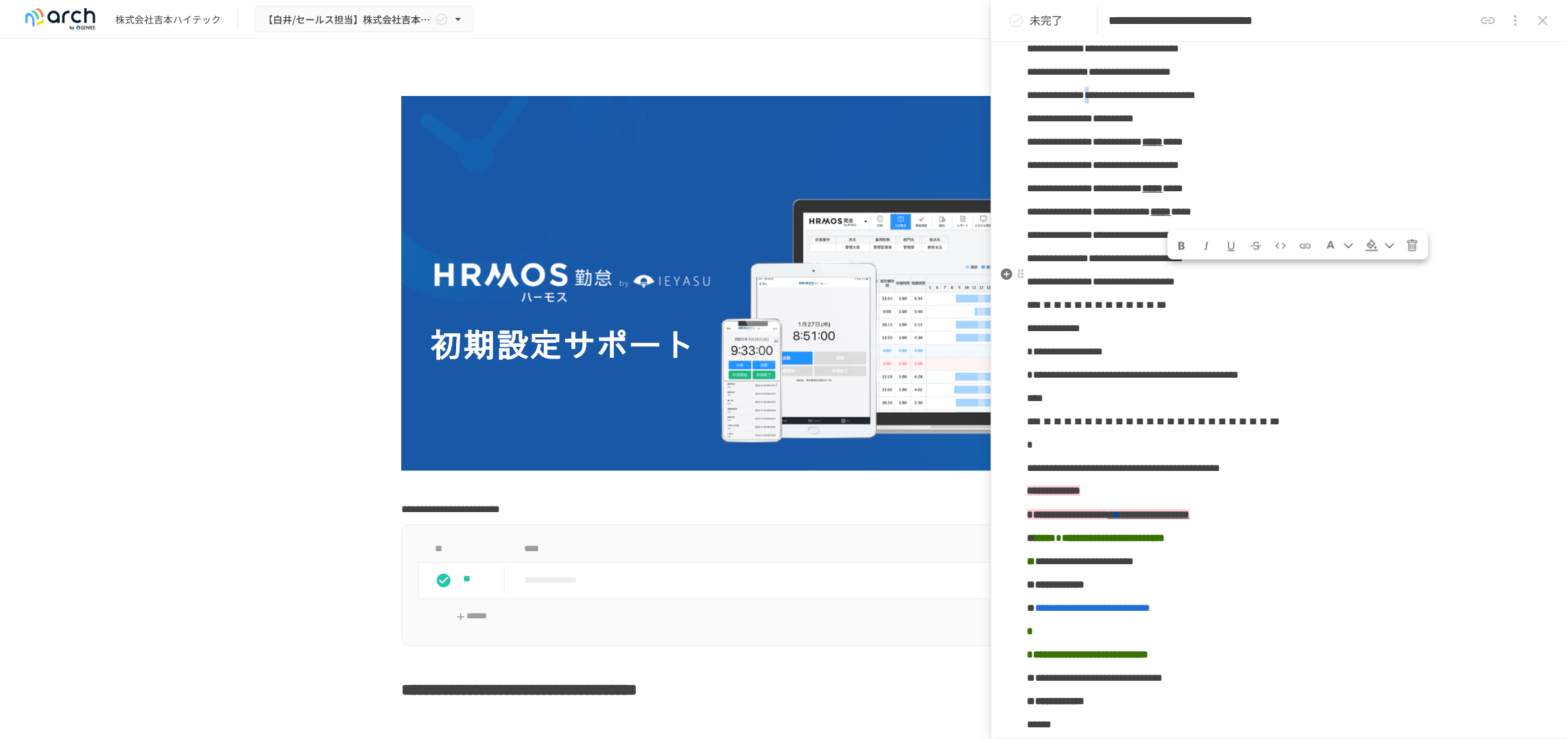 click on "**********" at bounding box center (1112, 95) 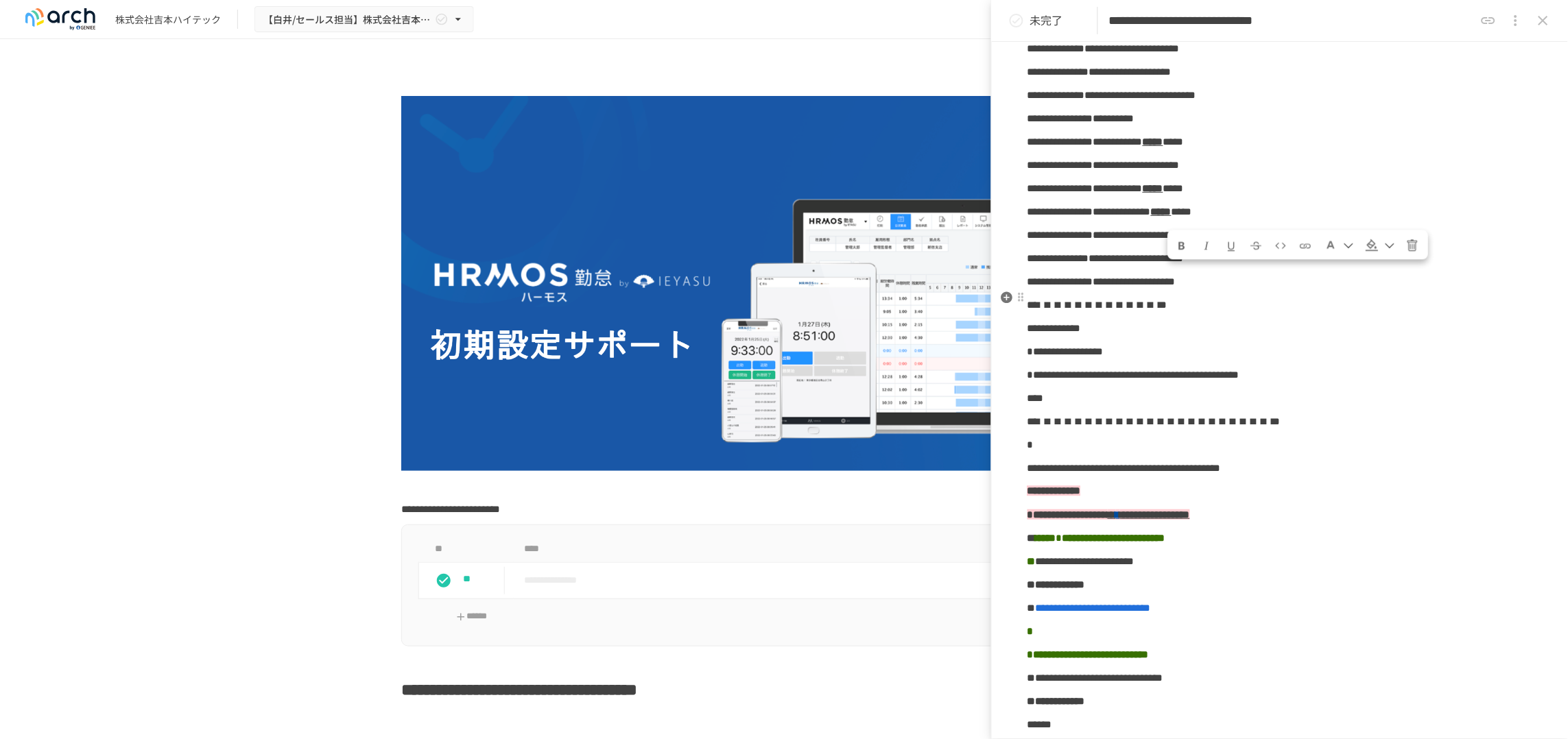 click on "**********" at bounding box center (1081, 118) 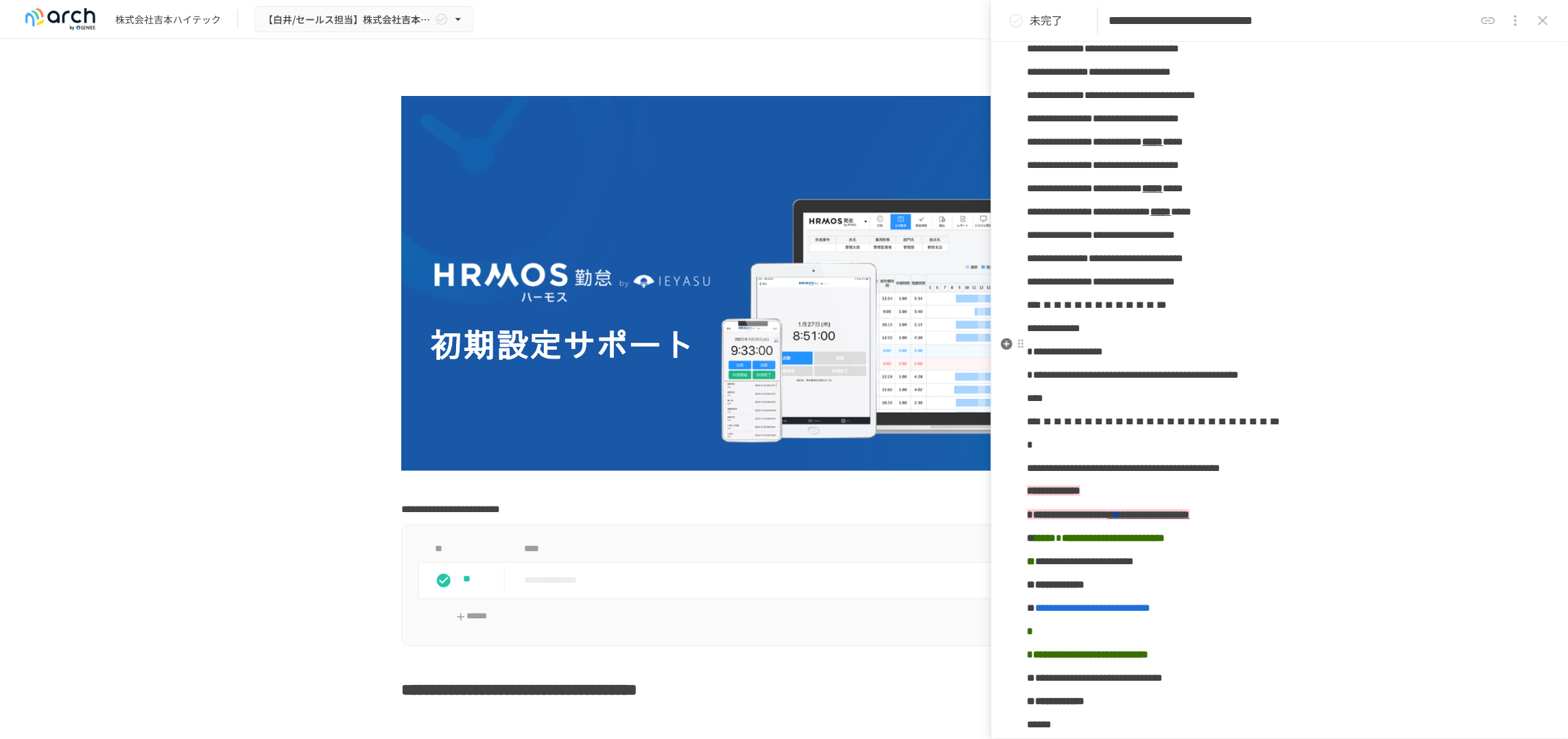 click on "**********" at bounding box center [1104, 165] 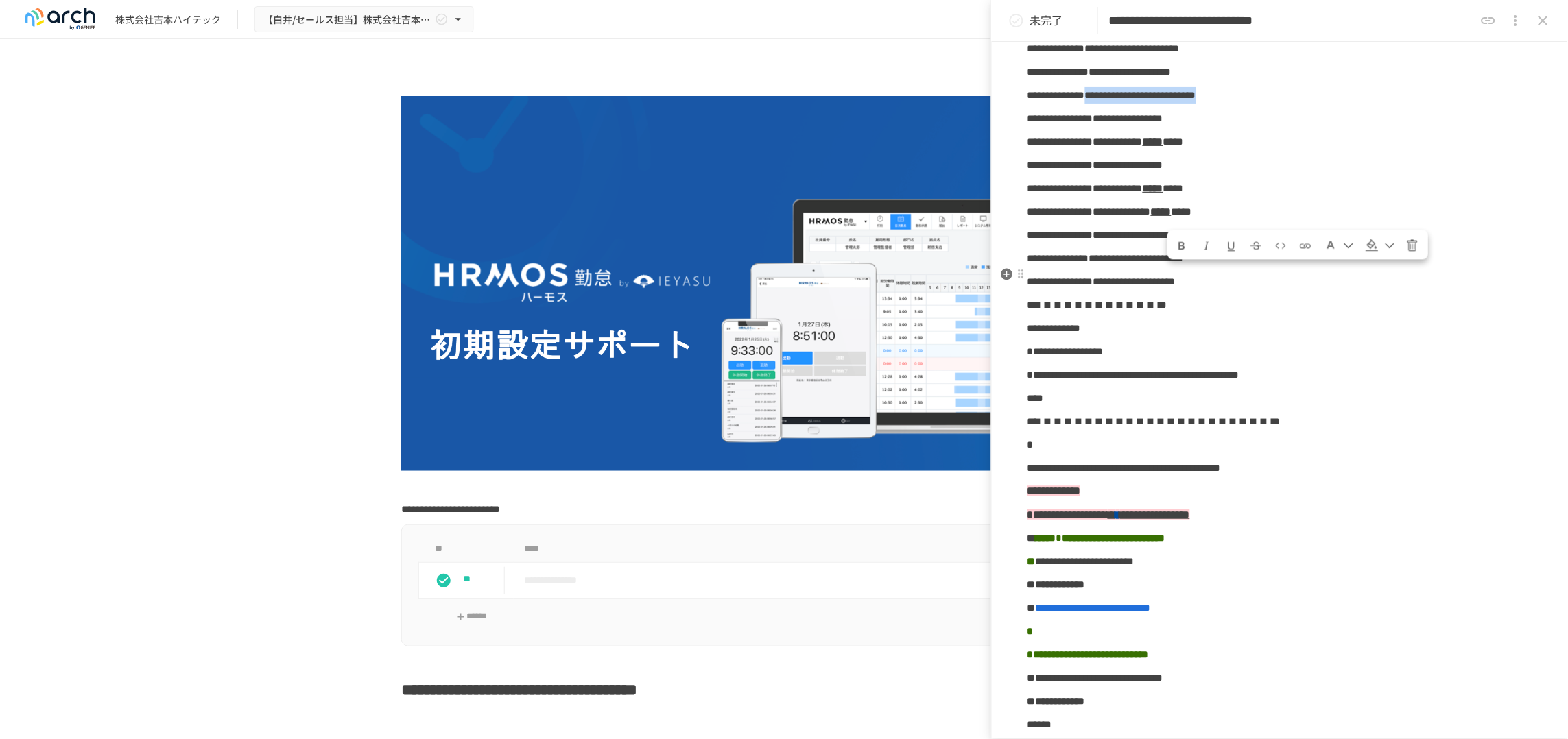 drag, startPoint x: 1172, startPoint y: 285, endPoint x: 1448, endPoint y: 289, distance: 276.02898 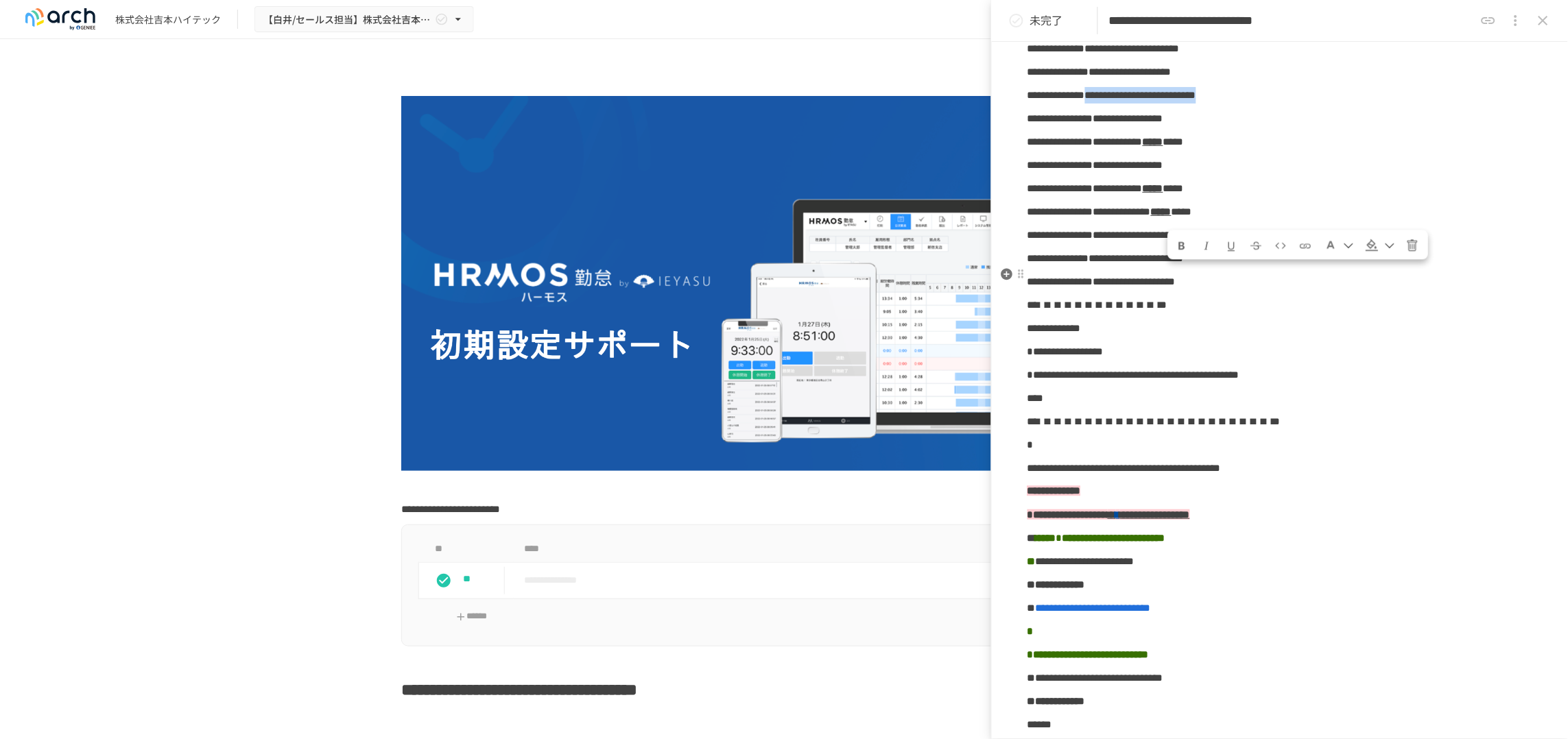 click on "**********" at bounding box center [1112, 95] 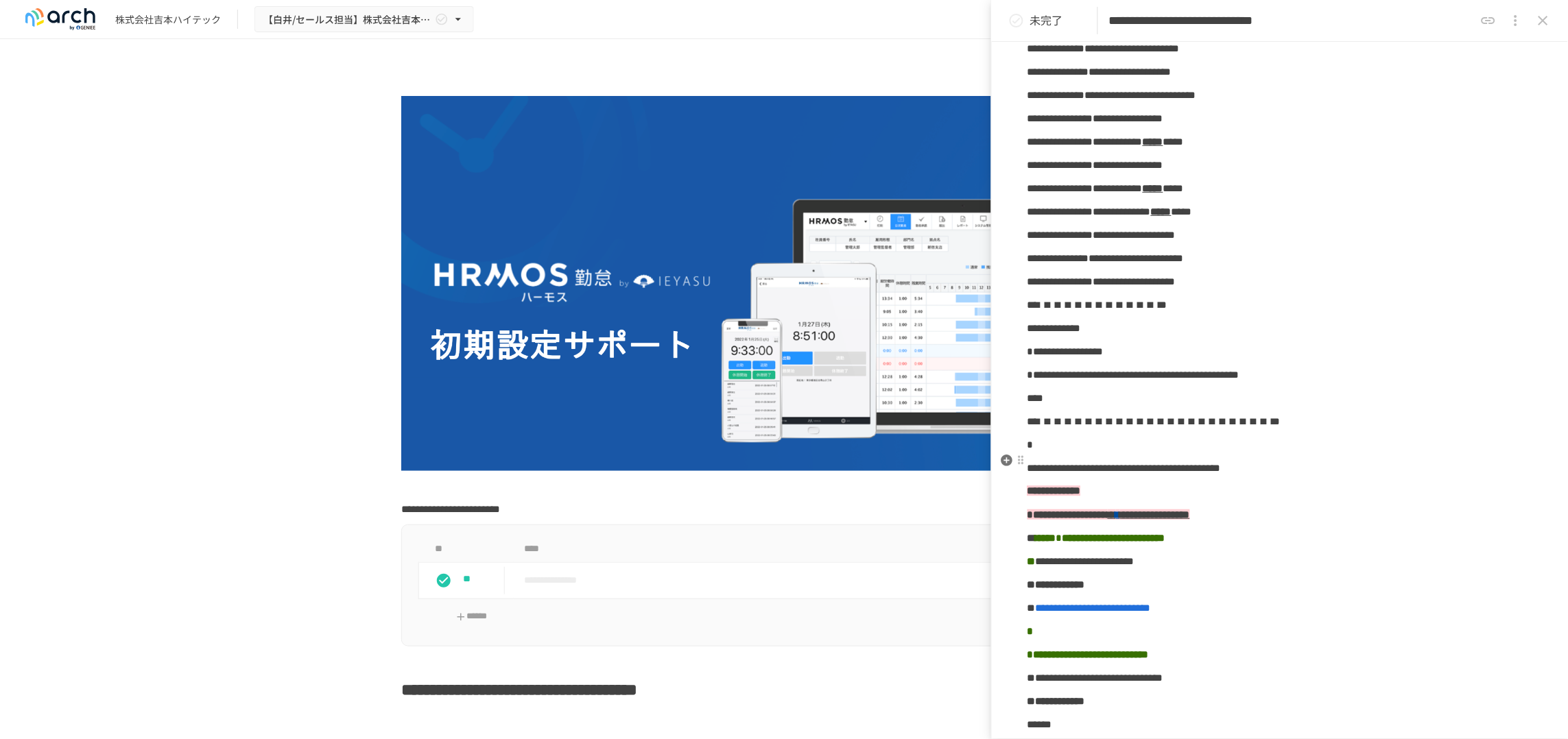 click on "**********" at bounding box center (1280, 282) 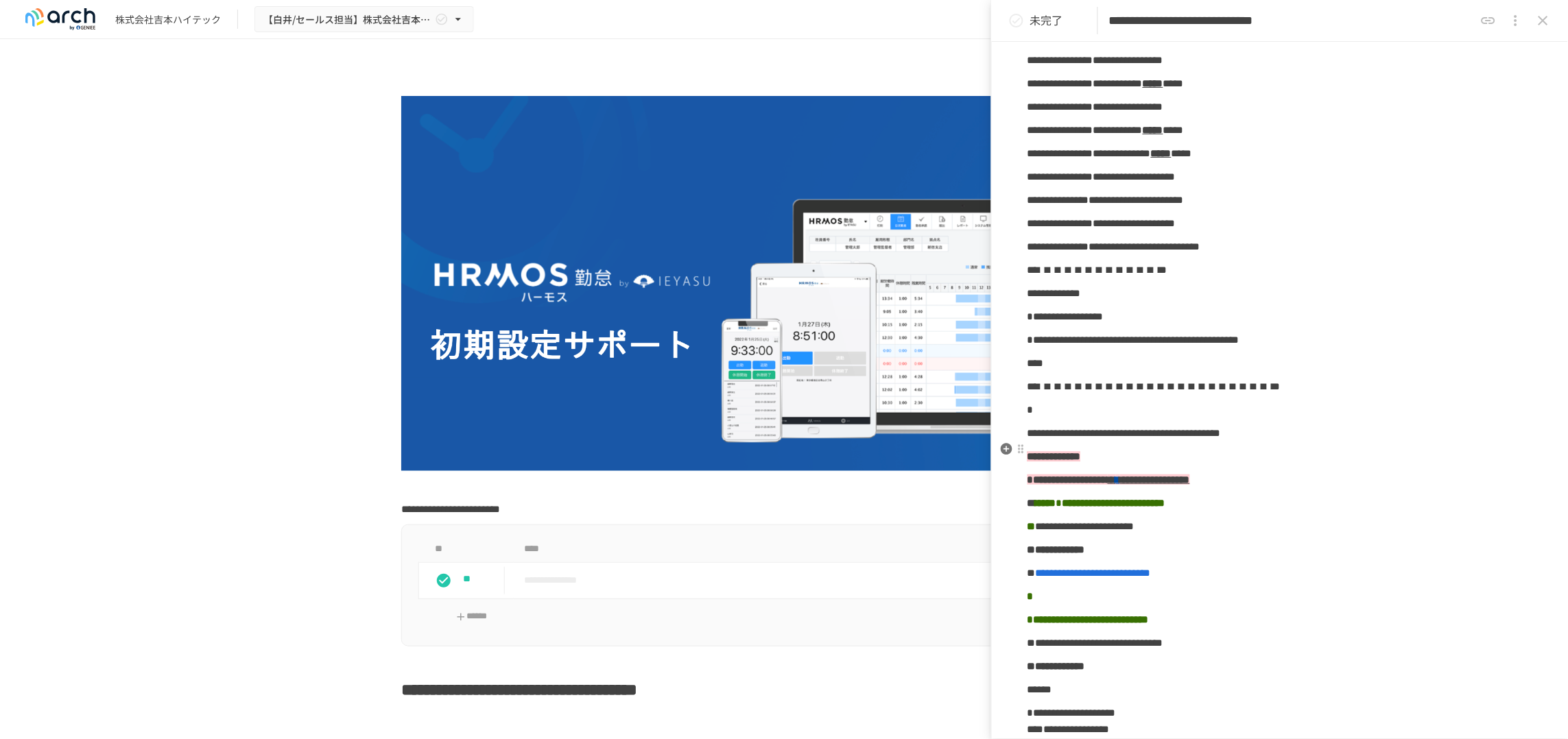scroll, scrollTop: 943, scrollLeft: 0, axis: vertical 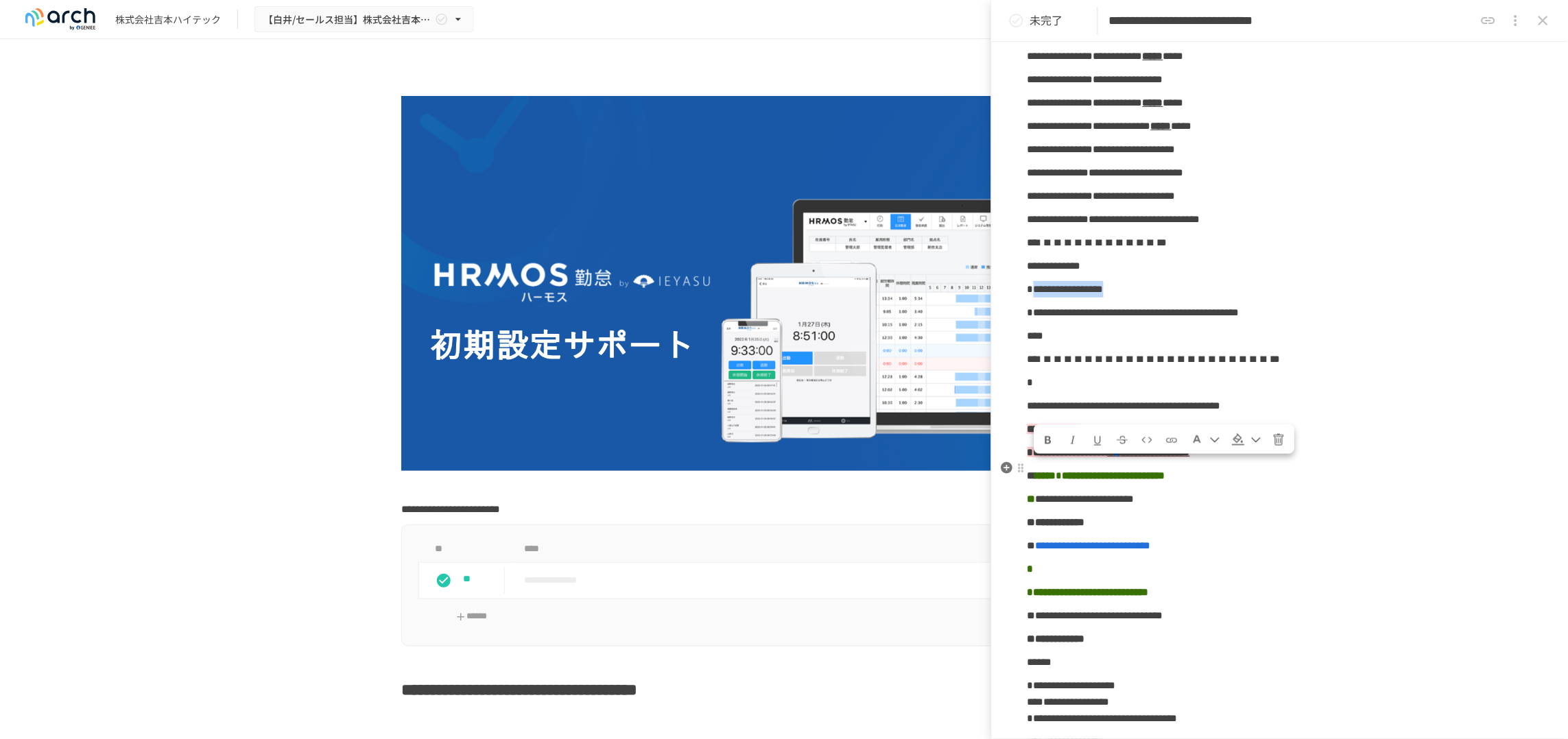 drag, startPoint x: 1040, startPoint y: 481, endPoint x: 1210, endPoint y: 483, distance: 170.01176 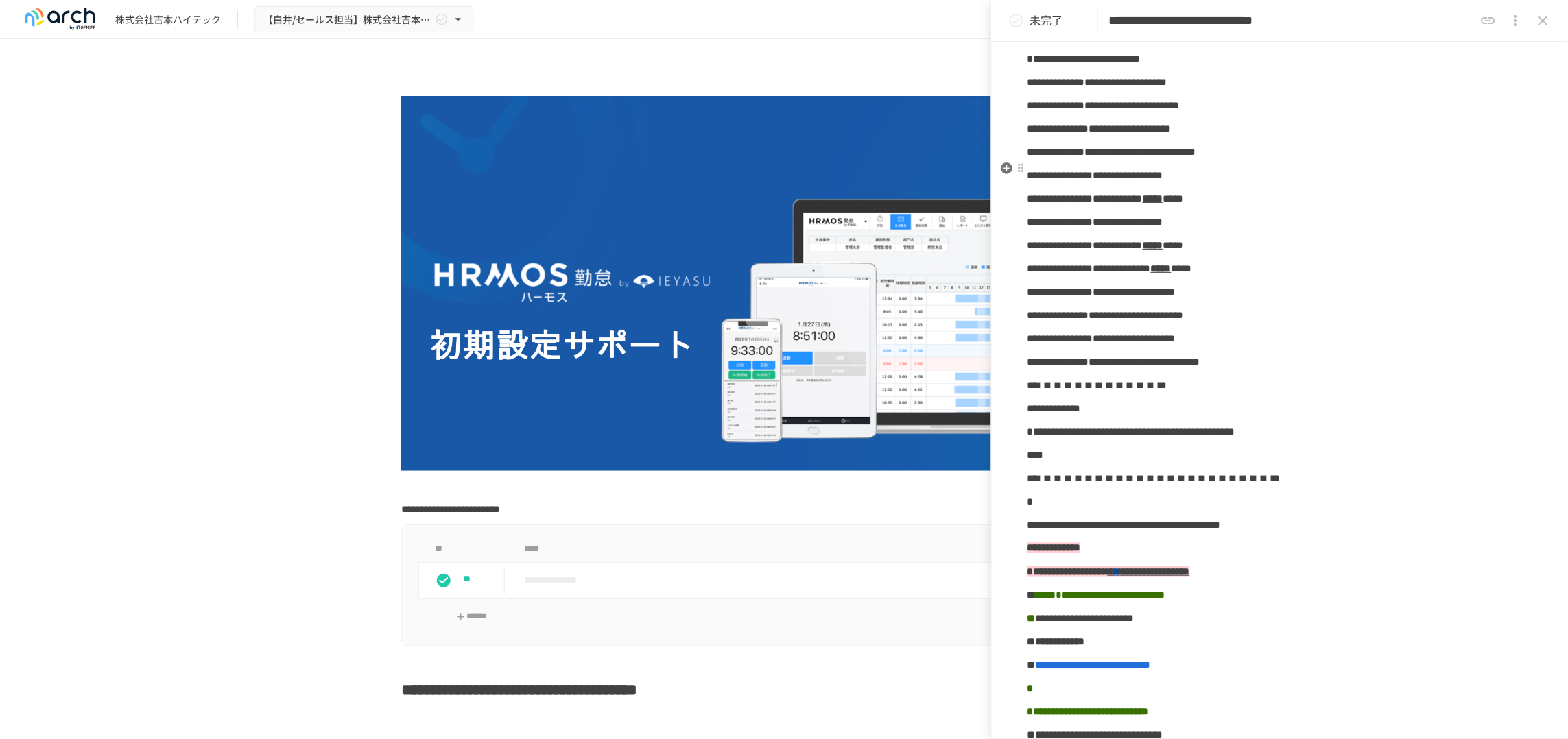 scroll, scrollTop: 771, scrollLeft: 0, axis: vertical 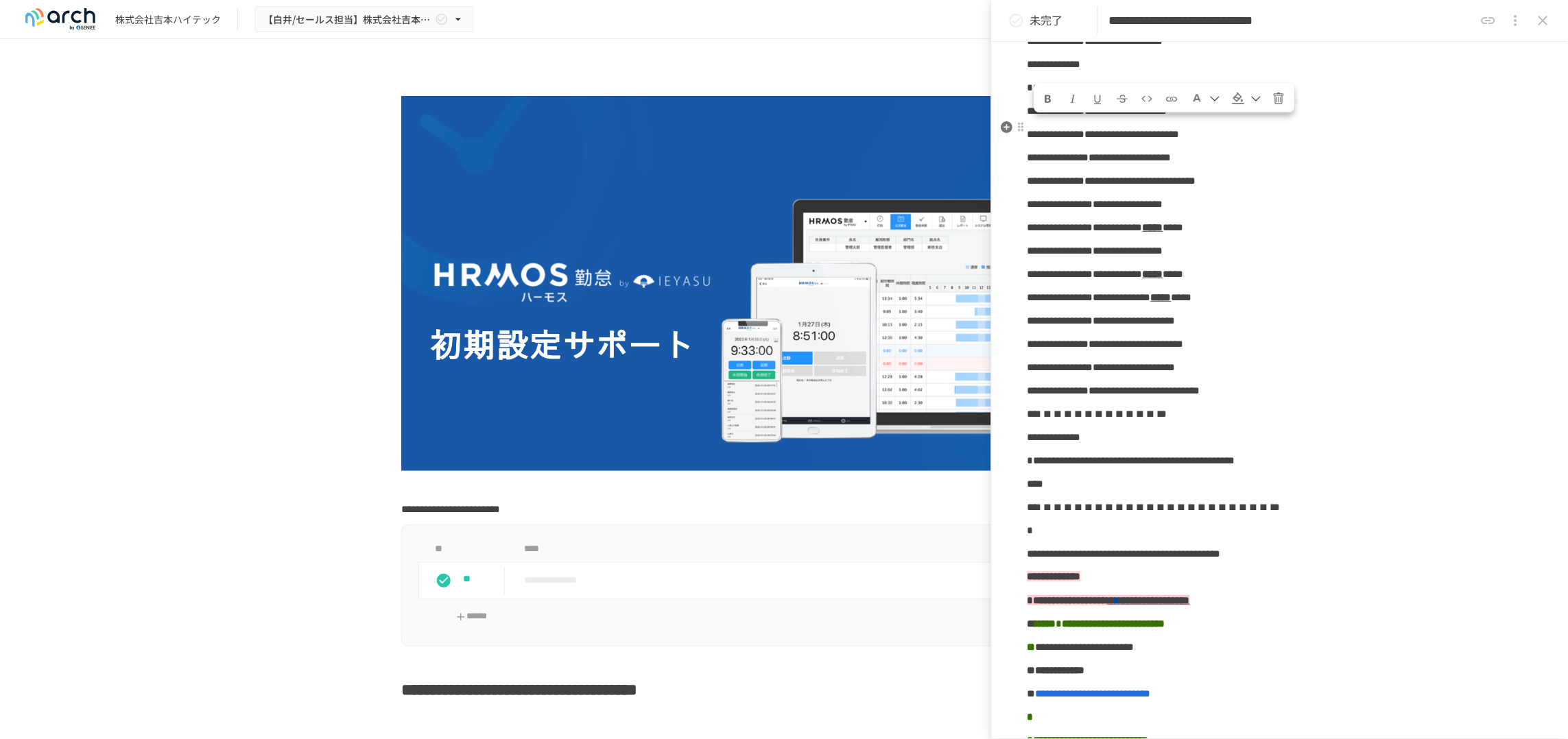 drag, startPoint x: 1040, startPoint y: 139, endPoint x: 1290, endPoint y: 147, distance: 250.12797 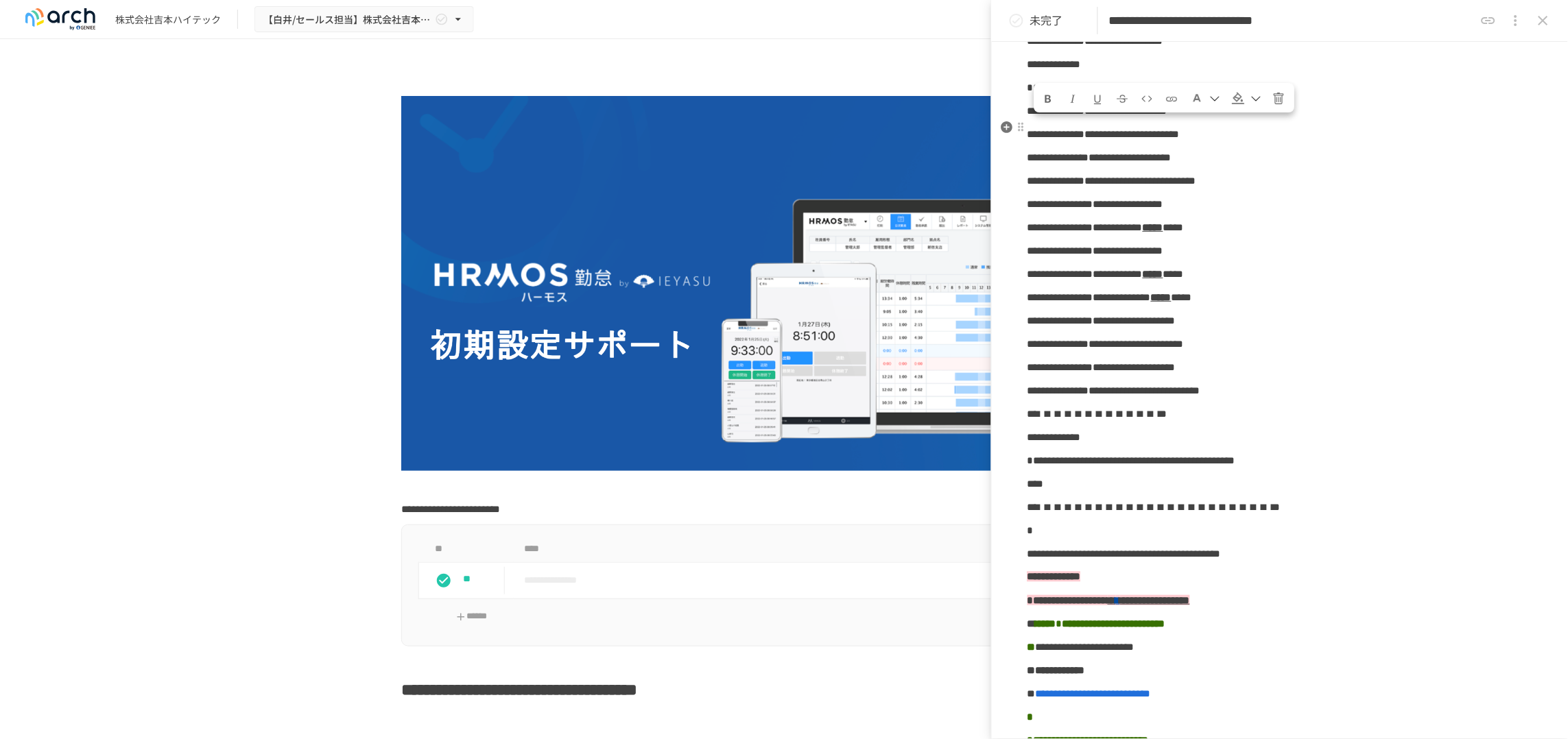 click on "**********" at bounding box center [1092, -53] 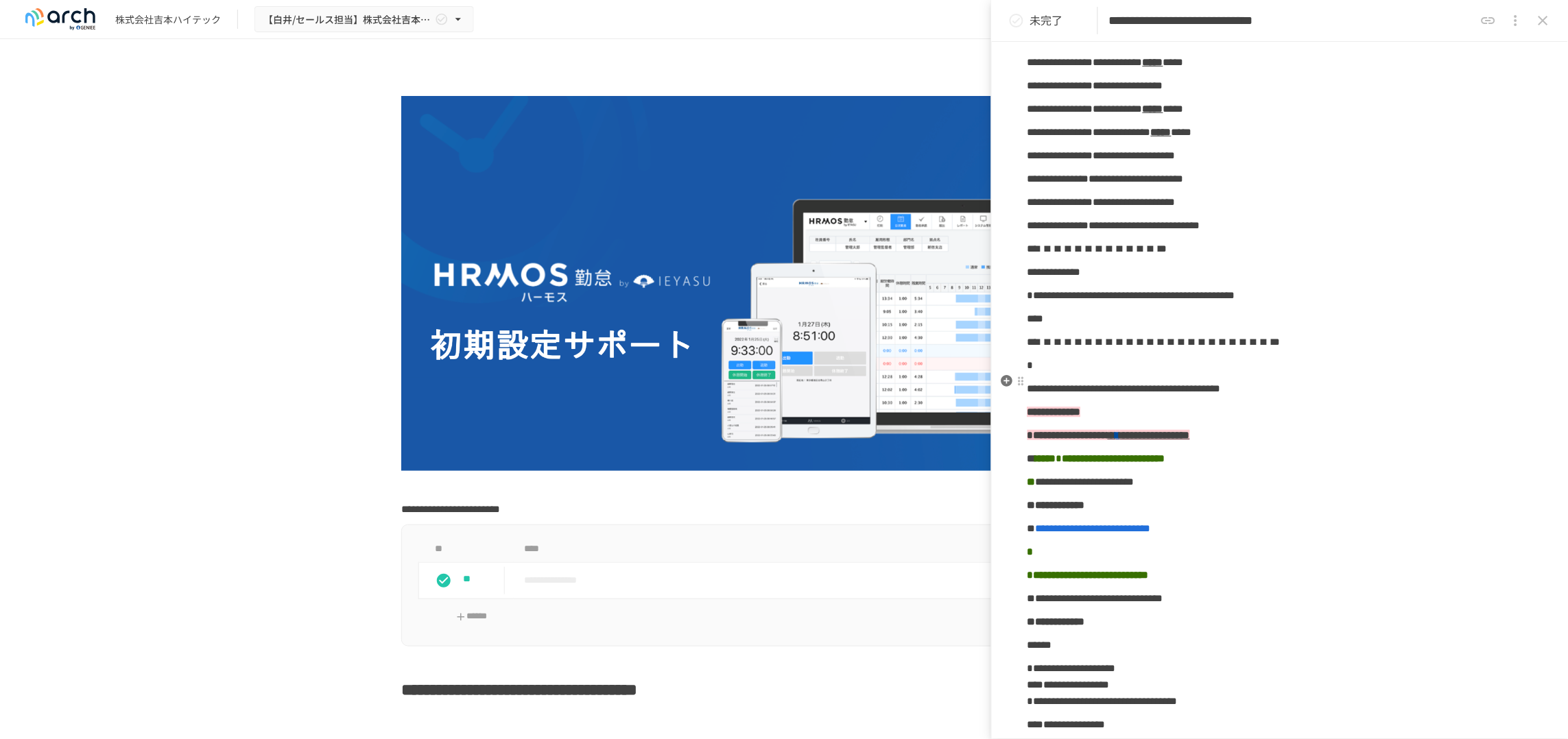 scroll, scrollTop: 943, scrollLeft: 0, axis: vertical 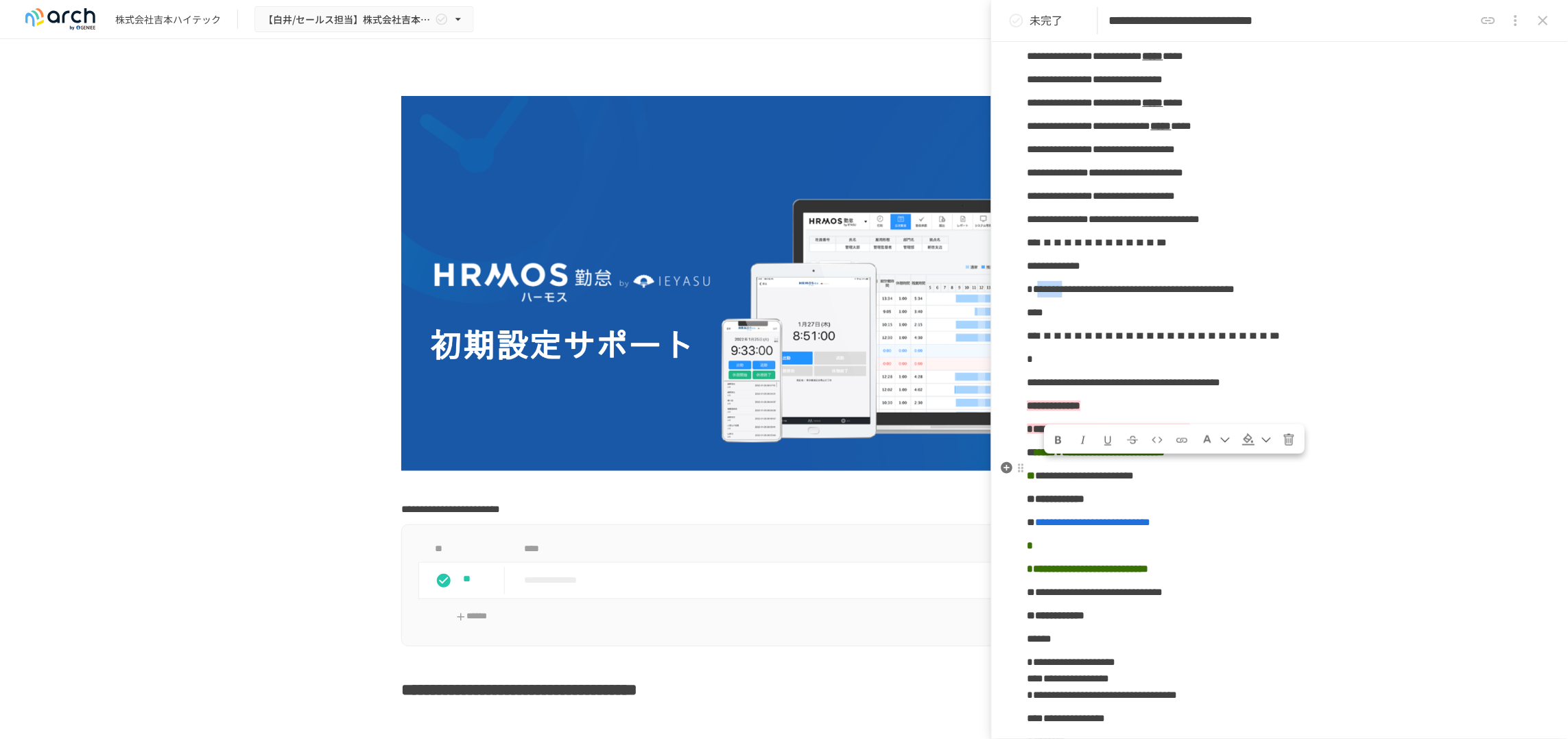 drag, startPoint x: 1043, startPoint y: 481, endPoint x: 1070, endPoint y: 479, distance: 27.073973 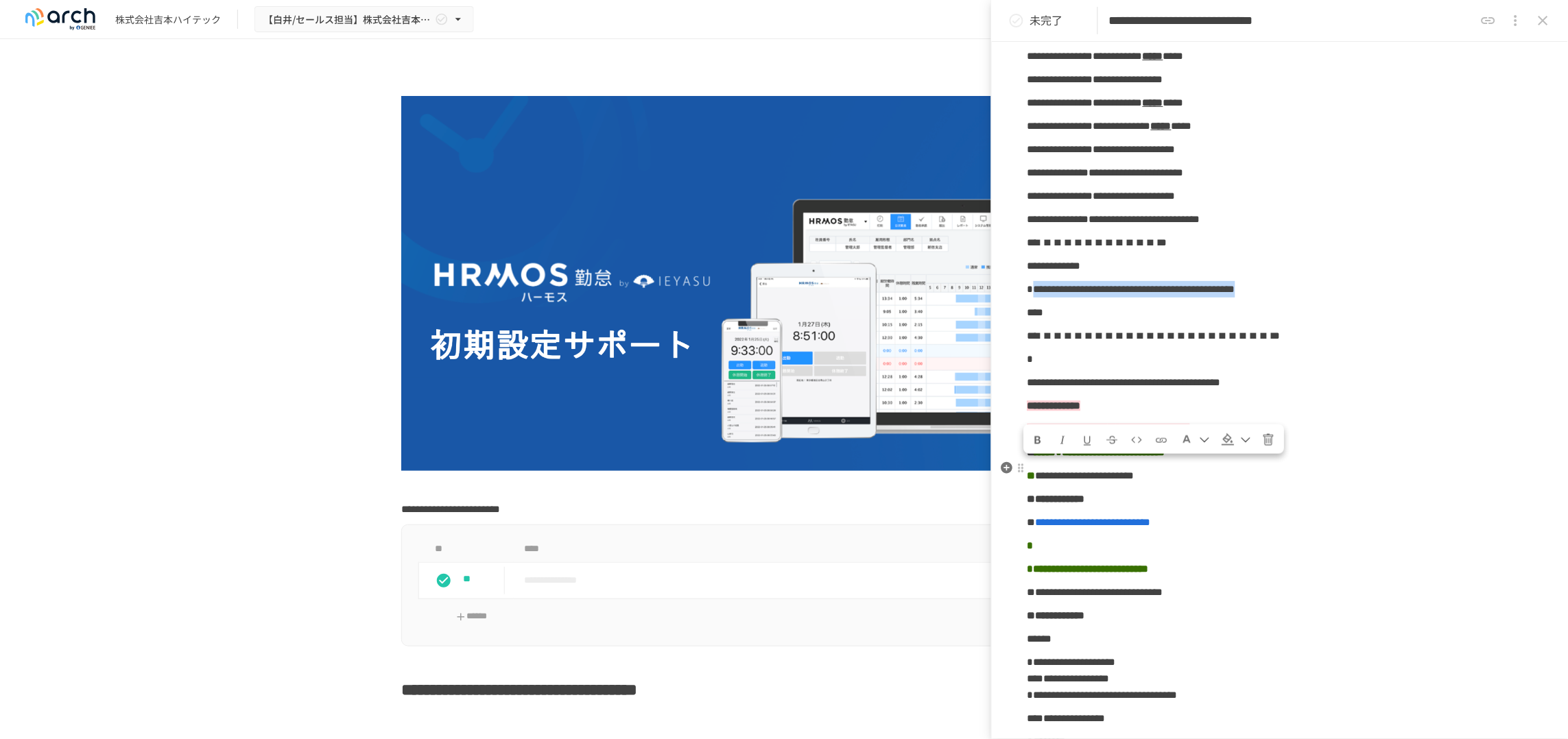 drag, startPoint x: 1038, startPoint y: 478, endPoint x: 1349, endPoint y: 498, distance: 311.64242 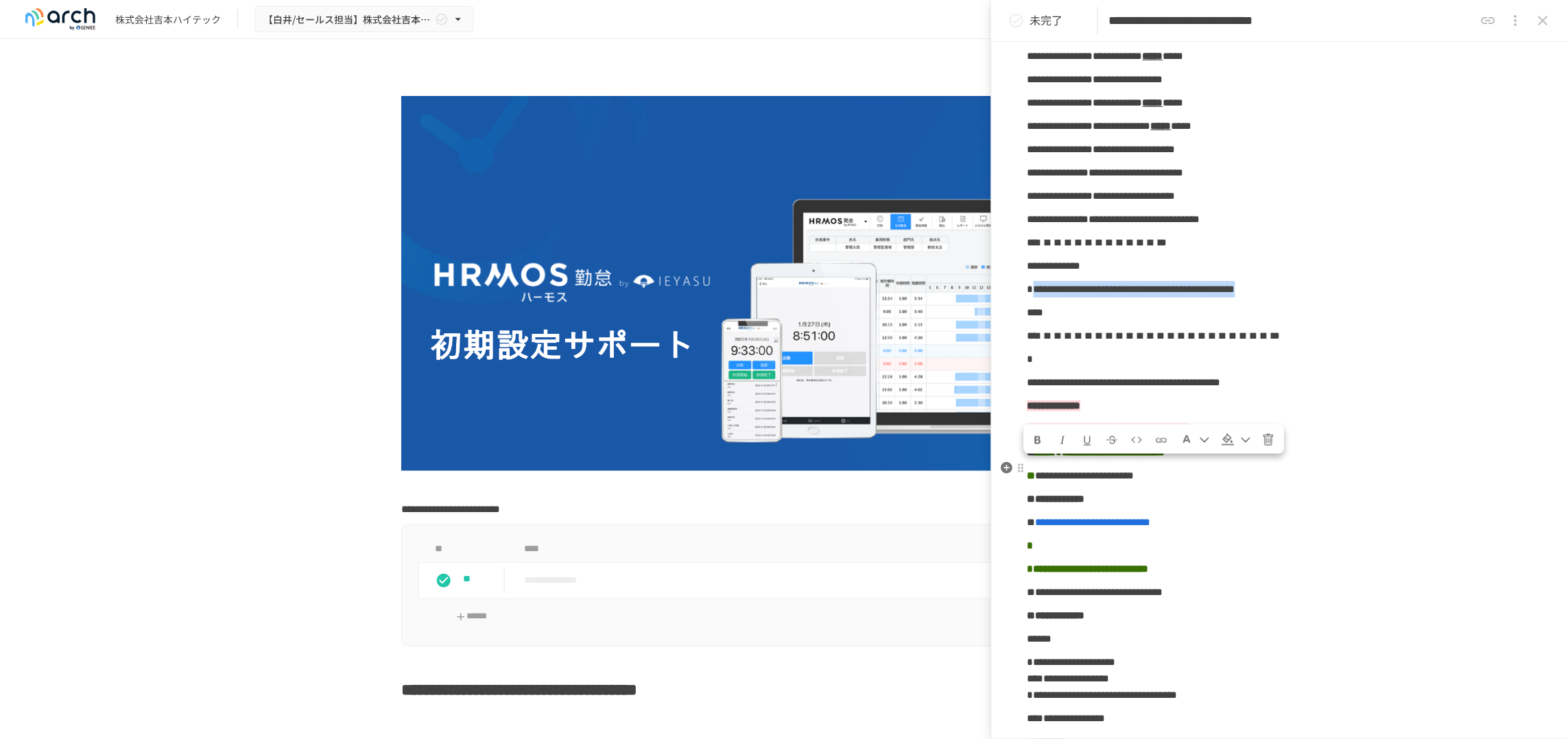 click on "**********" at bounding box center (1280, 289) 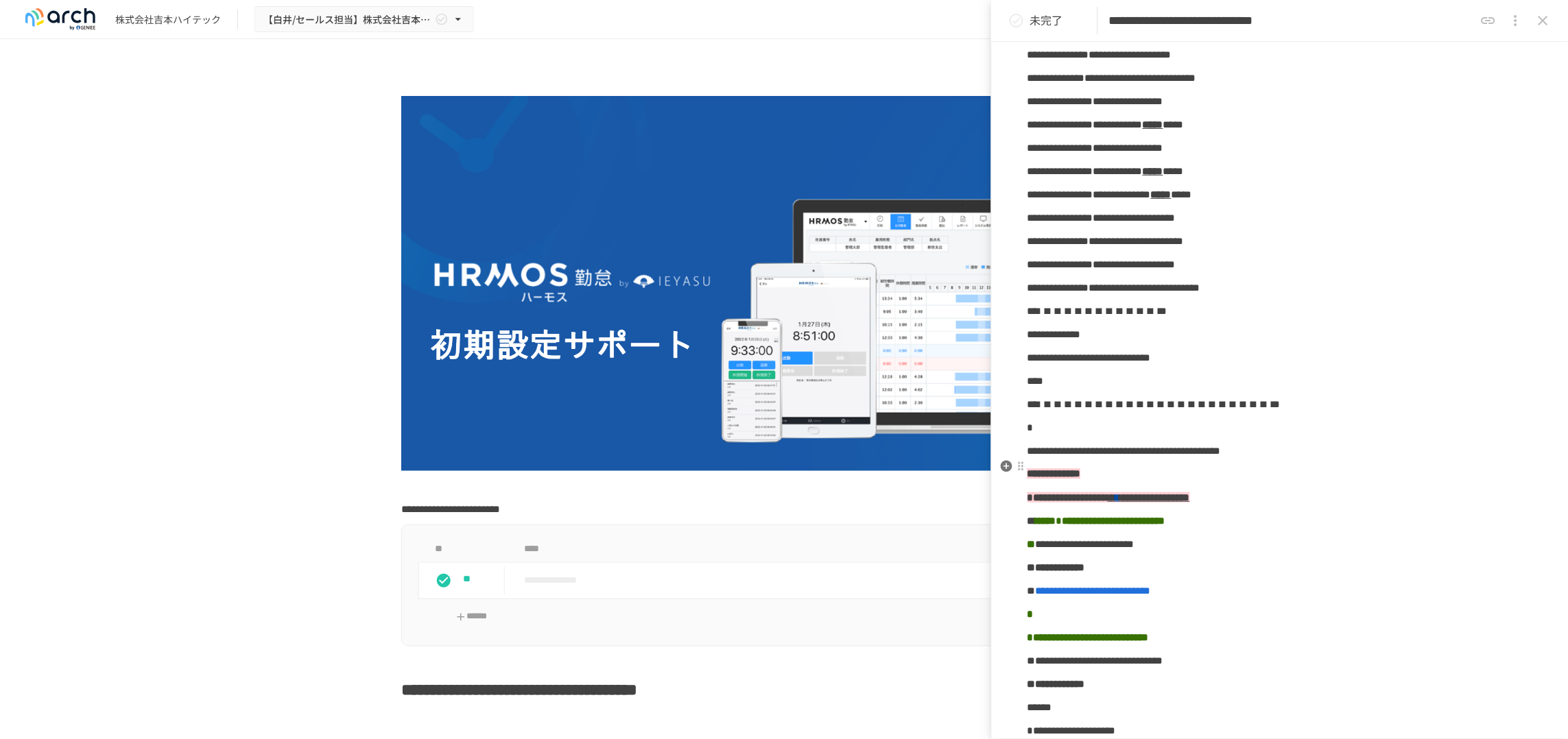 scroll, scrollTop: 771, scrollLeft: 0, axis: vertical 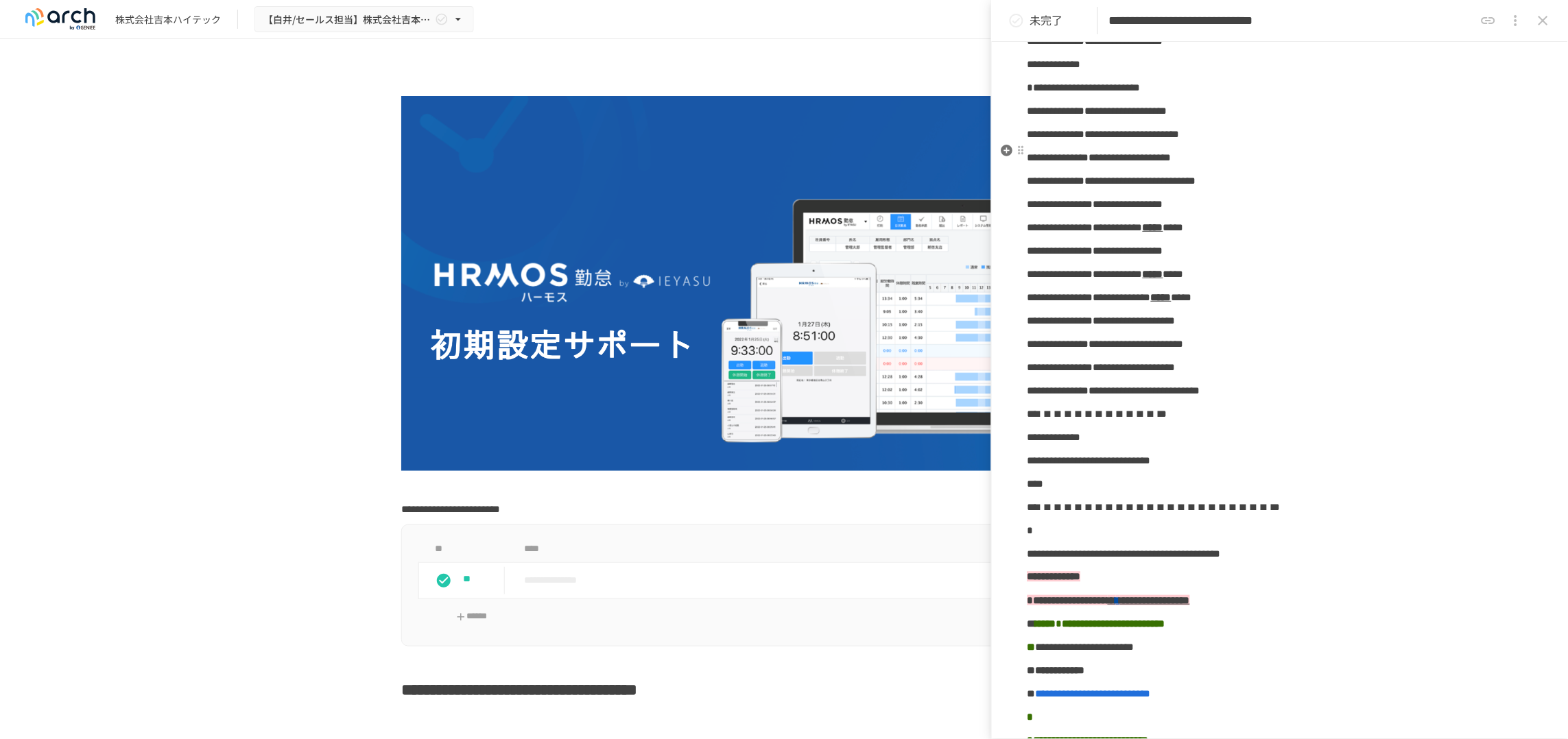 click on "**********" at bounding box center (1128, -29) 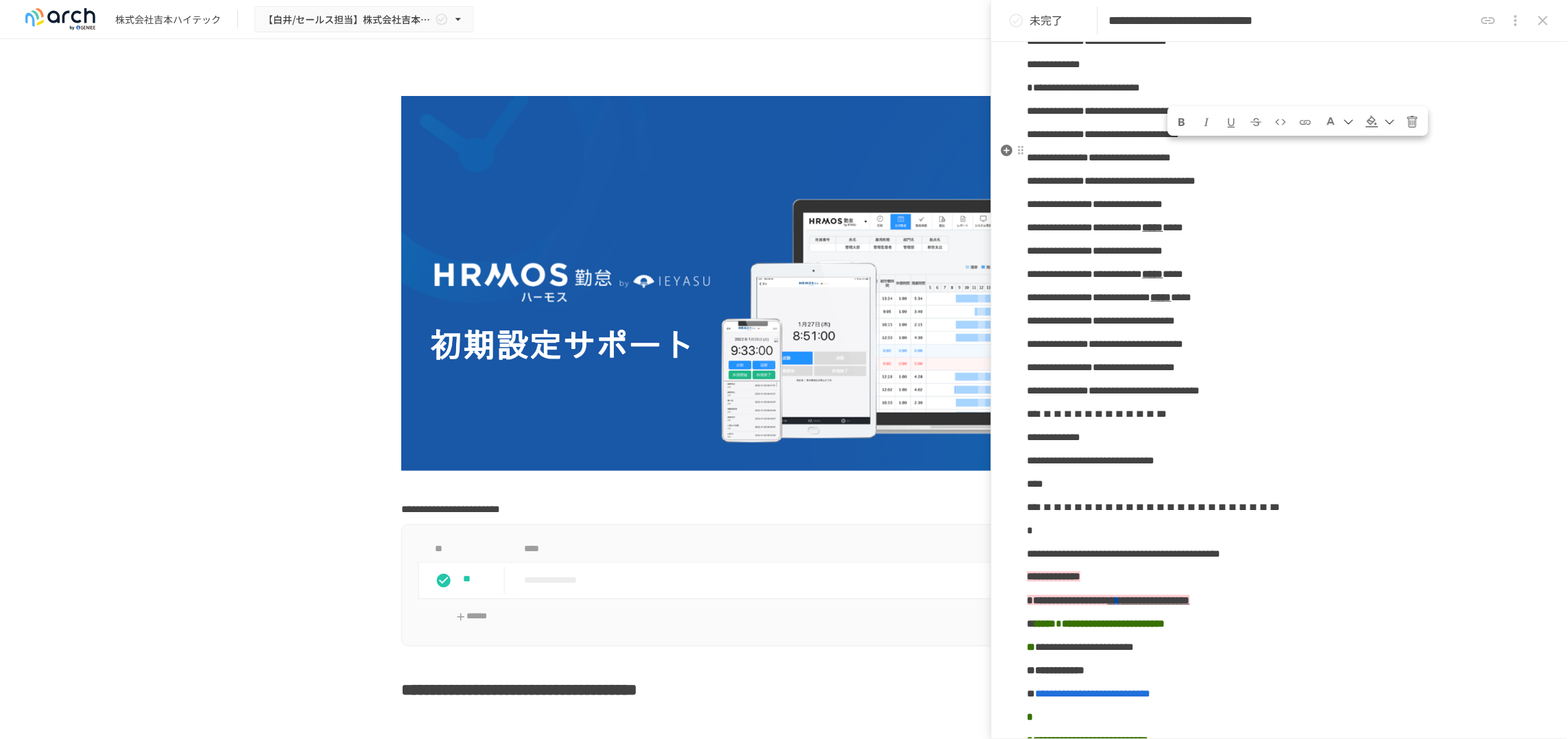 drag, startPoint x: 1174, startPoint y: 161, endPoint x: 1511, endPoint y: 165, distance: 337.0237 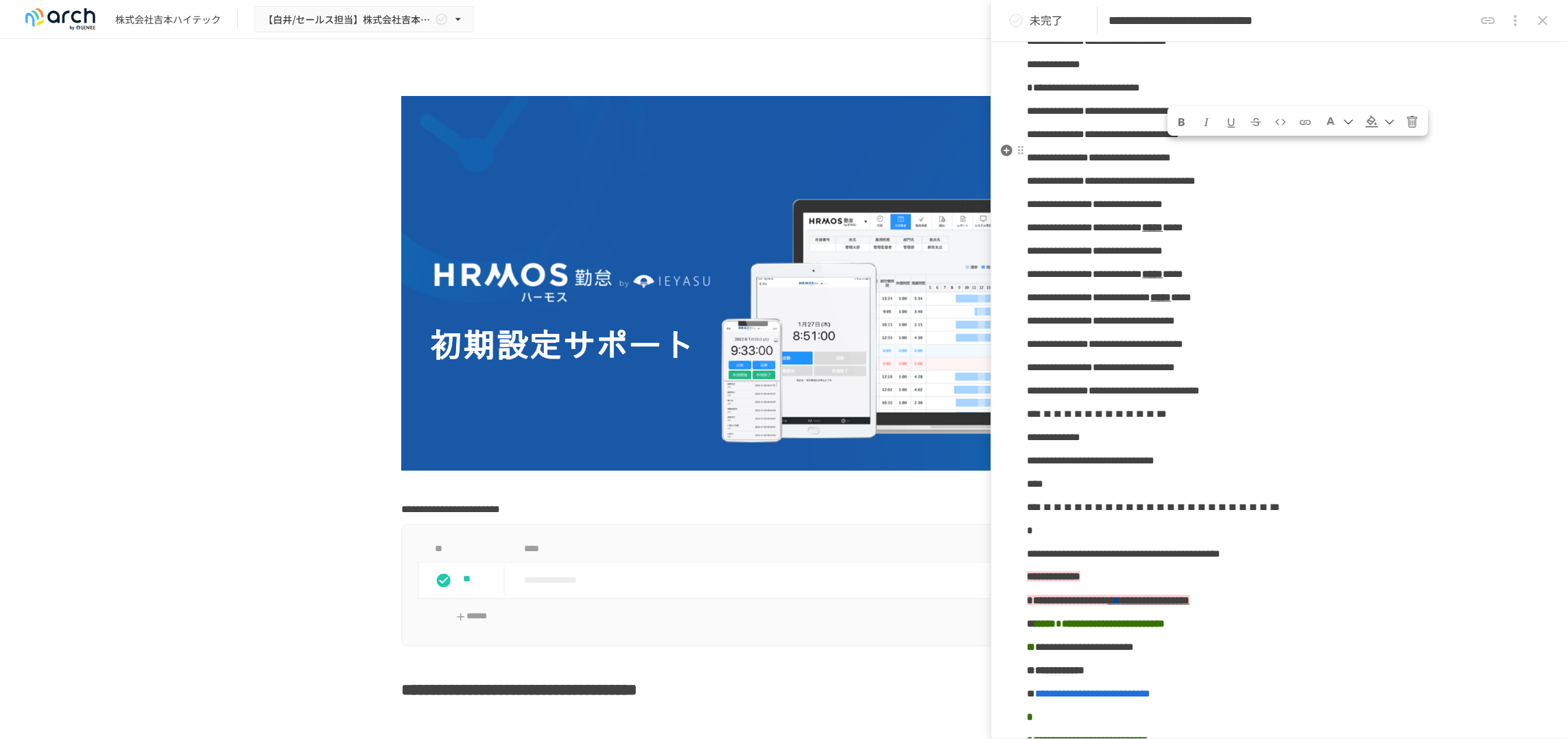 click on "**********" at bounding box center (1280, -29) 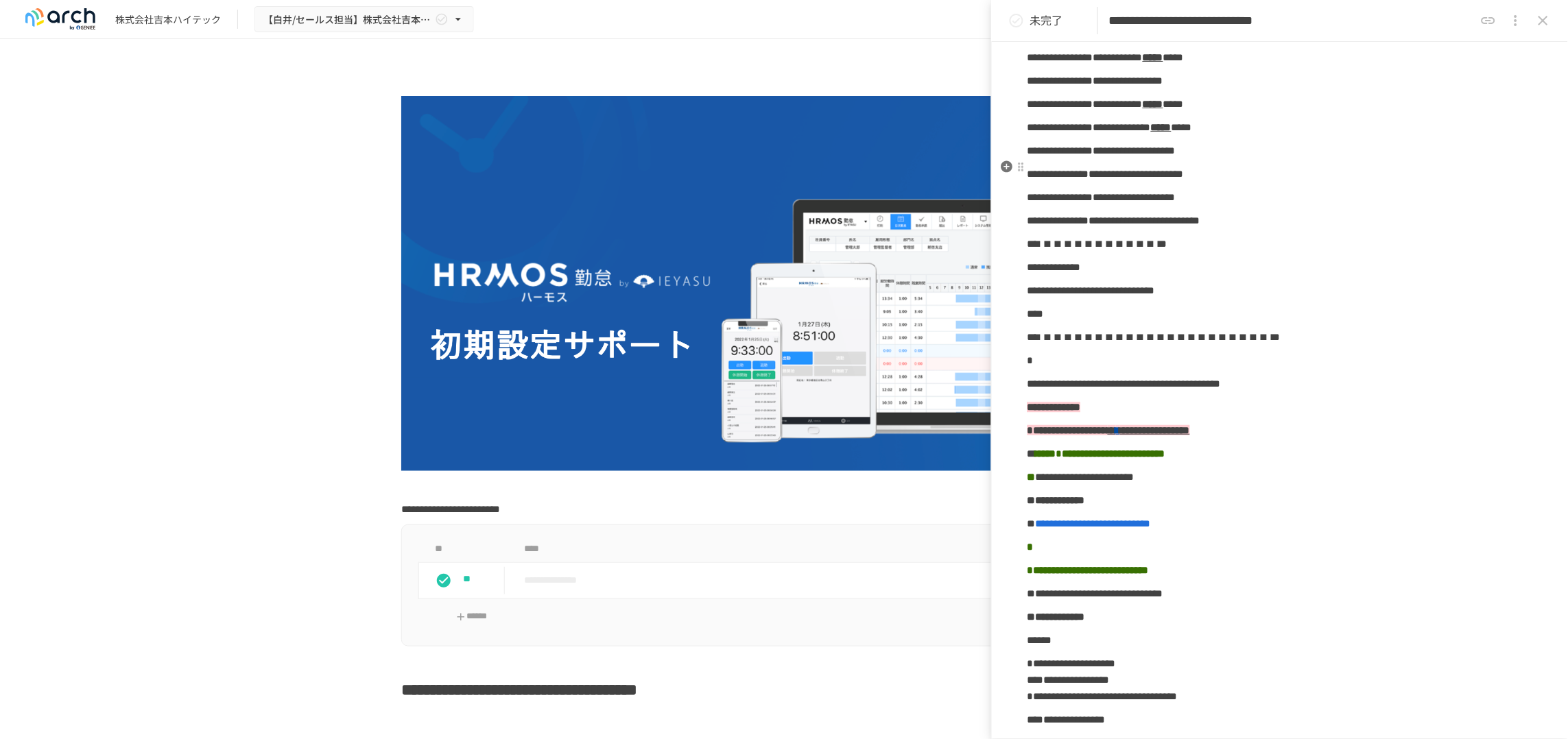 scroll, scrollTop: 943, scrollLeft: 0, axis: vertical 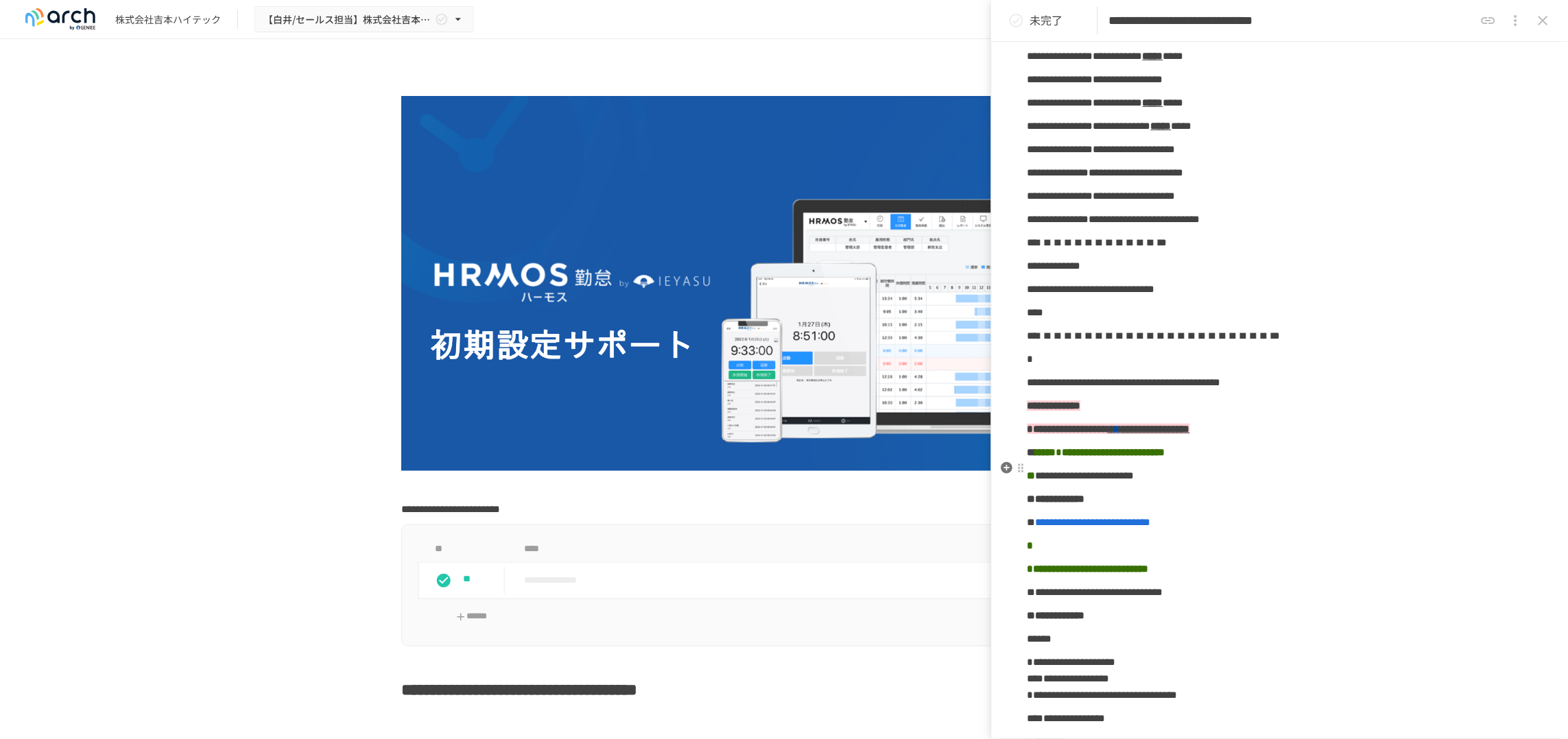 click on "**********" at bounding box center (1280, 289) 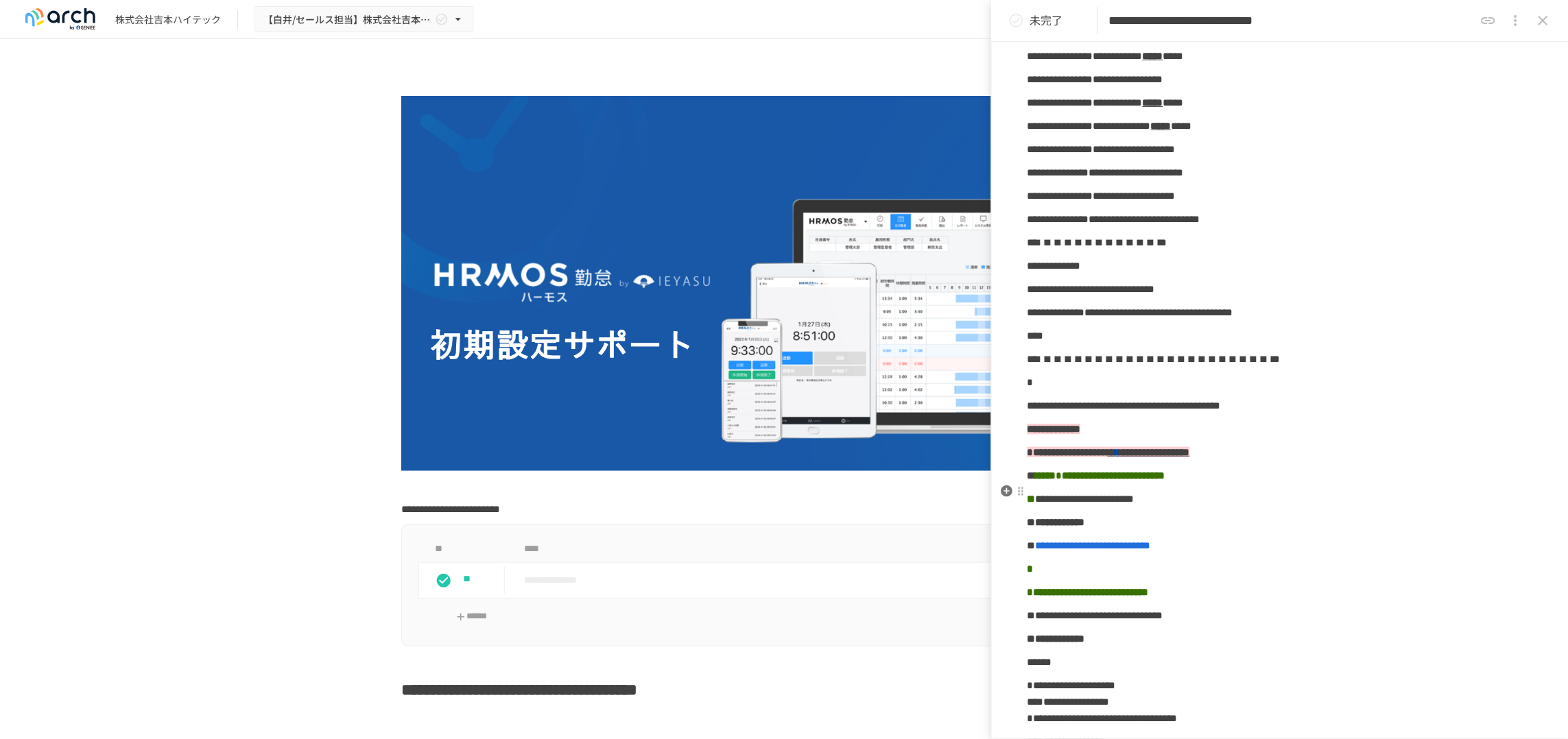 click on "**********" at bounding box center (1130, 312) 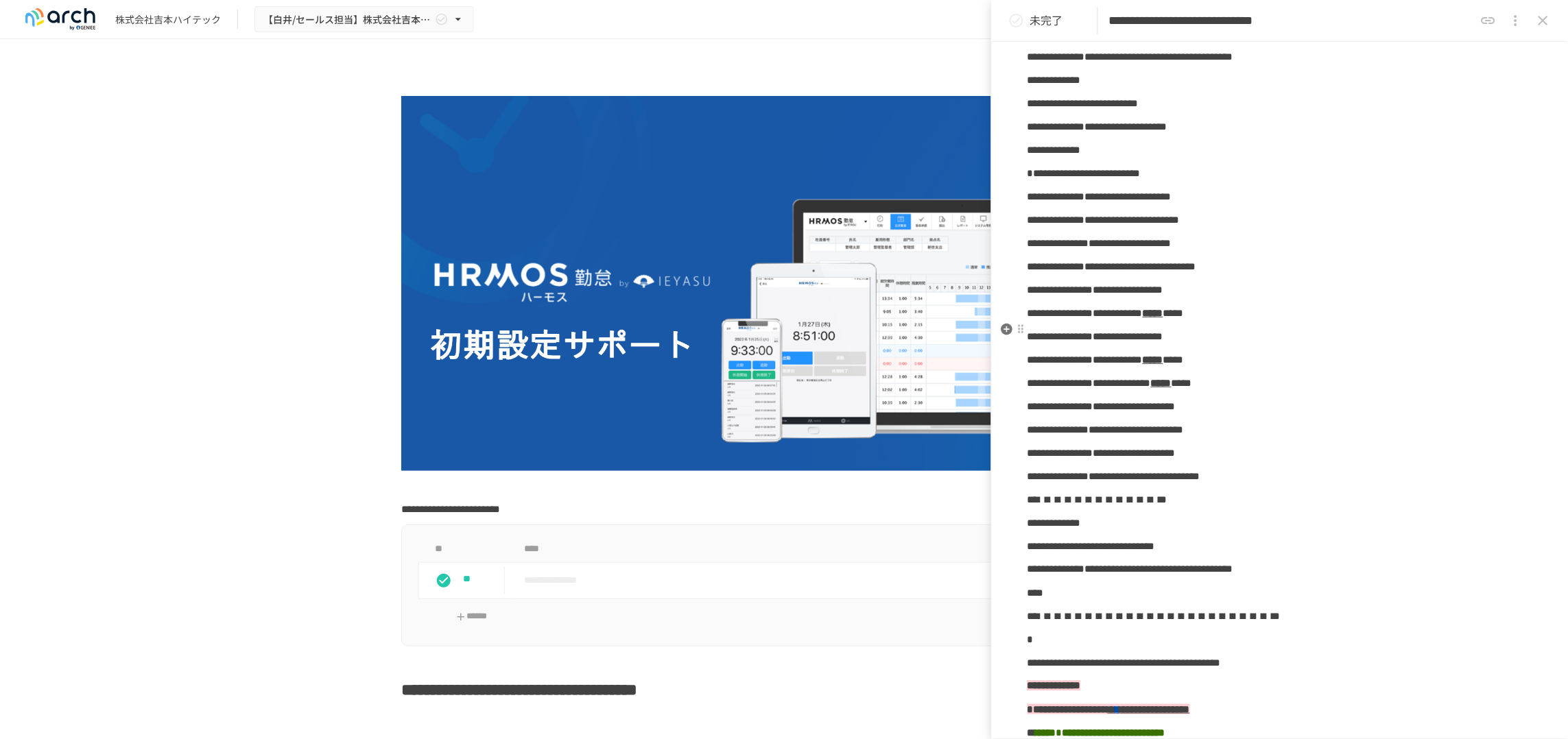 scroll, scrollTop: 771, scrollLeft: 0, axis: vertical 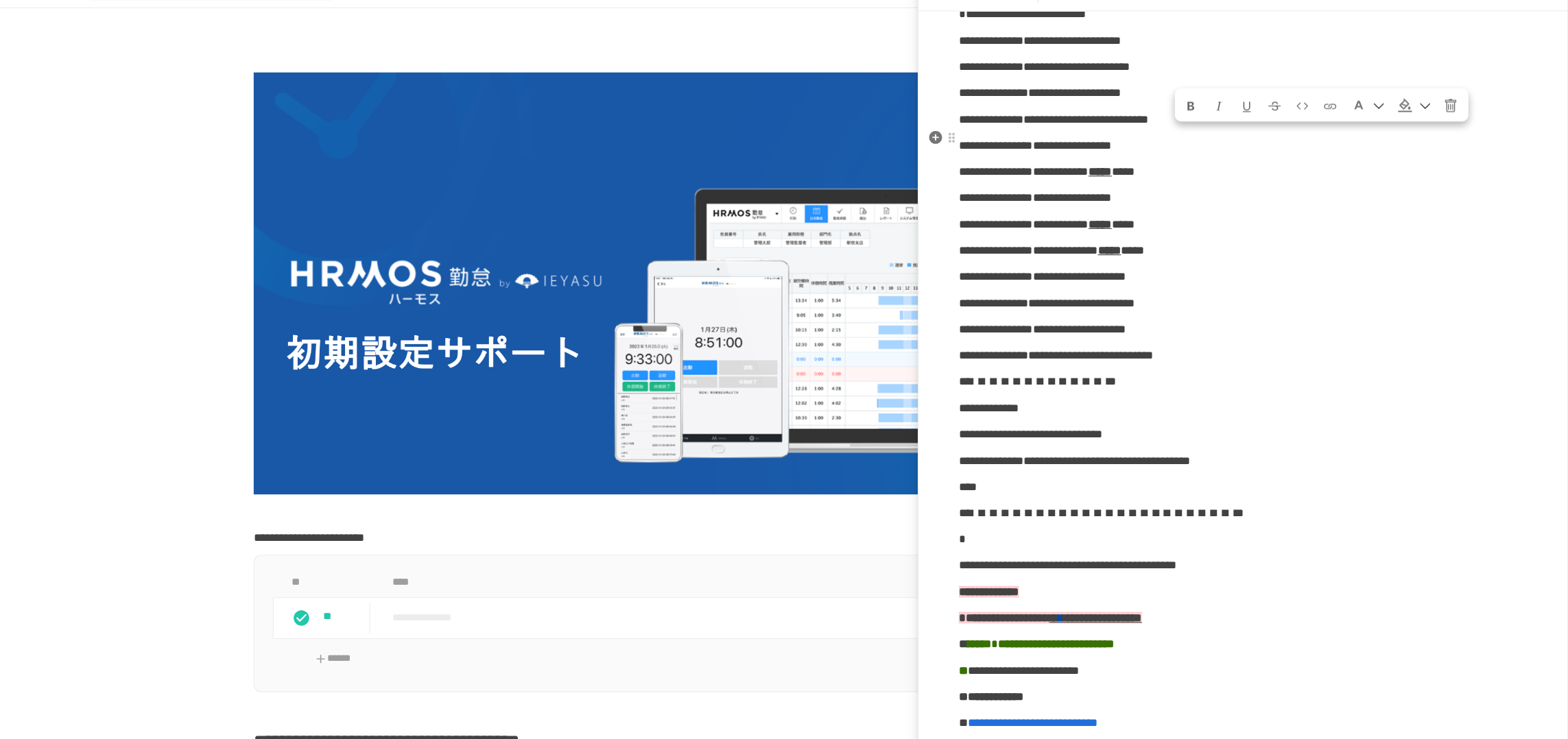 drag, startPoint x: 1222, startPoint y: 164, endPoint x: 1272, endPoint y: 167, distance: 50.08992 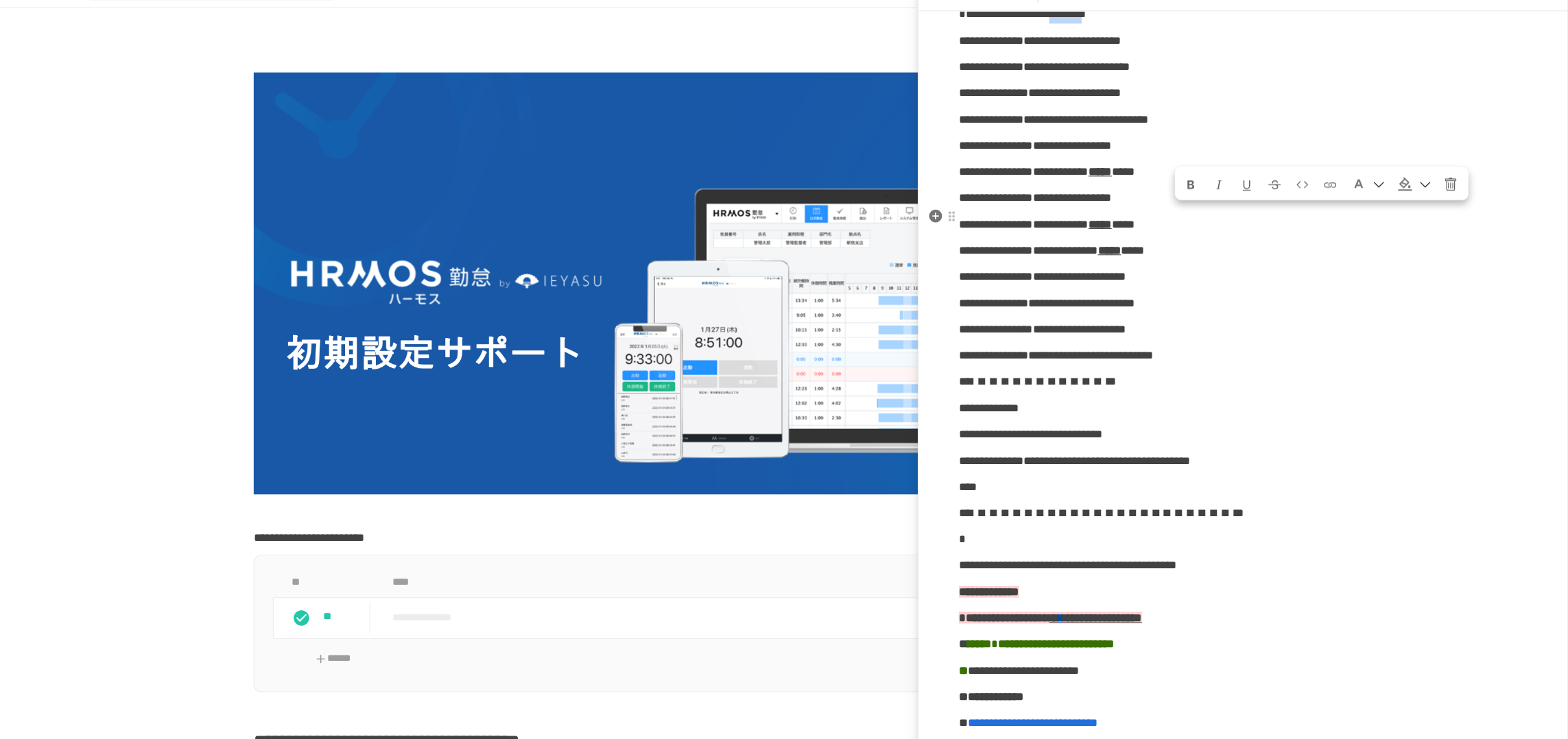 drag, startPoint x: 1223, startPoint y: 232, endPoint x: 1274, endPoint y: 237, distance: 51.24451 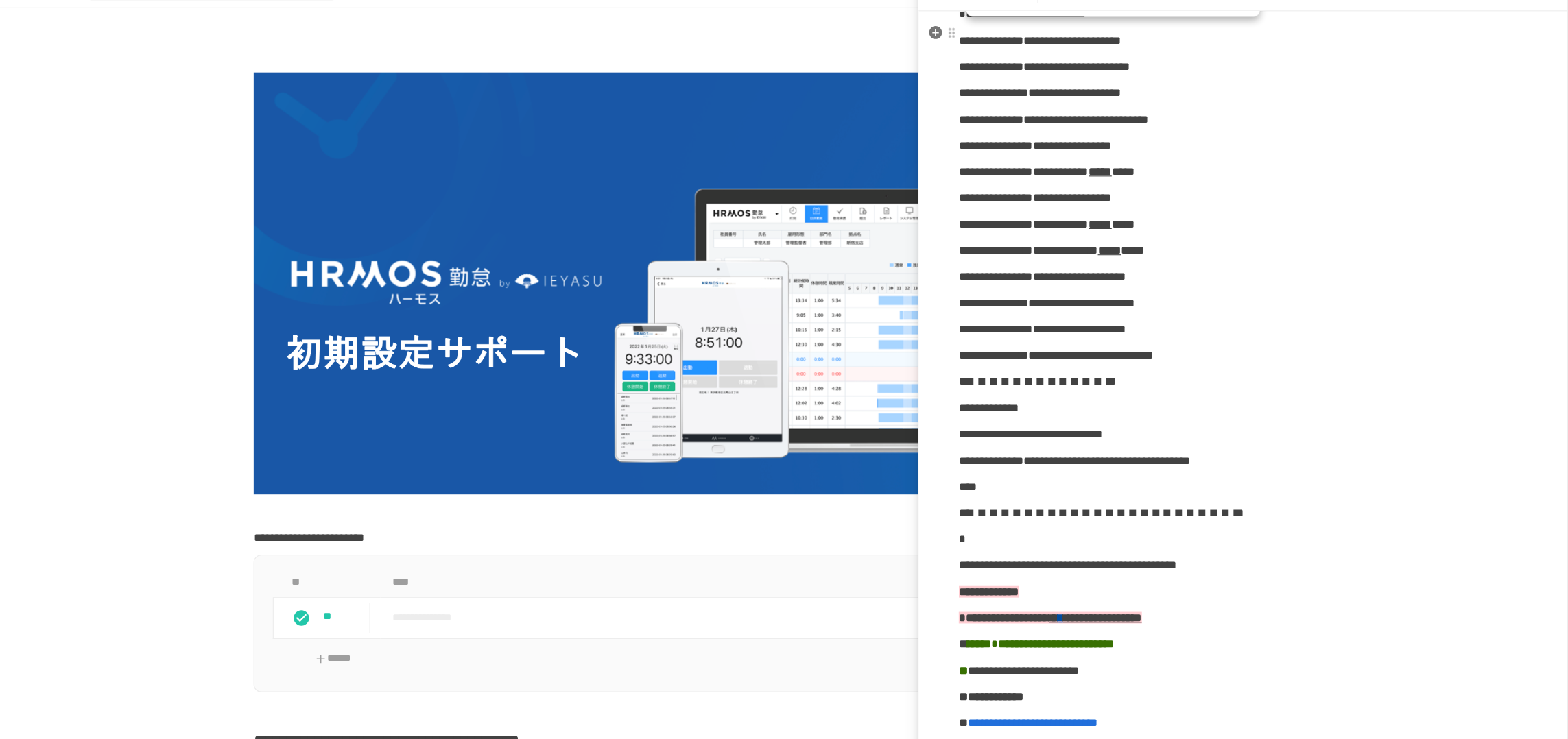drag, startPoint x: 1039, startPoint y: 72, endPoint x: 1139, endPoint y: 75, distance: 100.04499 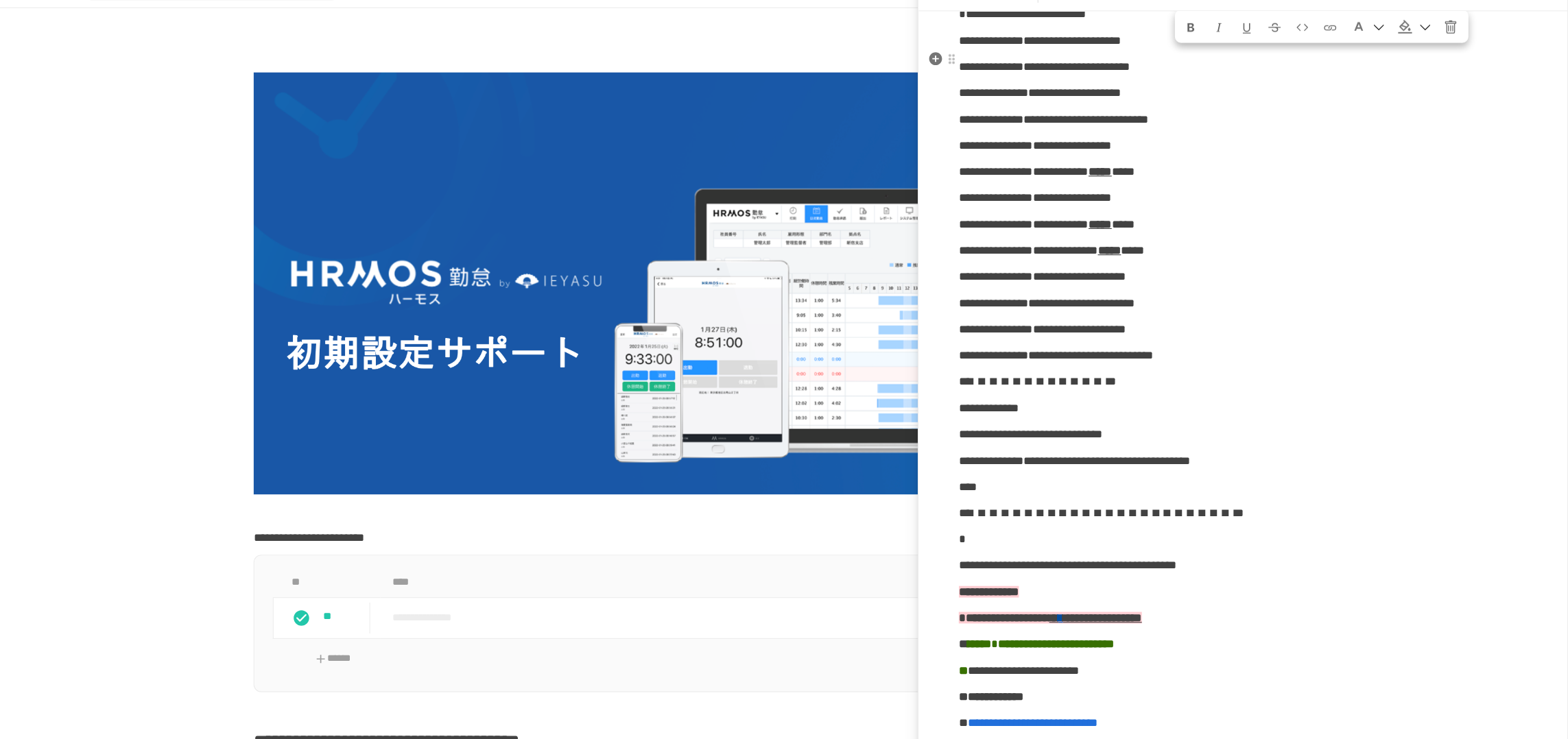 drag, startPoint x: 1222, startPoint y: 93, endPoint x: 1289, endPoint y: 93, distance: 67 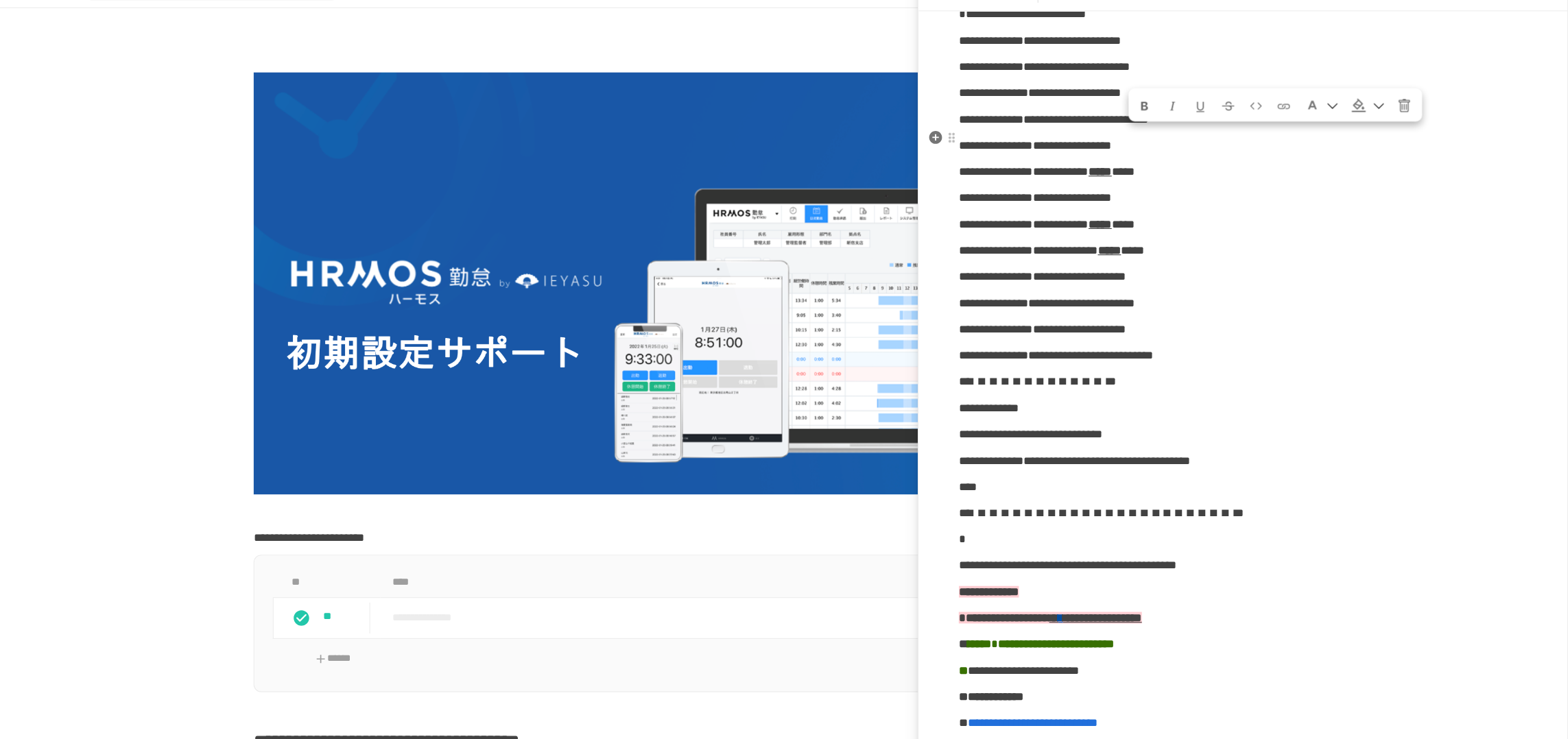 drag, startPoint x: 1180, startPoint y: 166, endPoint x: 1278, endPoint y: 167, distance: 98.0051 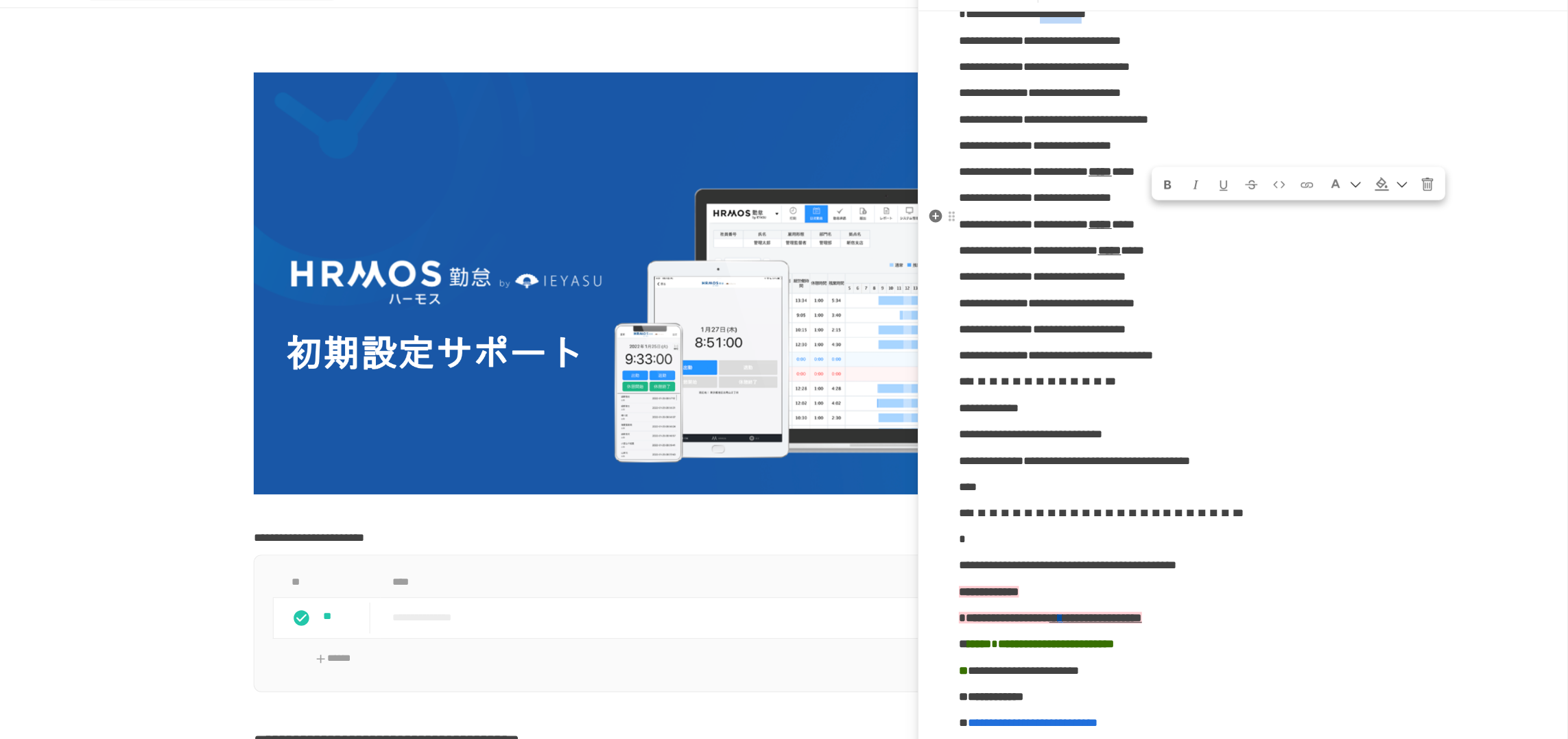 drag, startPoint x: 1203, startPoint y: 241, endPoint x: 1271, endPoint y: 239, distance: 68.02941 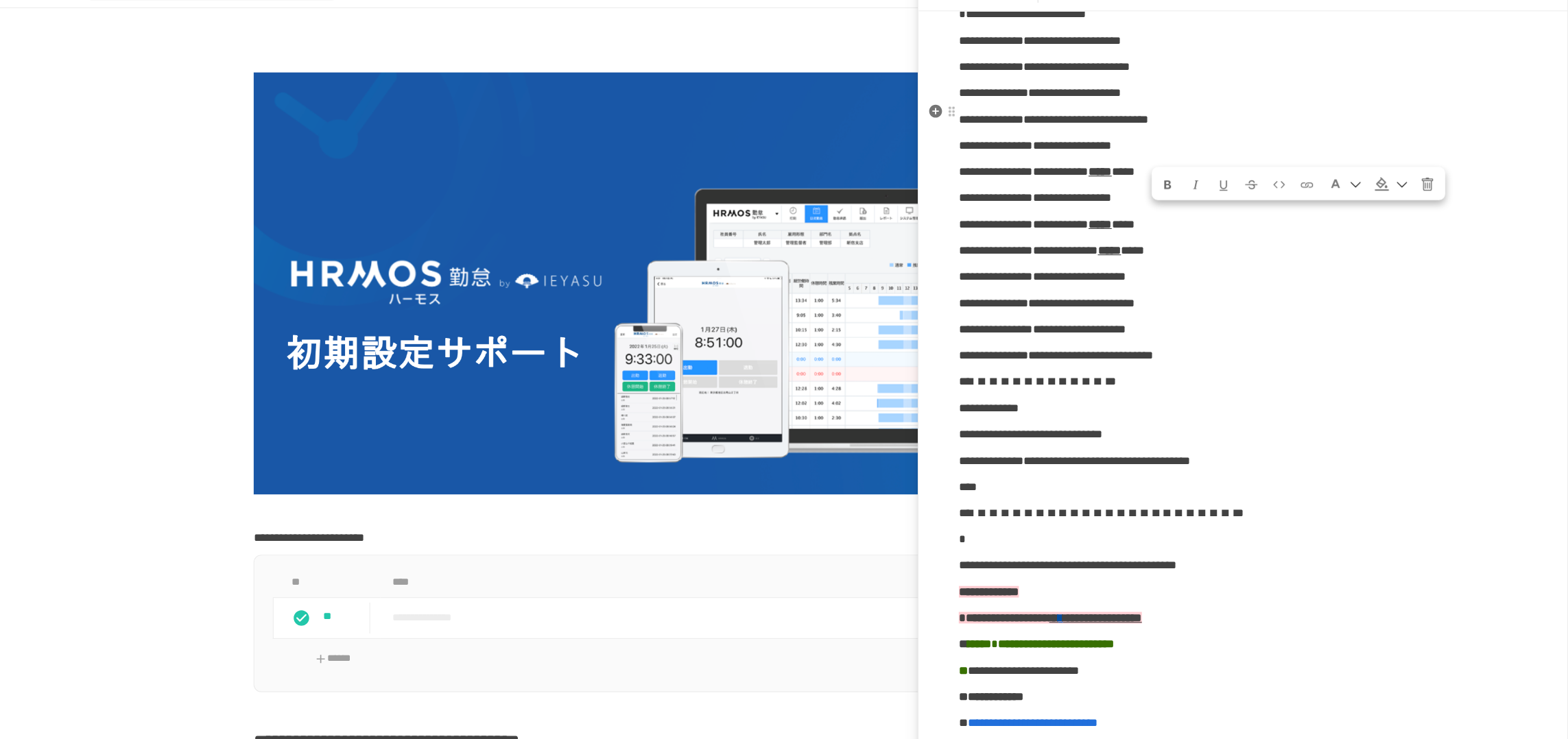 click on "**********" at bounding box center [1280, -49] 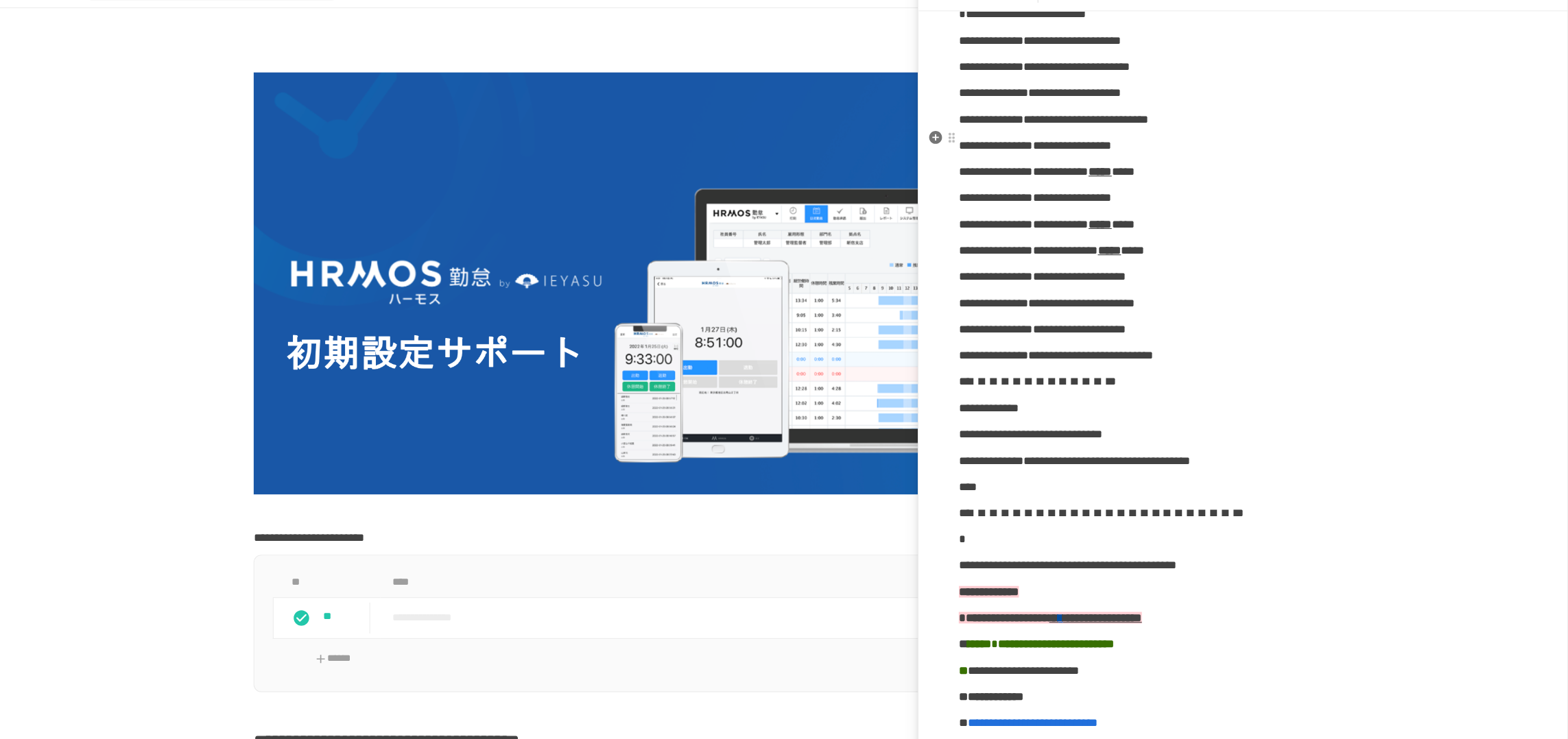 drag, startPoint x: 1167, startPoint y: 166, endPoint x: 1274, endPoint y: 166, distance: 107 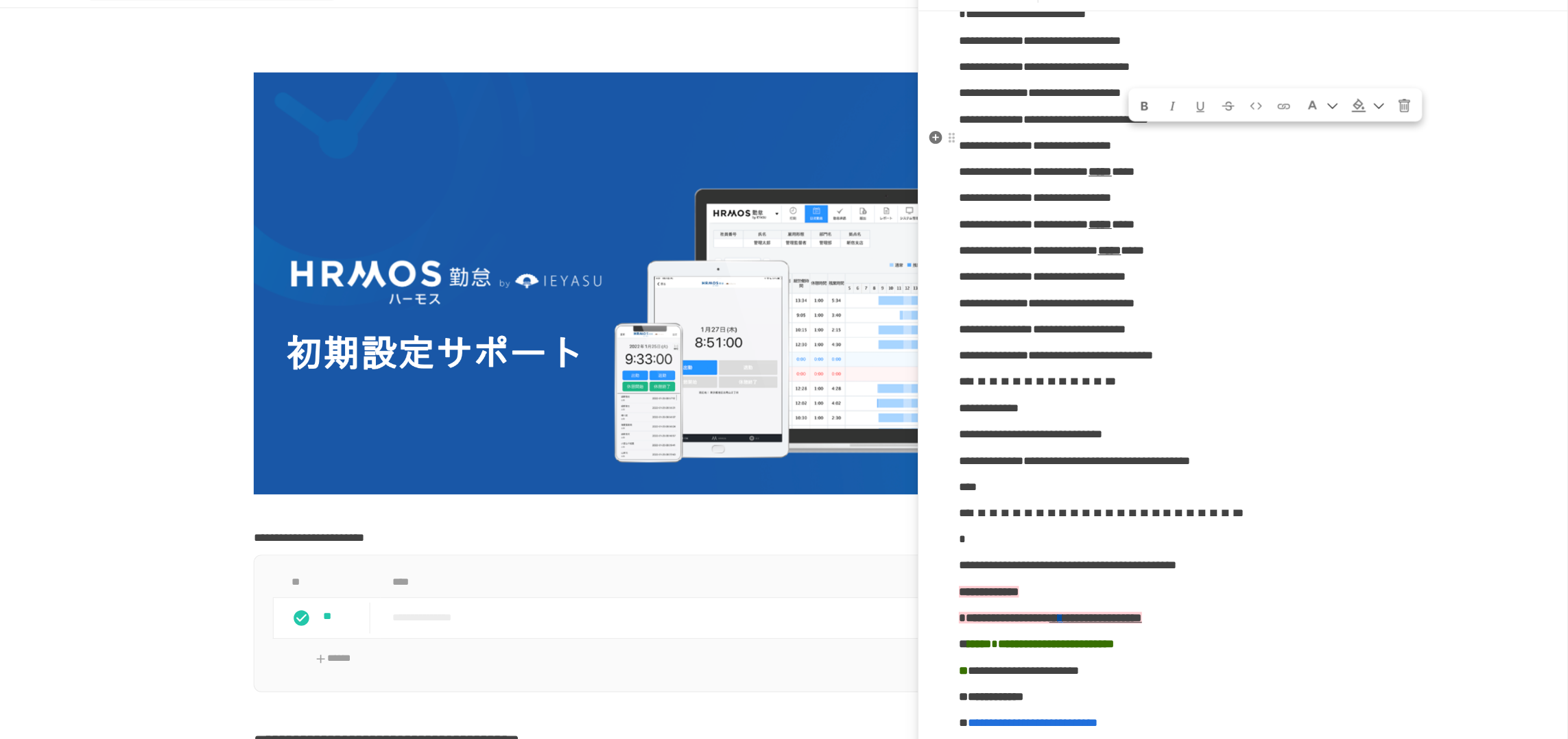 drag, startPoint x: 1274, startPoint y: 166, endPoint x: 1180, endPoint y: 169, distance: 94.04786 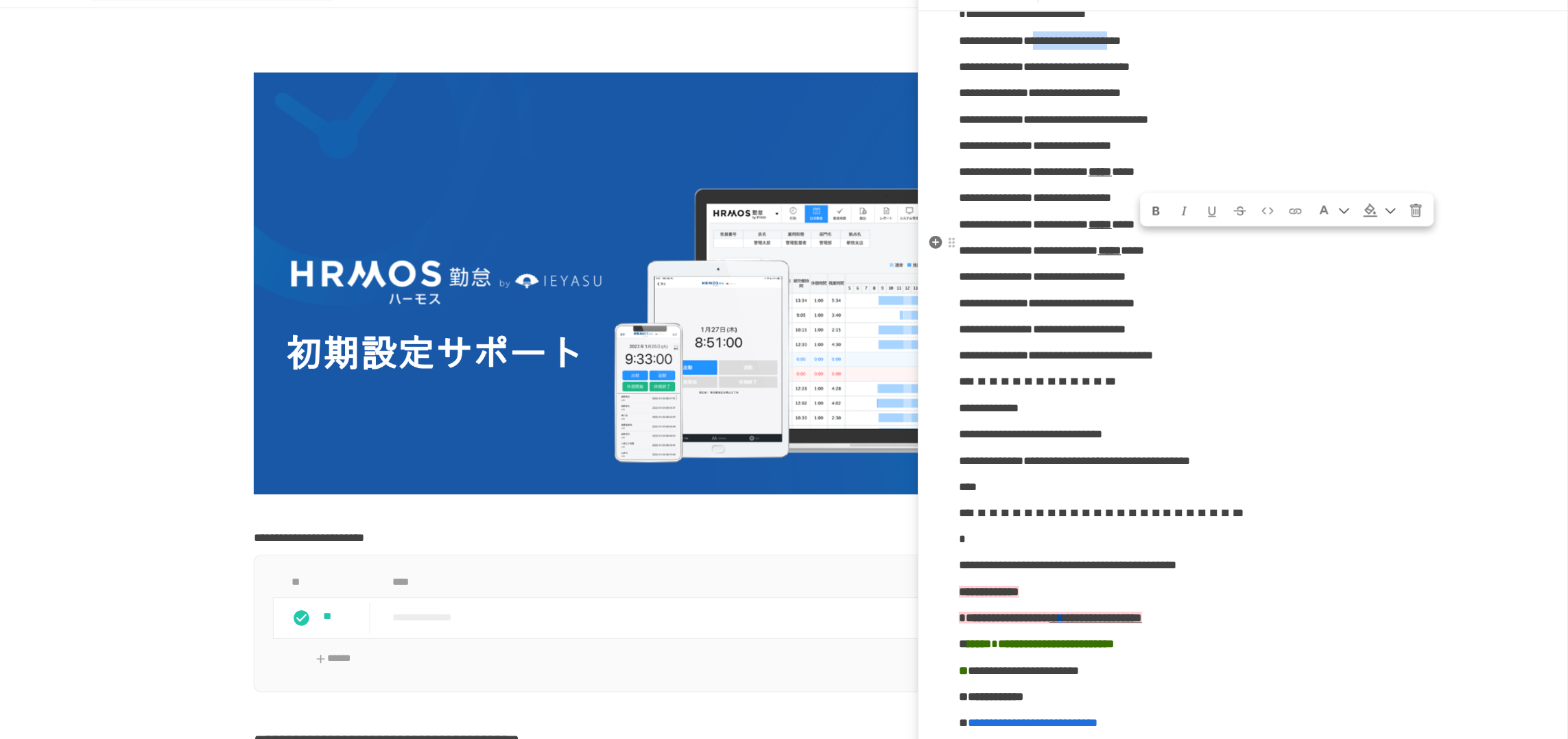 drag, startPoint x: 1189, startPoint y: 258, endPoint x: 1340, endPoint y: 261, distance: 151.0298 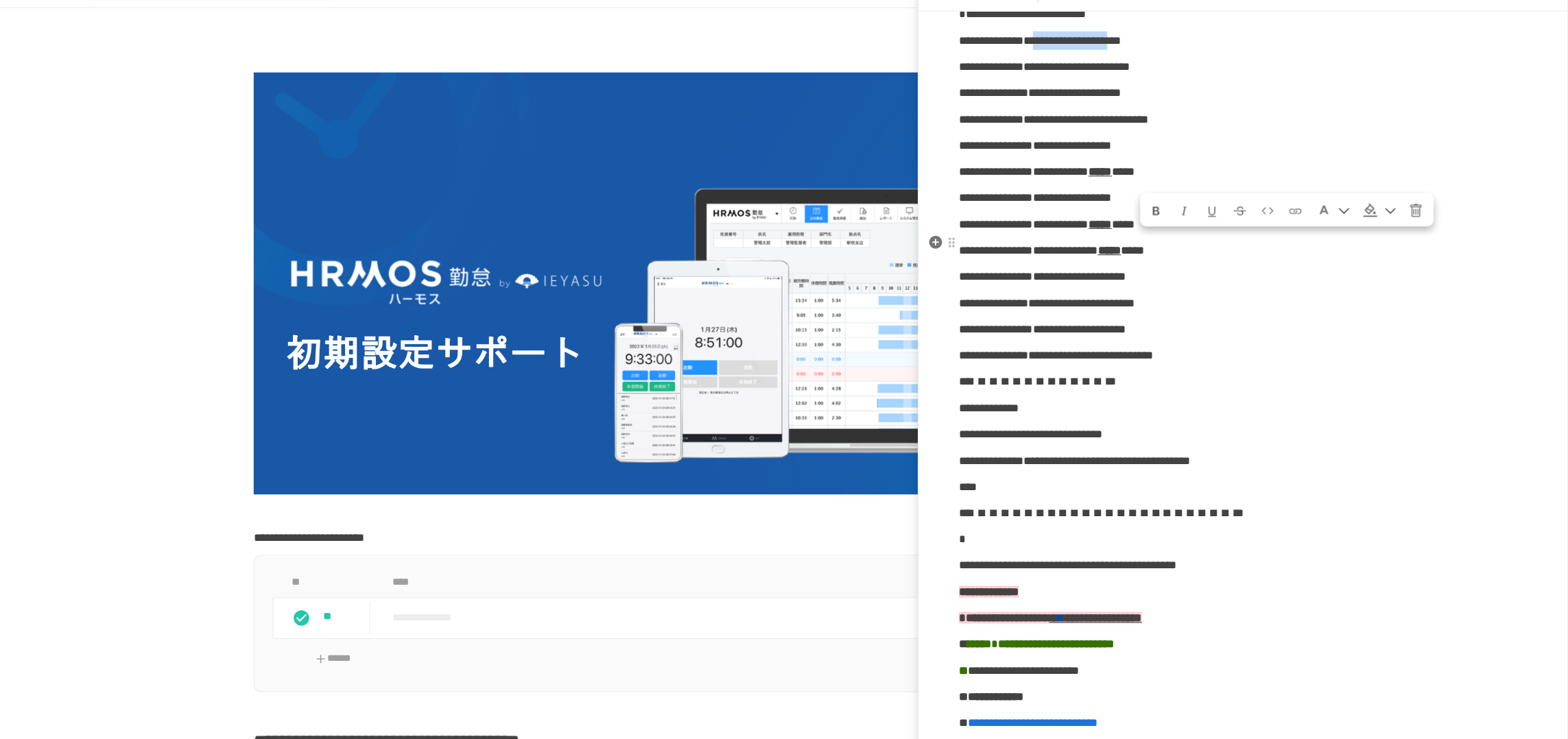 click on "**********" at bounding box center (1100, 67) 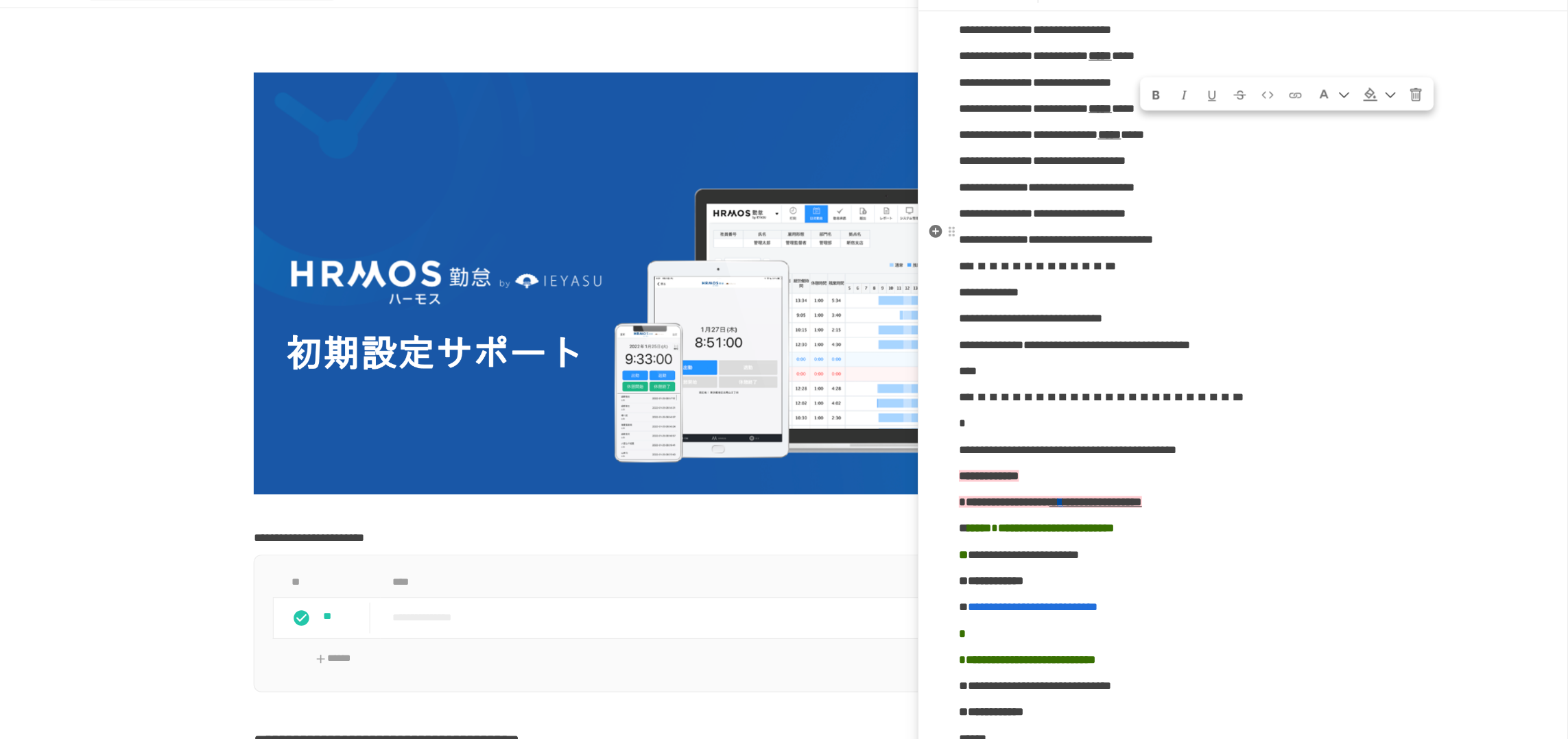scroll, scrollTop: 890, scrollLeft: 0, axis: vertical 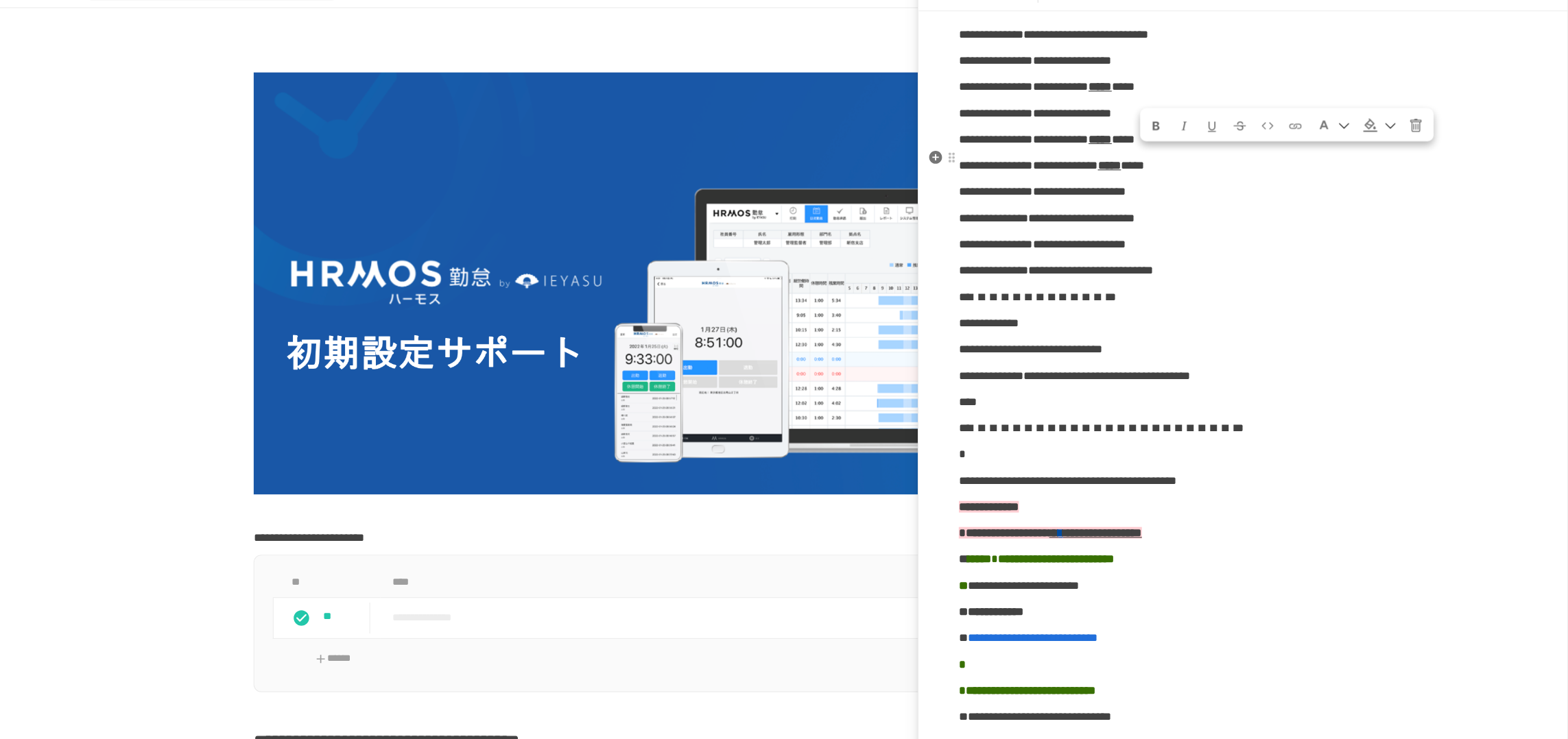 click on "**********" at bounding box center (1280, -8) 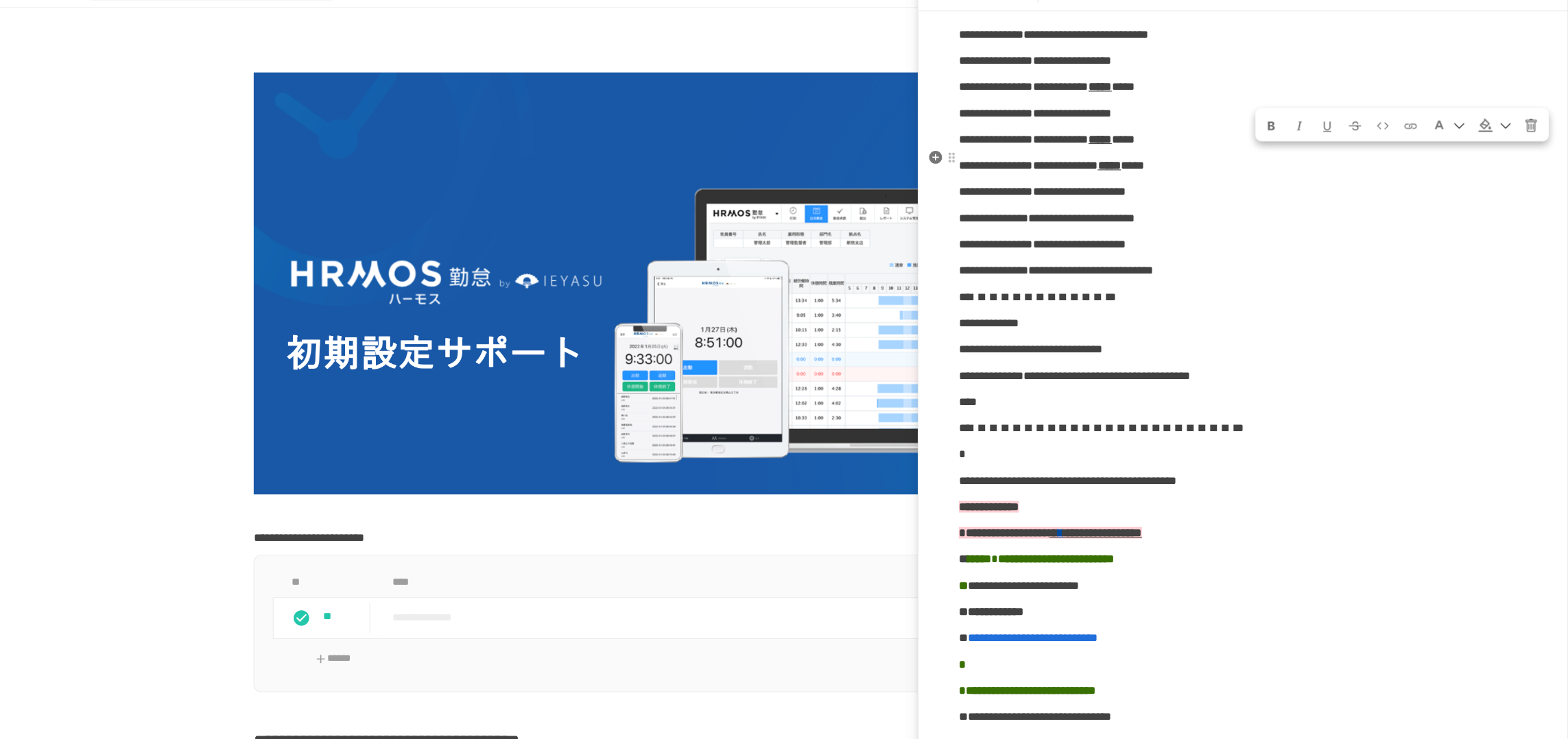 drag, startPoint x: 1297, startPoint y: 188, endPoint x: 1373, endPoint y: 189, distance: 76.00658 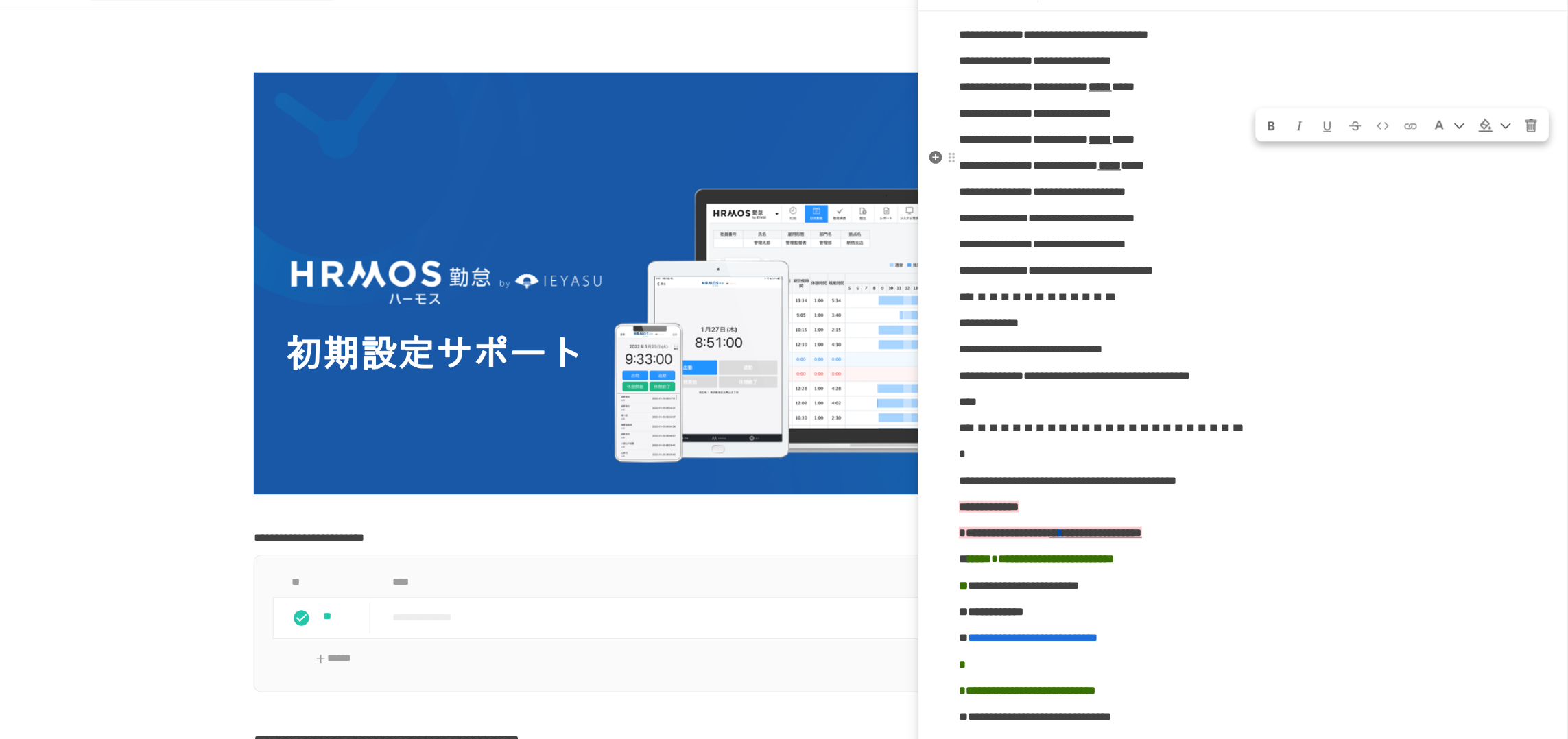 click on "**********" at bounding box center (1280, -8) 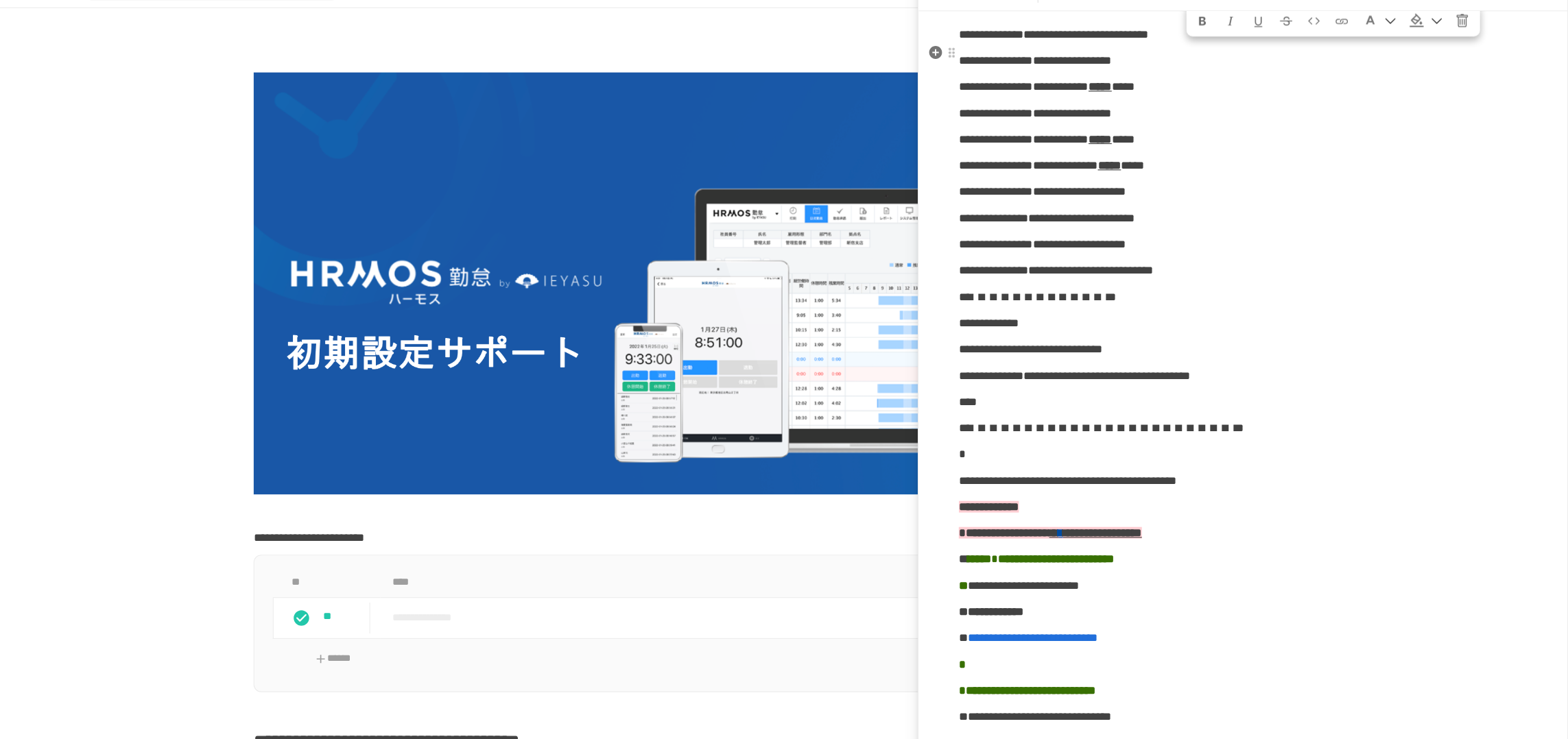 drag, startPoint x: 1279, startPoint y: 96, endPoint x: 1232, endPoint y: 93, distance: 47.09565 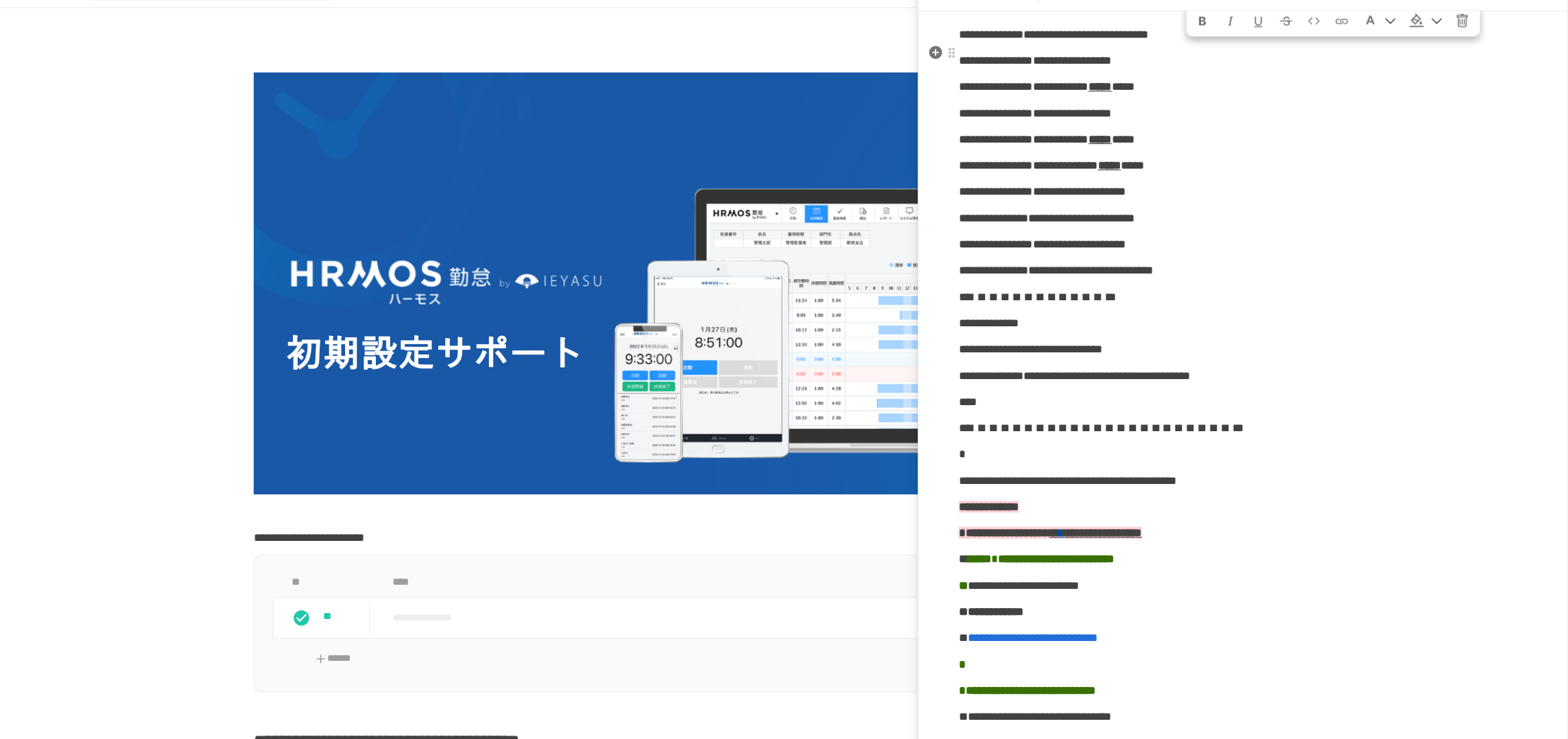 click on "**********" at bounding box center [1087, -101] 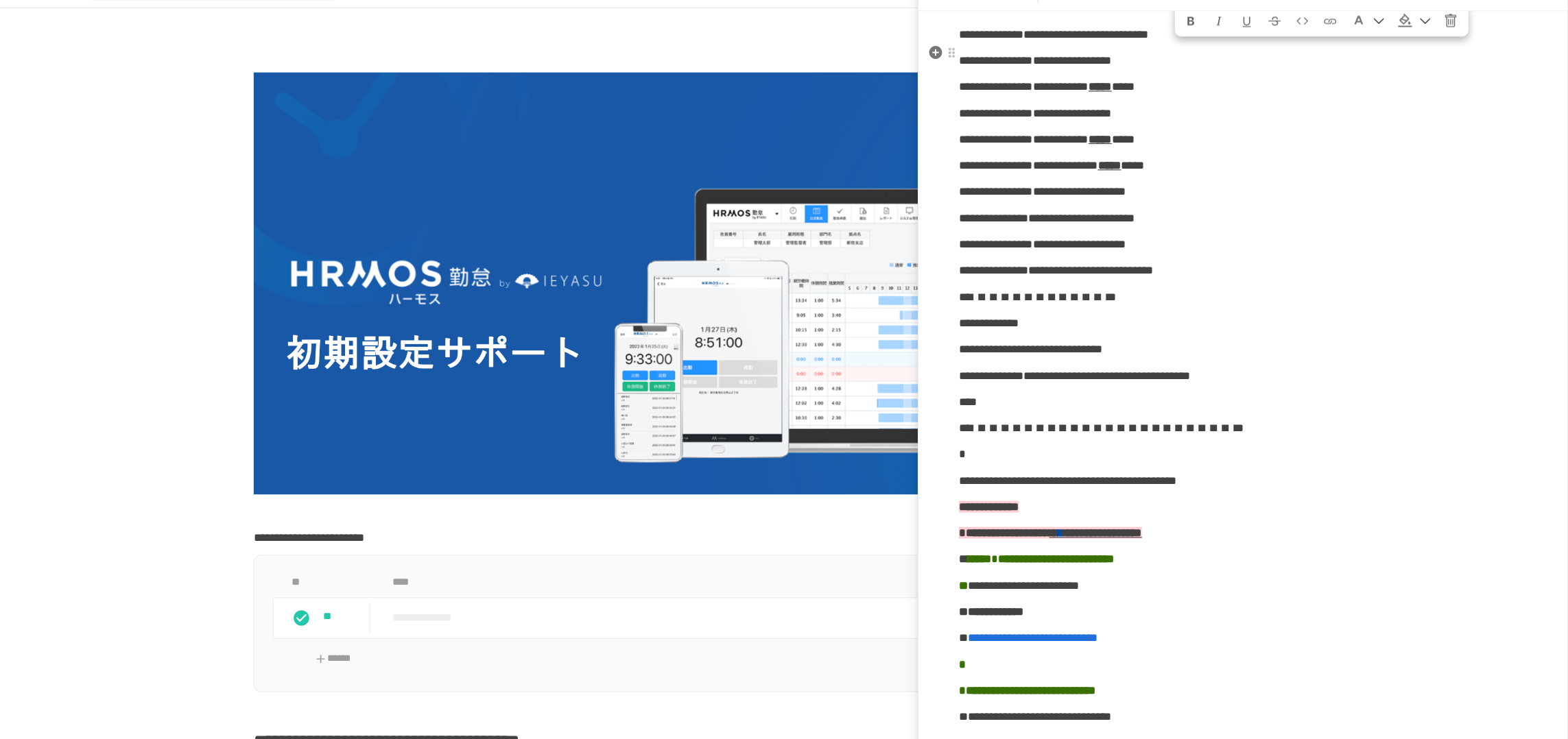 drag, startPoint x: 1278, startPoint y: 93, endPoint x: 1220, endPoint y: 90, distance: 58.077534 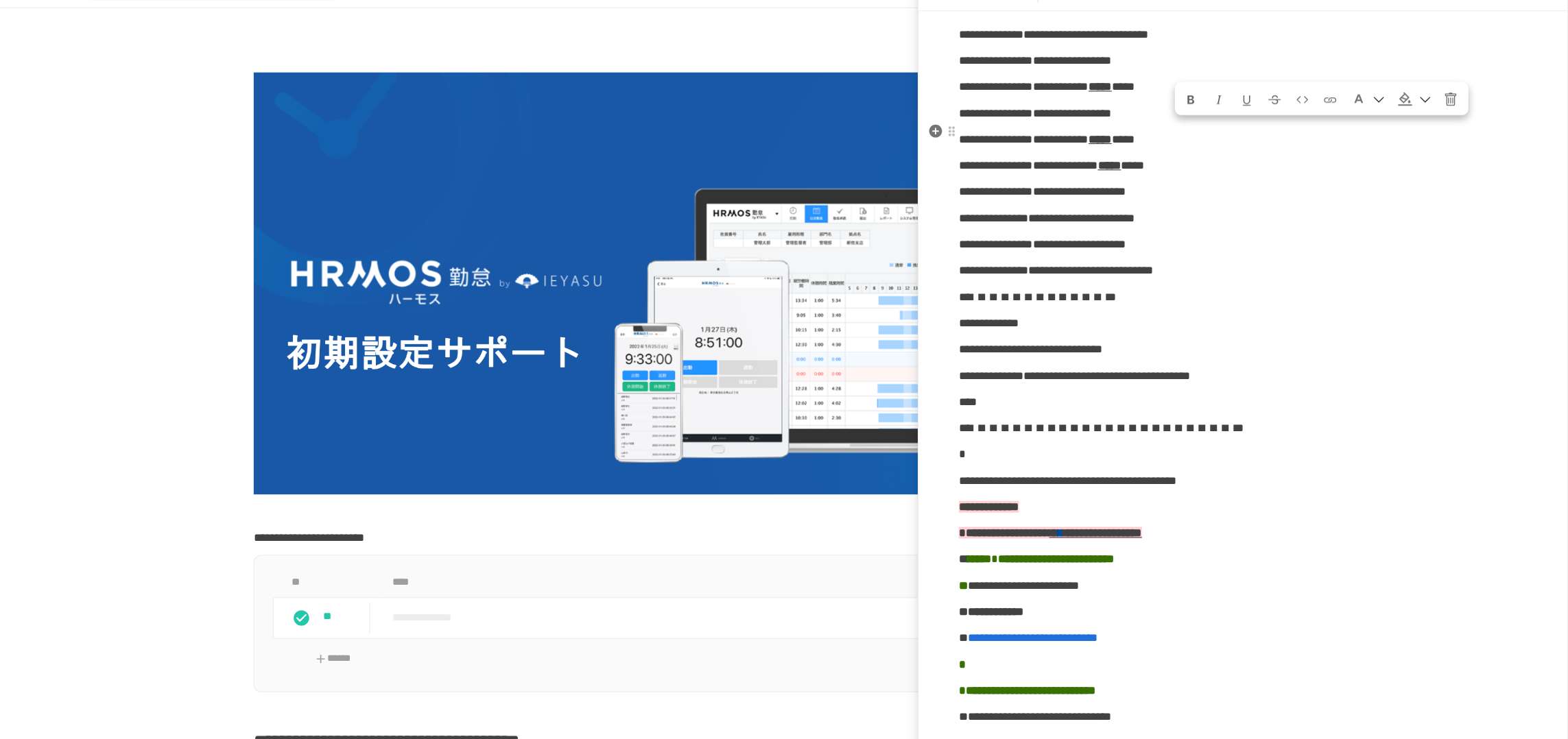 drag, startPoint x: 1225, startPoint y: 159, endPoint x: 1279, endPoint y: 160, distance: 54.00926 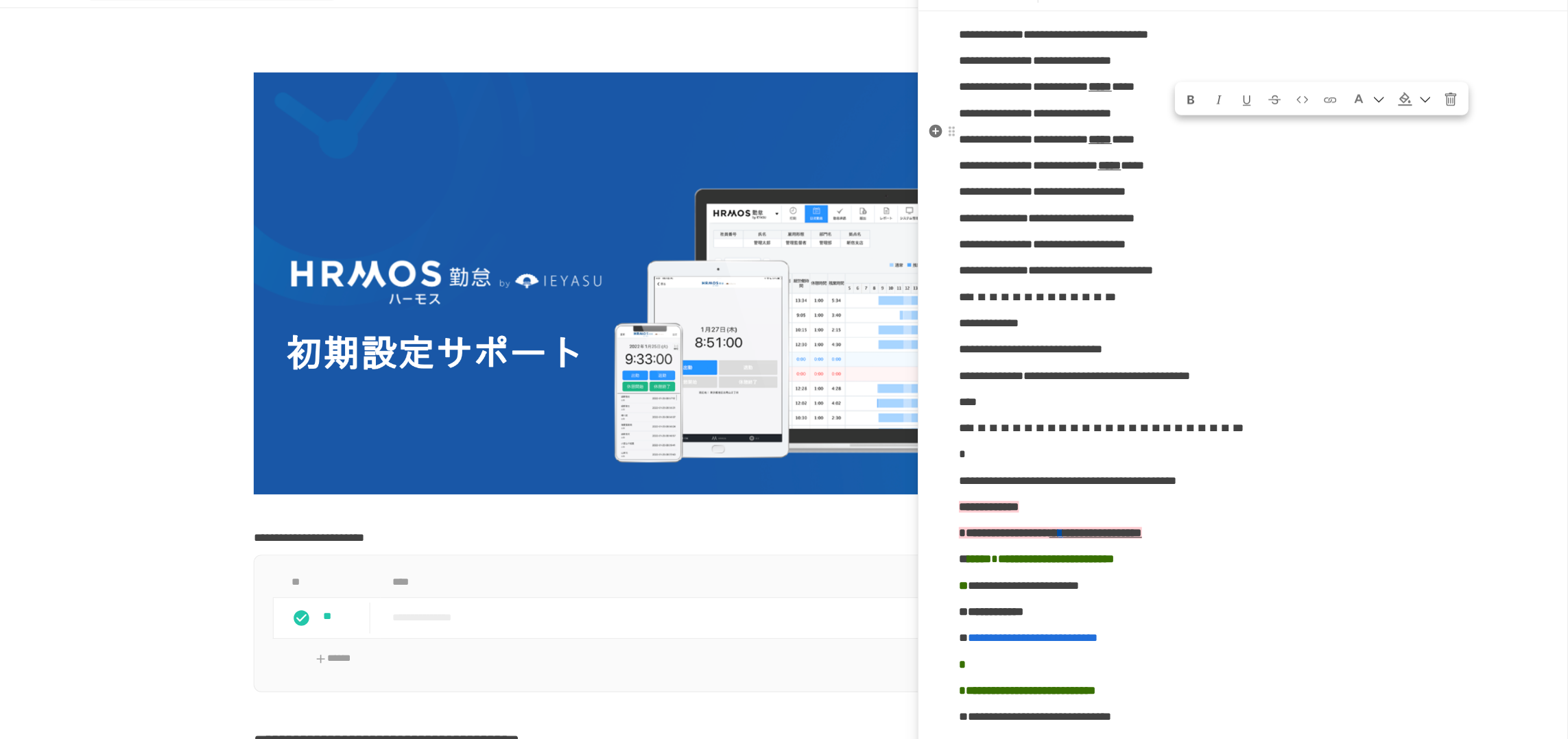 click on "**********" at bounding box center (1084, -32) 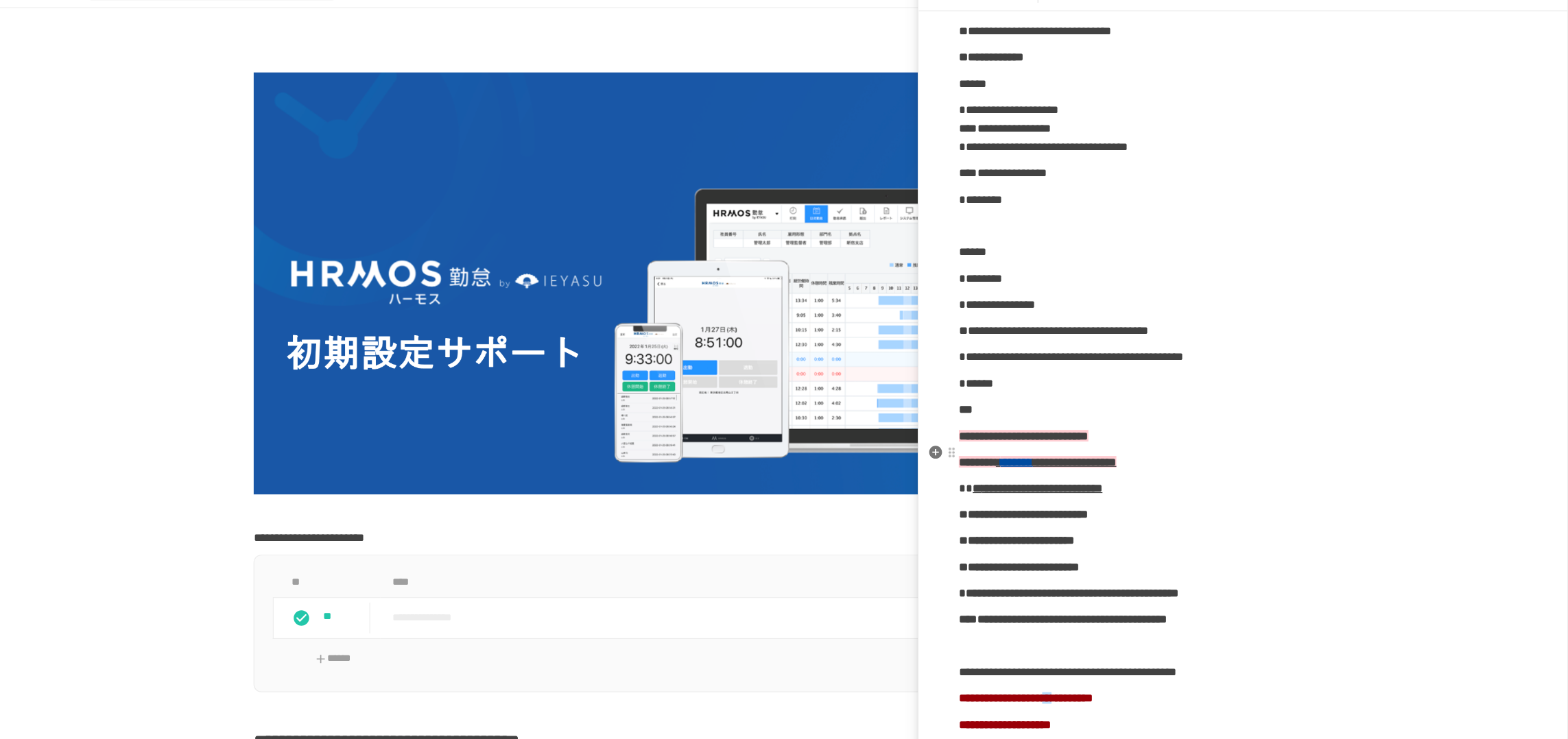 scroll, scrollTop: 1575, scrollLeft: 0, axis: vertical 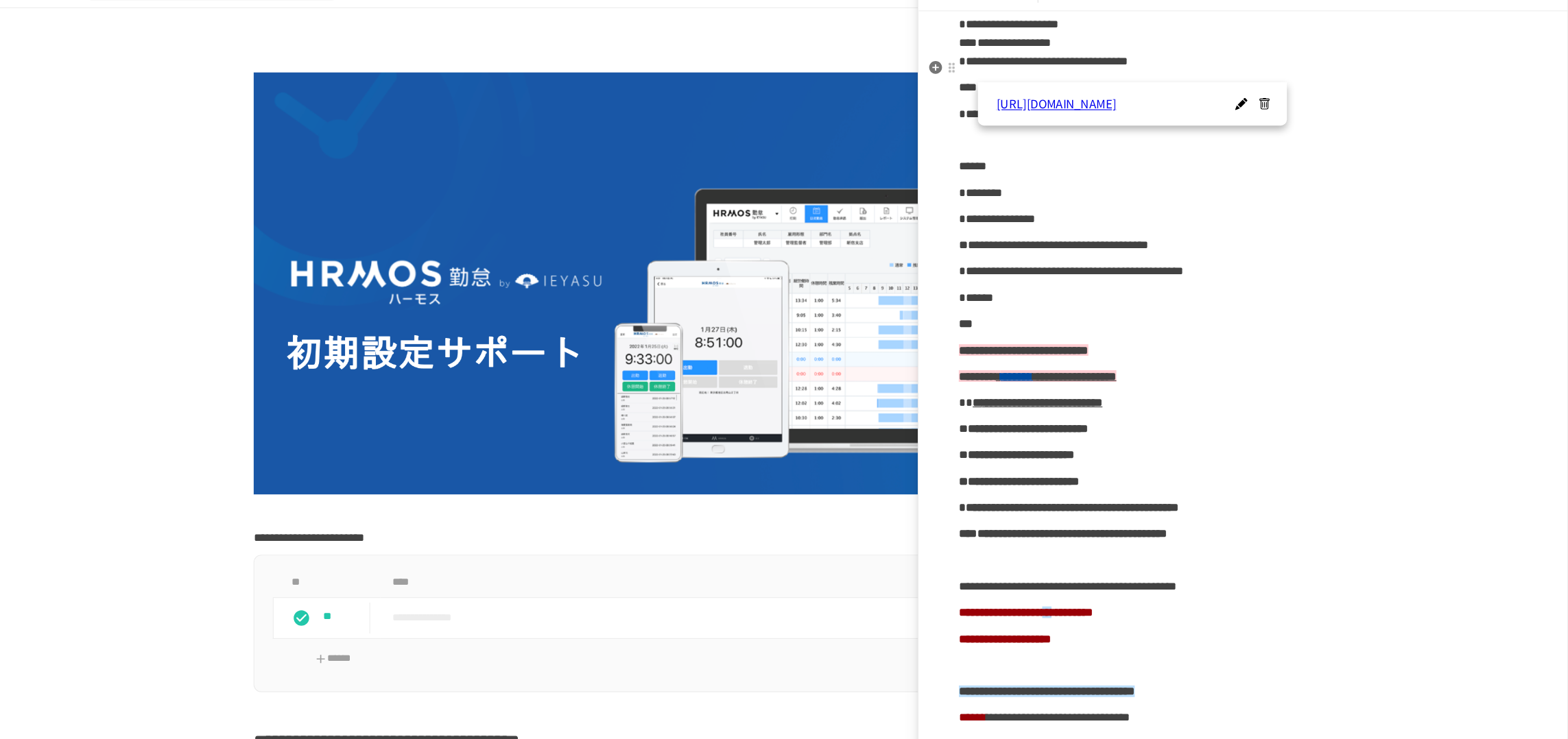 click on "**********" at bounding box center (1093, -87) 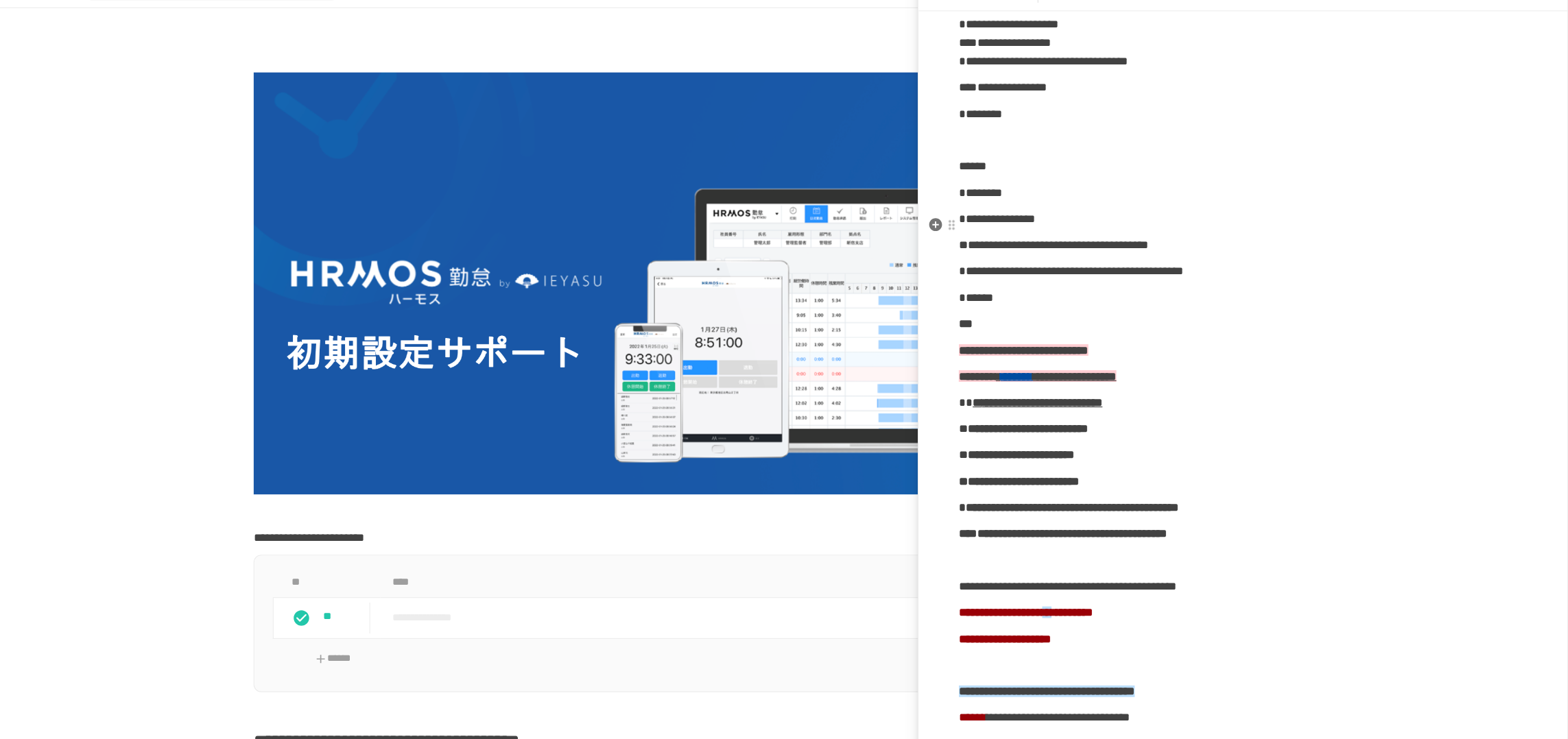 click on "**********" at bounding box center (1280, 70) 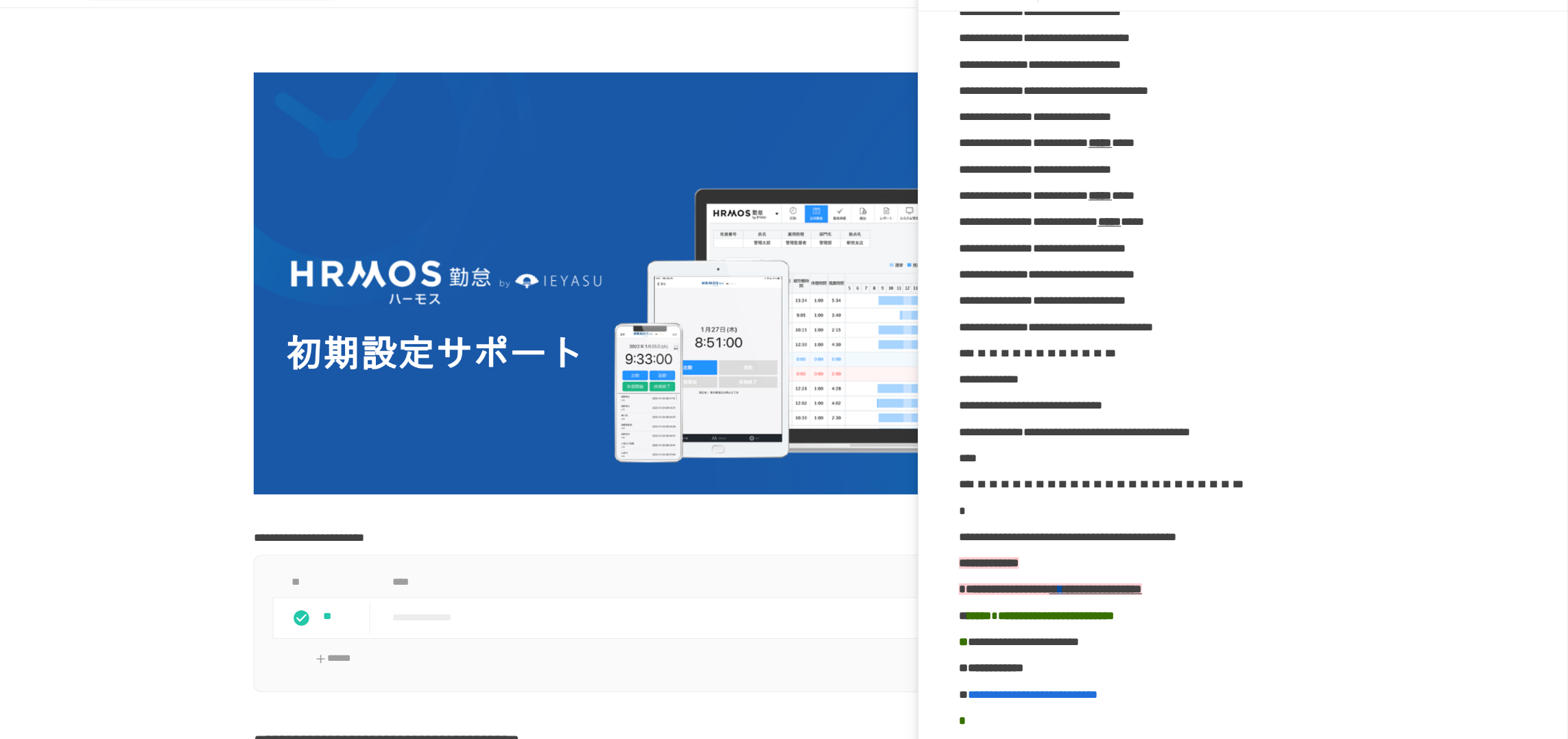 scroll, scrollTop: 814, scrollLeft: 0, axis: vertical 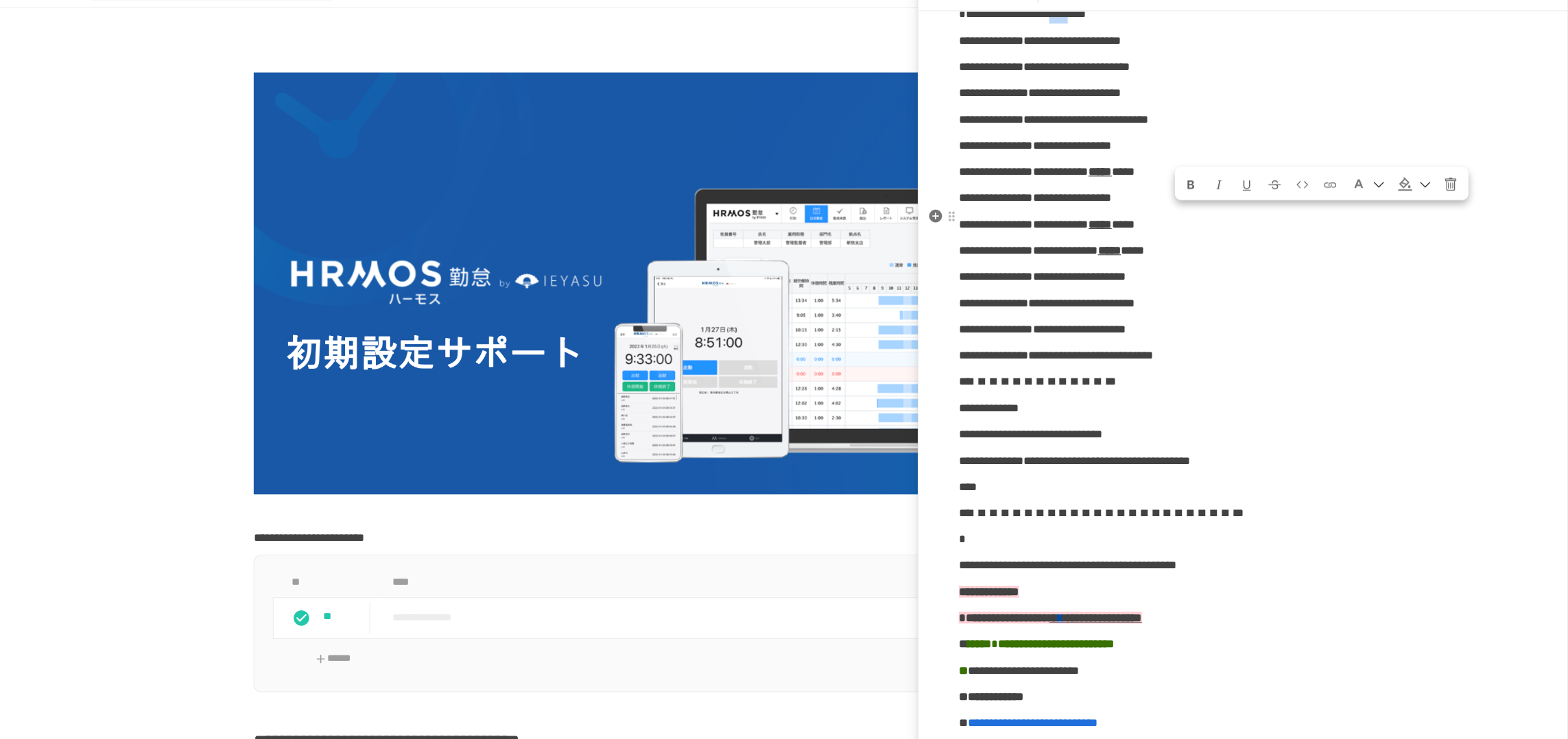 drag, startPoint x: 1224, startPoint y: 234, endPoint x: 1246, endPoint y: 233, distance: 22.02272 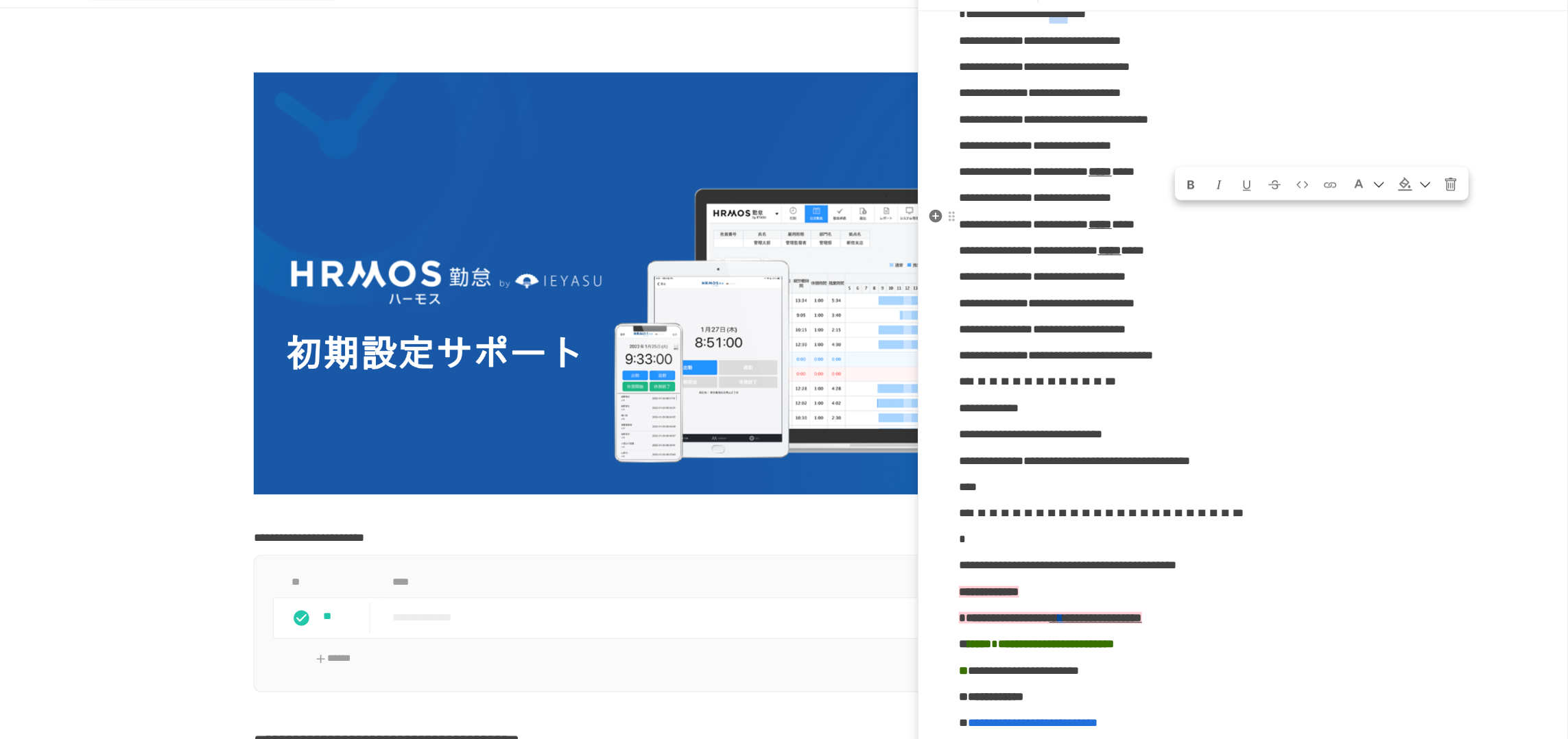 click on "**********" at bounding box center (1084, 44) 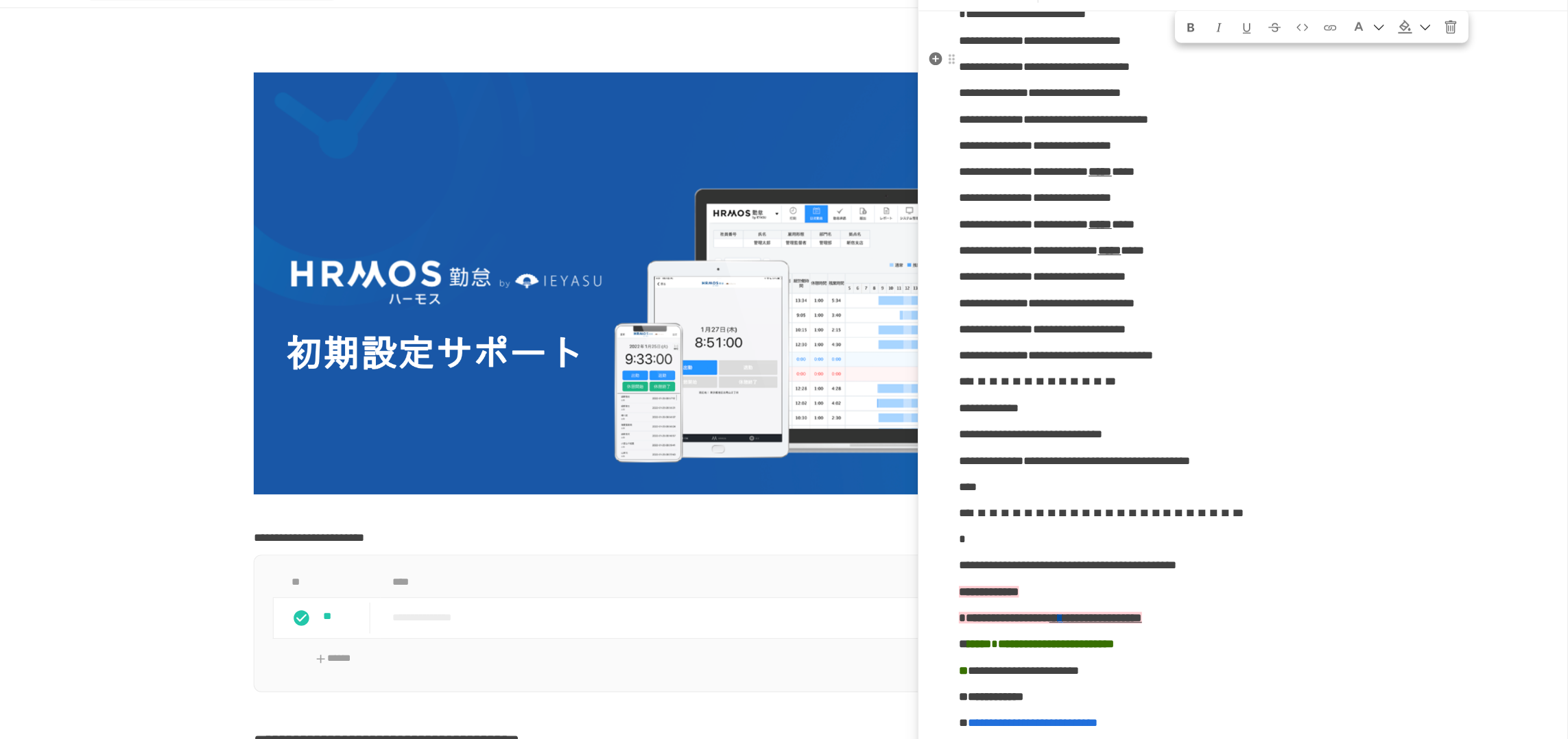 drag, startPoint x: 1301, startPoint y: 94, endPoint x: 1220, endPoint y: 95, distance: 81.0062 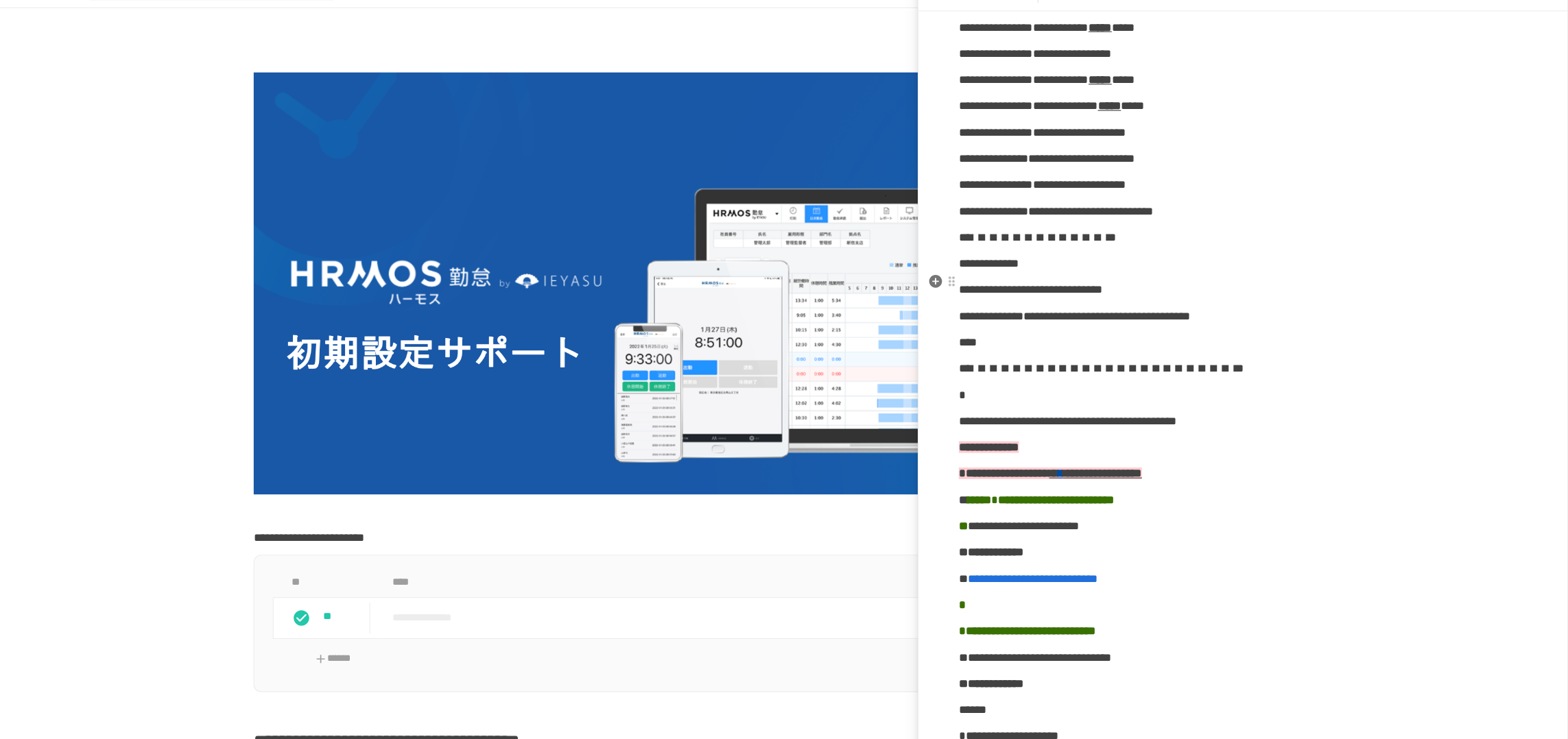 scroll, scrollTop: 967, scrollLeft: 0, axis: vertical 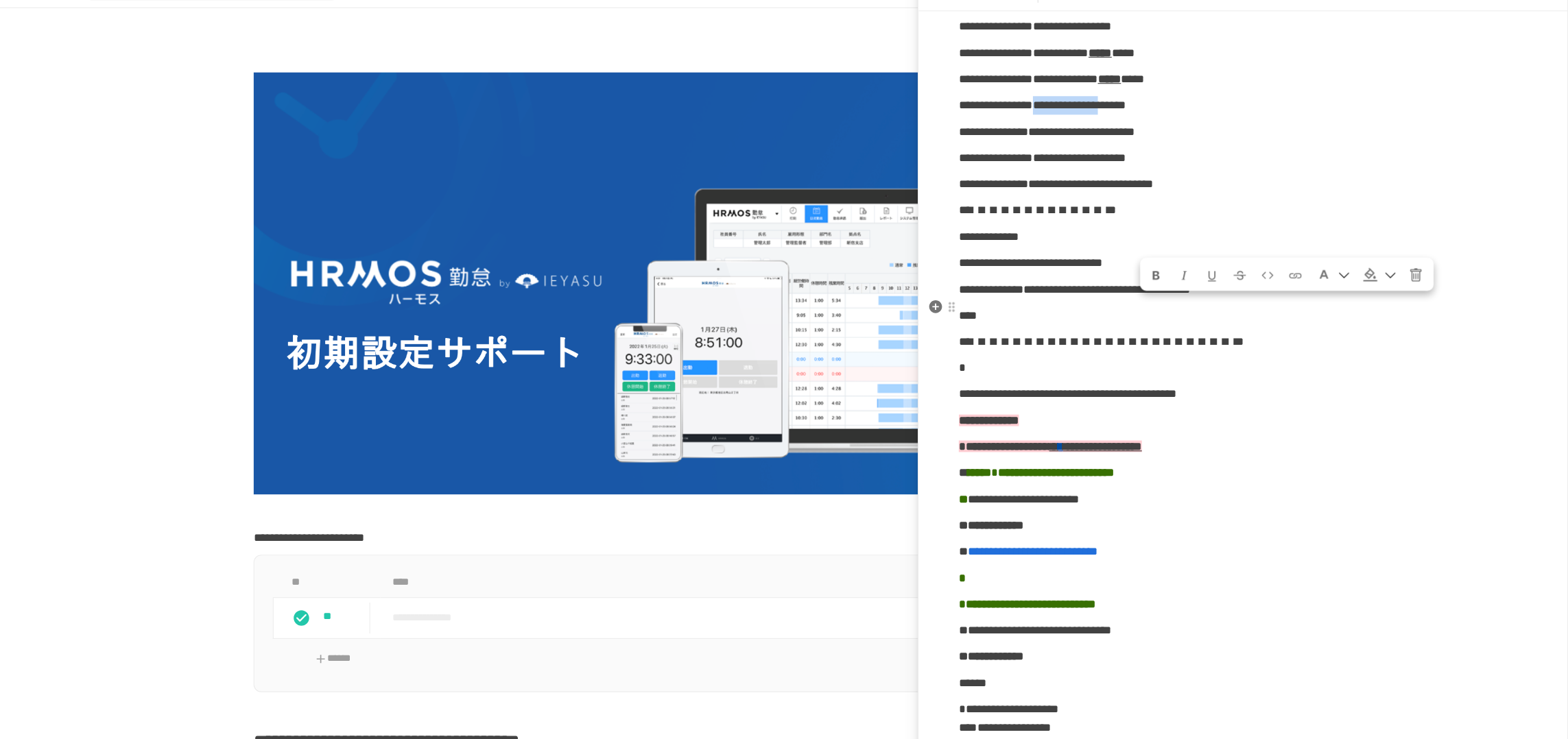 drag, startPoint x: 1193, startPoint y: 315, endPoint x: 1317, endPoint y: 322, distance: 124.1974 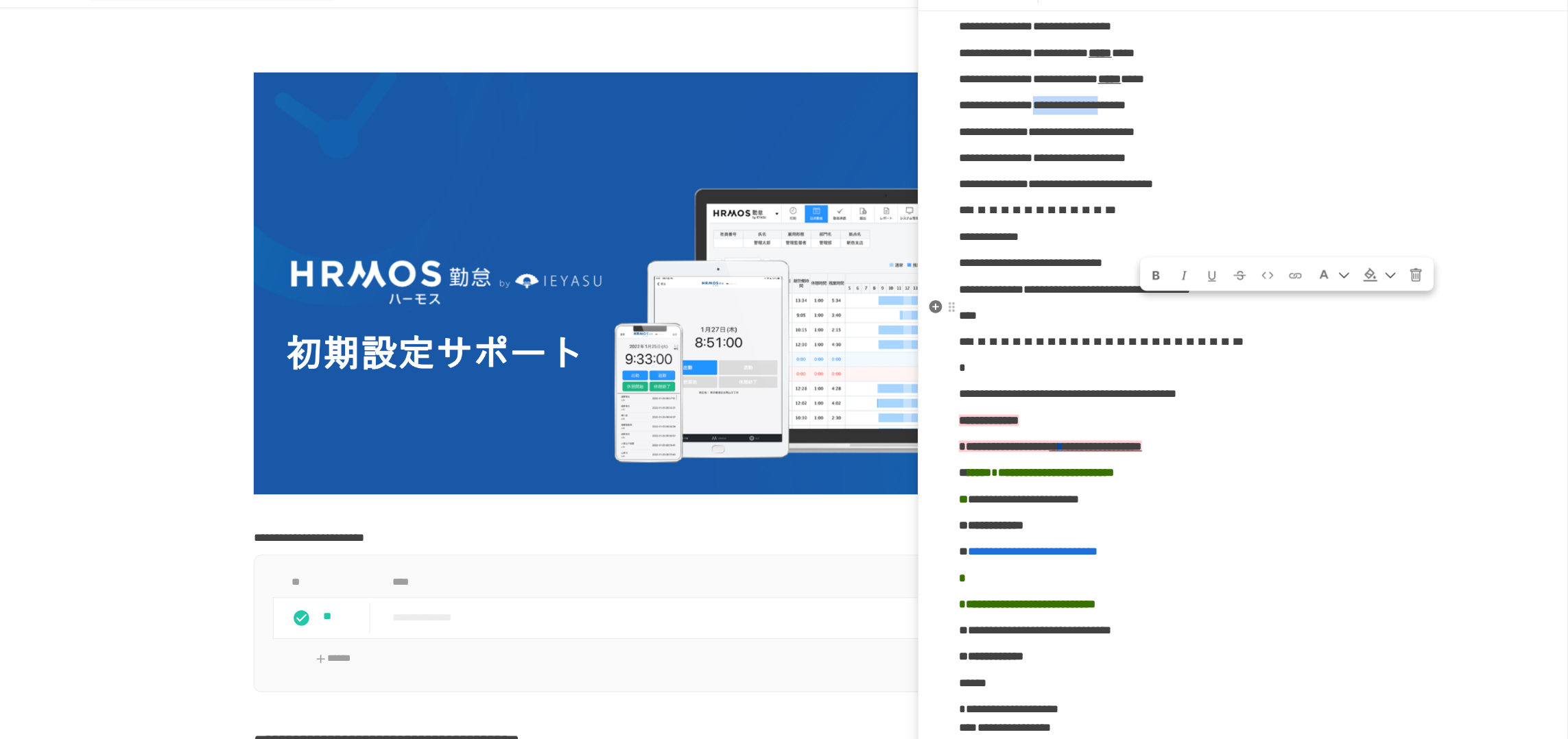 click on "**********" at bounding box center [1102, 125] 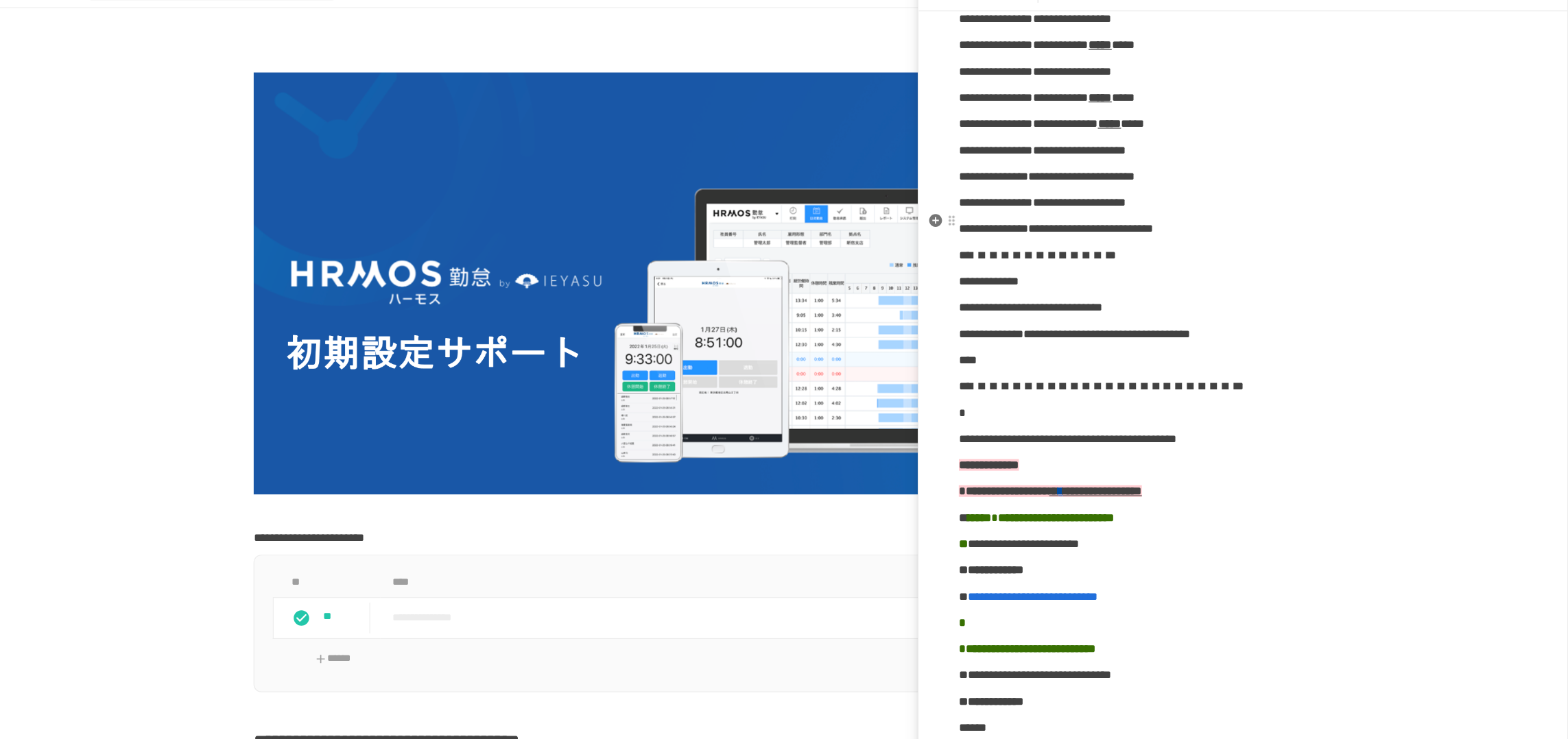 scroll, scrollTop: 890, scrollLeft: 0, axis: vertical 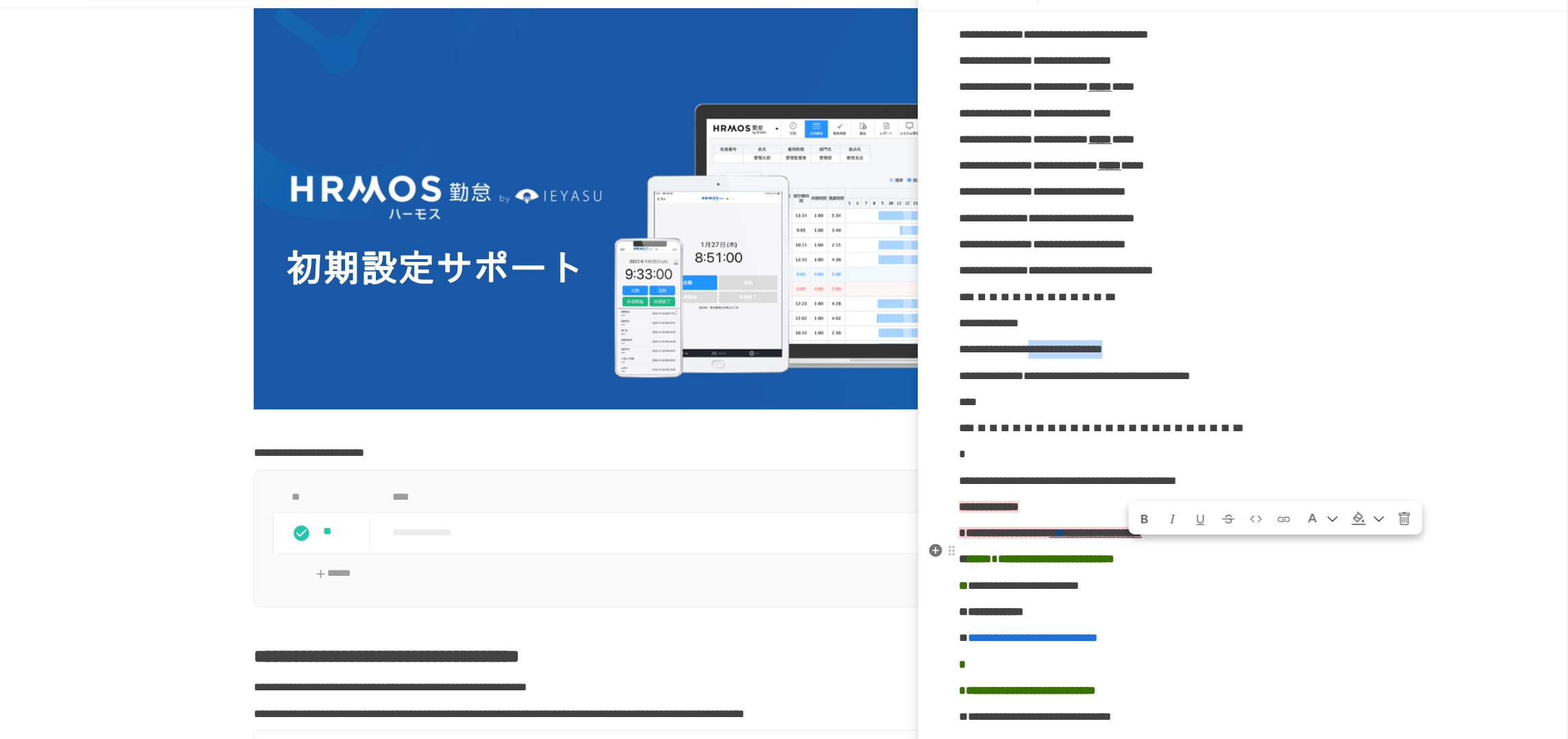 drag, startPoint x: 1179, startPoint y: 534, endPoint x: 1305, endPoint y: 535, distance: 126.00397 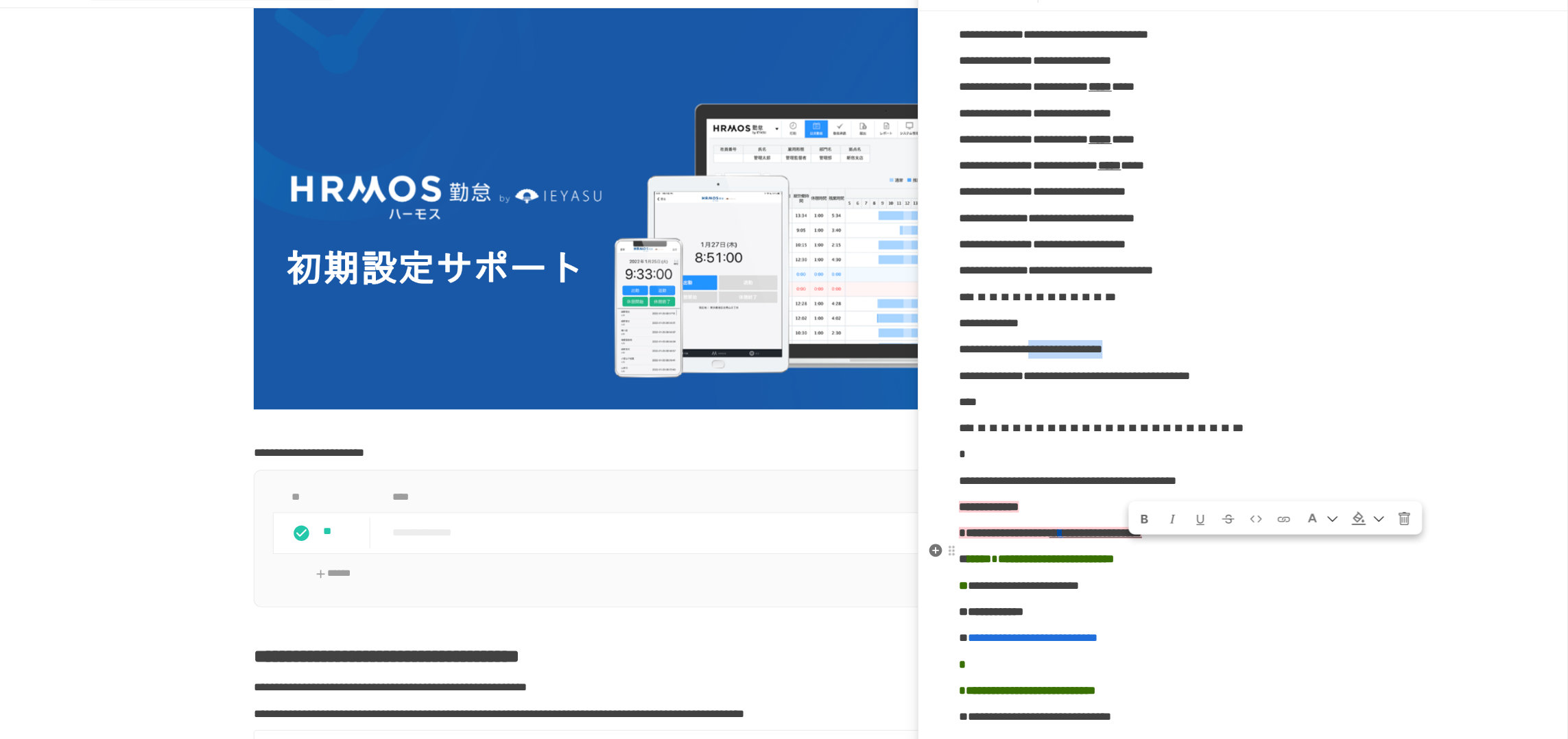 click on "**********" at bounding box center (1280, 342) 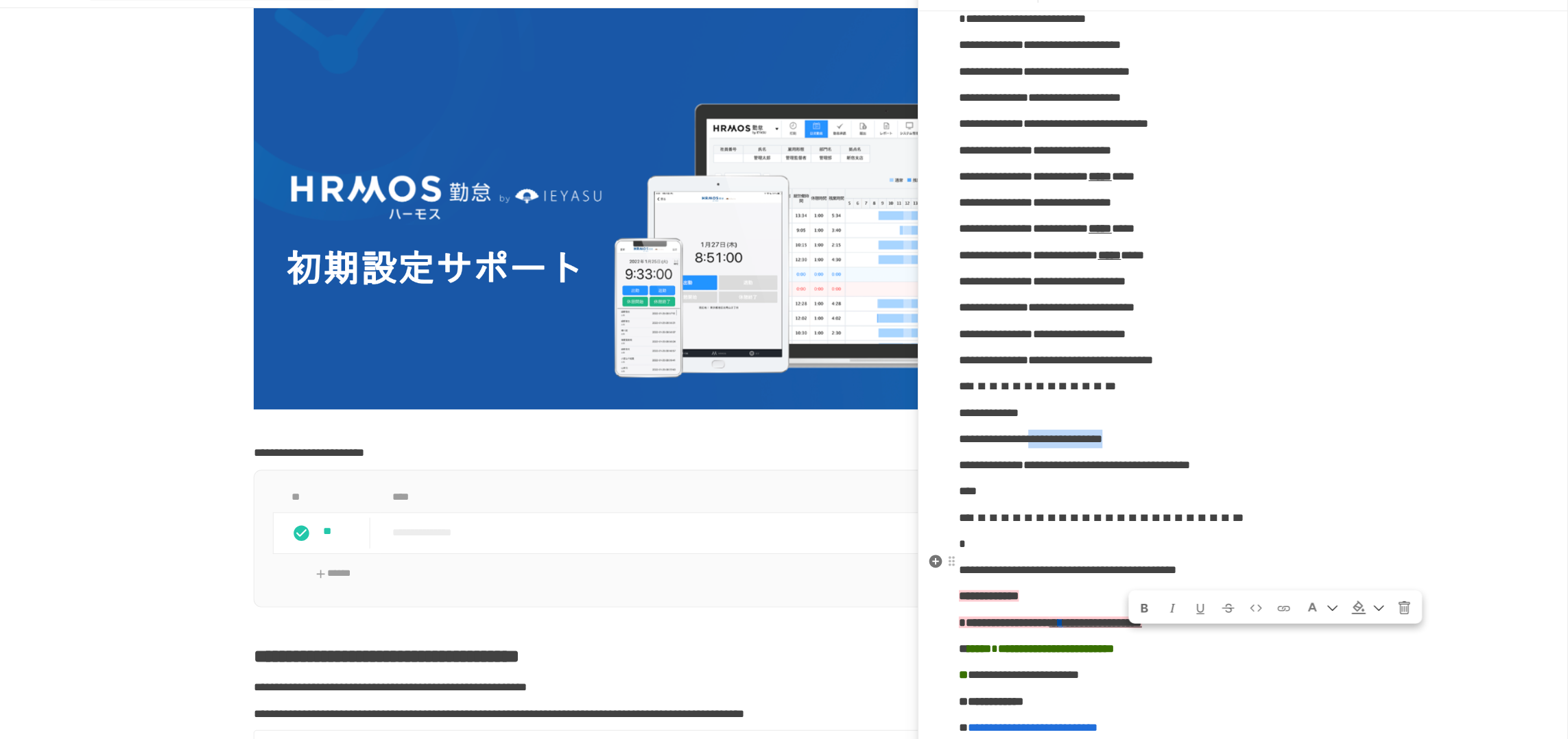 scroll, scrollTop: 814, scrollLeft: 0, axis: vertical 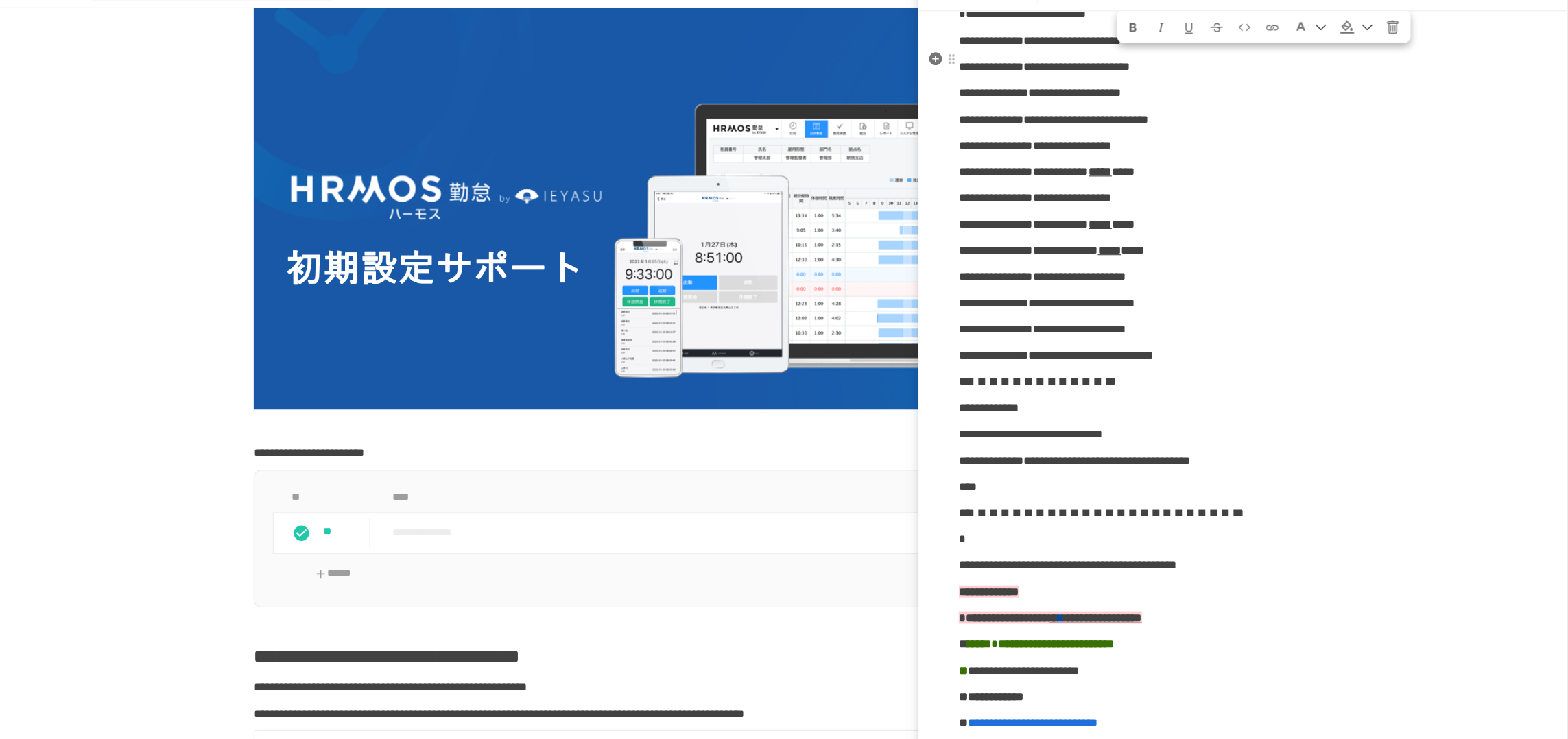 drag, startPoint x: 1302, startPoint y: 98, endPoint x: 1174, endPoint y: 97, distance: 128.00391 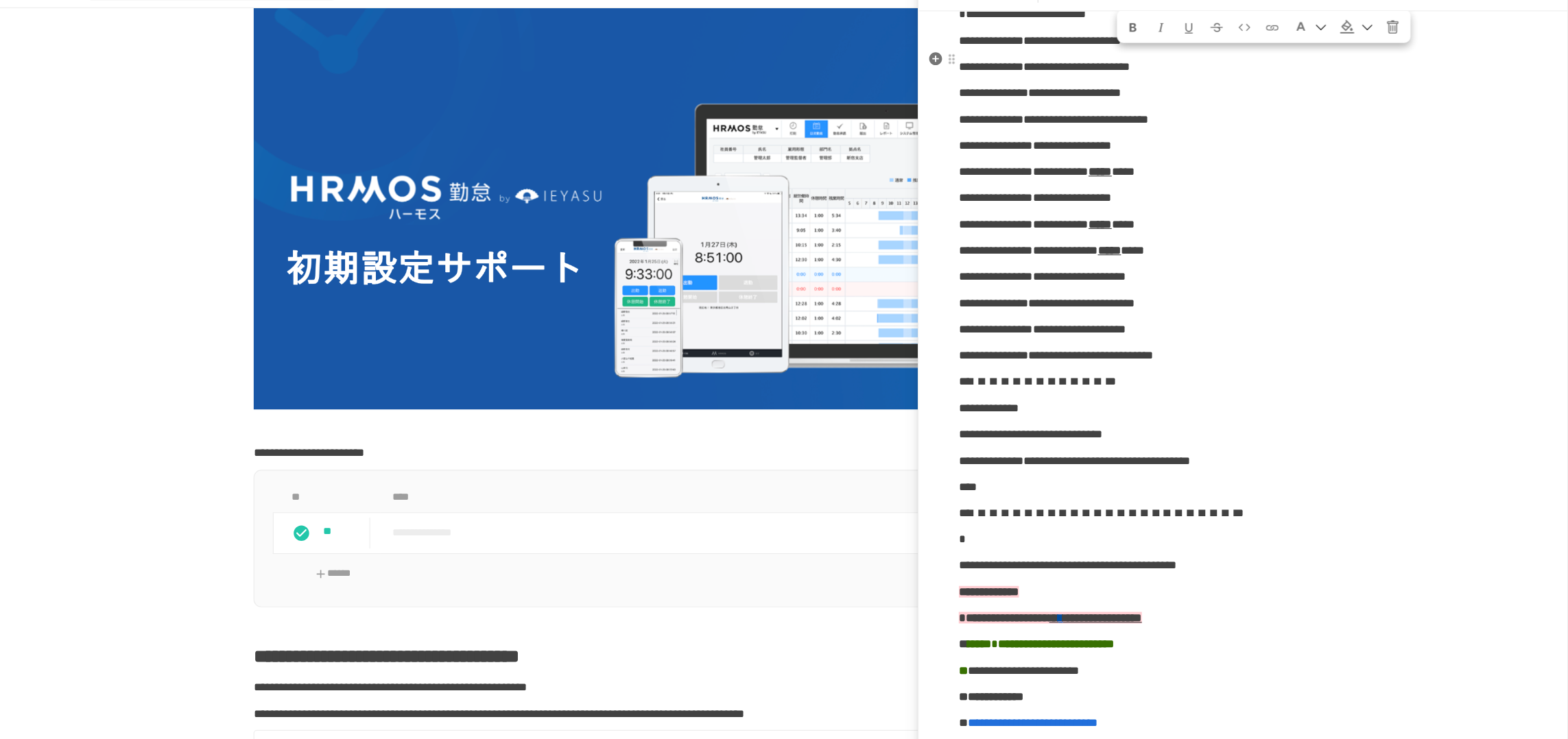 click on "**********" at bounding box center [1280, -95] 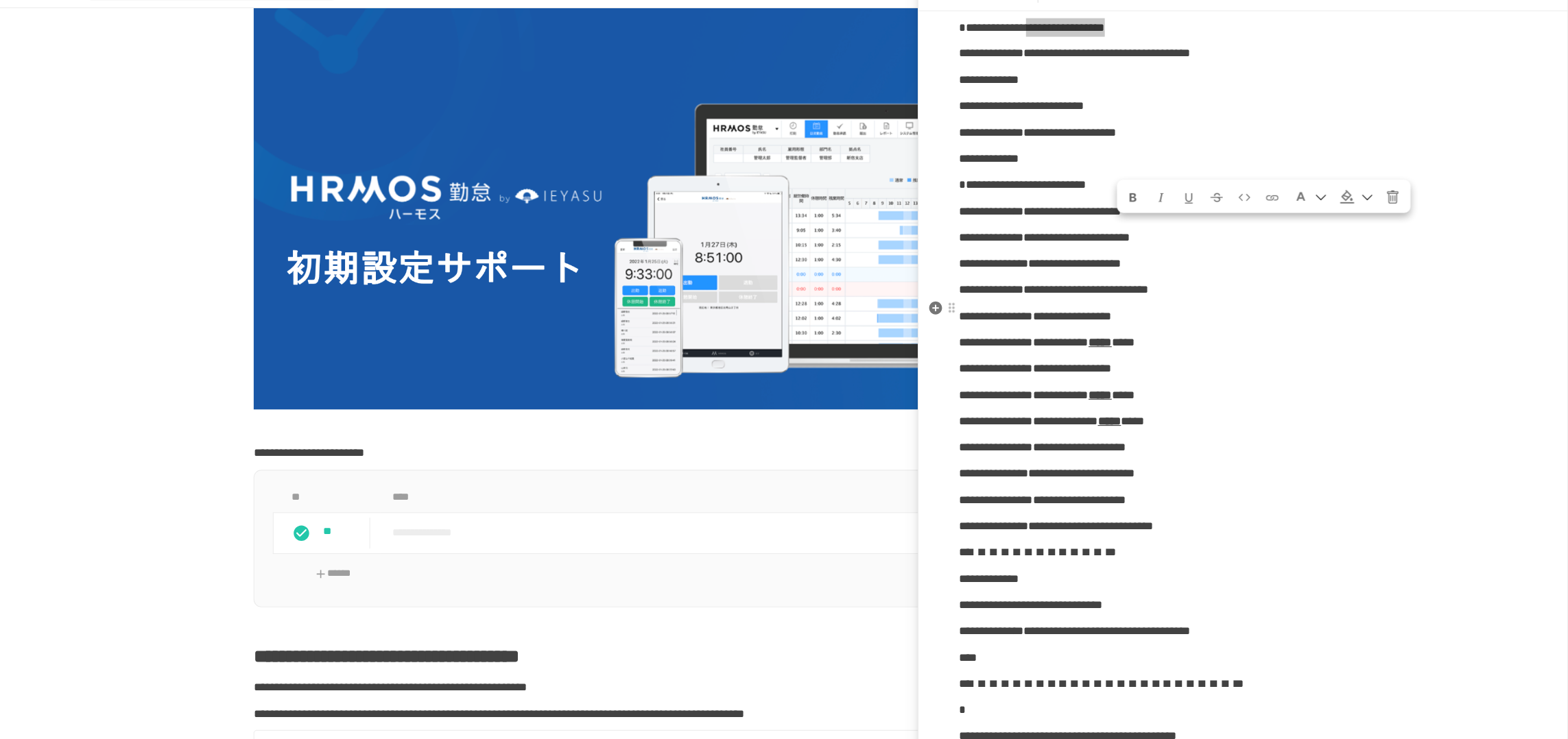 scroll, scrollTop: 662, scrollLeft: 0, axis: vertical 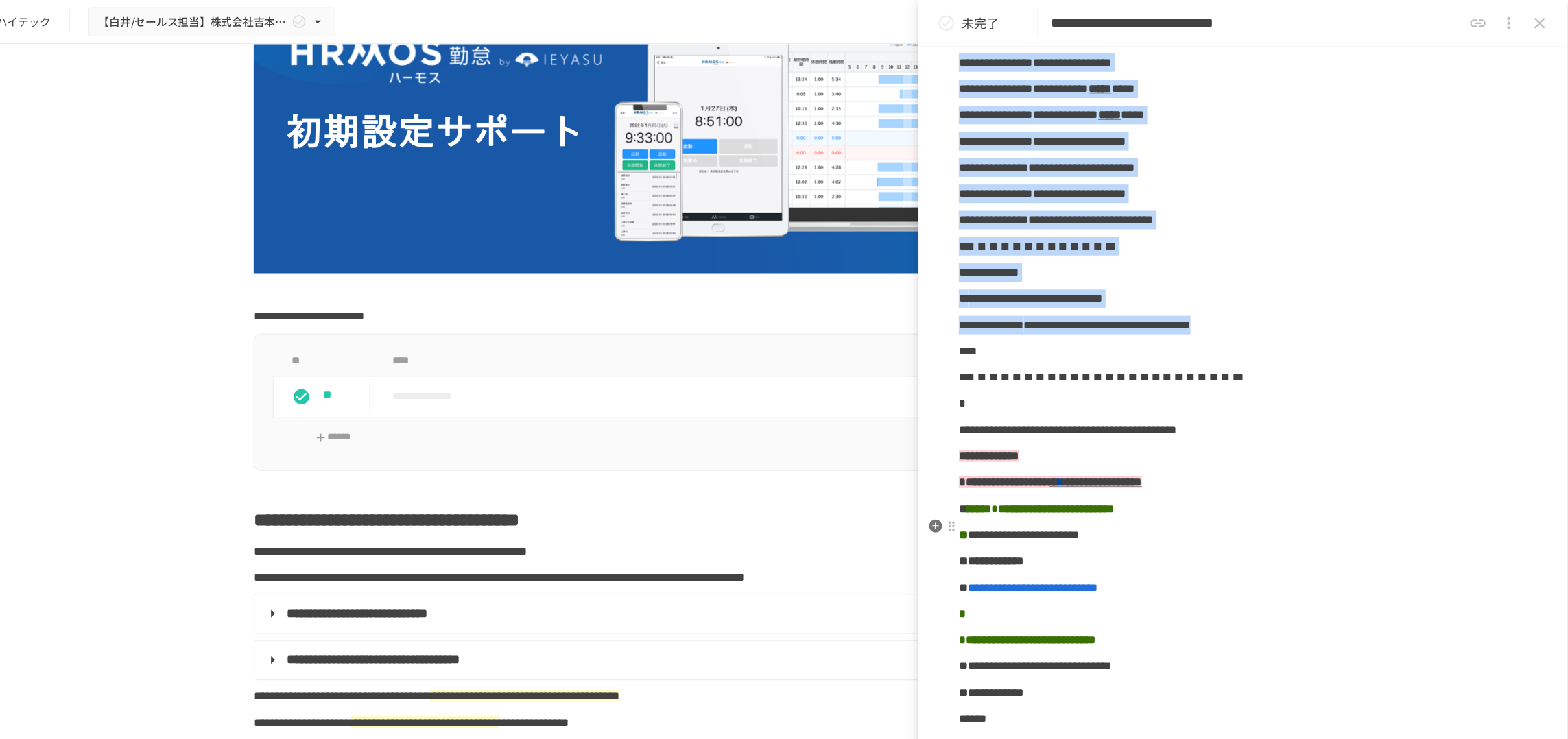 drag, startPoint x: 1029, startPoint y: 119, endPoint x: 1515, endPoint y: 483, distance: 607.2 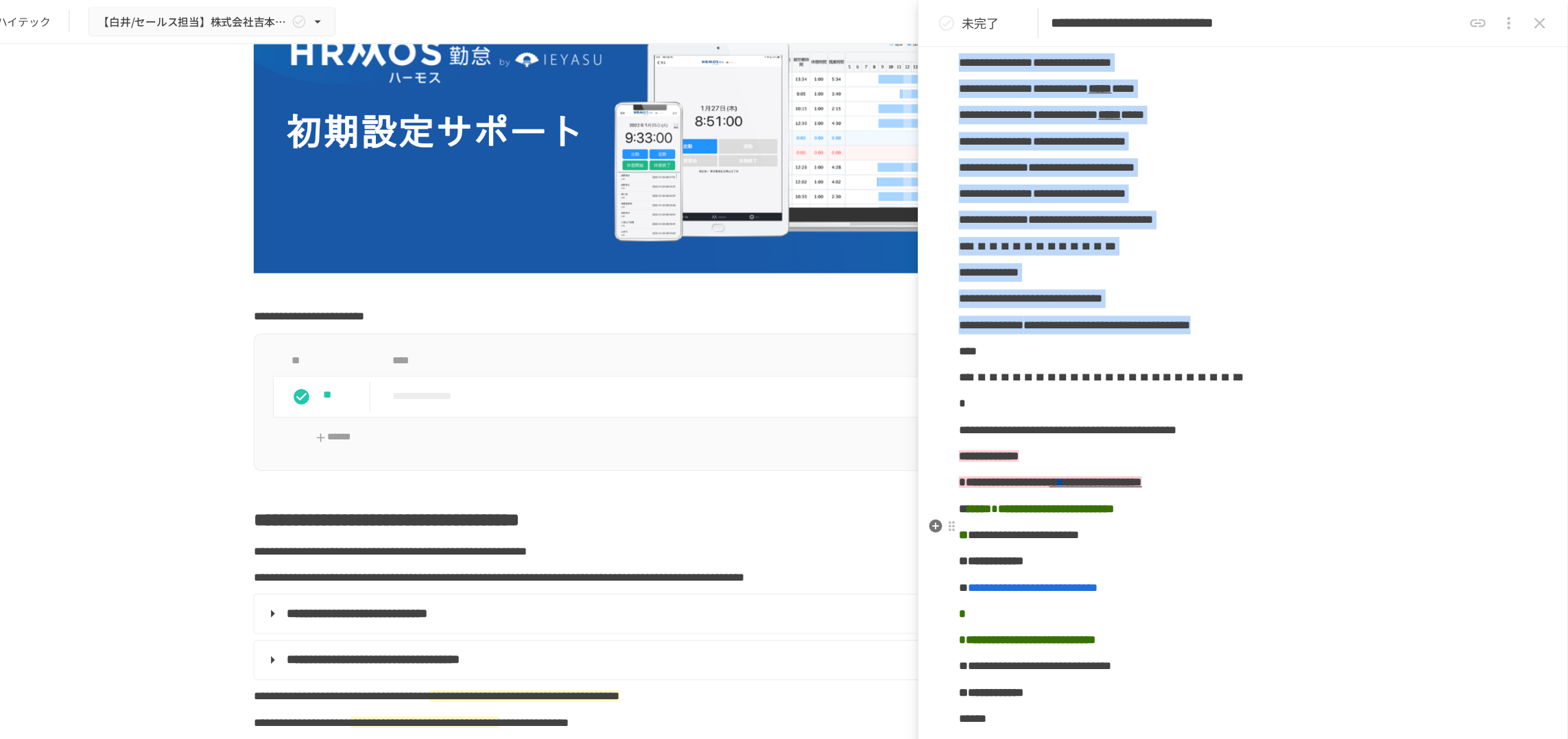 click on "**********" at bounding box center (1280, 735) 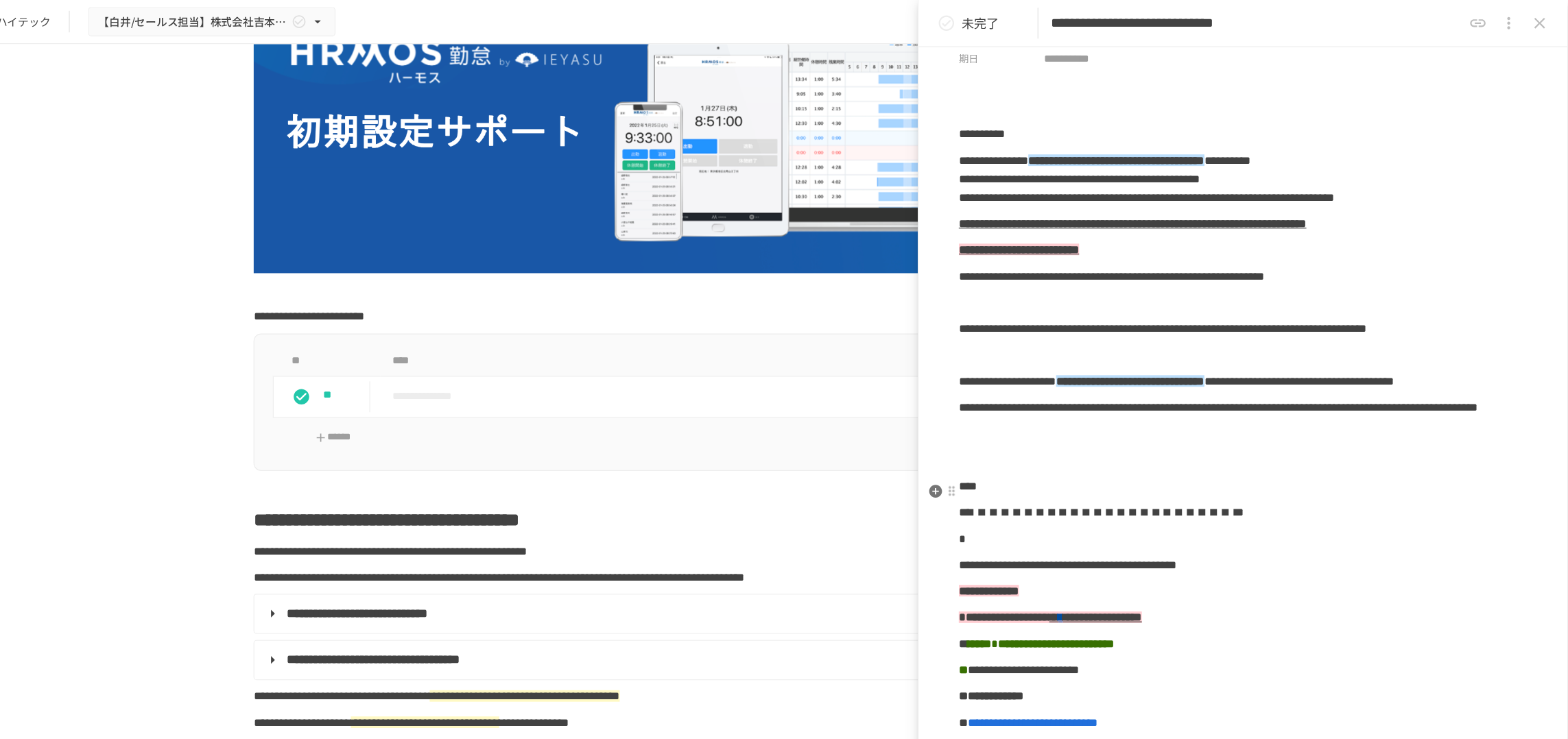 scroll, scrollTop: 0, scrollLeft: 0, axis: both 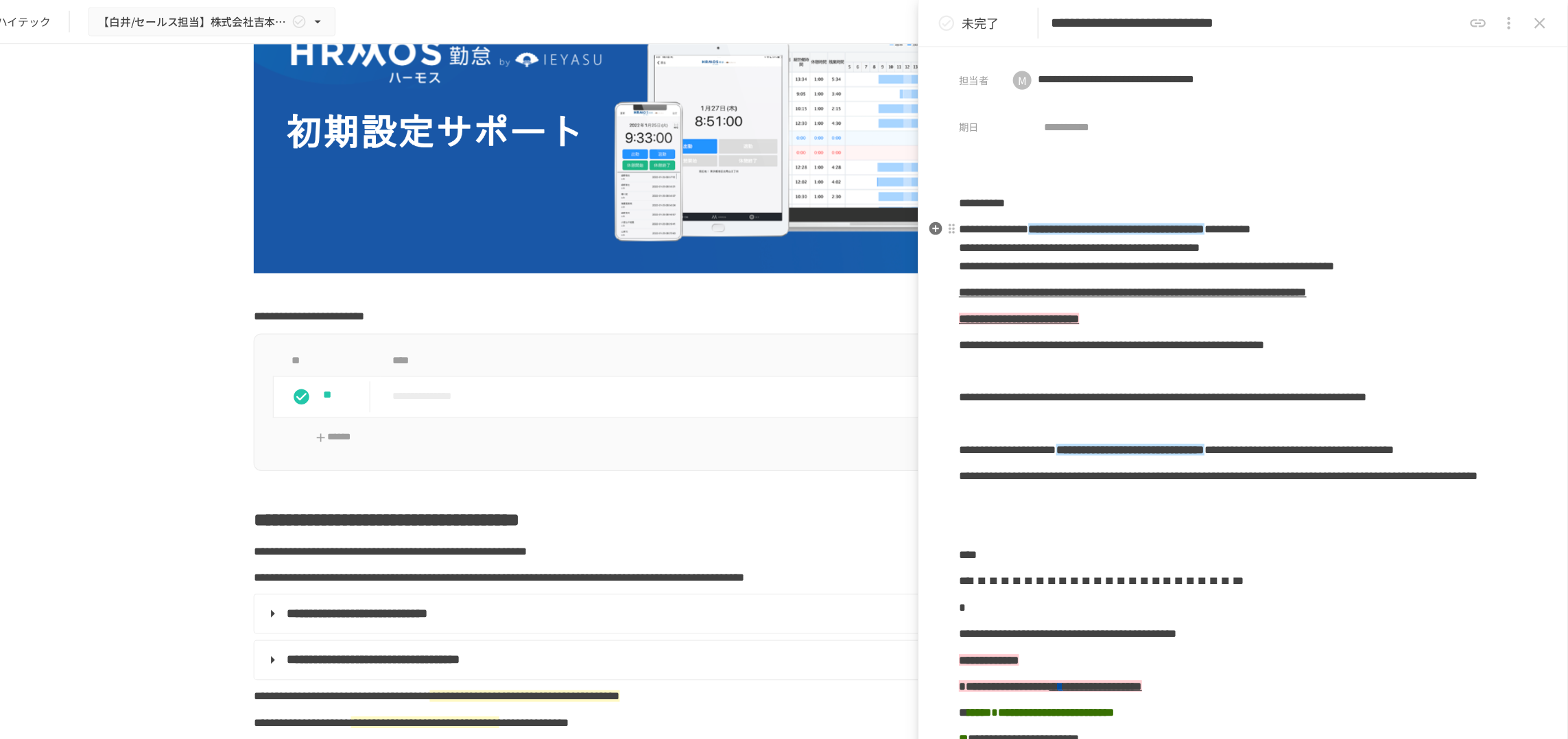 click on "**********" at bounding box center [1058, 203] 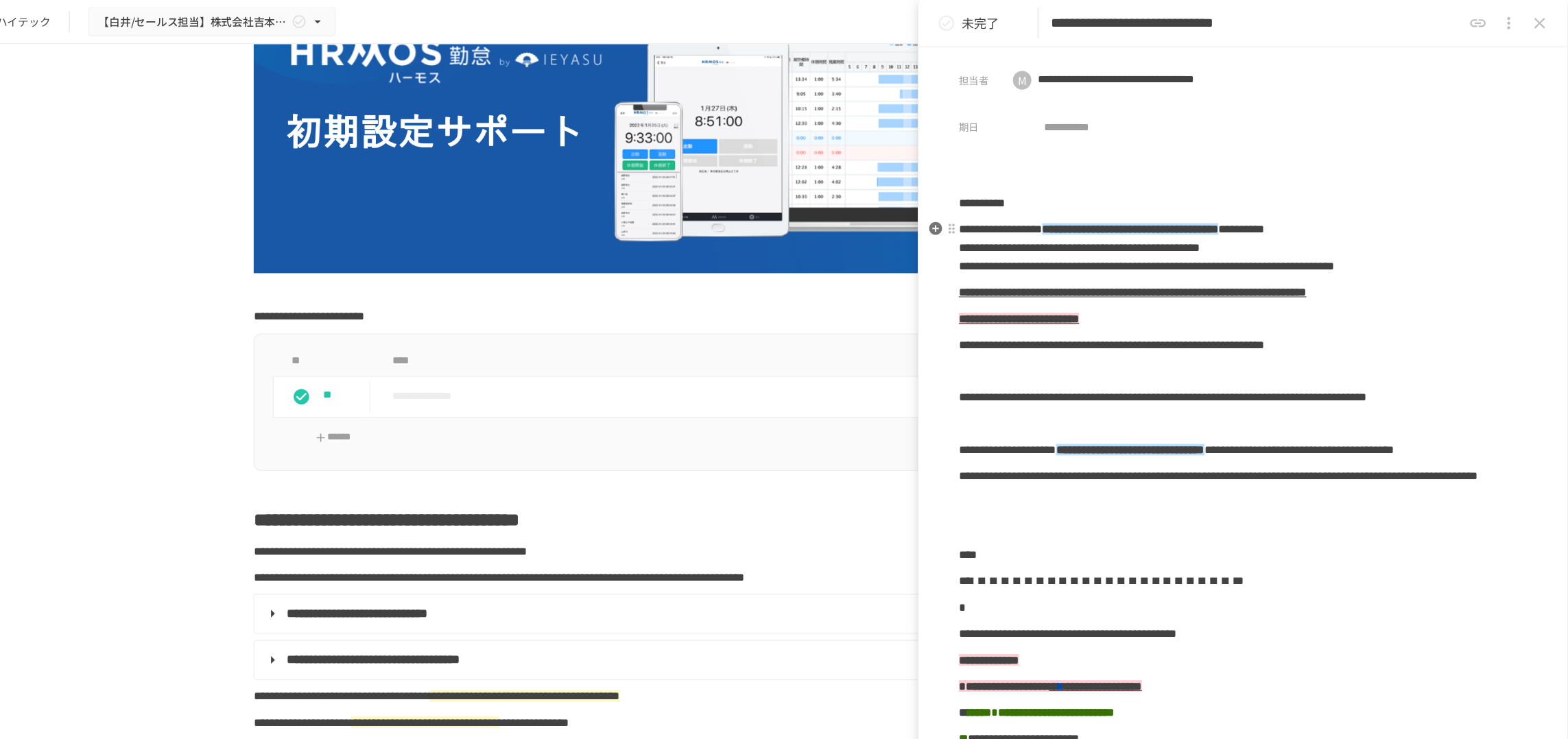 click on "**********" at bounding box center [1279, 203] 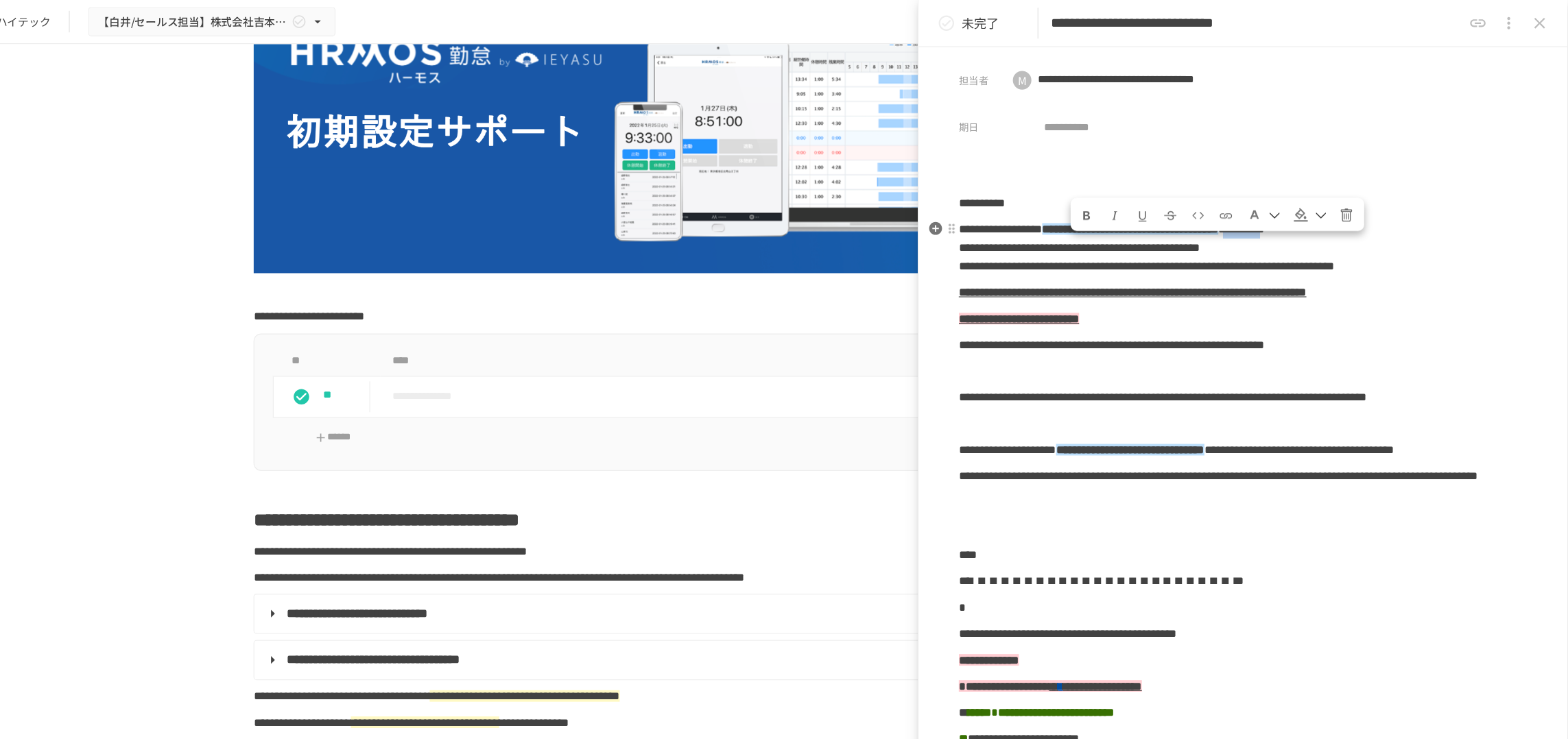 drag, startPoint x: 1131, startPoint y: 229, endPoint x: 1208, endPoint y: 234, distance: 77.16217 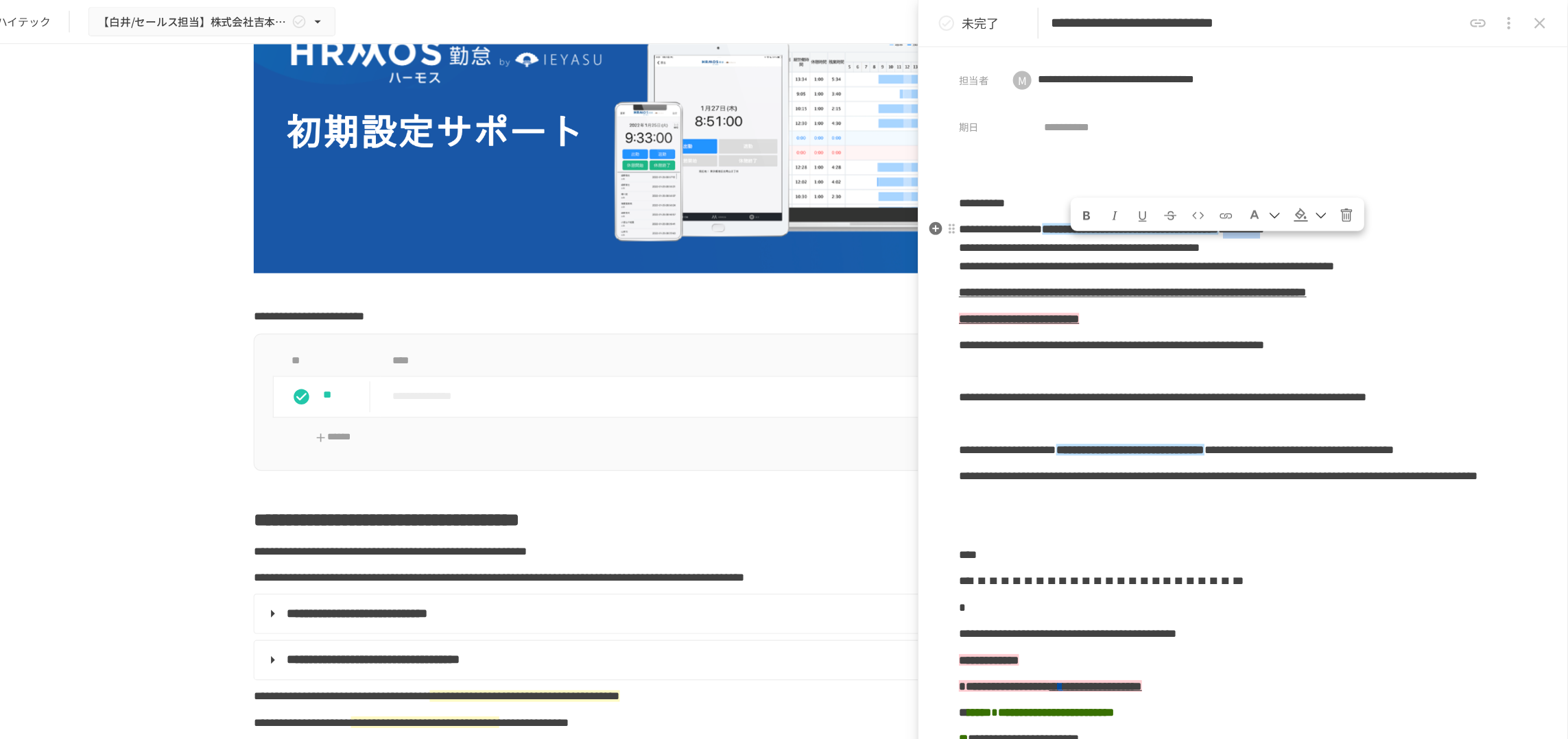 click on "**********" at bounding box center (1279, 203) 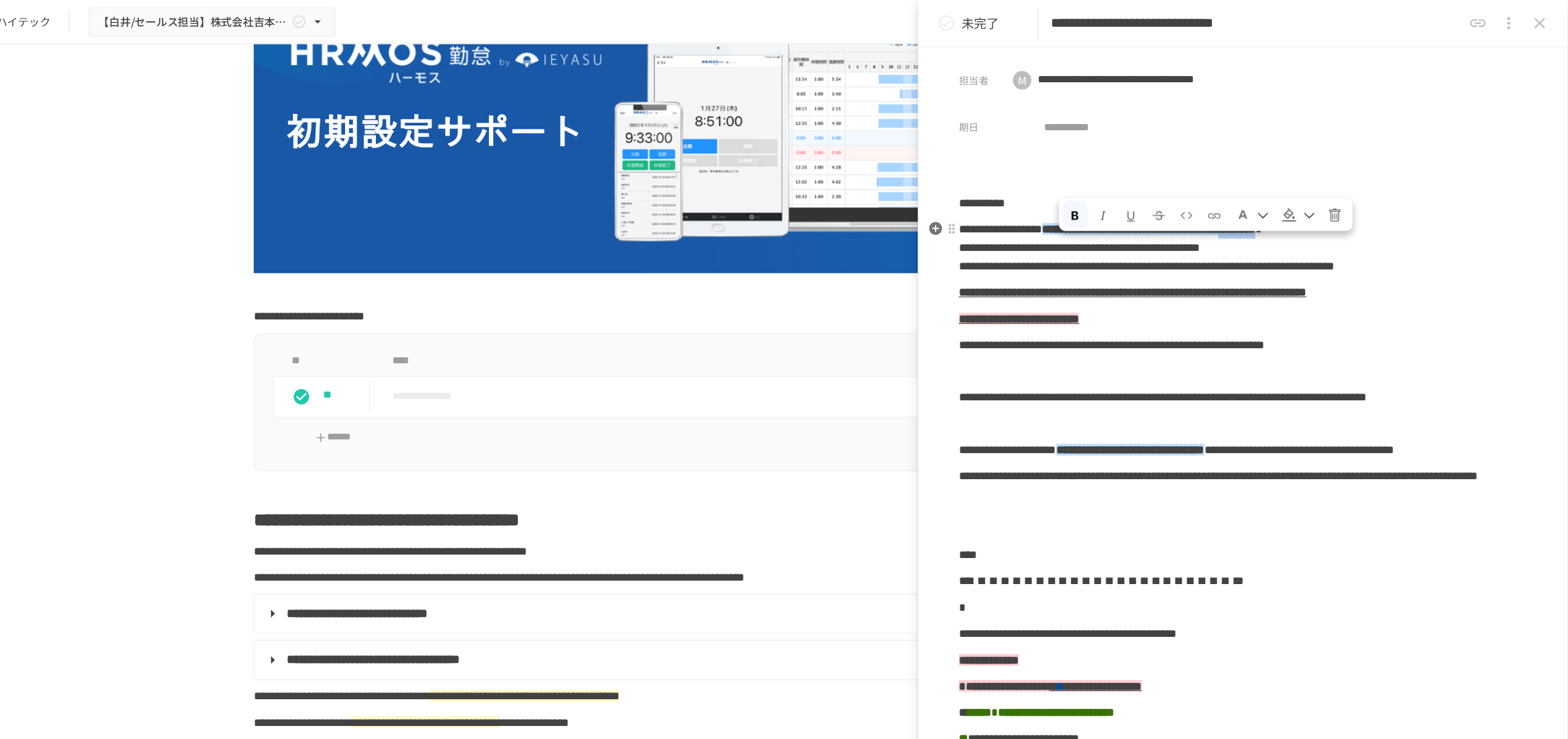 drag, startPoint x: 1118, startPoint y: 228, endPoint x: 1202, endPoint y: 228, distance: 84 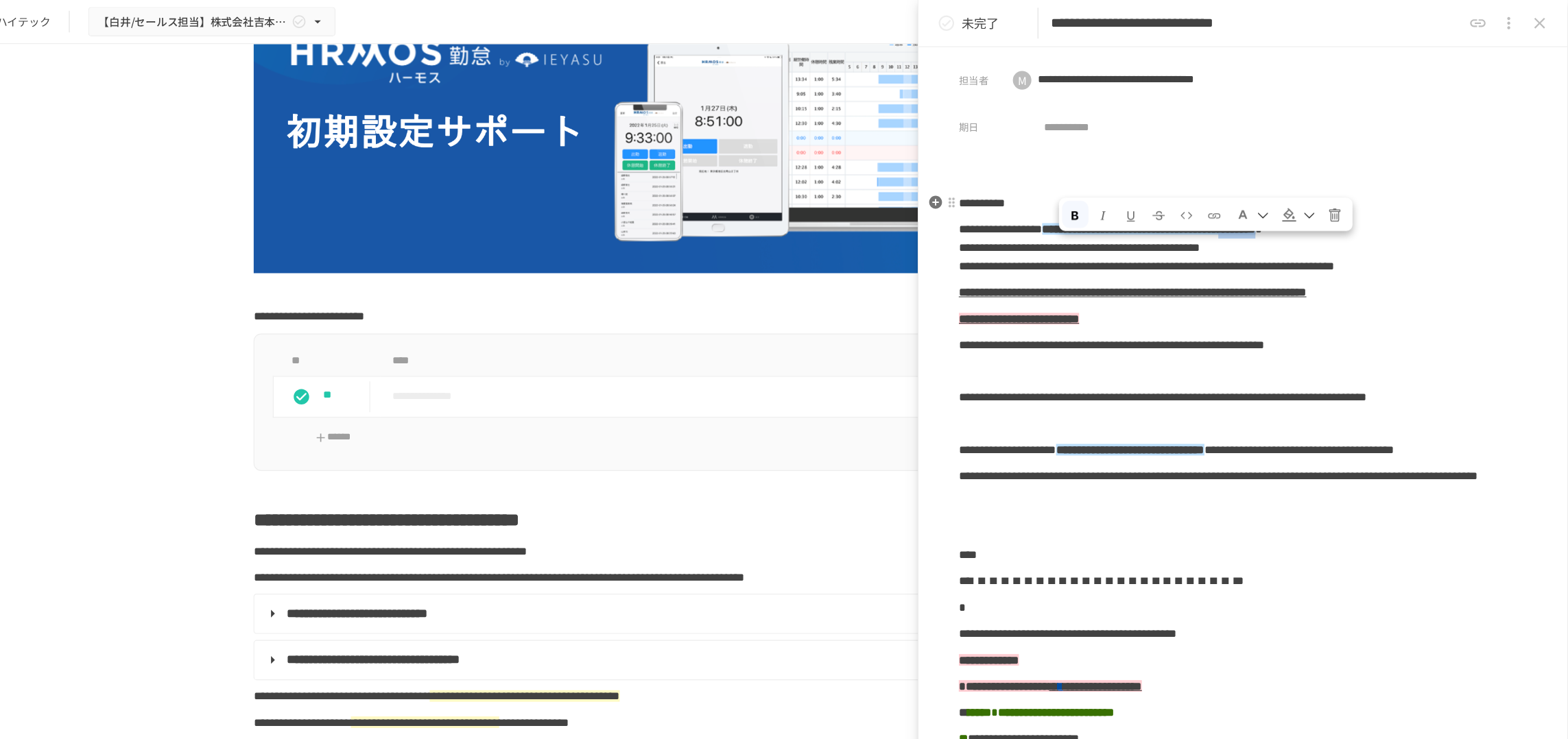 click at bounding box center [1131, 191] 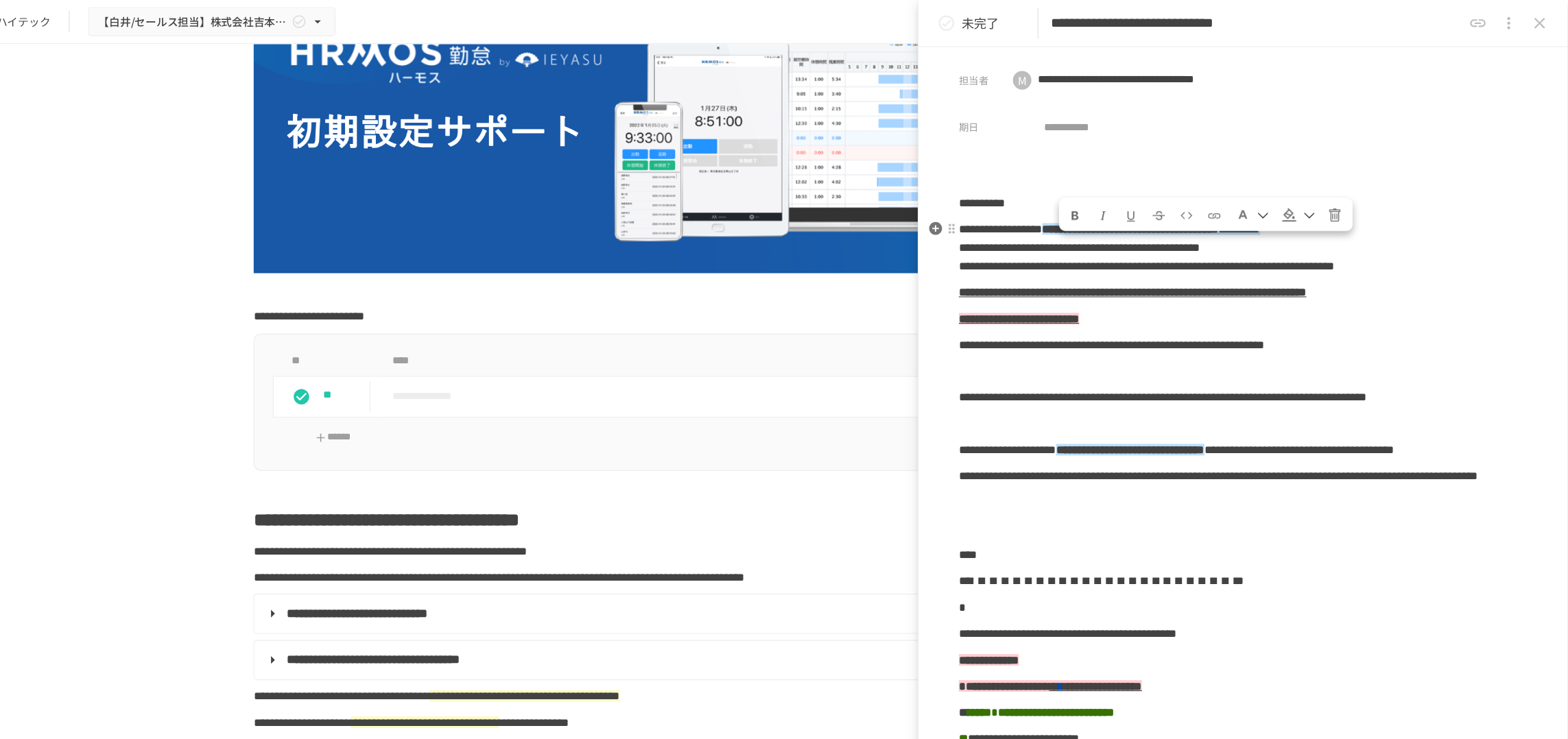click on "********" at bounding box center [1276, 203] 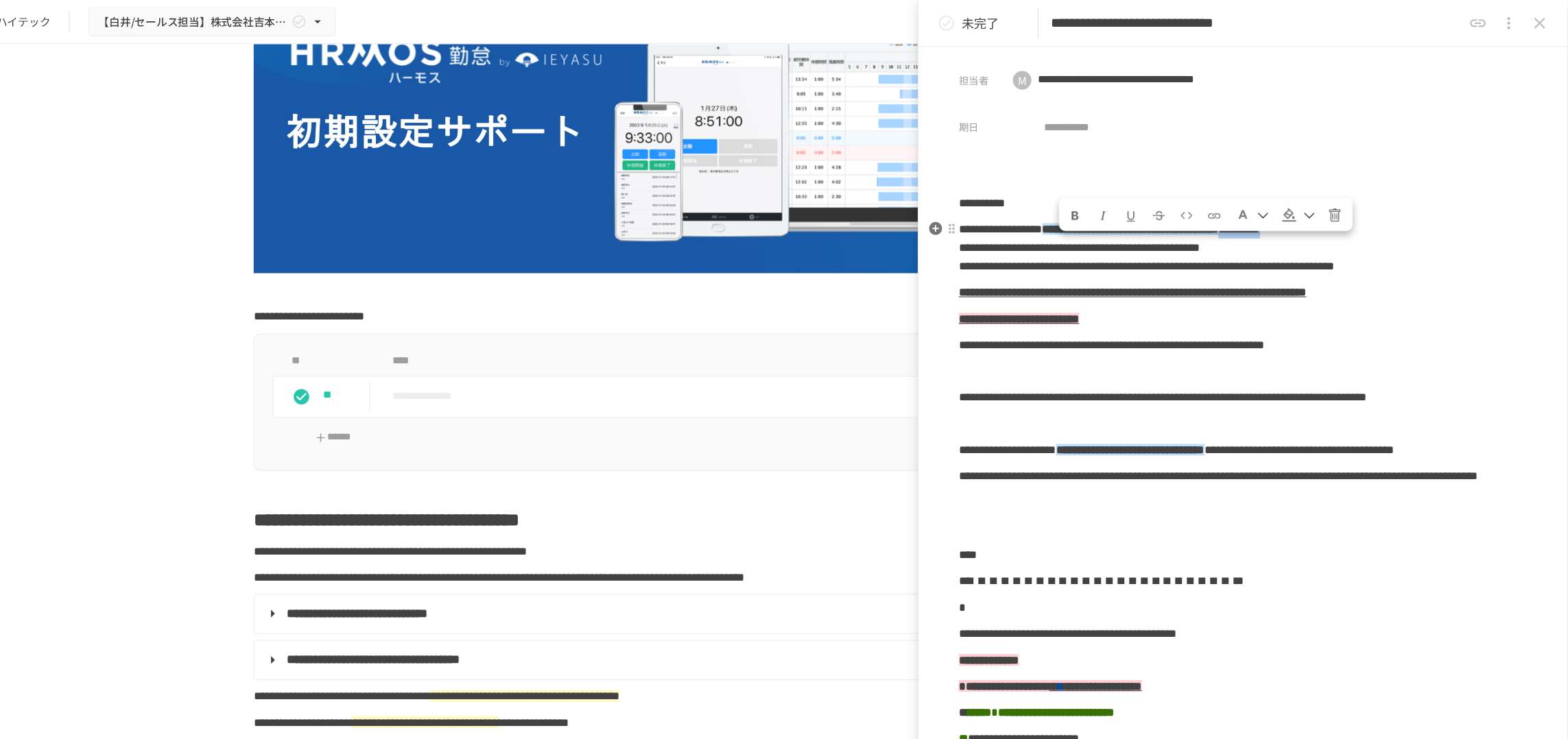 drag, startPoint x: 1125, startPoint y: 228, endPoint x: 1207, endPoint y: 229, distance: 82.0061 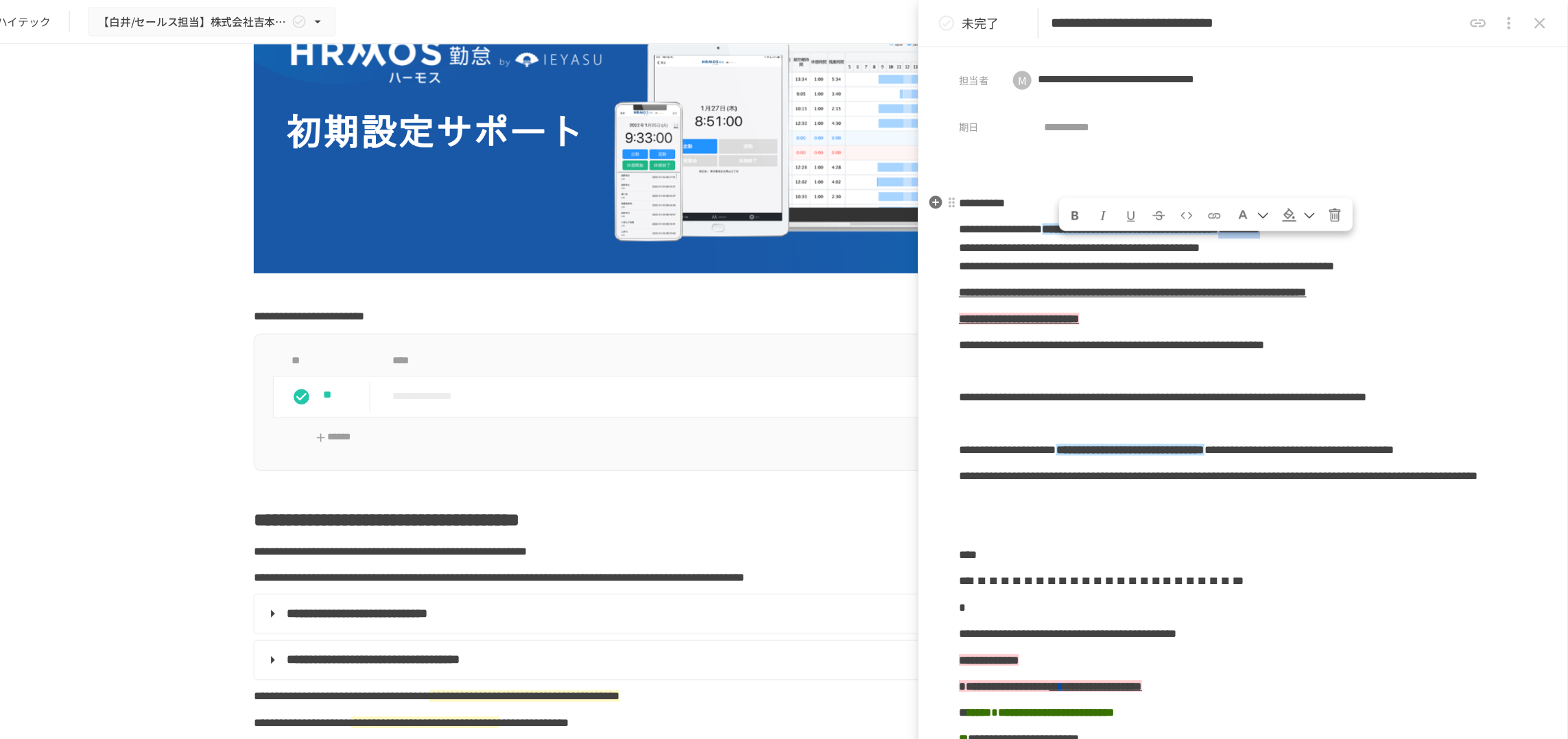 click at bounding box center (1329, 190) 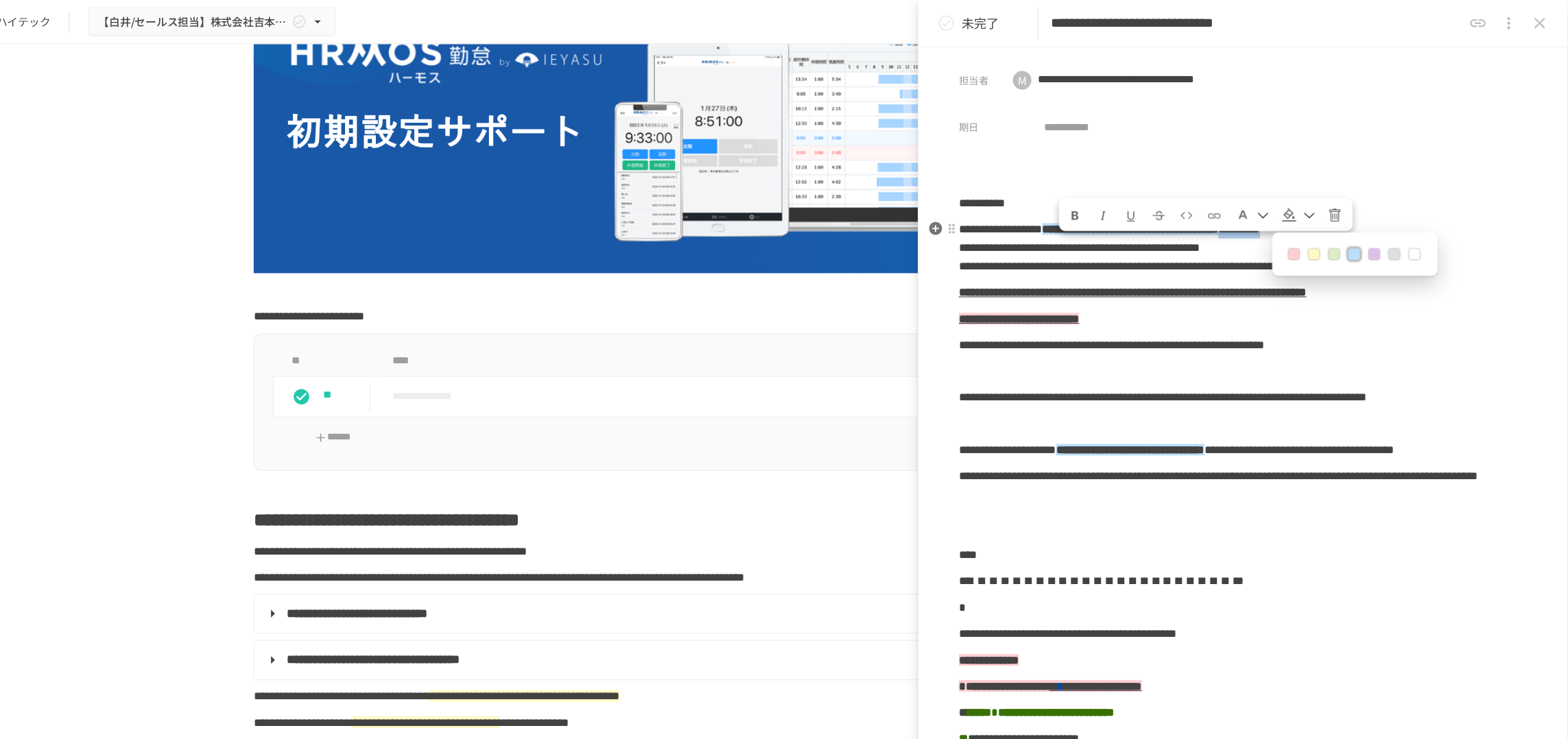 click at bounding box center (1432, 226) 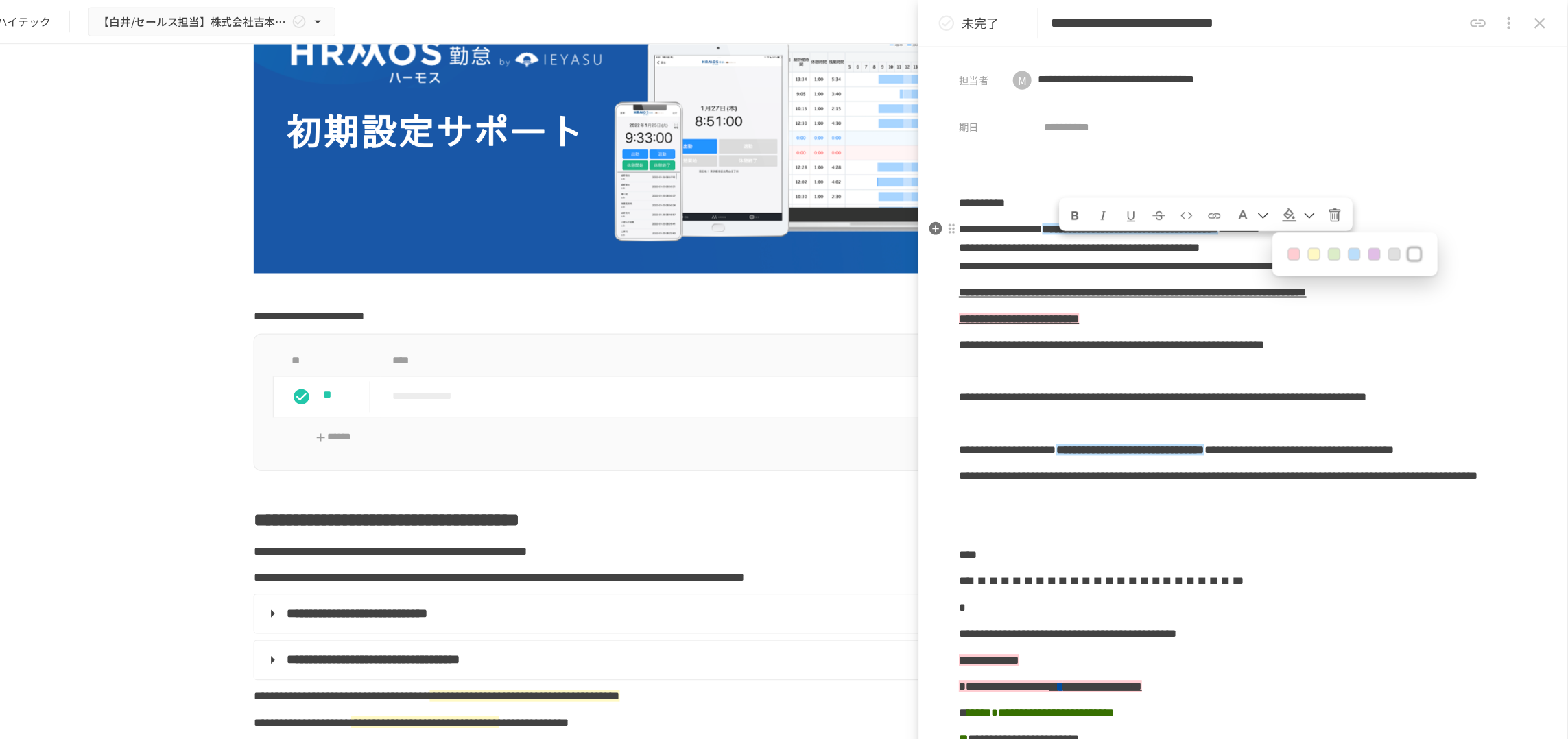 click on "**********" at bounding box center [1280, 220] 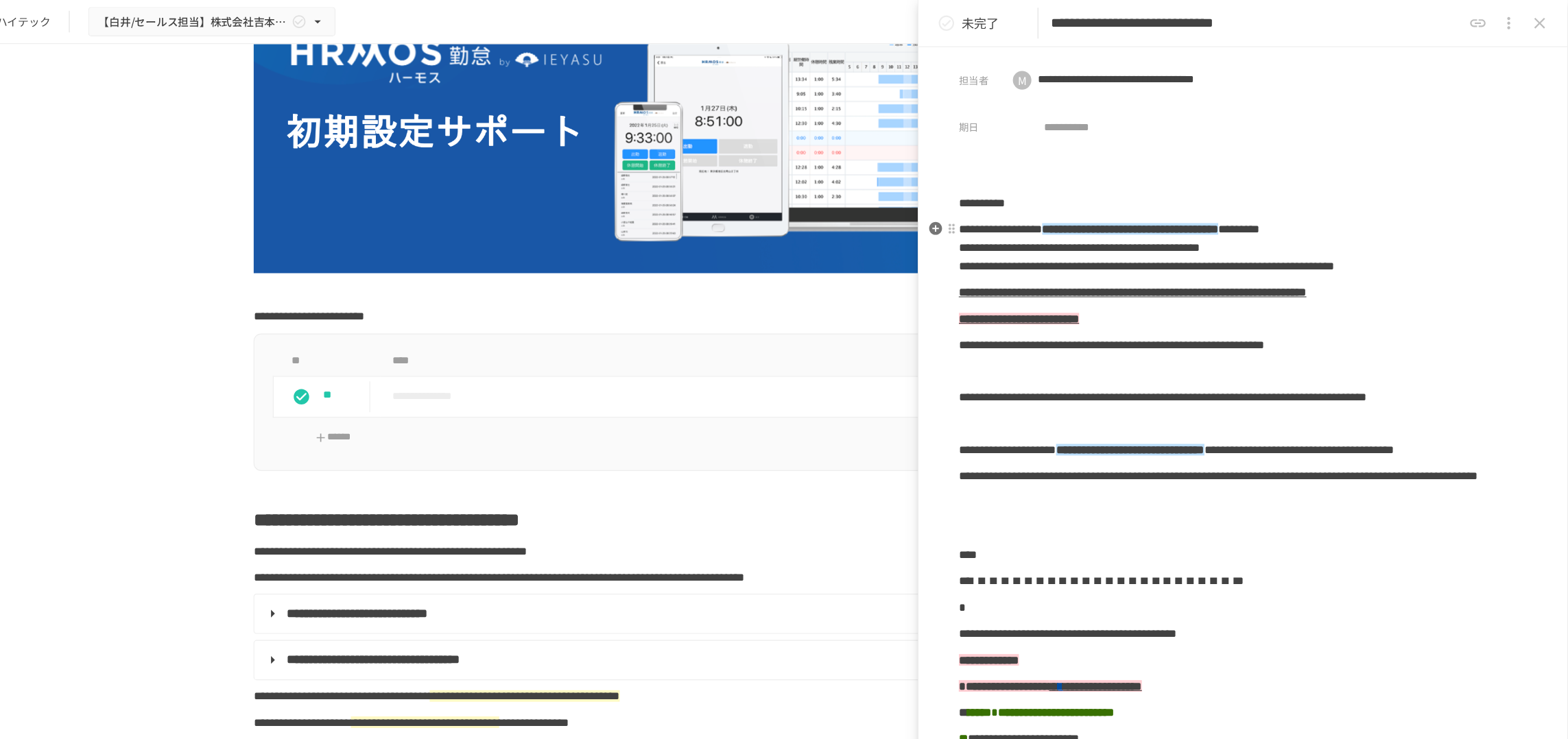 drag, startPoint x: 1135, startPoint y: 232, endPoint x: 1149, endPoint y: 255, distance: 26.925824 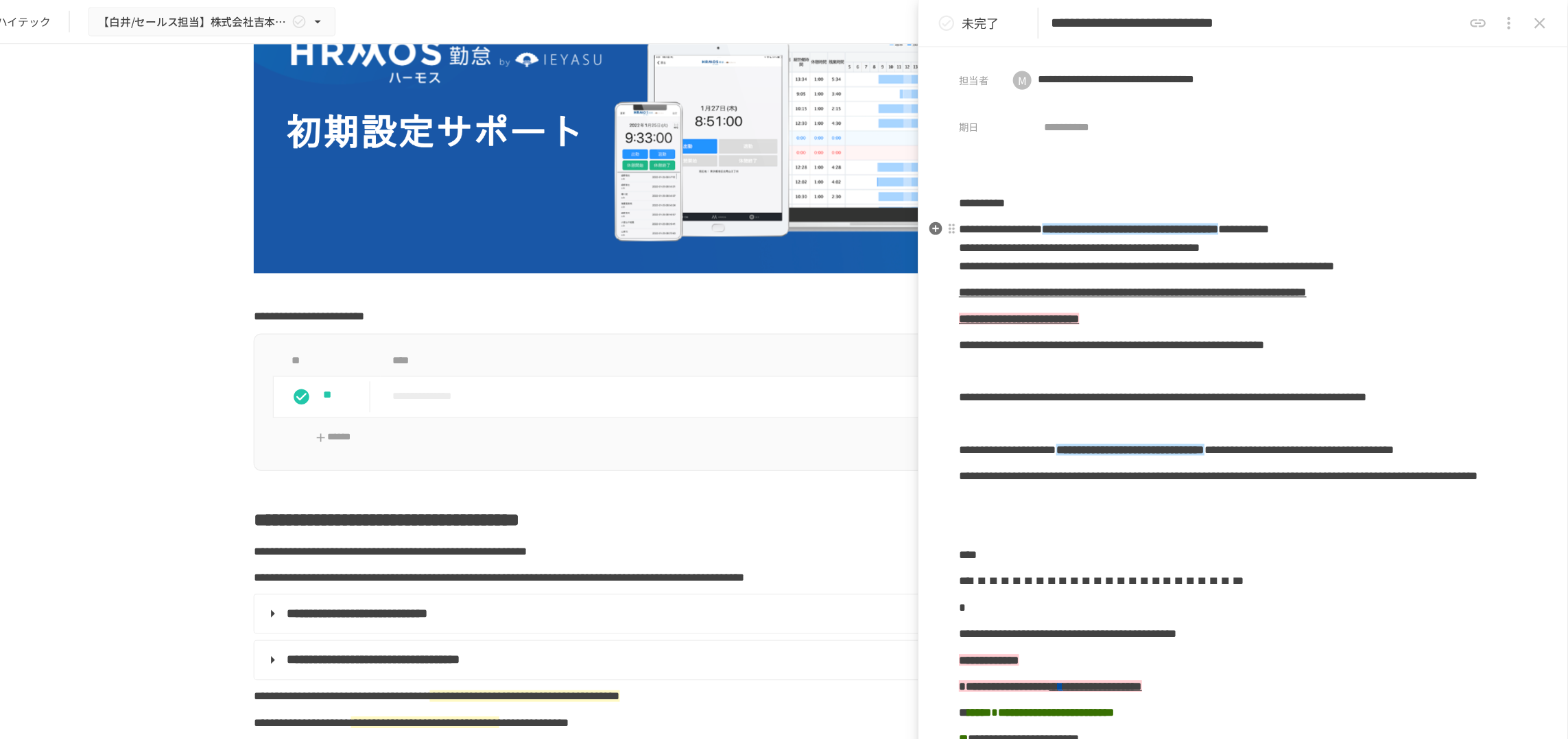 click on "**********" at bounding box center (1135, 219) 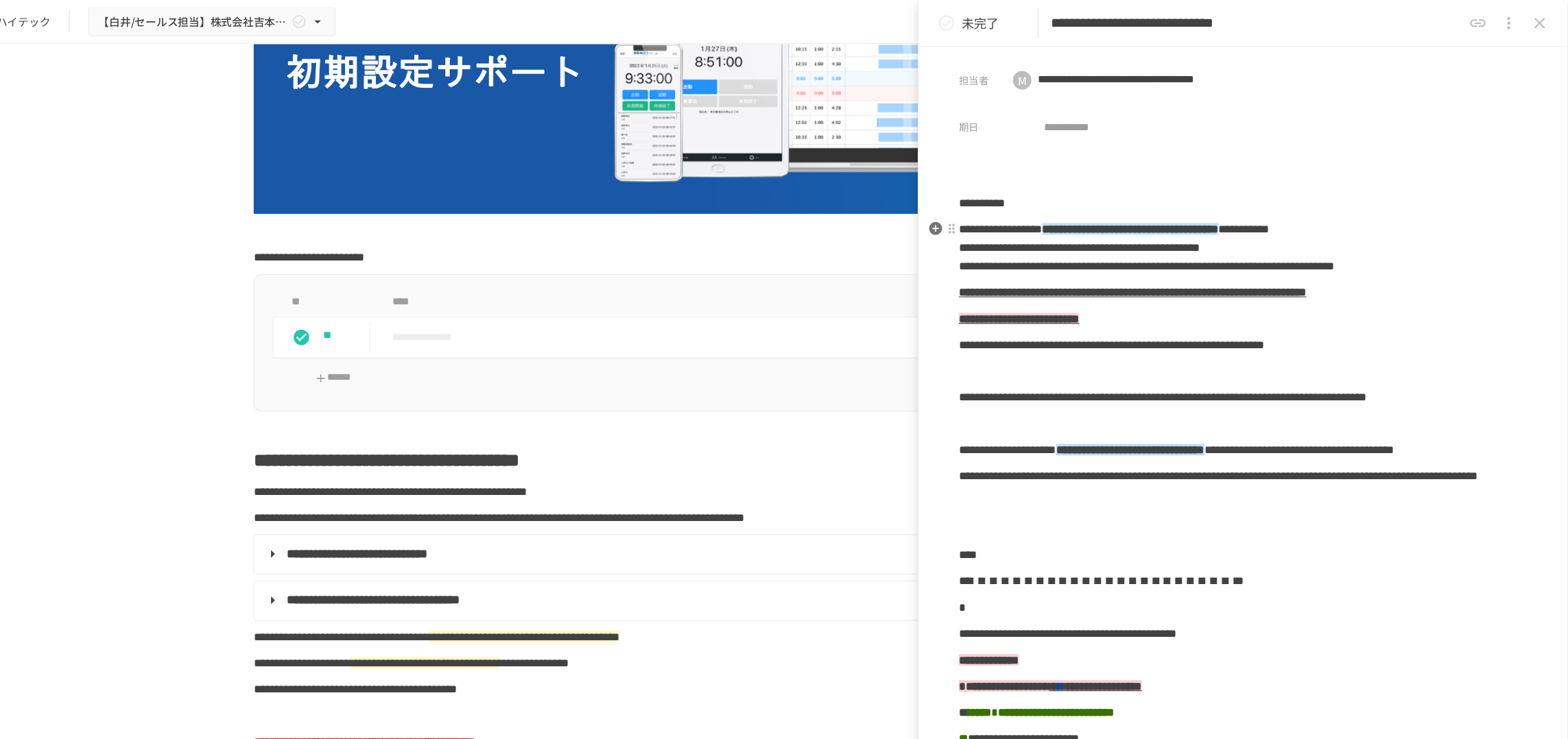 scroll, scrollTop: 304, scrollLeft: 0, axis: vertical 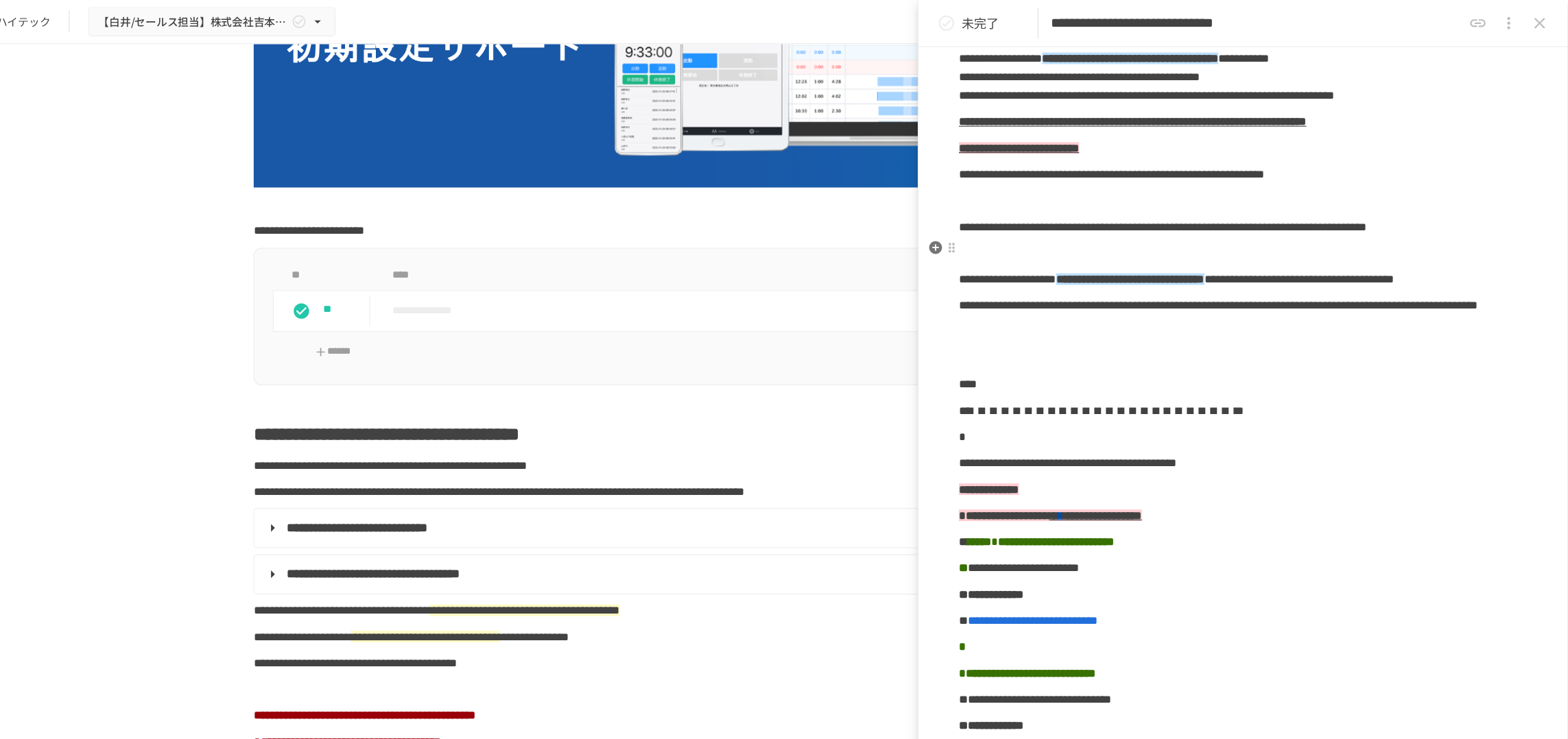click on "**********" at bounding box center (1280, 155) 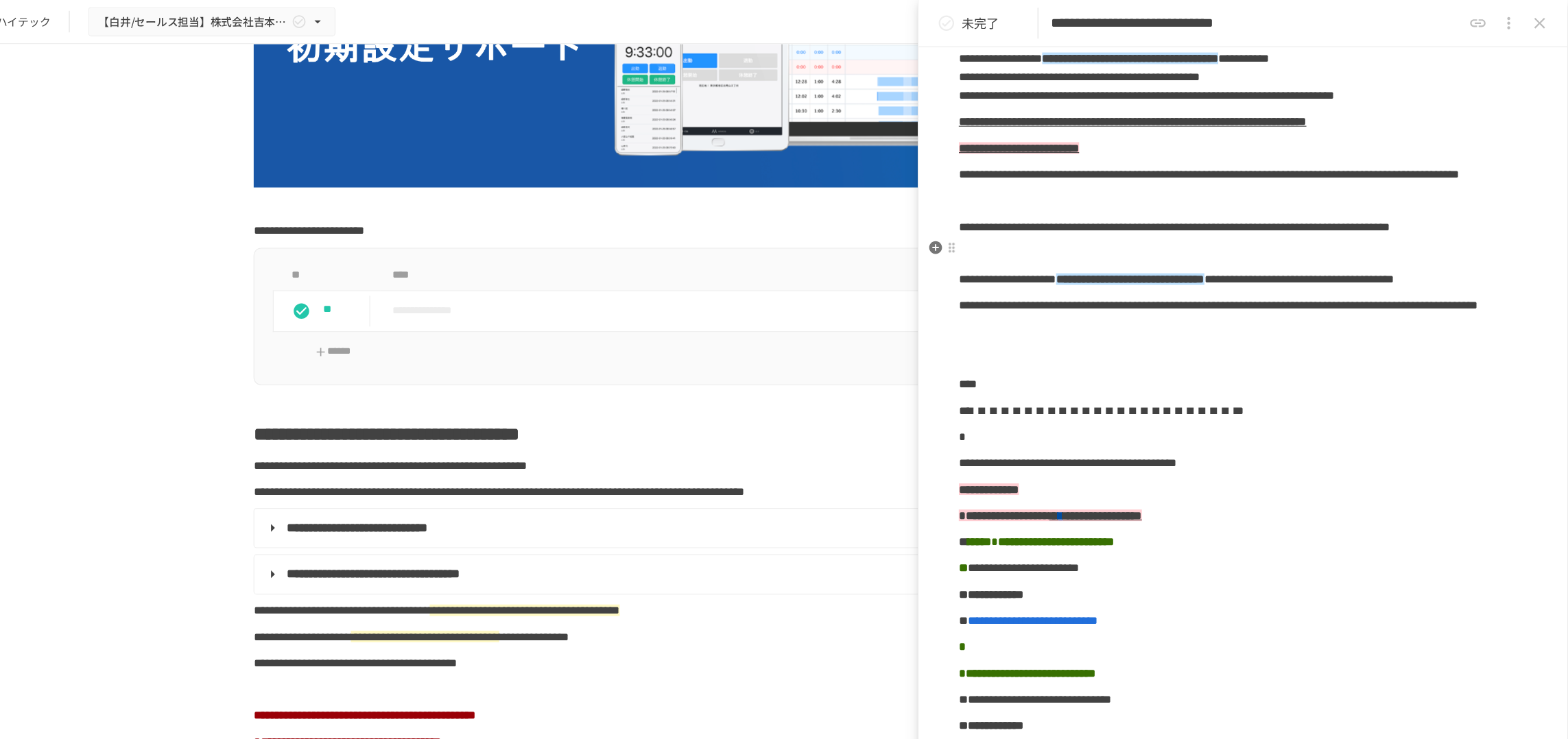 scroll, scrollTop: 380, scrollLeft: 0, axis: vertical 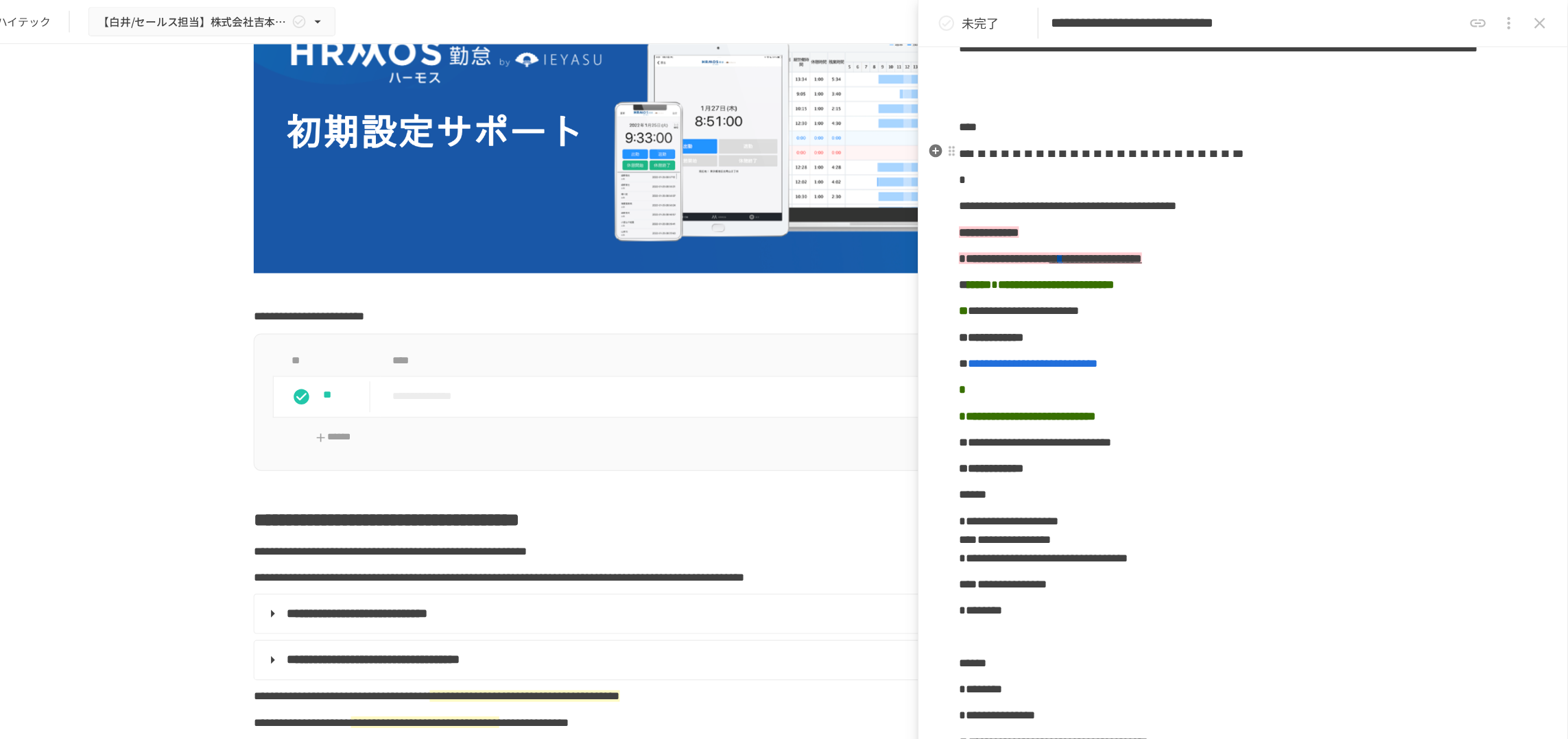 click on "**********" at bounding box center [1330, 19] 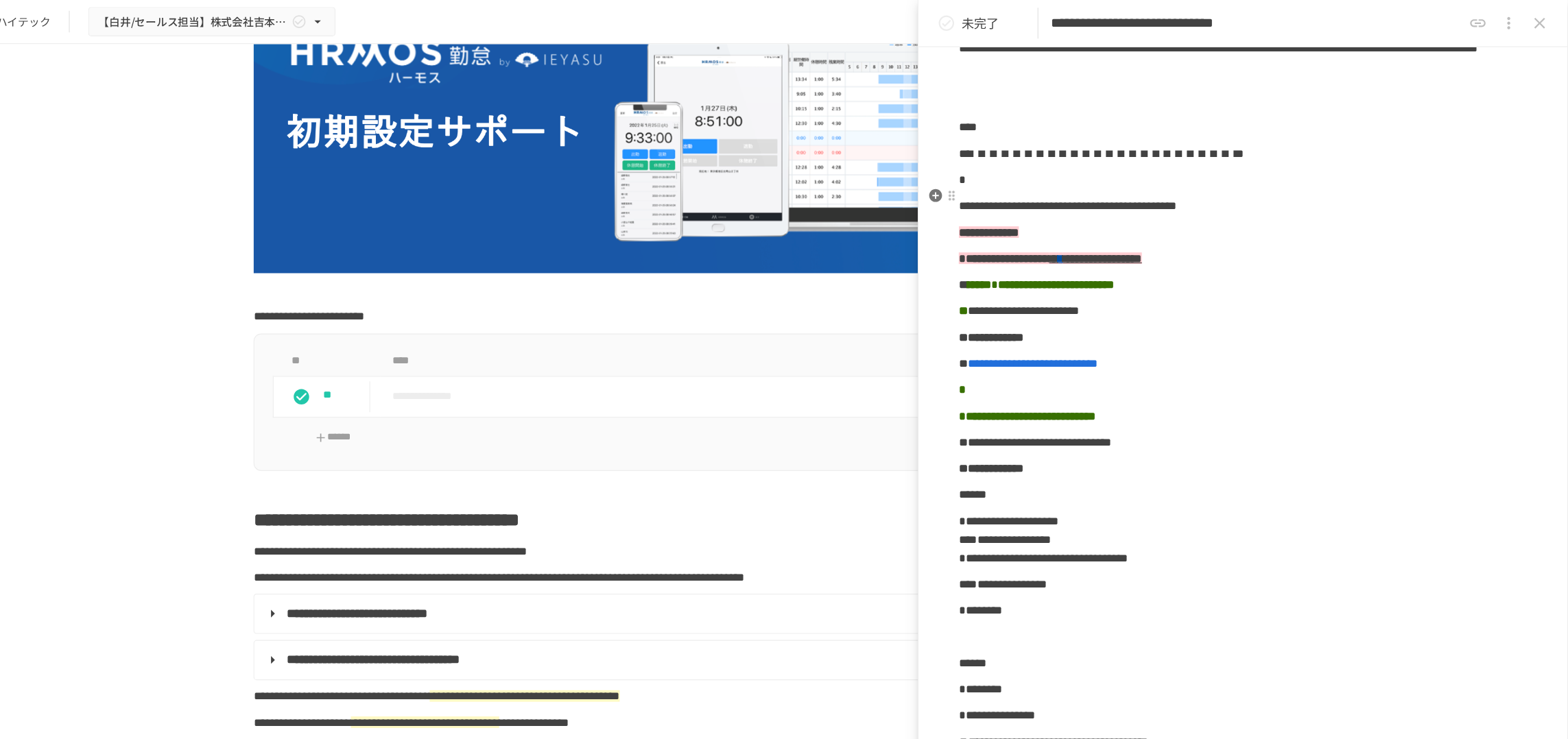 click on "**********" at bounding box center [1258, 43] 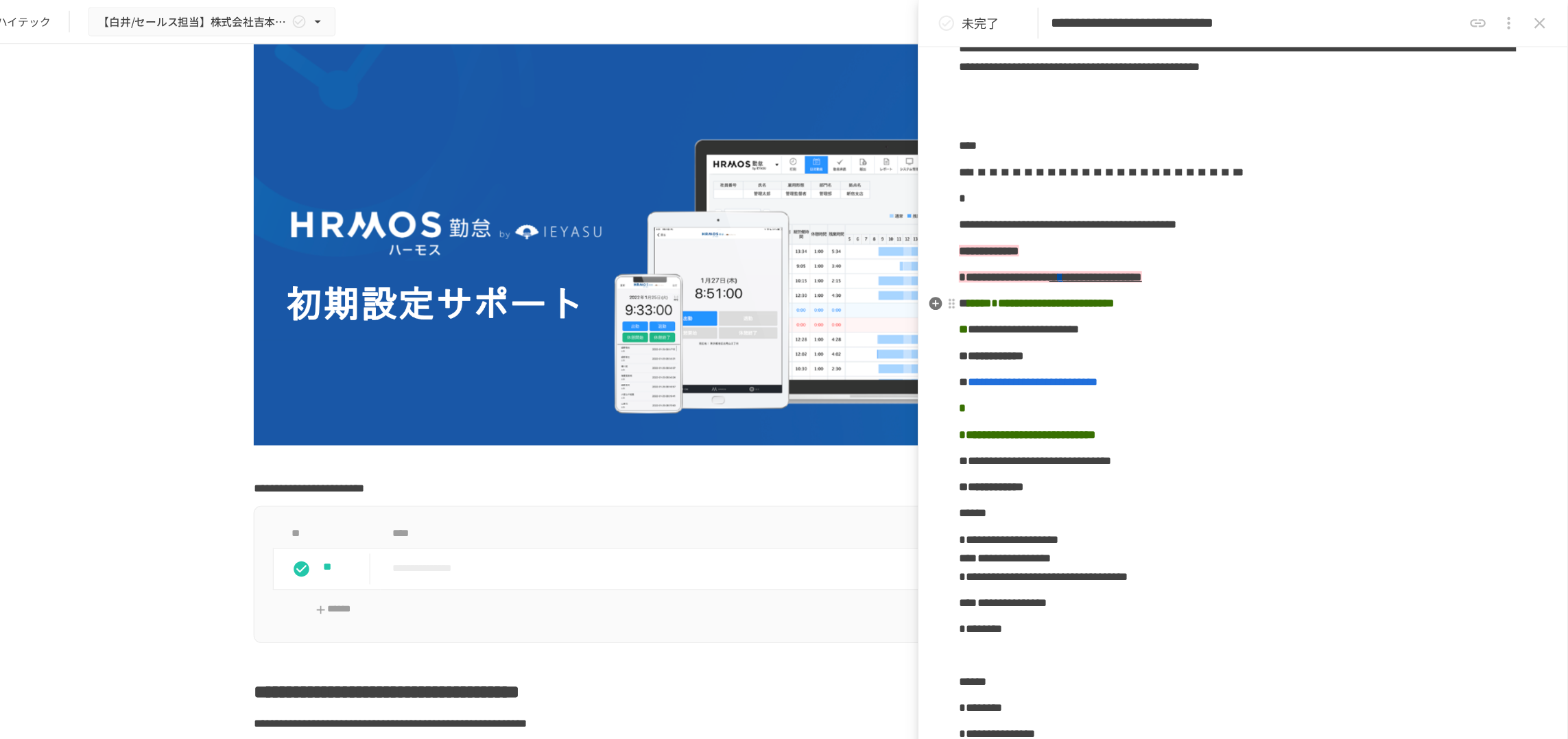 scroll, scrollTop: 0, scrollLeft: 0, axis: both 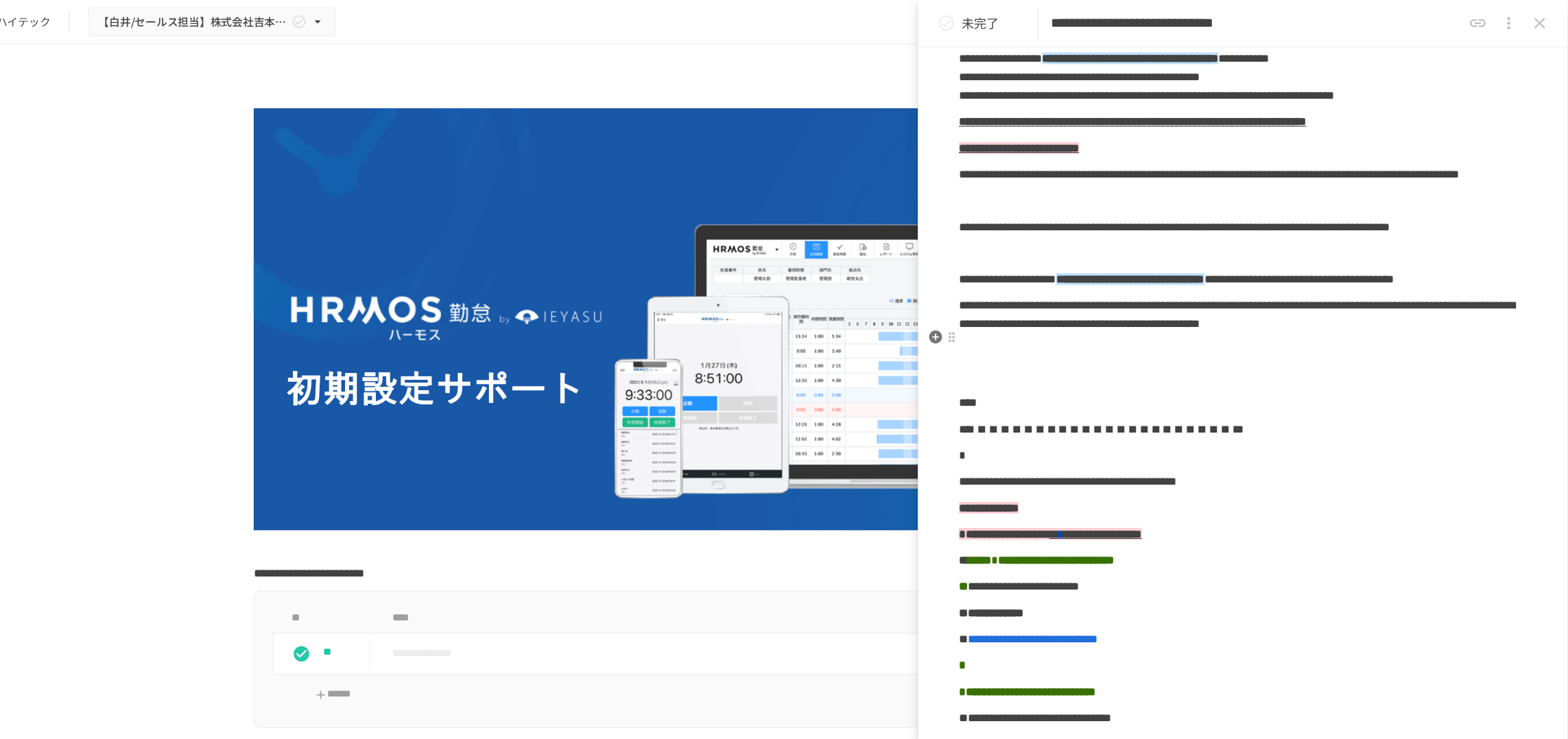 click on "**********" at bounding box center [1219, 201] 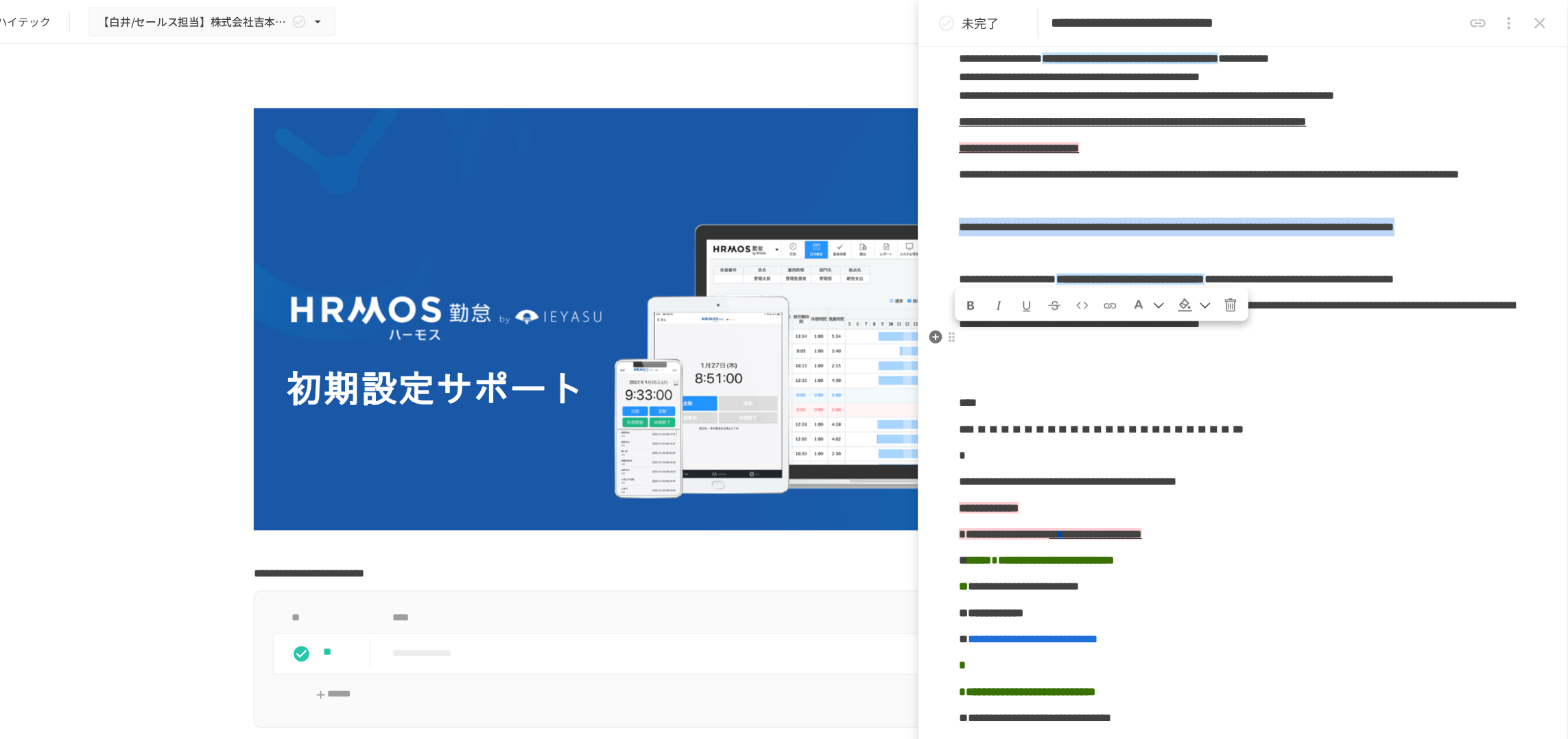 drag, startPoint x: 1514, startPoint y: 329, endPoint x: 1033, endPoint y: 314, distance: 481.23383 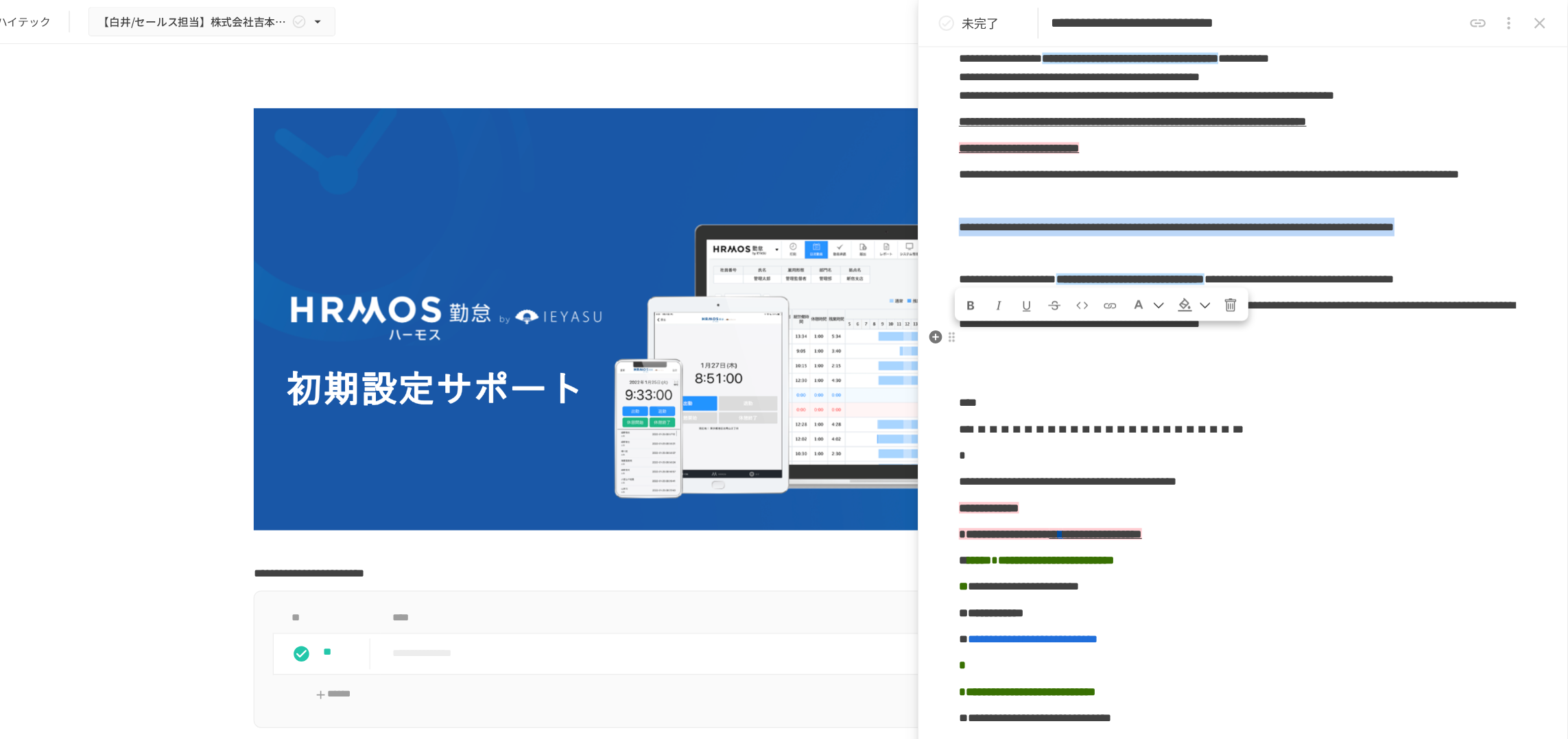 click on "**********" at bounding box center (1280, 202) 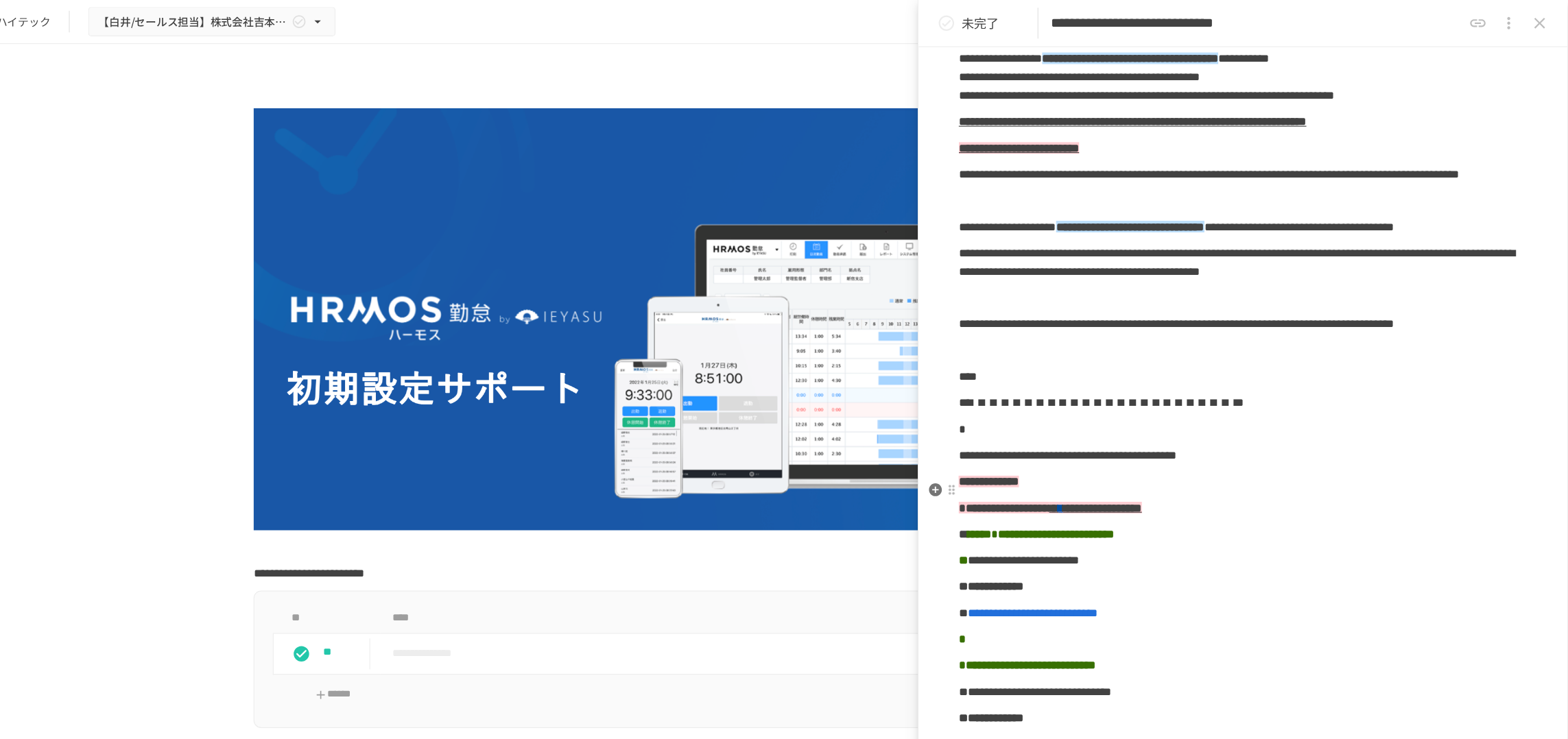 drag, startPoint x: 1054, startPoint y: 442, endPoint x: 1093, endPoint y: 493, distance: 64.202804 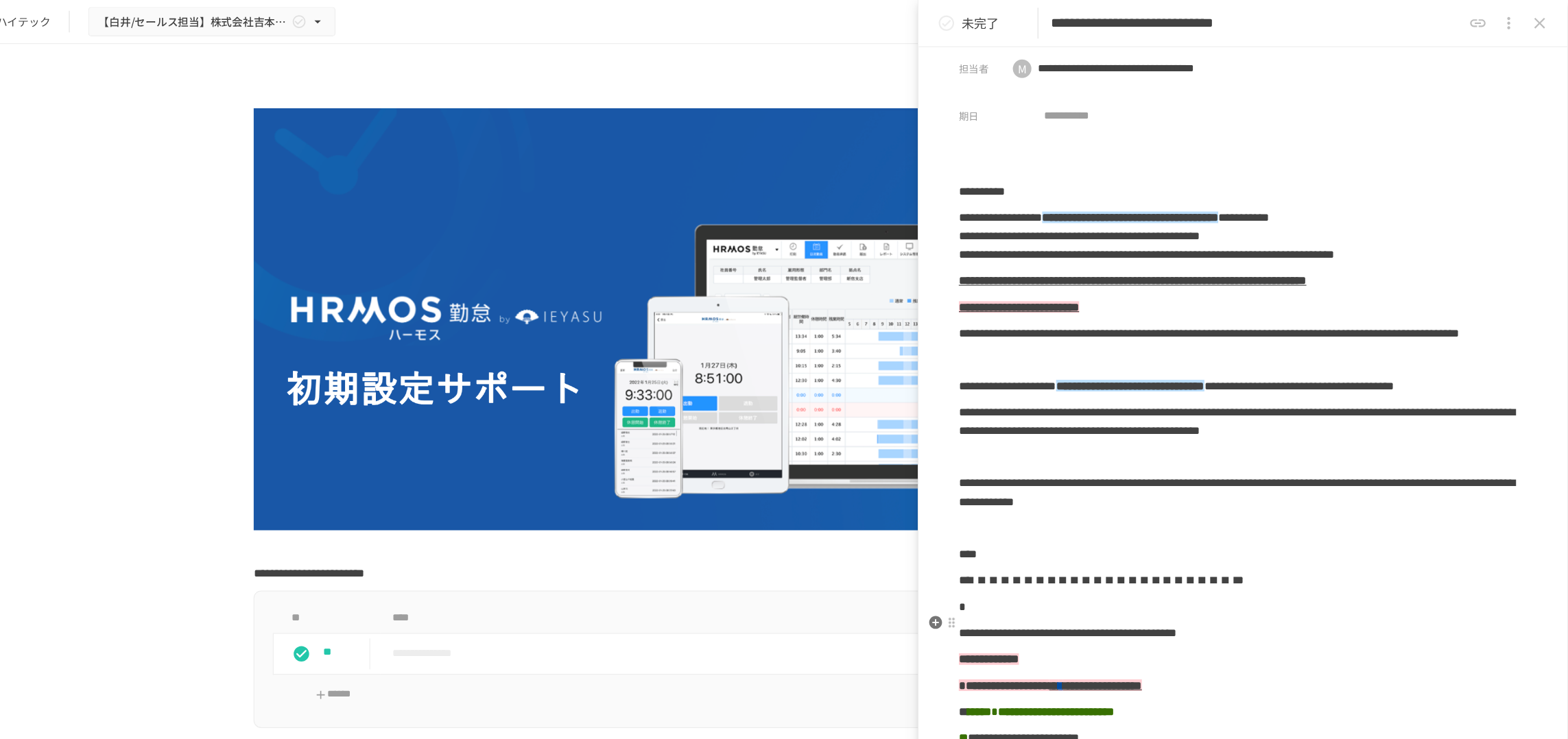 scroll, scrollTop: 0, scrollLeft: 0, axis: both 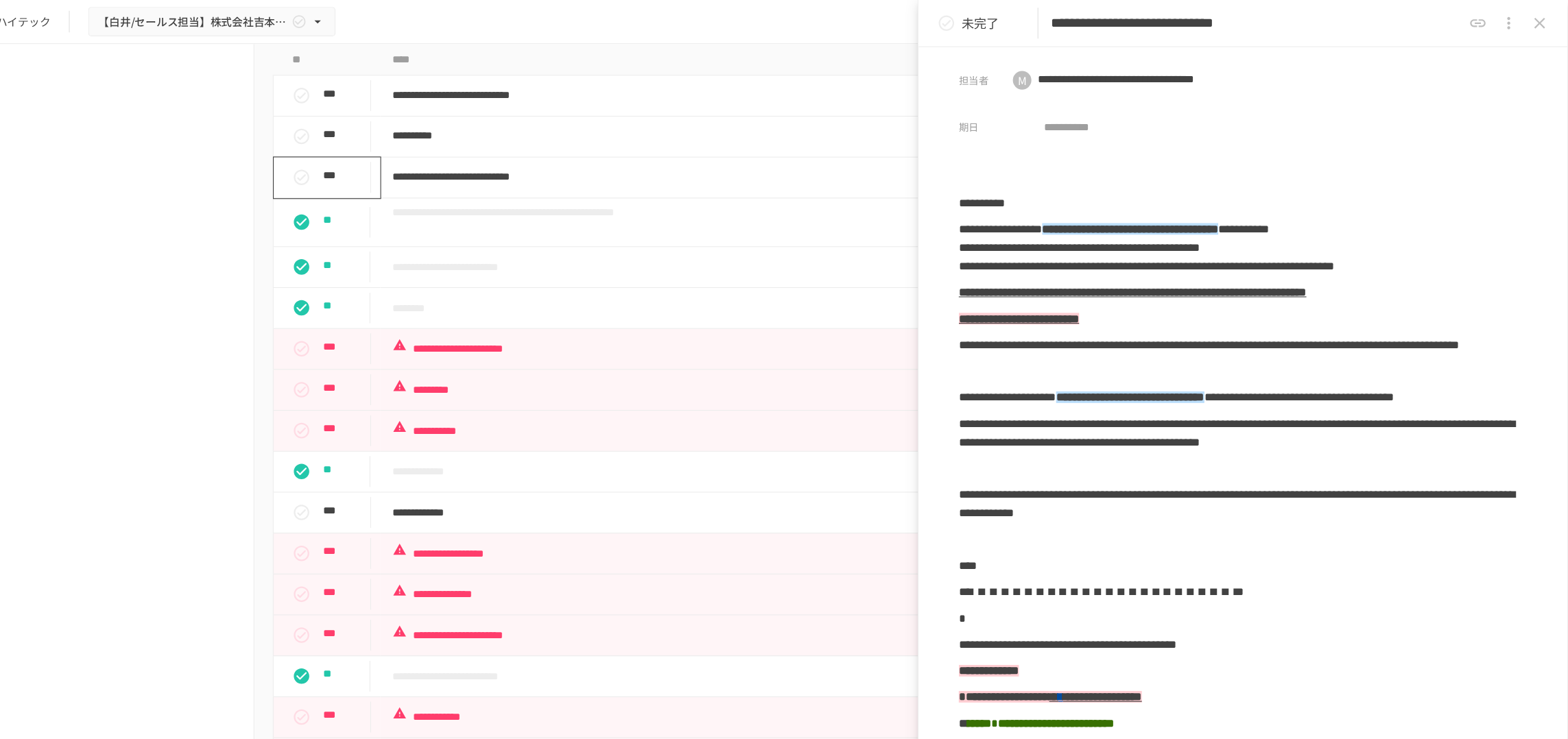 click 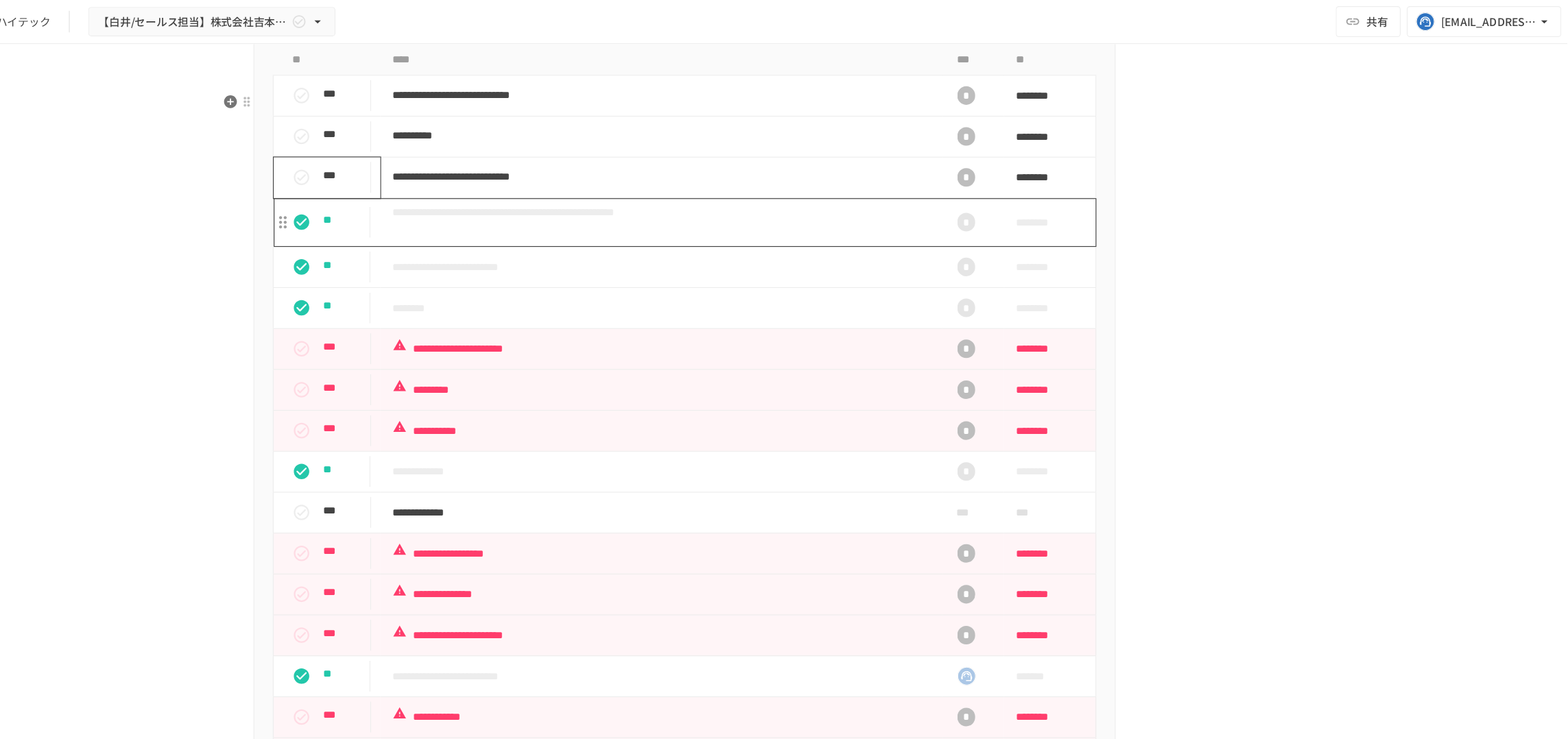 click on "**********" at bounding box center [763, 197] 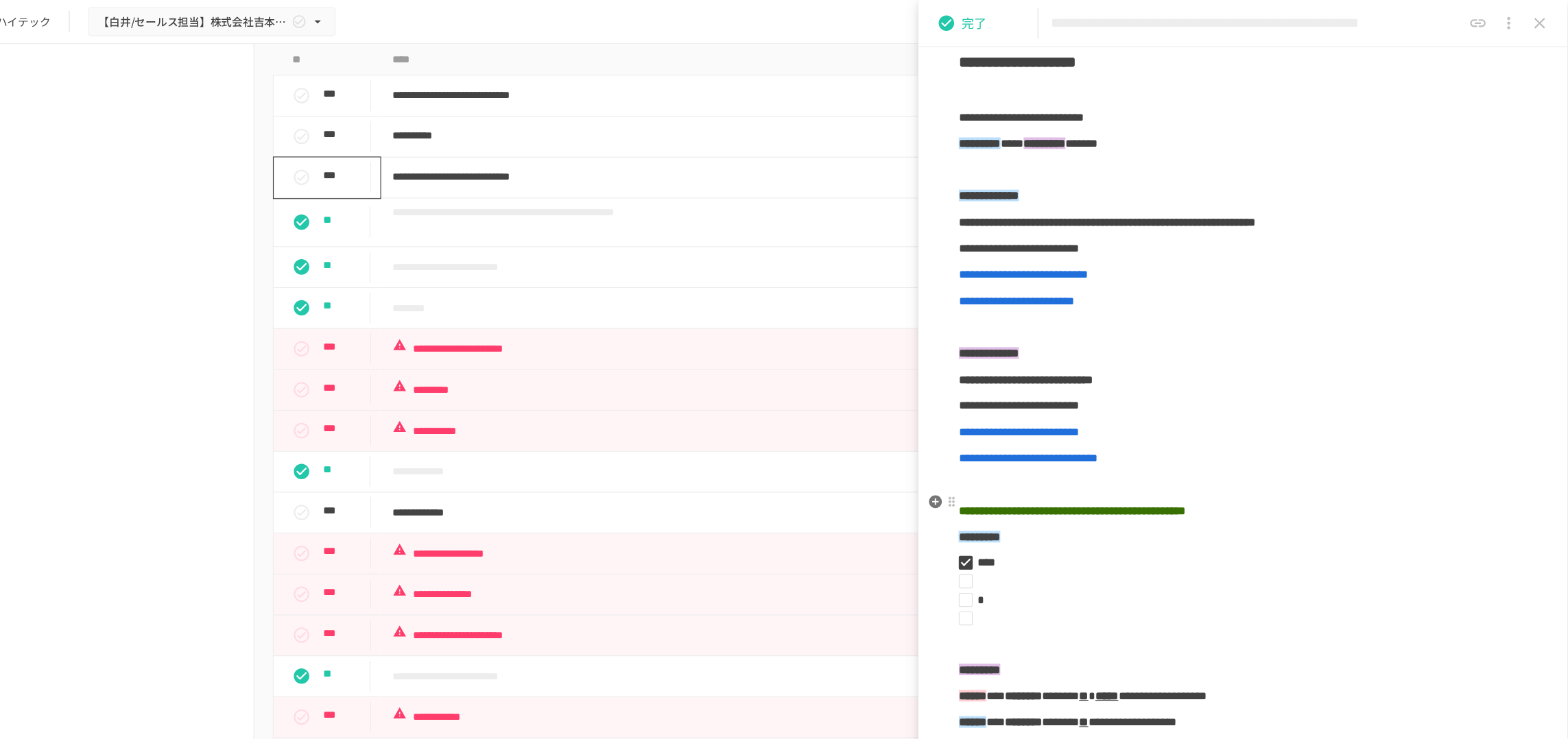 scroll, scrollTop: 380, scrollLeft: 0, axis: vertical 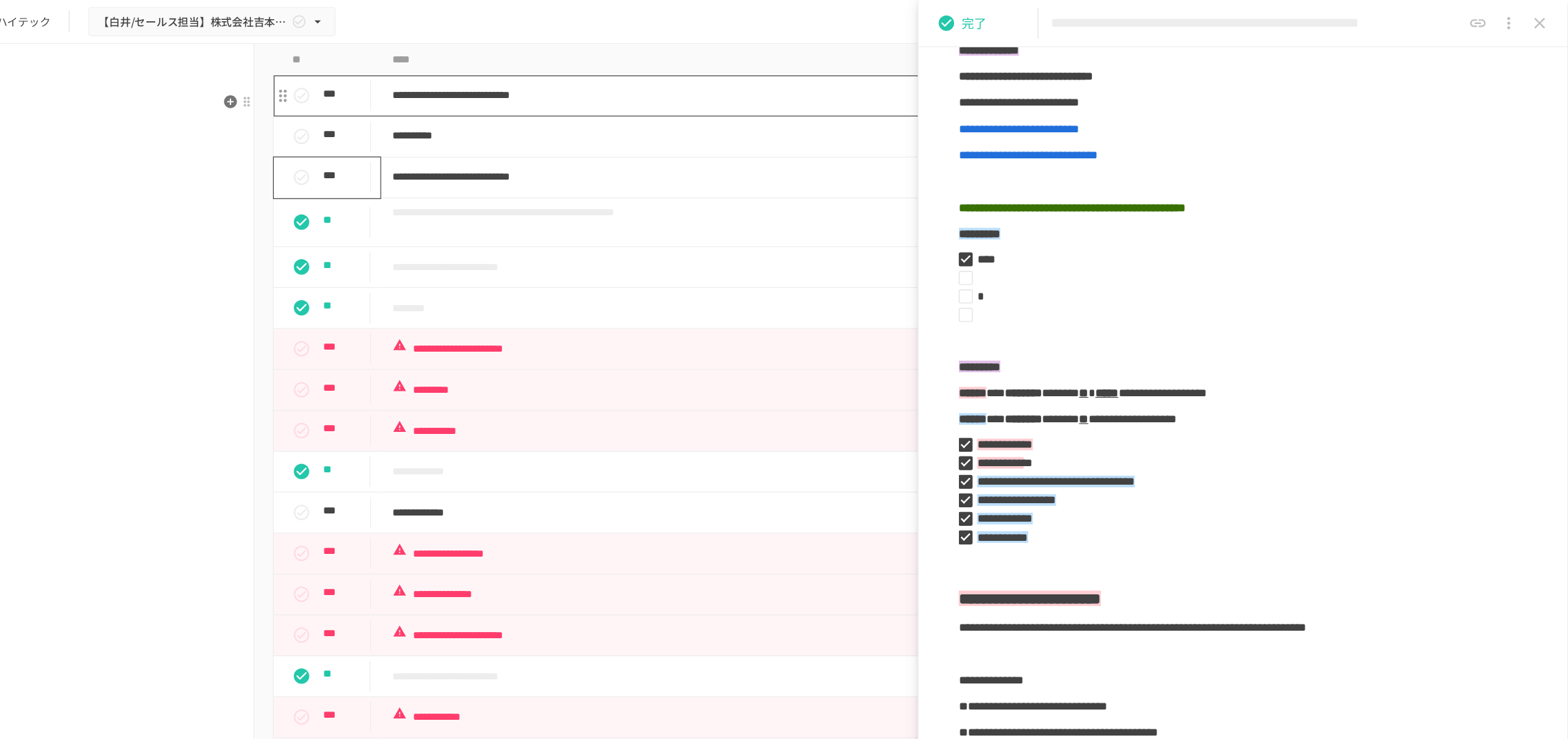 click on "**********" at bounding box center (763, 84) 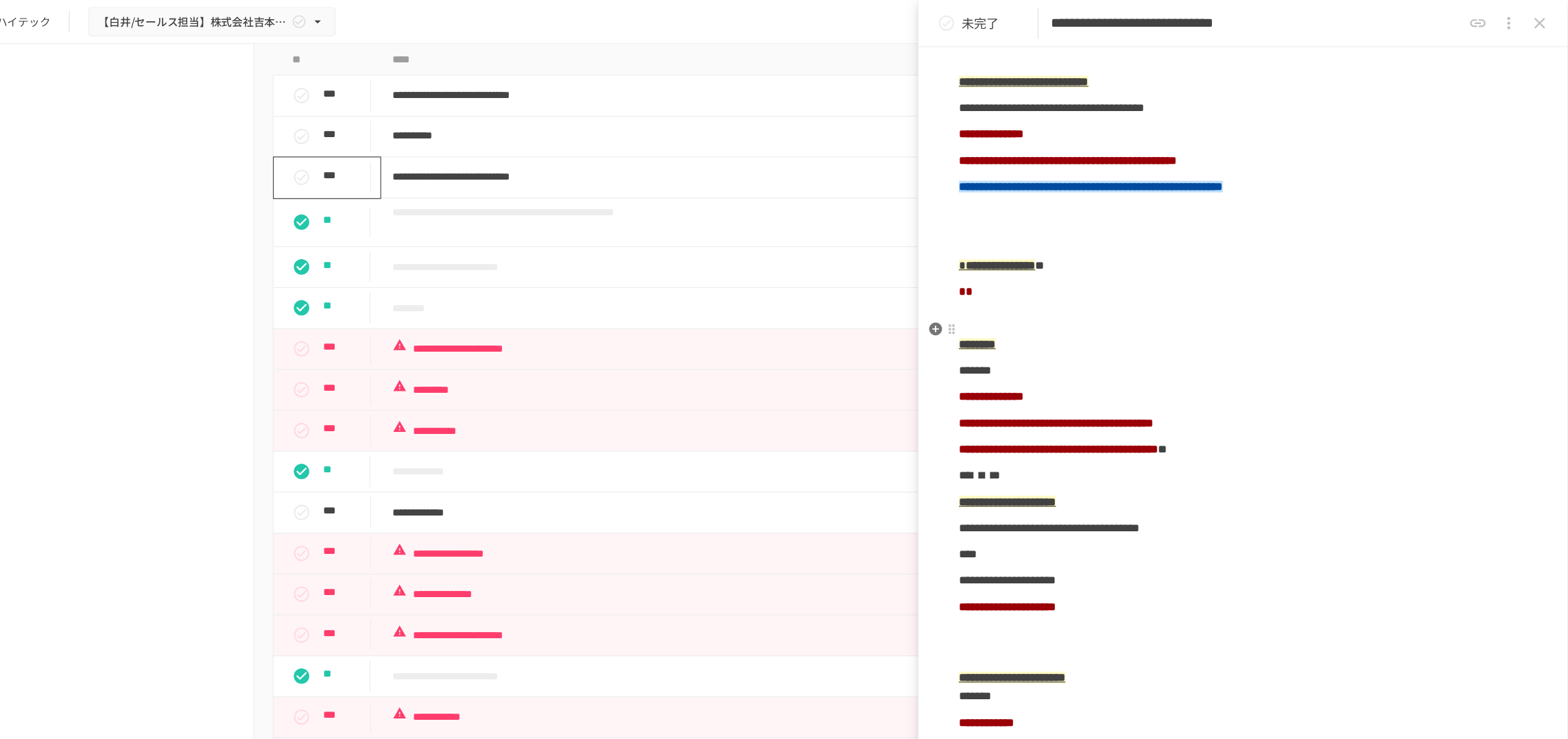 scroll, scrollTop: 2130, scrollLeft: 0, axis: vertical 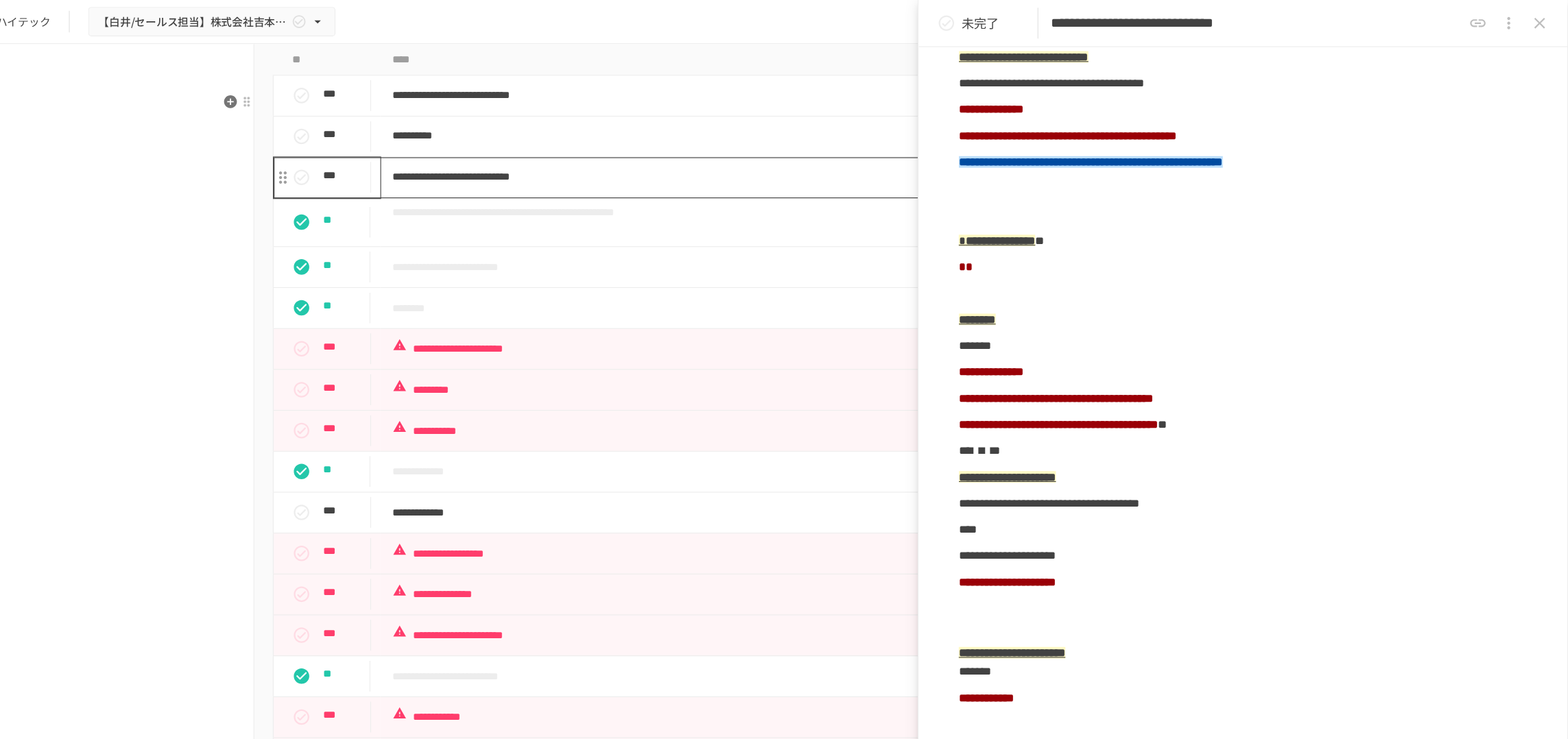 click on "**********" at bounding box center [763, 157] 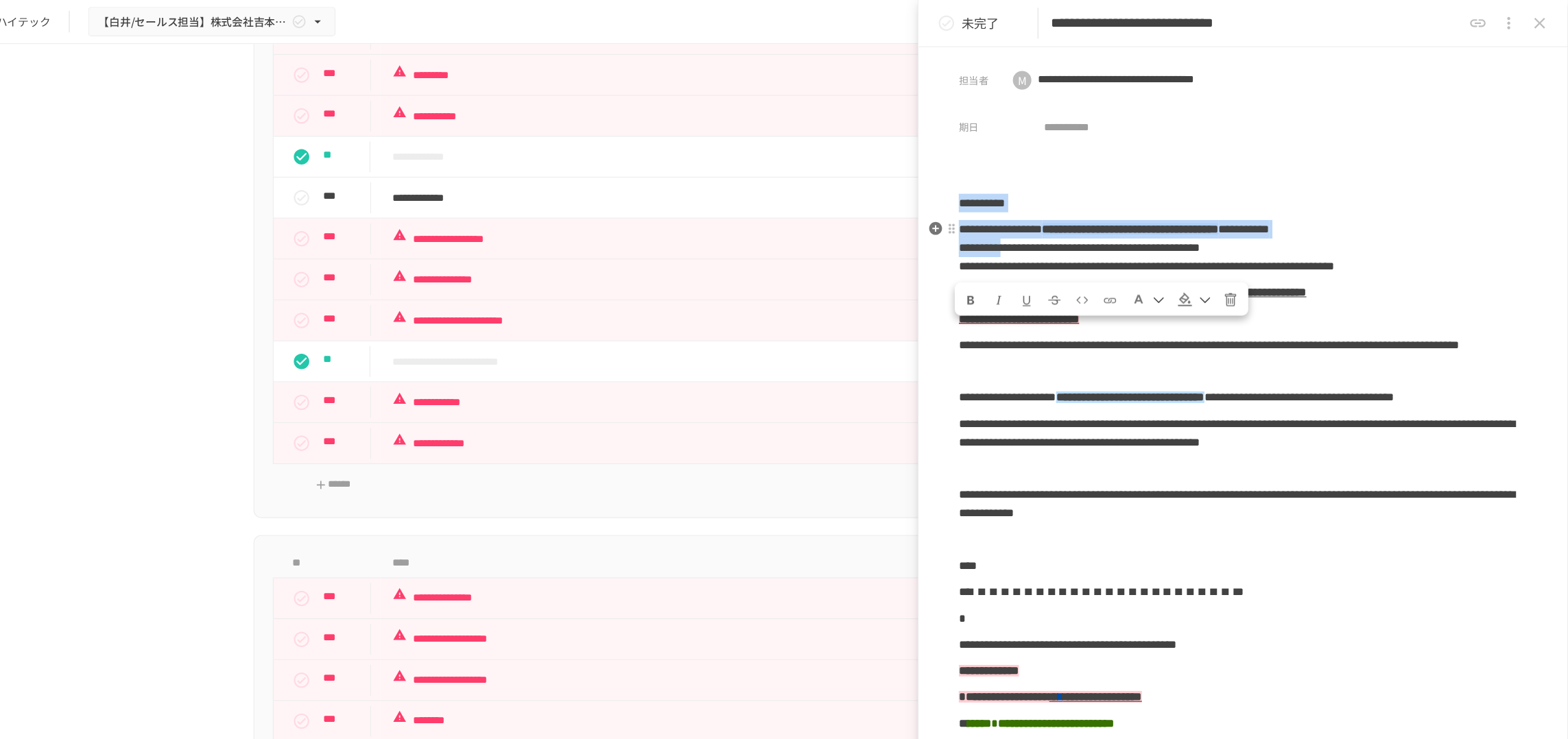 scroll, scrollTop: 1521, scrollLeft: 0, axis: vertical 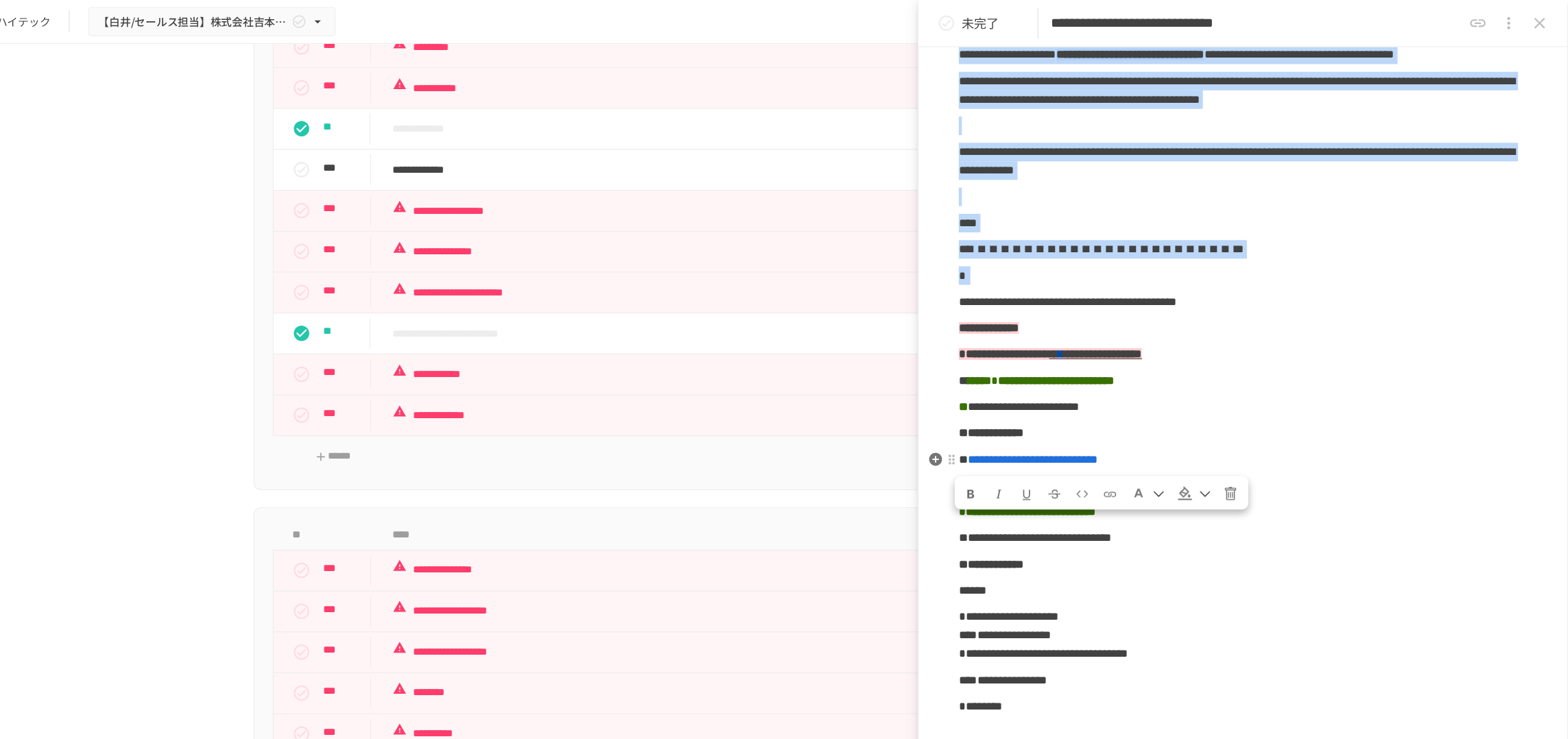 drag, startPoint x: 1030, startPoint y: 189, endPoint x: 1316, endPoint y: 411, distance: 362.0497 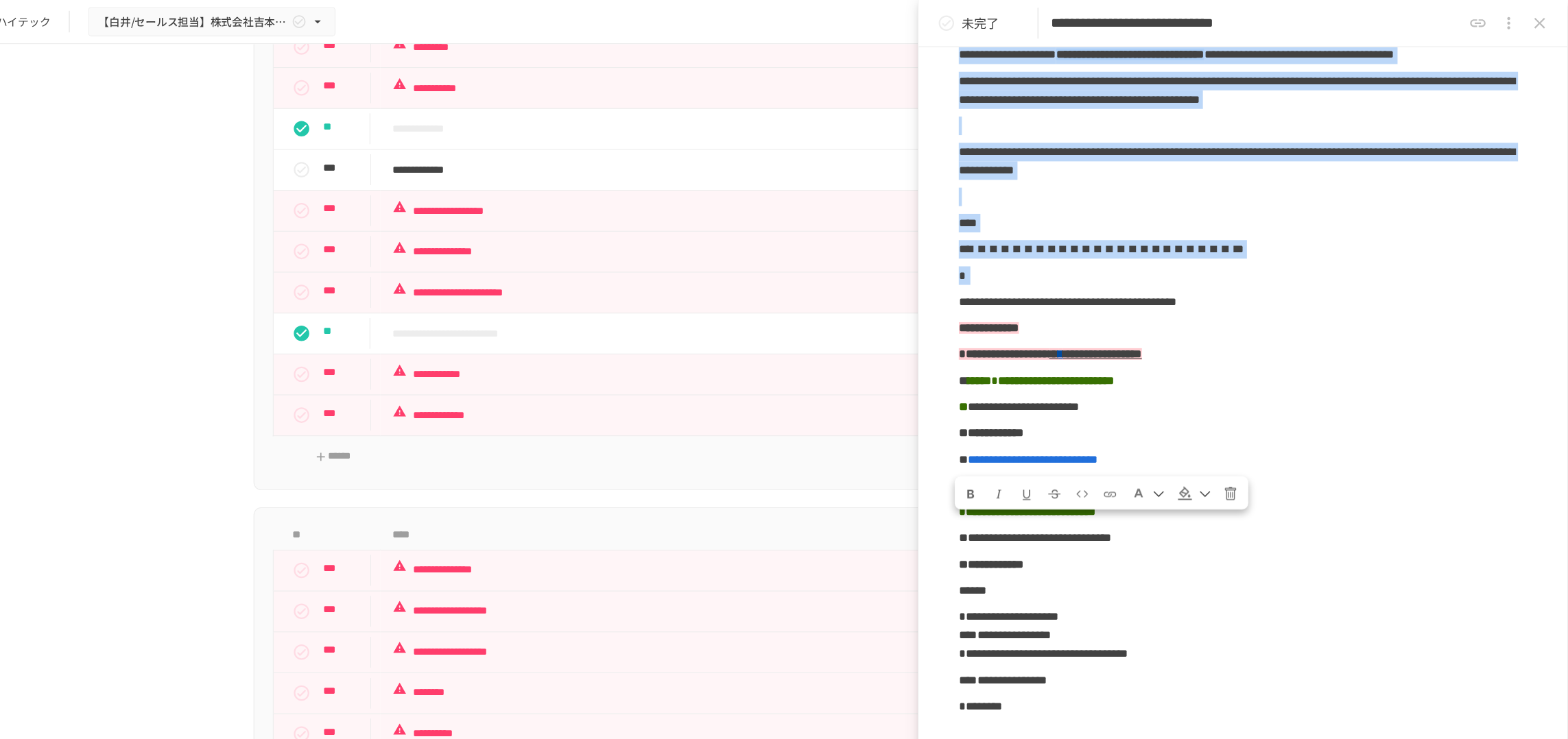 click 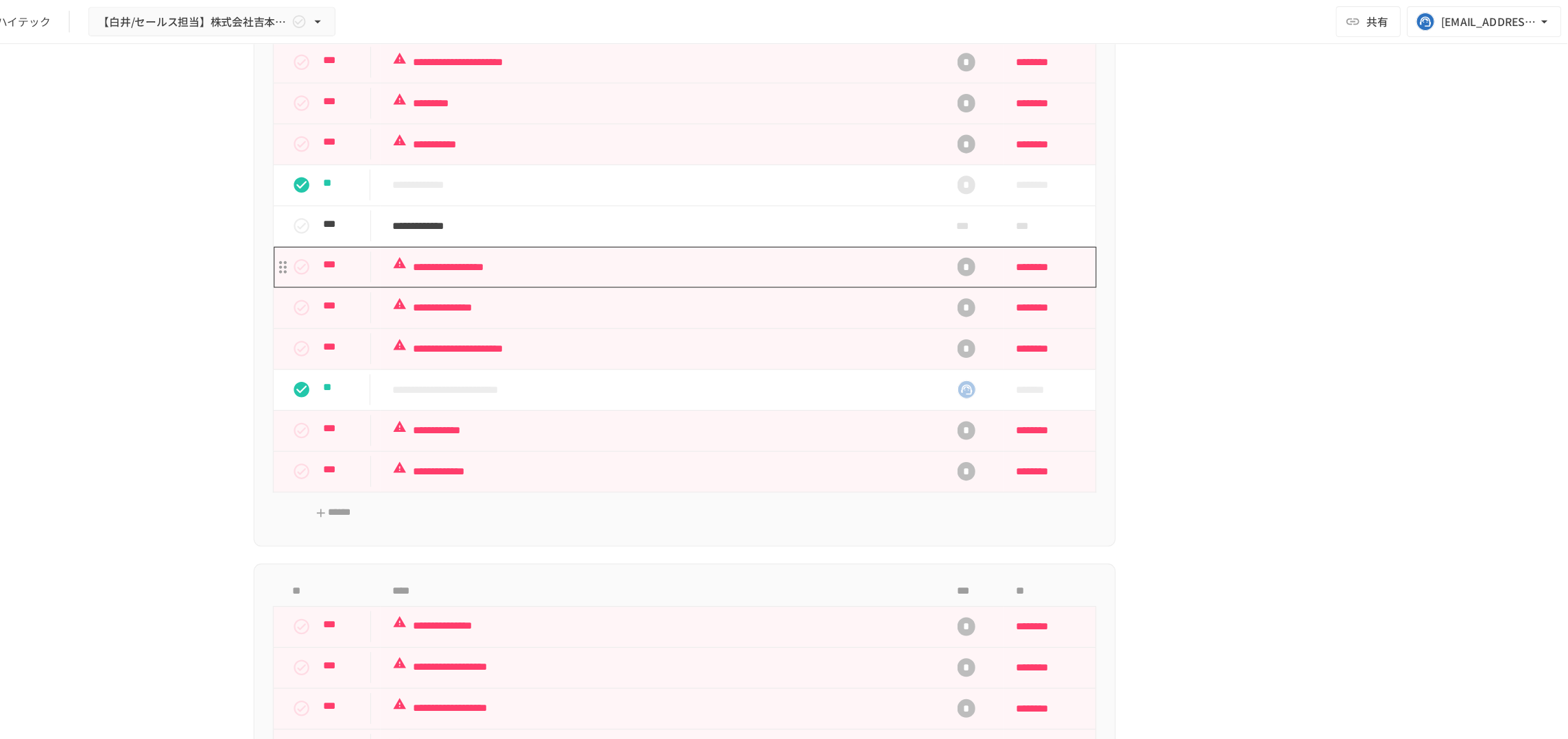 scroll, scrollTop: 1445, scrollLeft: 0, axis: vertical 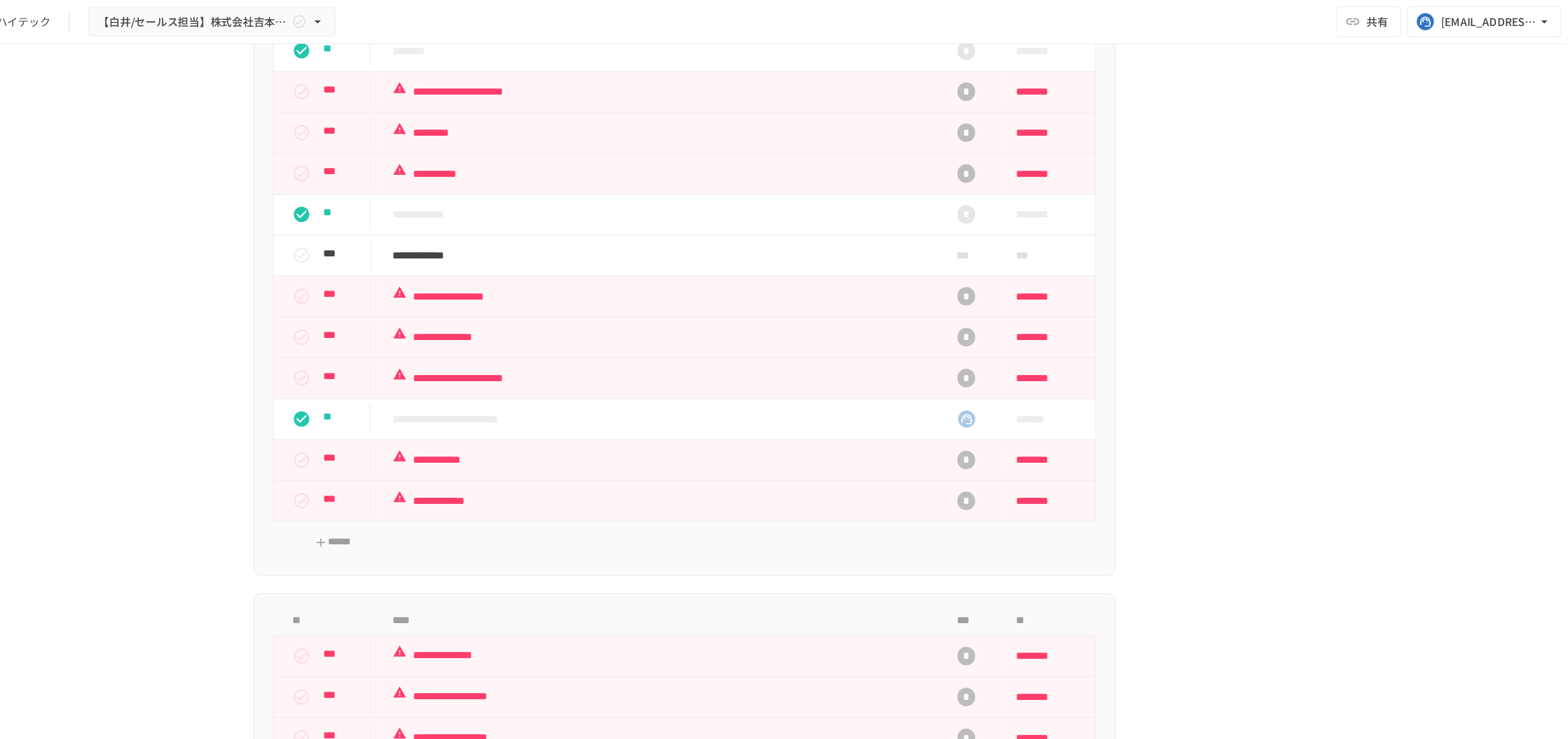 click on "**********" at bounding box center [763, 9] 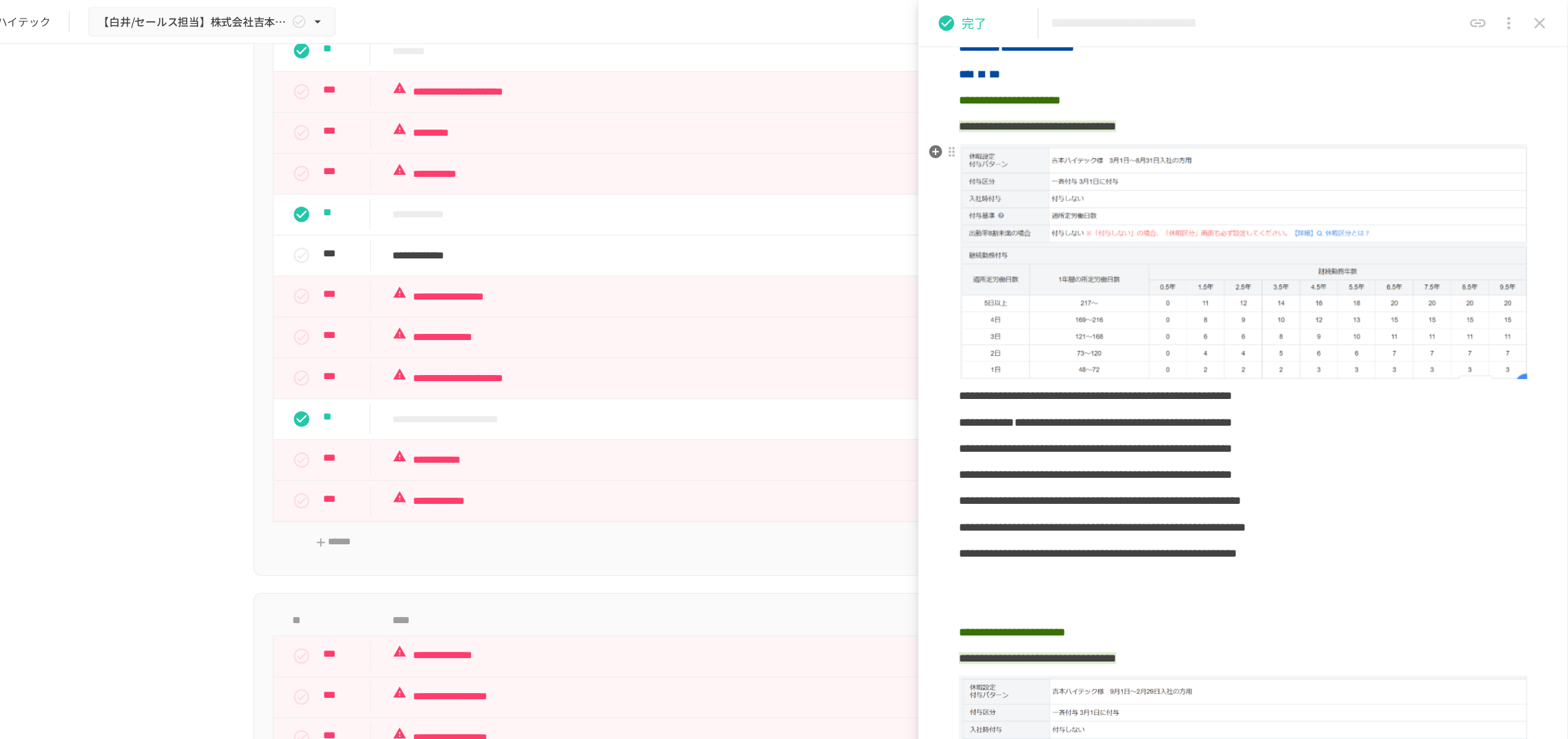 scroll, scrollTop: 228, scrollLeft: 0, axis: vertical 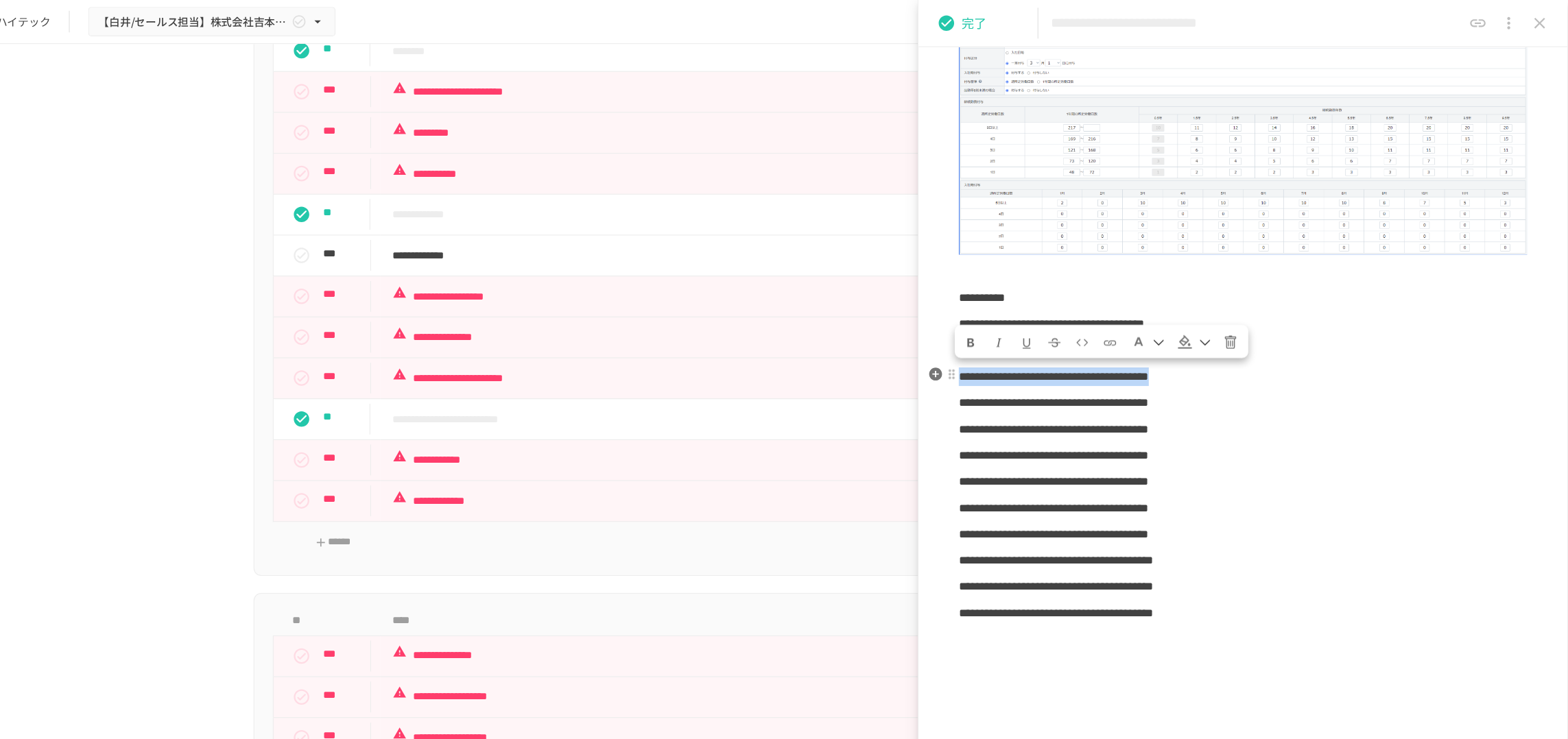drag, startPoint x: 1029, startPoint y: 341, endPoint x: 1351, endPoint y: 352, distance: 322.1878 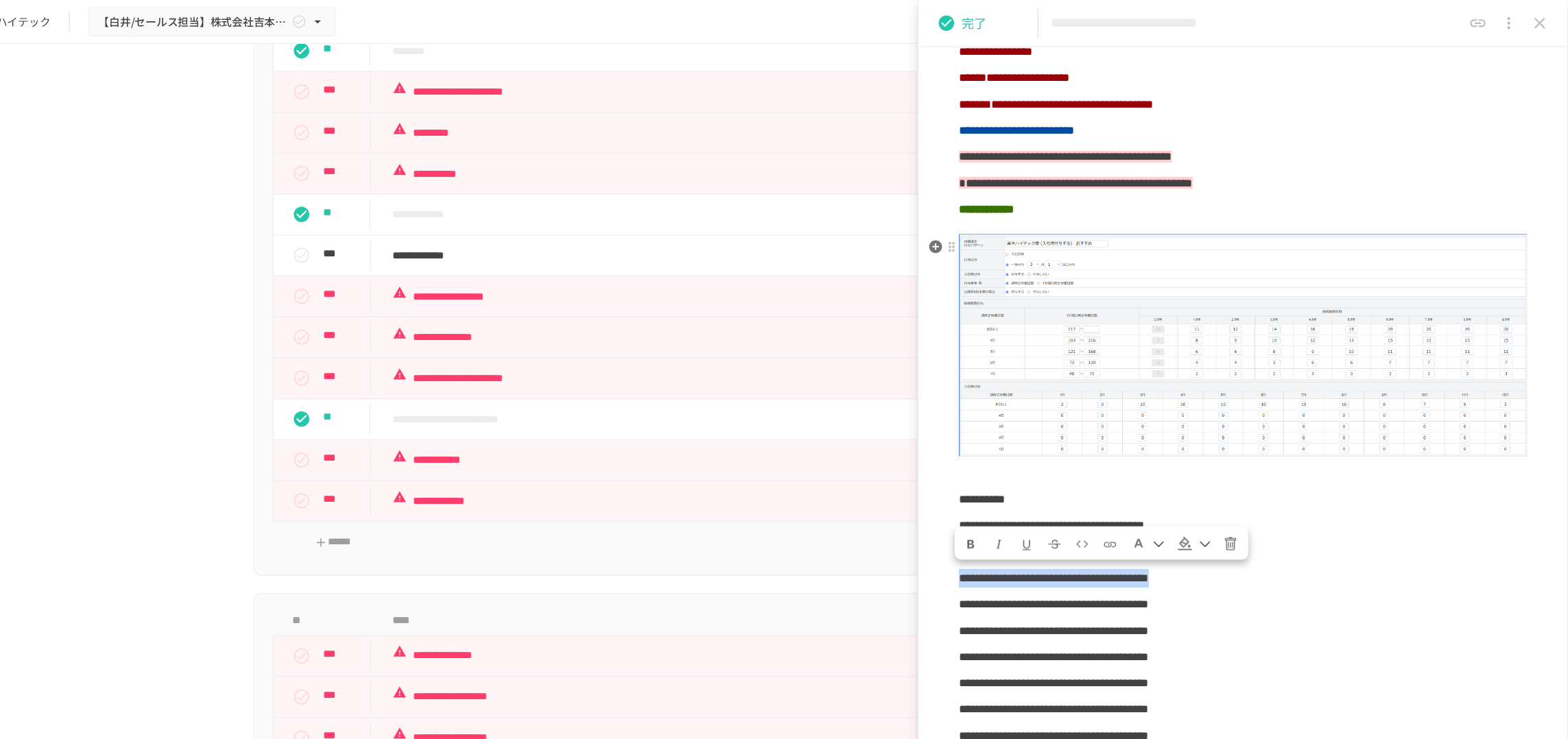 scroll, scrollTop: 1292, scrollLeft: 0, axis: vertical 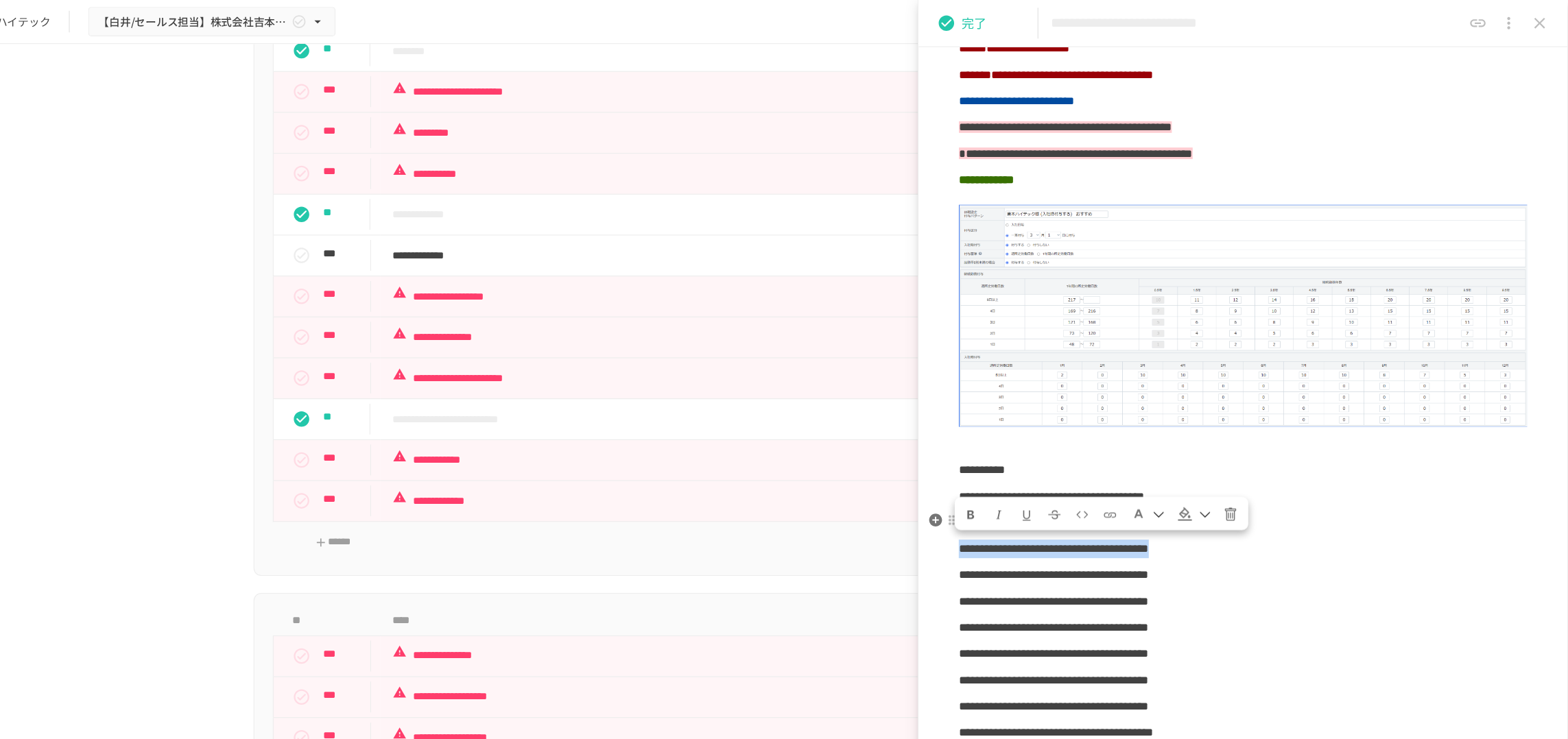 click on "**********" at bounding box center (1280, 464) 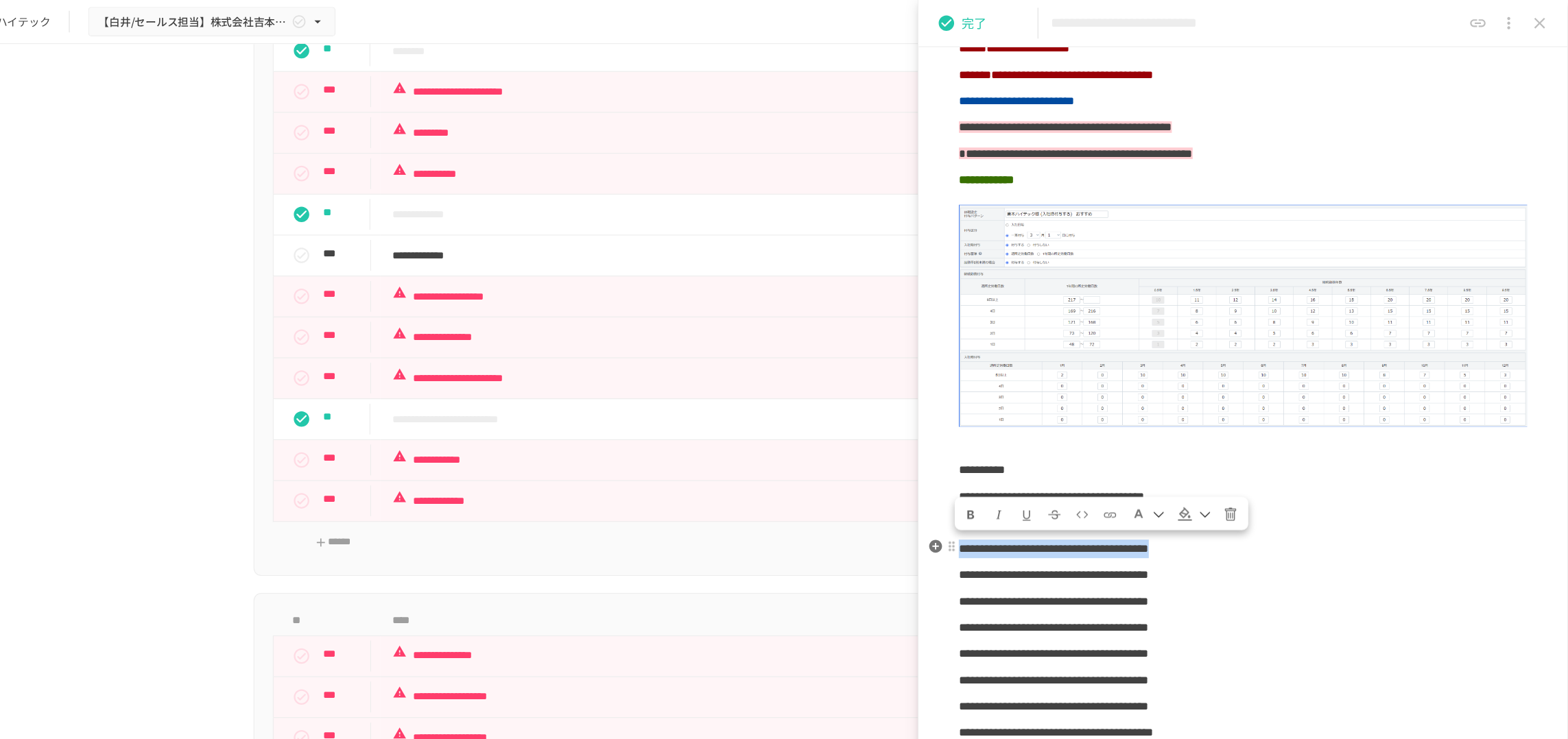drag, startPoint x: 1360, startPoint y: 495, endPoint x: 1028, endPoint y: 501, distance: 332.05421 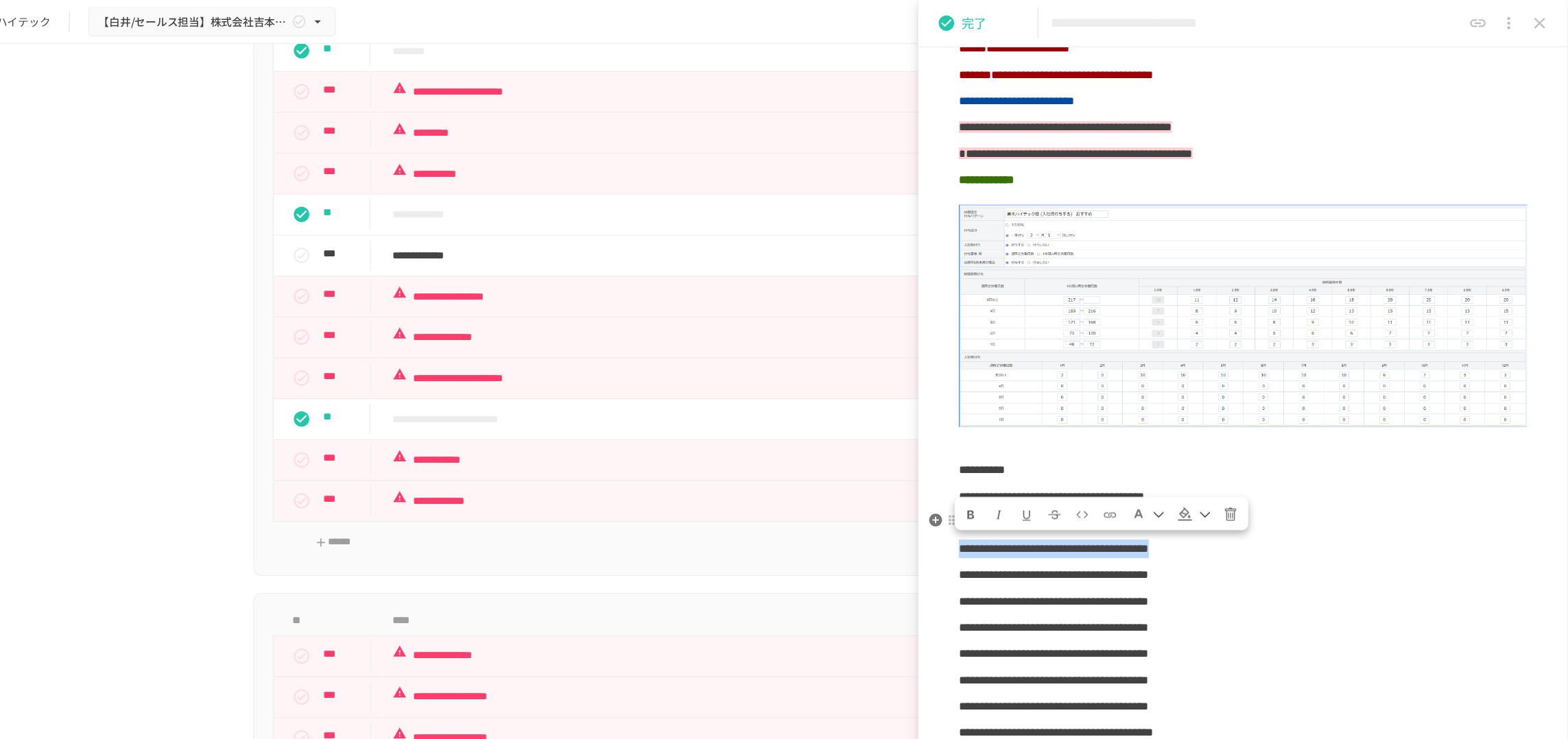 click at bounding box center [1228, 457] 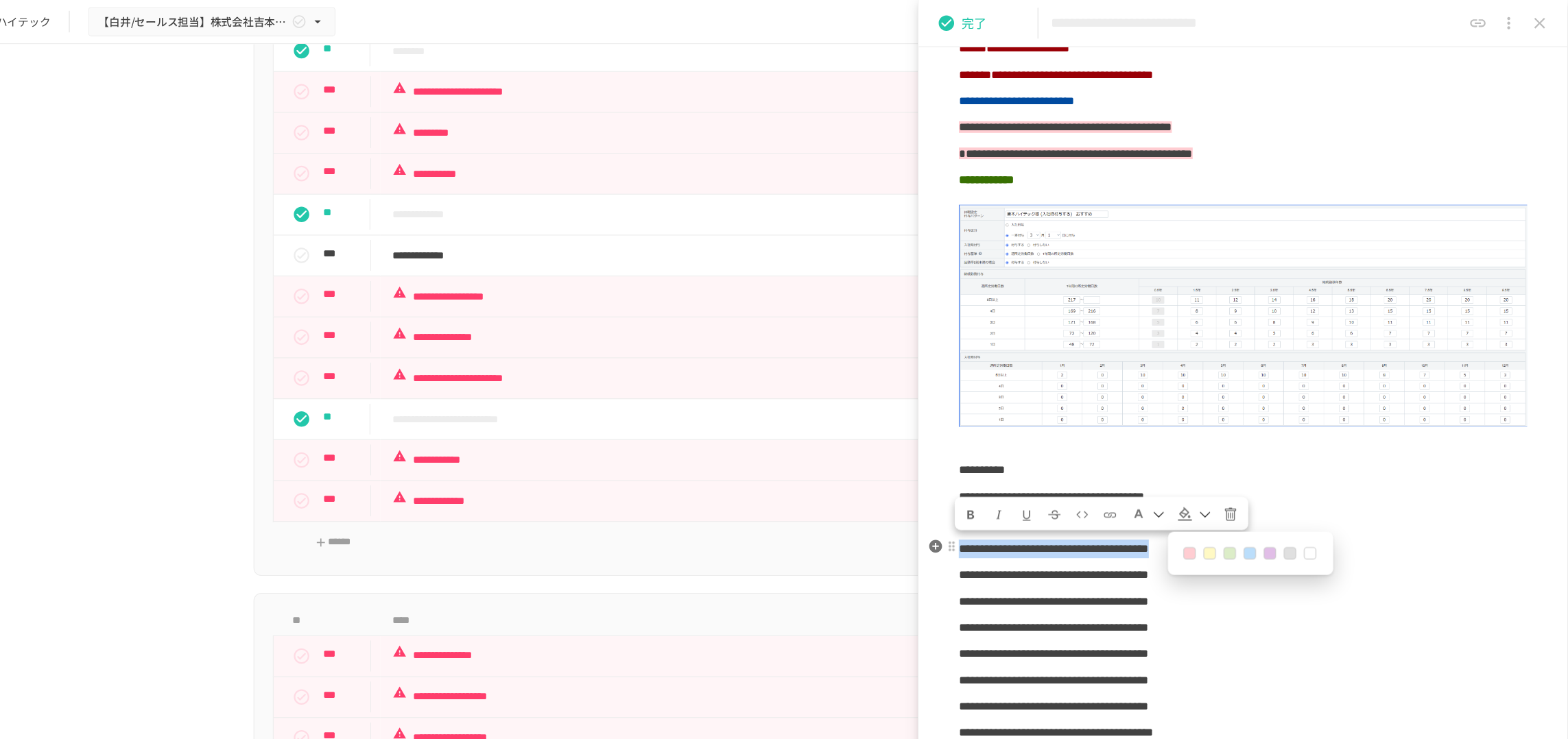 click at bounding box center (1268, 492) 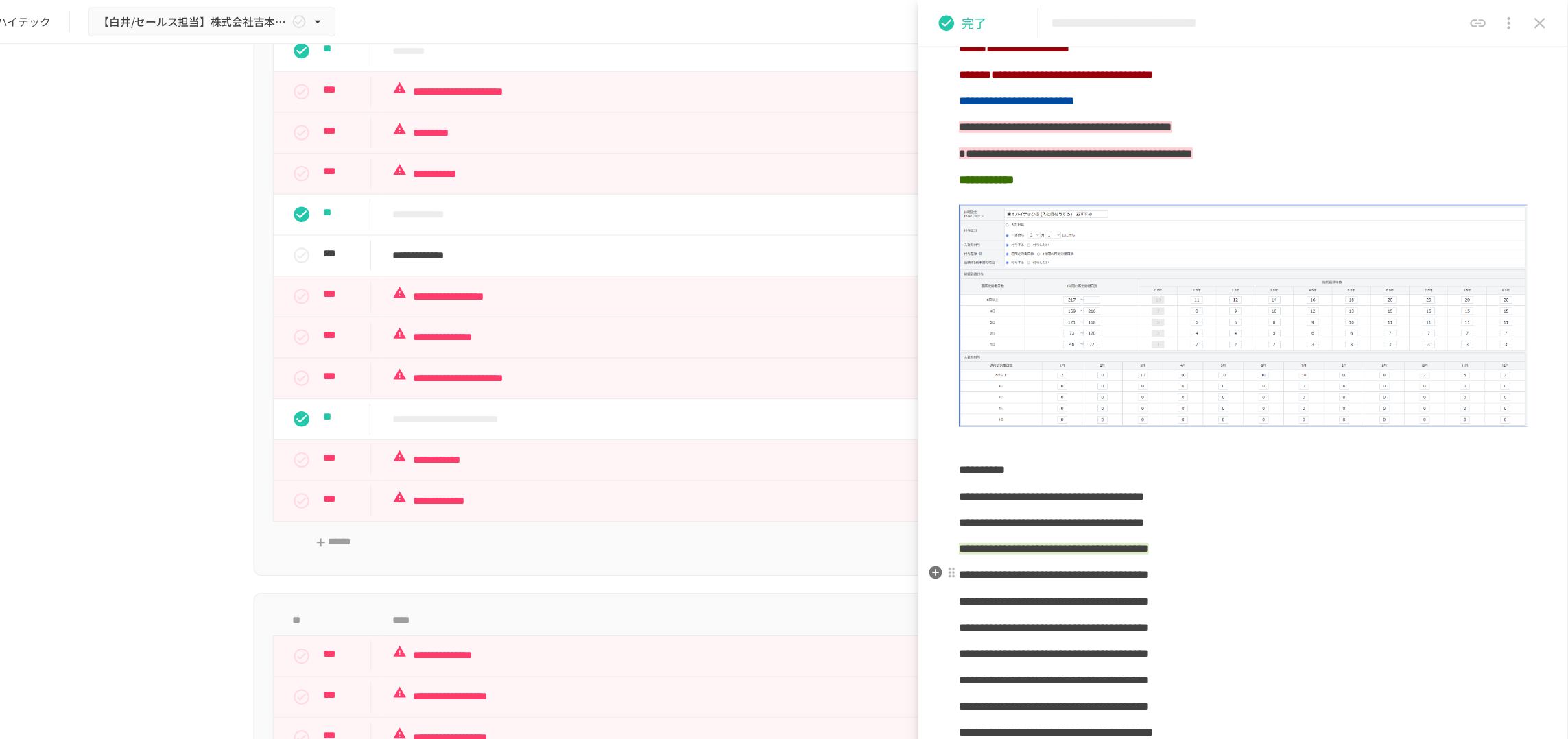 drag, startPoint x: 1386, startPoint y: 512, endPoint x: 1393, endPoint y: 513, distance: 7.07107 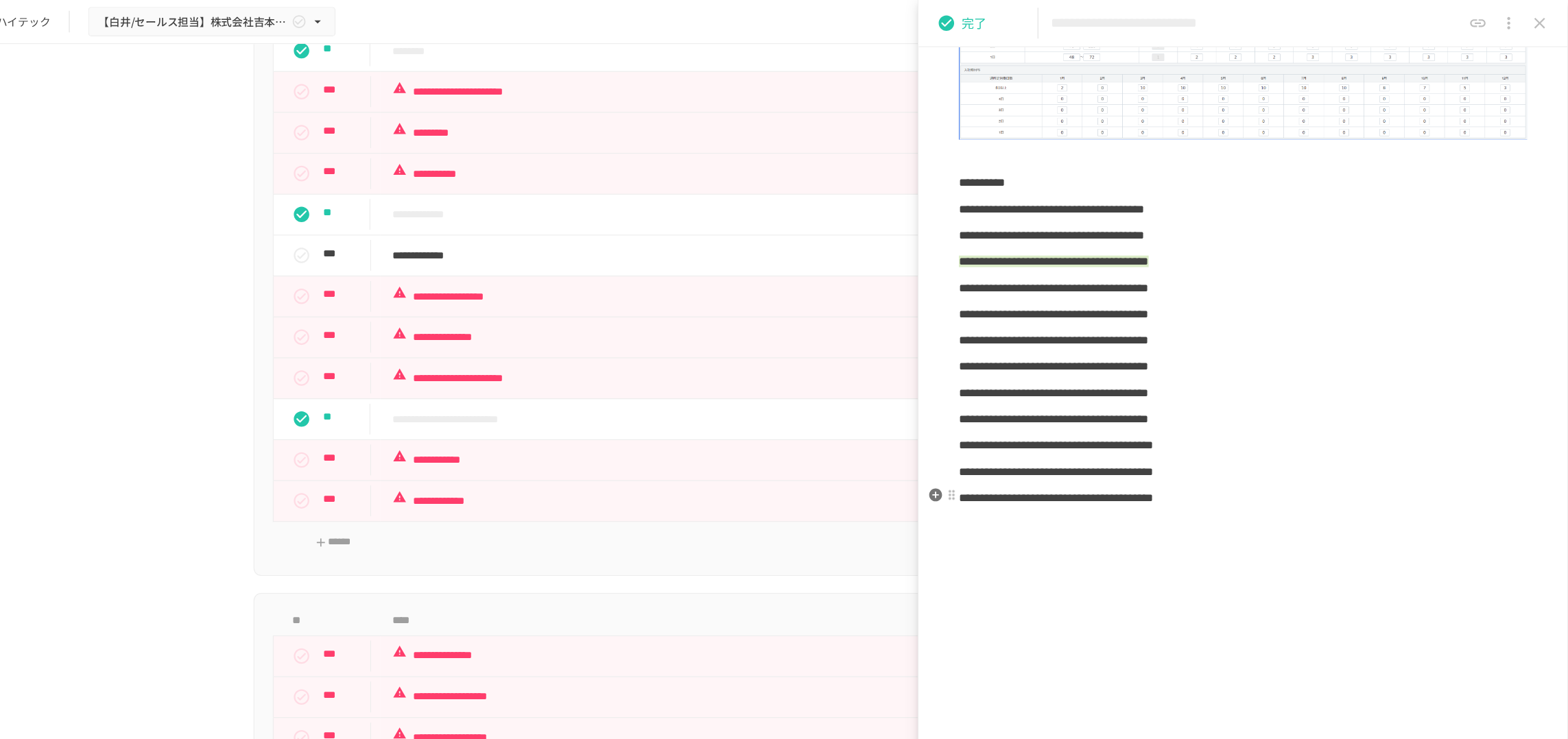 scroll, scrollTop: 1480, scrollLeft: 0, axis: vertical 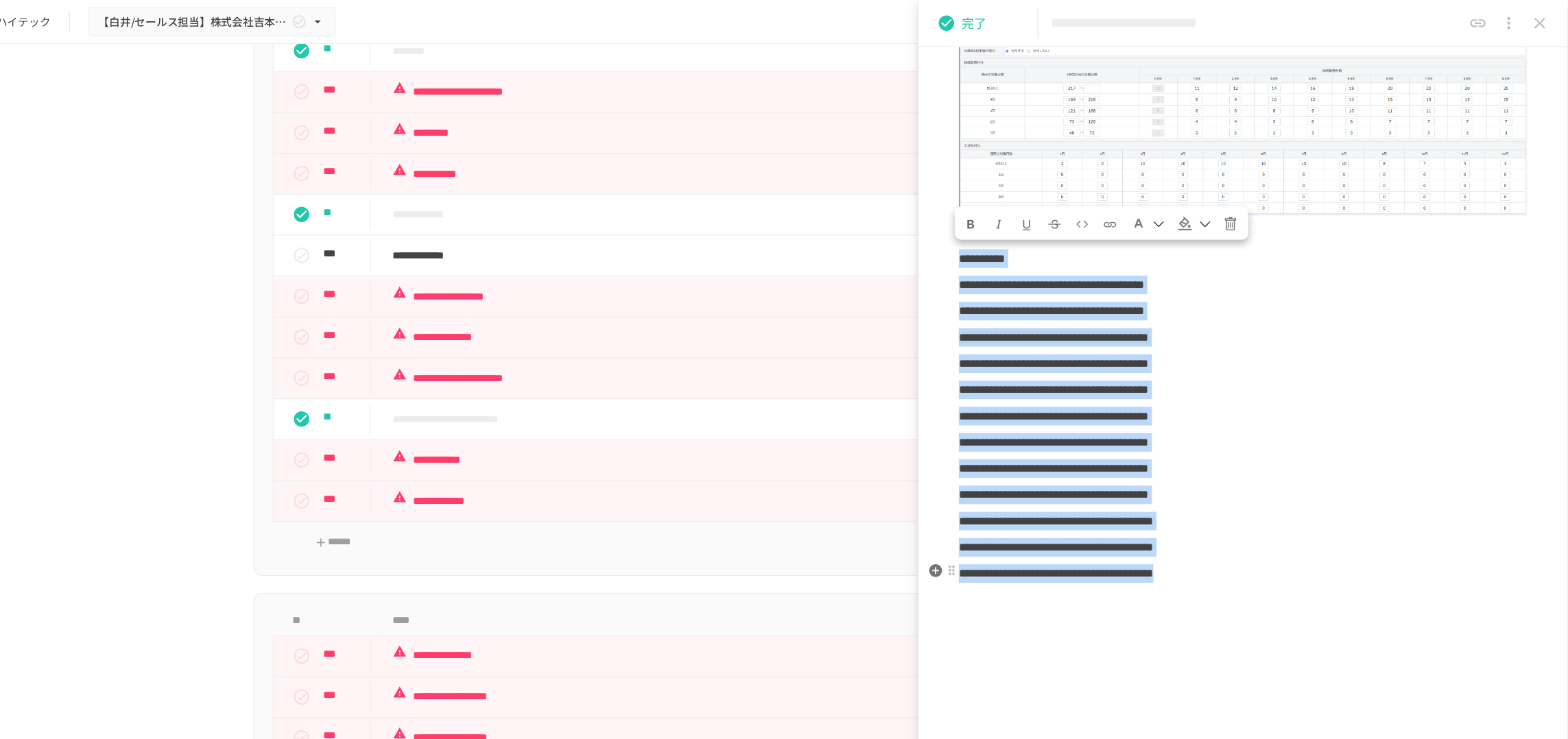 drag, startPoint x: 1028, startPoint y: 240, endPoint x: 1370, endPoint y: 513, distance: 437.59913 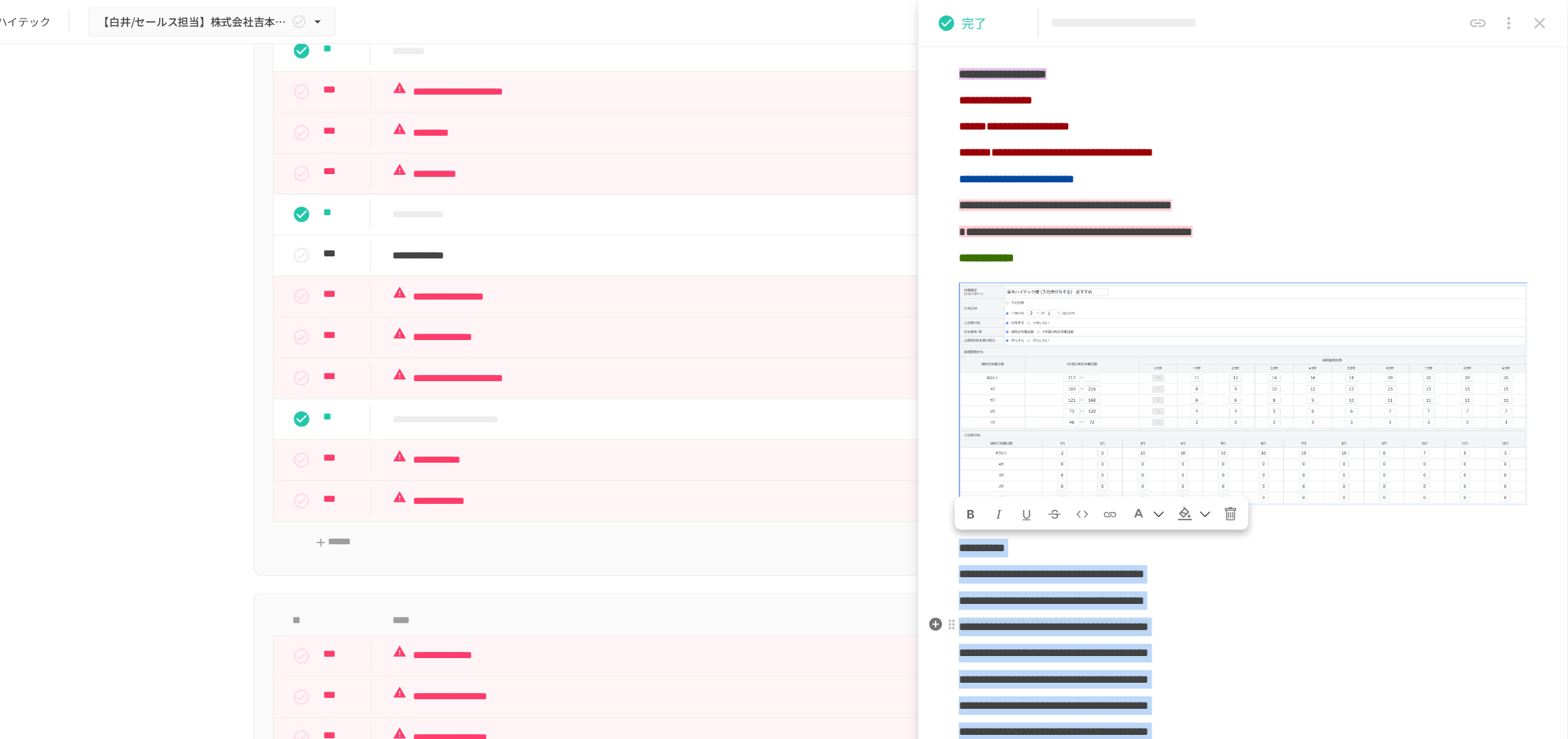 scroll, scrollTop: 1176, scrollLeft: 0, axis: vertical 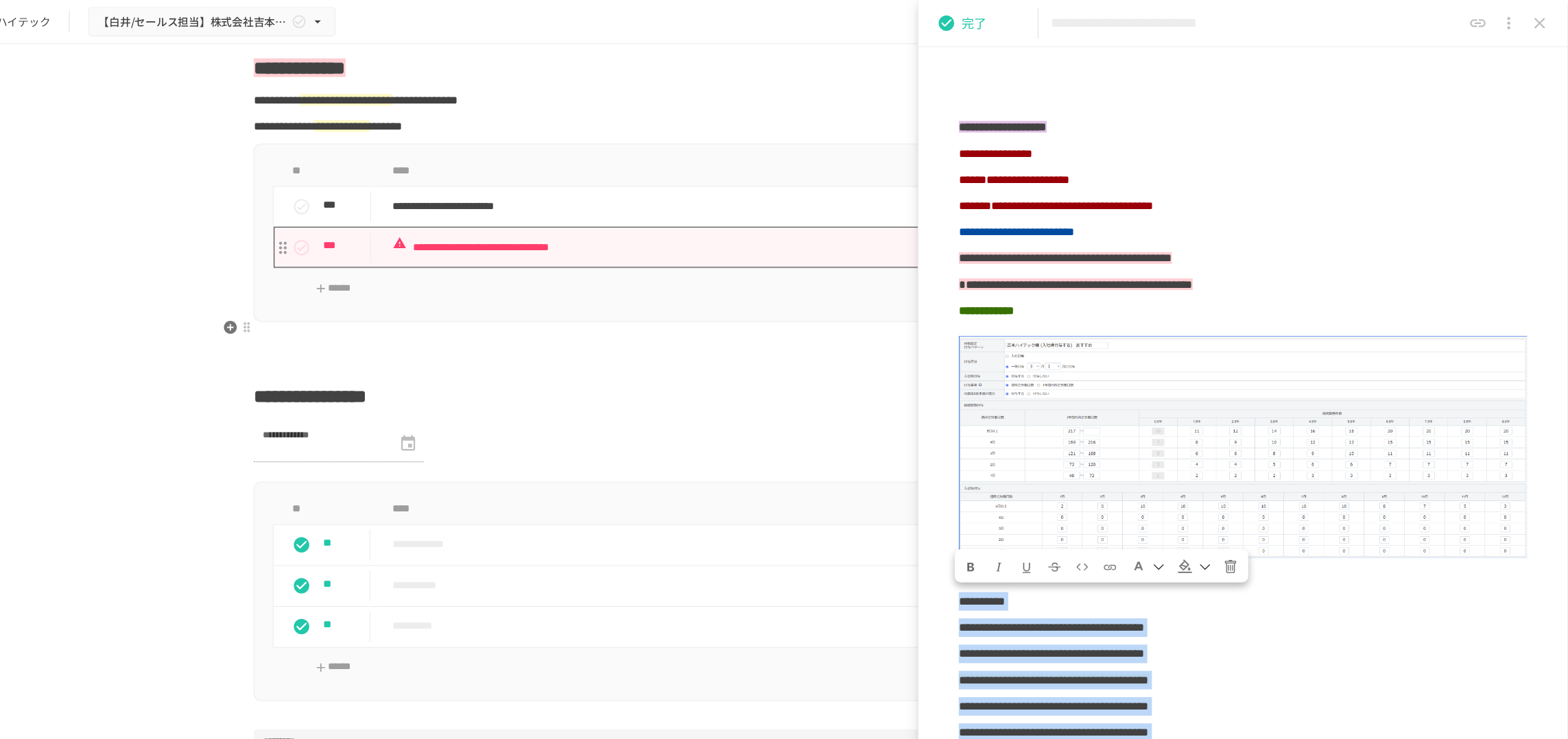 click on "**********" at bounding box center [763, 219] 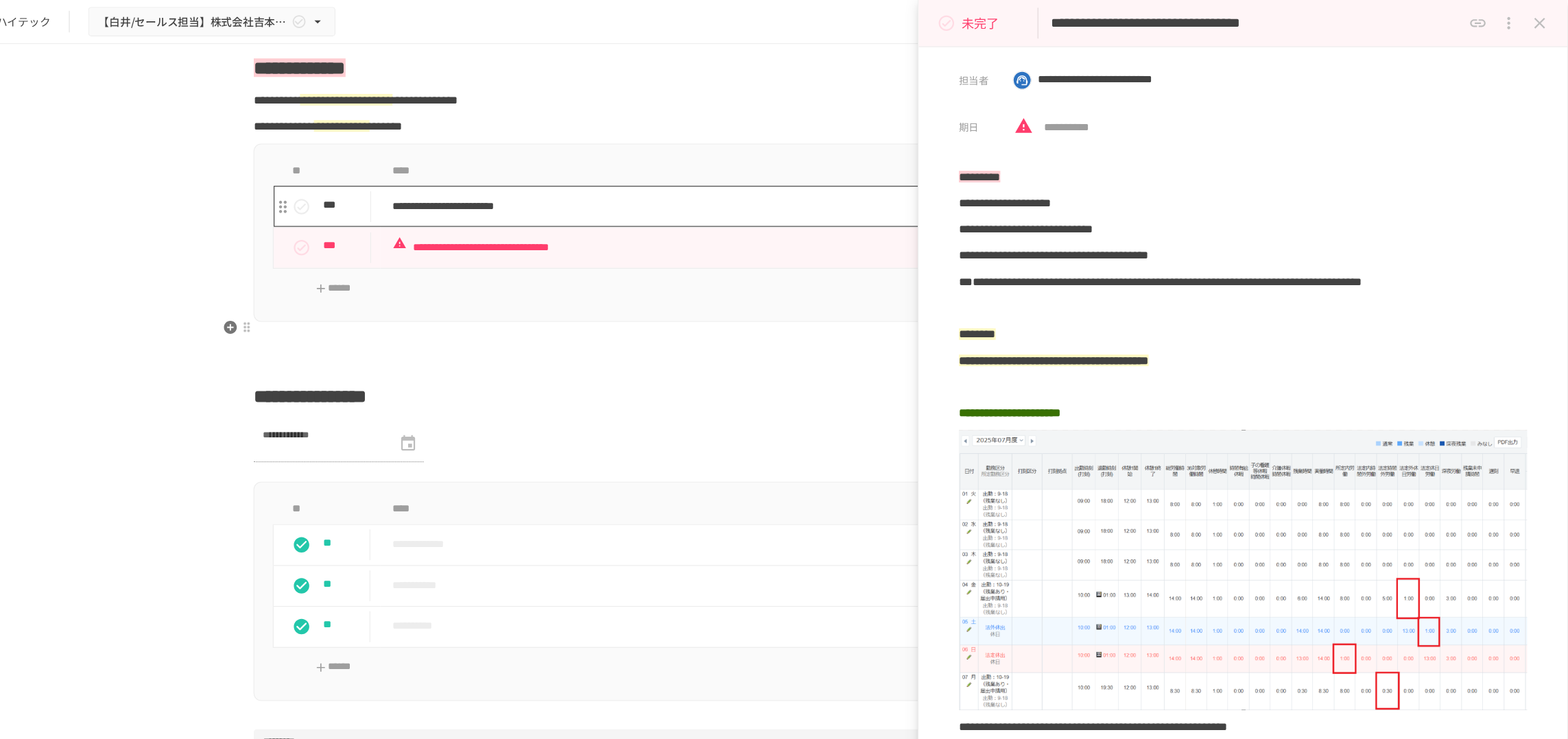 click on "**********" at bounding box center (763, 183) 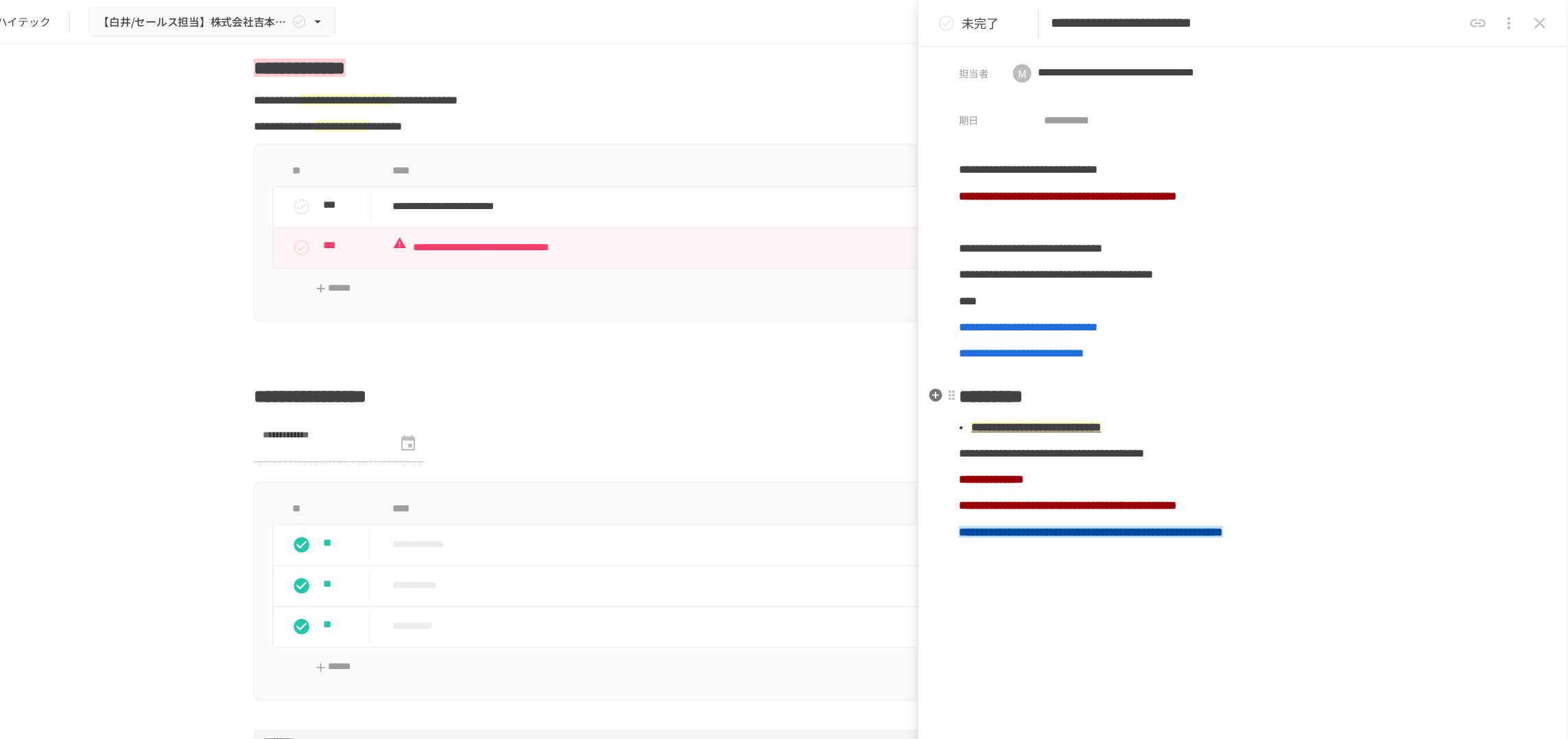 scroll, scrollTop: 32, scrollLeft: 0, axis: vertical 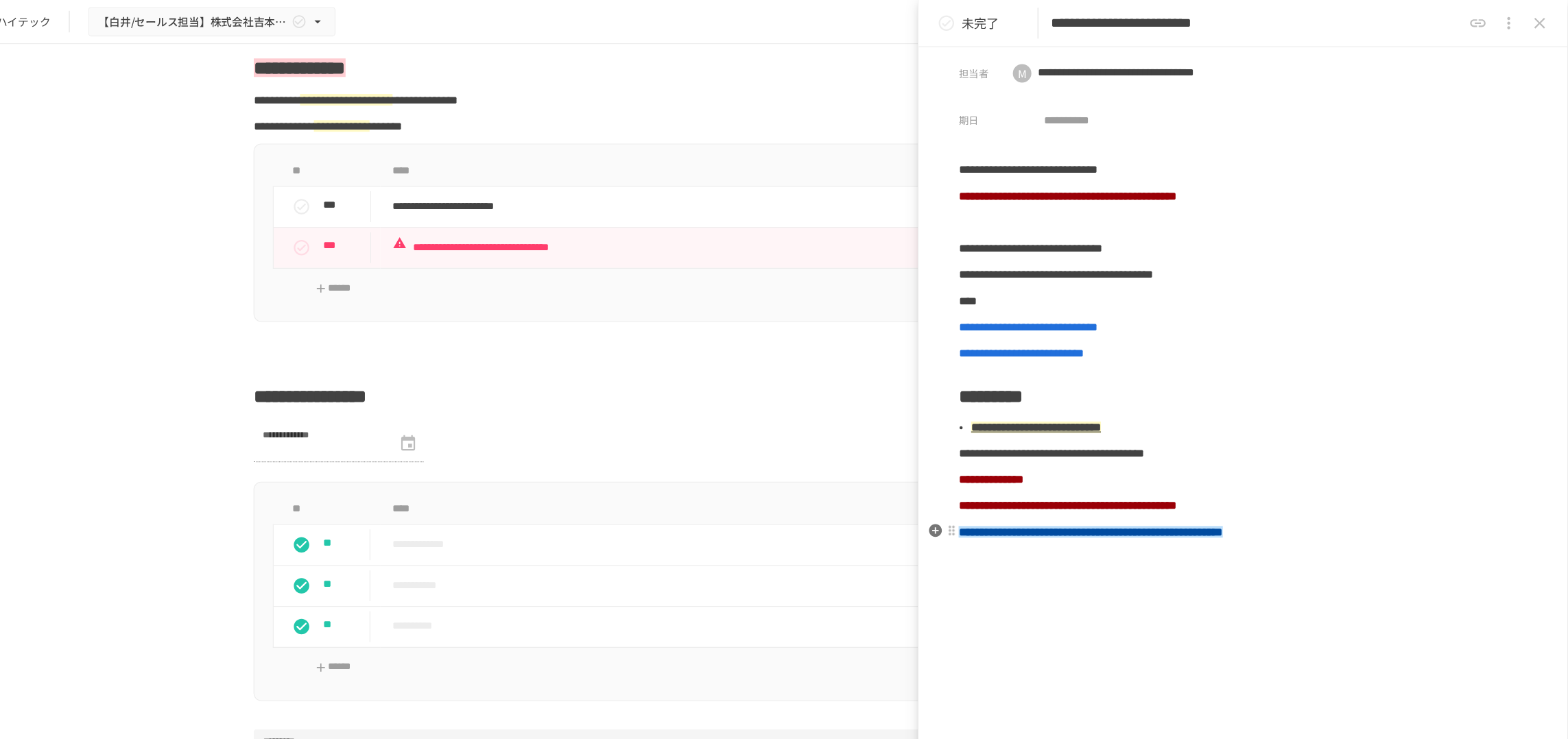 click on "**********" at bounding box center (1280, 335) 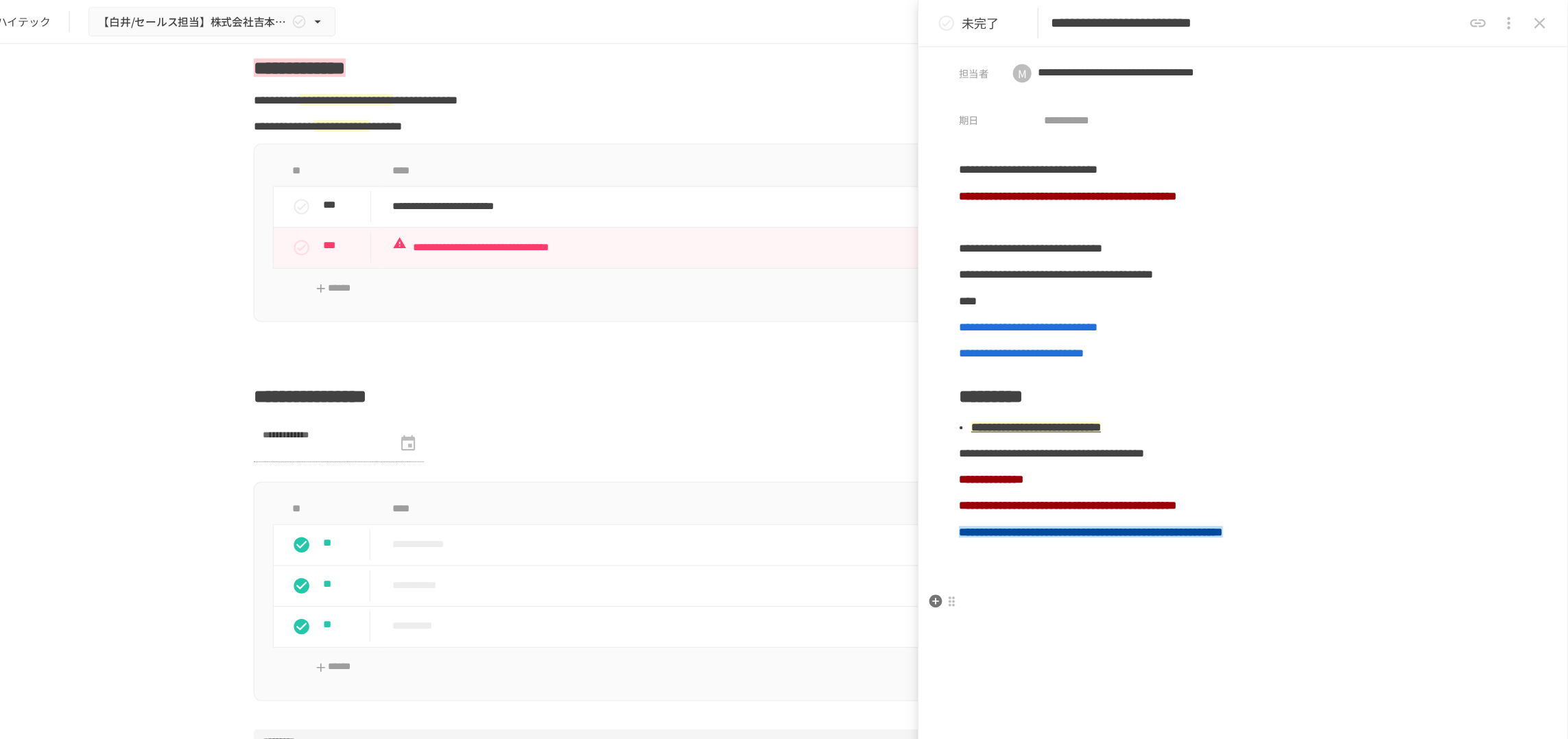 scroll, scrollTop: 75, scrollLeft: 0, axis: vertical 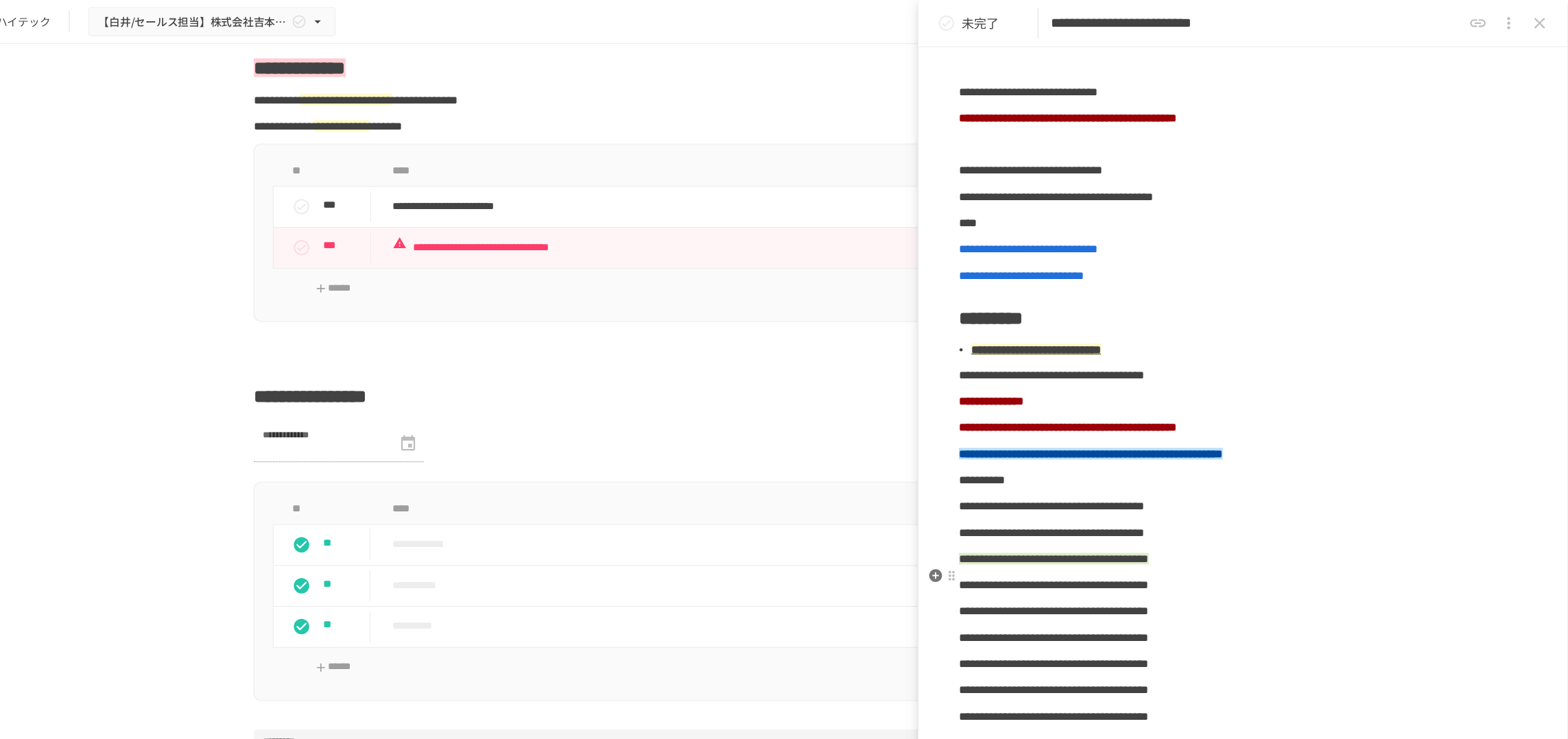click on "**********" at bounding box center (1112, 496) 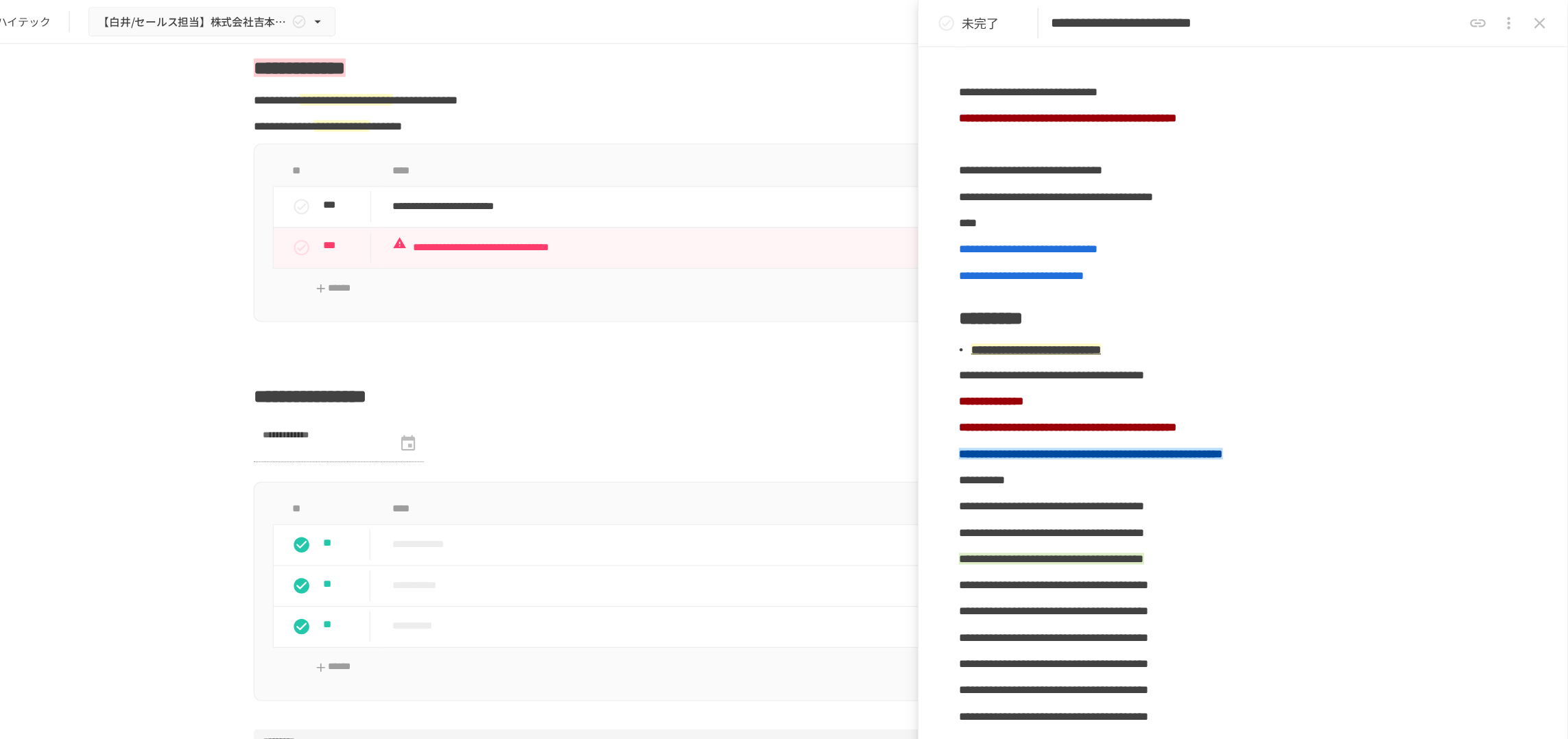 type 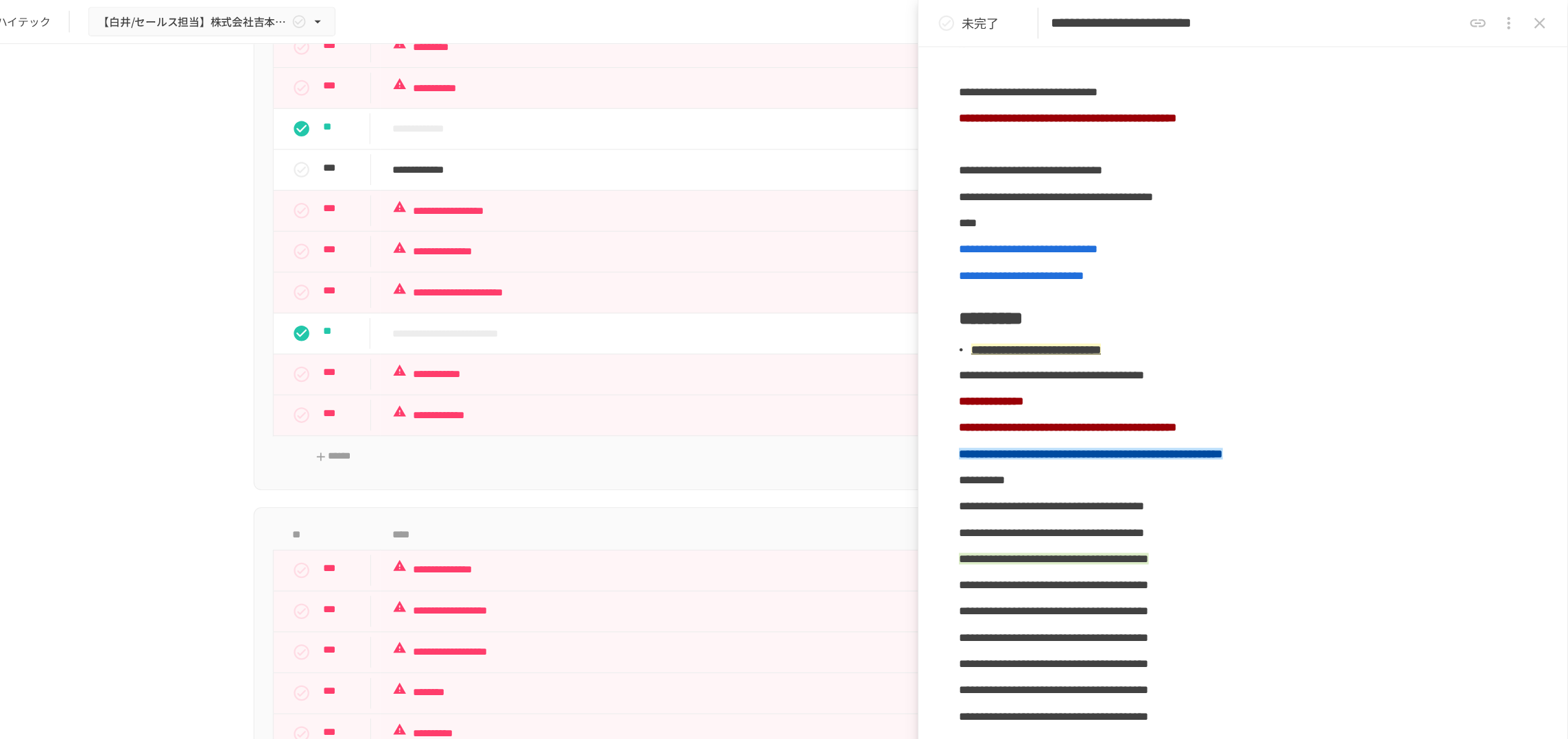 scroll, scrollTop: 1292, scrollLeft: 0, axis: vertical 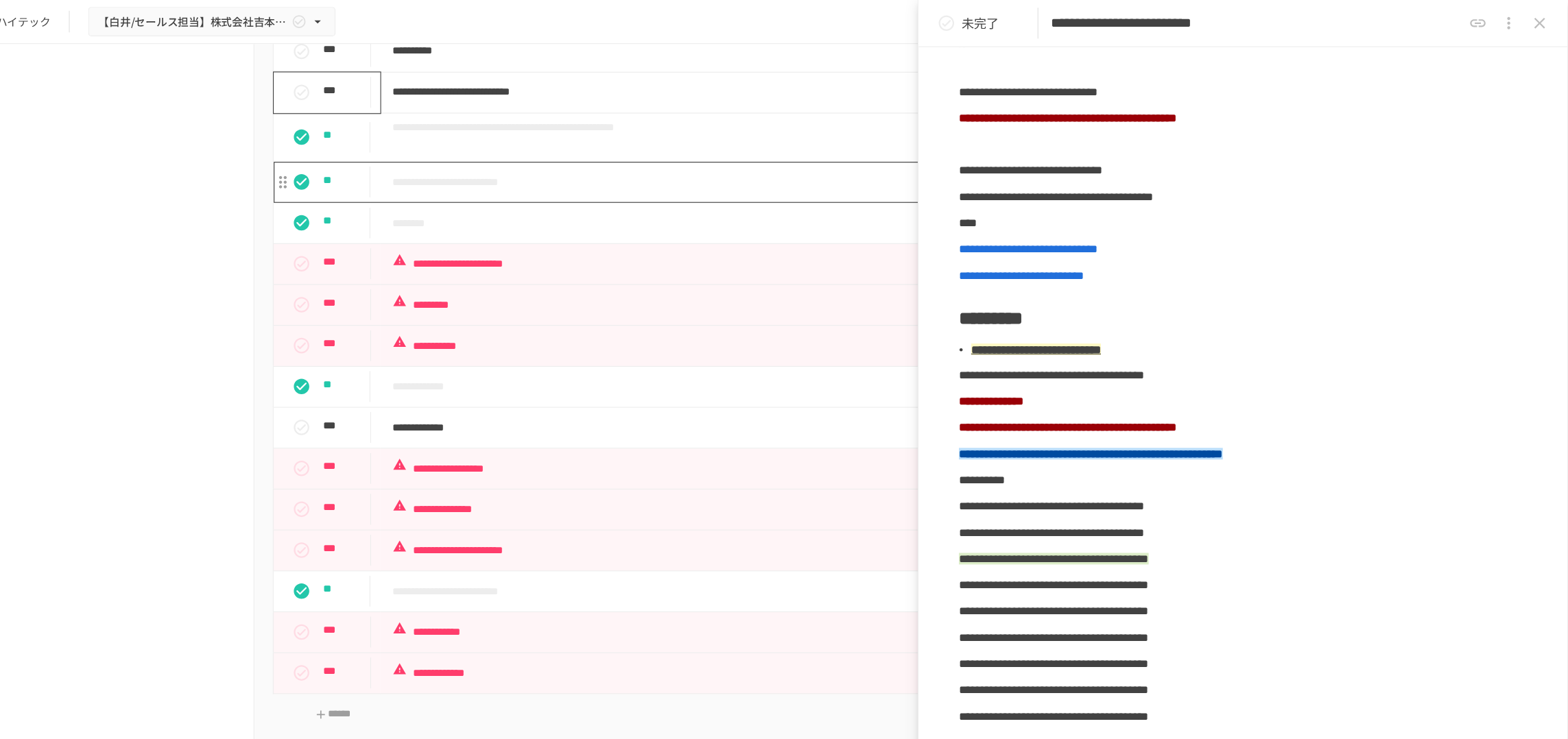 click on "**********" at bounding box center (763, 162) 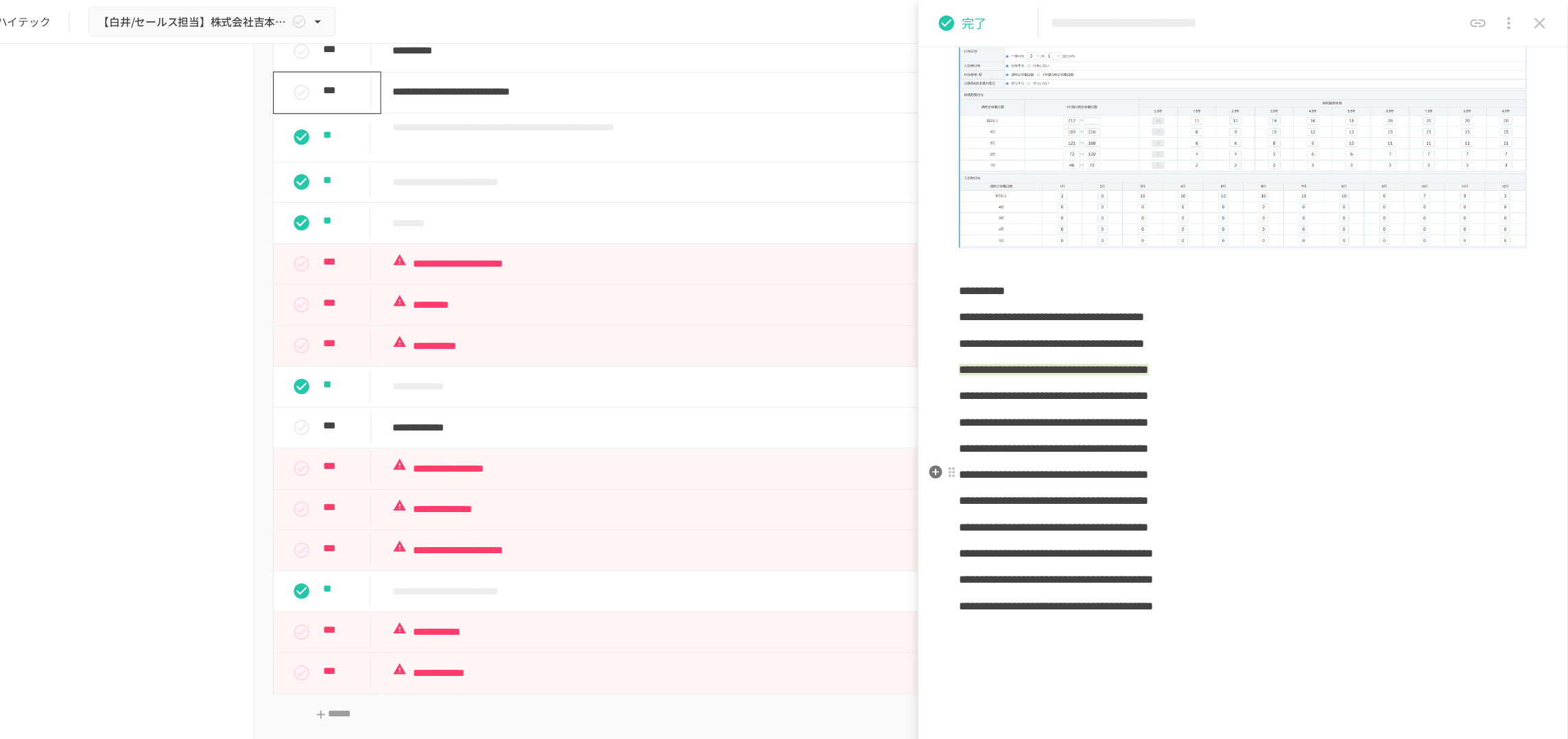scroll, scrollTop: 1555, scrollLeft: 0, axis: vertical 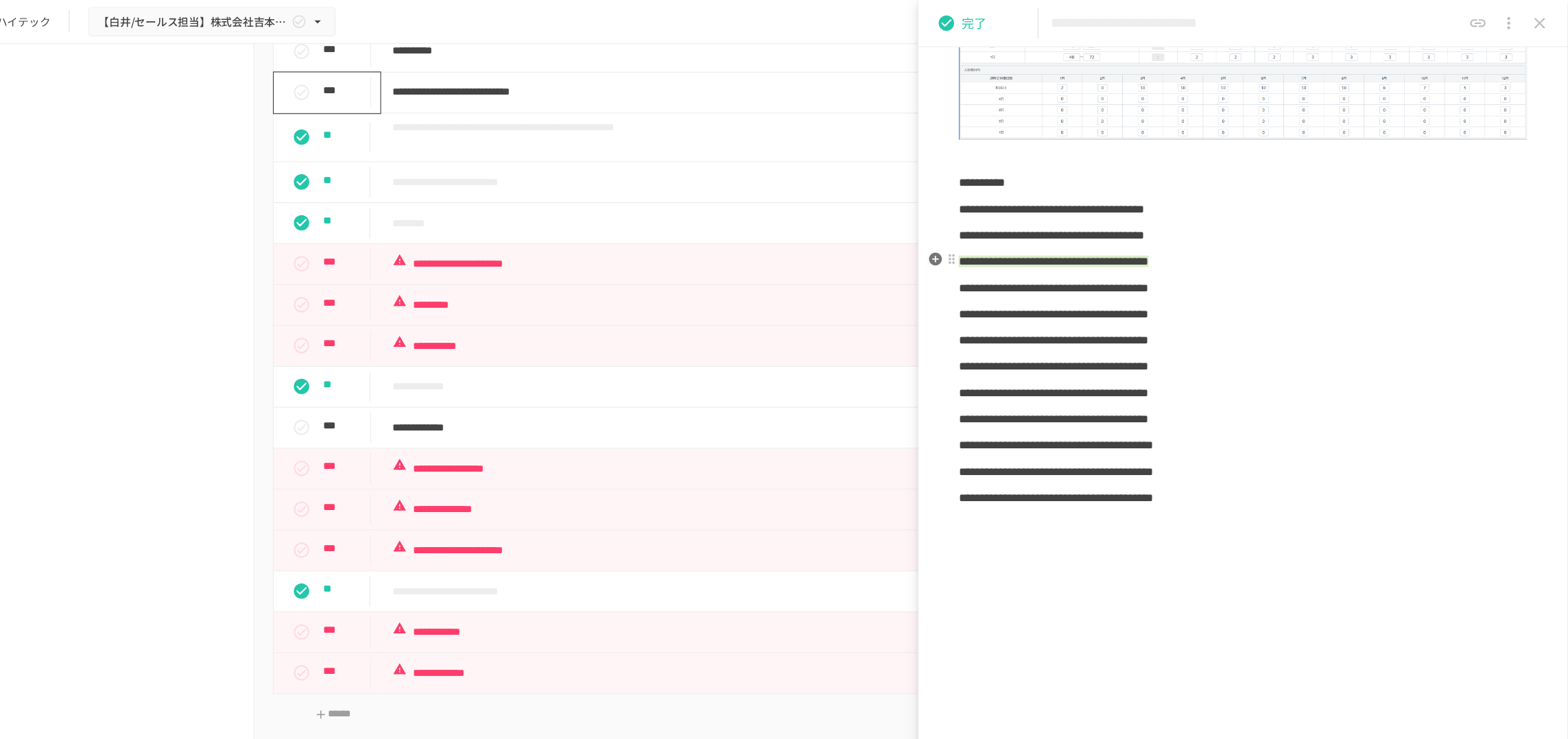 click on "**********" at bounding box center [1112, 232] 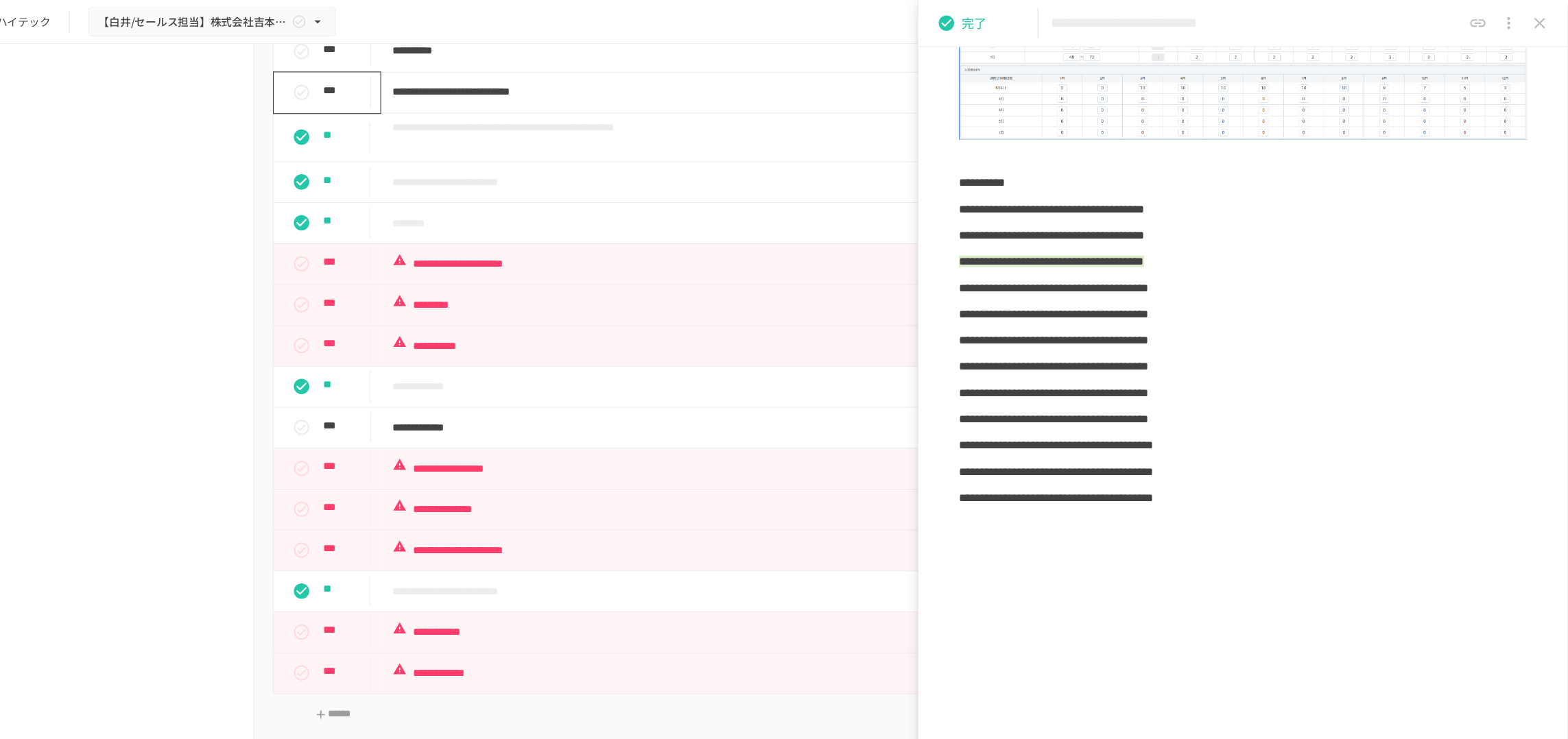 type 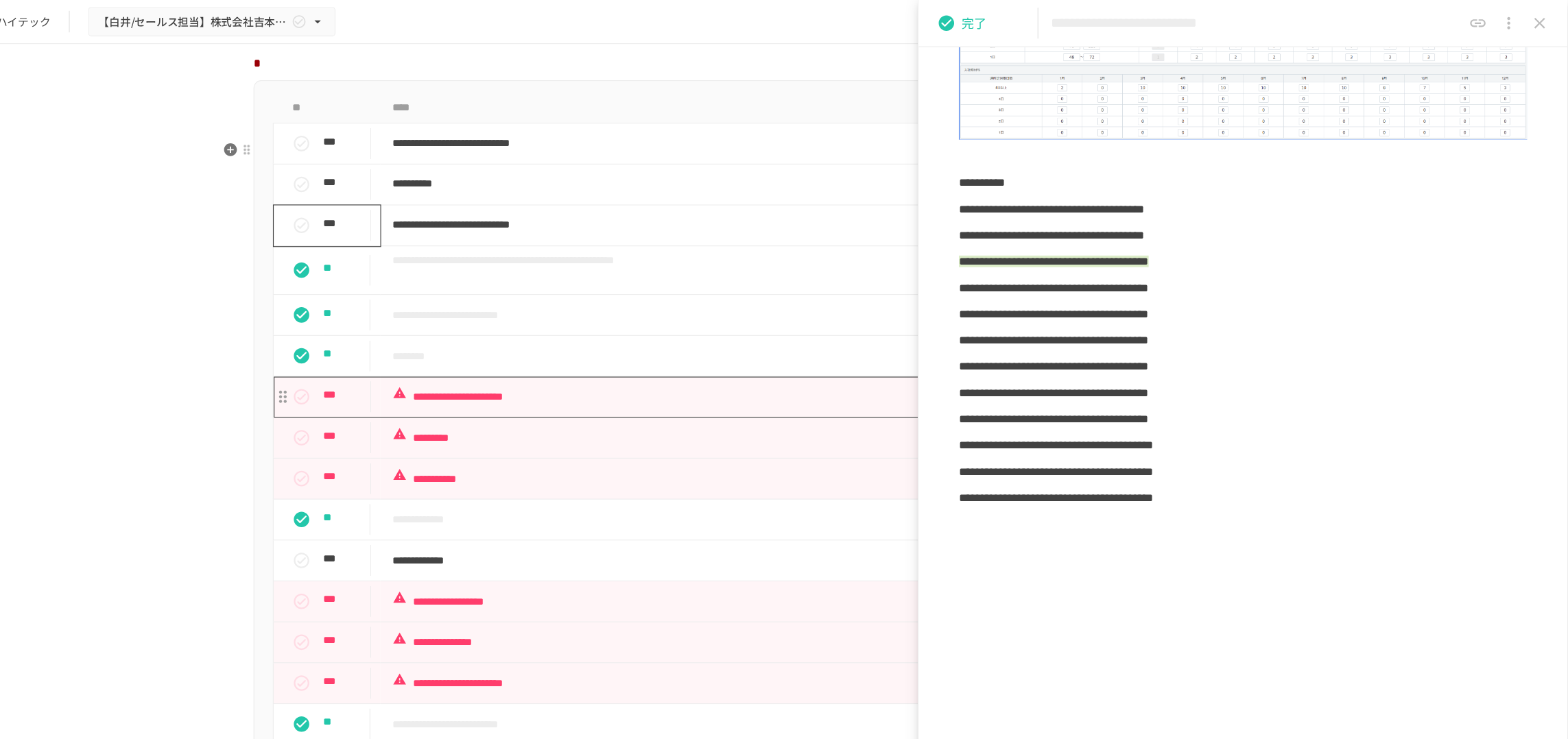 scroll, scrollTop: 1141, scrollLeft: 0, axis: vertical 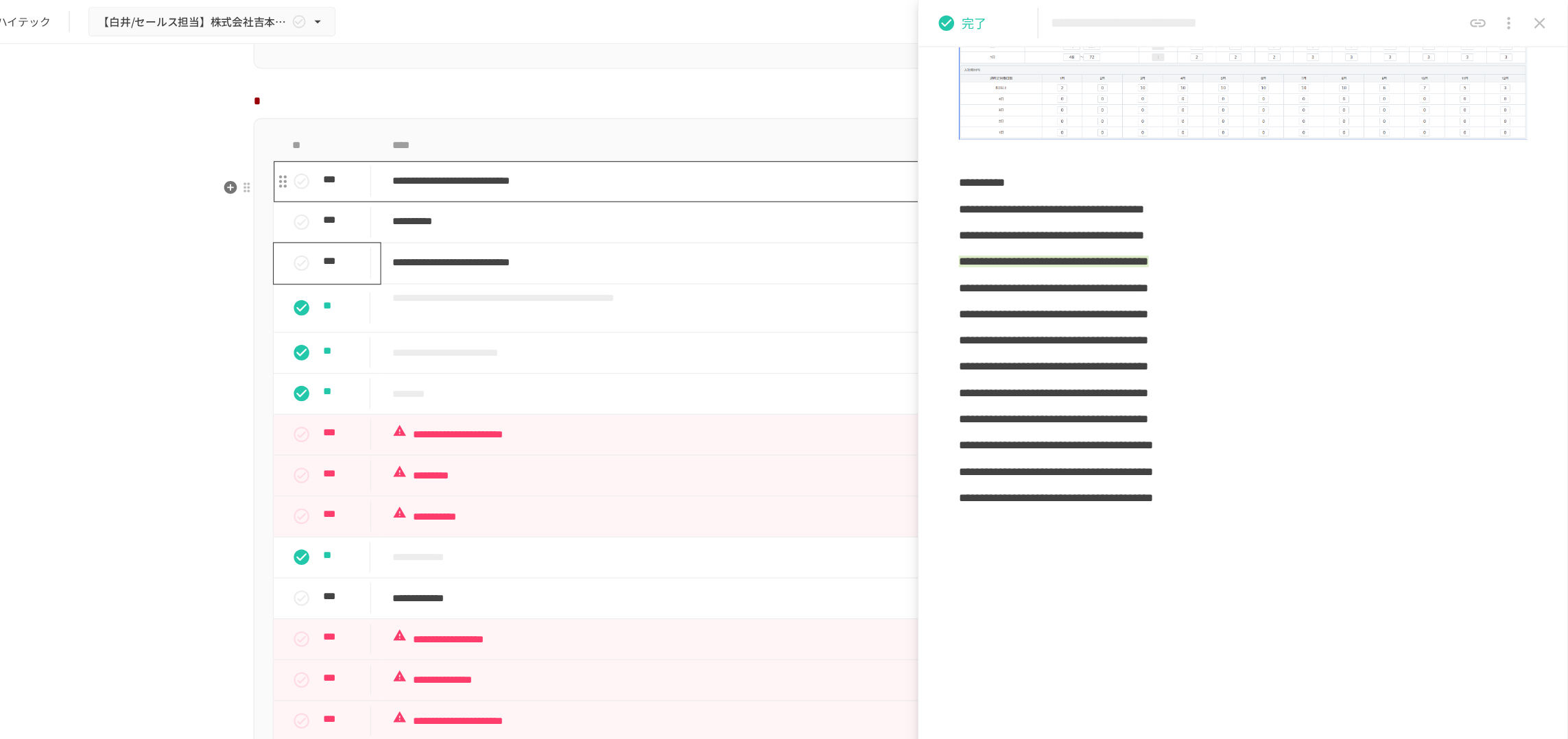 click on "**********" at bounding box center (763, 160) 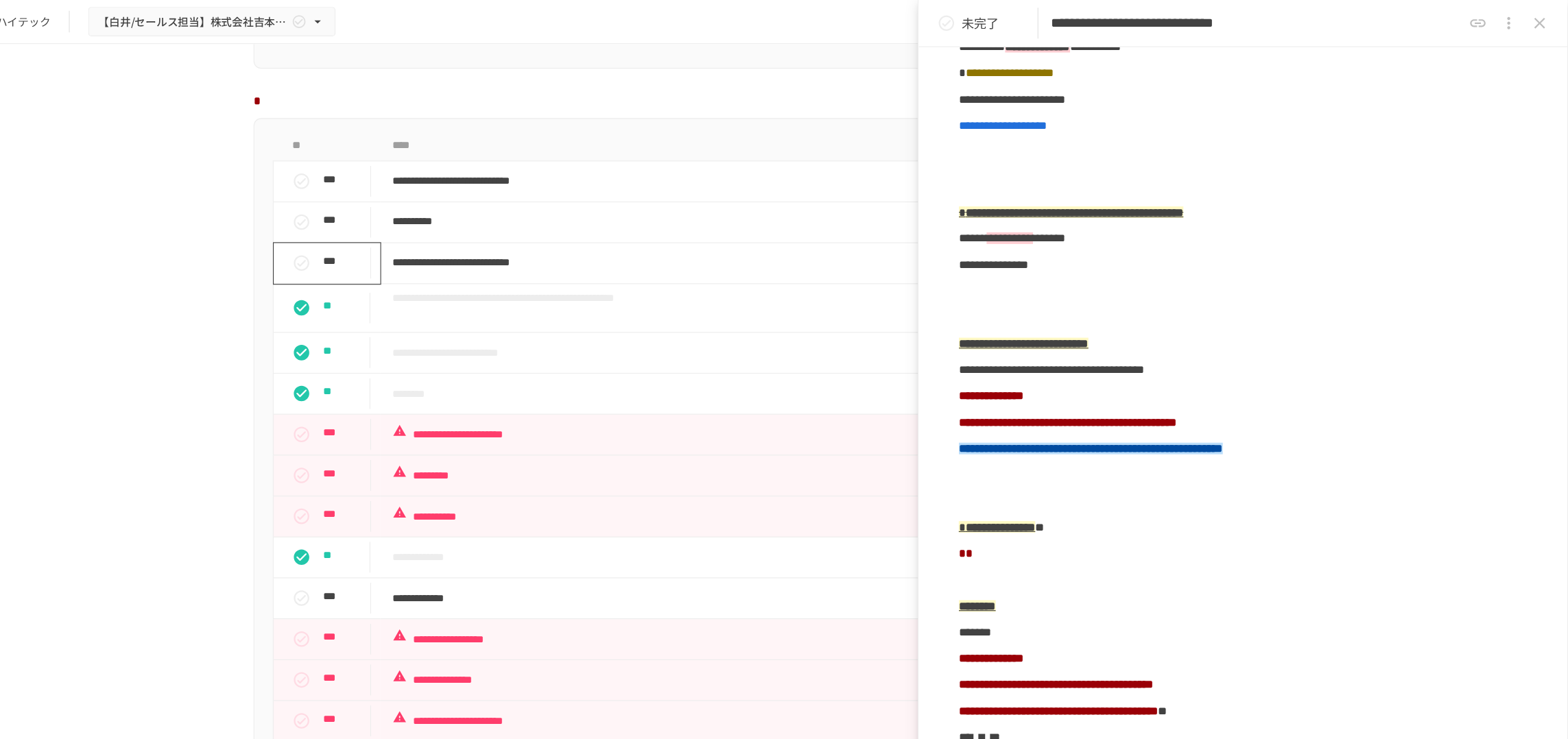 scroll, scrollTop: 2053, scrollLeft: 0, axis: vertical 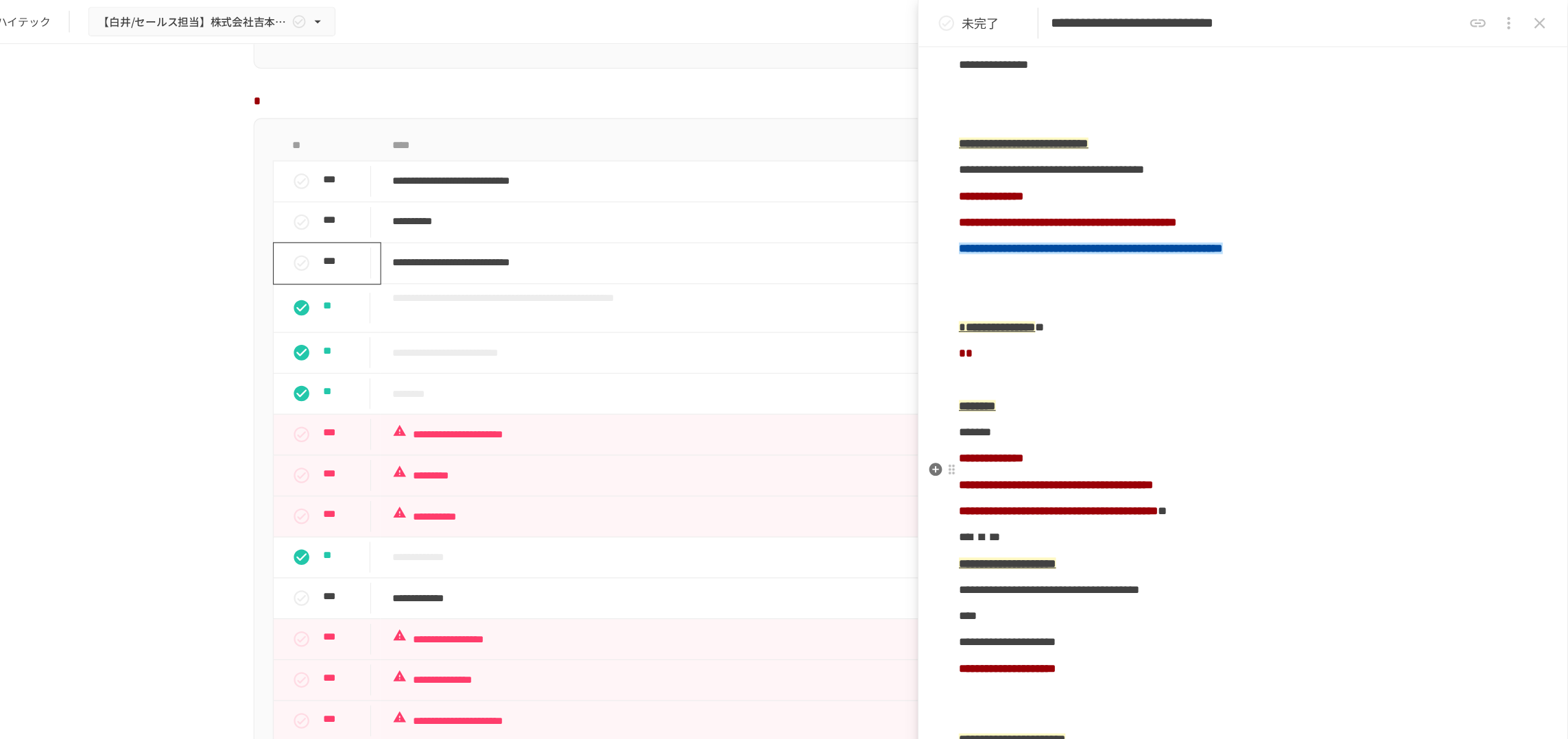 click on "**********" at bounding box center [1280, 537] 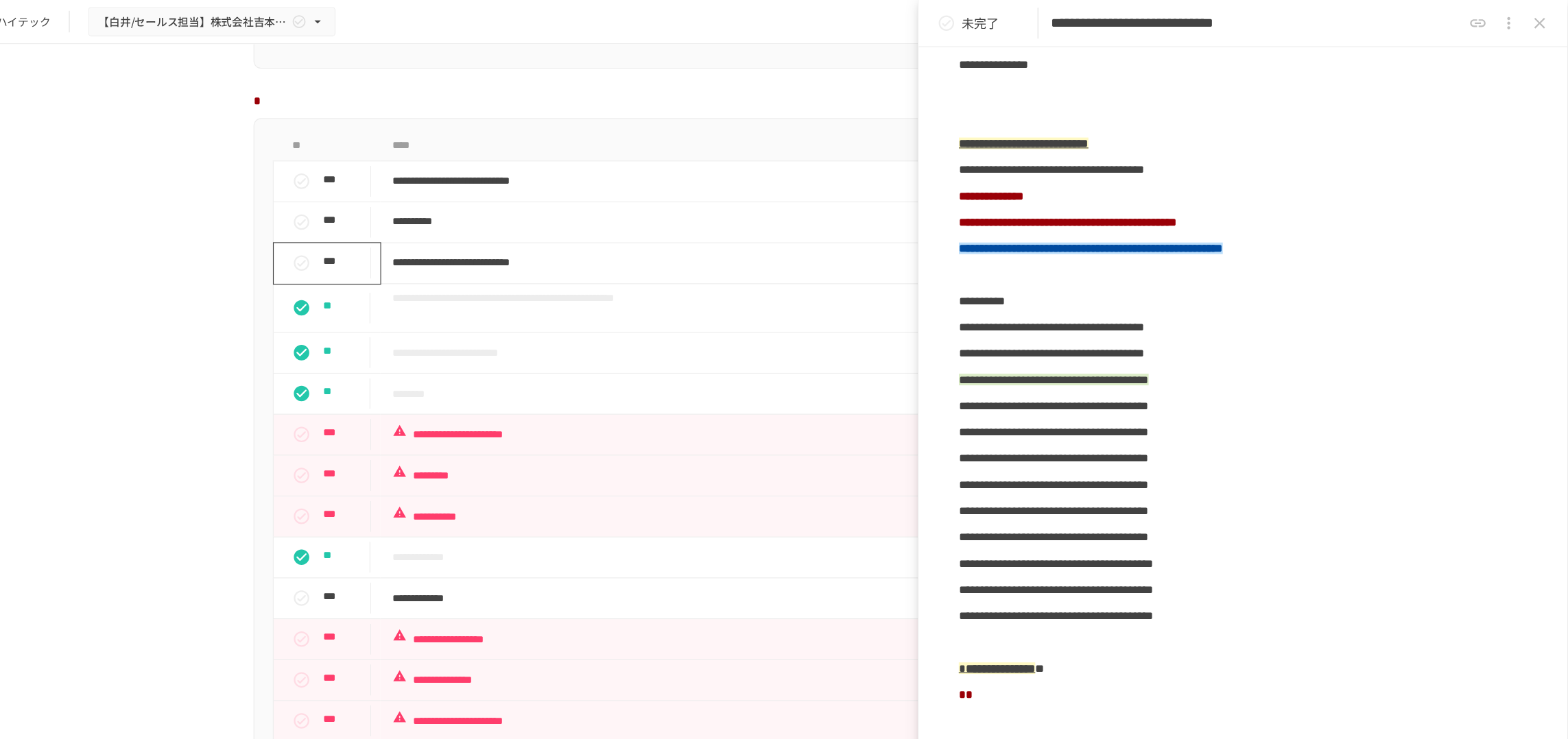 scroll, scrollTop: 2092, scrollLeft: 0, axis: vertical 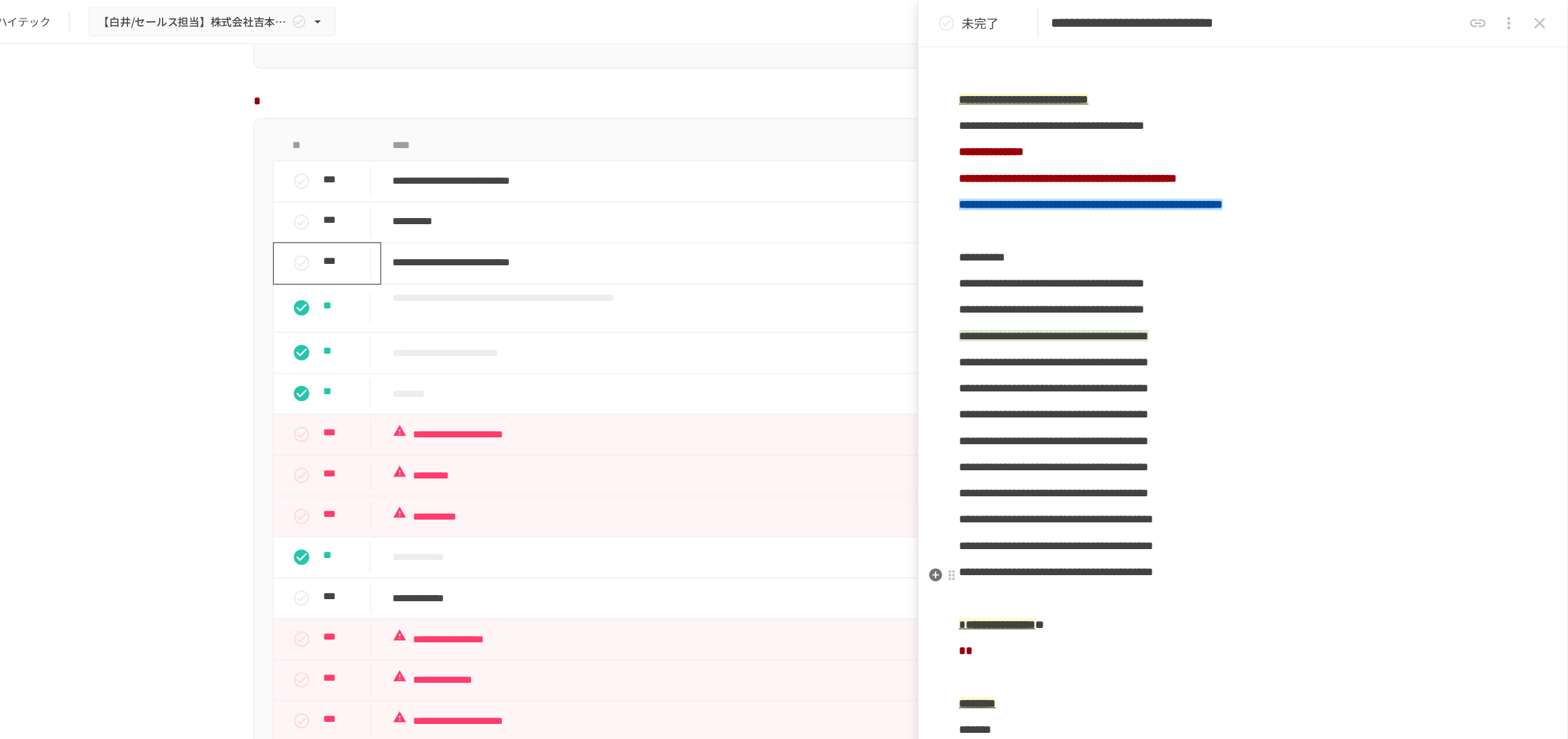 click on "**********" at bounding box center [1112, 298] 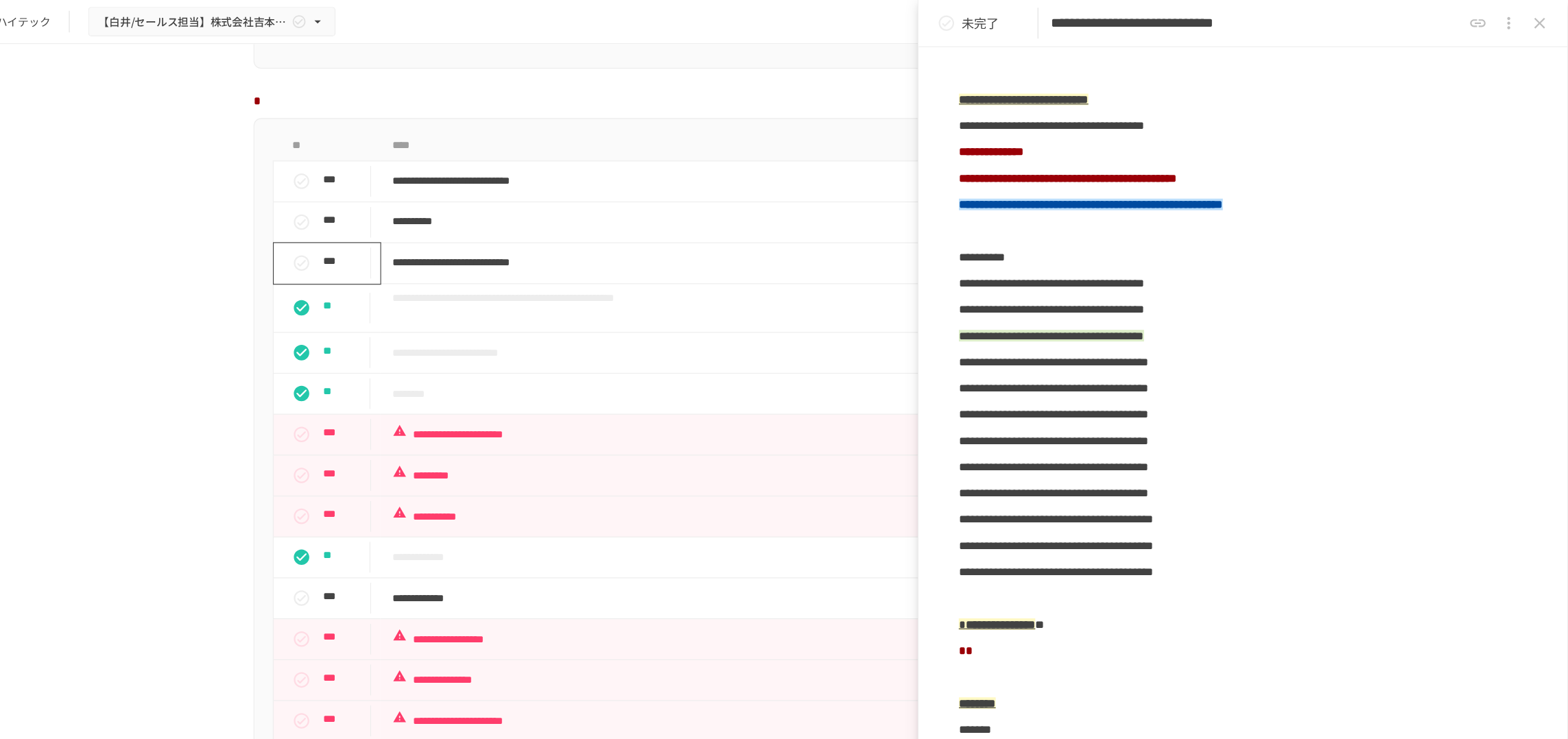 type 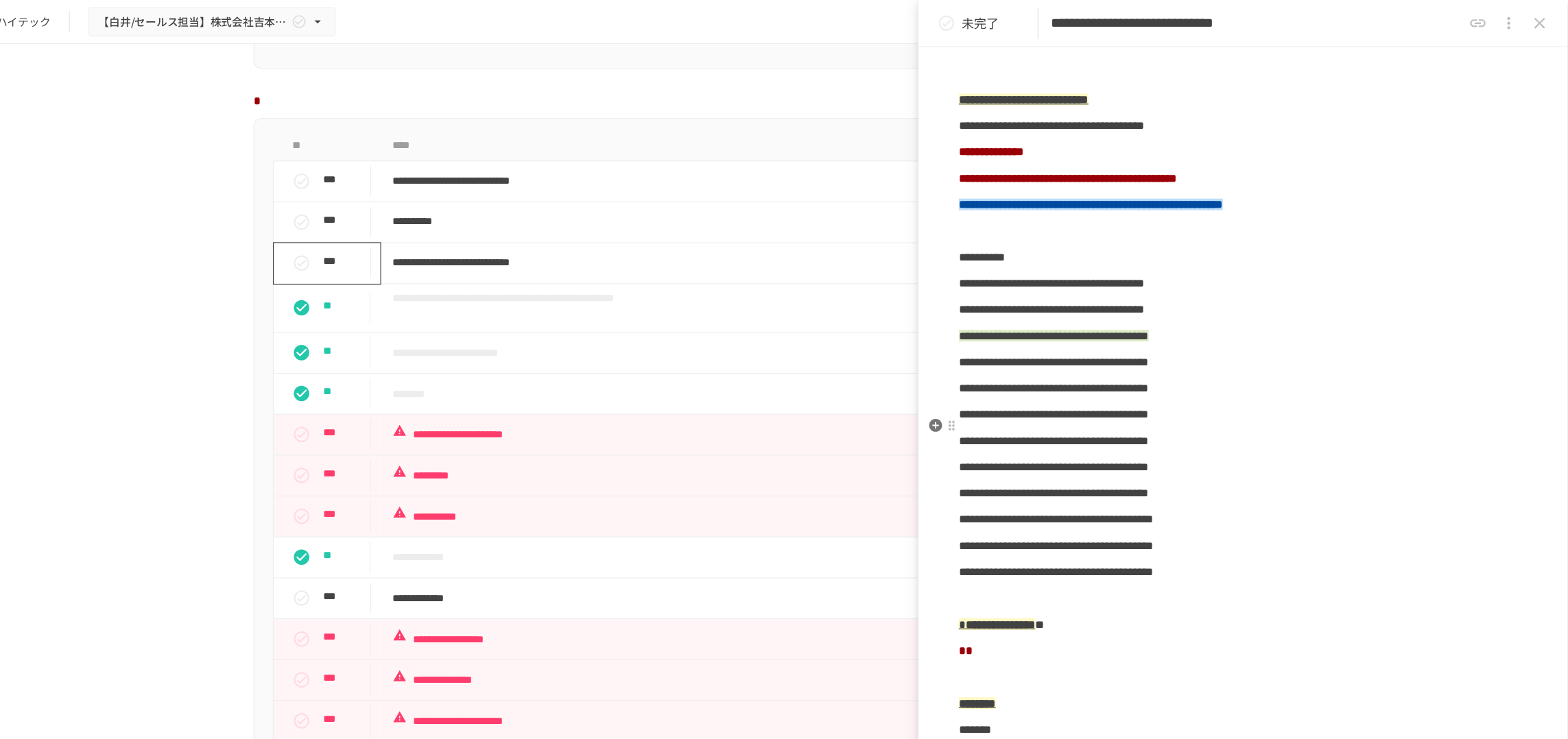 click on "**********" at bounding box center (1280, 649) 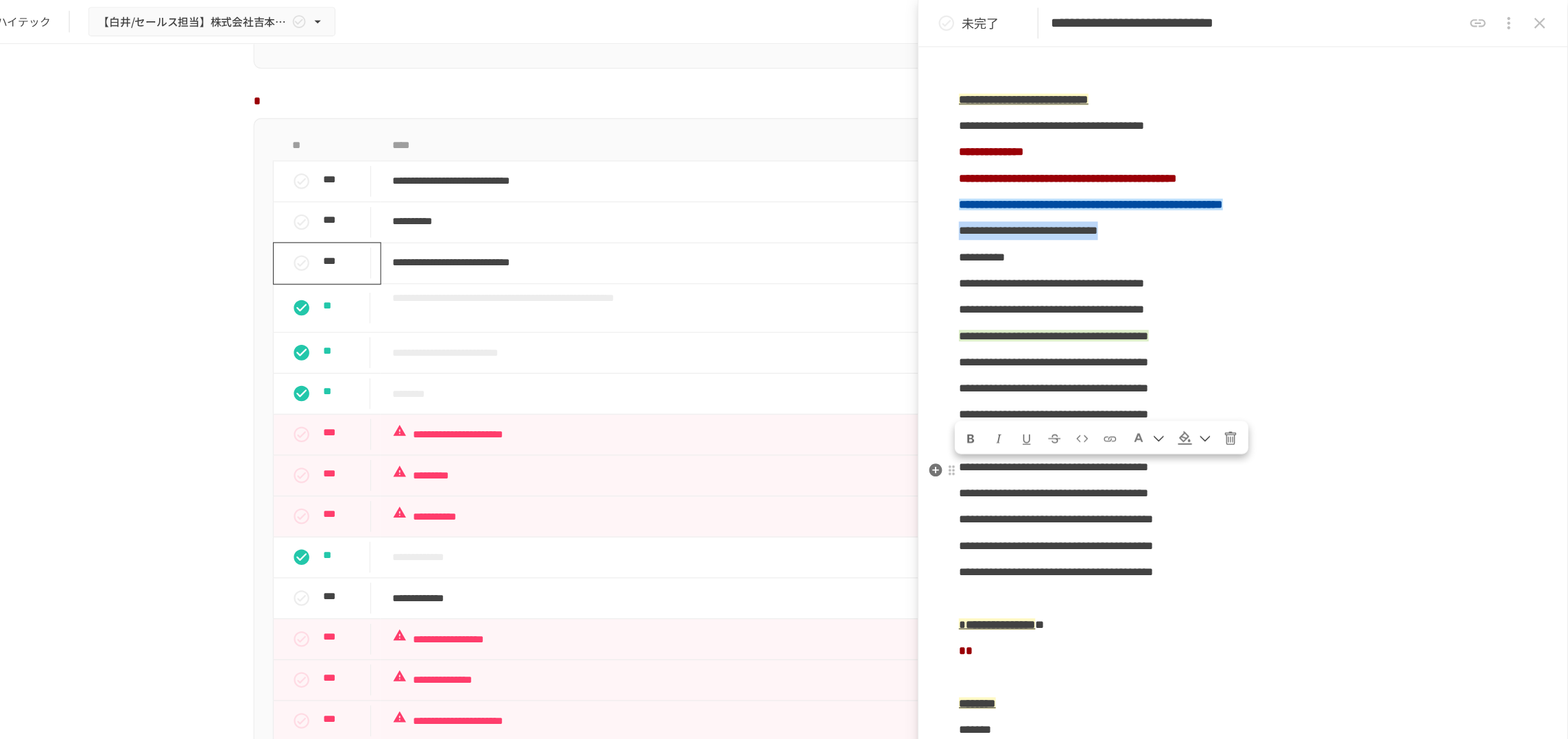 drag, startPoint x: 1308, startPoint y: 428, endPoint x: 1030, endPoint y: 432, distance: 278.02878 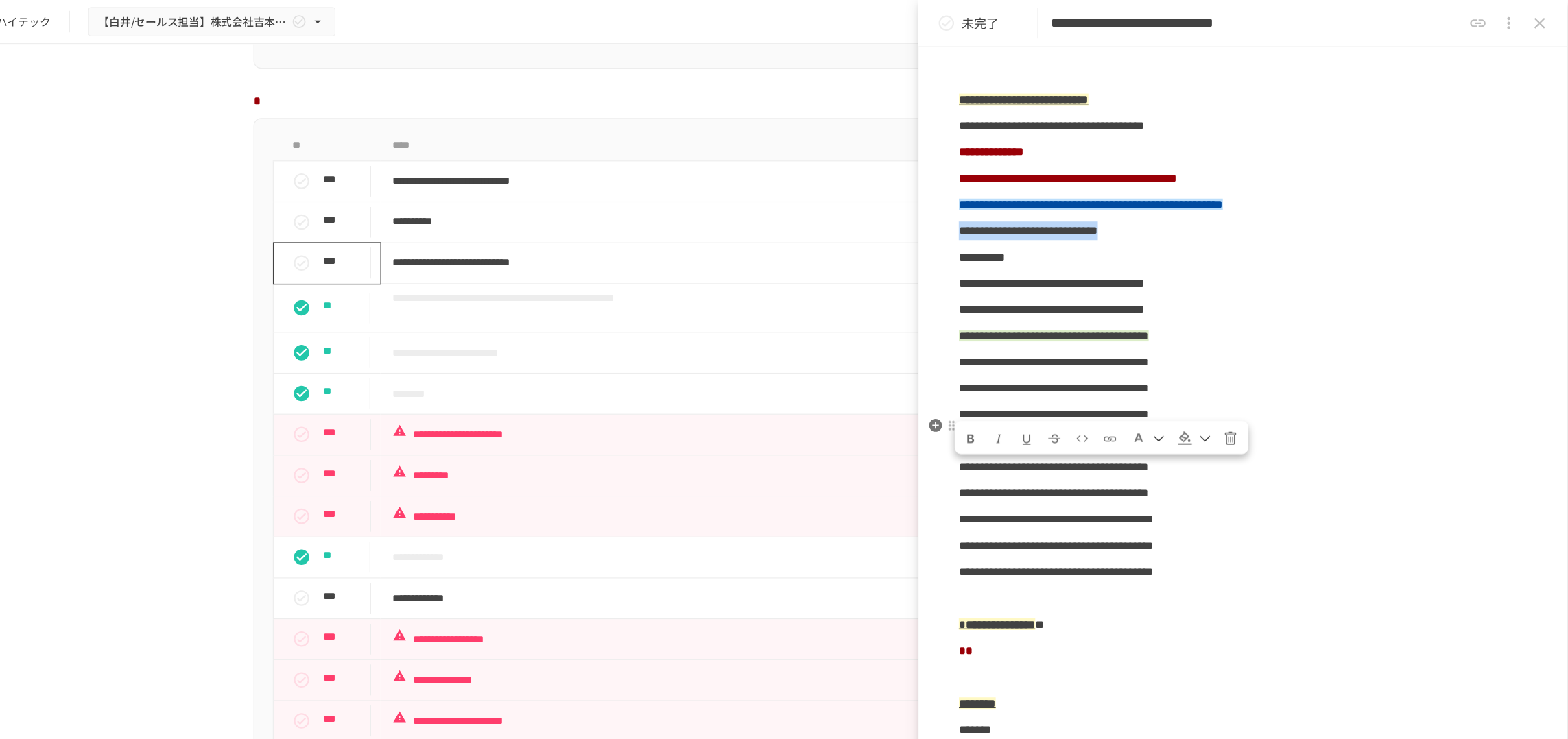 click on "**********" at bounding box center [1280, 649] 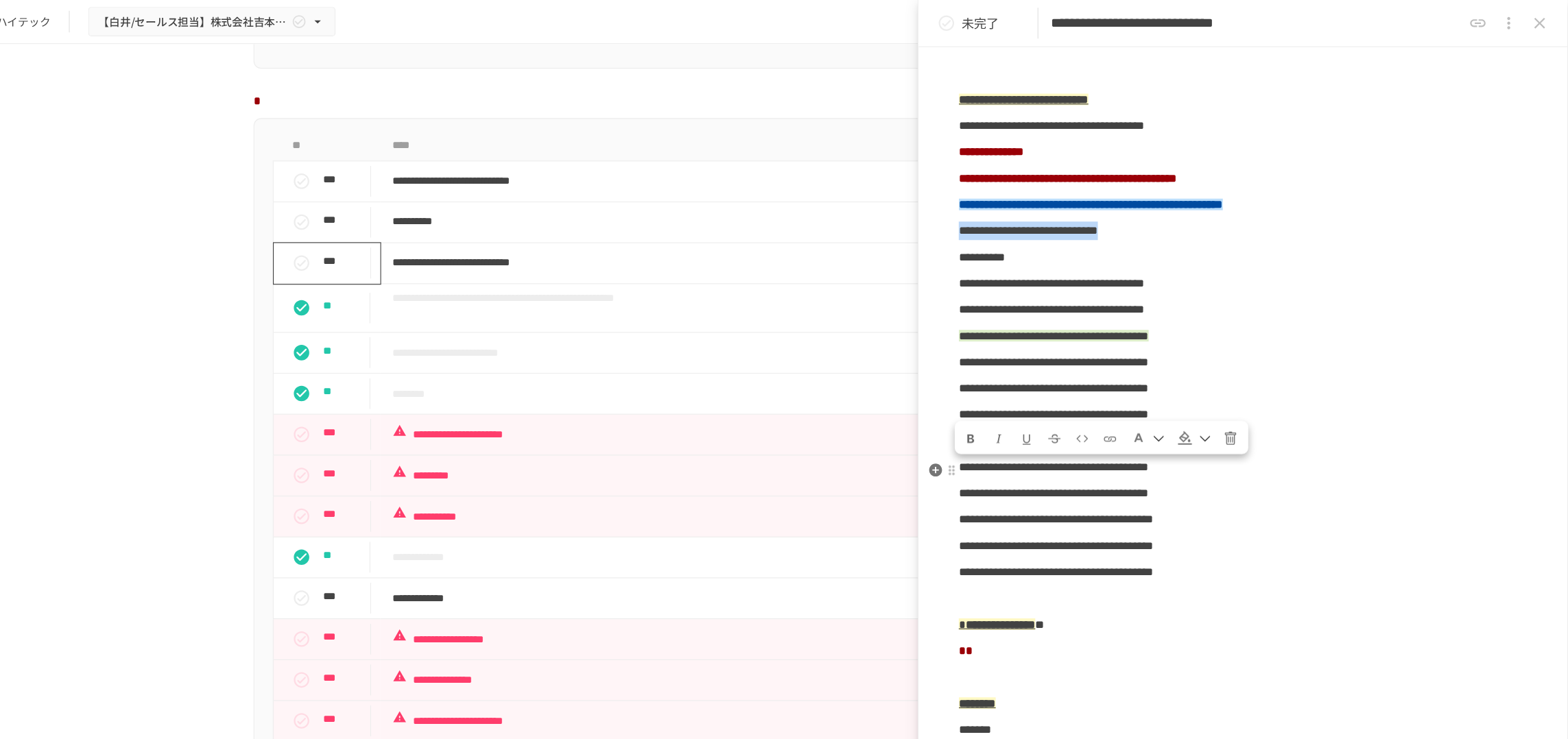 click on "**********" at bounding box center (1280, 205) 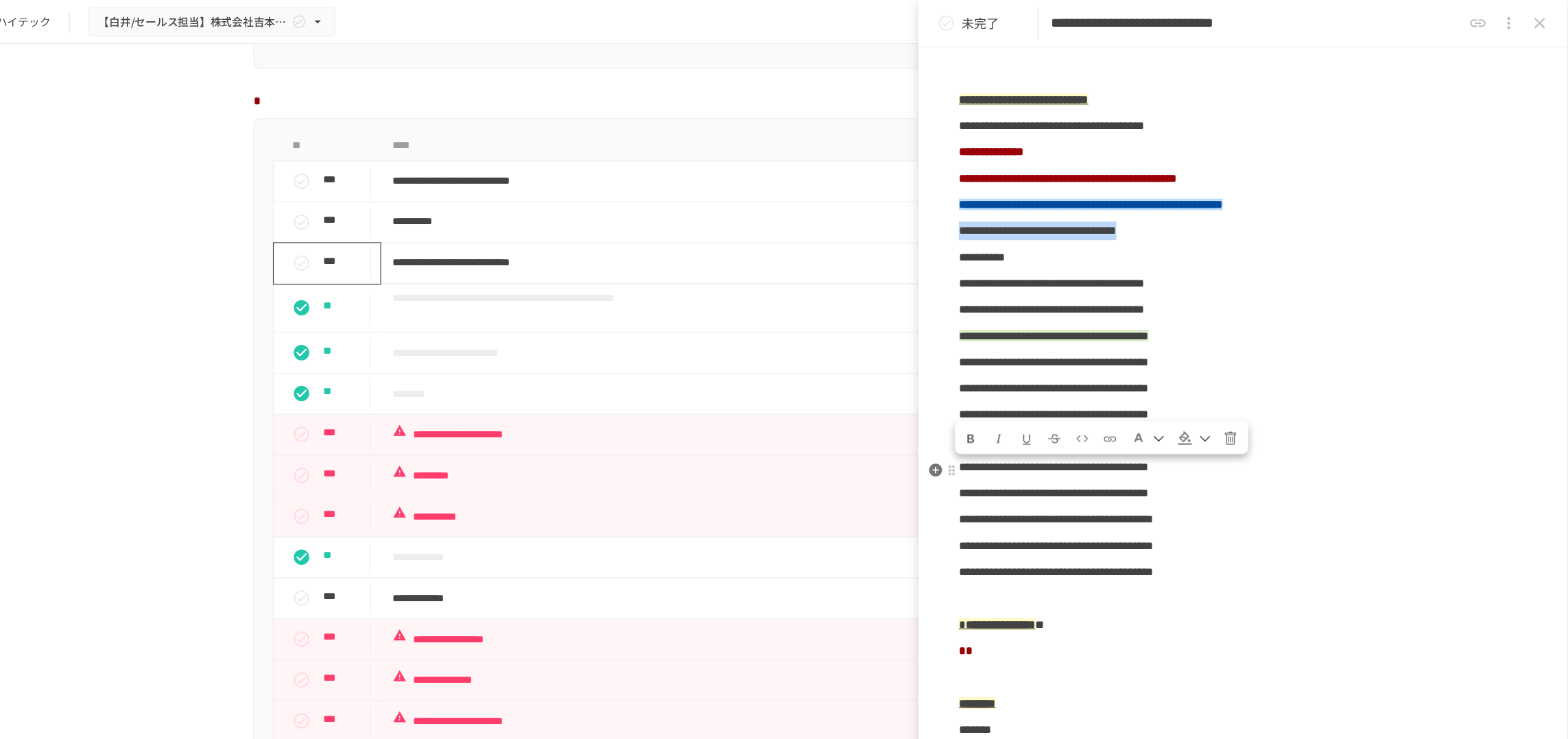 drag, startPoint x: 1344, startPoint y: 429, endPoint x: 1030, endPoint y: 430, distance: 314.0016 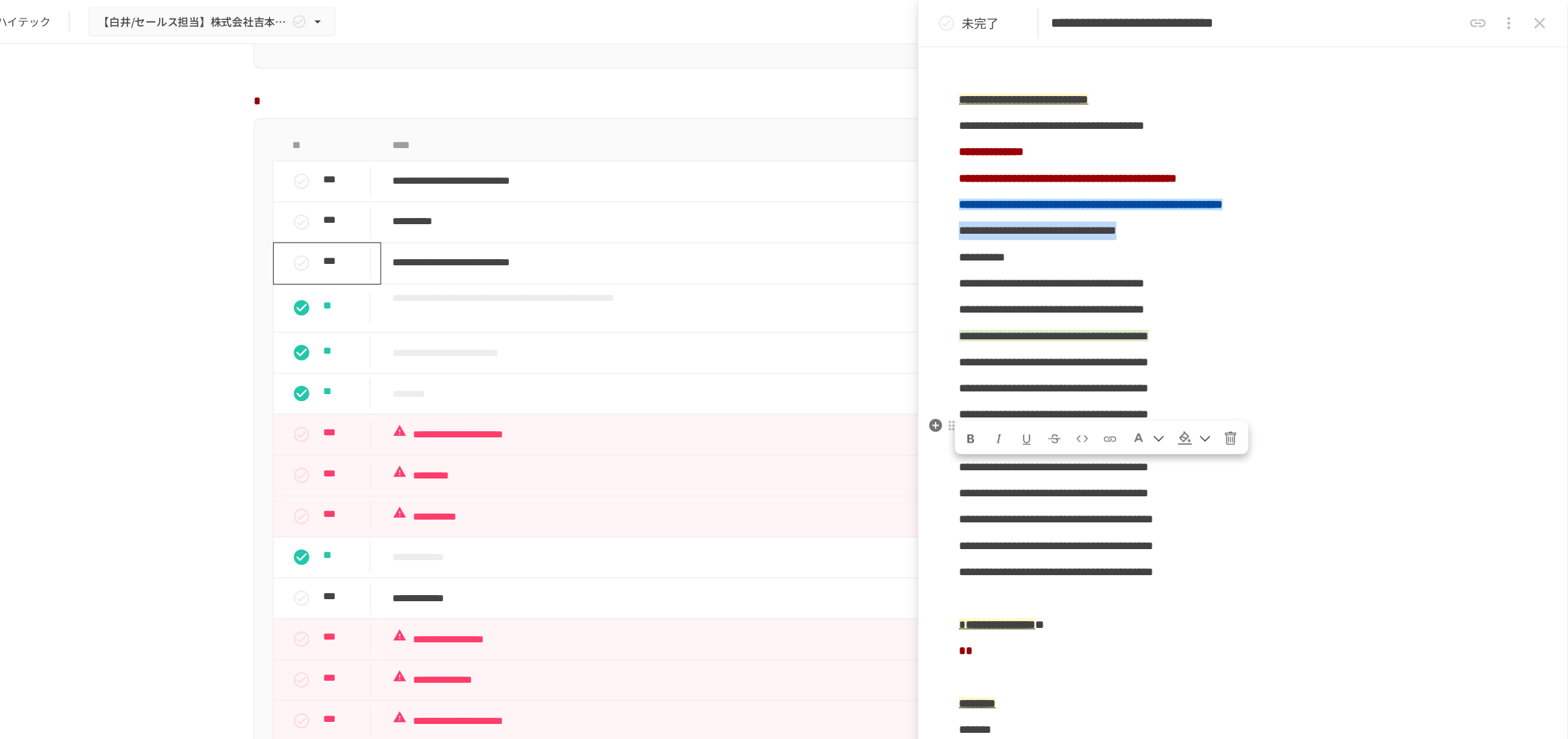 click at bounding box center [1088, 389] 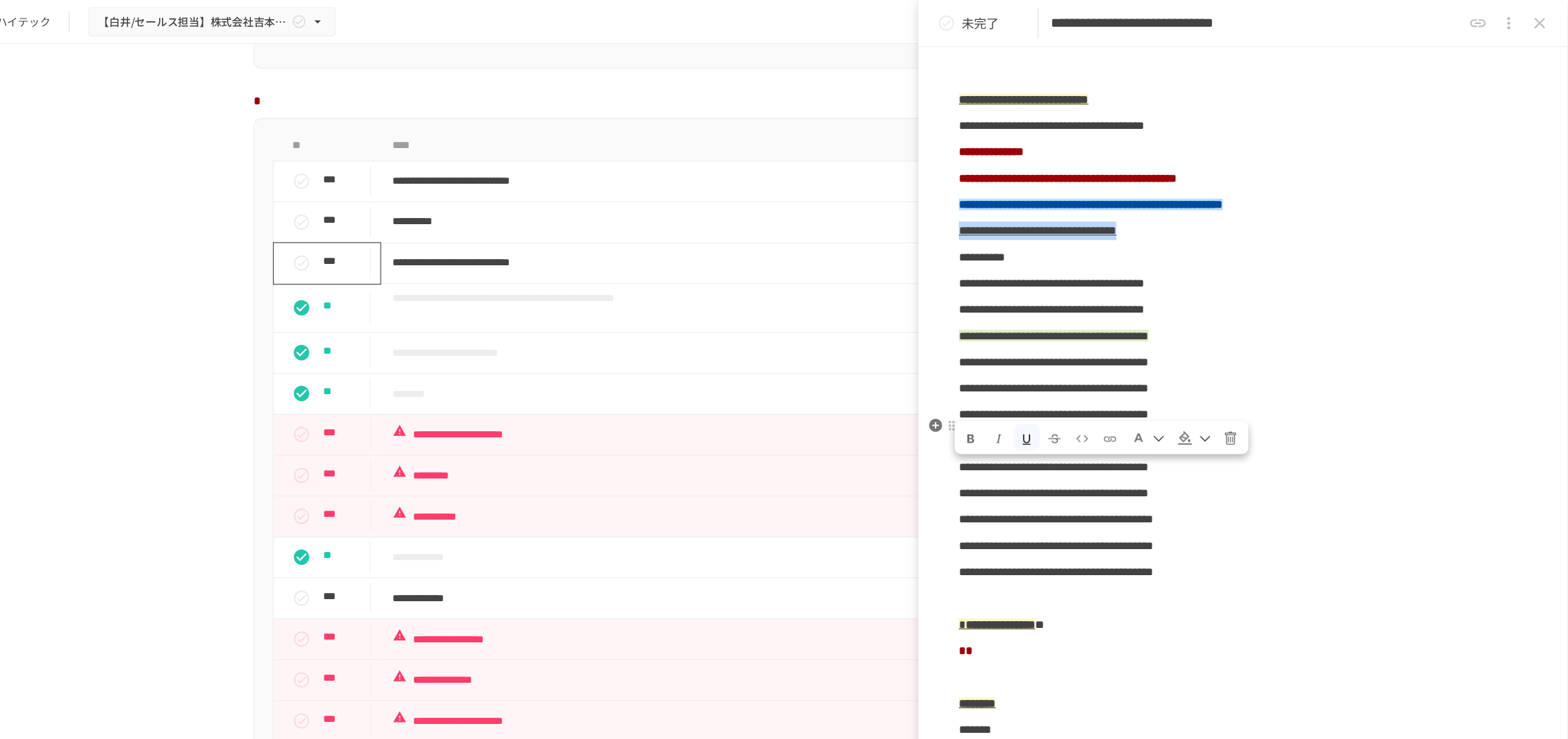 click at bounding box center [1246, 389] 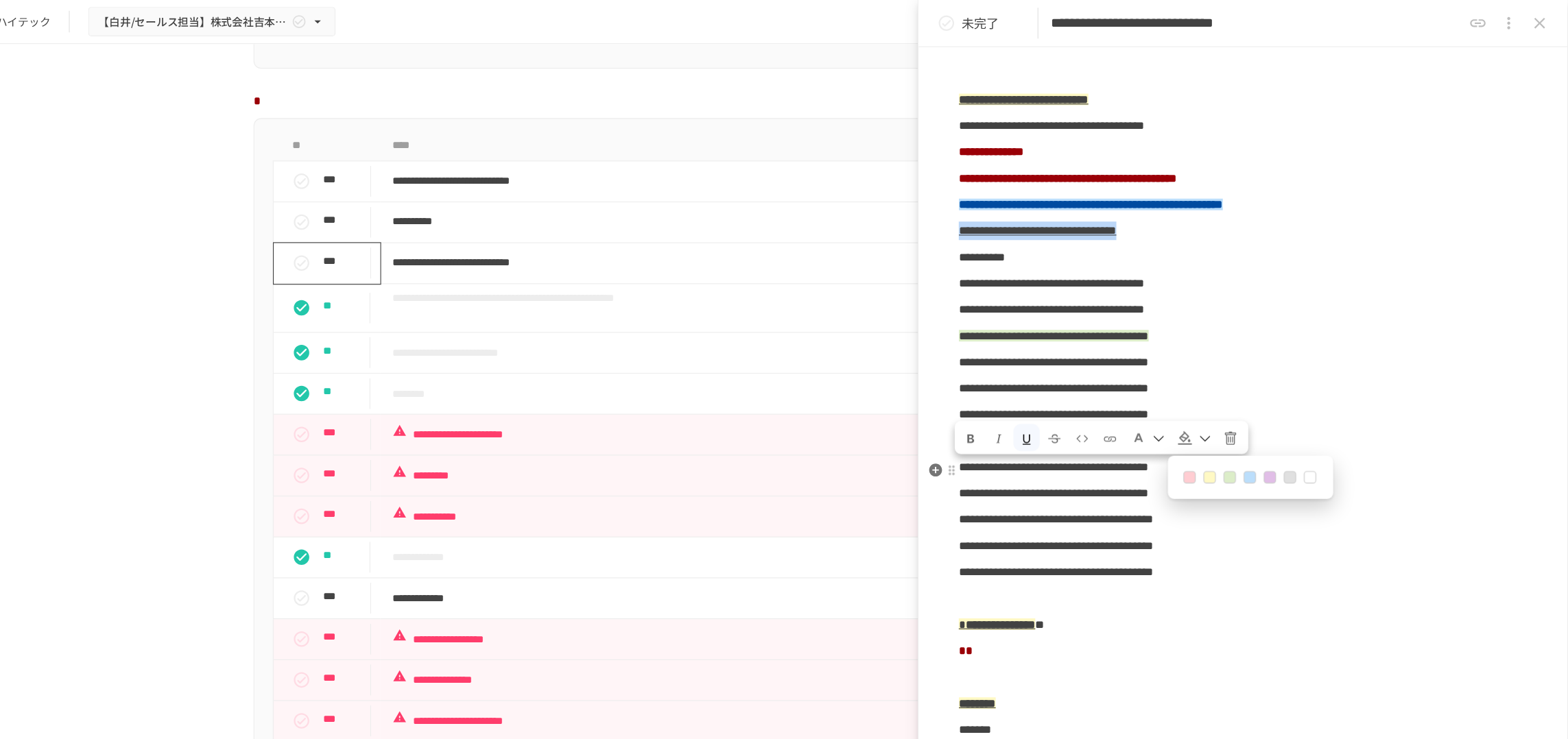 click at bounding box center (1268, 424) 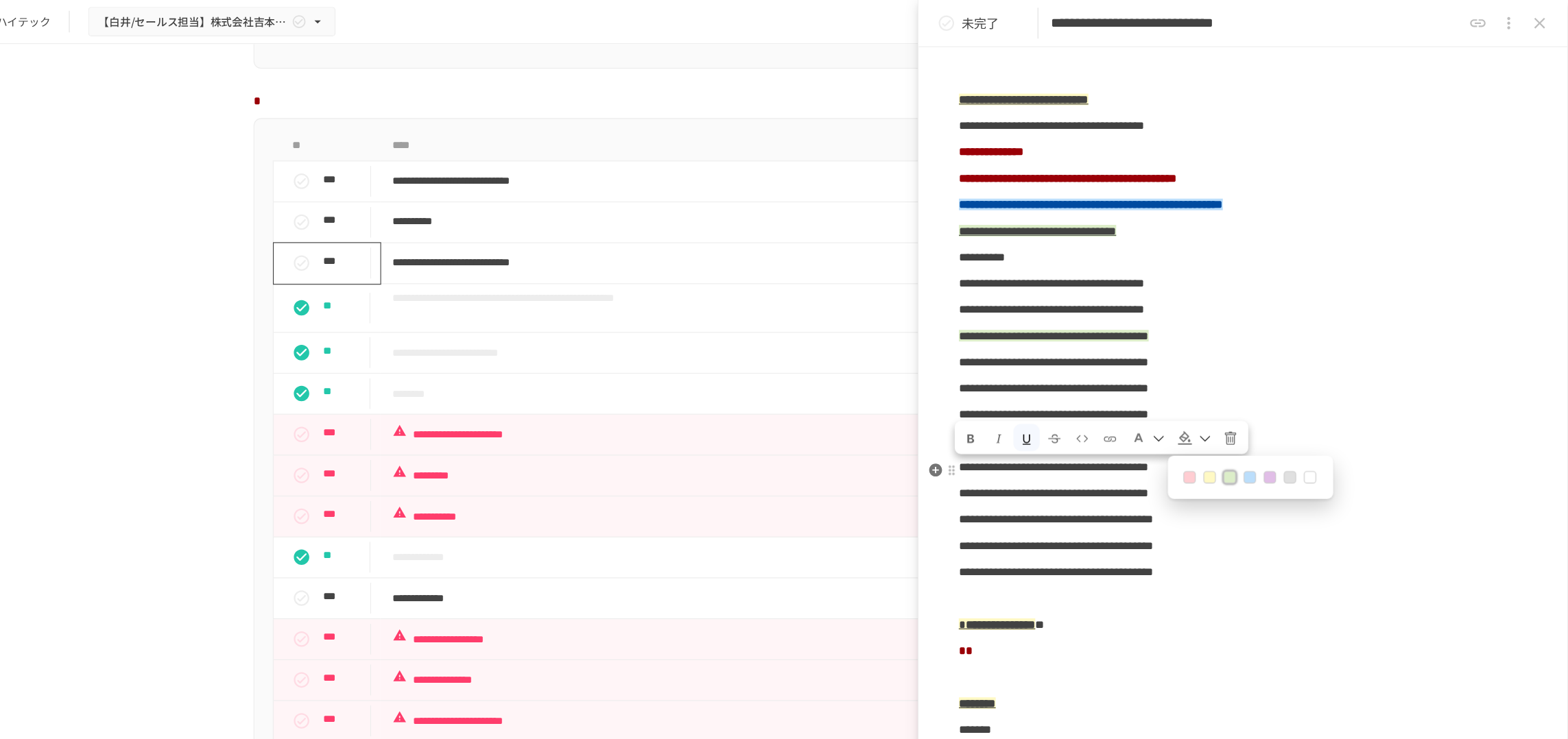 click on "**********" at bounding box center [1280, 649] 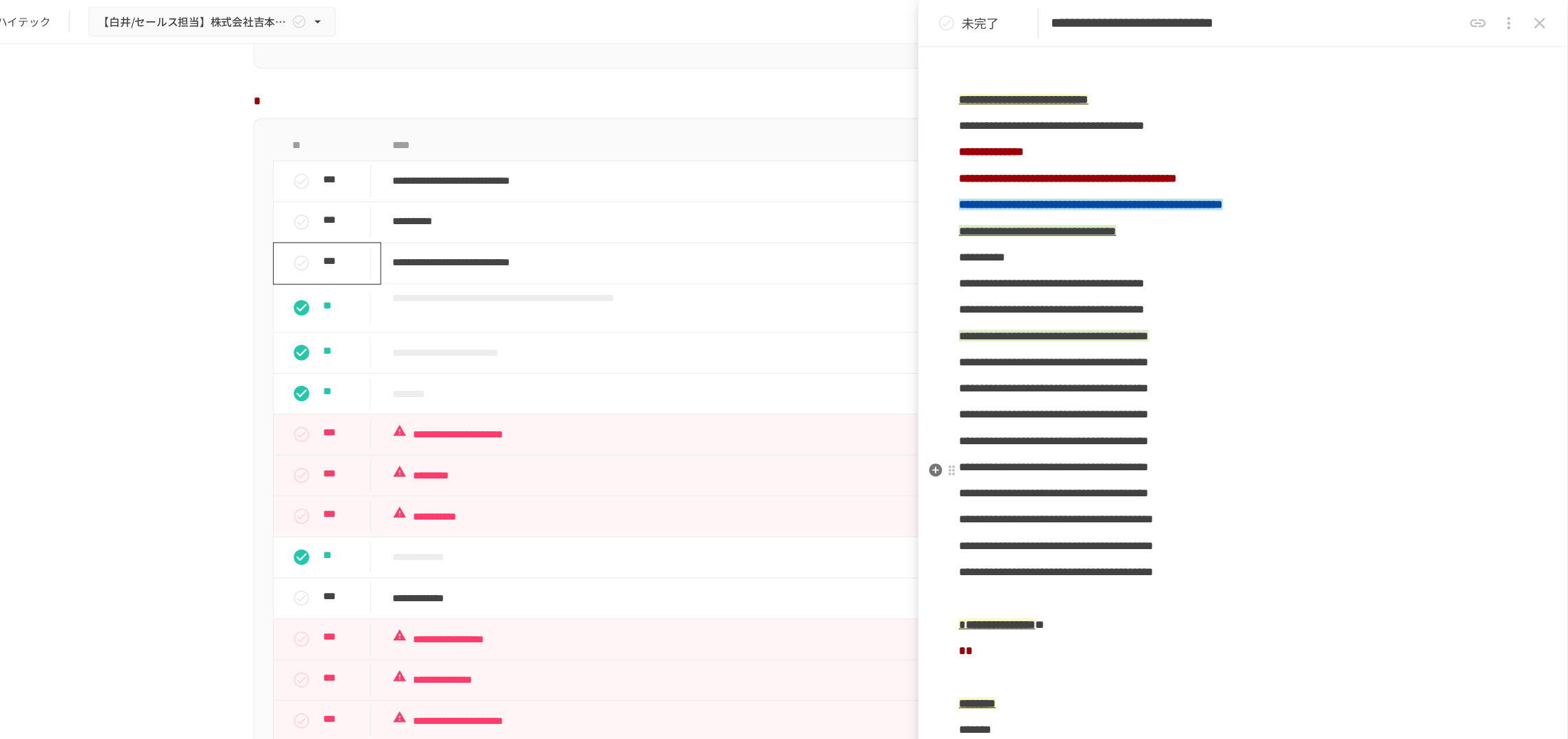 drag, startPoint x: 1087, startPoint y: 428, endPoint x: 1115, endPoint y: 441, distance: 30.8707 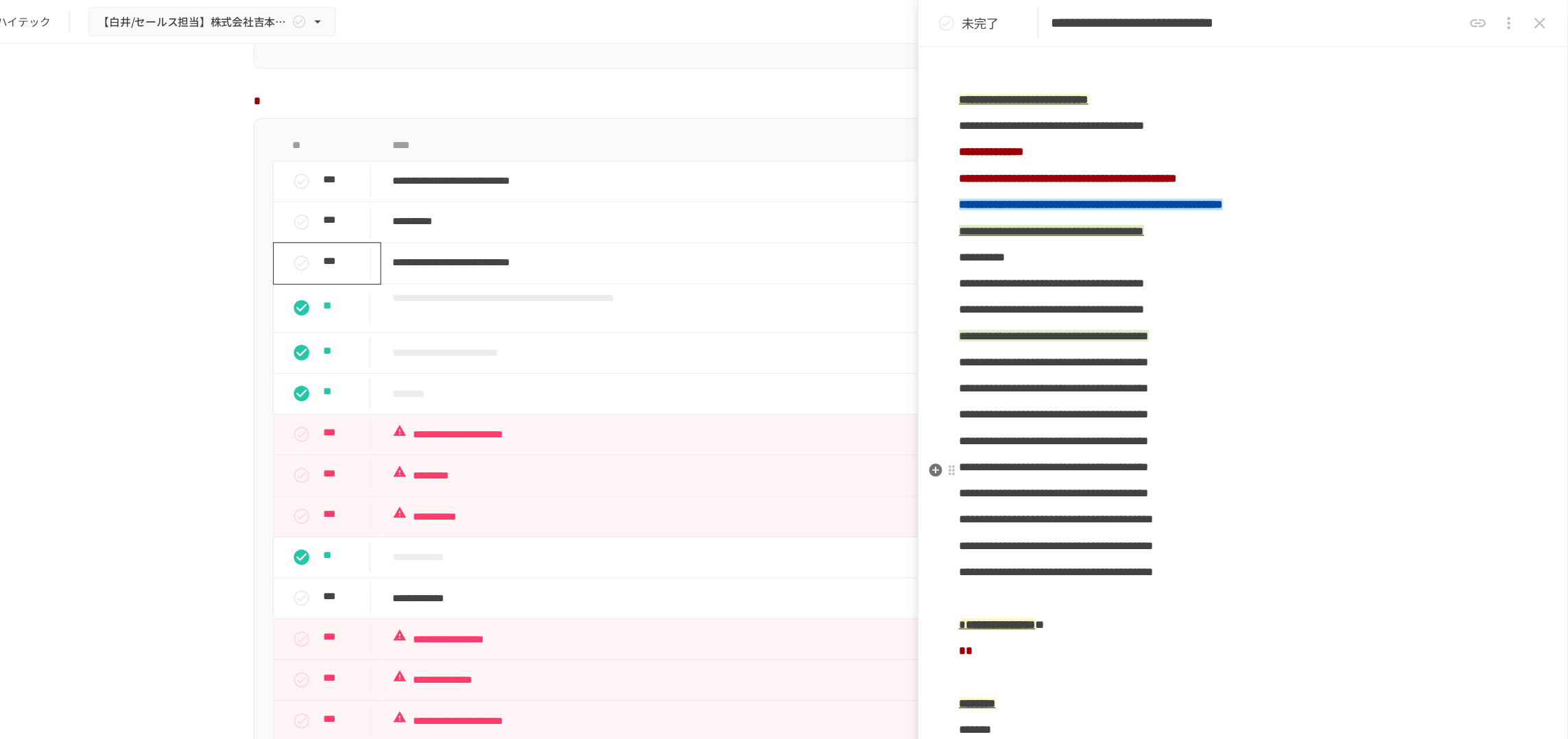 click on "**********" at bounding box center (1110, 204) 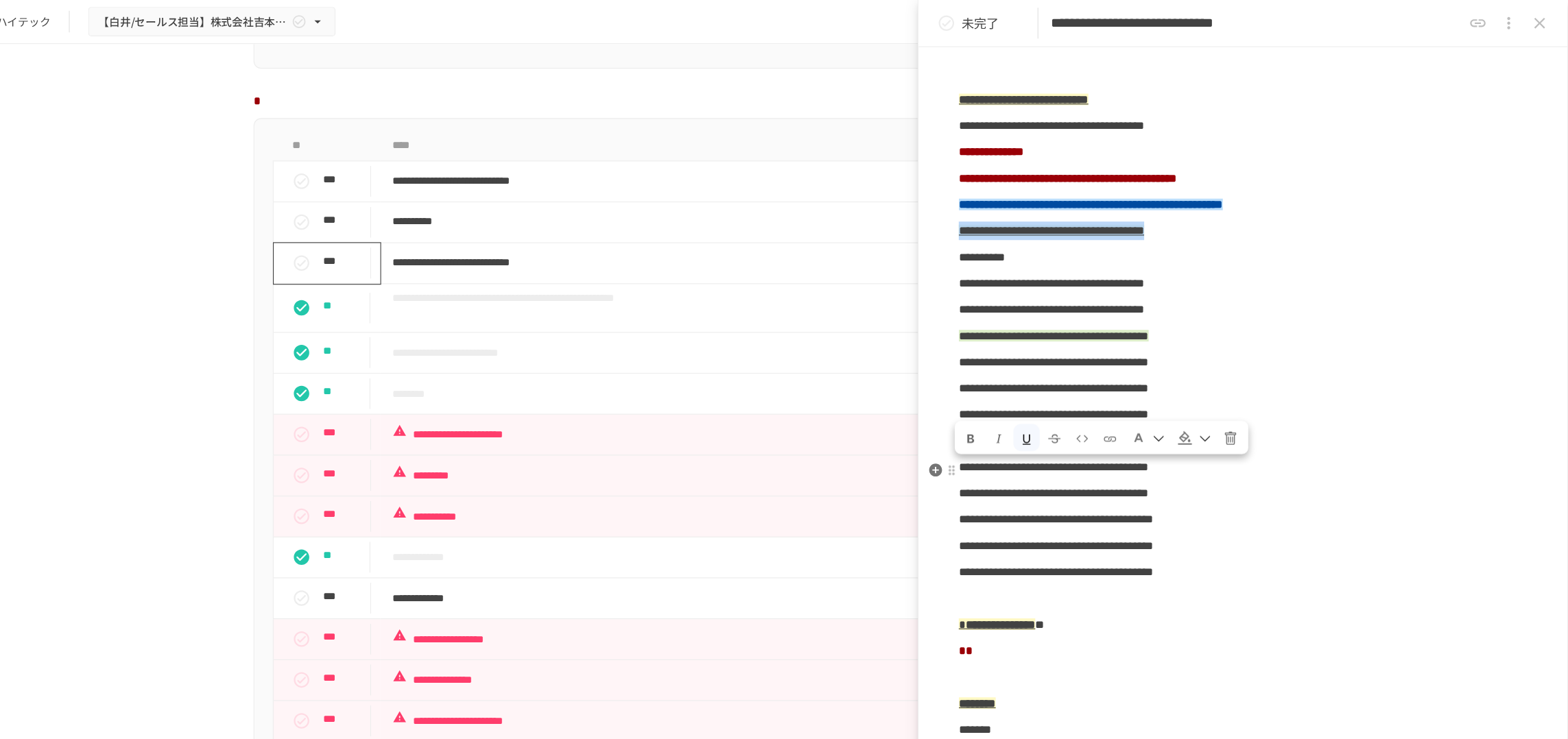 drag, startPoint x: 1410, startPoint y: 430, endPoint x: 1029, endPoint y: 428, distance: 381.0052 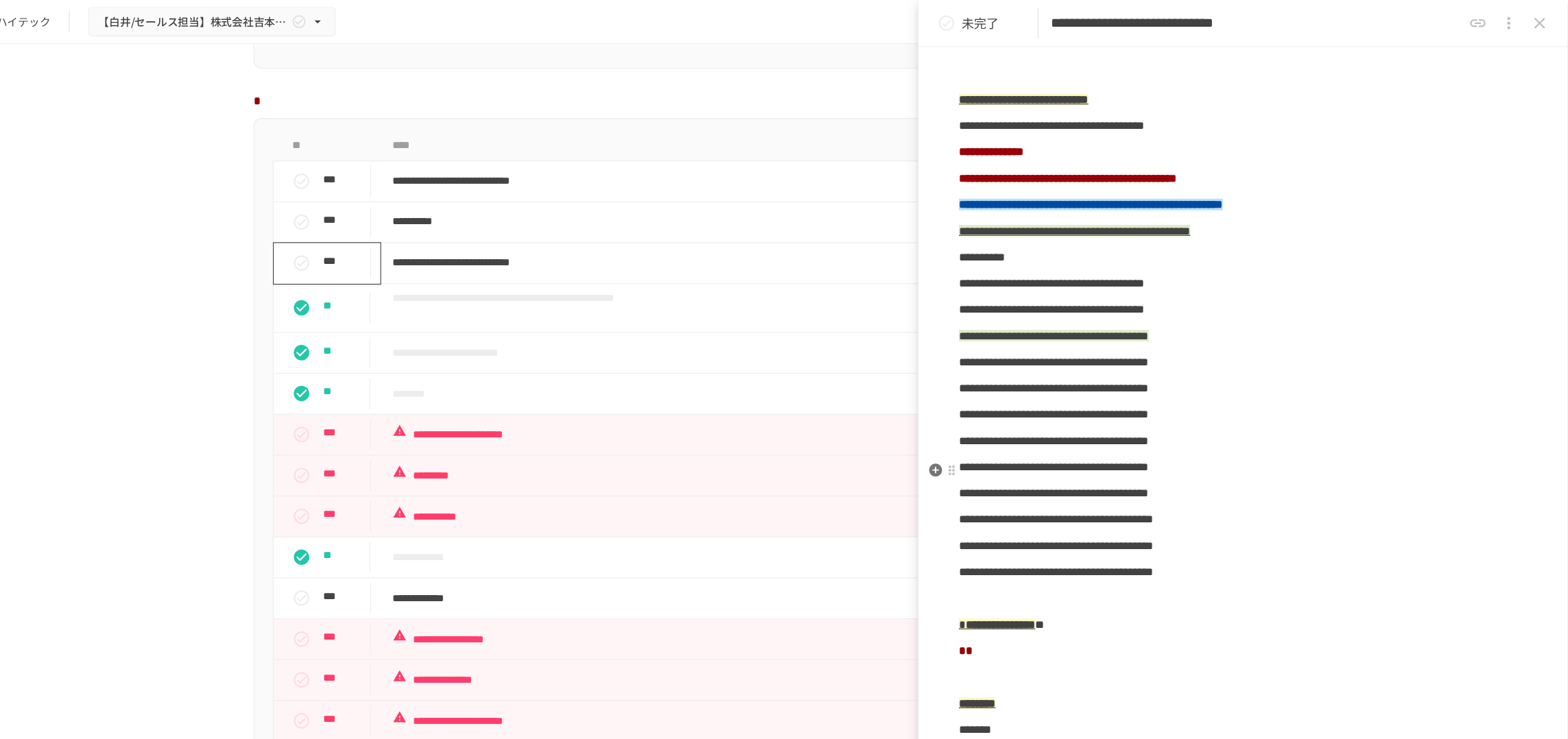 click on "**********" at bounding box center [1130, 204] 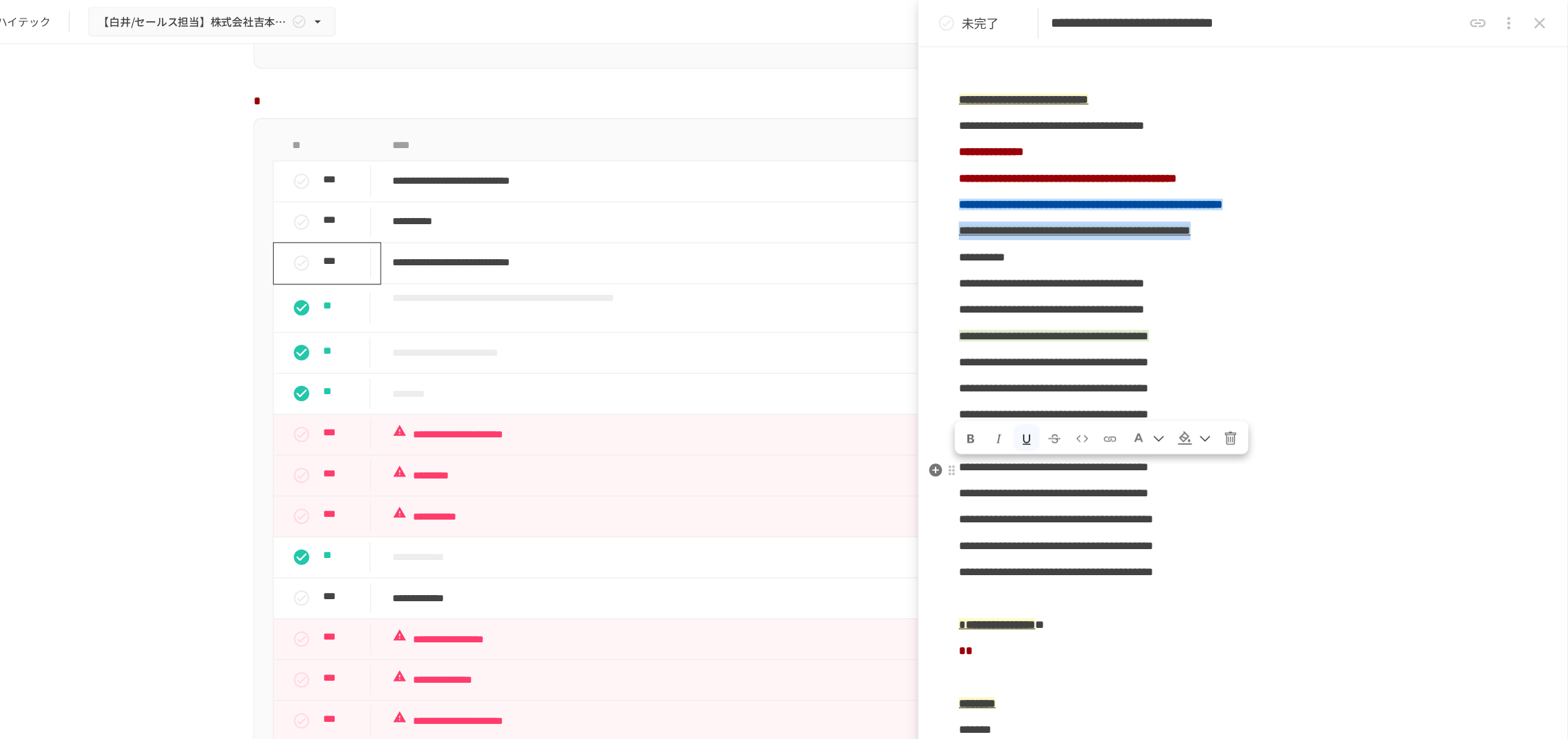 drag, startPoint x: 1515, startPoint y: 434, endPoint x: 1004, endPoint y: 424, distance: 511.098 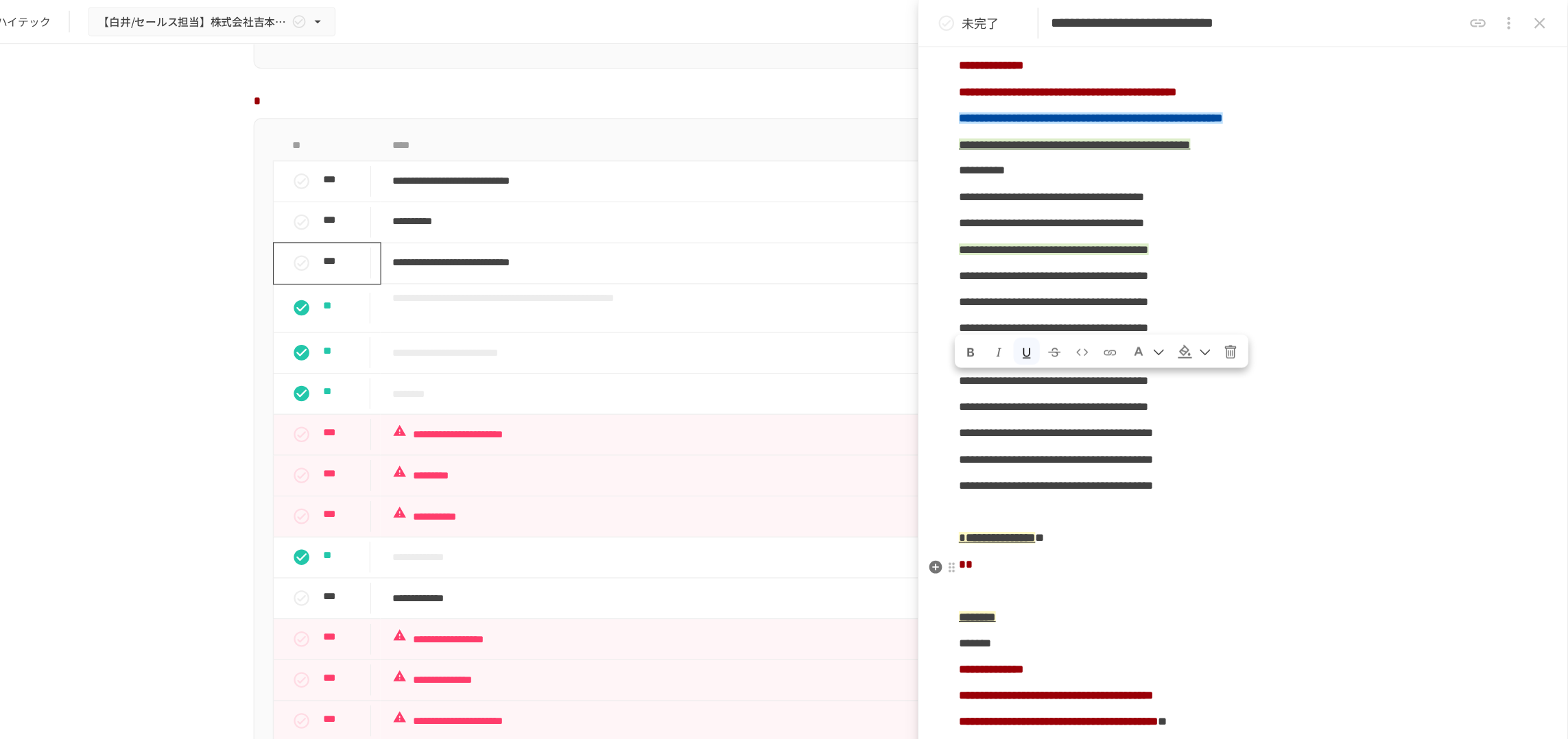 click on "**********" at bounding box center [1280, 291] 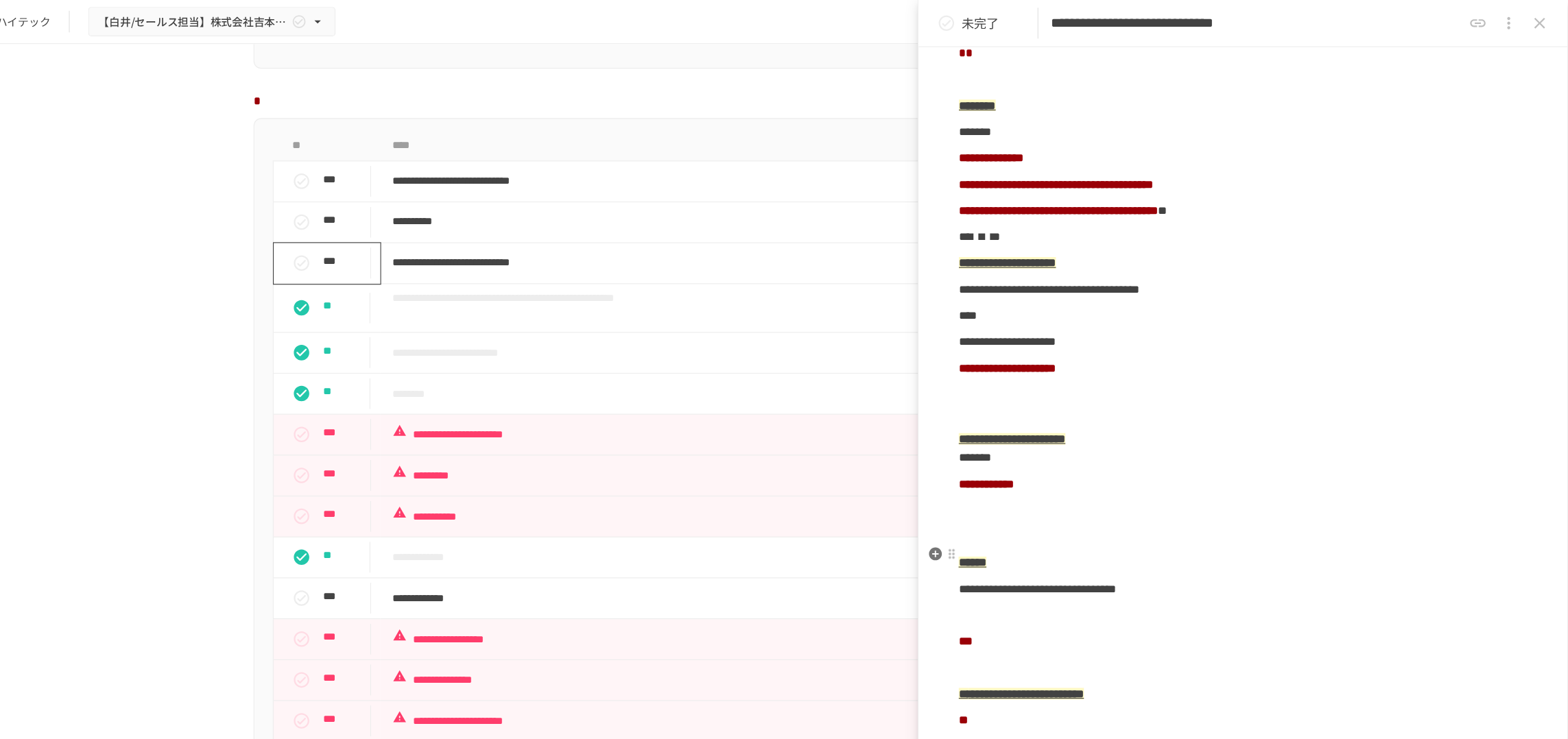 scroll, scrollTop: 2625, scrollLeft: 0, axis: vertical 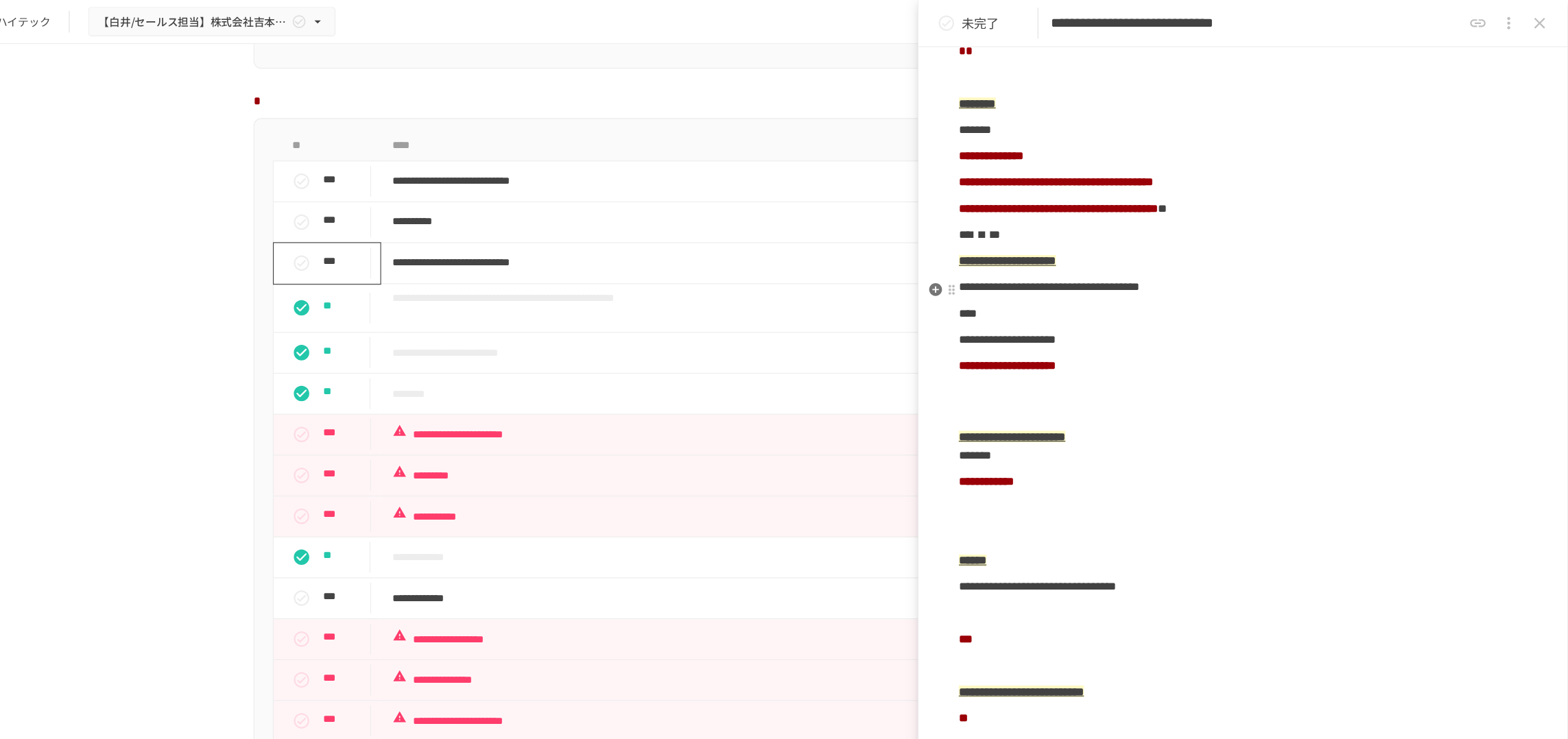 click on "*" at bounding box center (1280, 45) 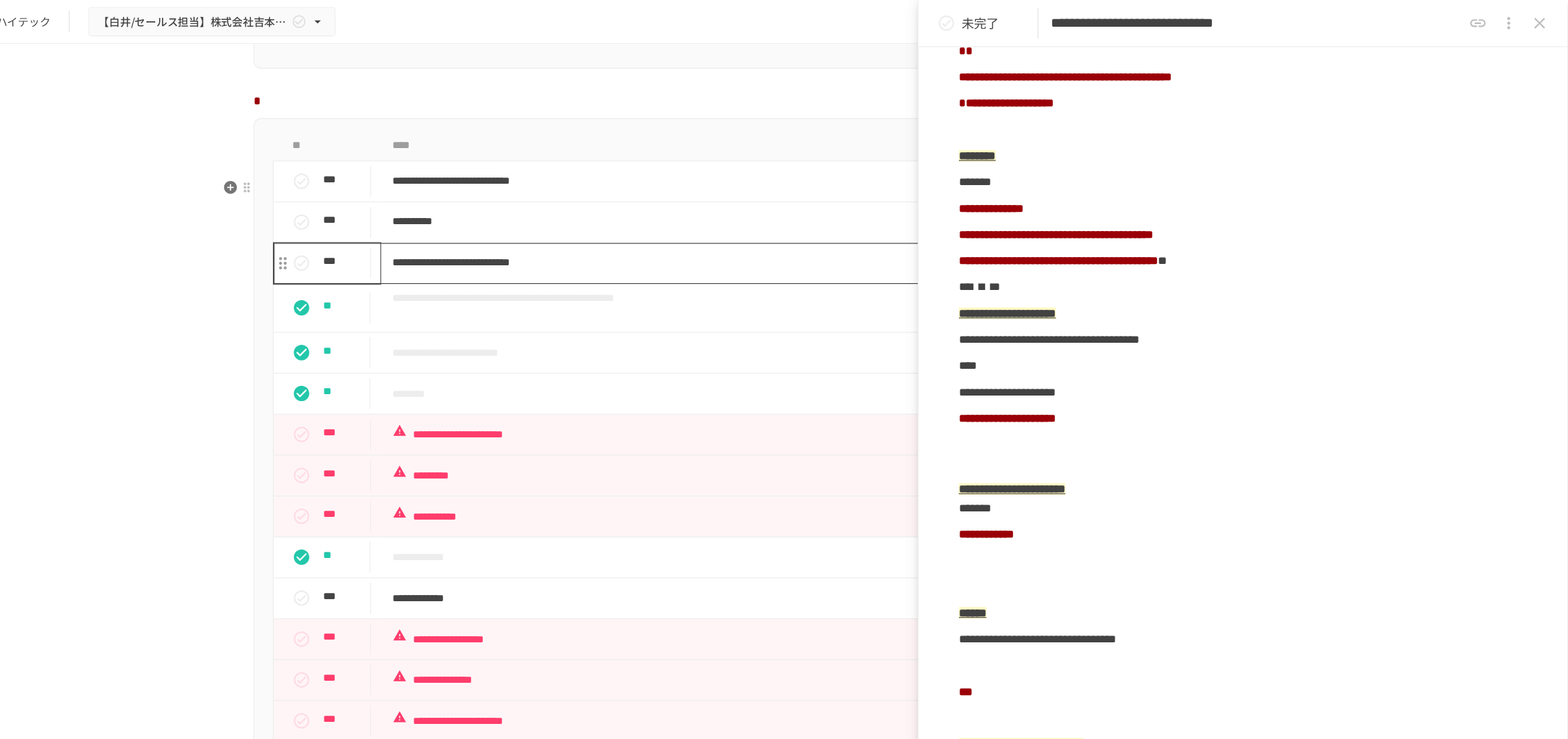 click on "**********" at bounding box center [763, 233] 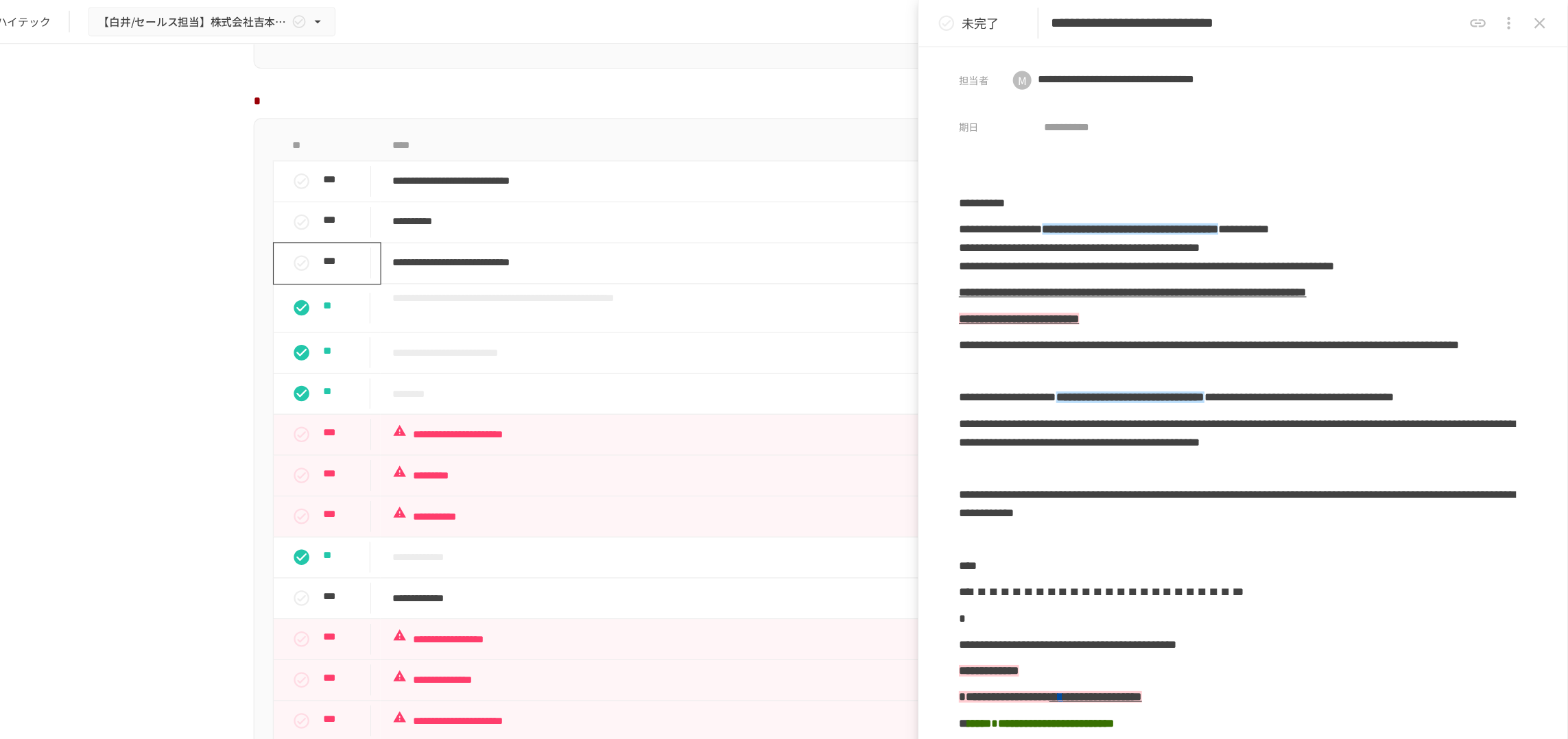 drag, startPoint x: 1462, startPoint y: 23, endPoint x: 1407, endPoint y: 25, distance: 55.03635 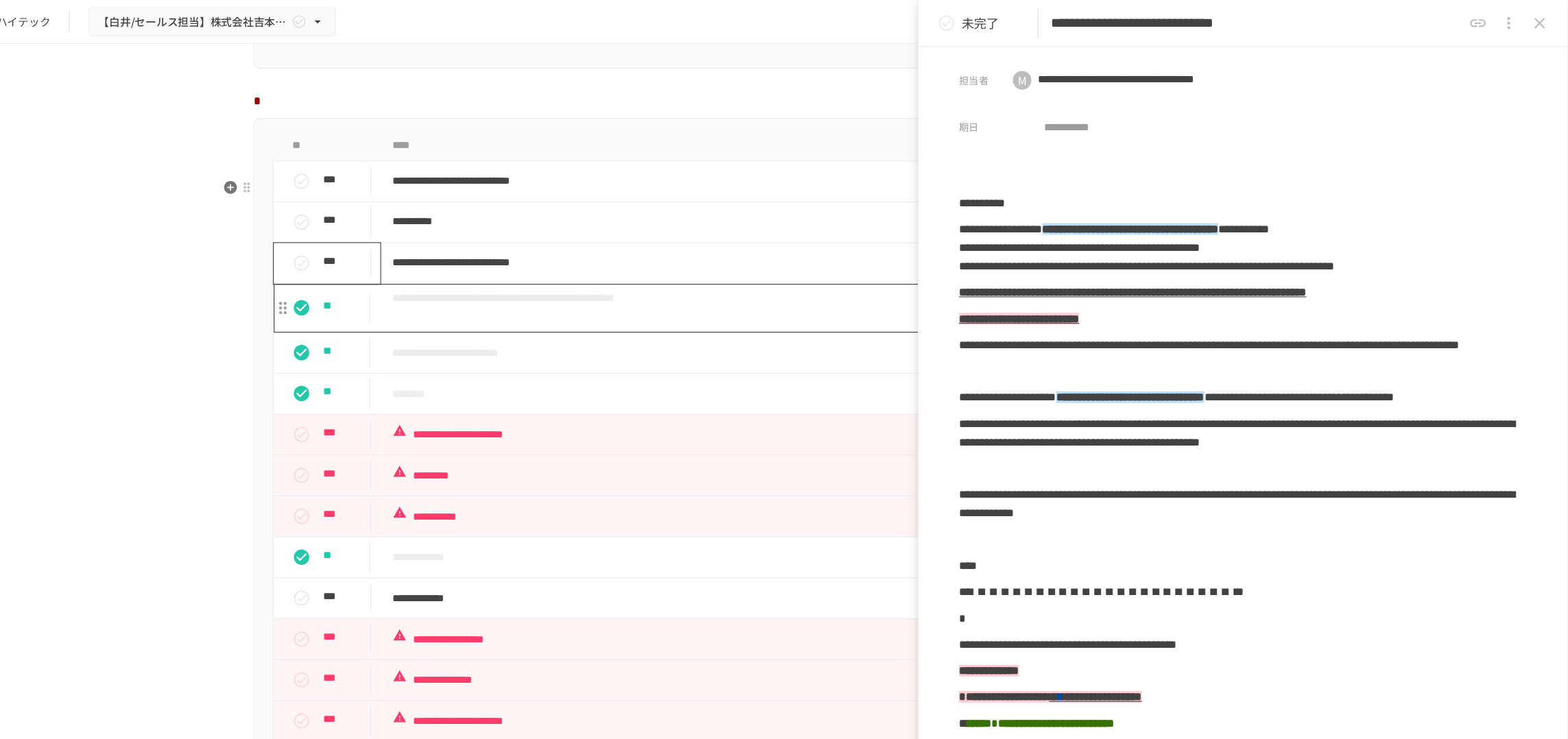 click on "**********" at bounding box center (763, 274) 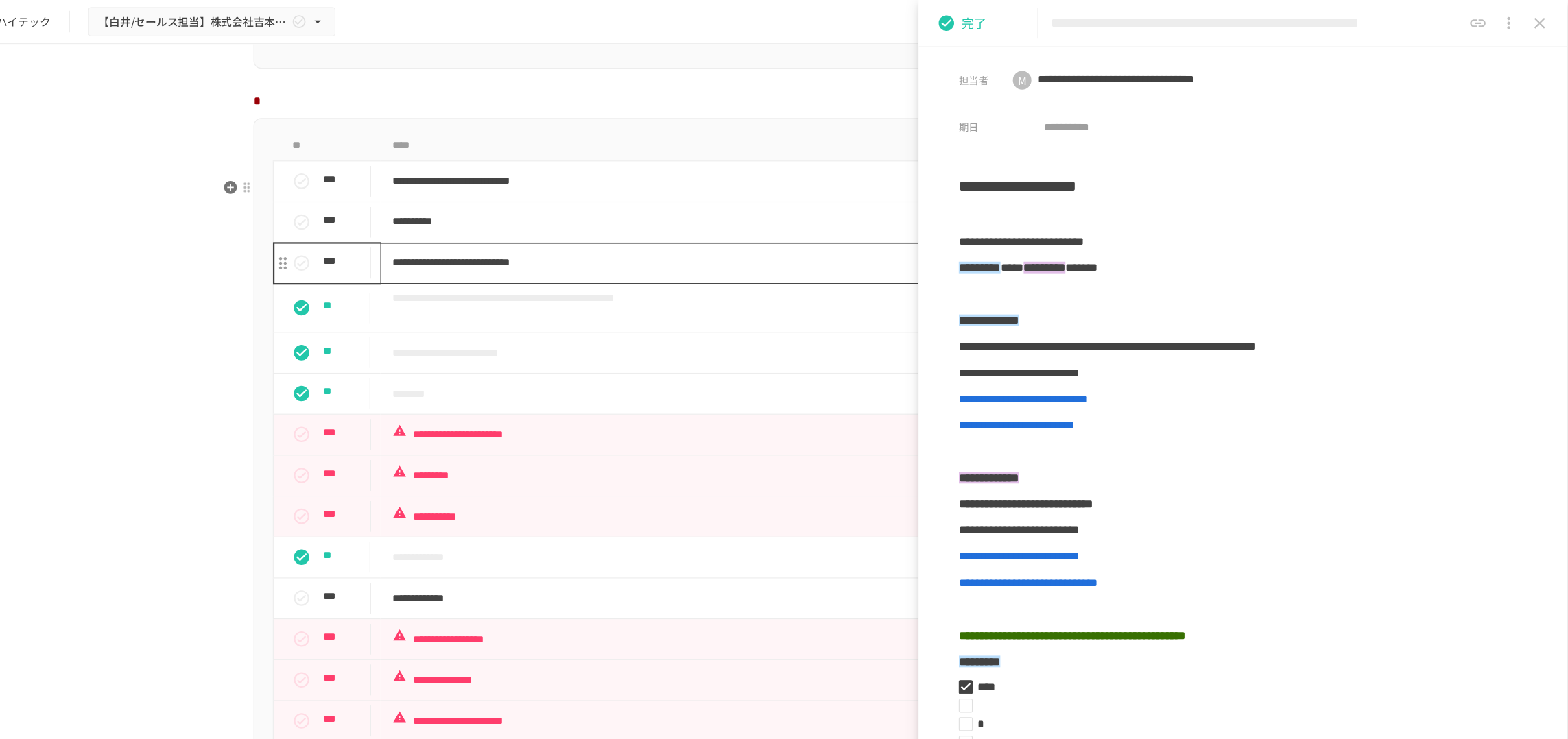 click on "**********" at bounding box center (763, 233) 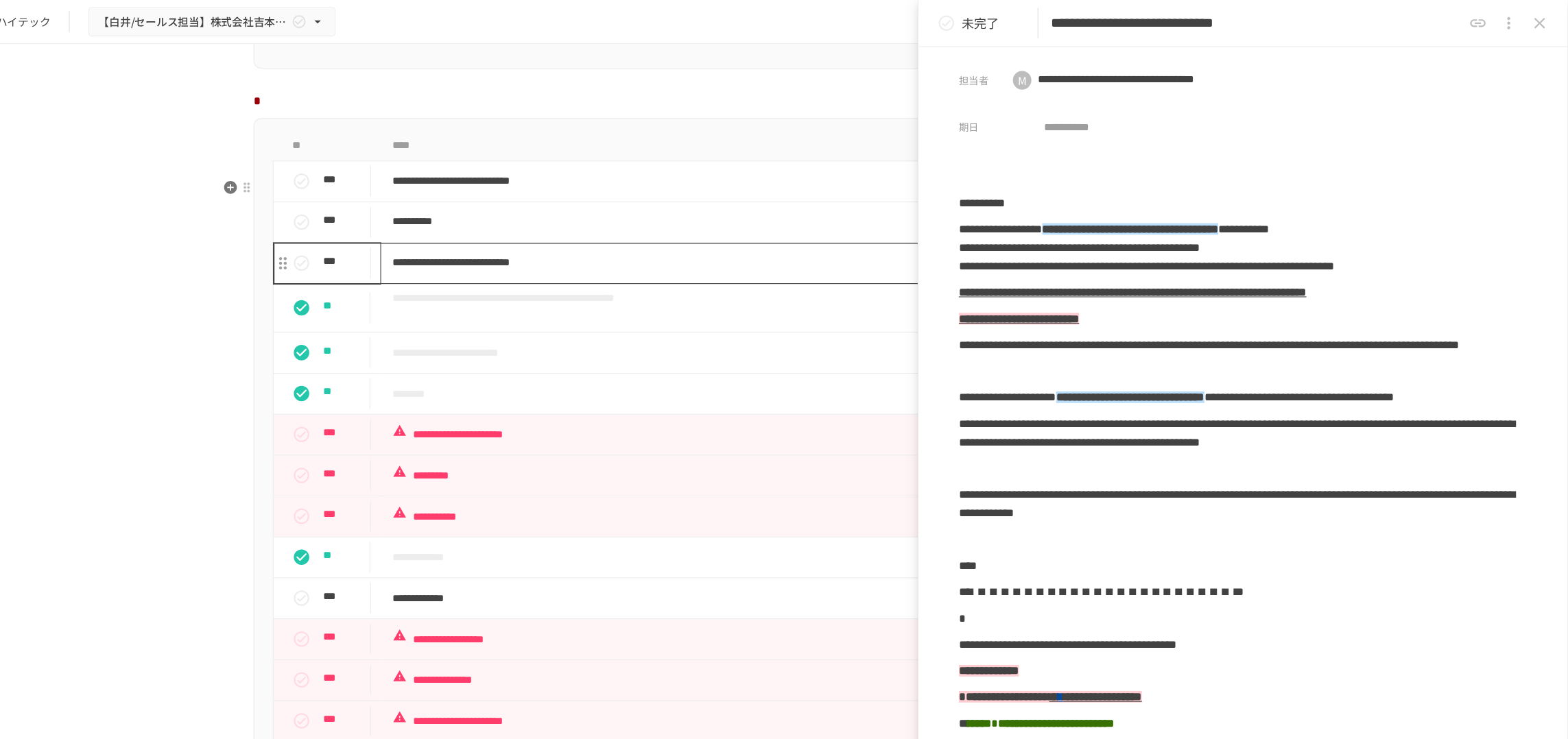 type on "**********" 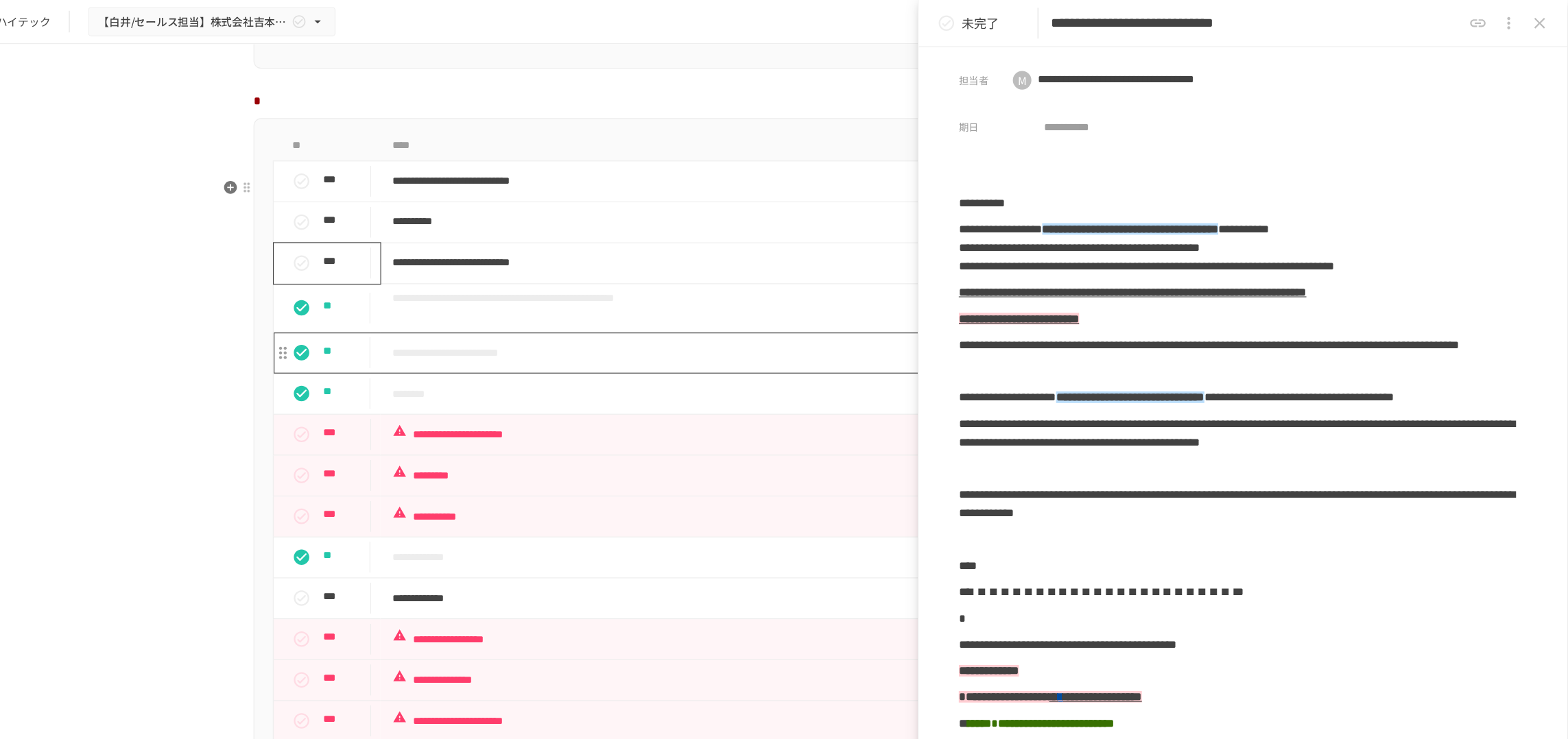 click on "**********" at bounding box center [763, 313] 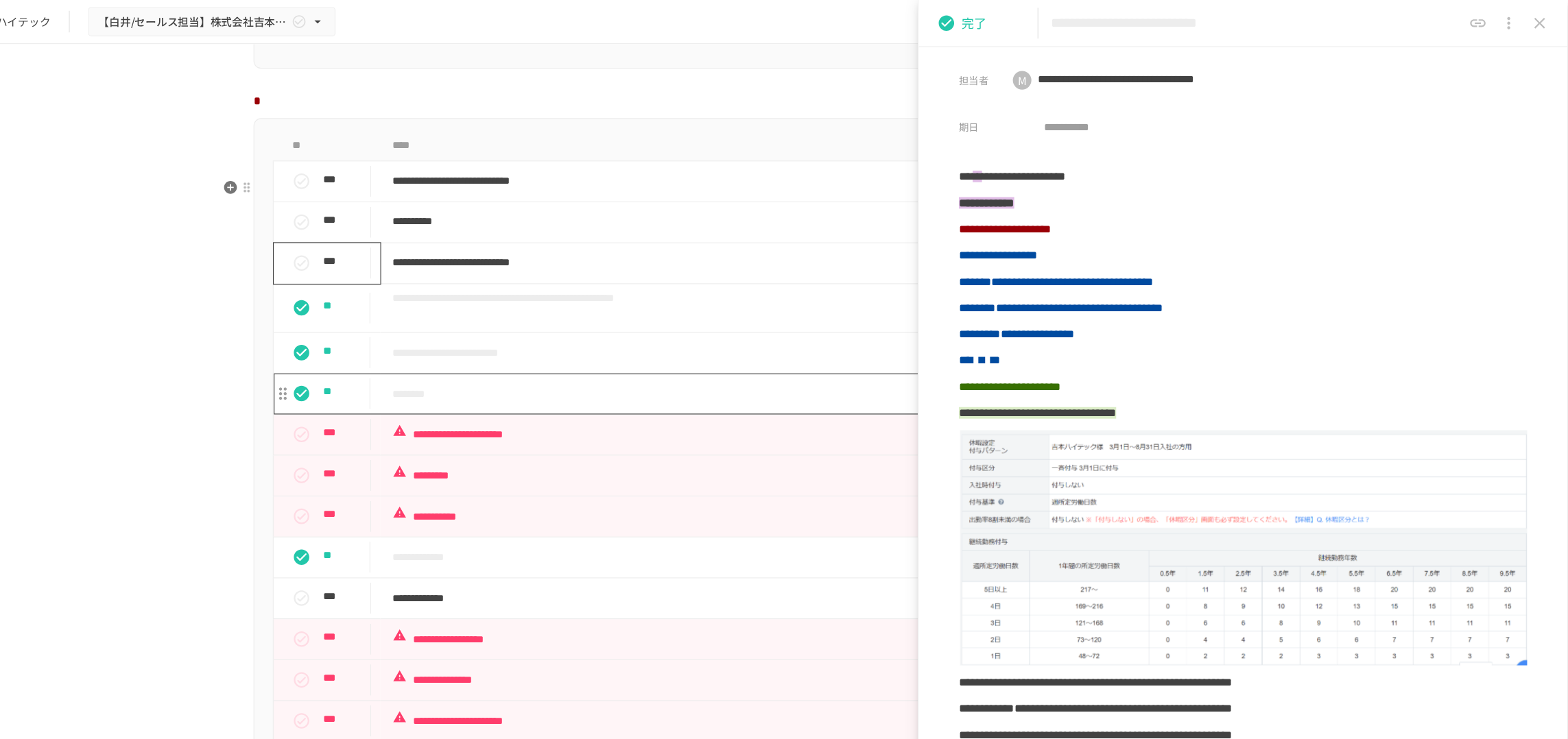 click on "********" at bounding box center [763, 350] 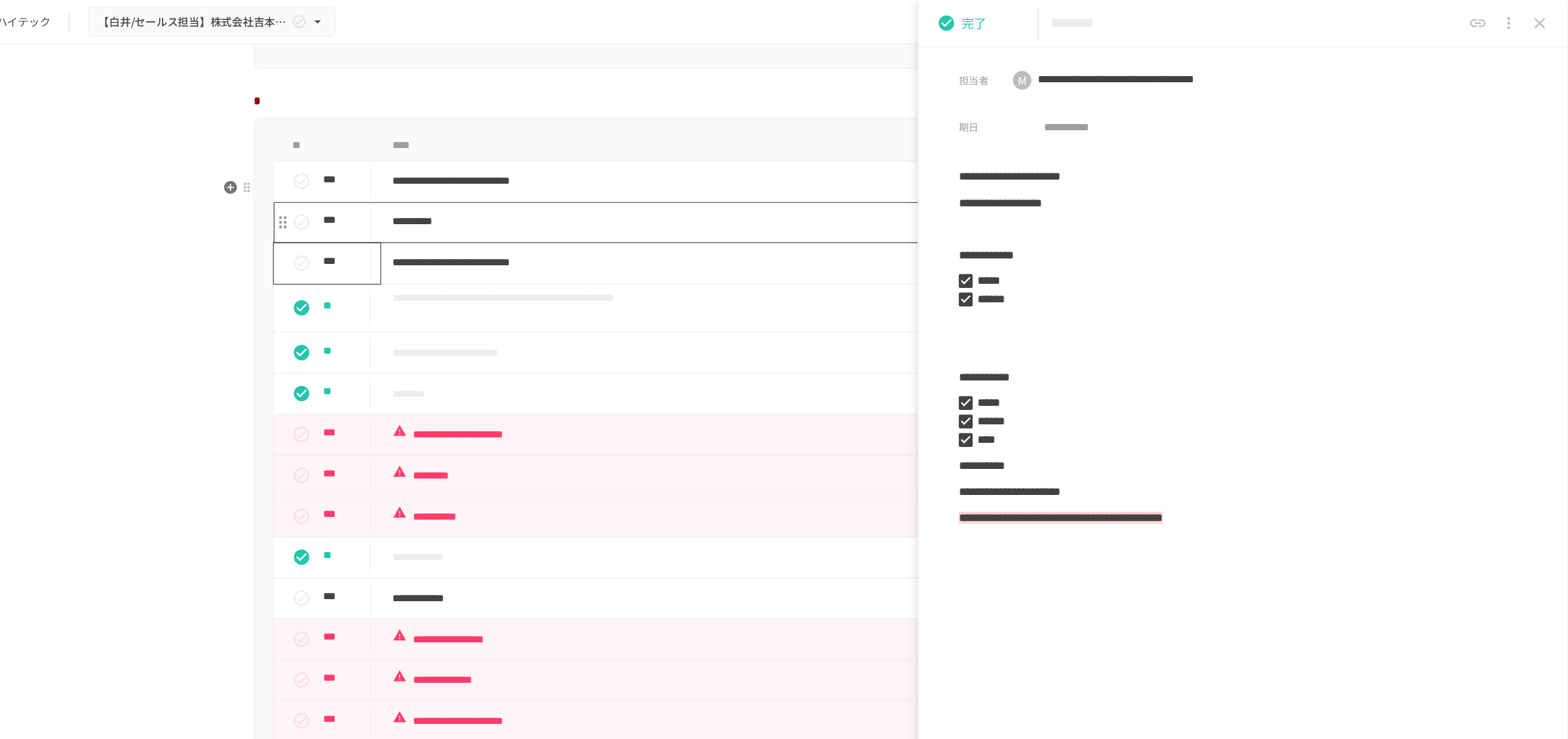 click on "**********" at bounding box center (763, 197) 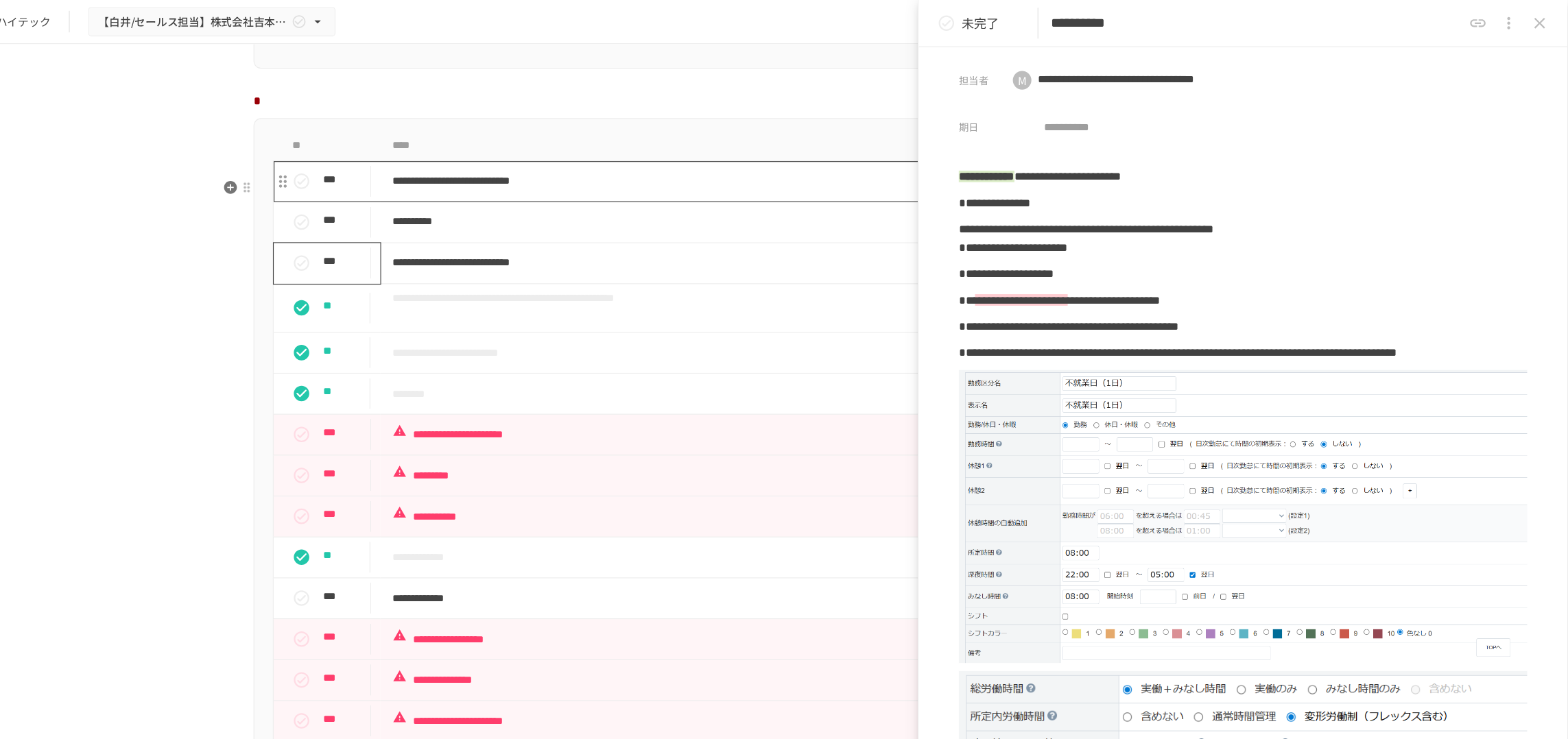 click on "**********" at bounding box center (763, 160) 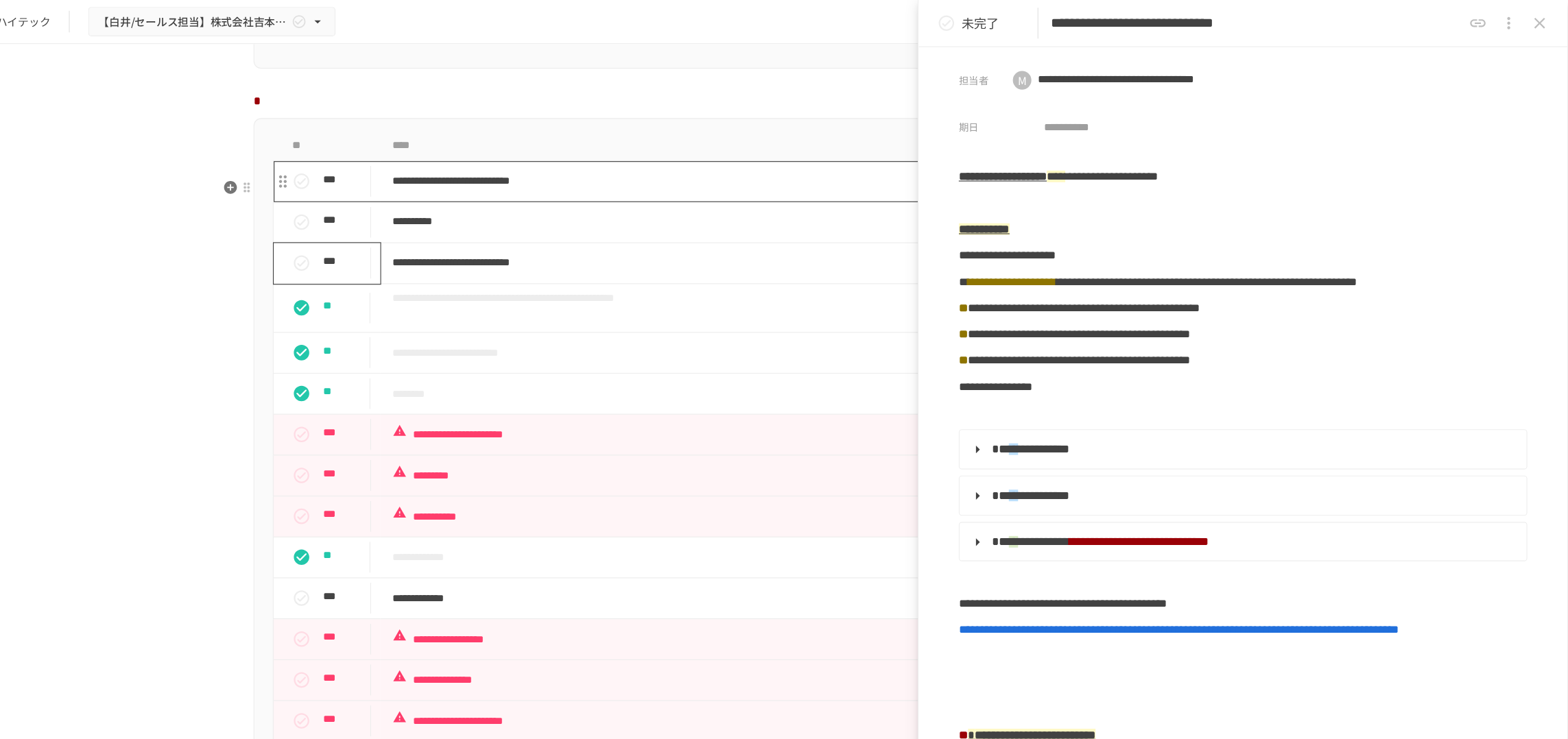type on "**********" 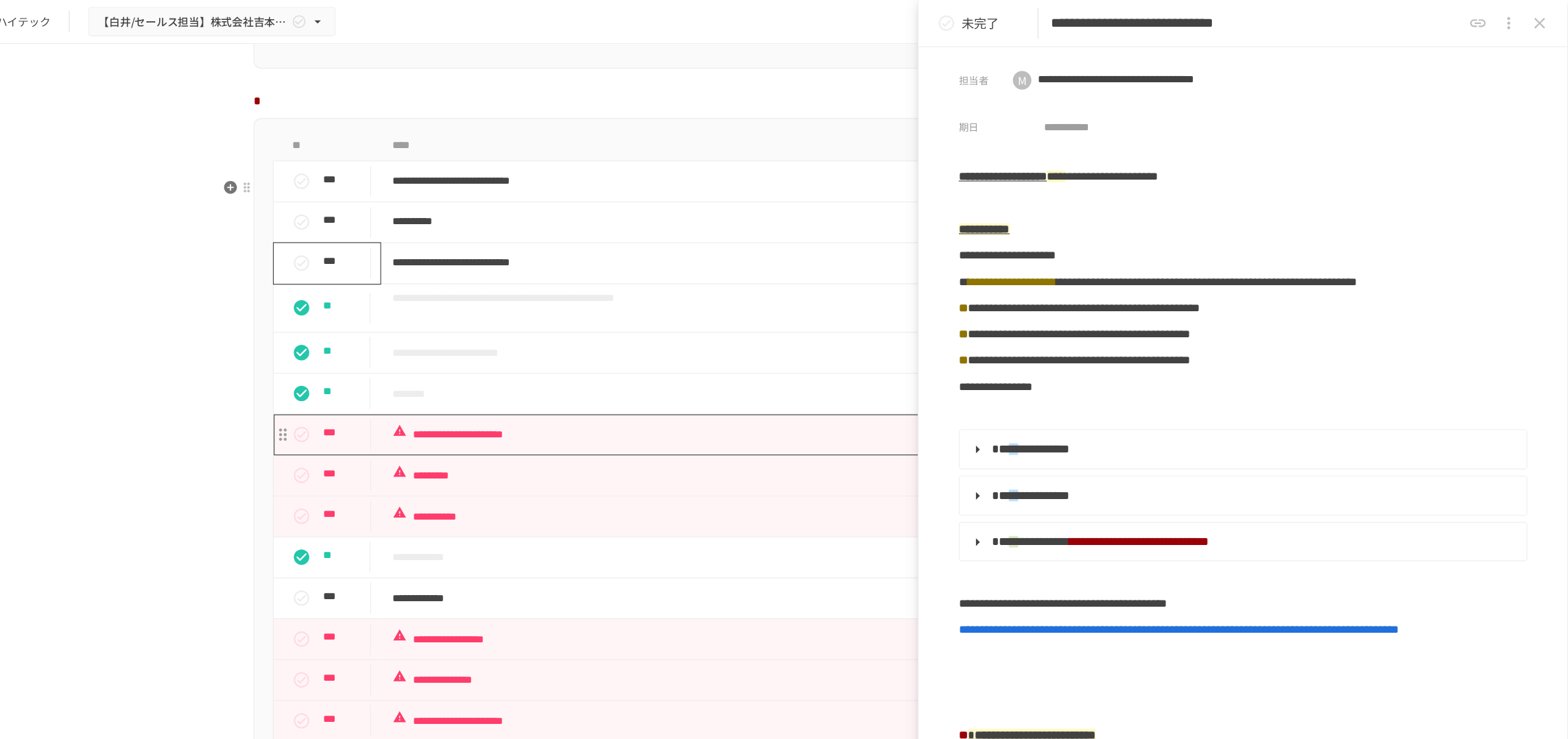 click on "**********" at bounding box center [763, 386] 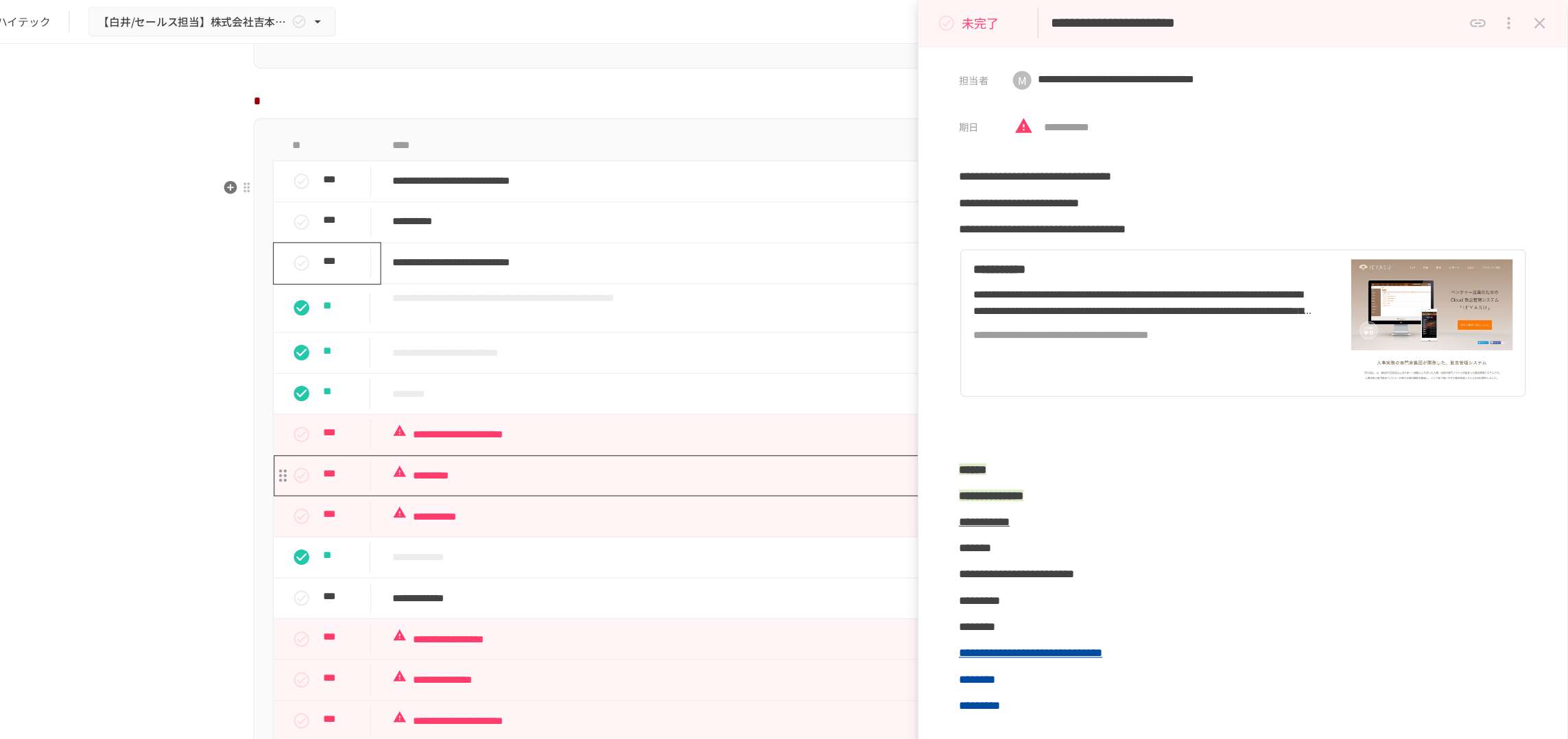 click on "*********" at bounding box center [763, 422] 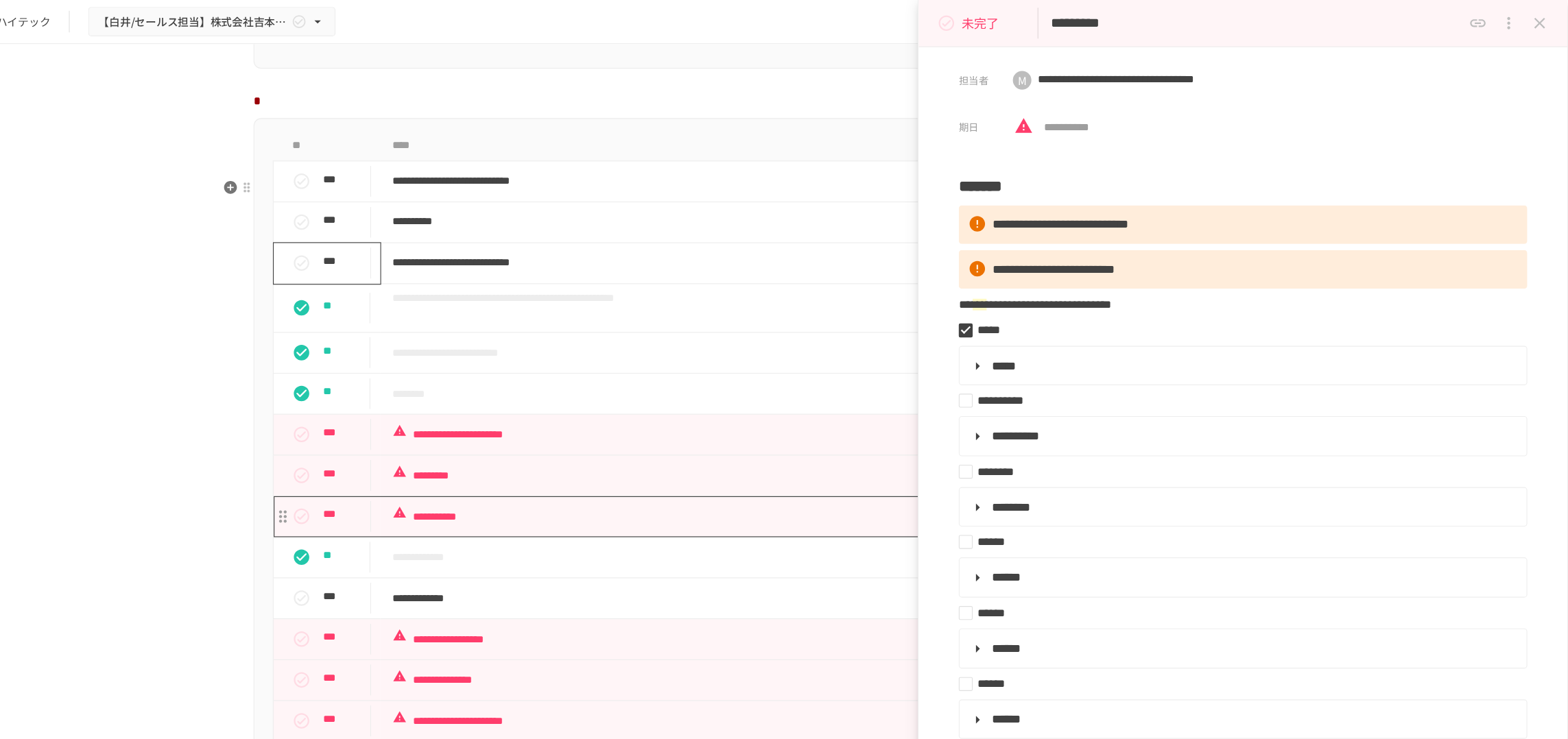 click on "**********" at bounding box center [763, 459] 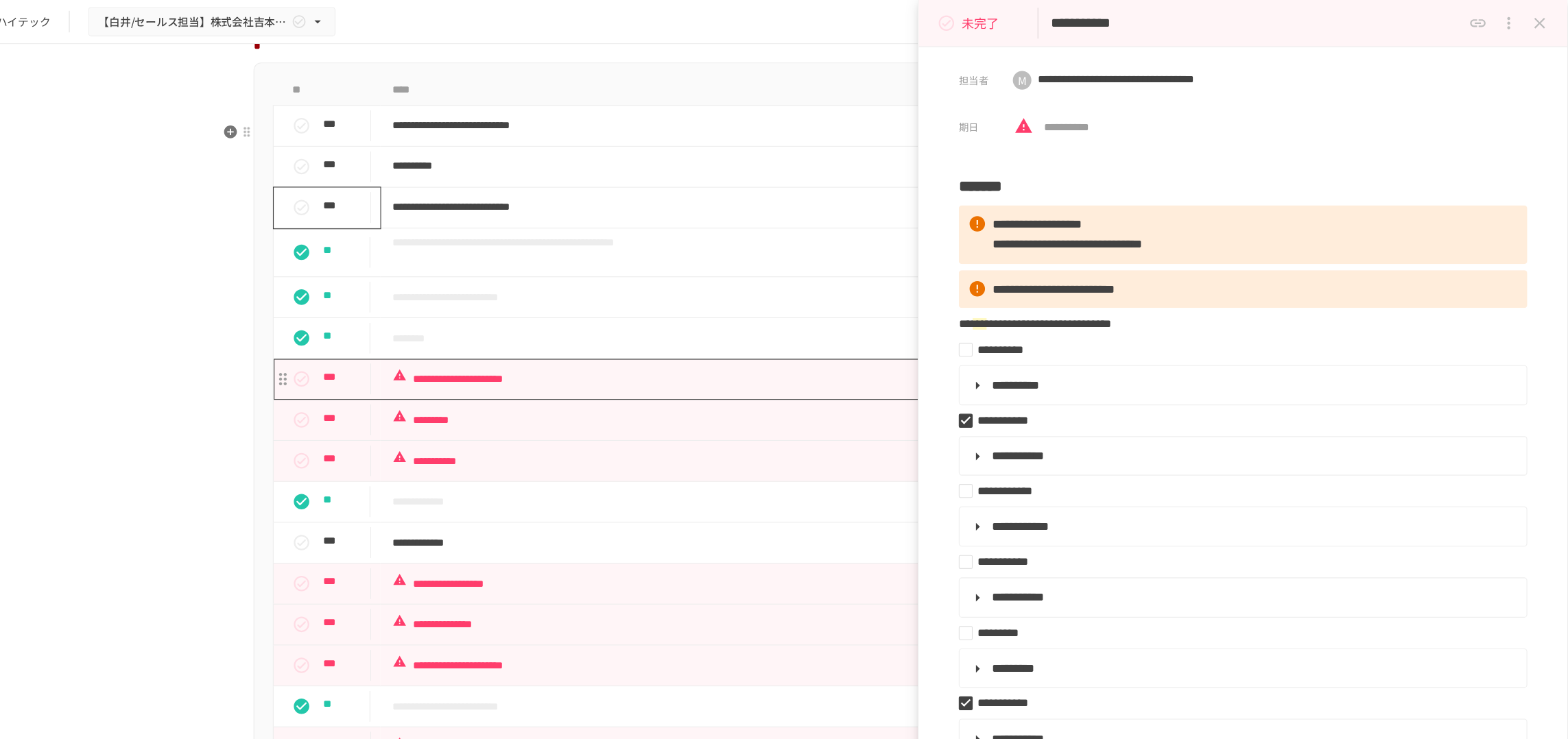scroll, scrollTop: 1217, scrollLeft: 0, axis: vertical 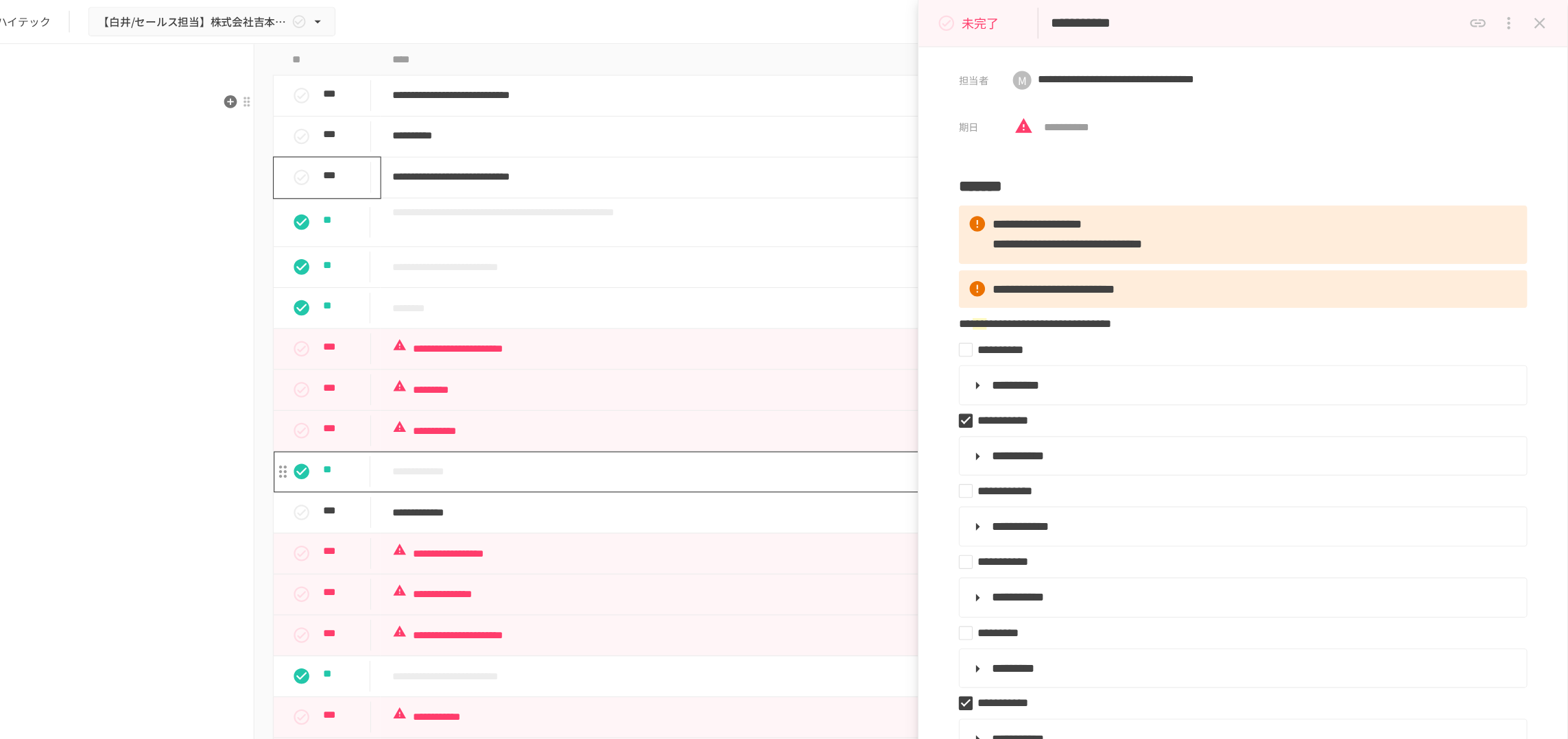 click on "**********" at bounding box center [763, 419] 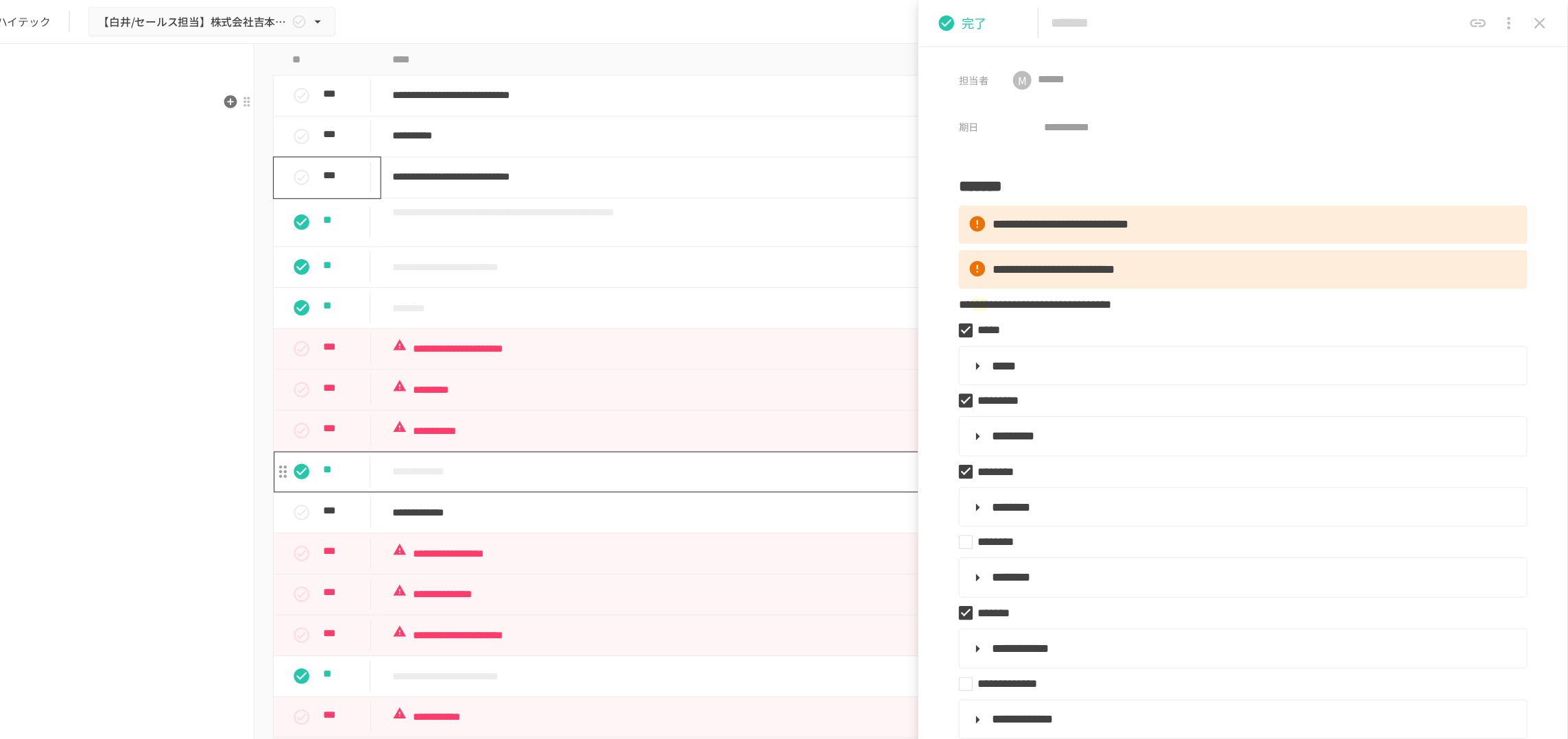 type on "**********" 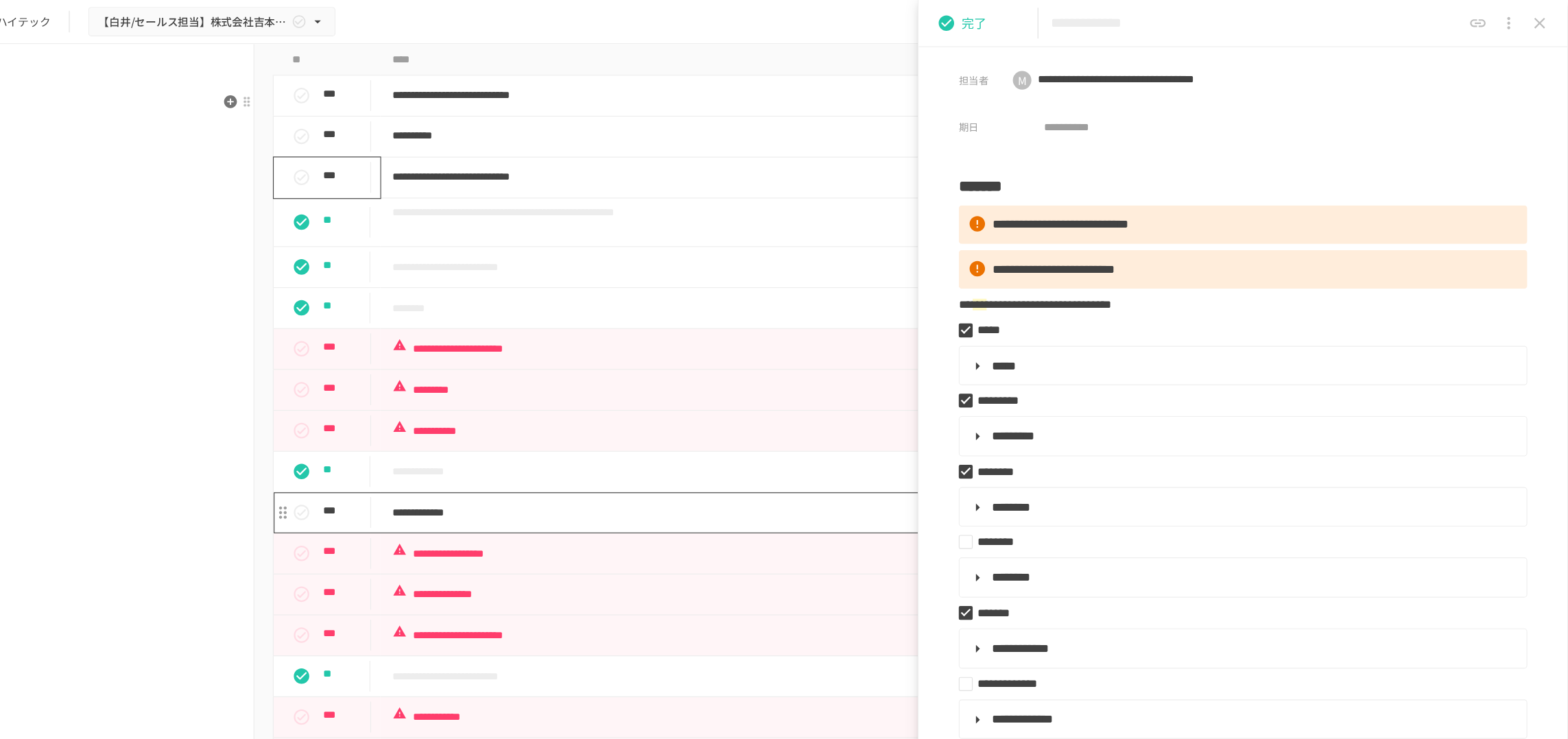 click on "**********" at bounding box center [763, 455] 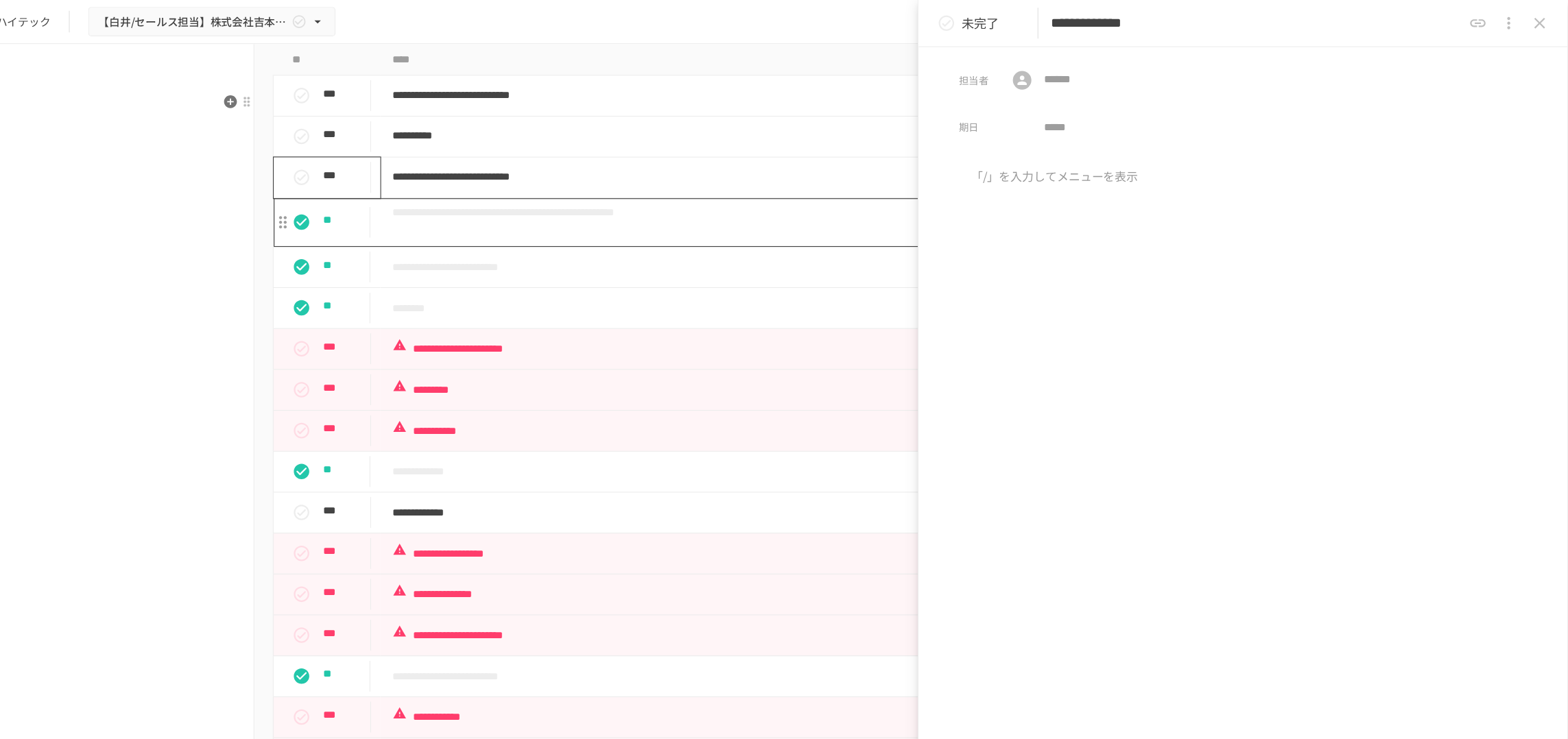 click on "**********" at bounding box center [763, 197] 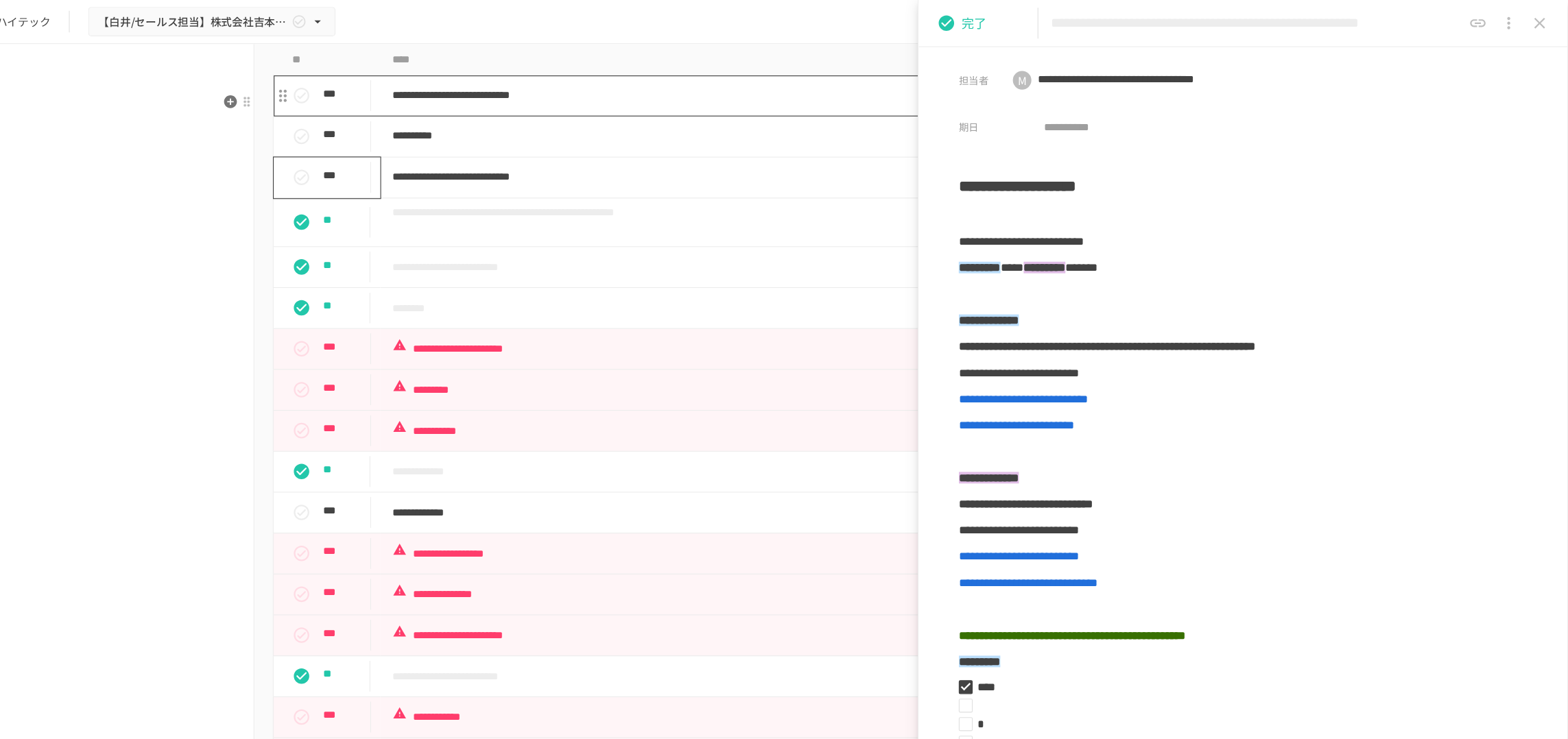 click on "**********" at bounding box center (763, 84) 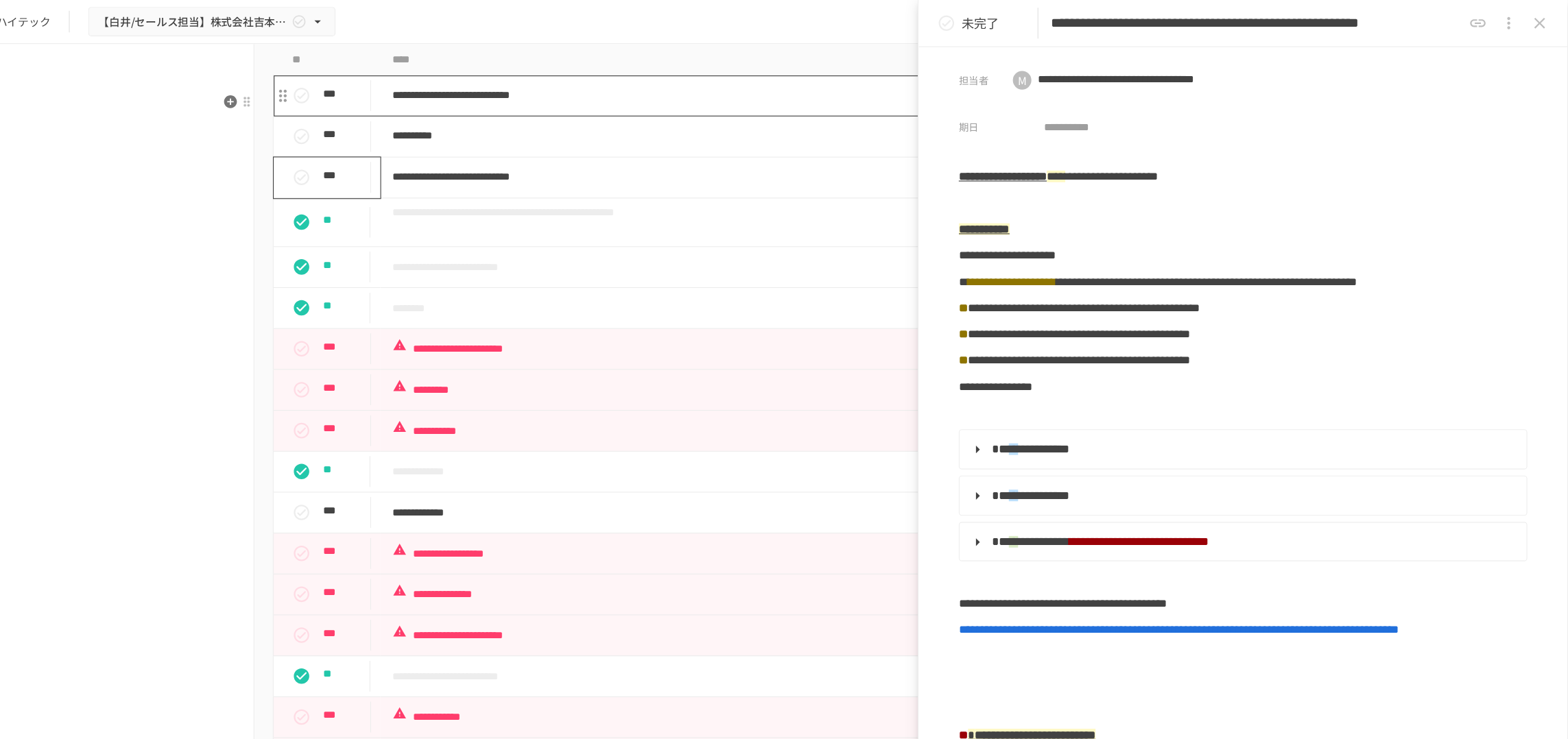 type on "**********" 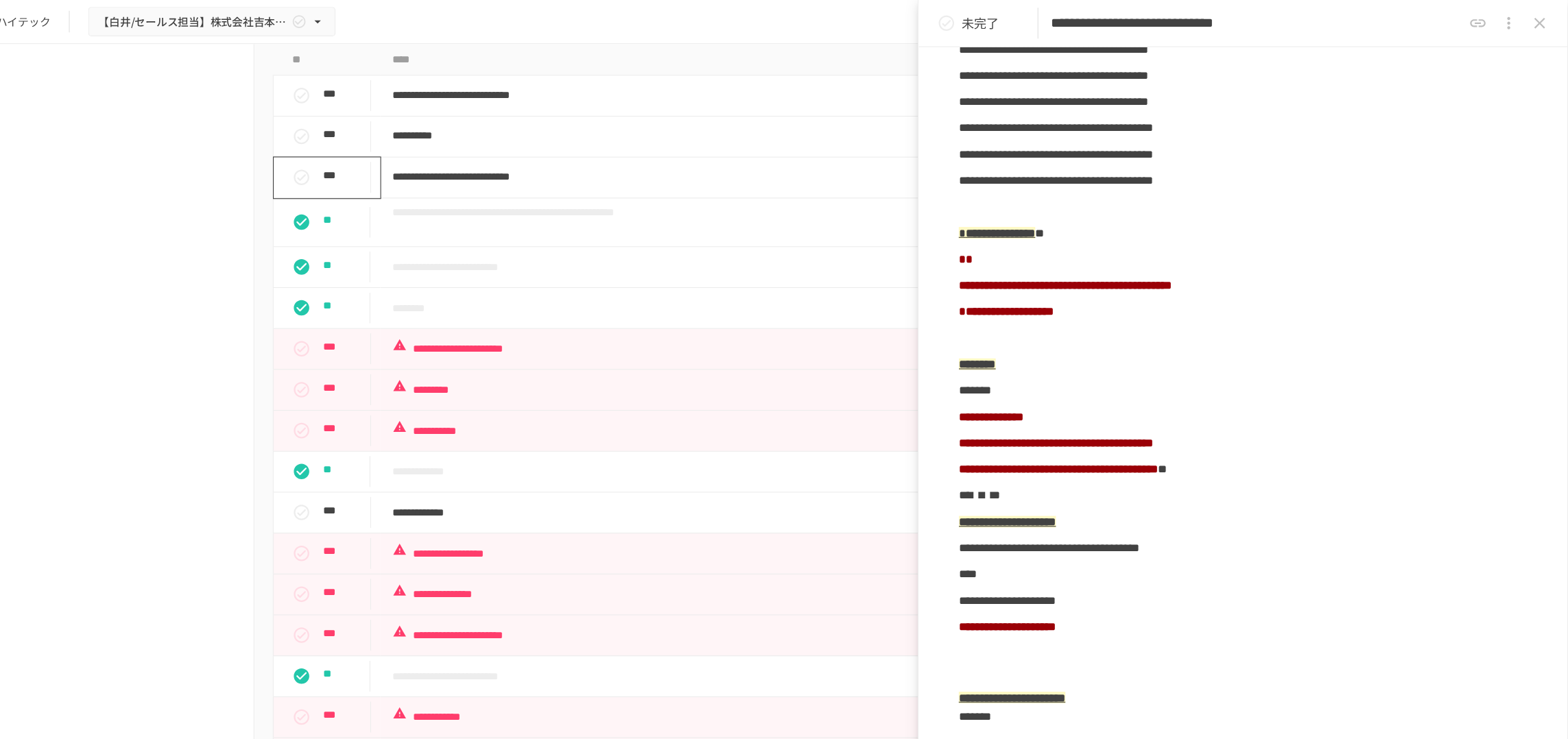 scroll, scrollTop: 2586, scrollLeft: 0, axis: vertical 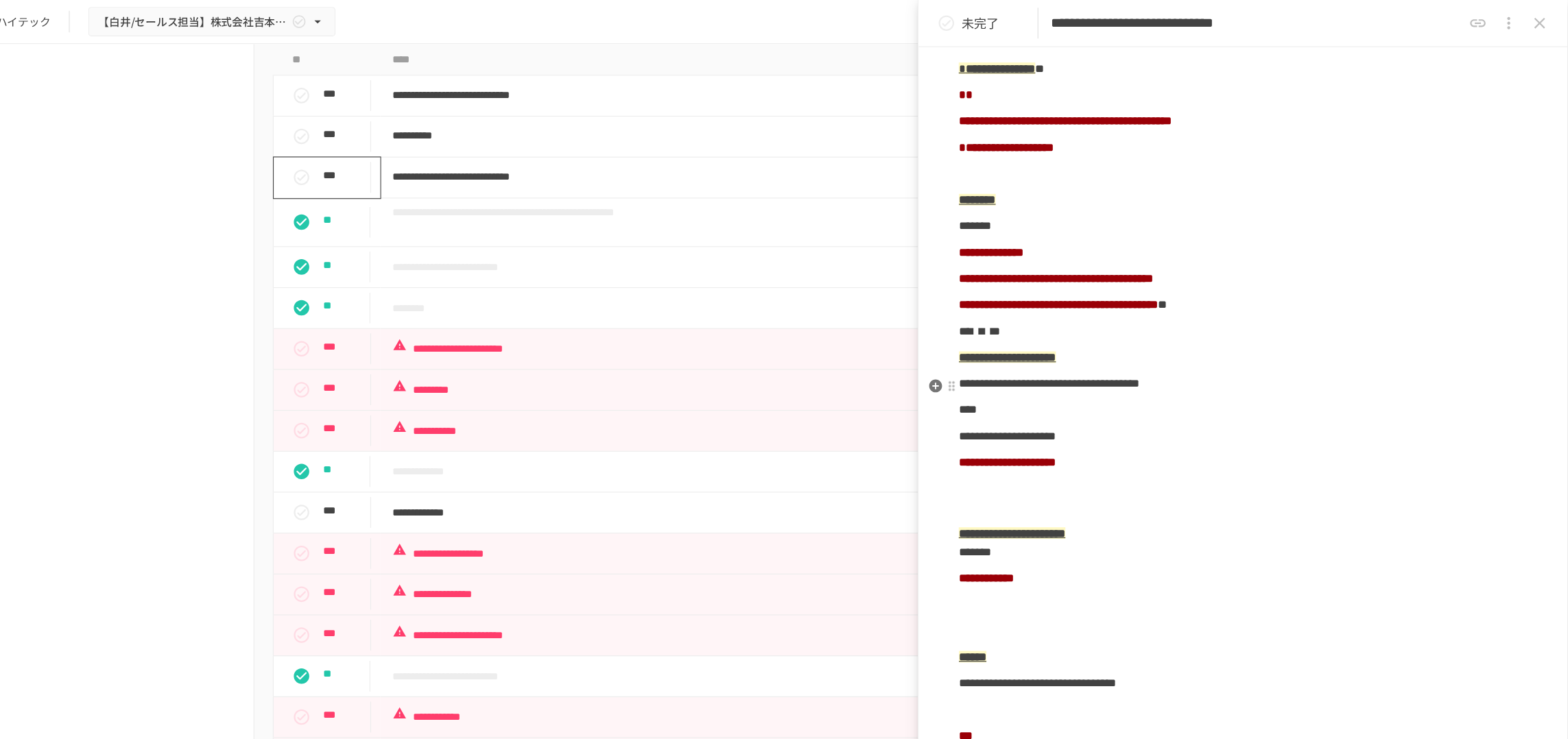 drag, startPoint x: 1220, startPoint y: 356, endPoint x: 1233, endPoint y: 375, distance: 23.02173 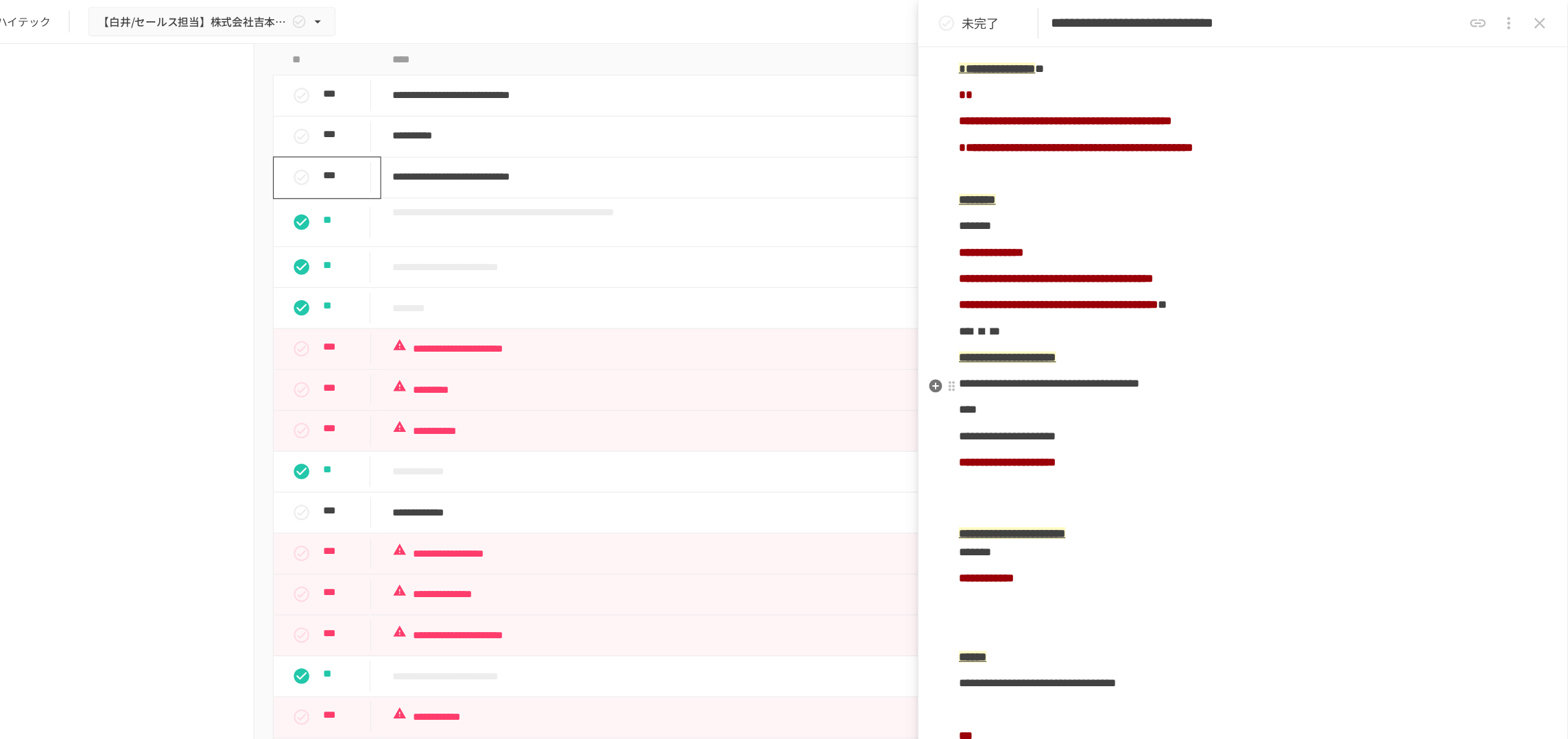 drag, startPoint x: 1053, startPoint y: 366, endPoint x: 1146, endPoint y: 374, distance: 93.34345 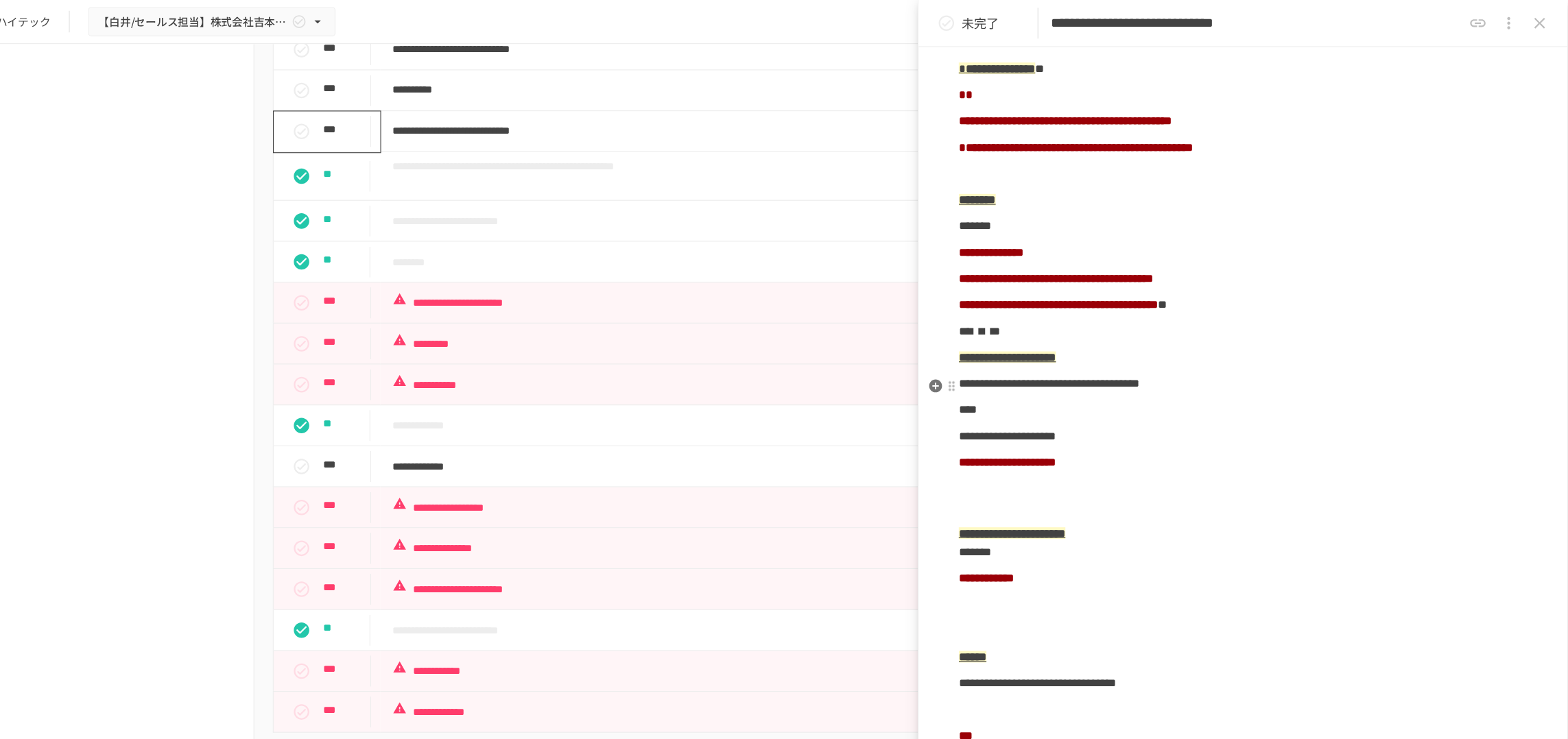 scroll, scrollTop: 1292, scrollLeft: 0, axis: vertical 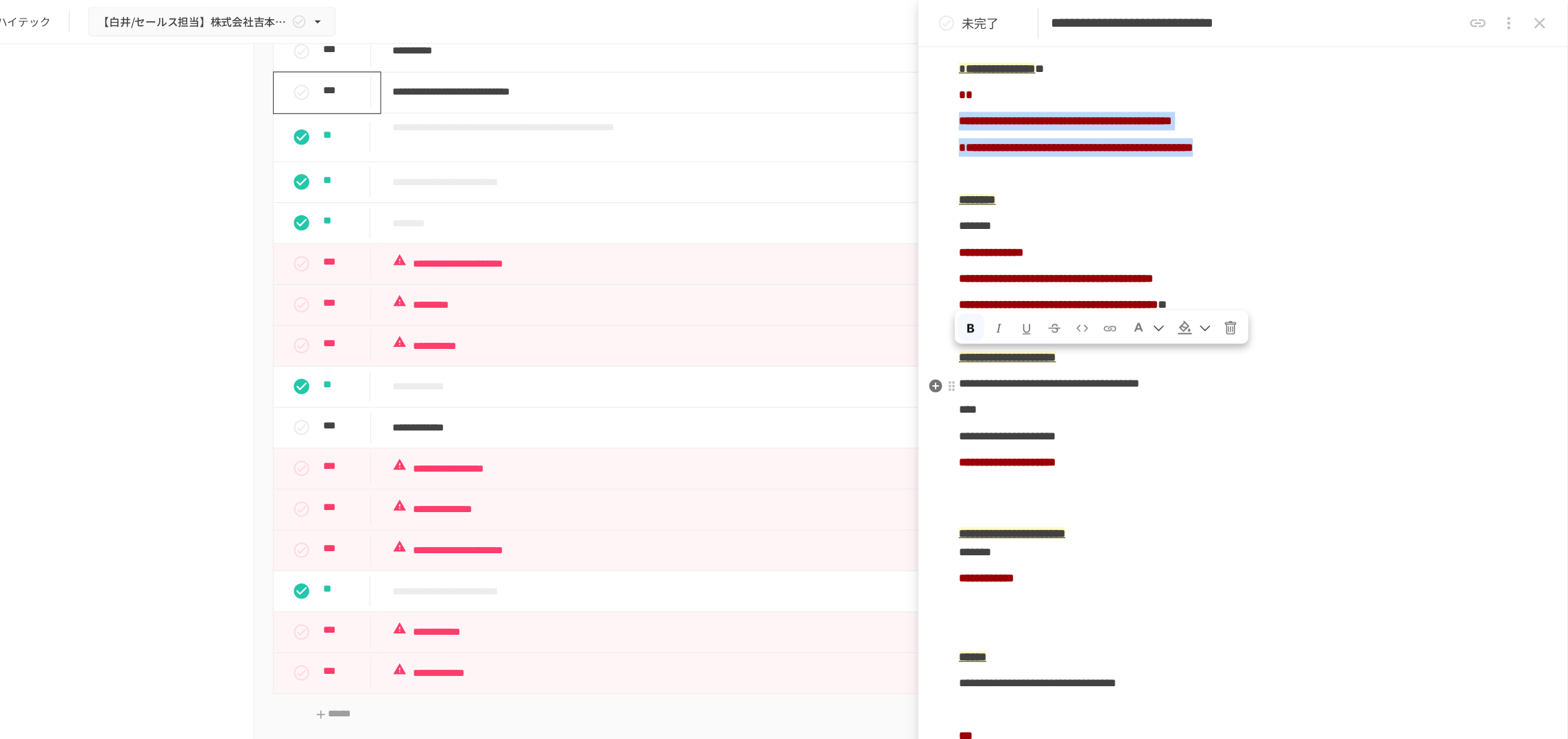 drag, startPoint x: 1029, startPoint y: 330, endPoint x: 1065, endPoint y: 370, distance: 53.8145 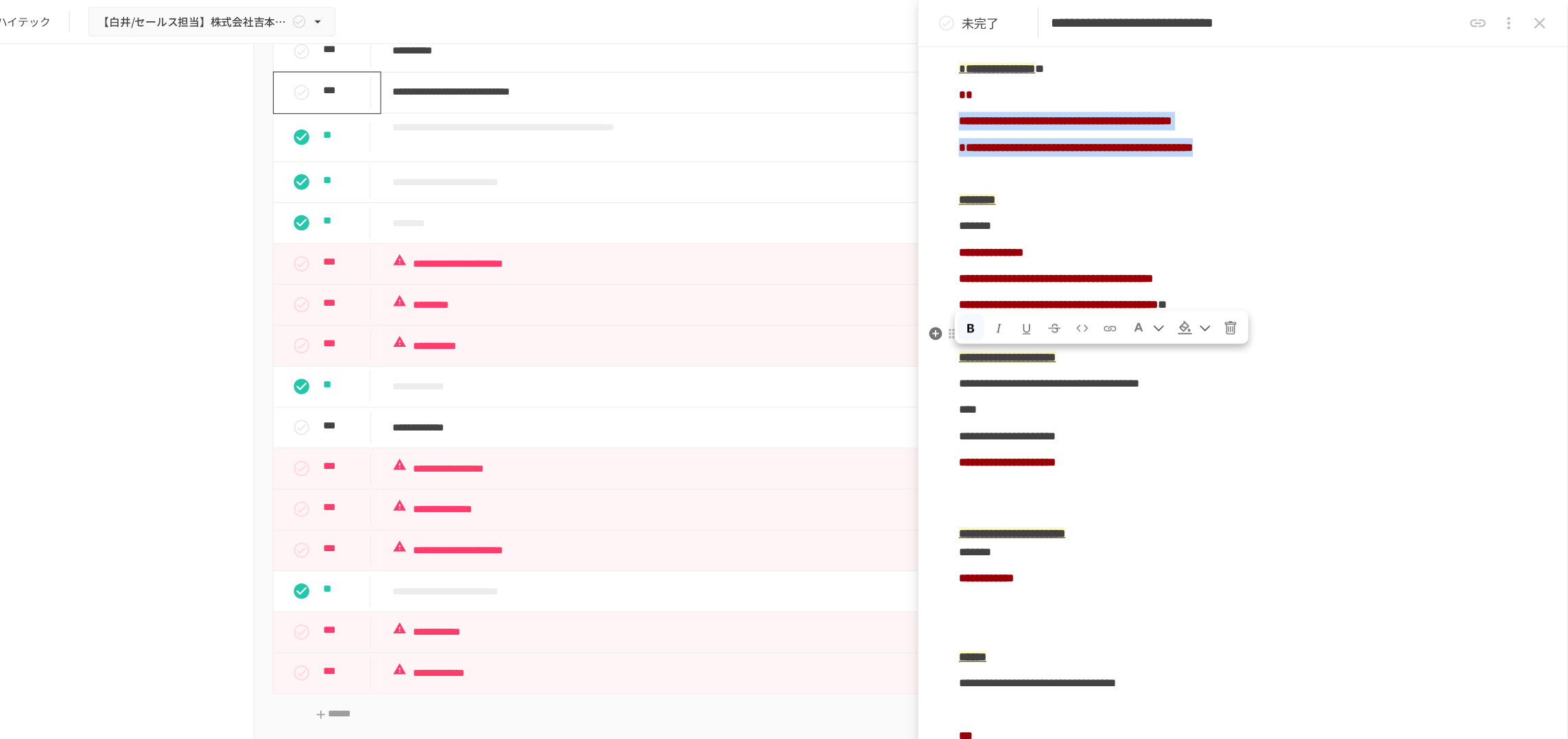 click at bounding box center [1228, 291] 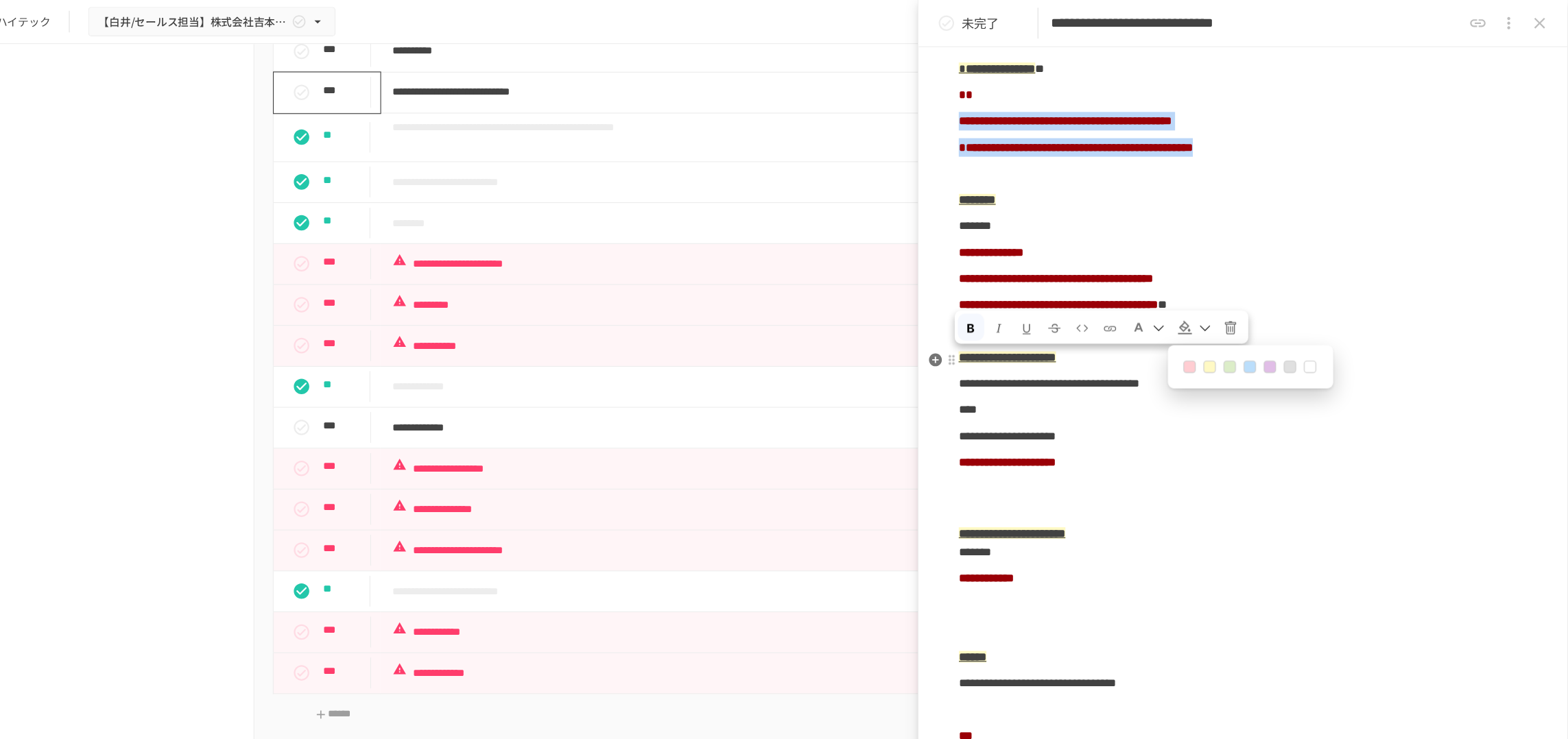 click at bounding box center [1233, 326] 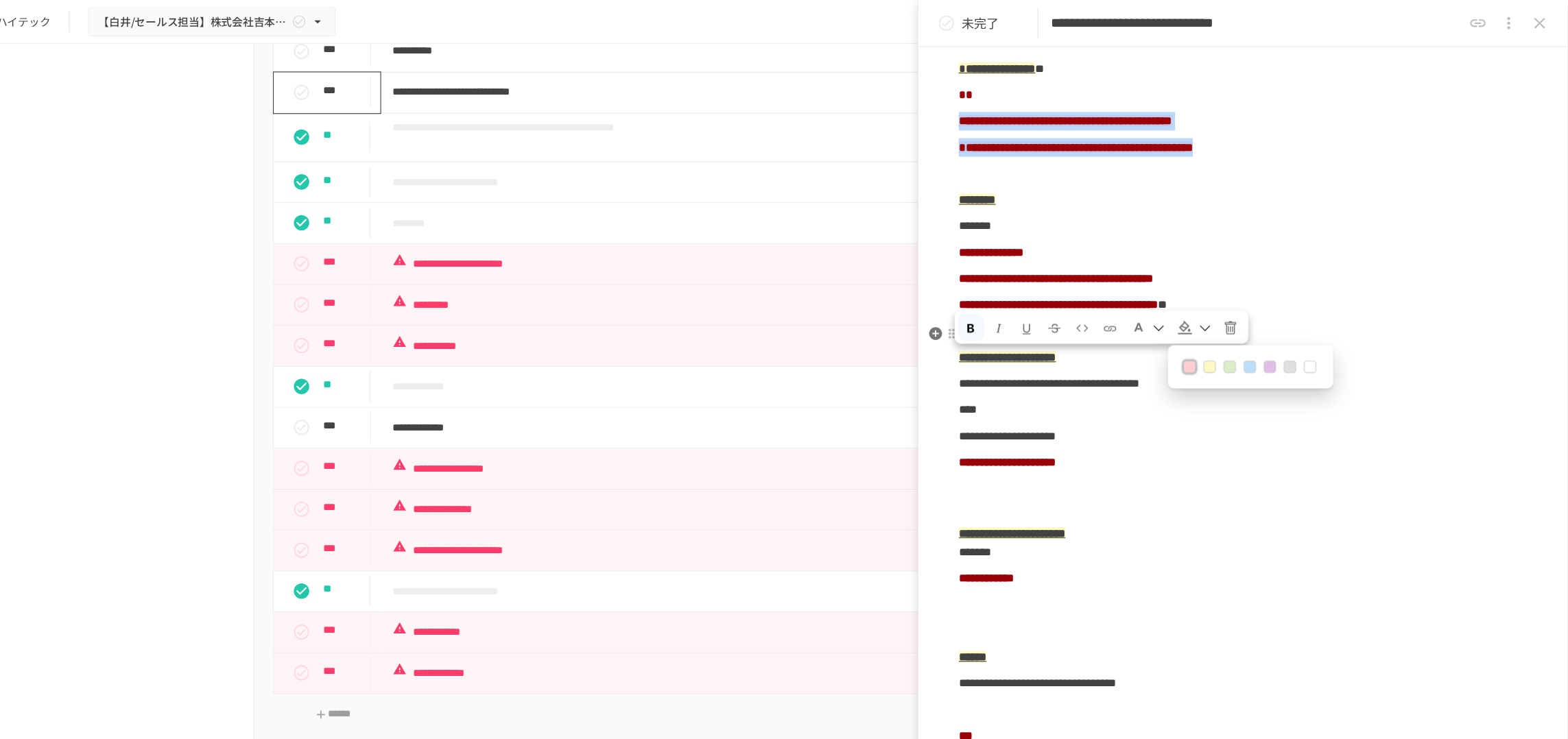 click at bounding box center (1187, 291) 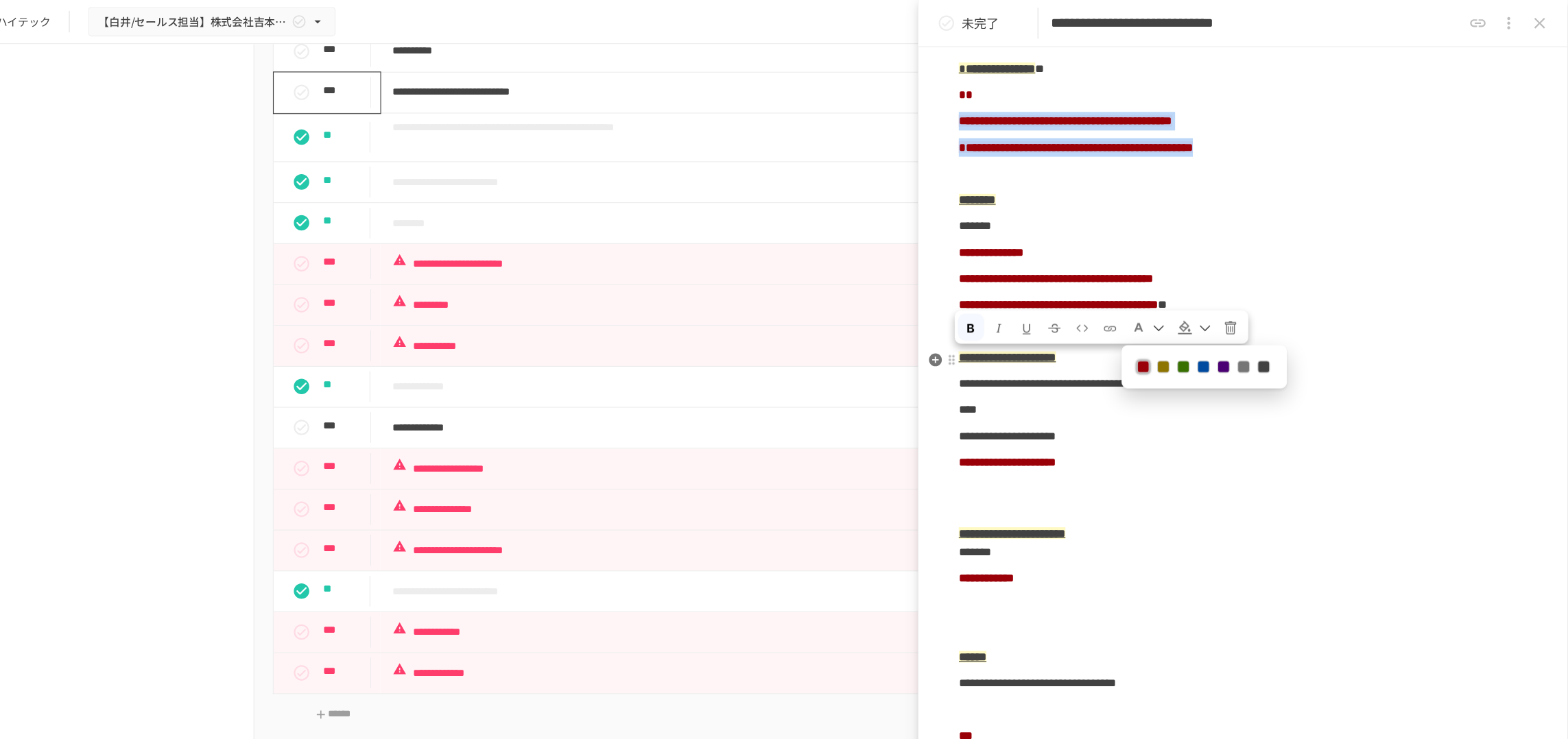 click at bounding box center [1298, 326] 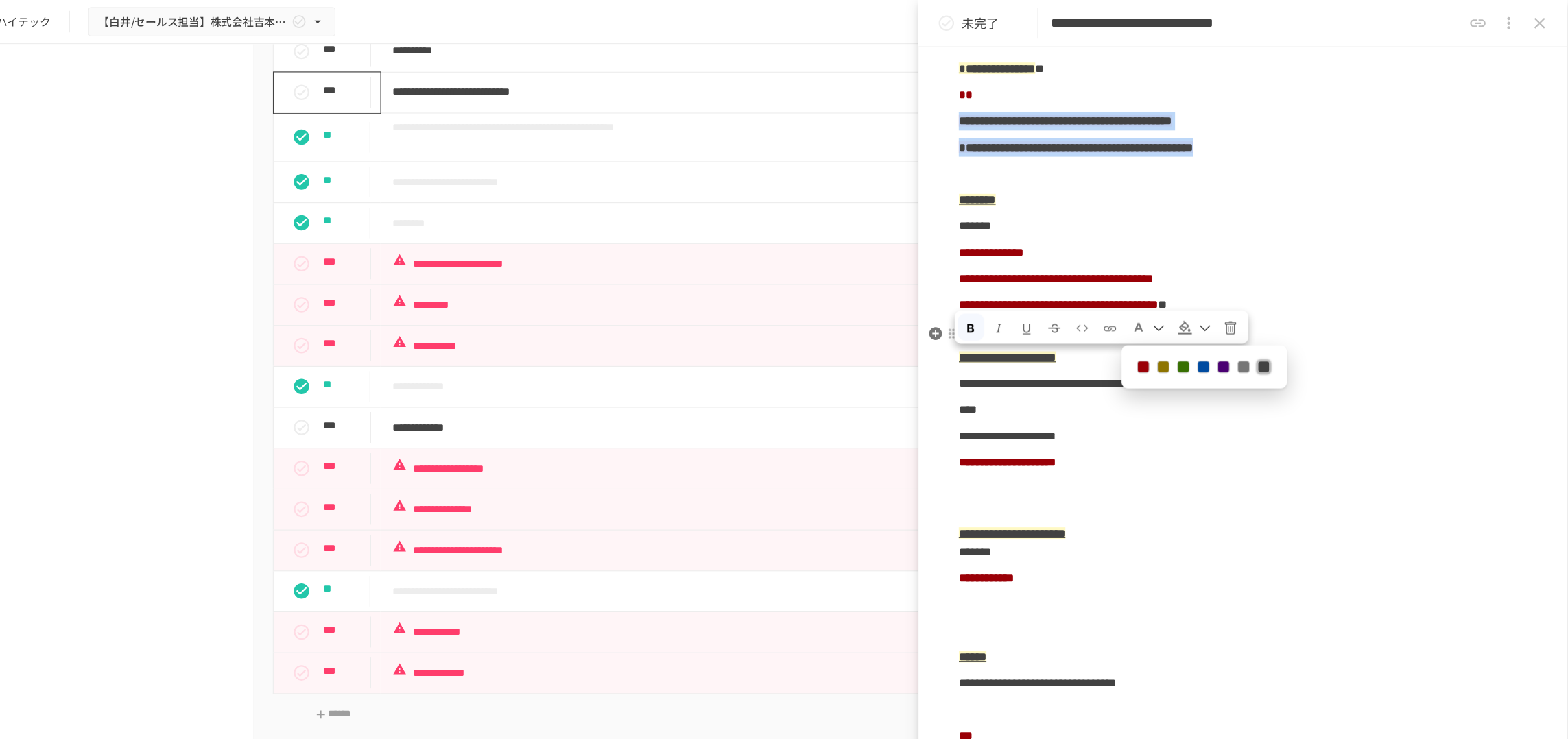 click at bounding box center [1038, 291] 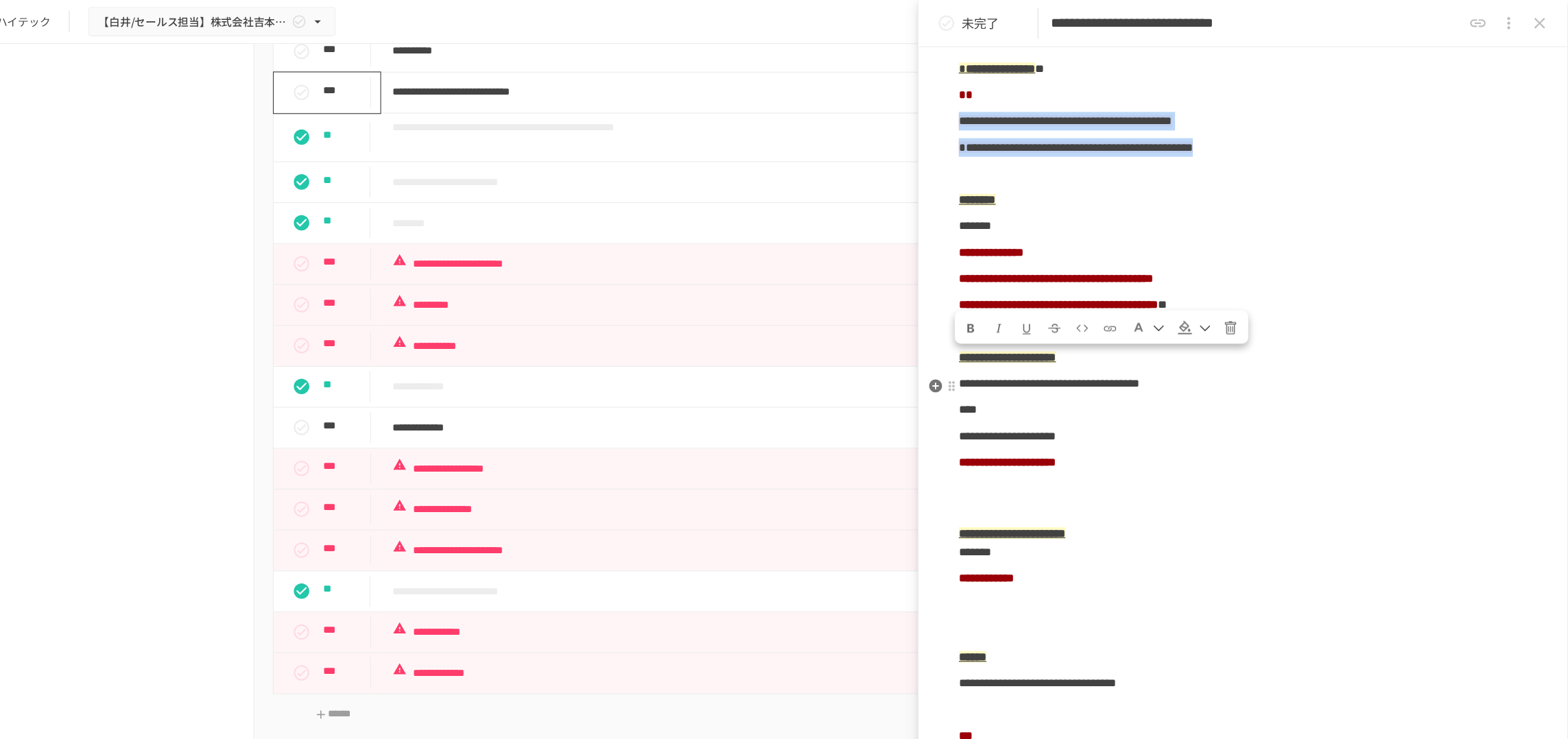 click on "**********" at bounding box center (1280, 131) 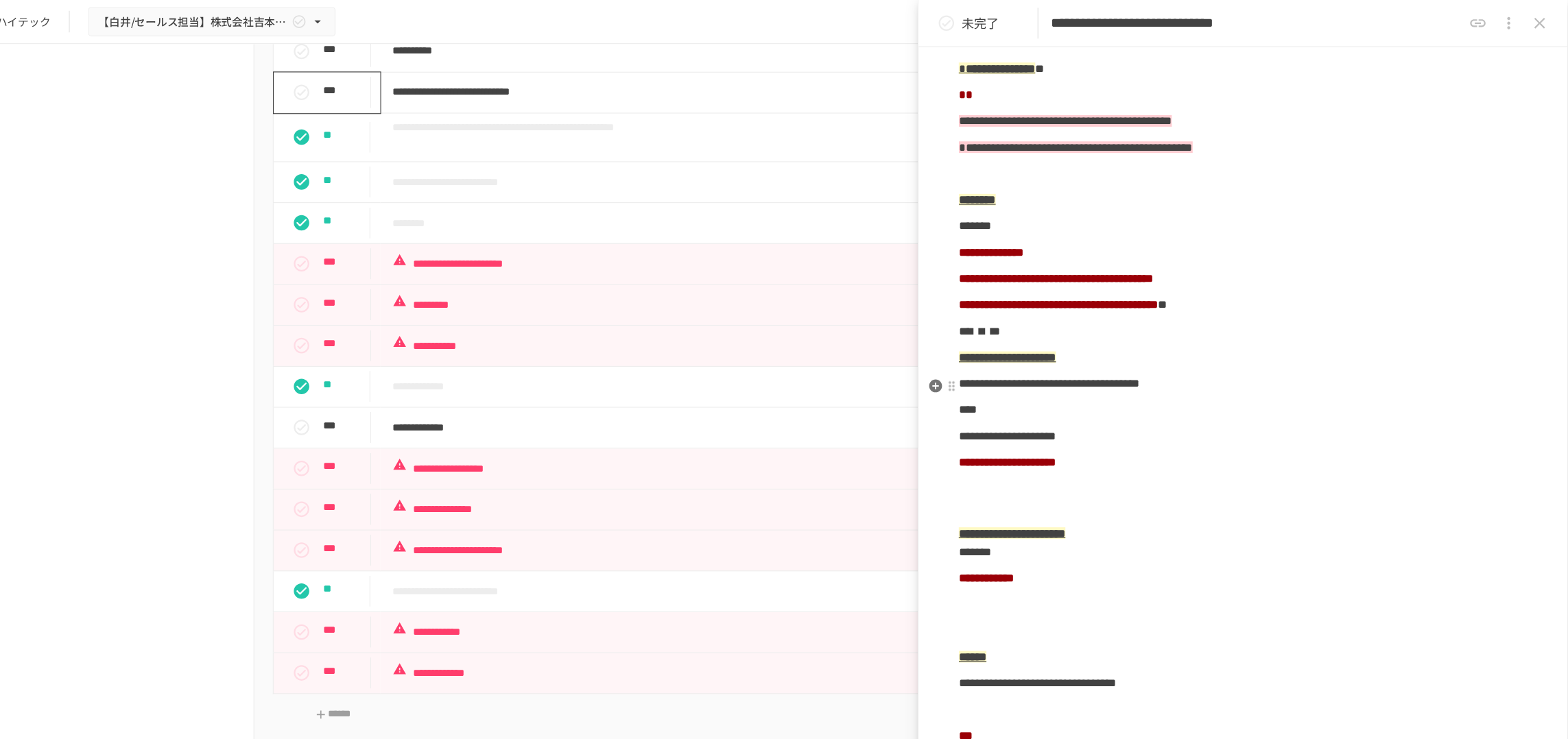 click on "**********" at bounding box center (1280, 131) 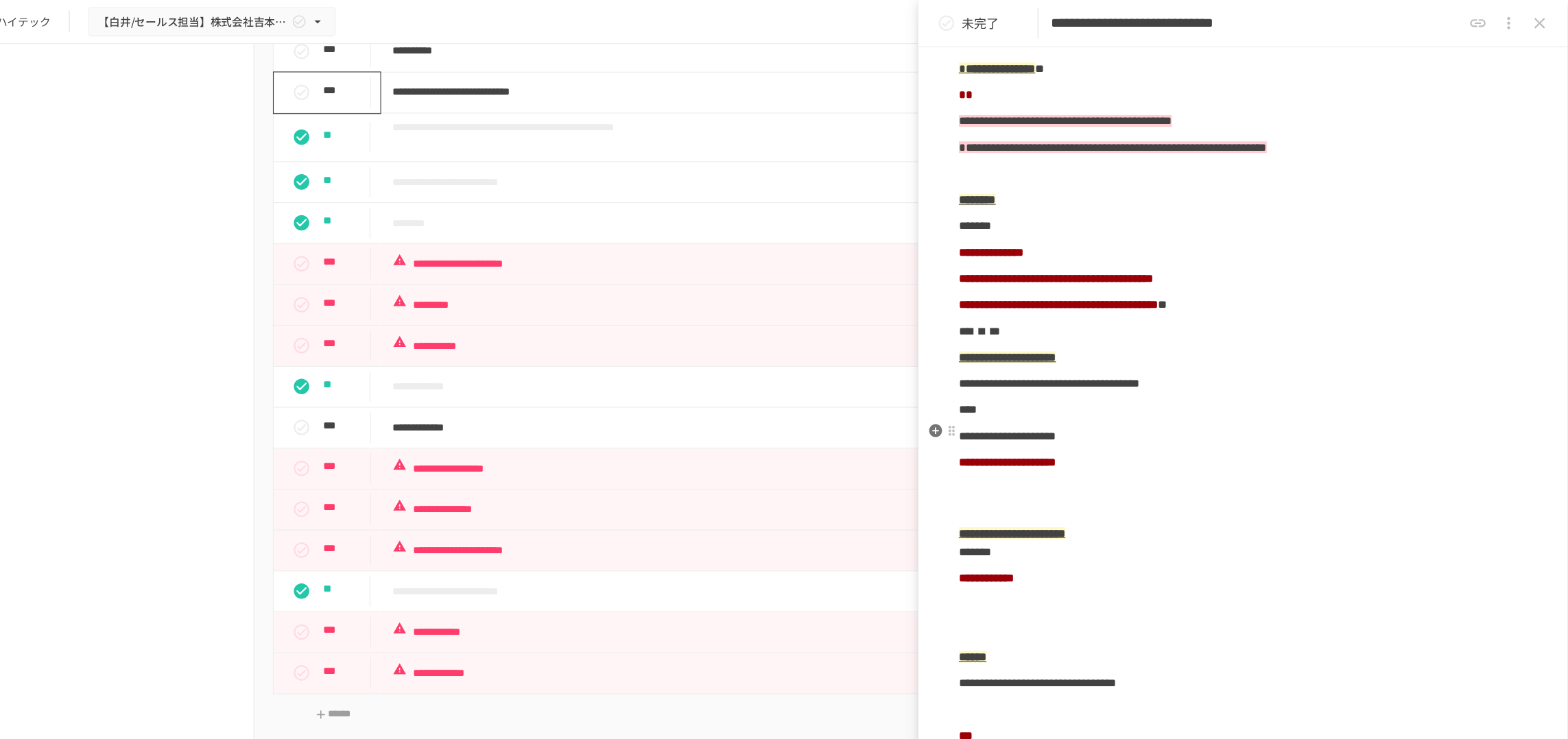 click at bounding box center (1280, 154) 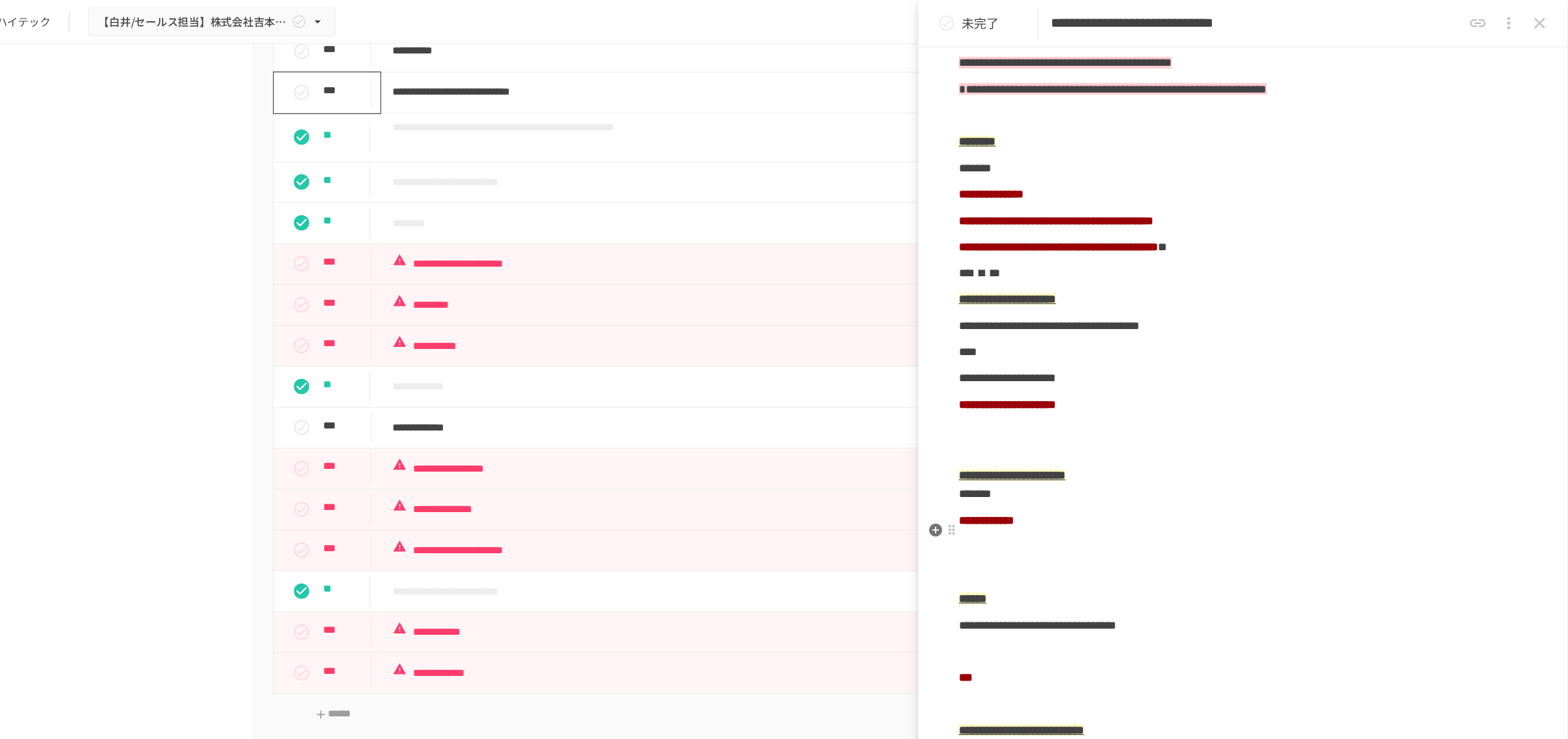 scroll, scrollTop: 2662, scrollLeft: 0, axis: vertical 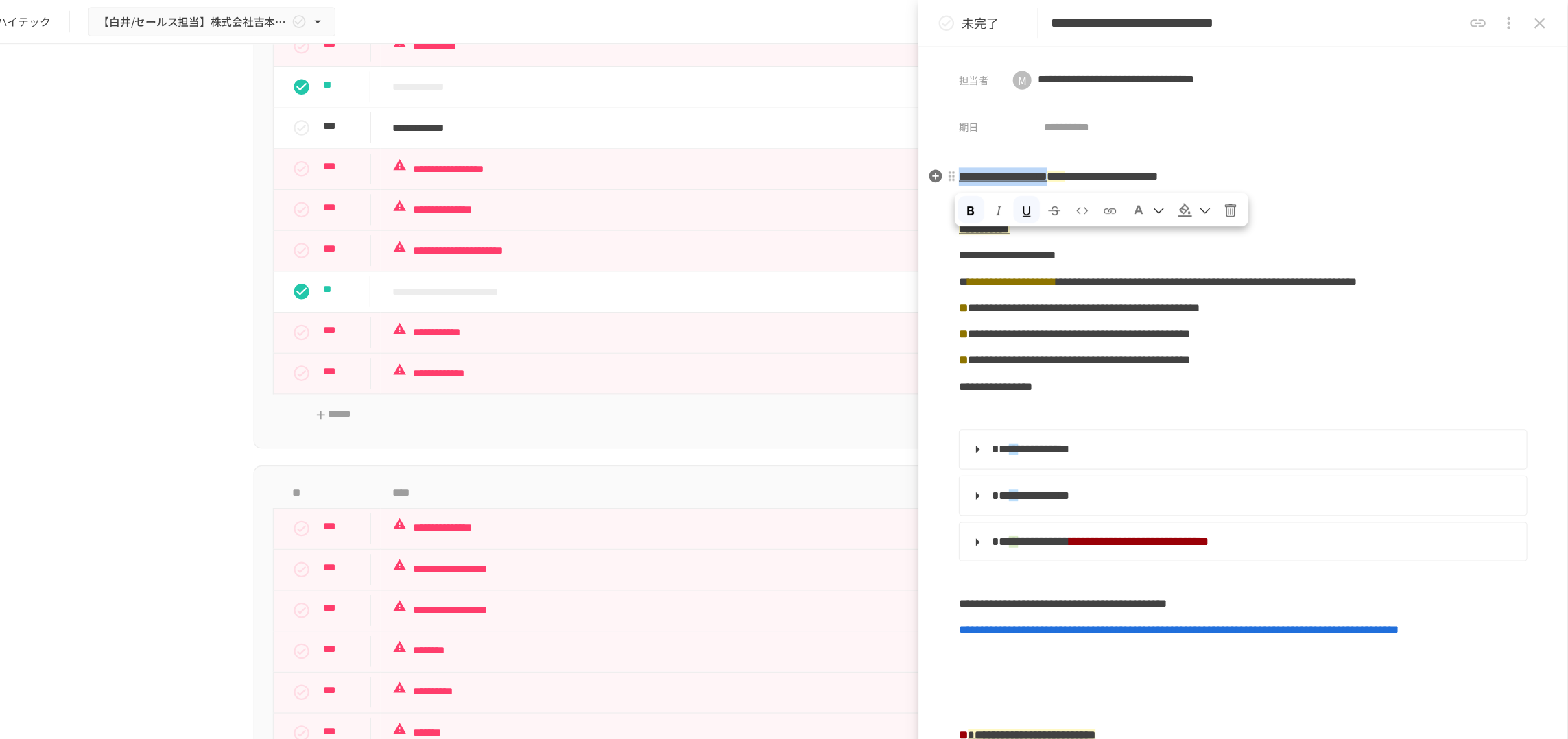 drag, startPoint x: 1197, startPoint y: 169, endPoint x: 1032, endPoint y: 166, distance: 165.02727 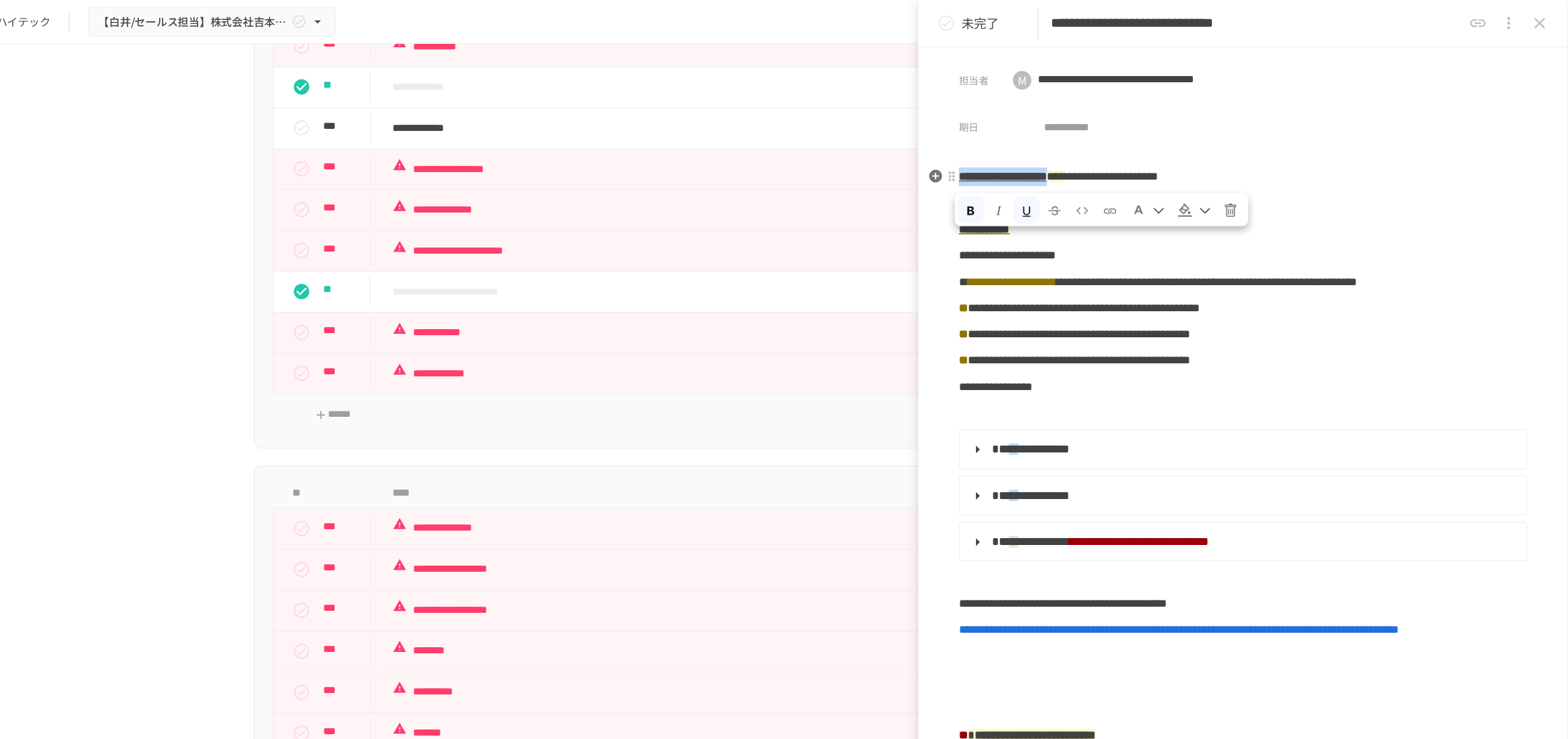 click on "**********" at bounding box center [1280, 157] 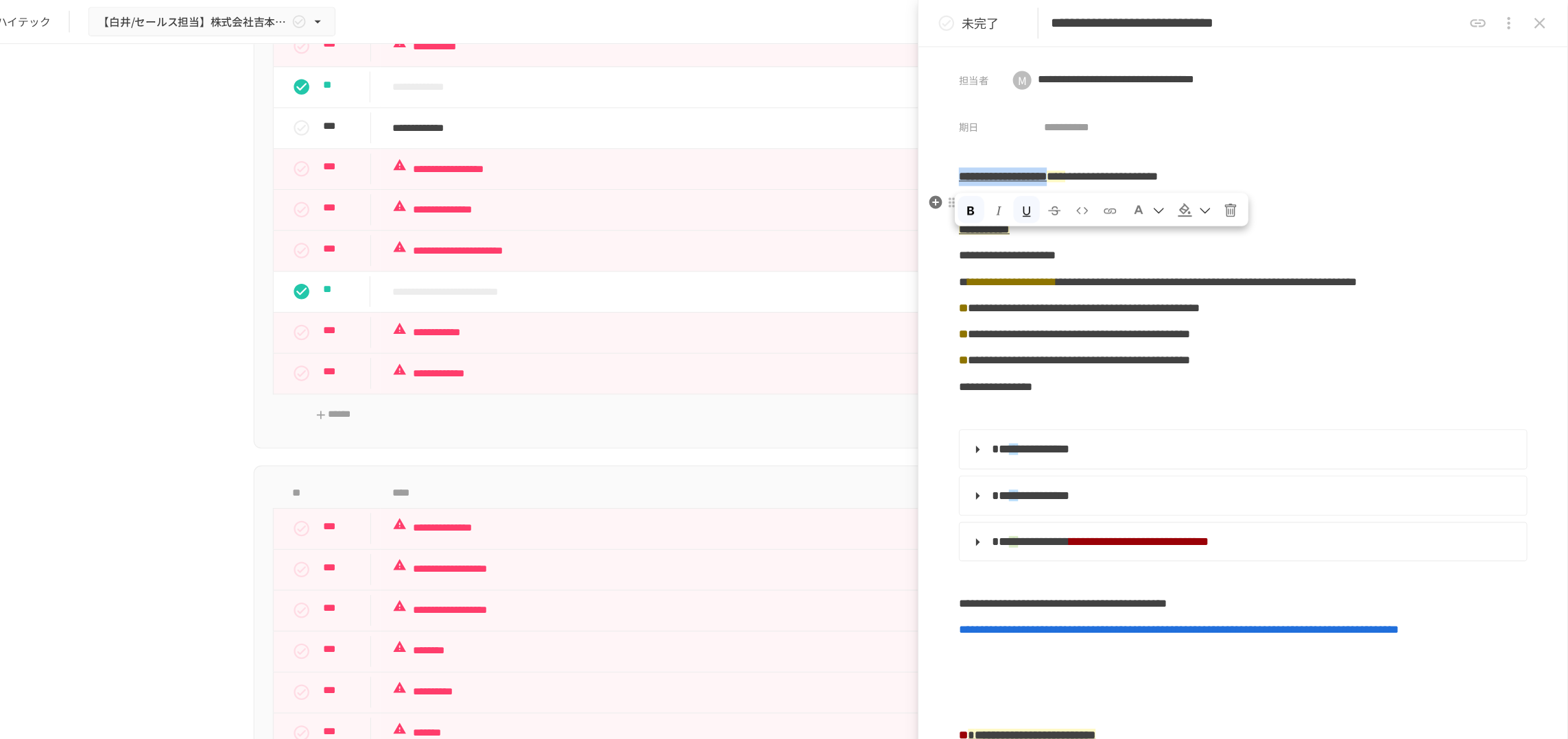 click at bounding box center (1228, 186) 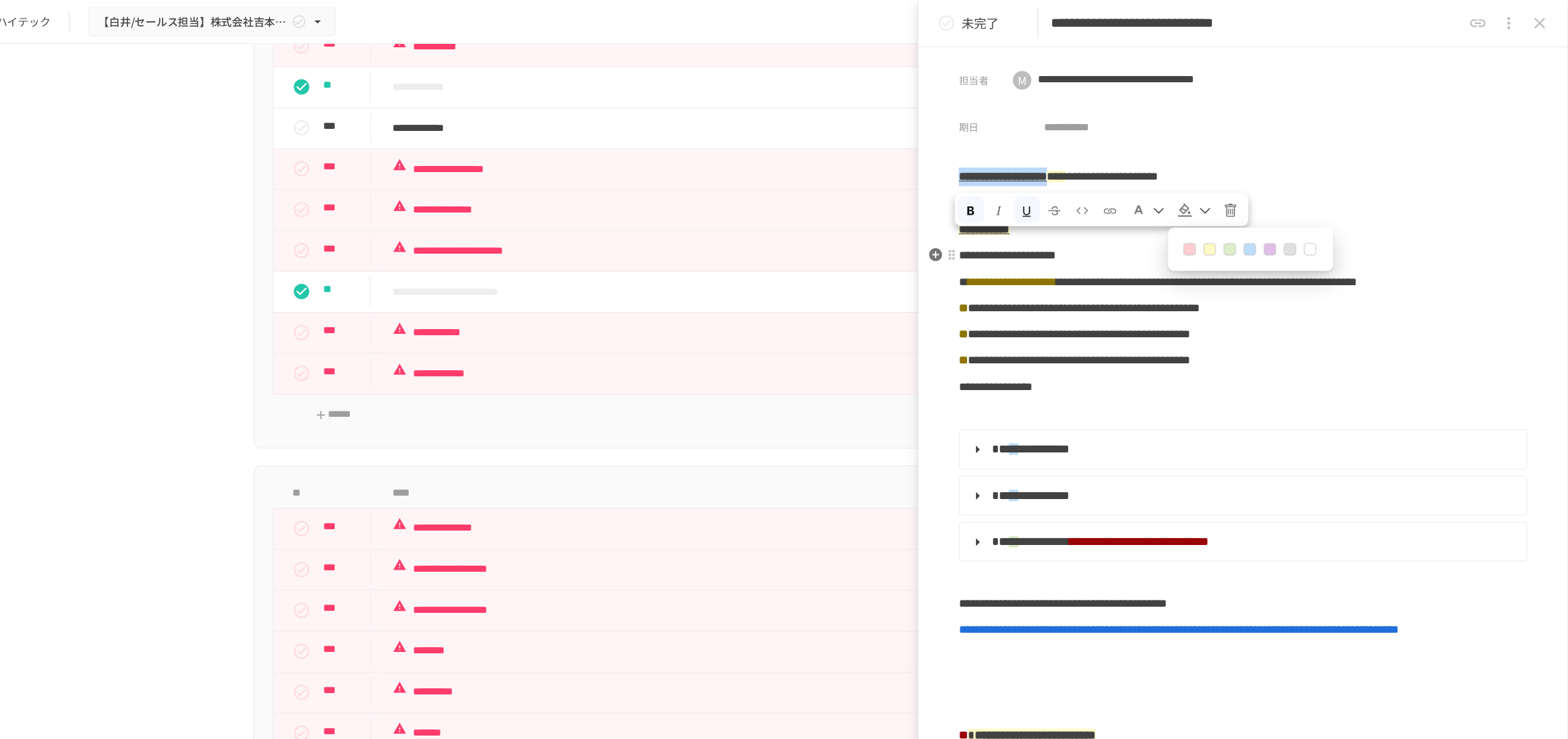 click at bounding box center (1233, 221) 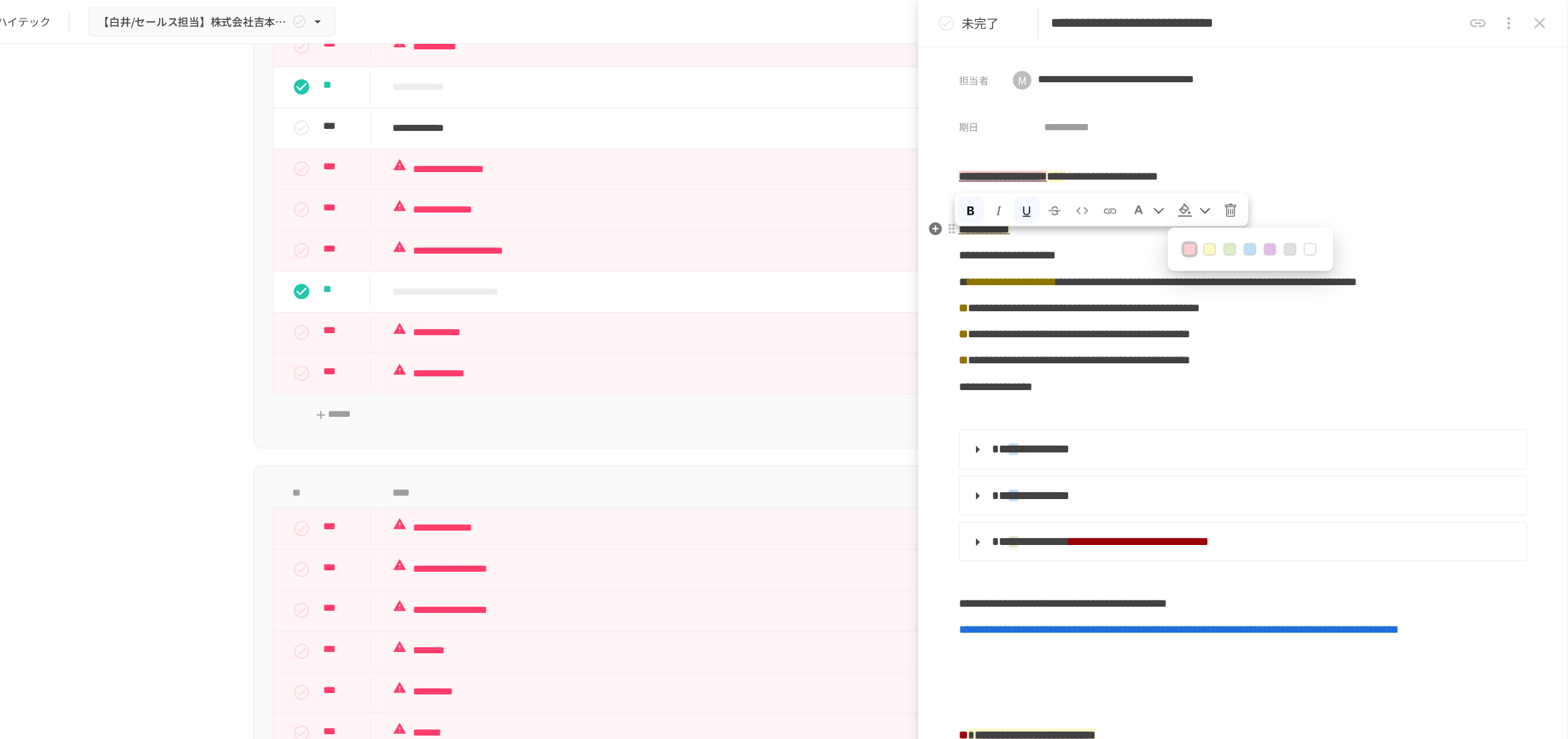 click on "**********" at bounding box center [1280, 204] 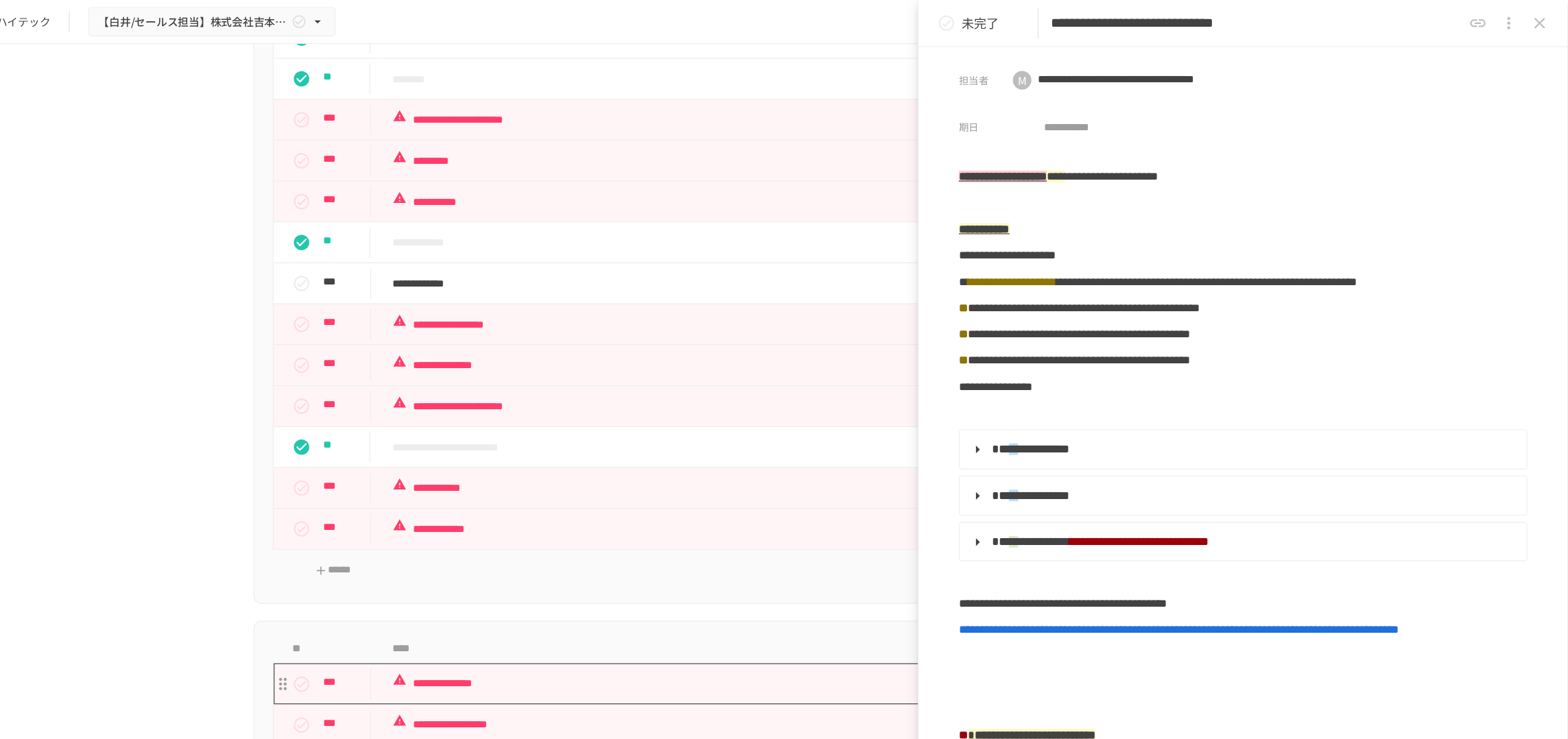 scroll, scrollTop: 1407, scrollLeft: 0, axis: vertical 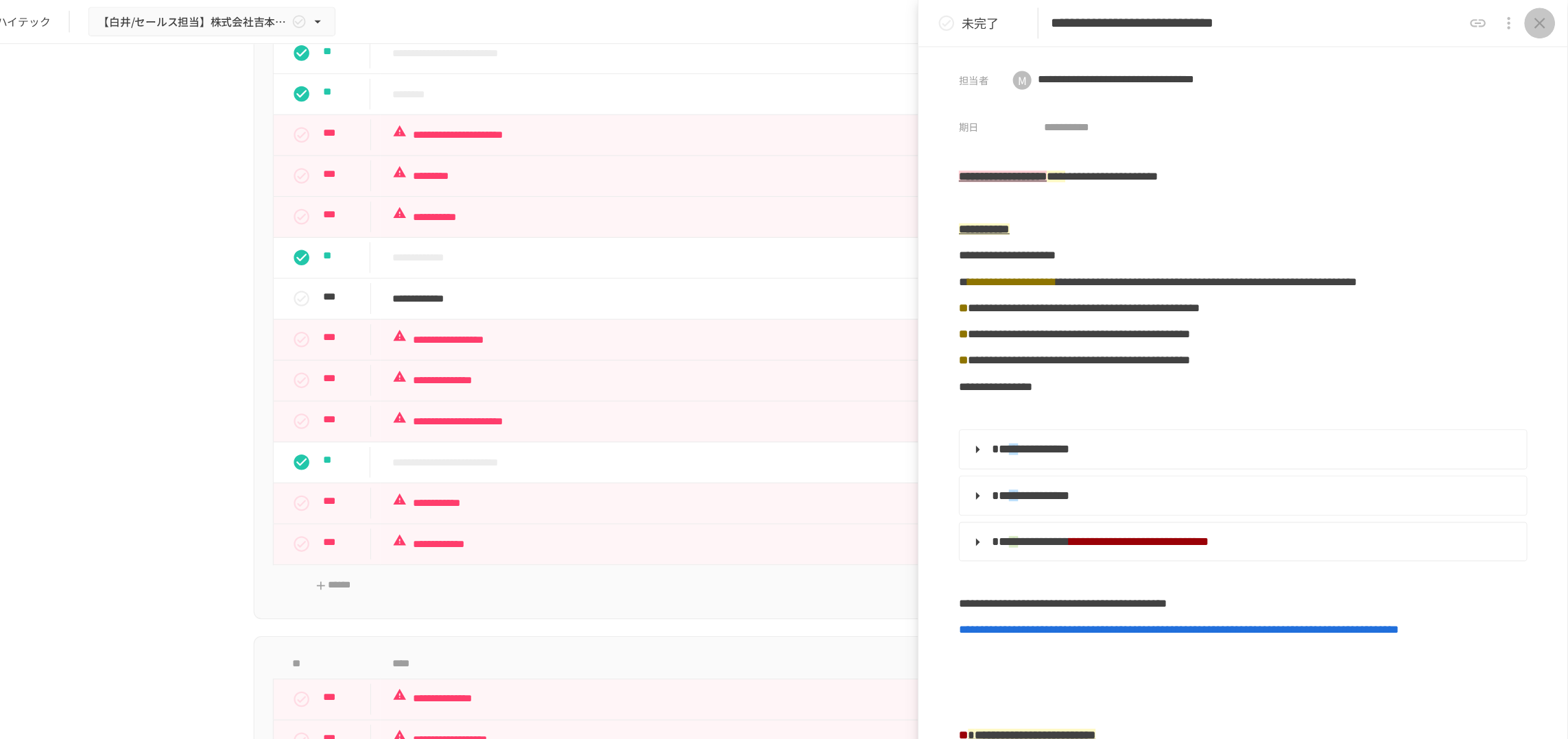 click 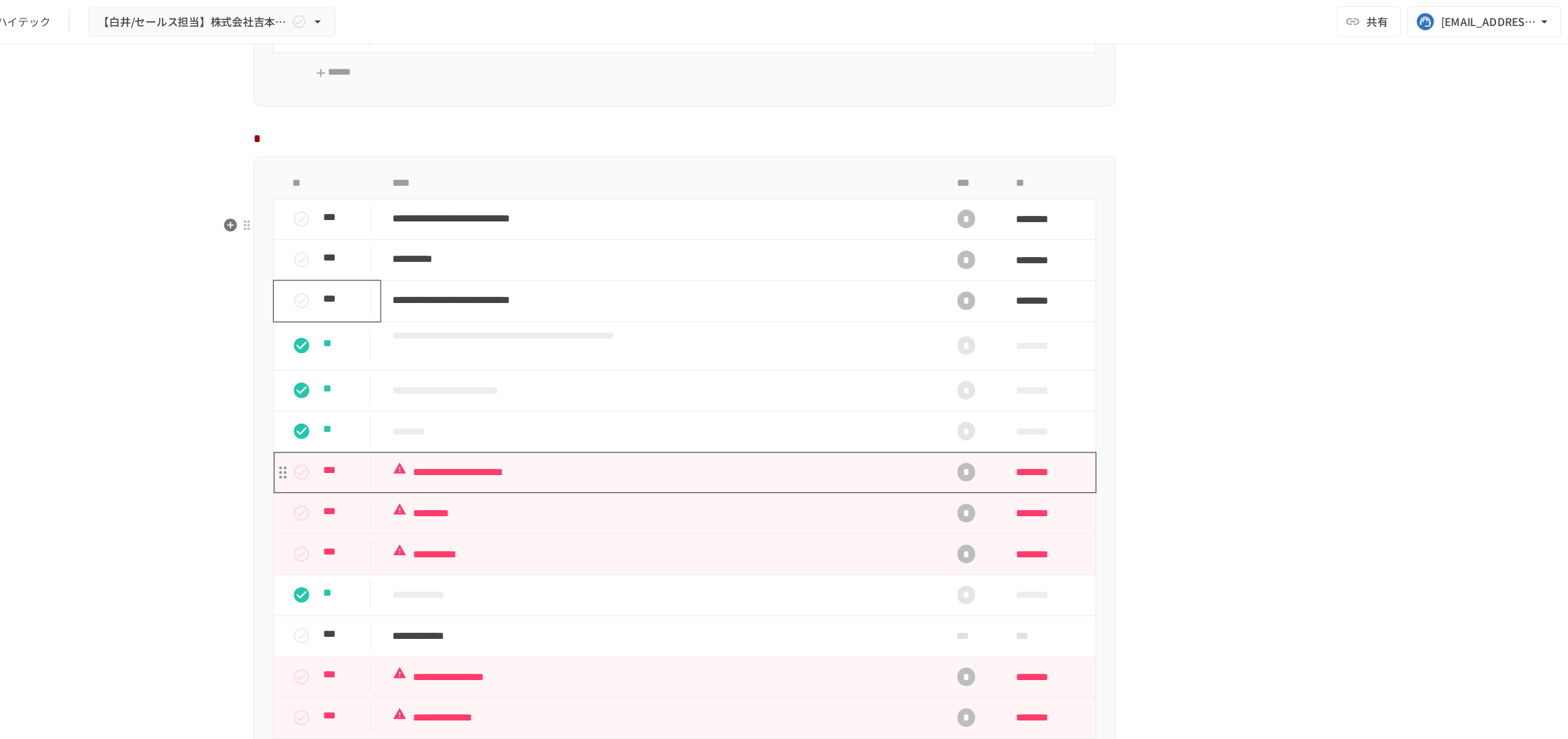 scroll, scrollTop: 1102, scrollLeft: 0, axis: vertical 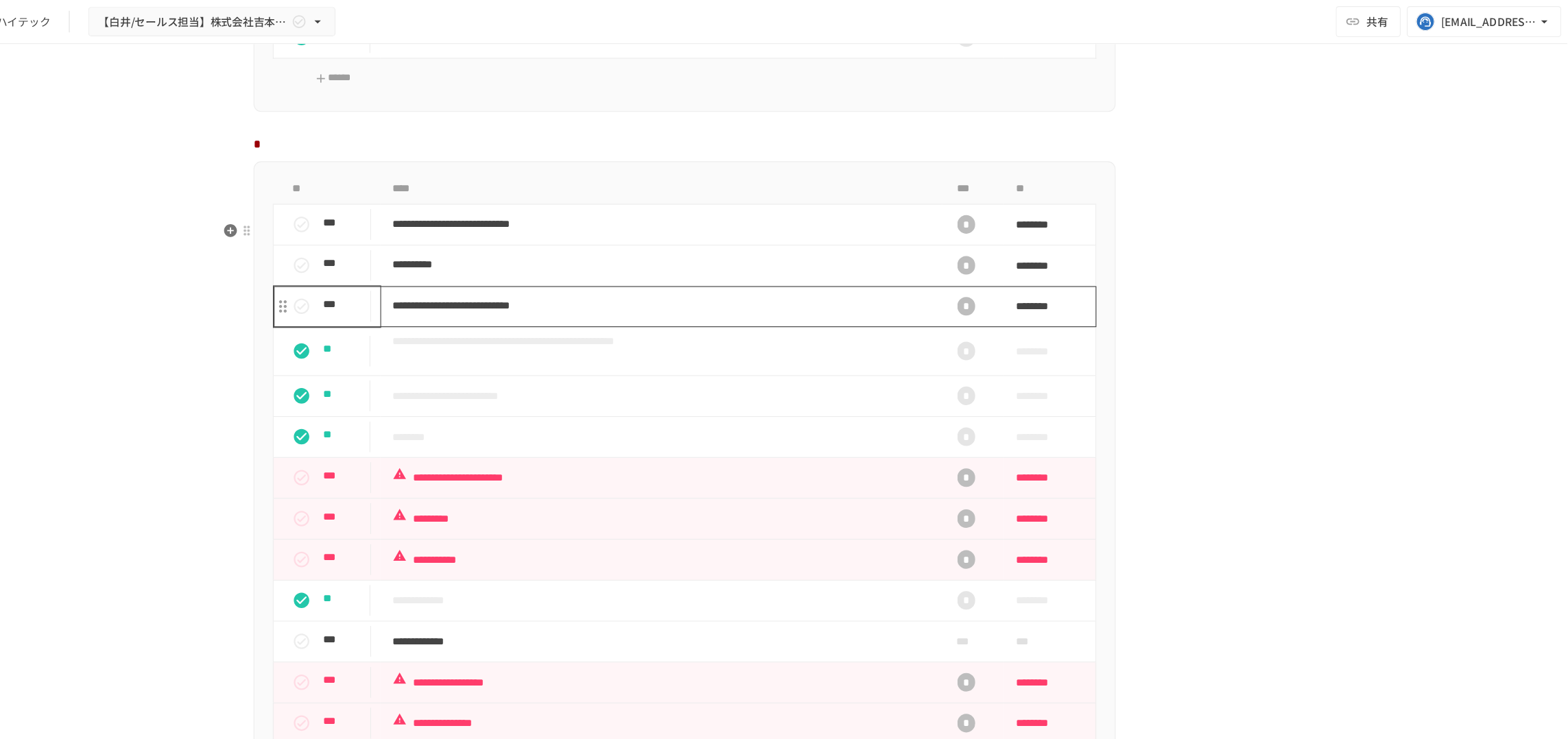 click on "**********" at bounding box center [763, 271] 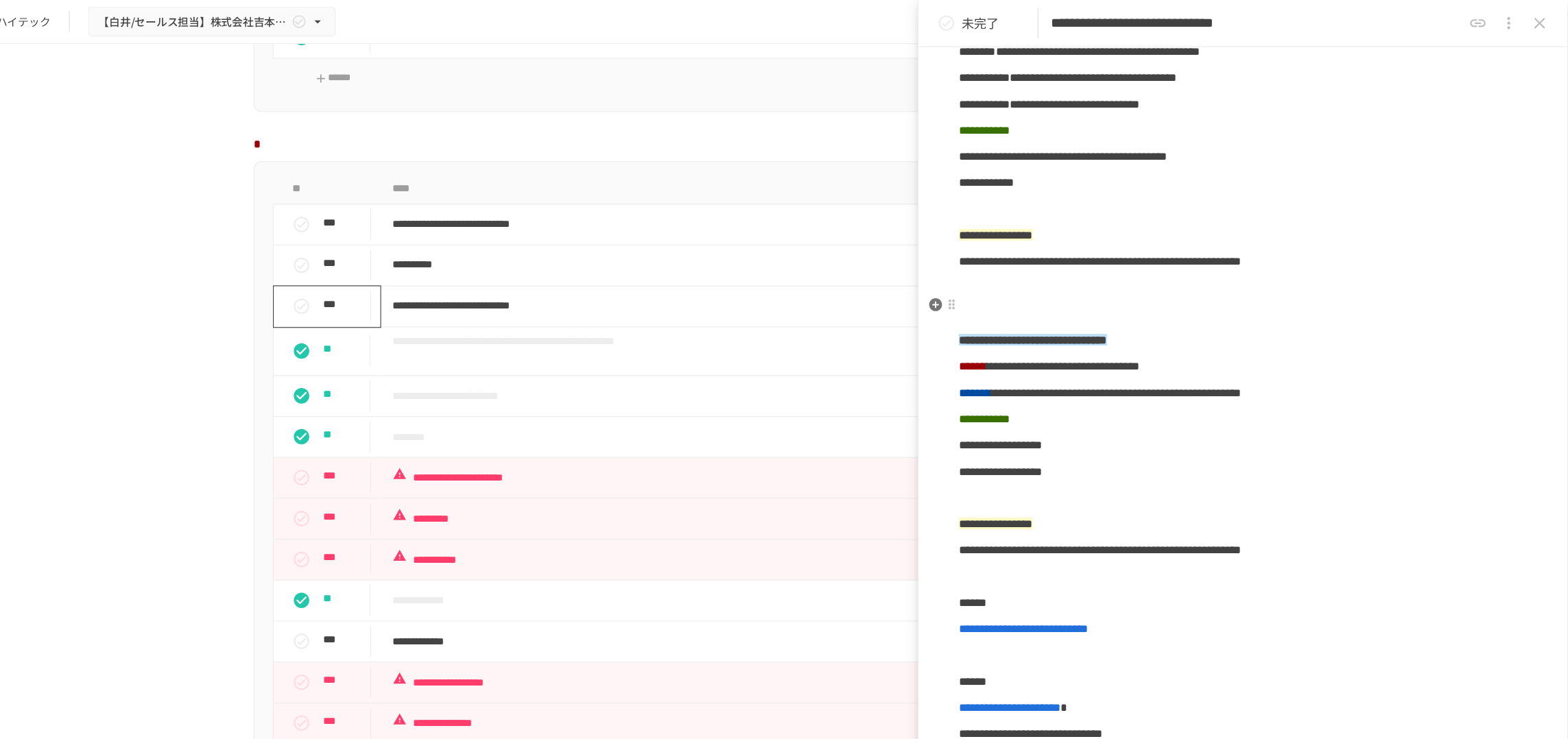 scroll, scrollTop: 1445, scrollLeft: 0, axis: vertical 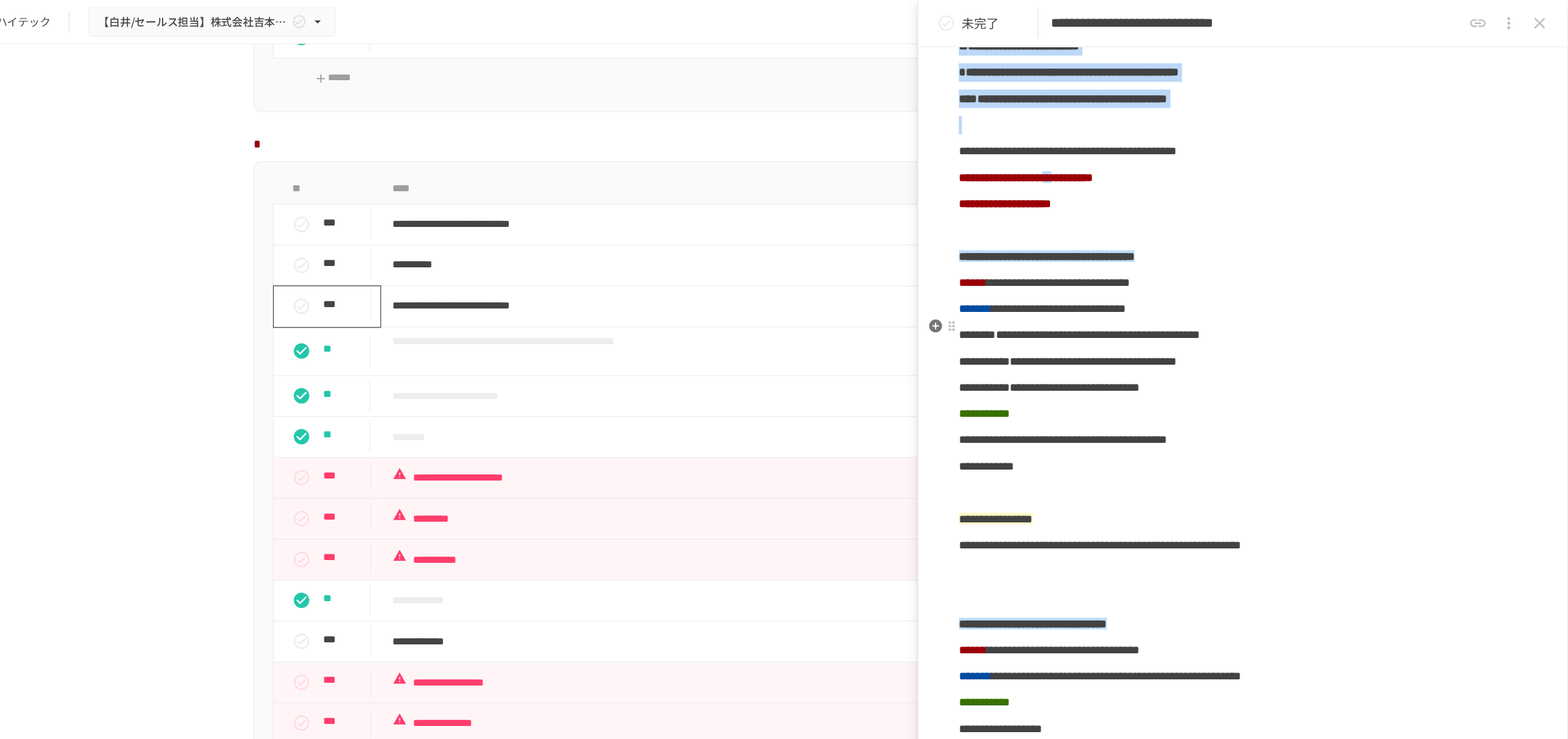 drag, startPoint x: 1031, startPoint y: 139, endPoint x: 1446, endPoint y: 298, distance: 444.41647 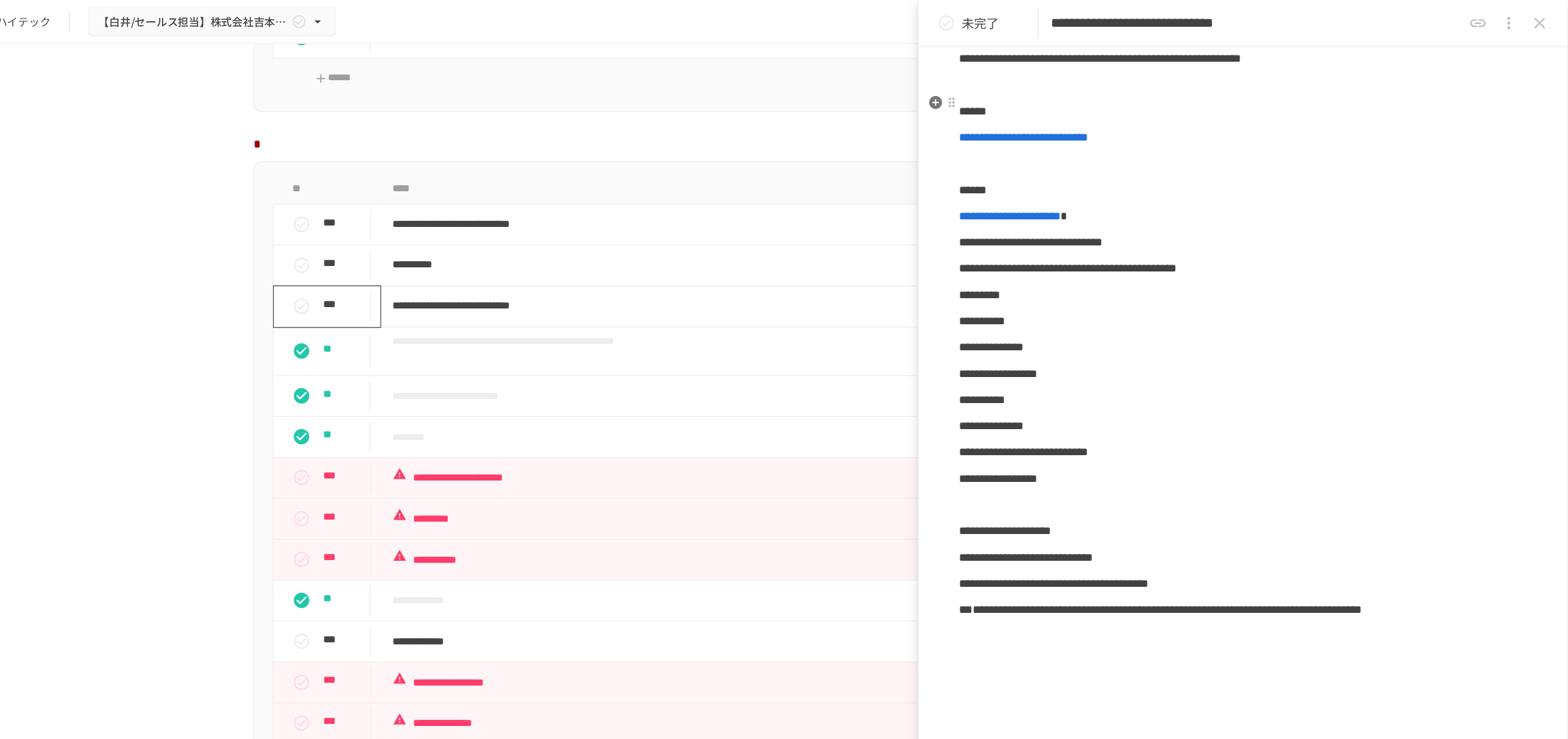 scroll, scrollTop: 1303, scrollLeft: 0, axis: vertical 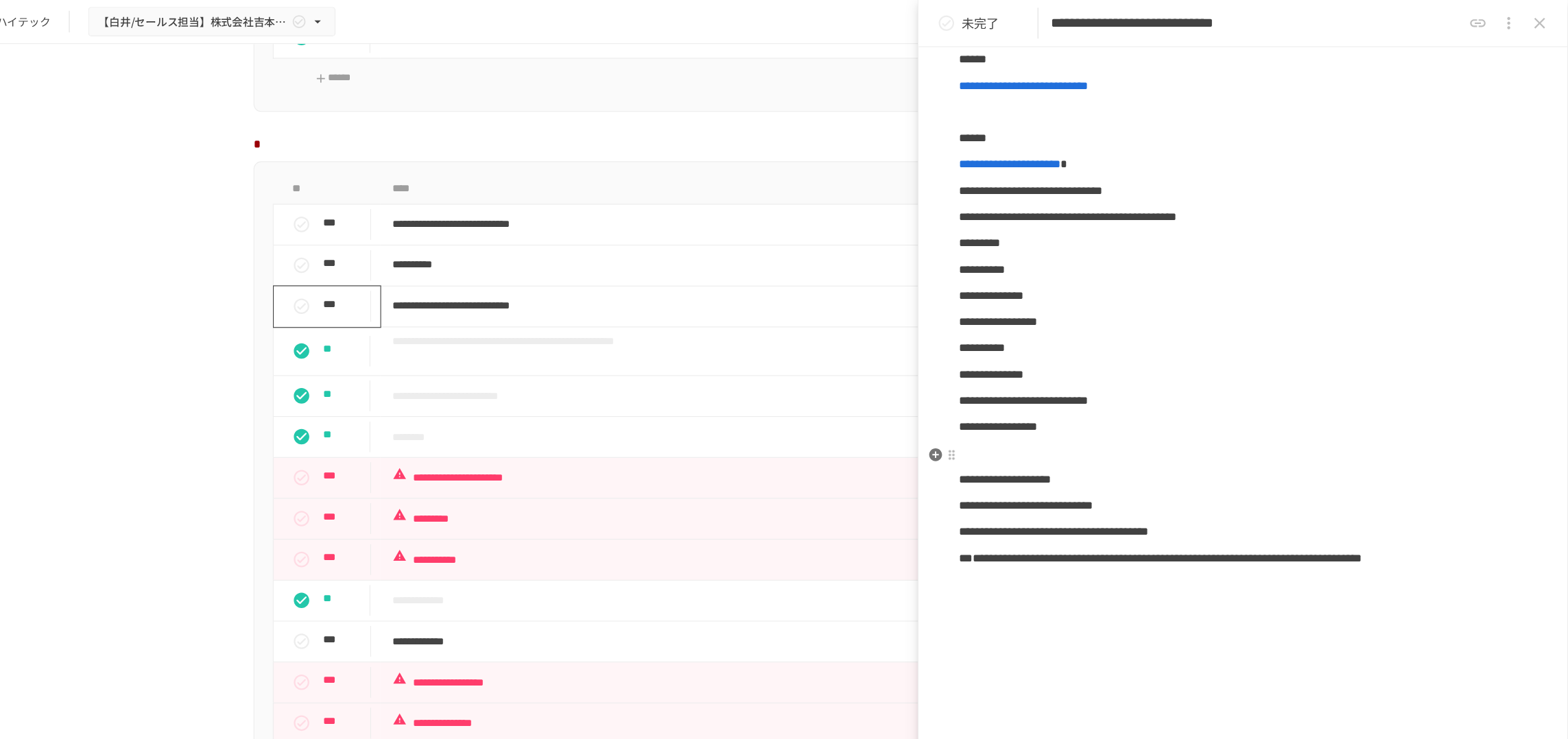click on "**********" at bounding box center [1280, -260] 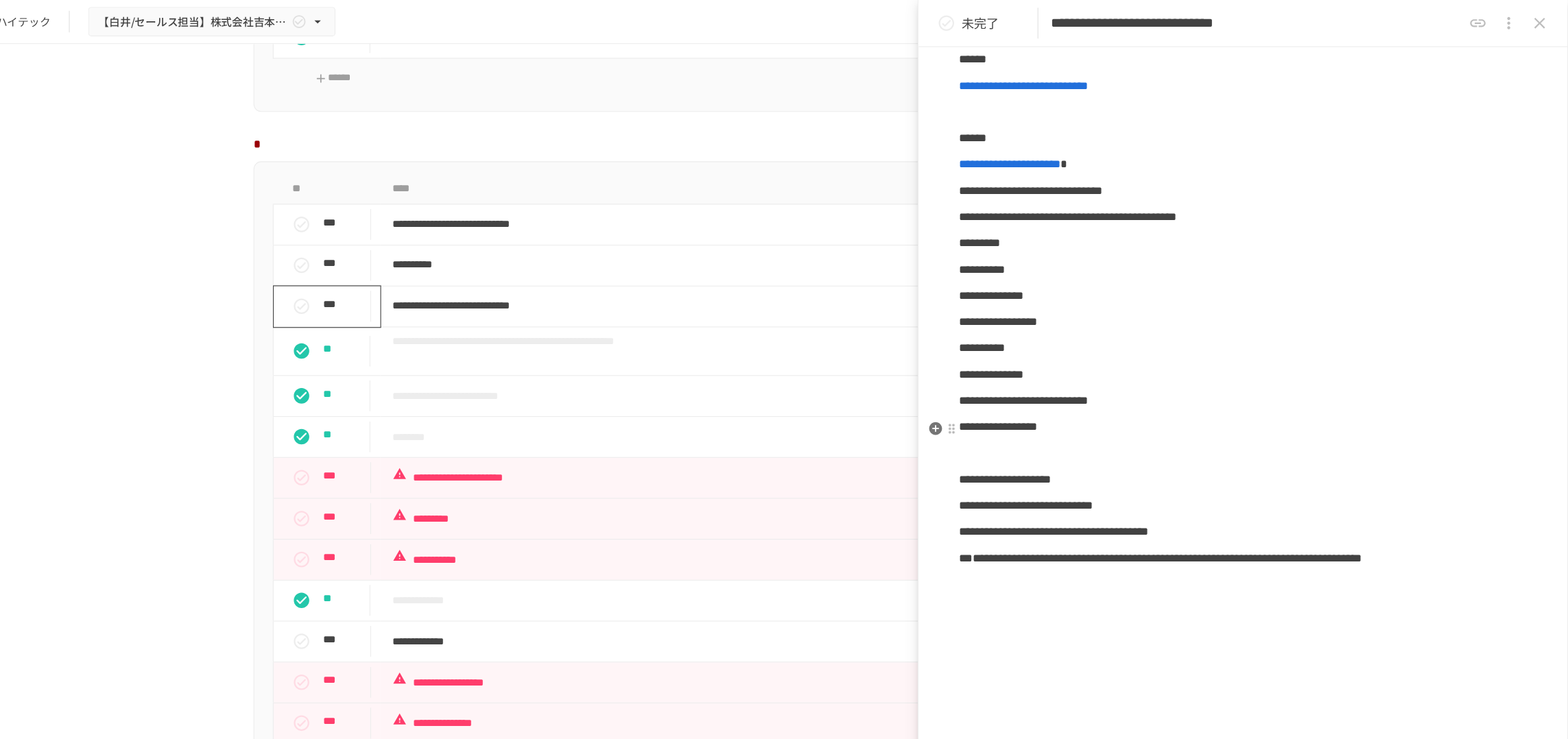 click on "**********" at bounding box center (1280, 169) 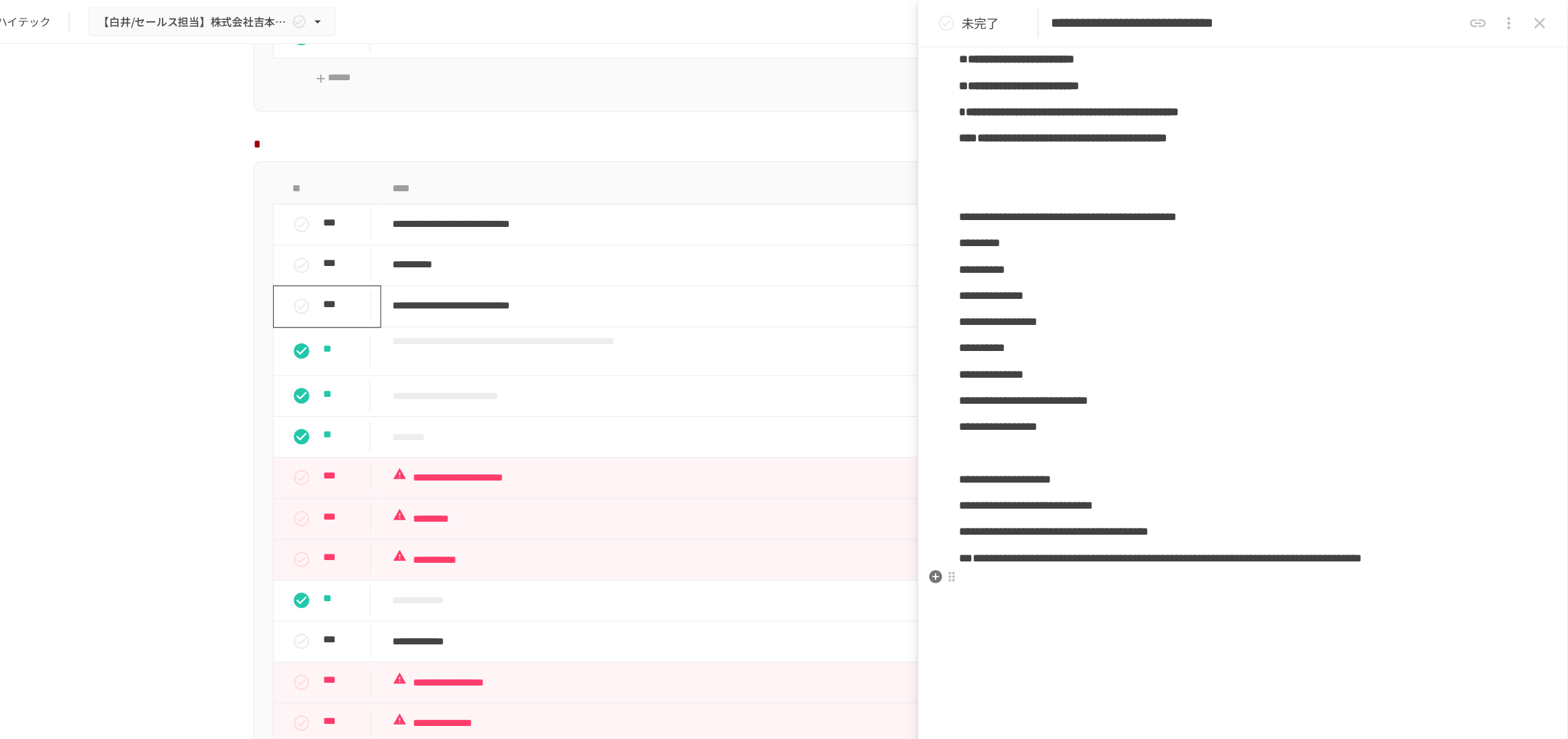 scroll, scrollTop: 2251, scrollLeft: 0, axis: vertical 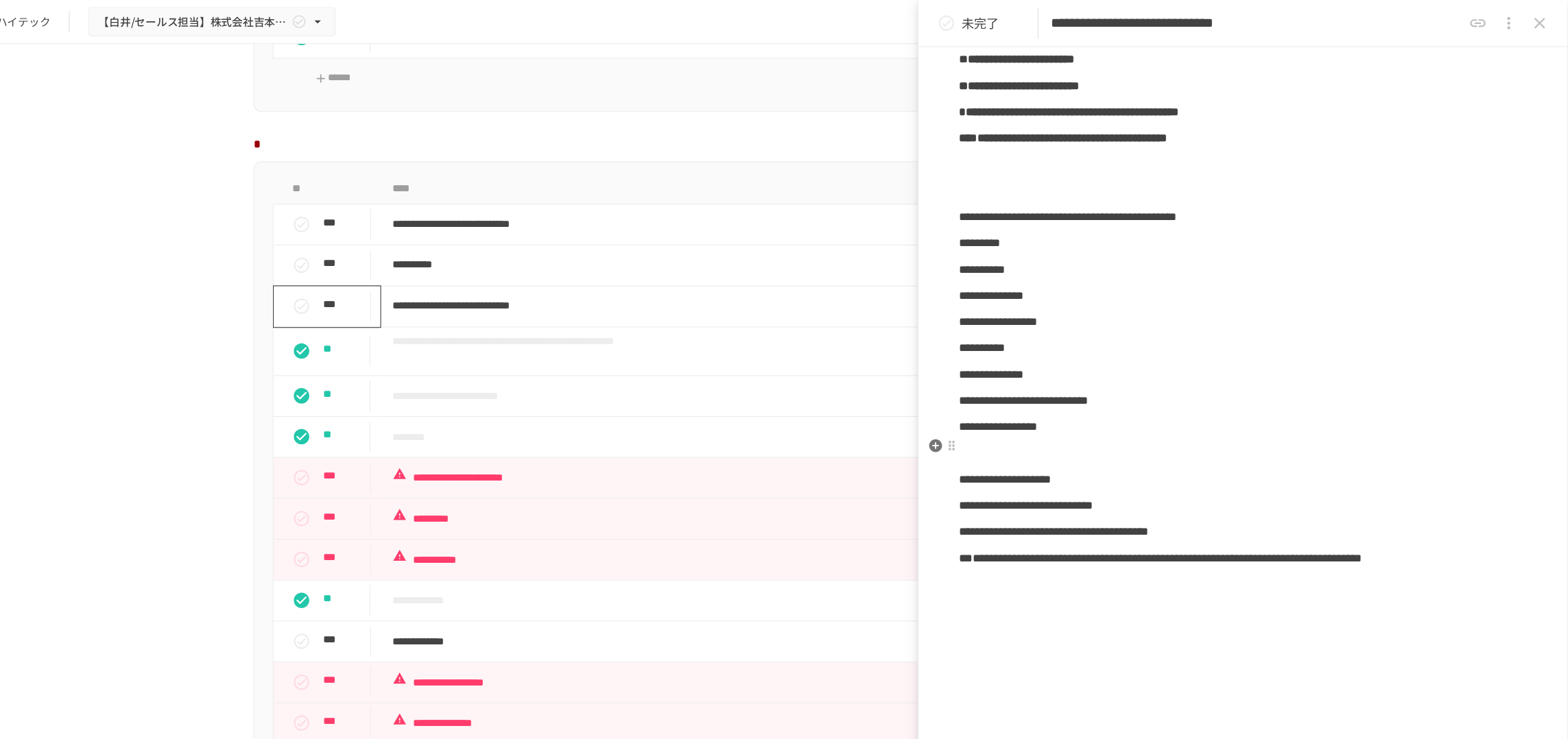 click at bounding box center (1280, 169) 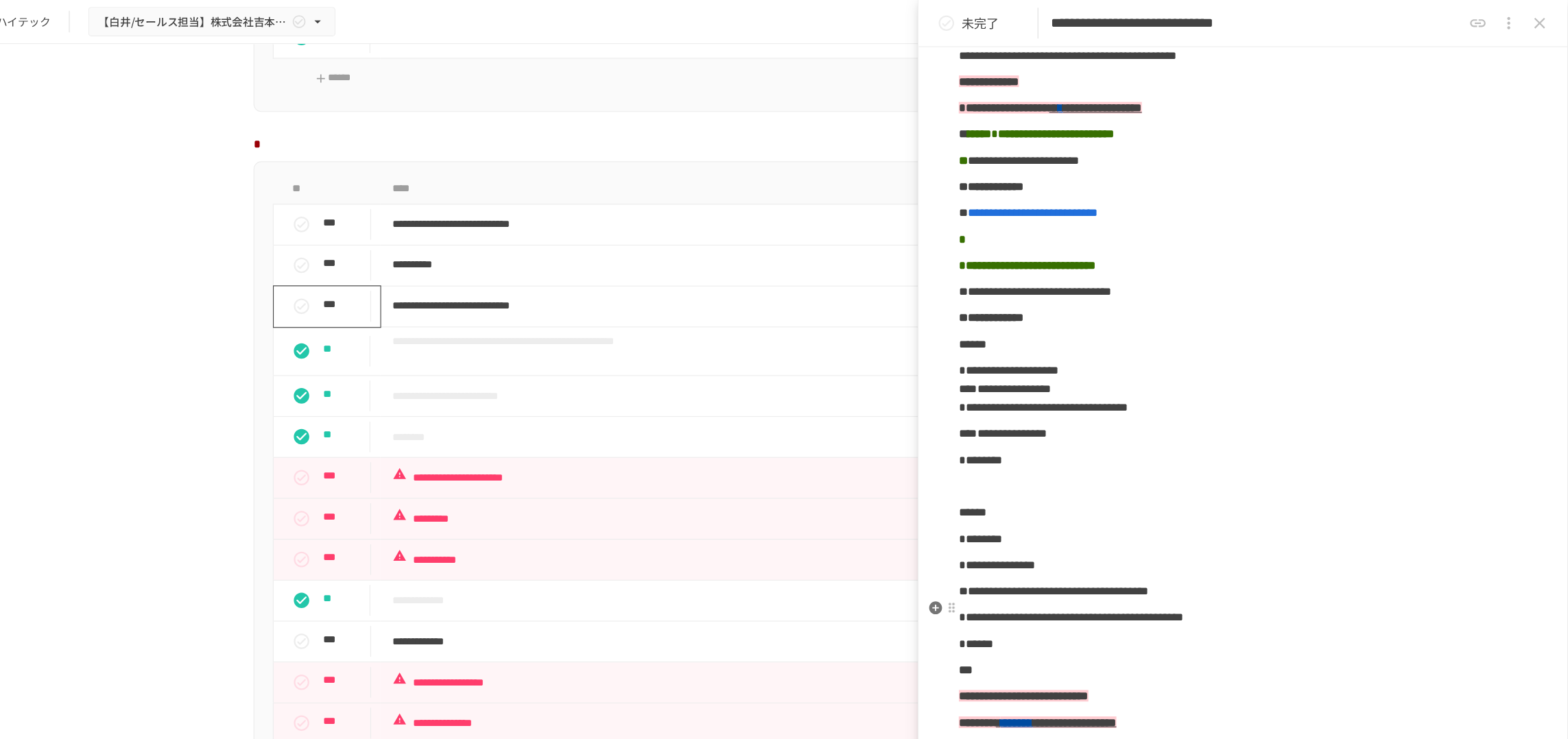 scroll, scrollTop: 1316, scrollLeft: 0, axis: vertical 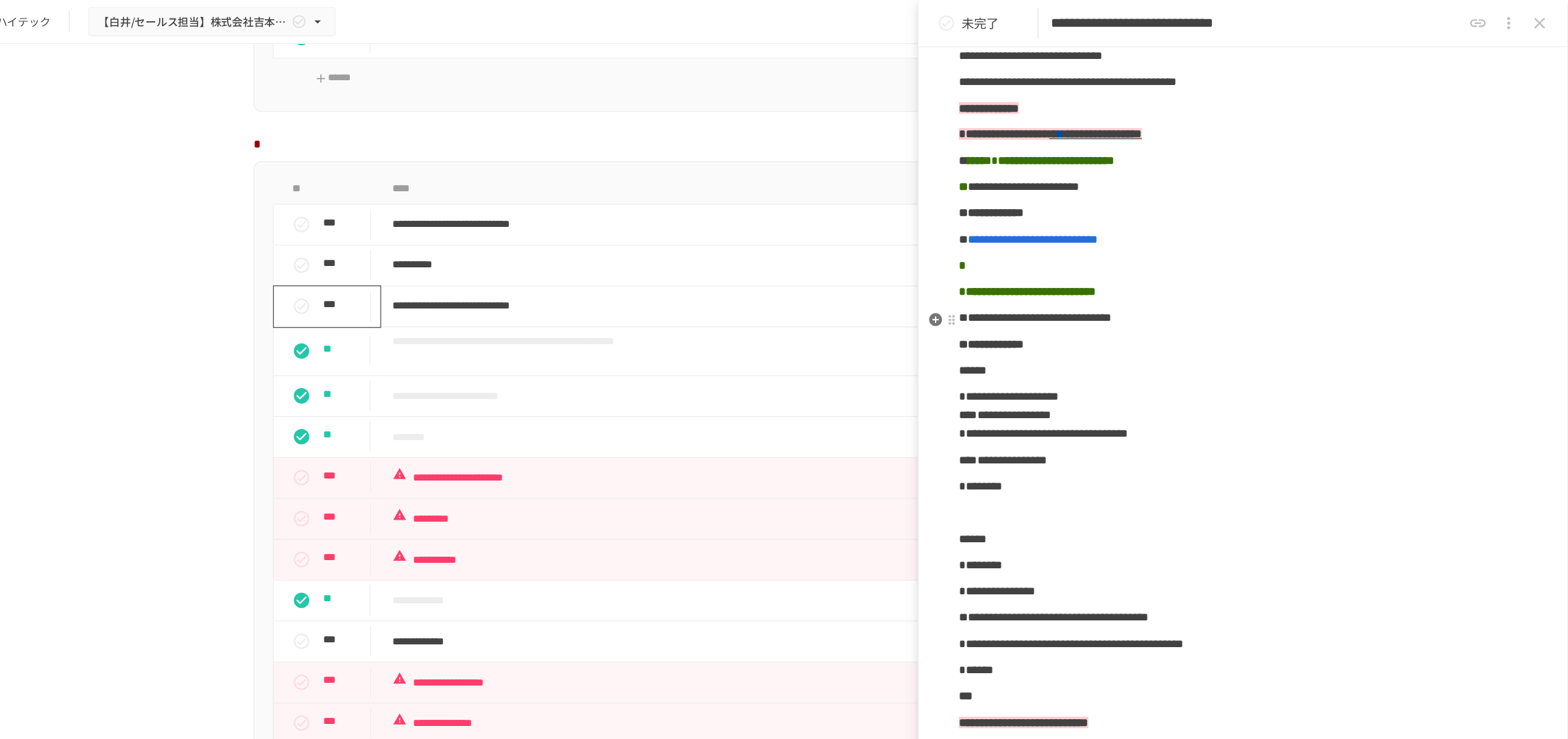 click on "**********" at bounding box center [1280, 10] 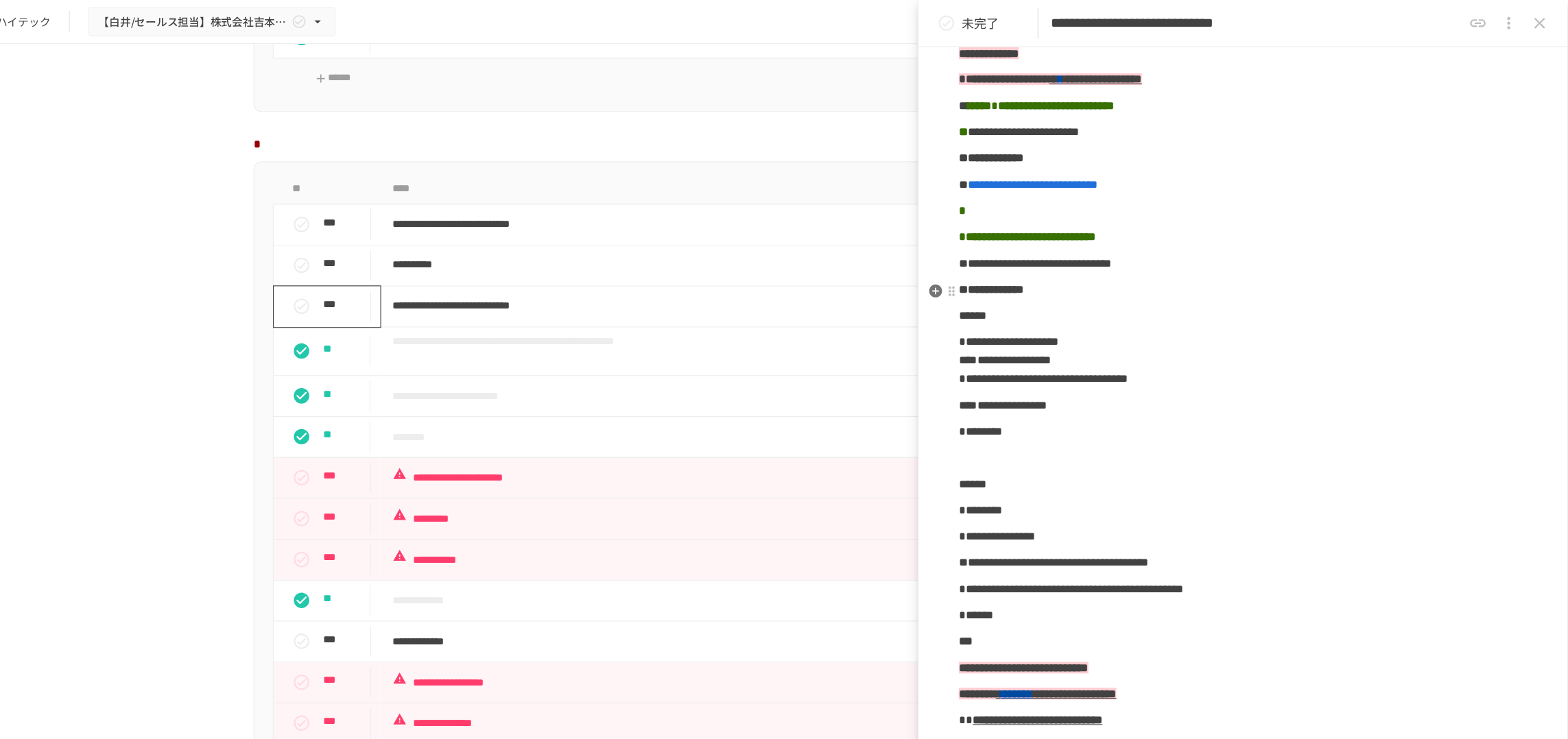 scroll, scrollTop: 1391, scrollLeft: 0, axis: vertical 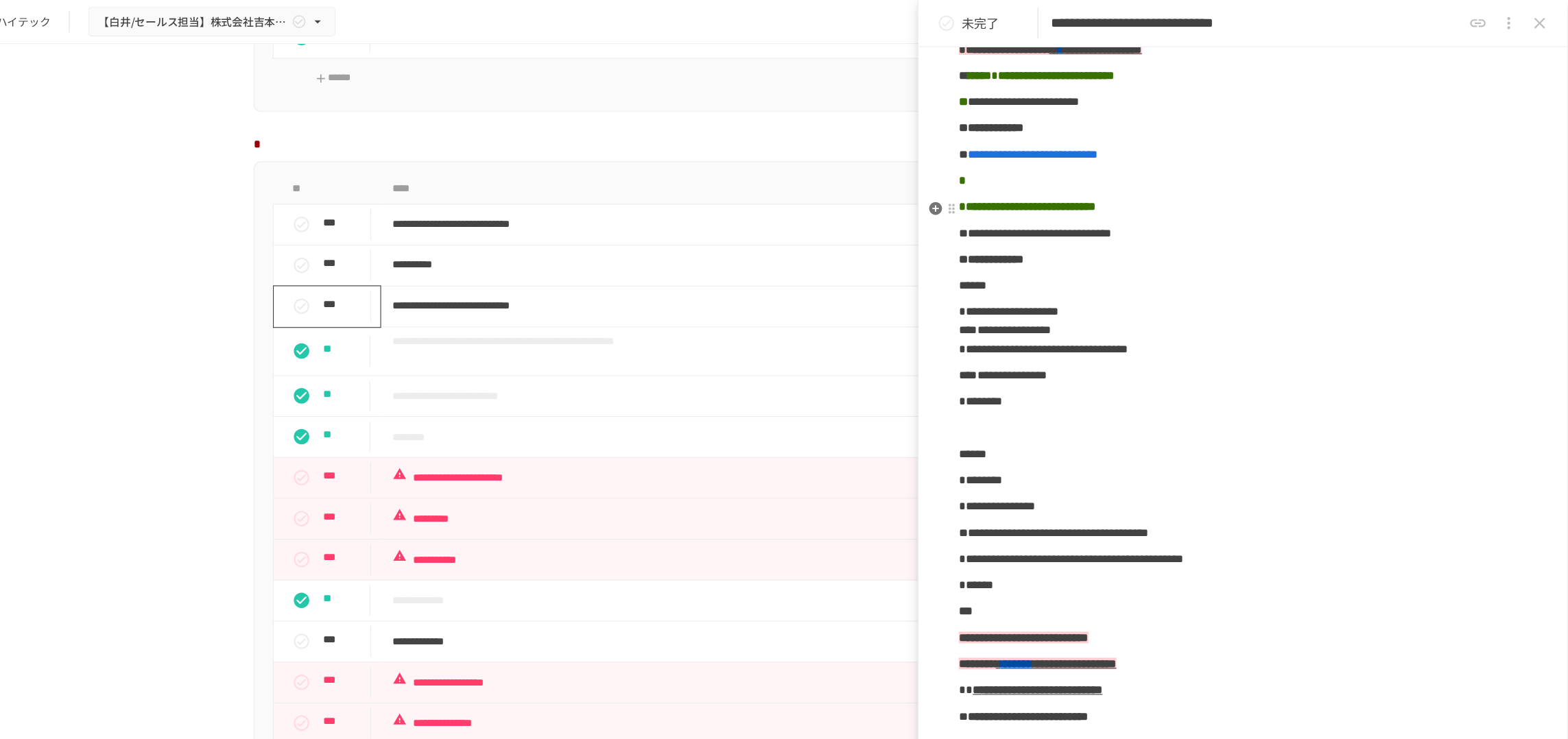 click on "**********" at bounding box center [1280, -26] 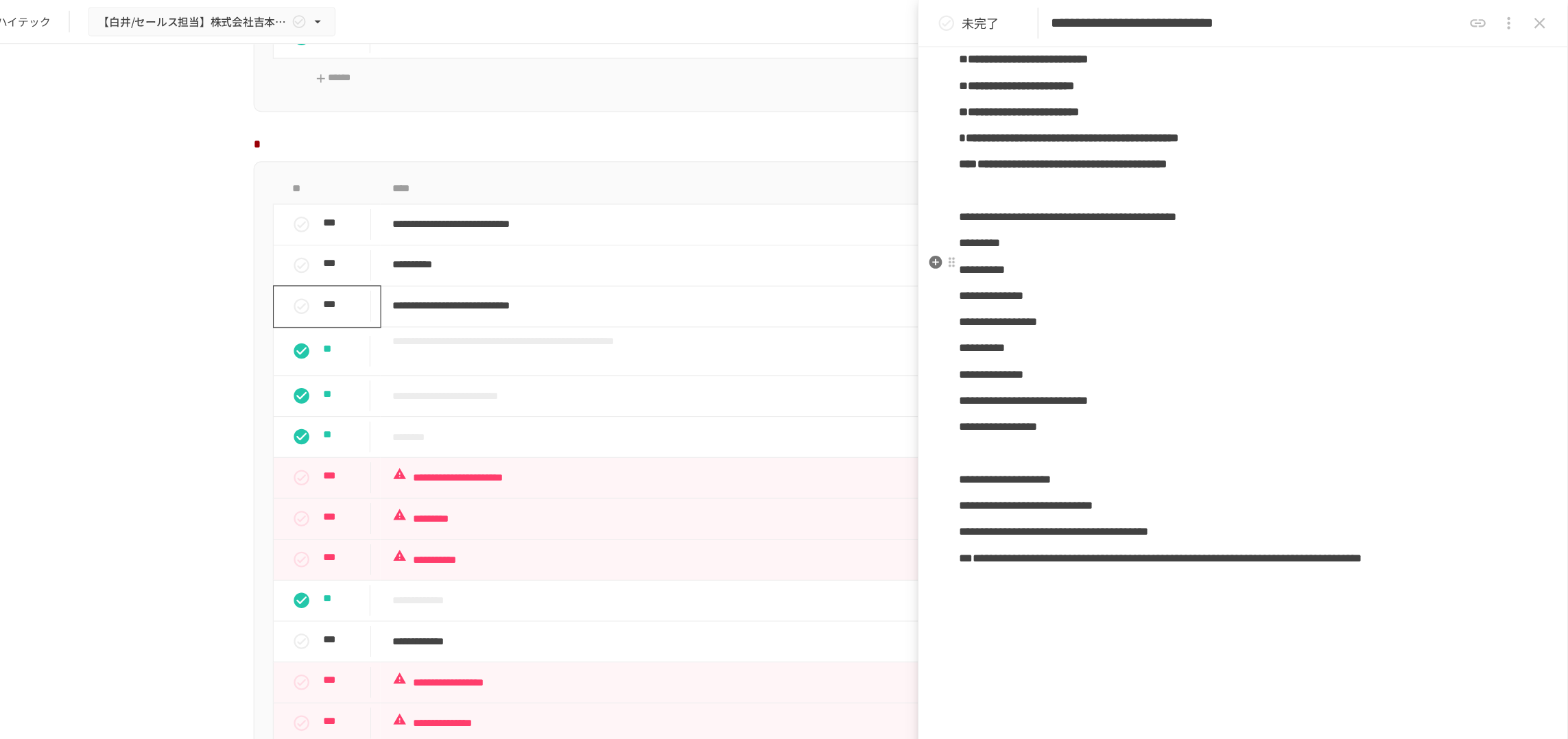 scroll, scrollTop: 2100, scrollLeft: 0, axis: vertical 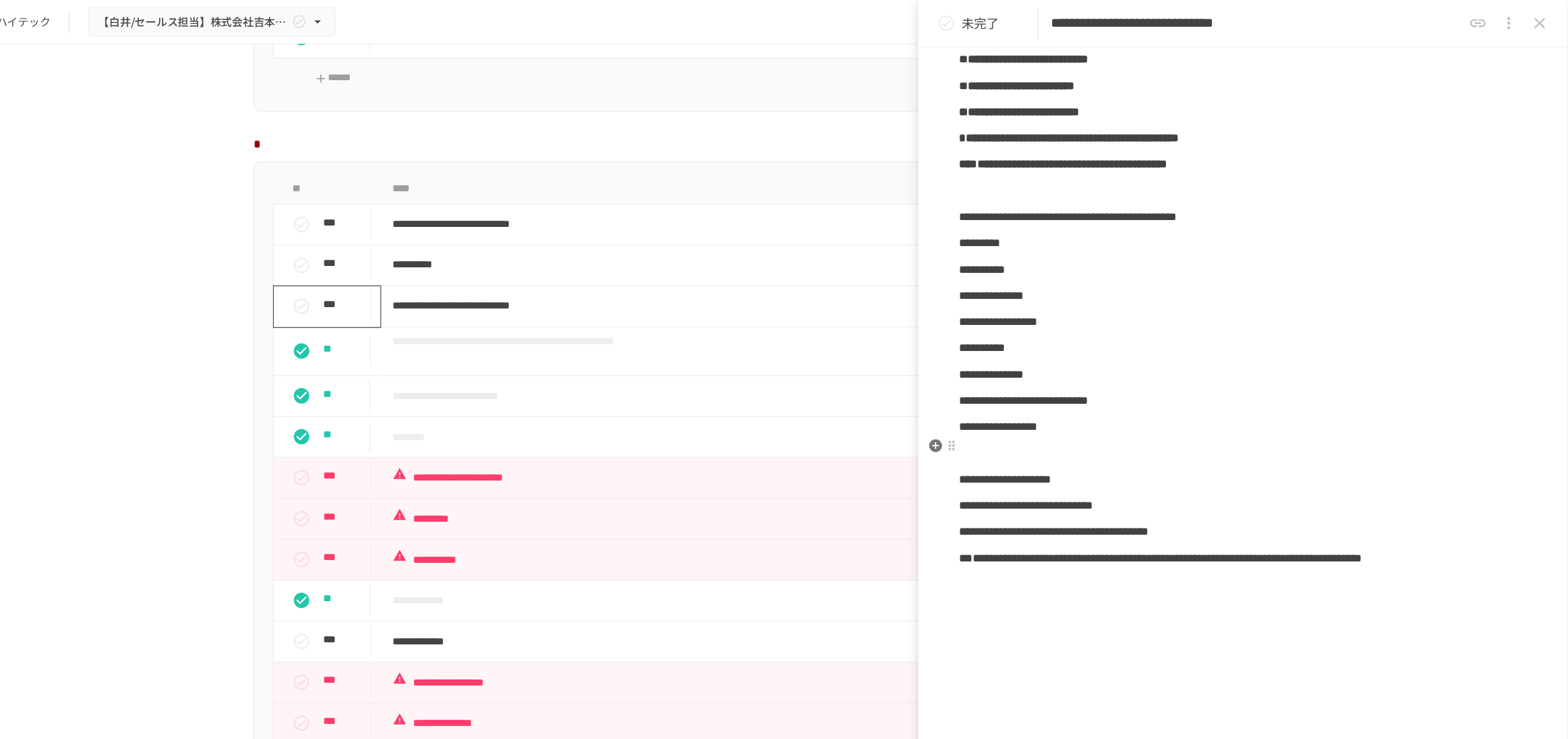 click at bounding box center [1280, 169] 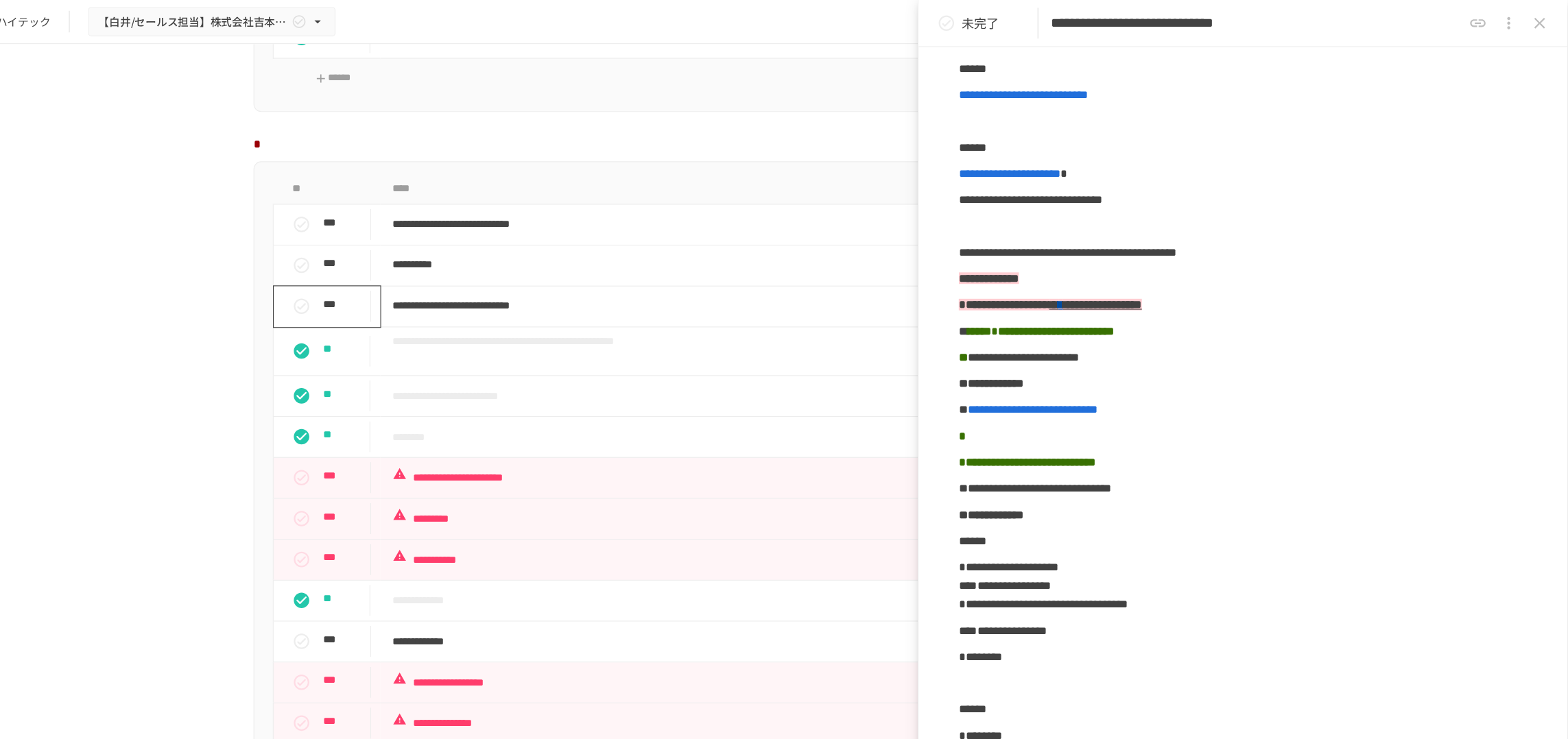 scroll, scrollTop: 1186, scrollLeft: 0, axis: vertical 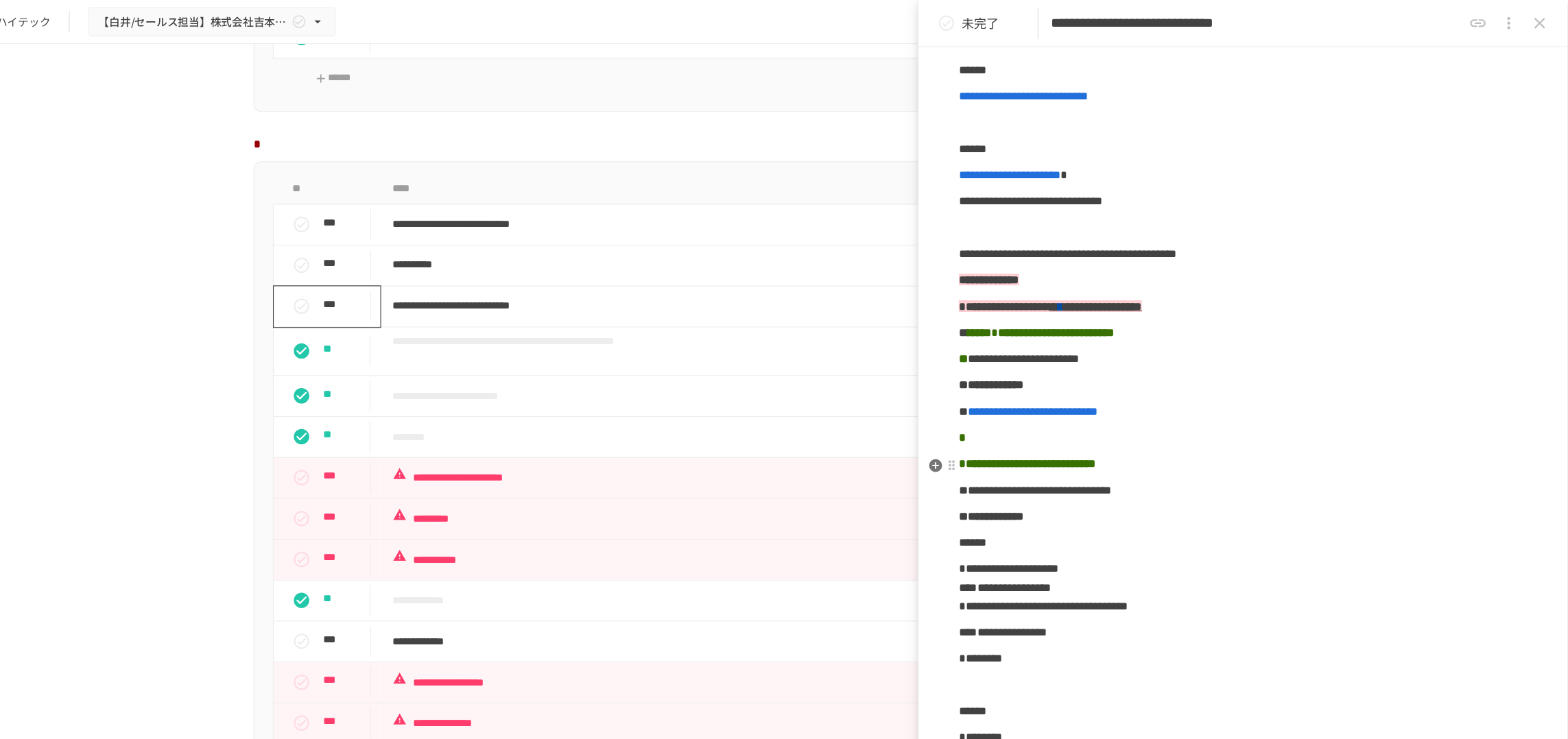 click at bounding box center [1280, 202] 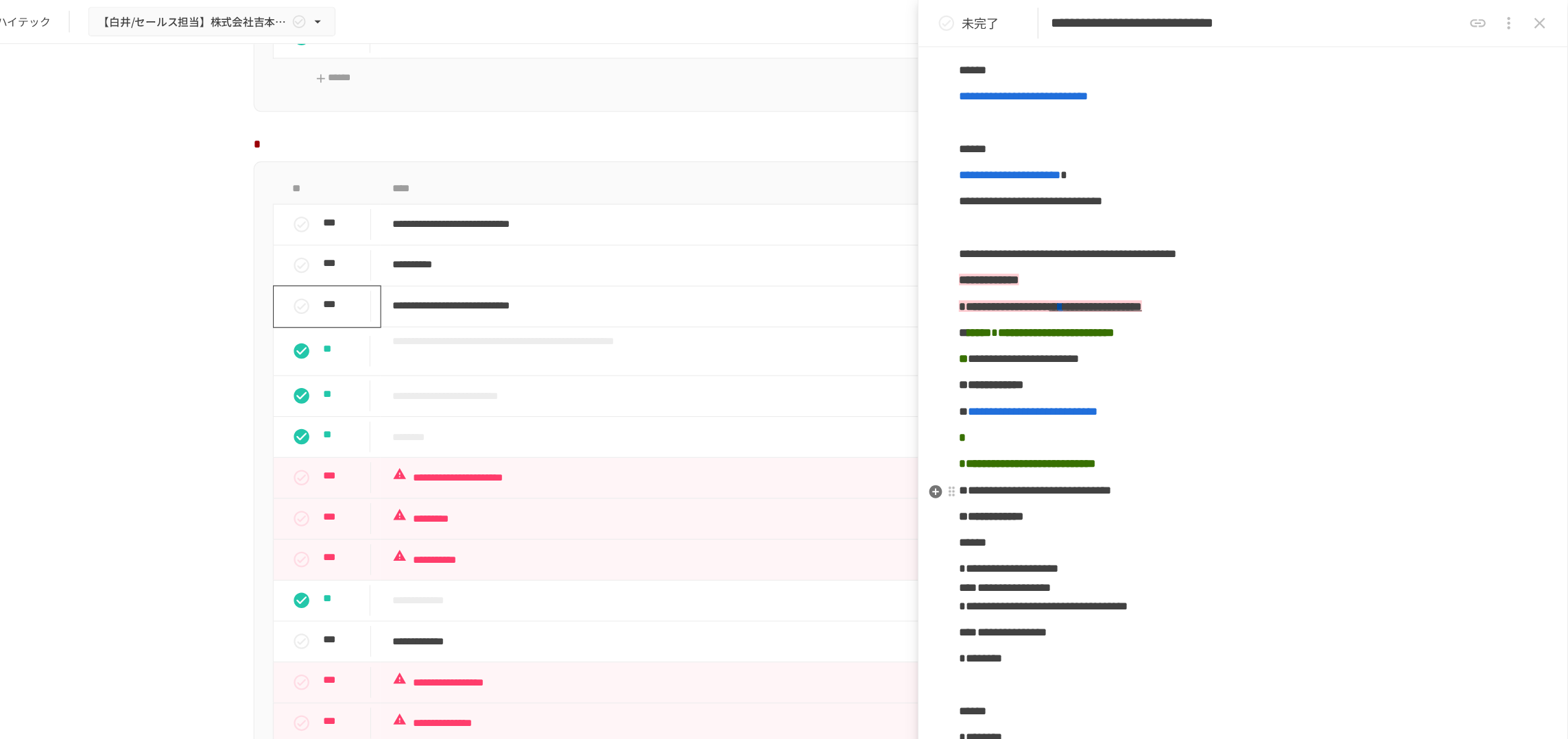 click on "**********" at bounding box center [1280, 139] 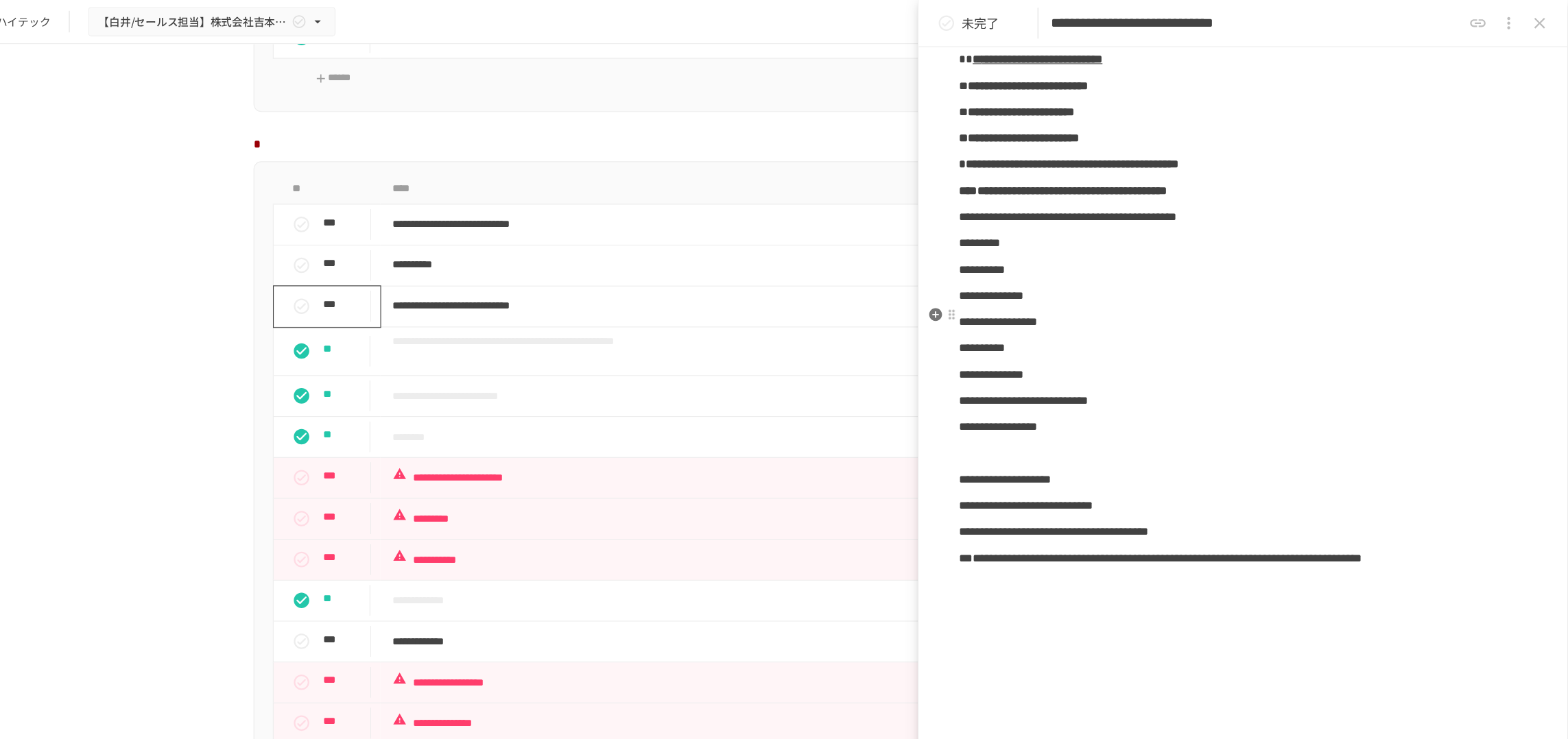 scroll, scrollTop: 2251, scrollLeft: 0, axis: vertical 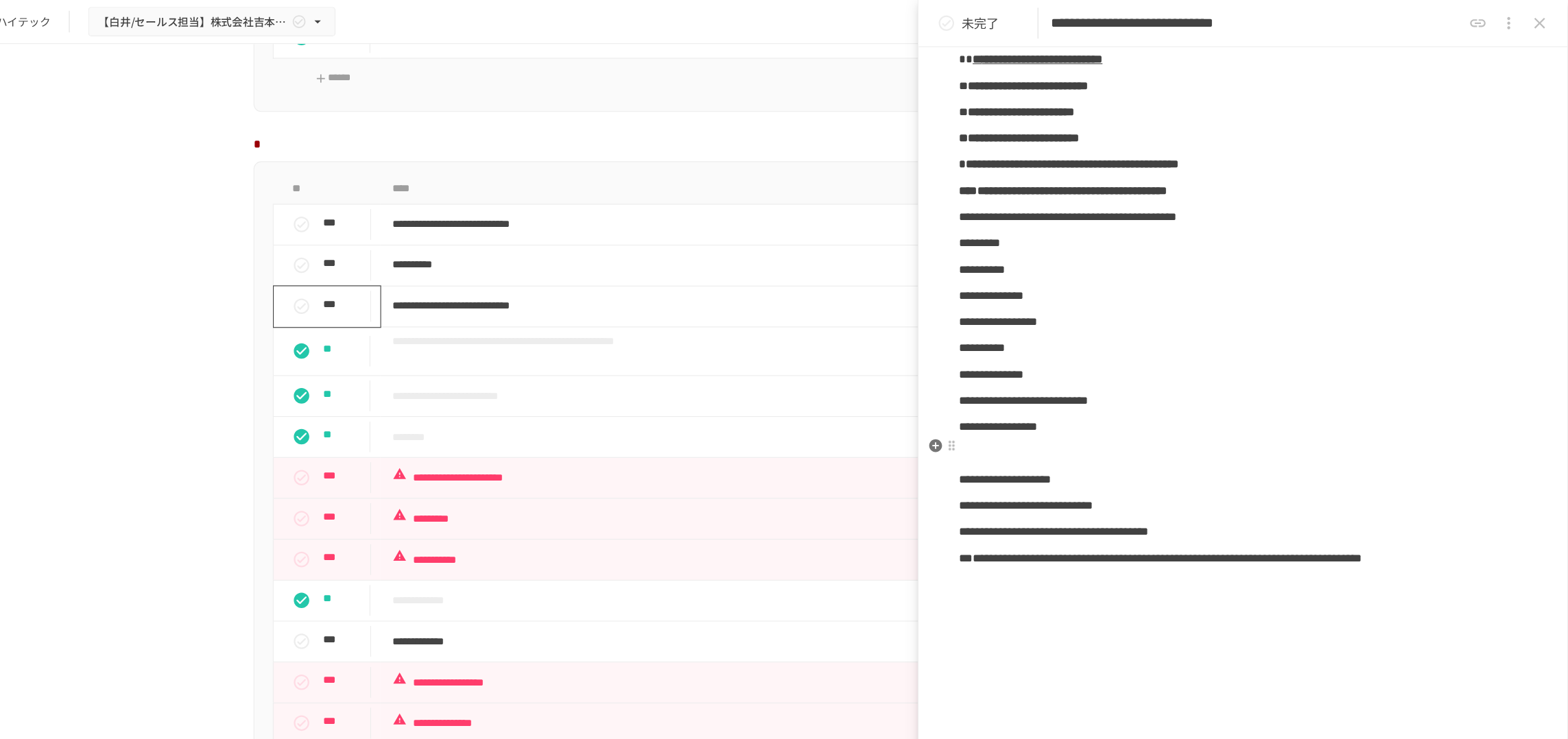 click on "**********" at bounding box center (1280, 169) 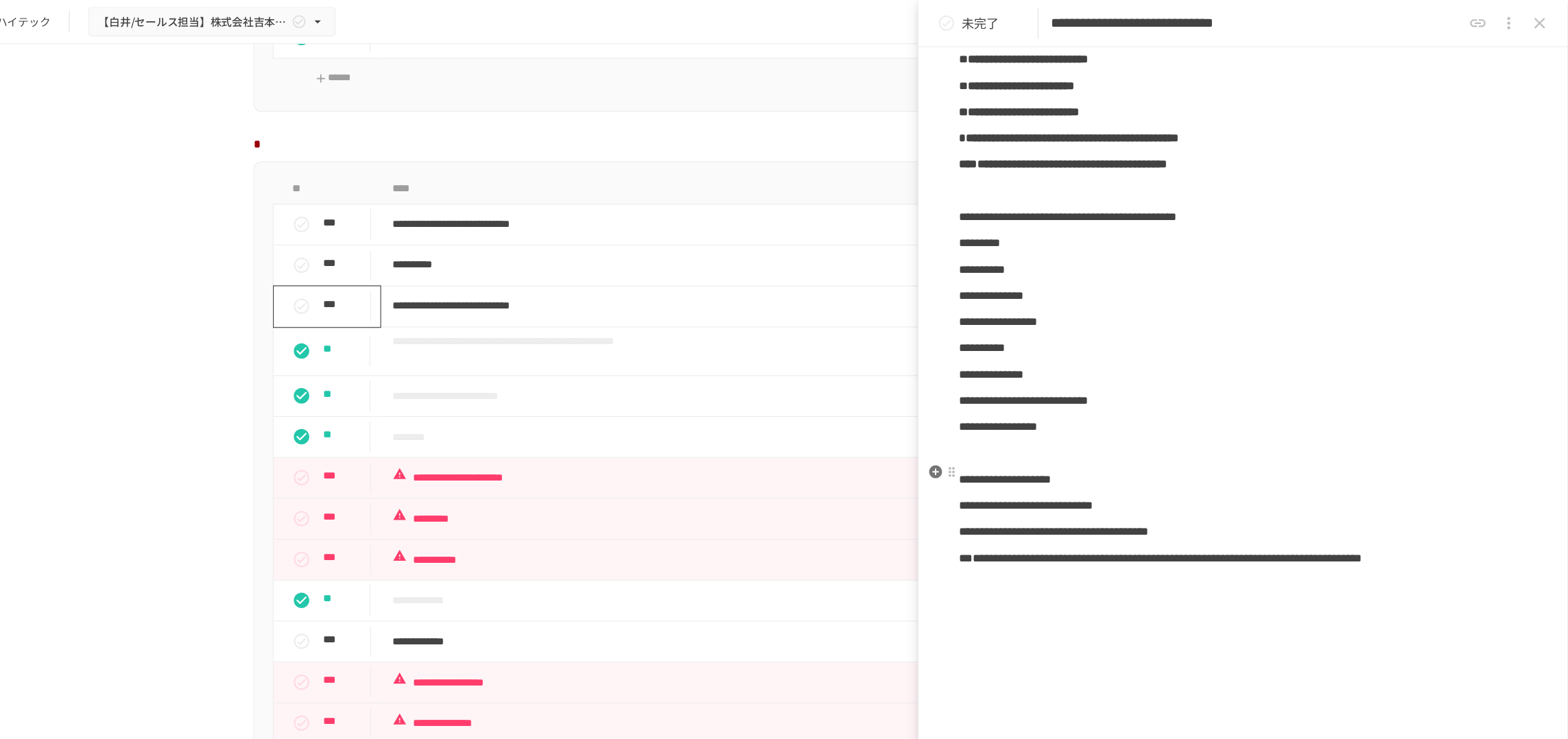 click on "**********" at bounding box center (1280, -673) 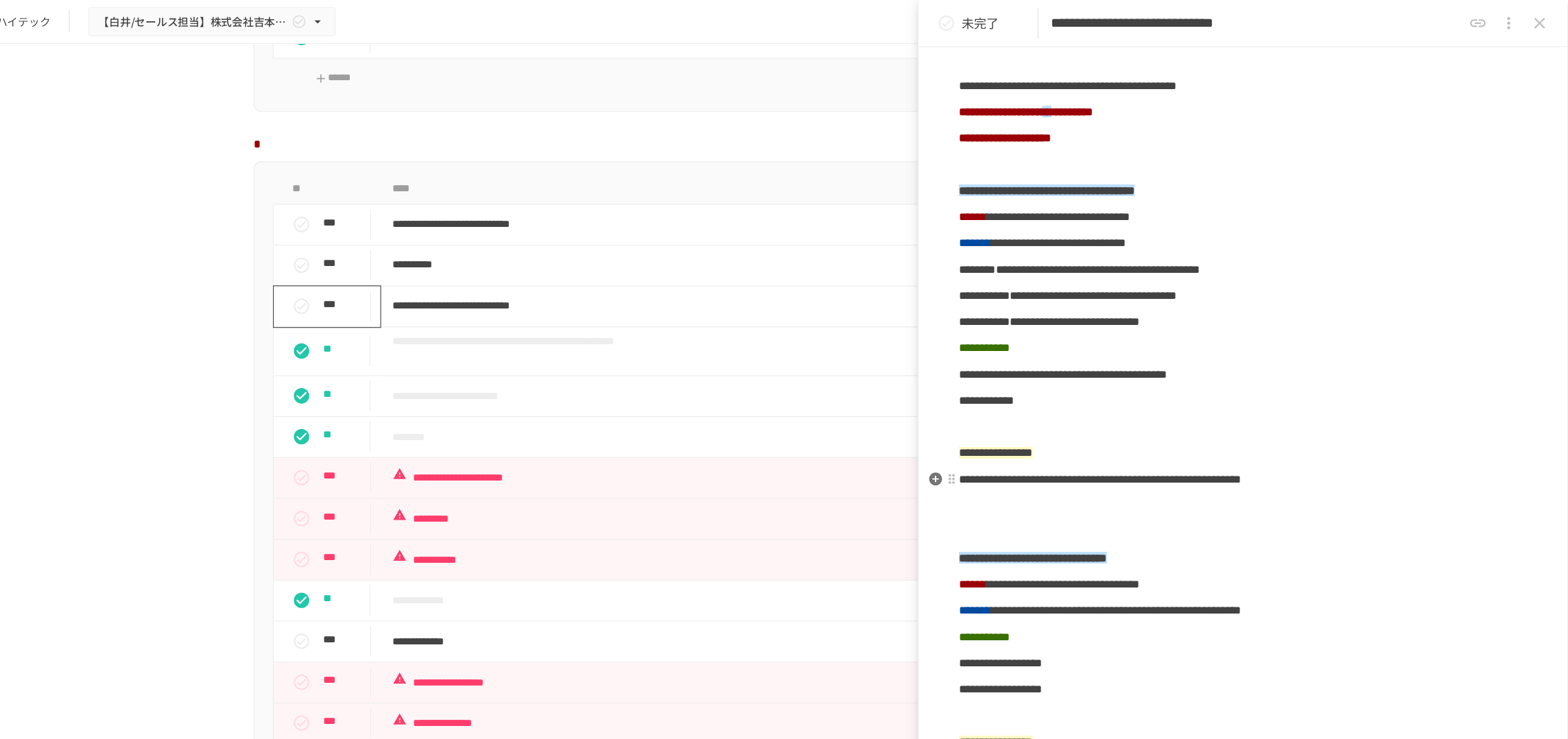 scroll, scrollTop: 502, scrollLeft: 0, axis: vertical 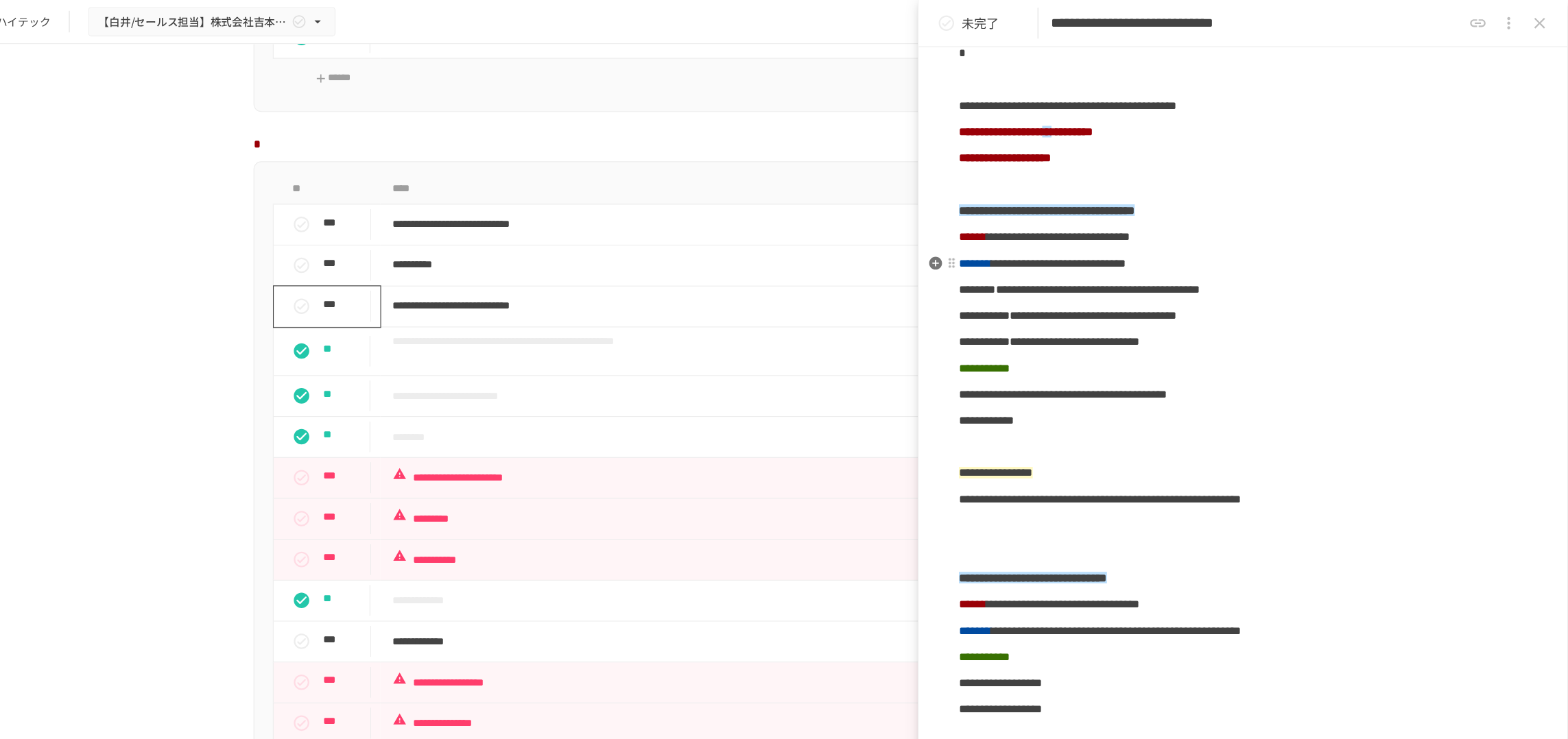 click at bounding box center [1280, 71] 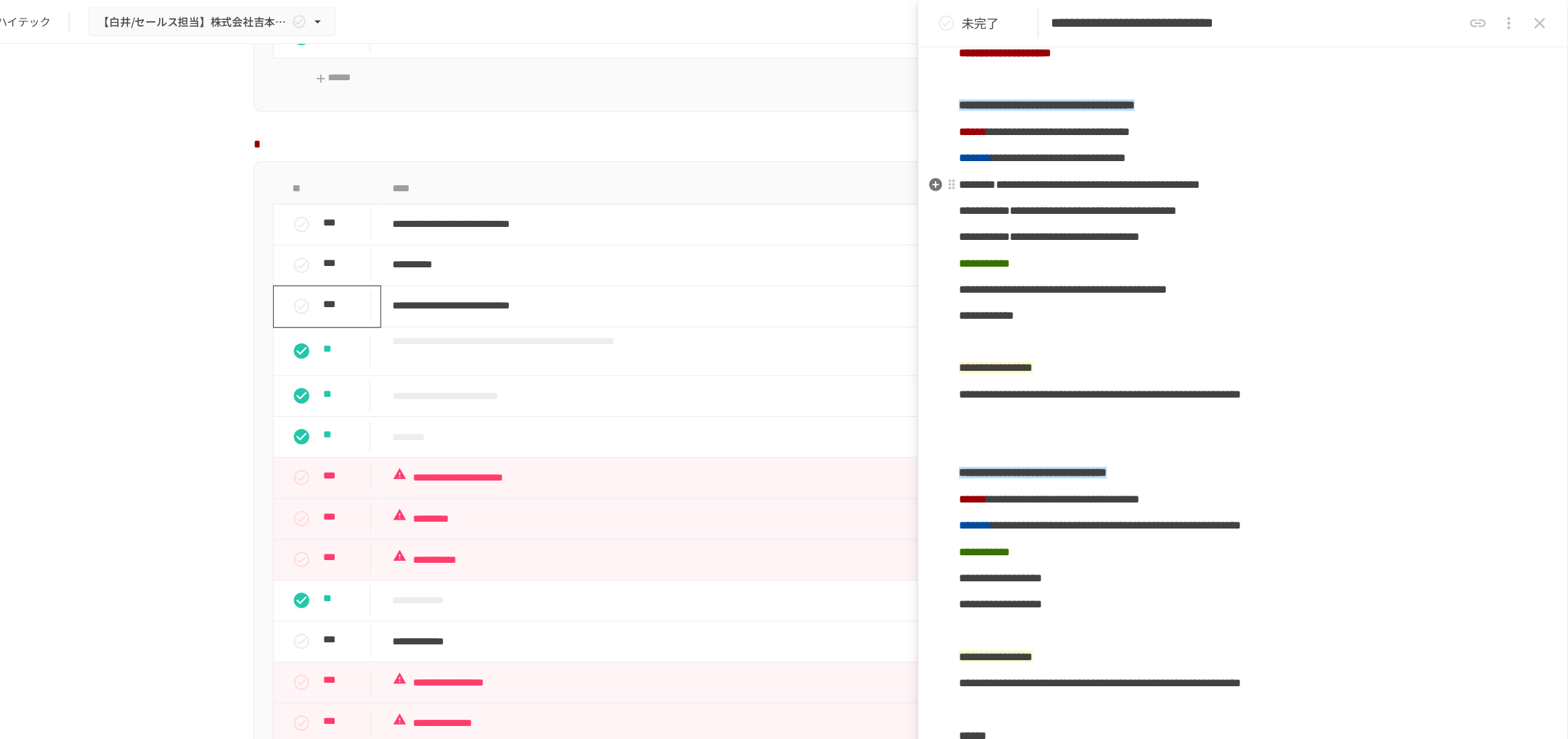 click on "**********" at bounding box center (1280, 1) 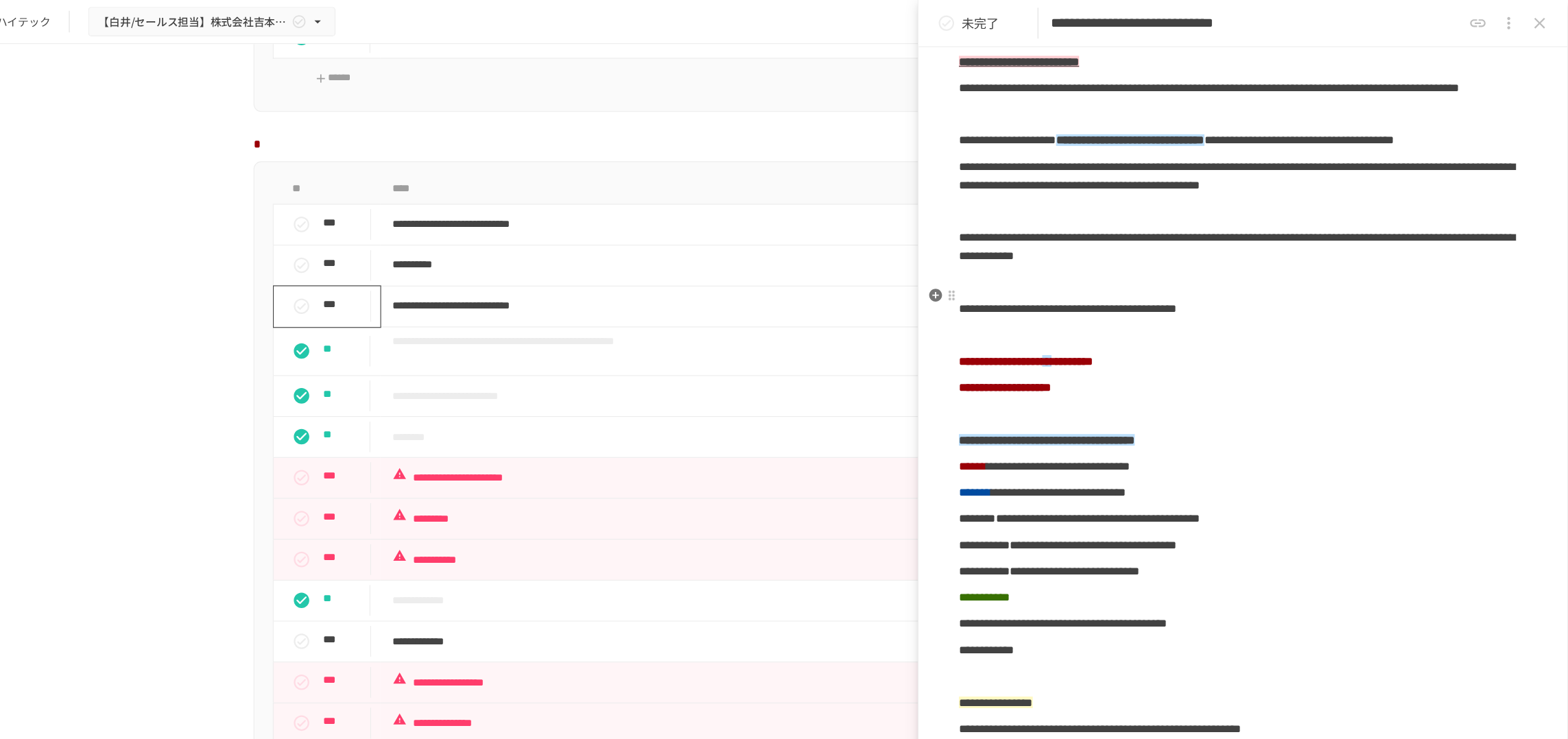 scroll, scrollTop: 304, scrollLeft: 0, axis: vertical 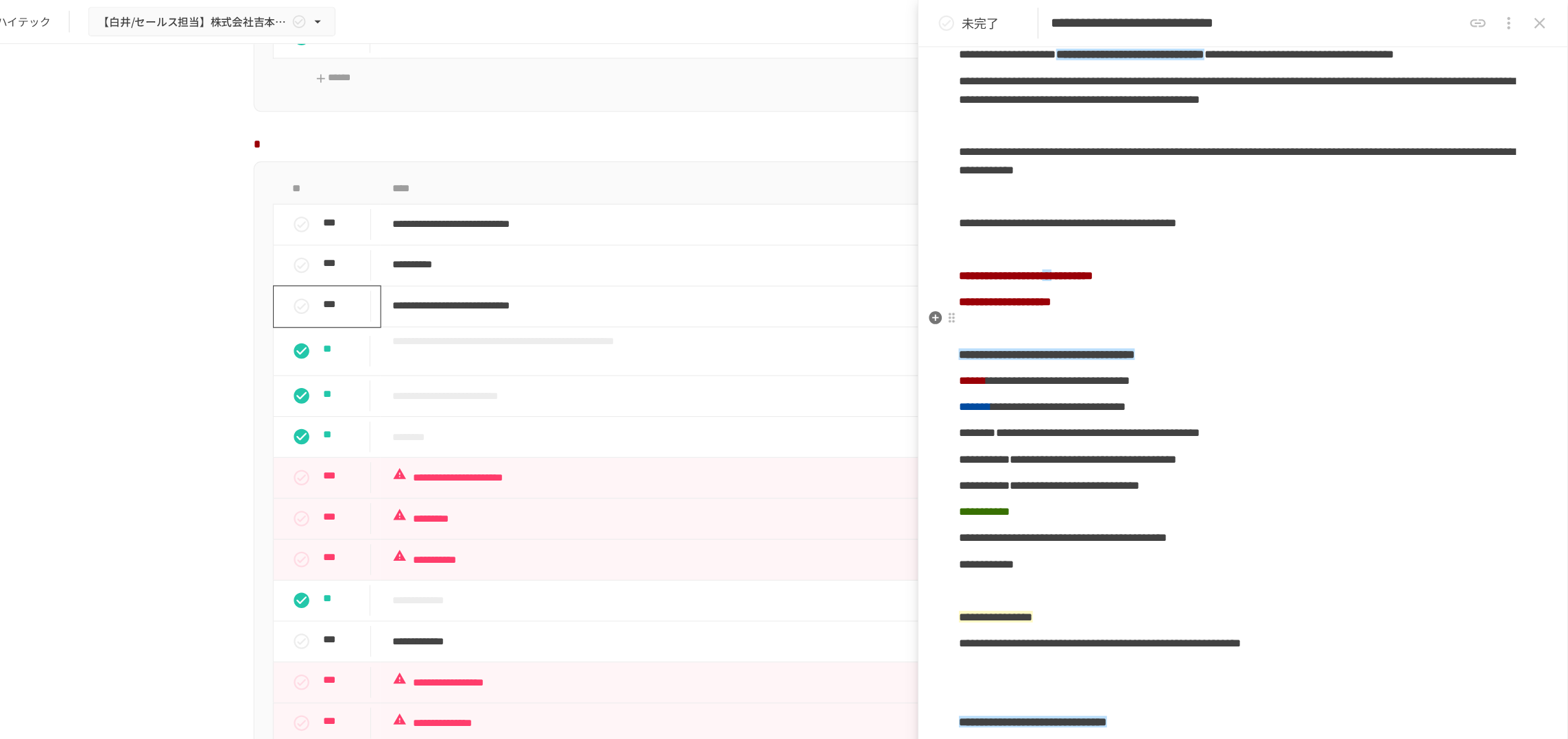 click on "**********" at bounding box center (1280, 143) 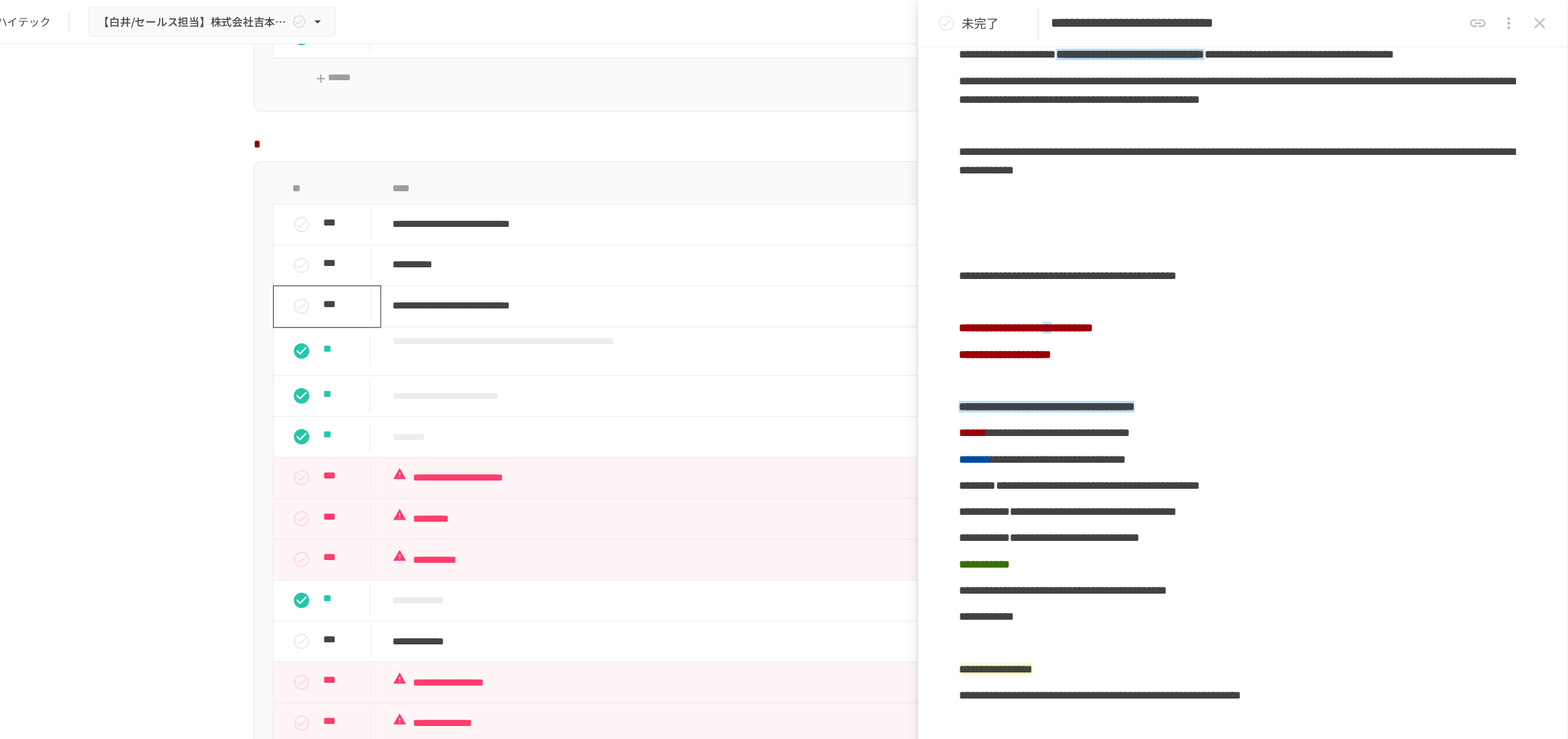 type 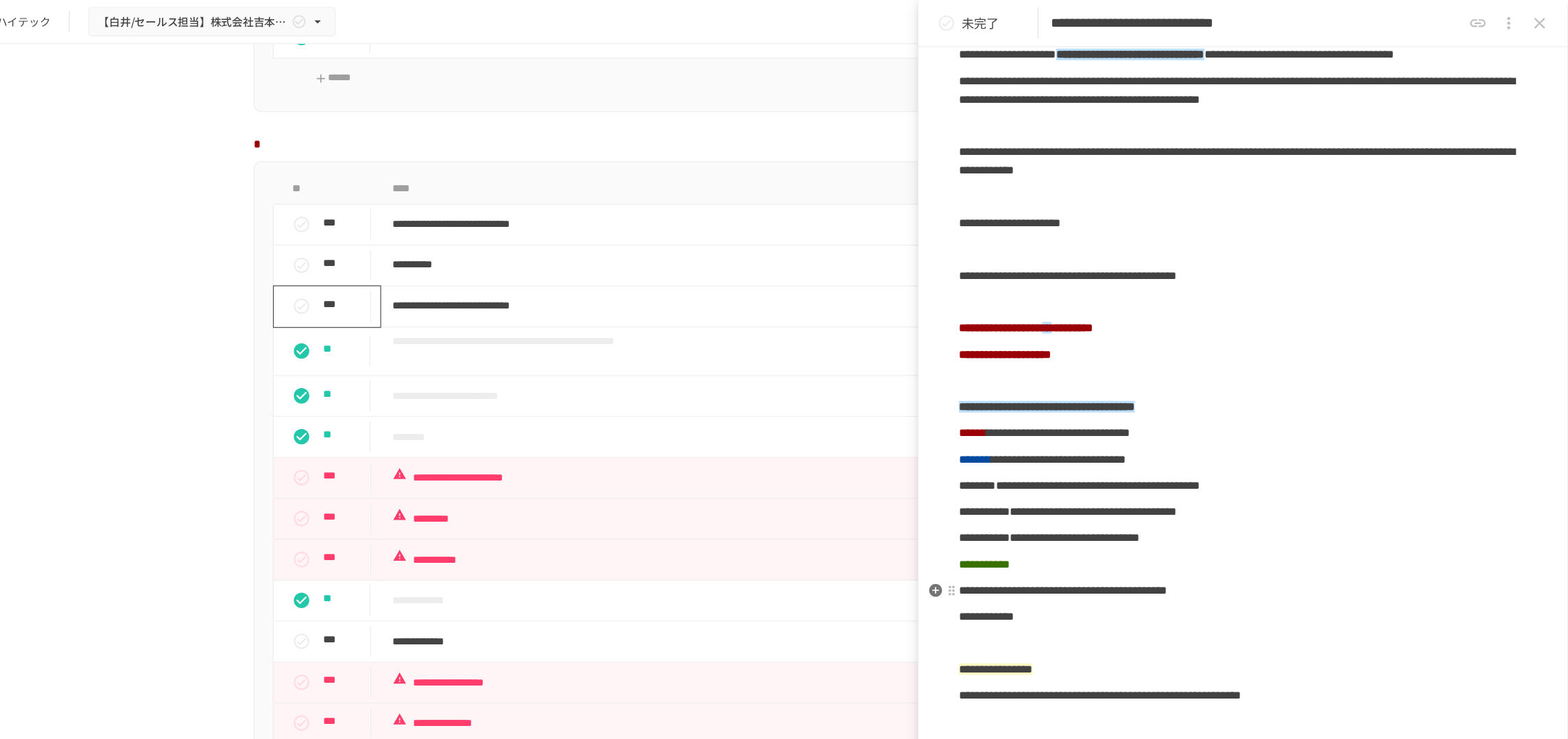 drag, startPoint x: 1208, startPoint y: 534, endPoint x: 1221, endPoint y: 533, distance: 13.038405 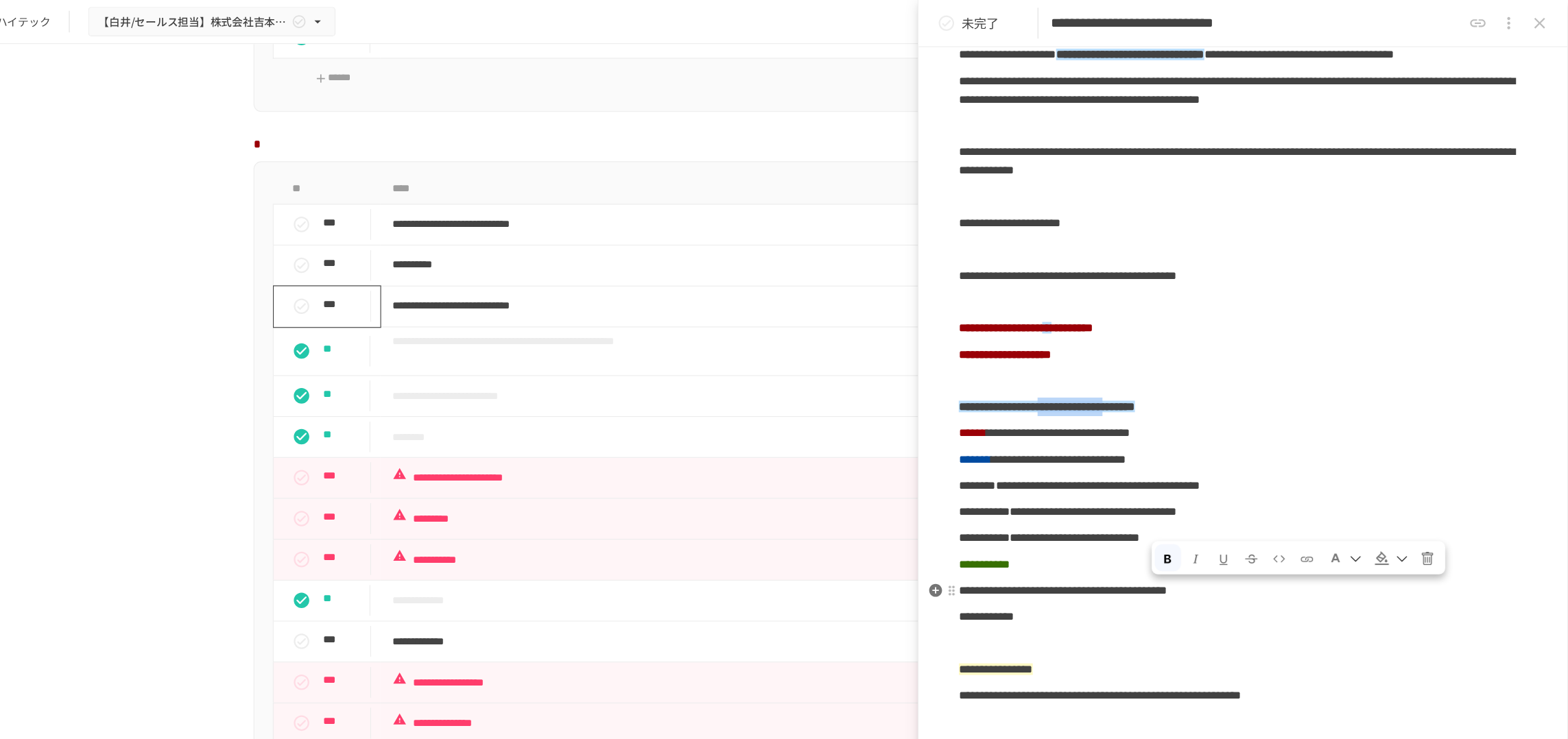 drag, startPoint x: 1203, startPoint y: 535, endPoint x: 1346, endPoint y: 535, distance: 143 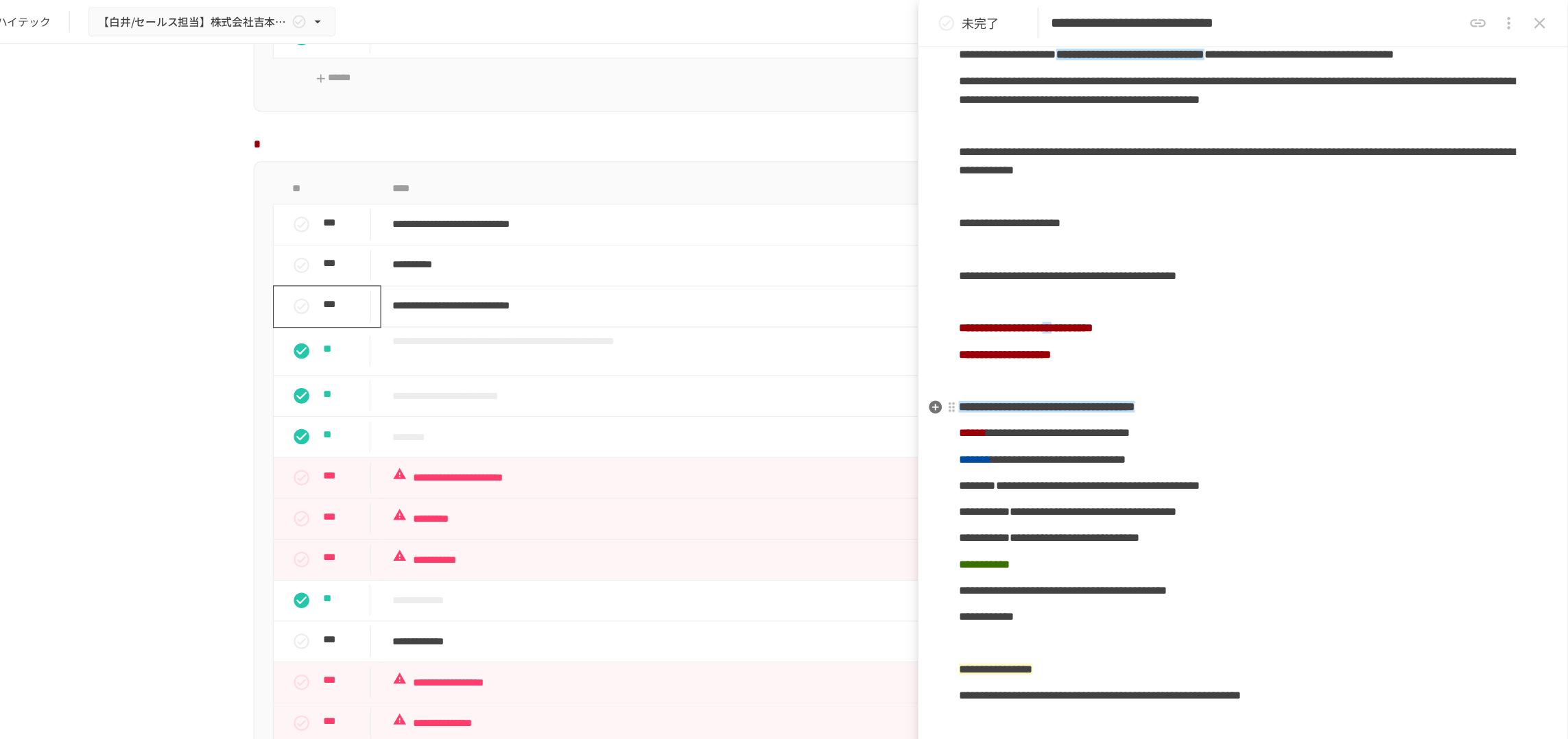 click on "**********" at bounding box center (1280, 198) 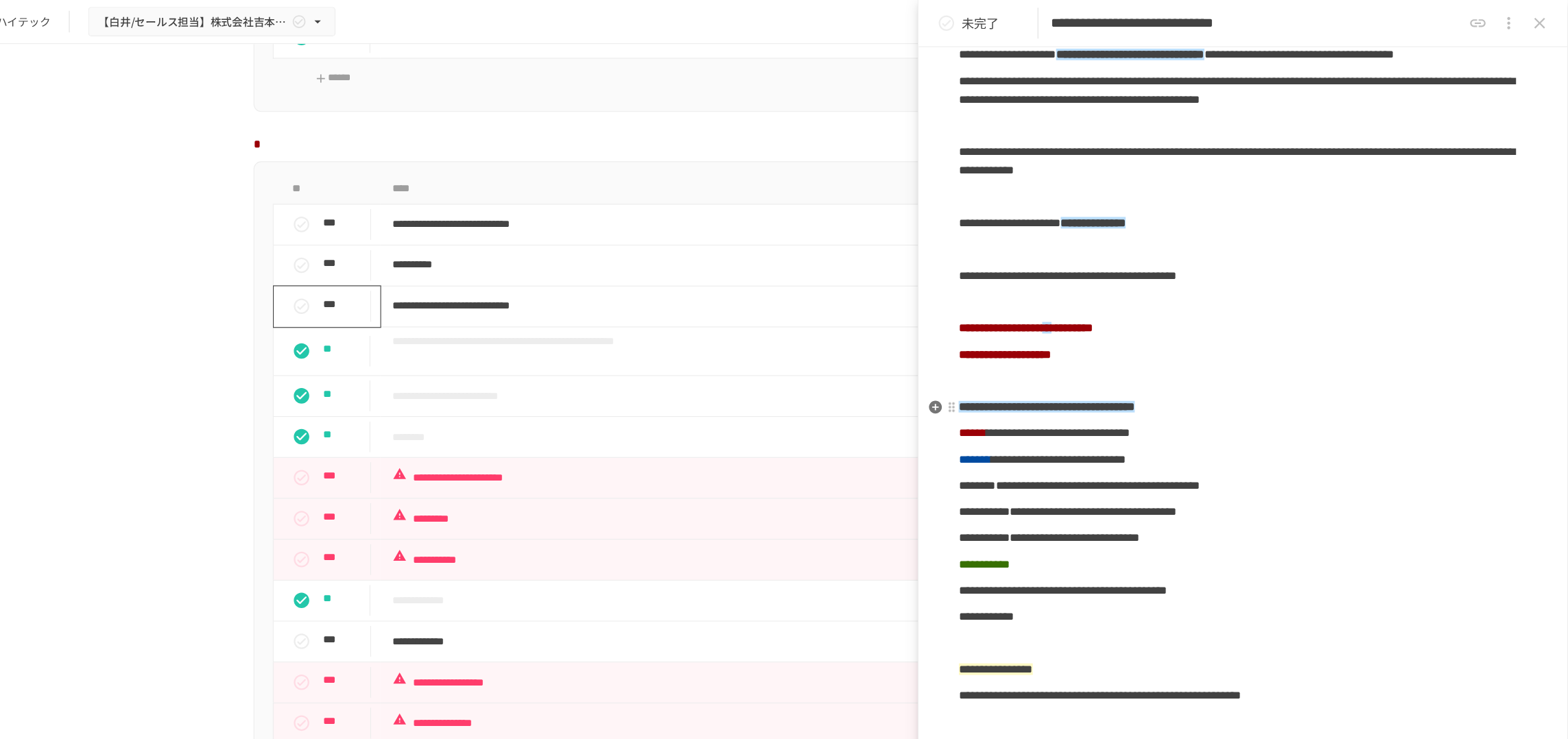 click on "**********" at bounding box center [1280, 198] 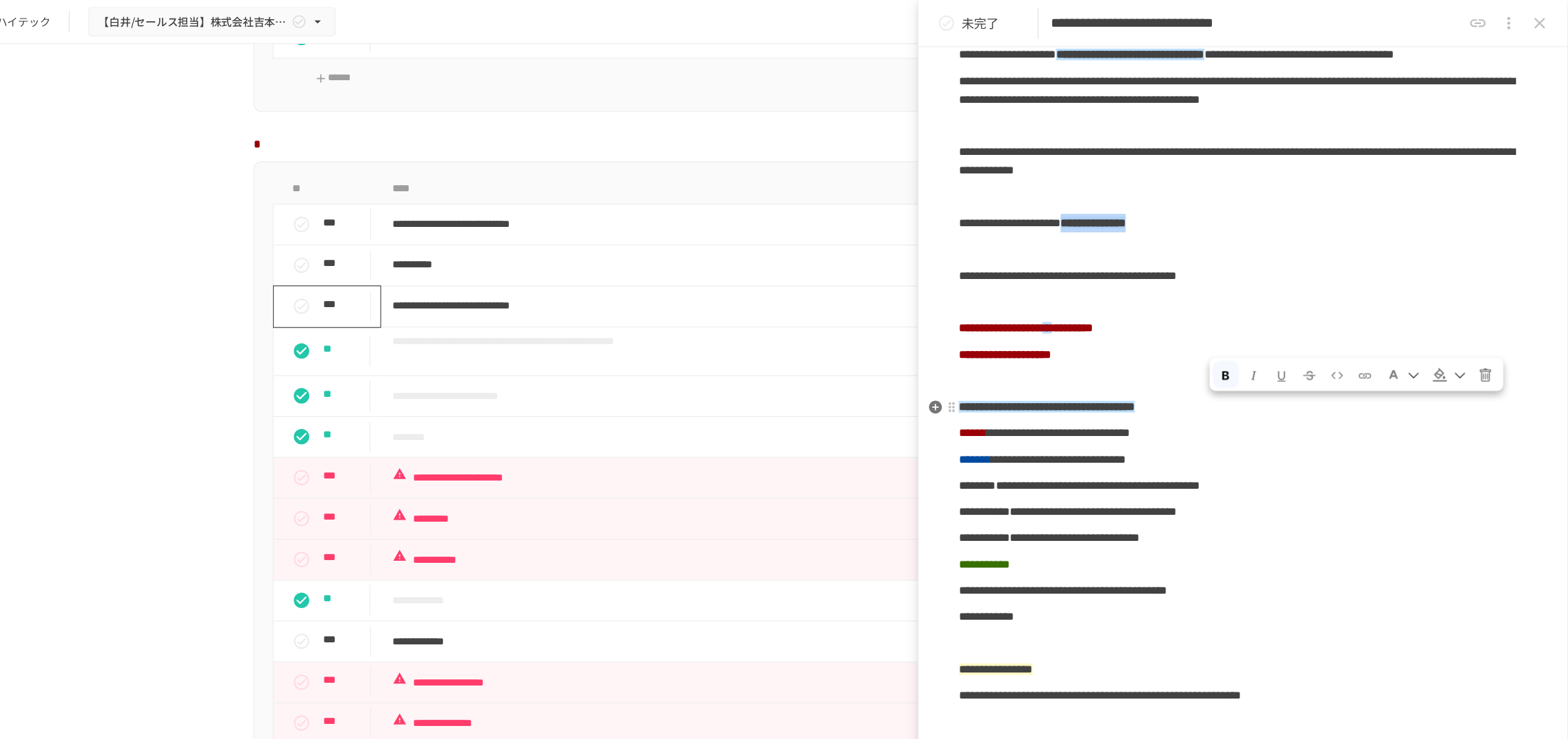 drag, startPoint x: 1405, startPoint y: 373, endPoint x: 1252, endPoint y: 378, distance: 153.0817 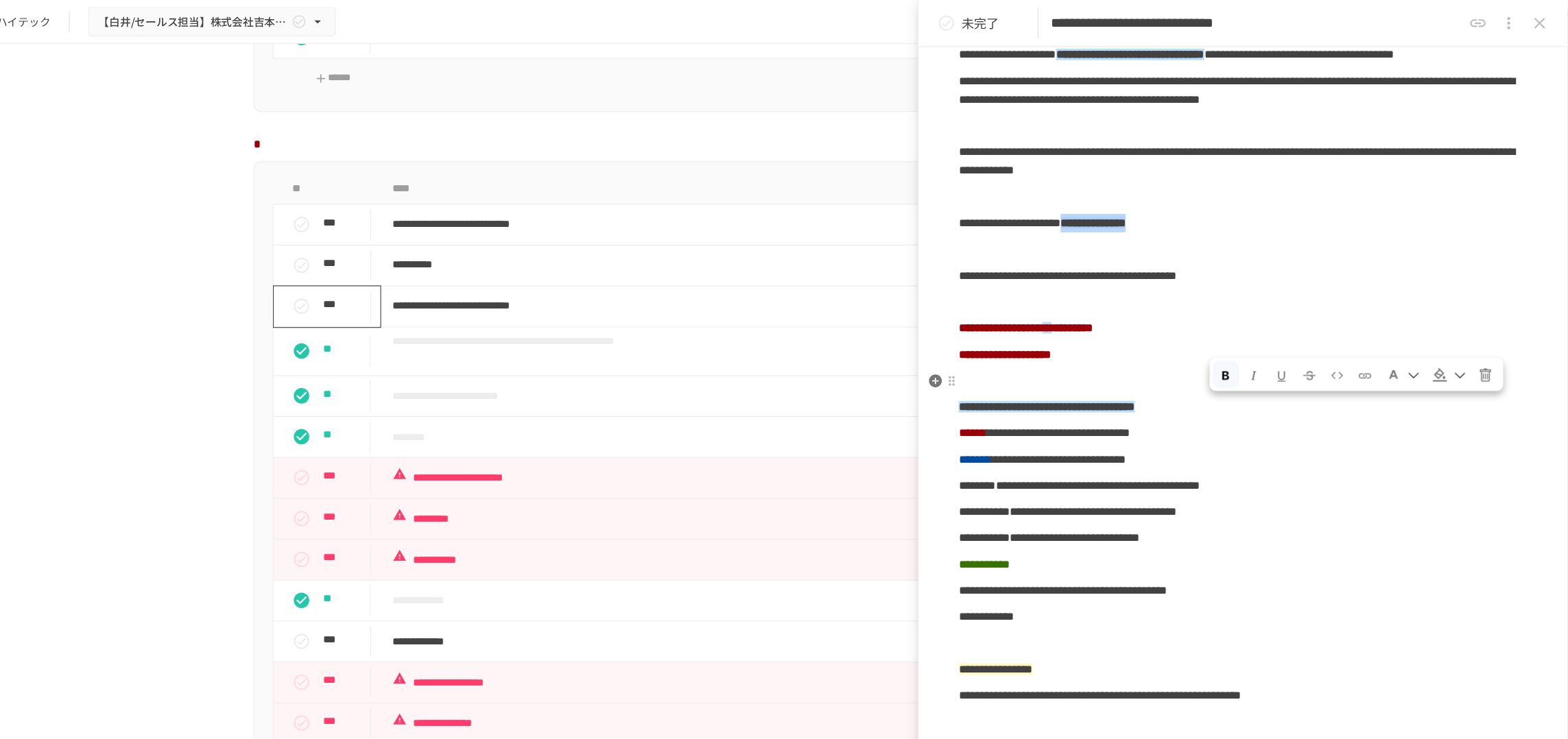 click at bounding box center (1265, 333) 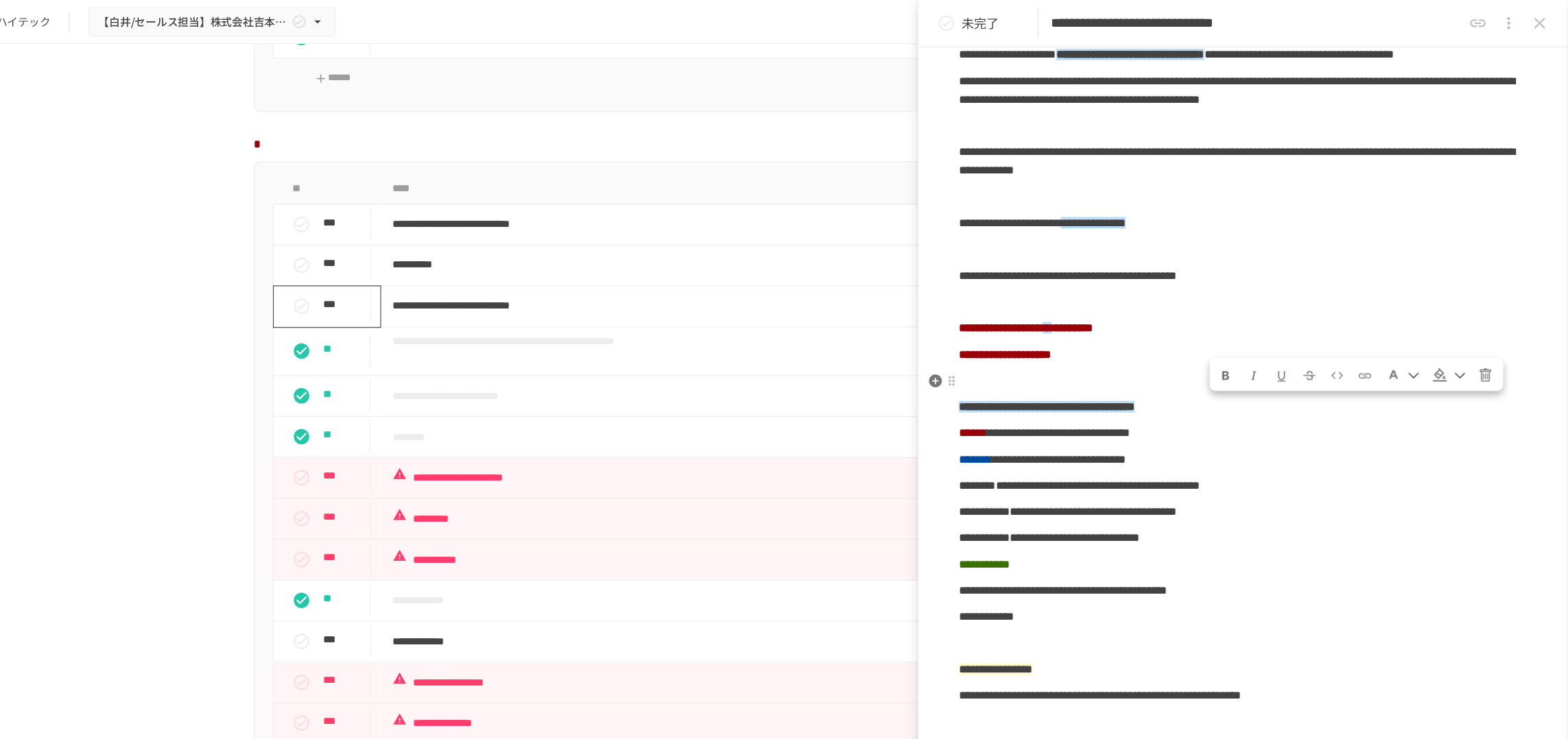 click at bounding box center [1455, 332] 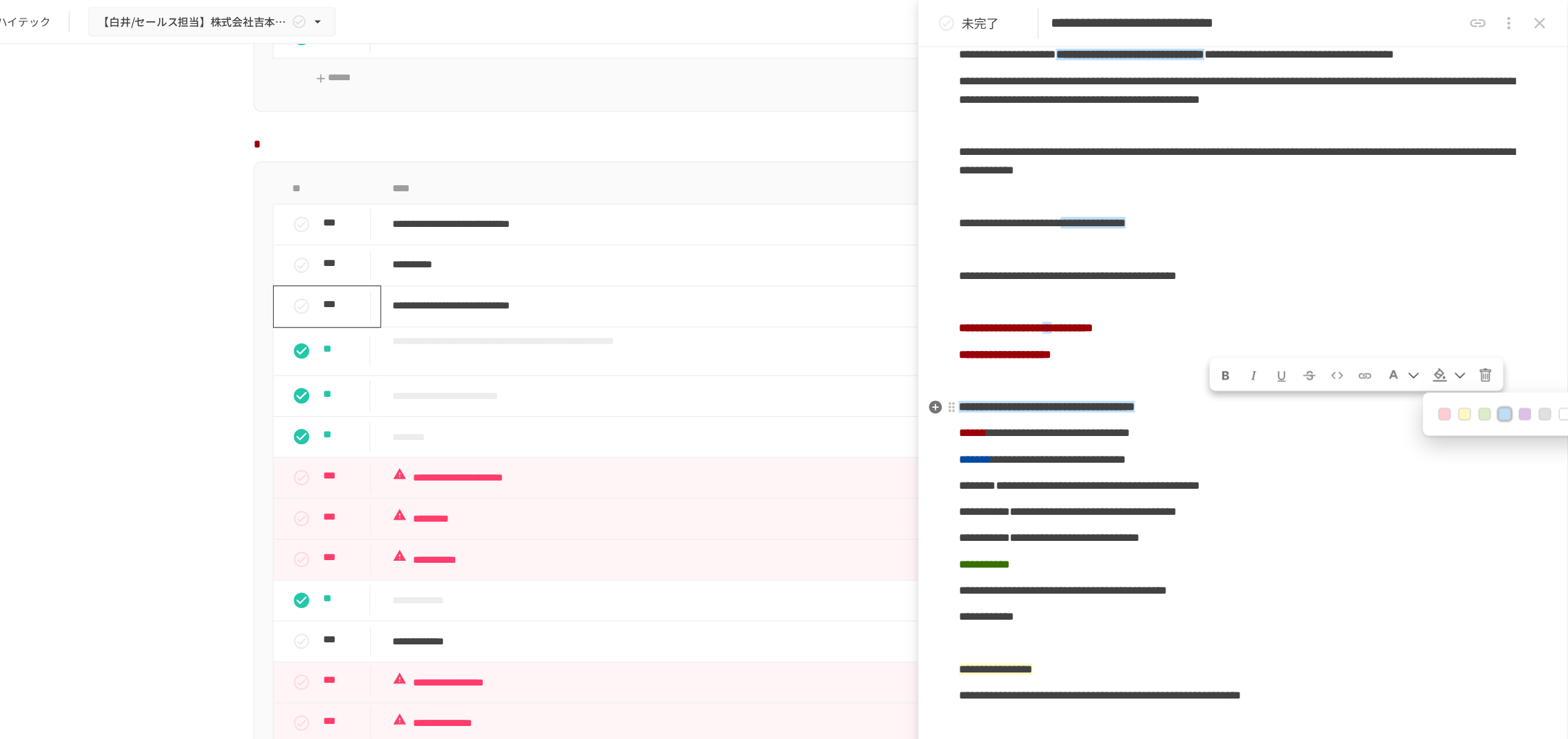 click on "**********" at bounding box center (1280, 1044) 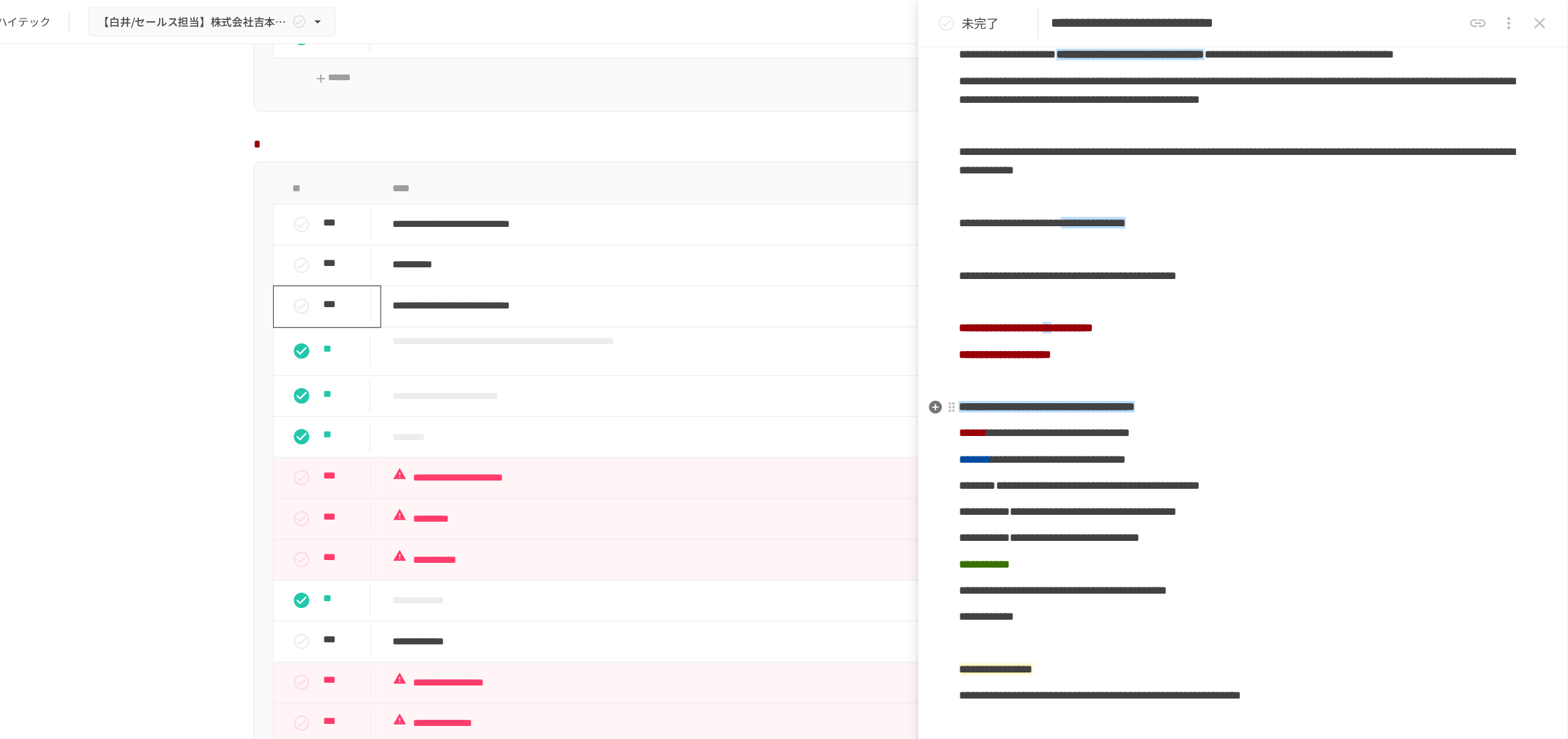 click on "**********" at bounding box center [1280, 198] 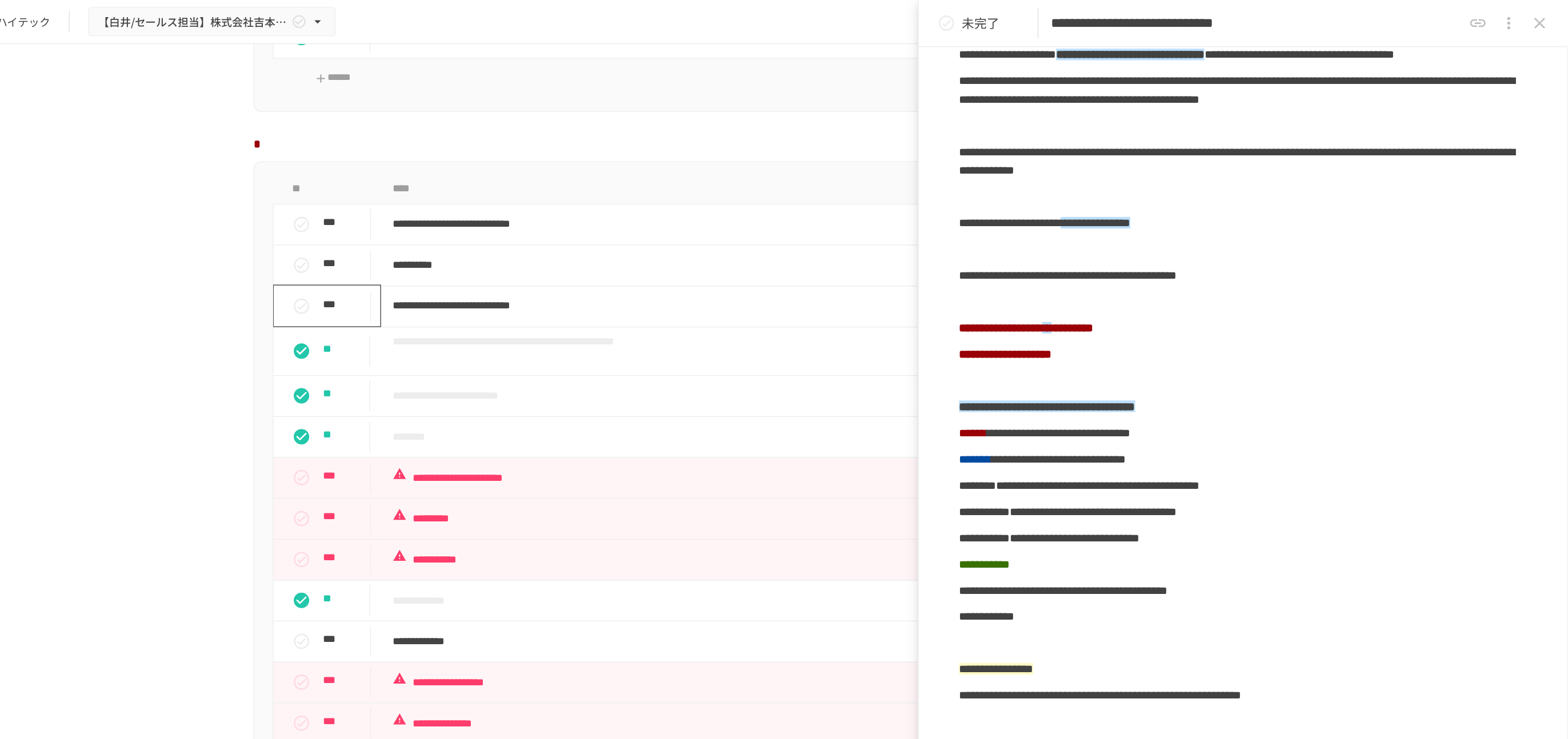 scroll, scrollTop: 0, scrollLeft: 0, axis: both 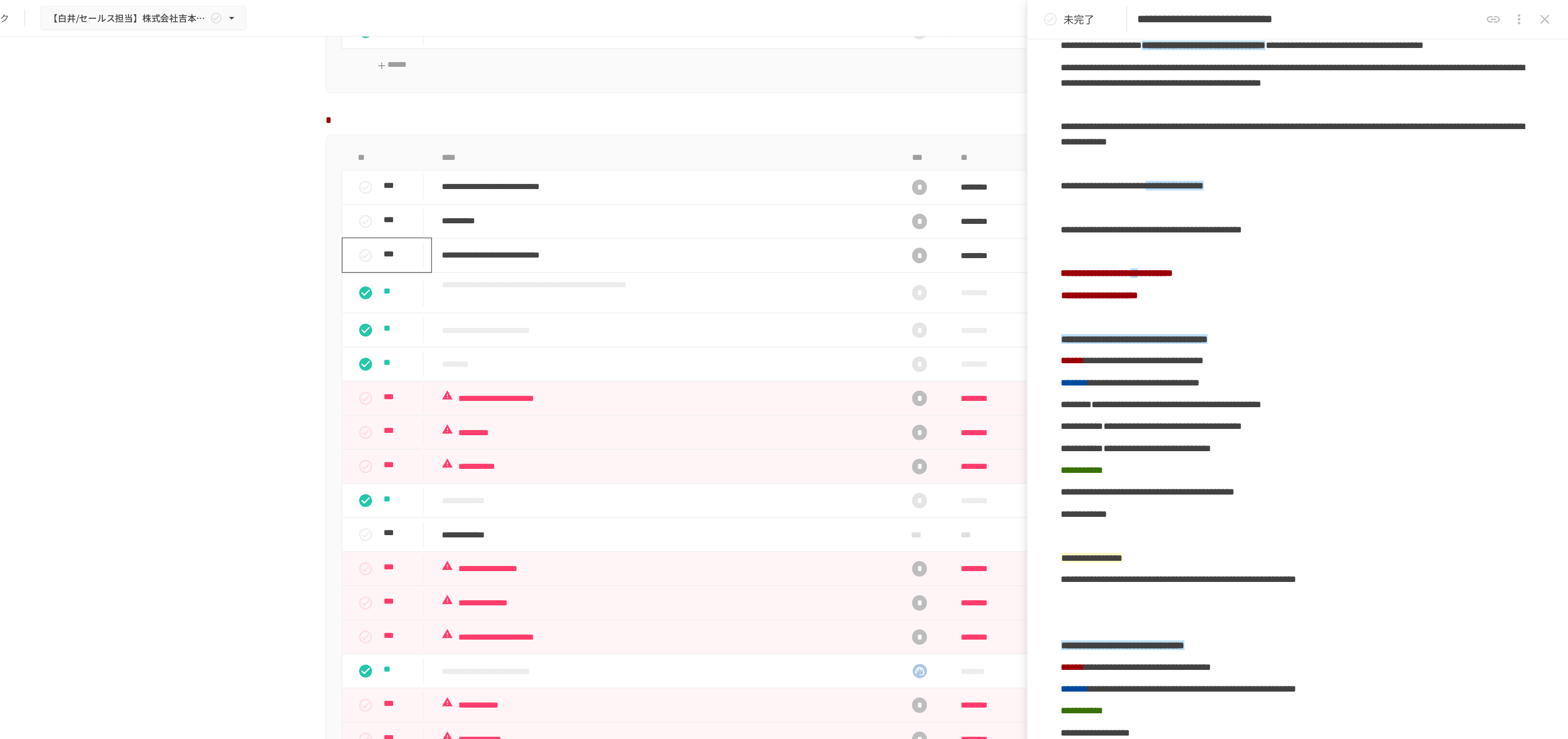 drag, startPoint x: 1299, startPoint y: 4, endPoint x: 1205, endPoint y: 330, distance: 339.282 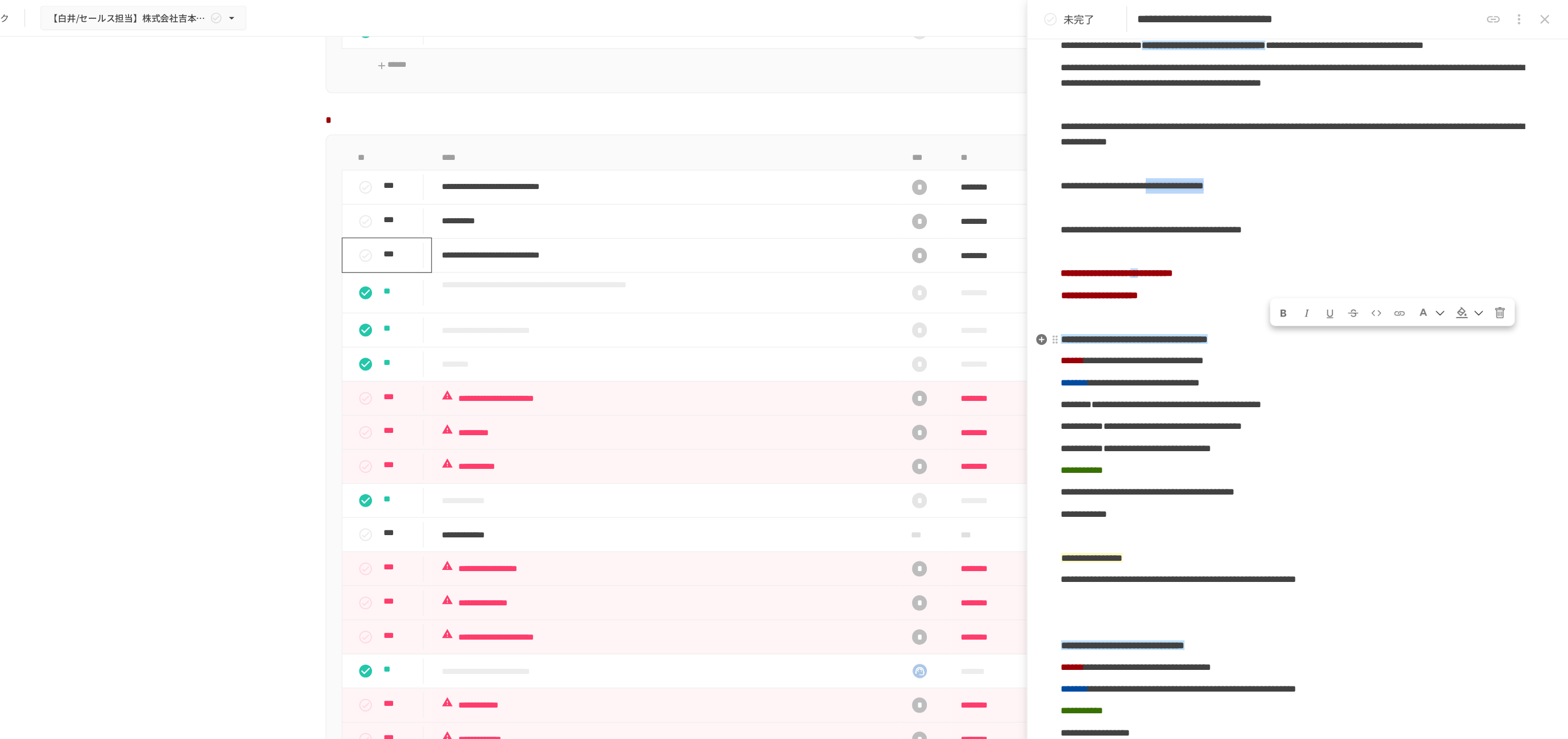 drag, startPoint x: 1445, startPoint y: 309, endPoint x: 1386, endPoint y: 300, distance: 59.68249 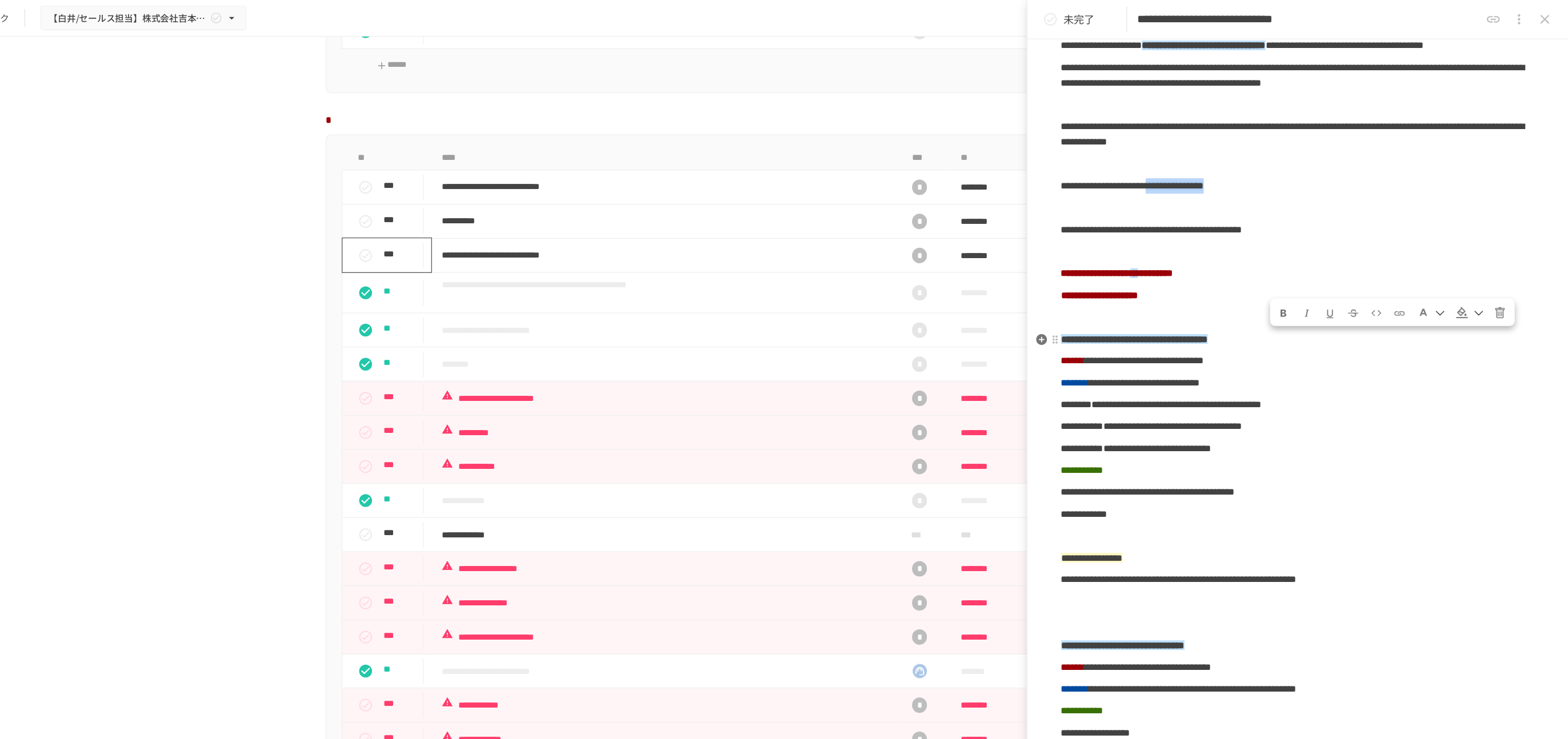 click on "**********" at bounding box center [1328, 165] 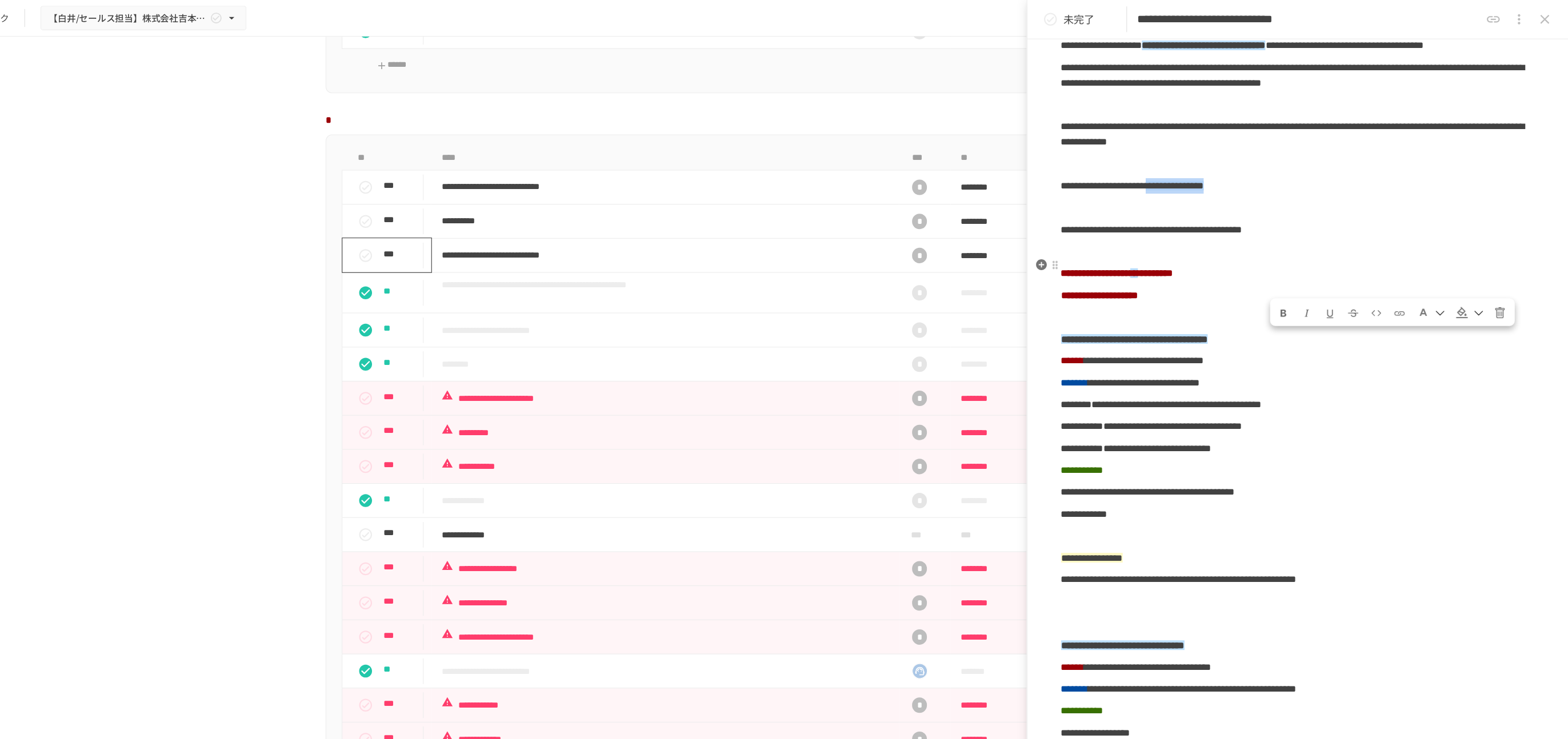 click at bounding box center (1474, 278) 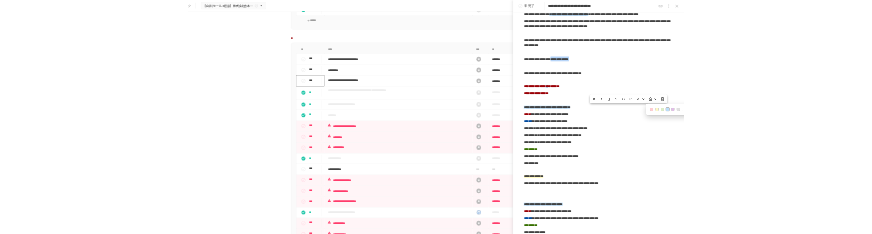 scroll, scrollTop: 0, scrollLeft: 0, axis: both 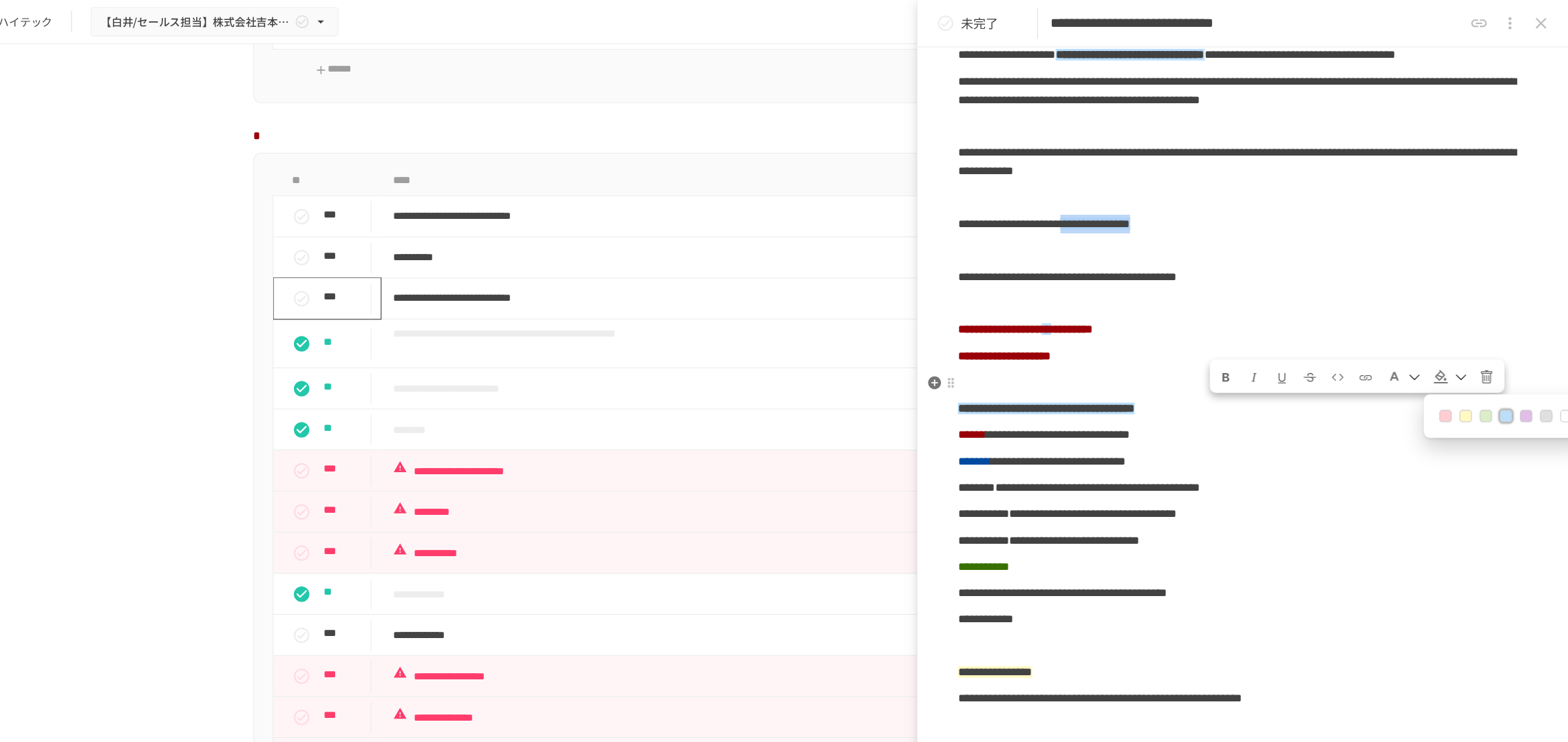 click at bounding box center (1463, 334) 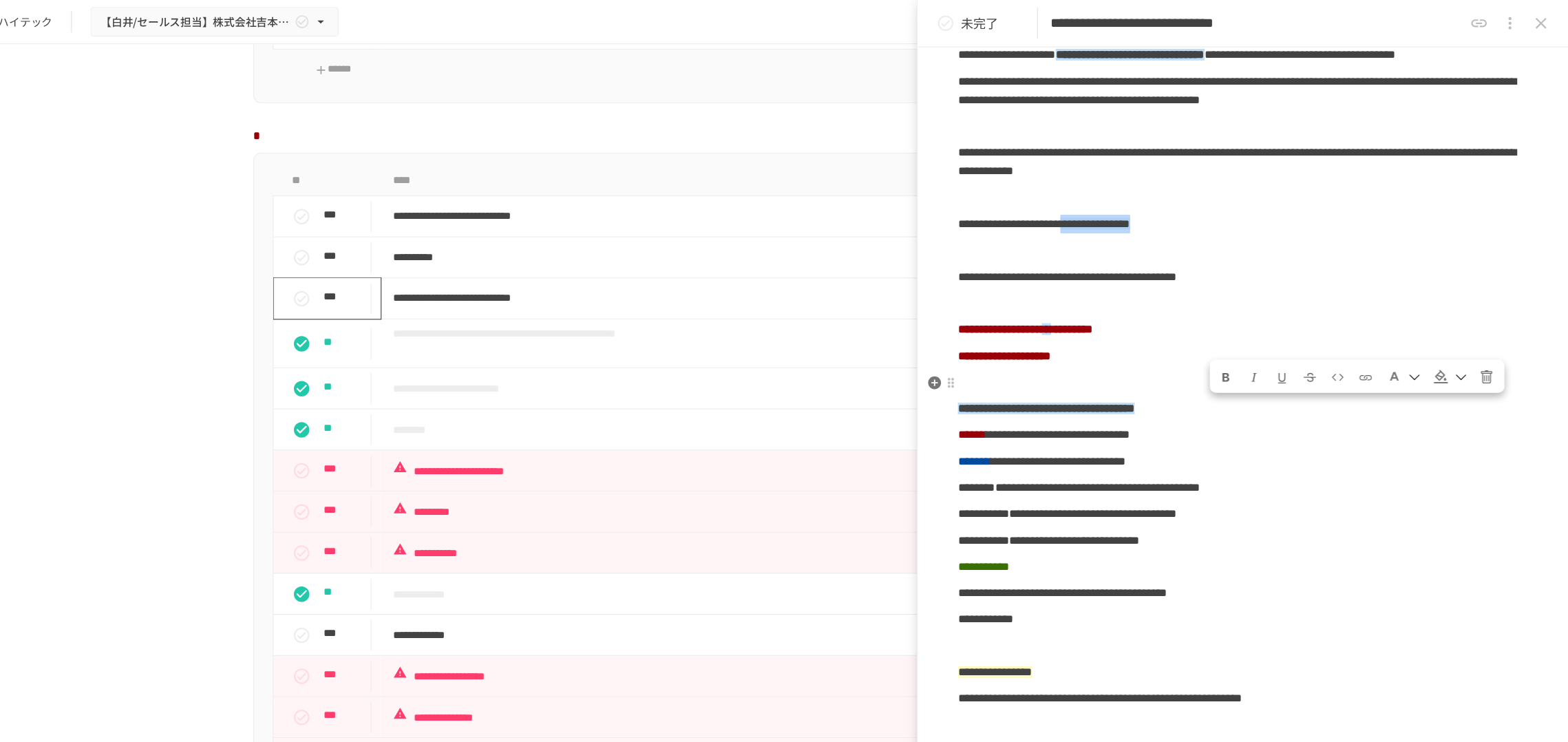 click at bounding box center (1463, 334) 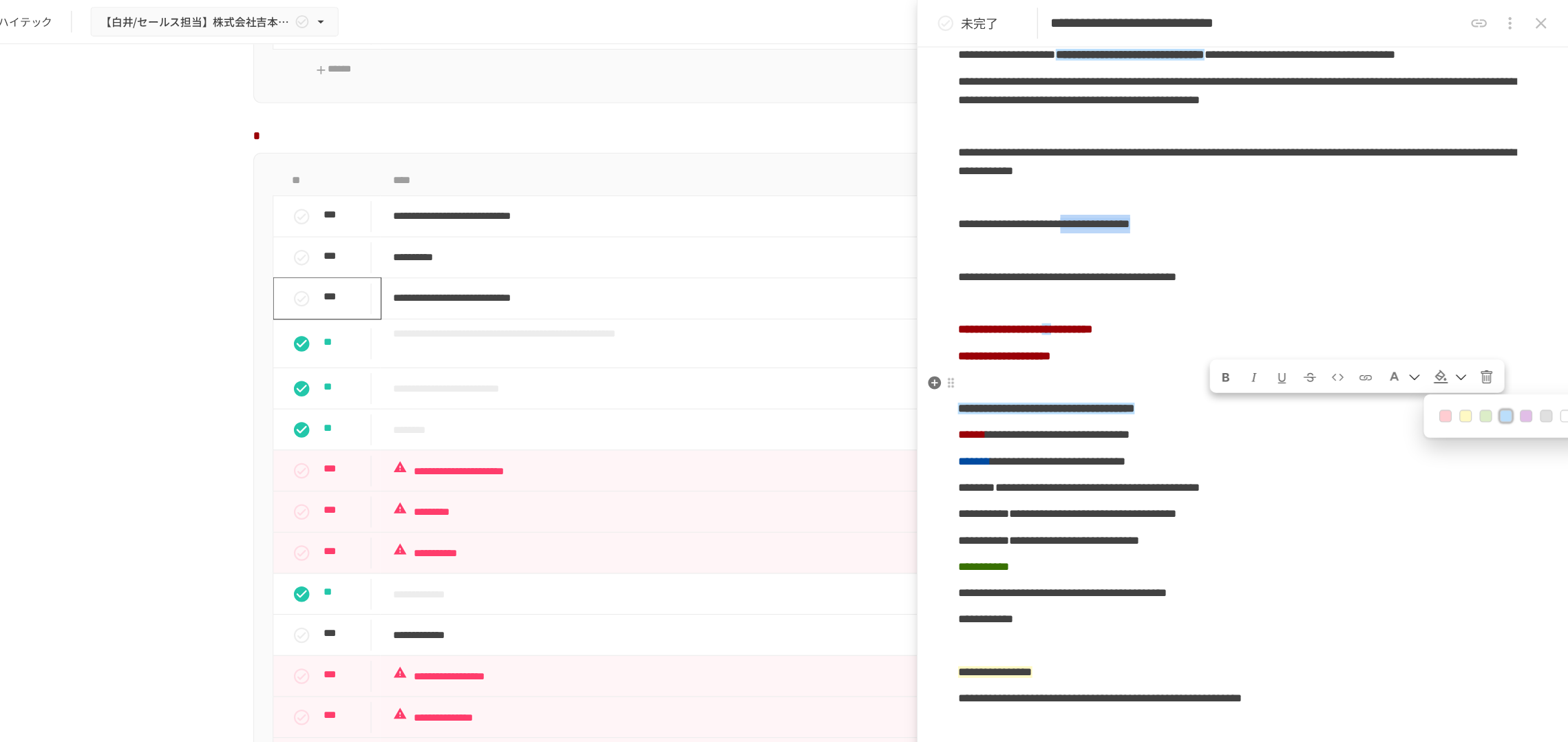 click at bounding box center (1463, 334) 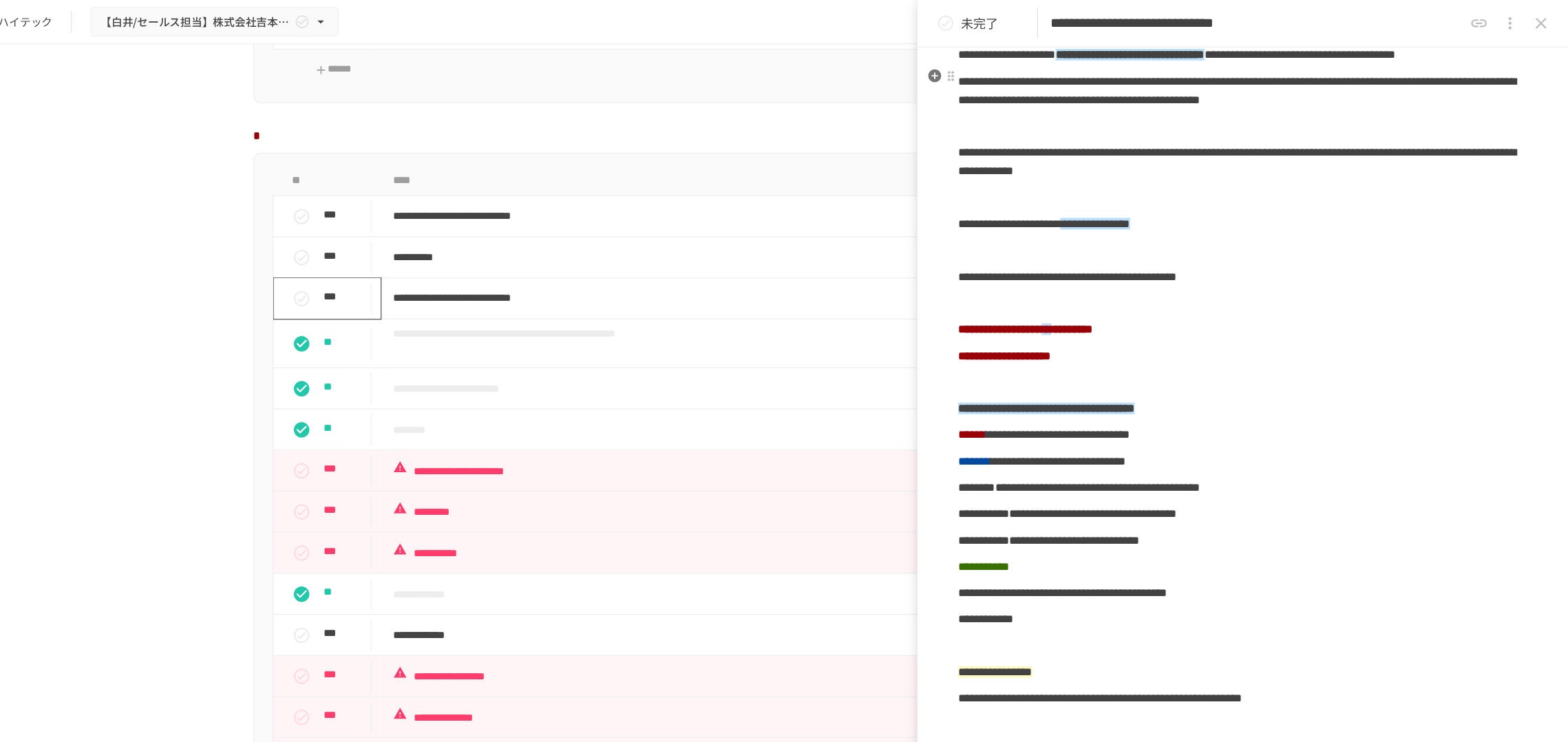click on "**********" at bounding box center (1279, 2) 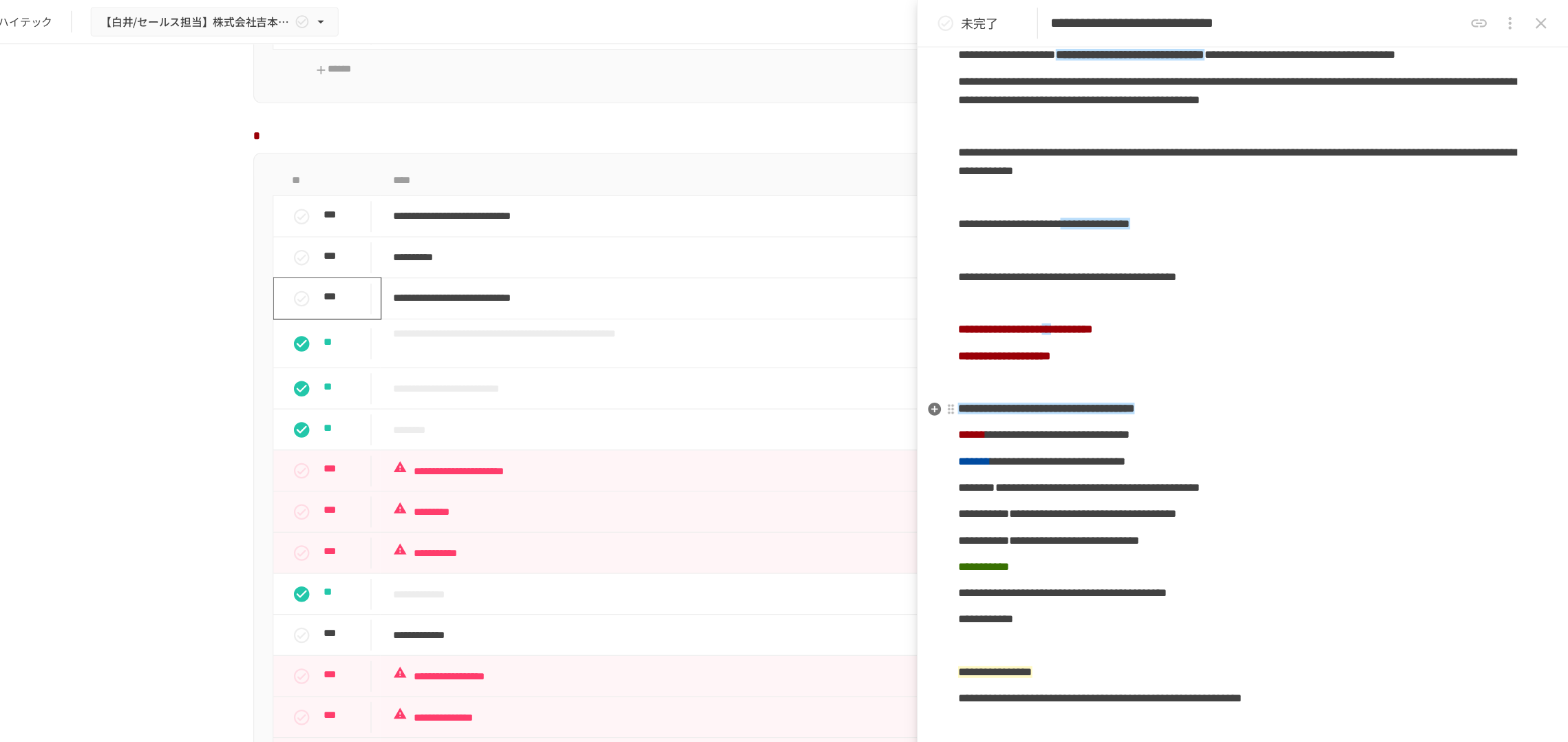 click on "**********" at bounding box center (1279, 199) 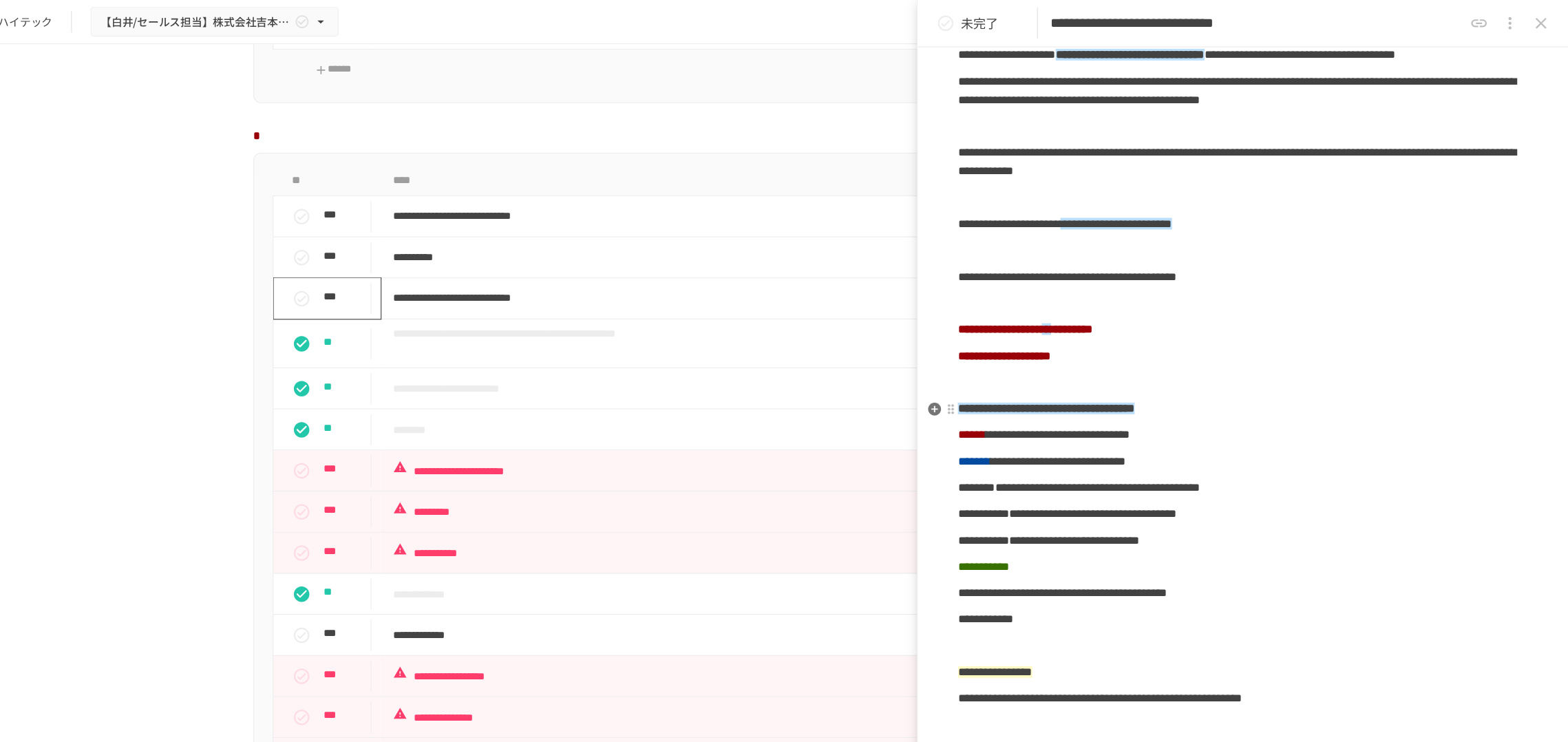 click on "**********" at bounding box center (1279, 199) 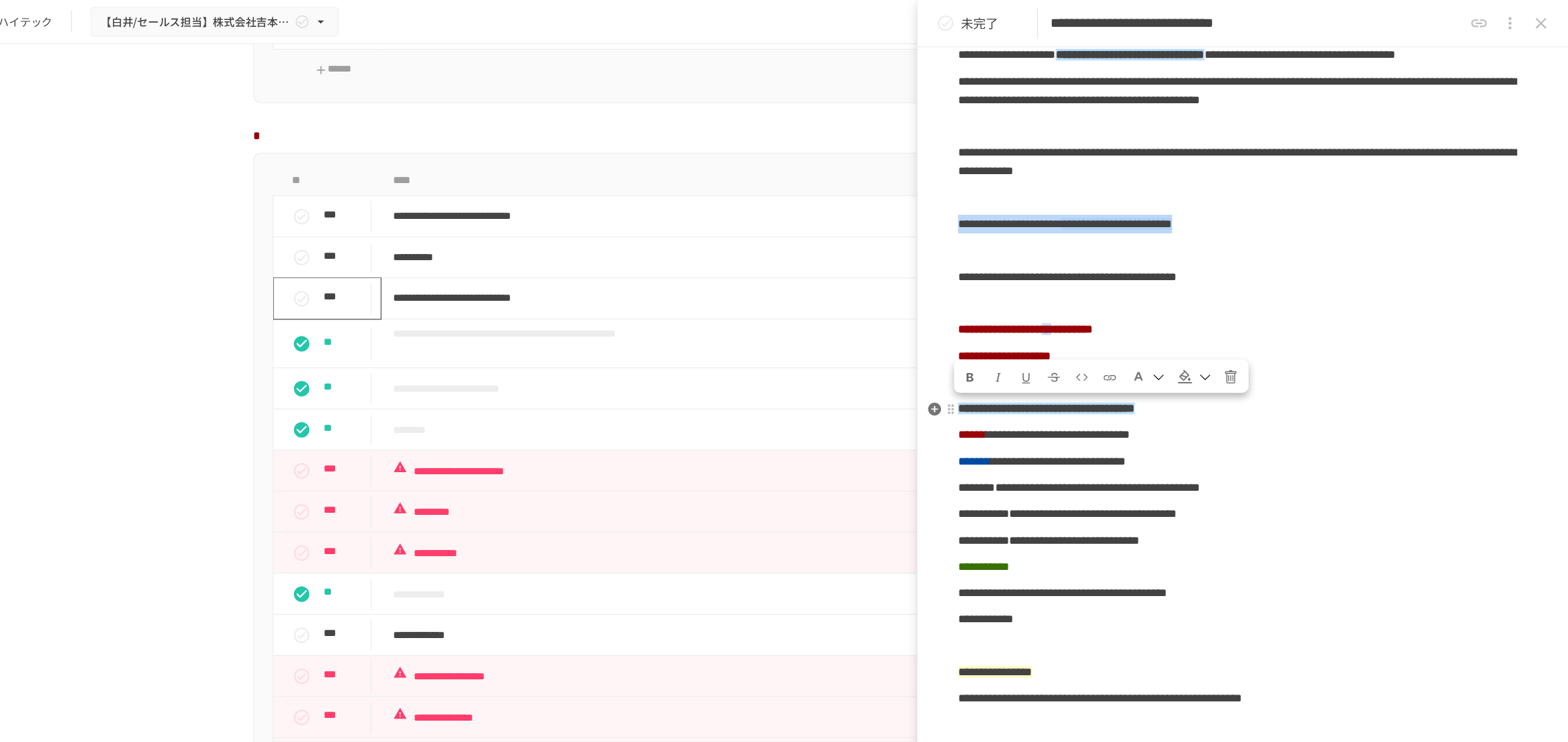 drag, startPoint x: 1505, startPoint y: 372, endPoint x: 1029, endPoint y: 372, distance: 476 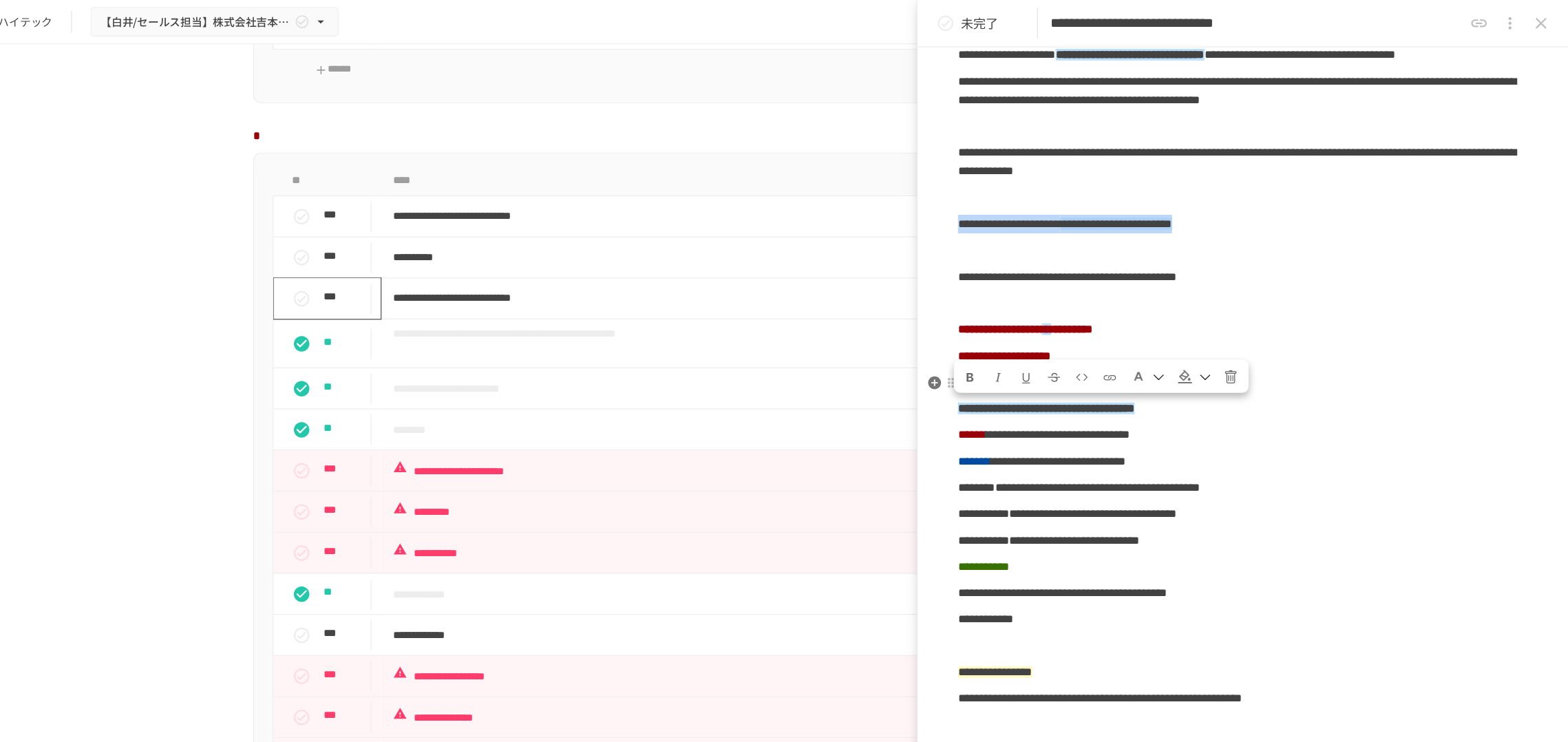 click at bounding box center (1236, 334) 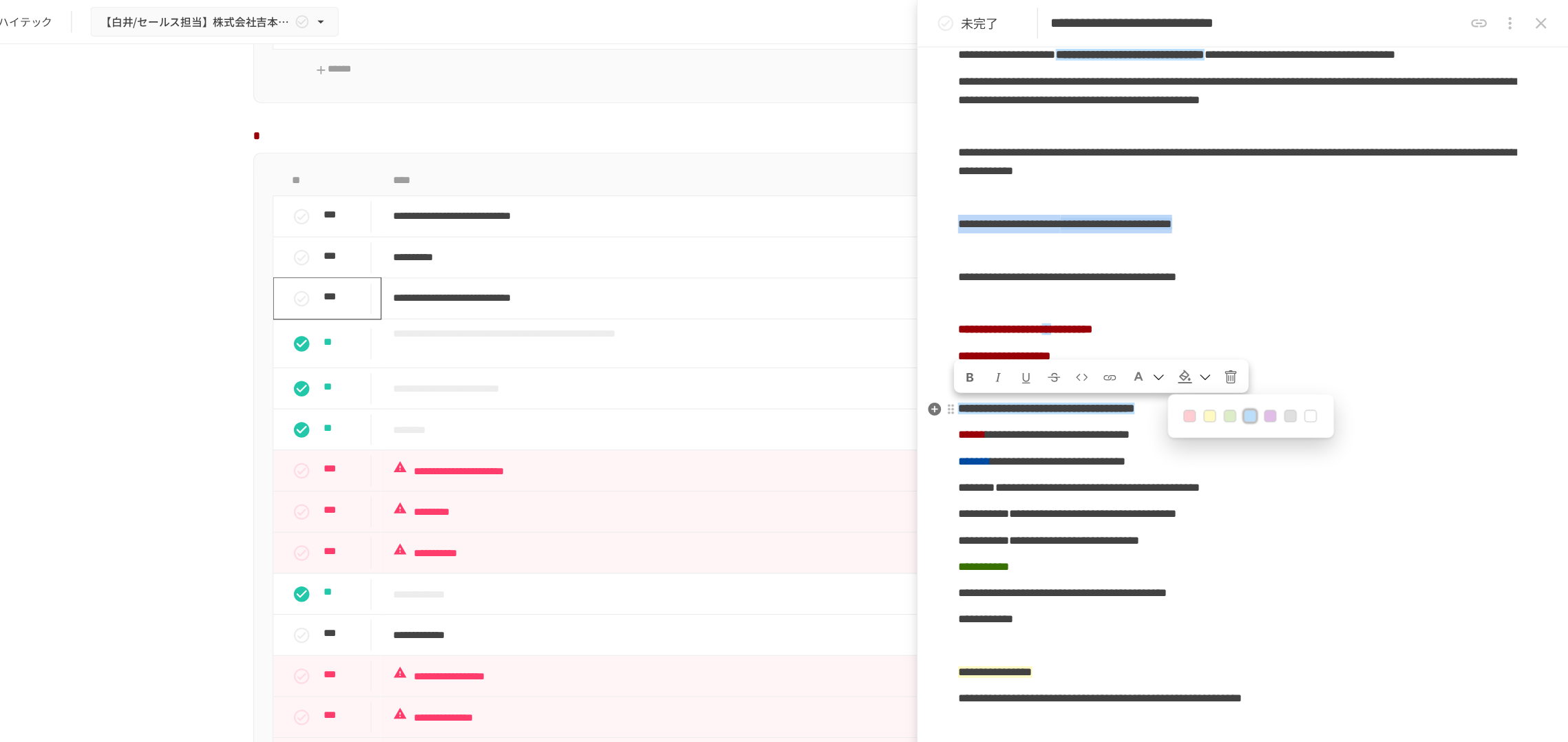 click at bounding box center [1285, 370] 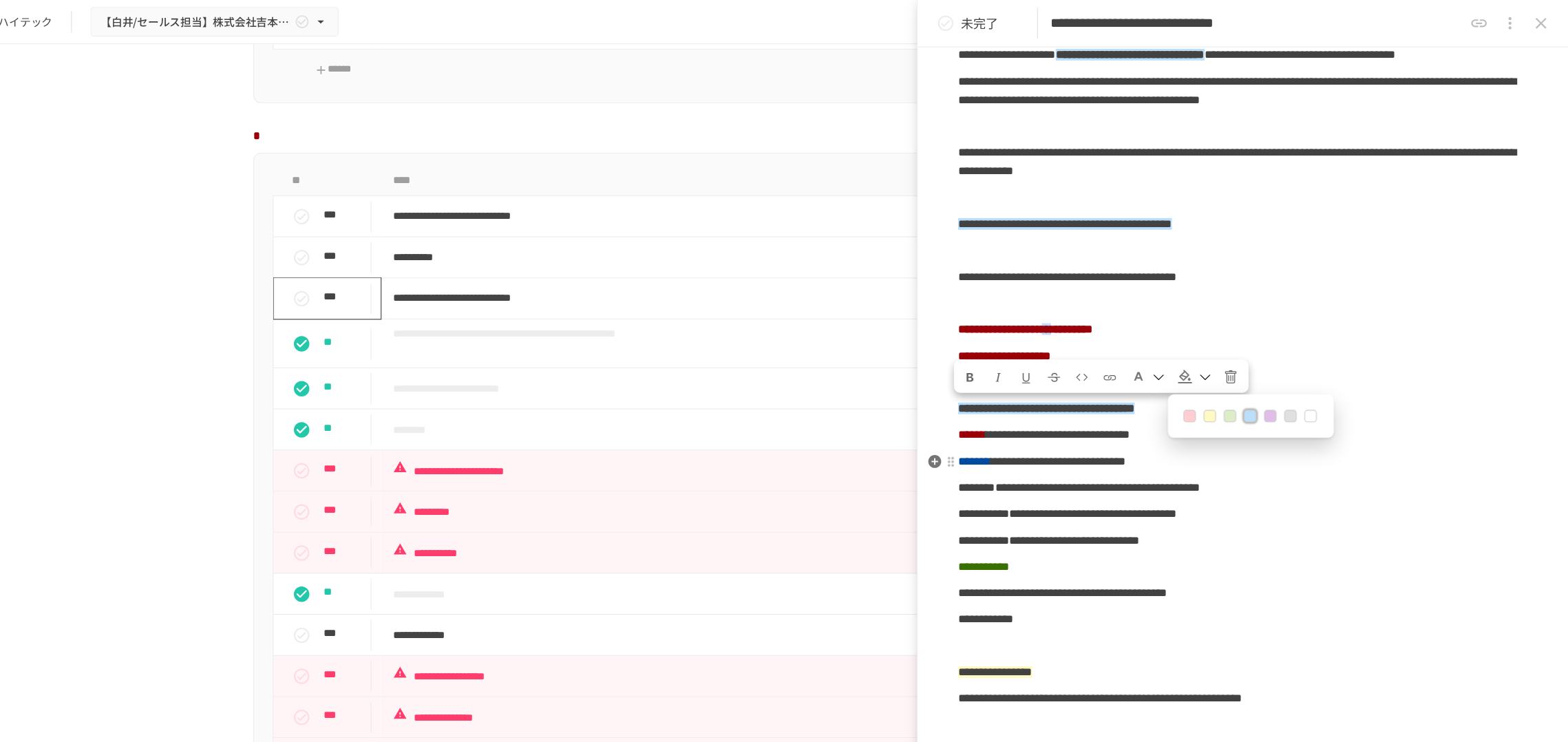 click on "**********" at bounding box center [1123, 245] 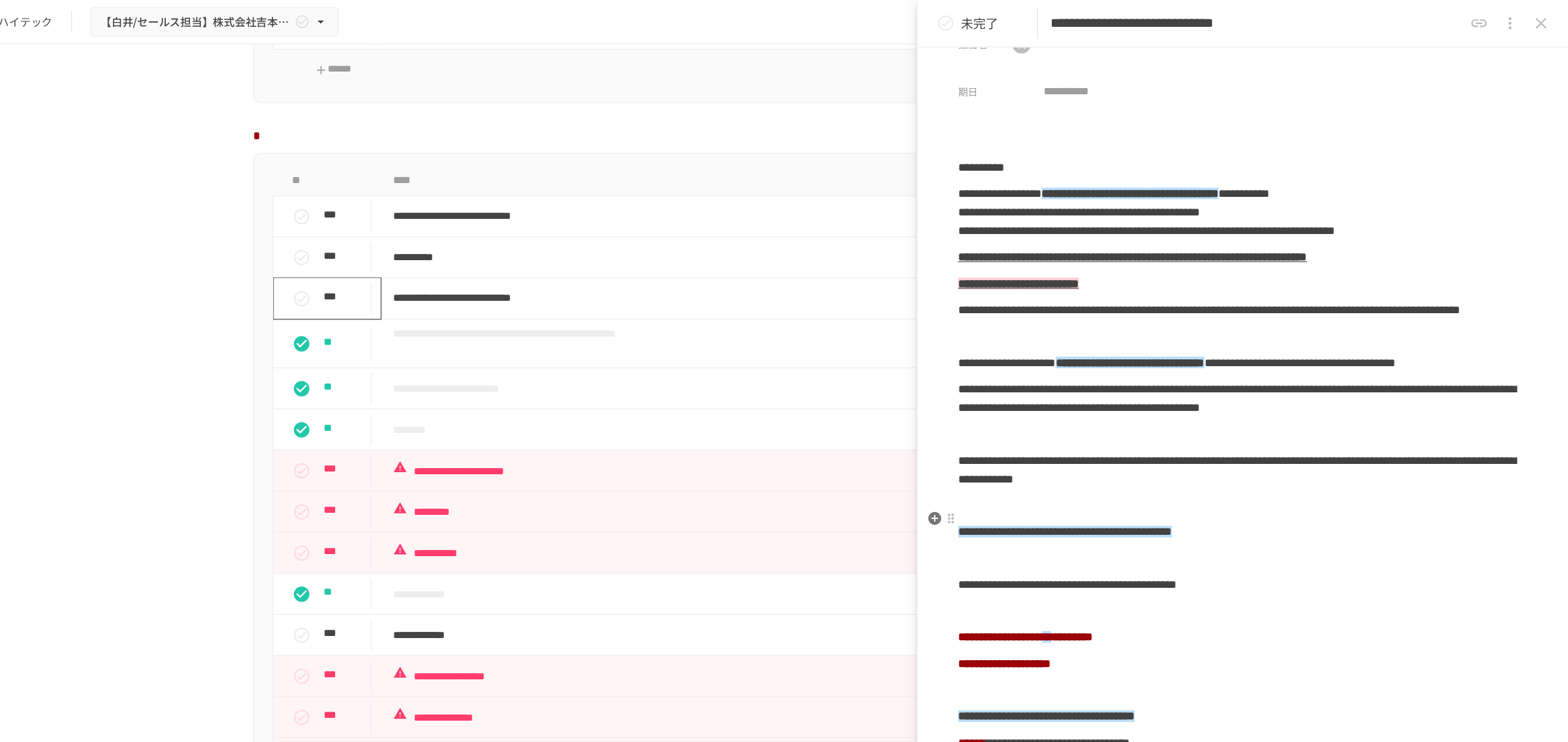 scroll, scrollTop: 30, scrollLeft: 0, axis: vertical 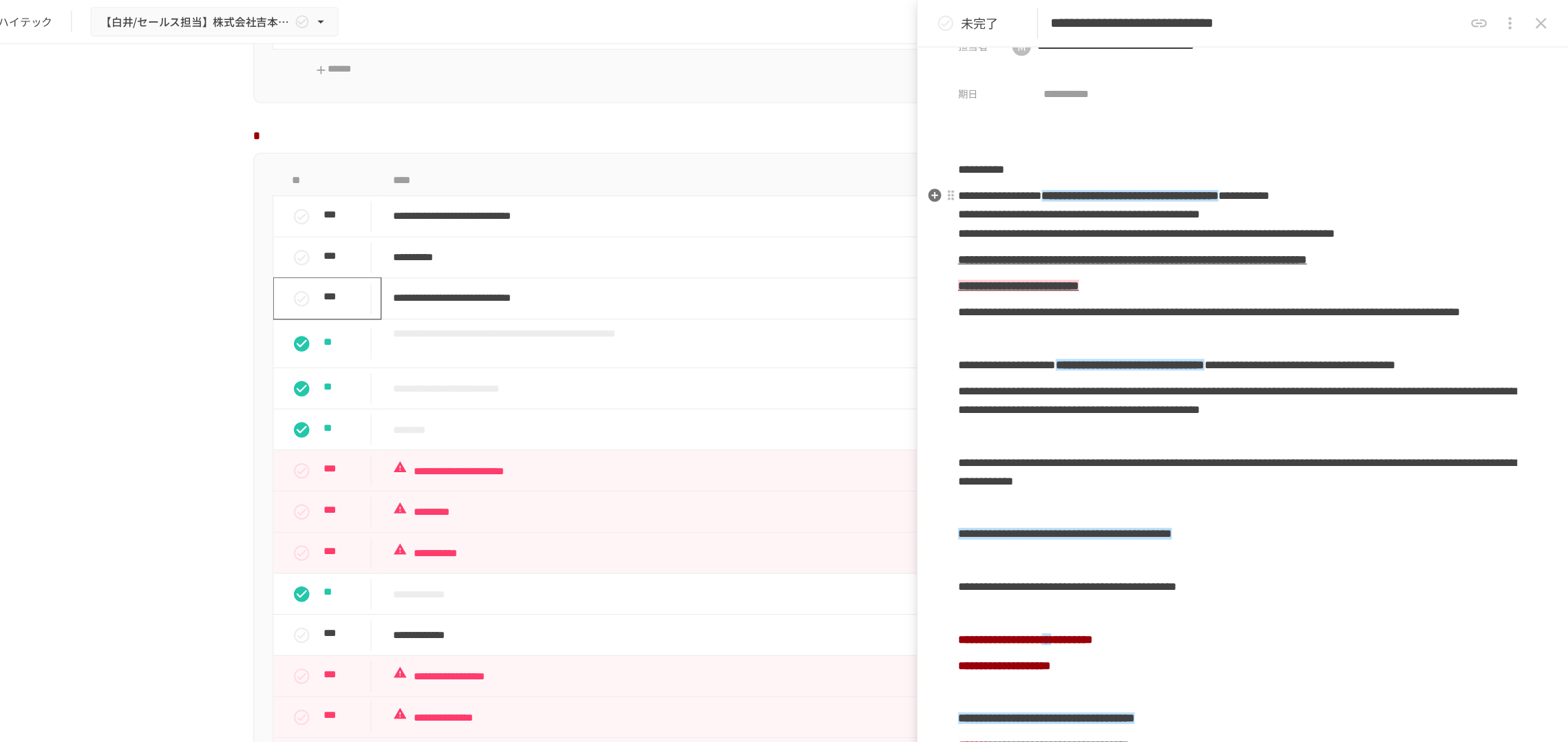 click on "**********" at bounding box center [1279, 191] 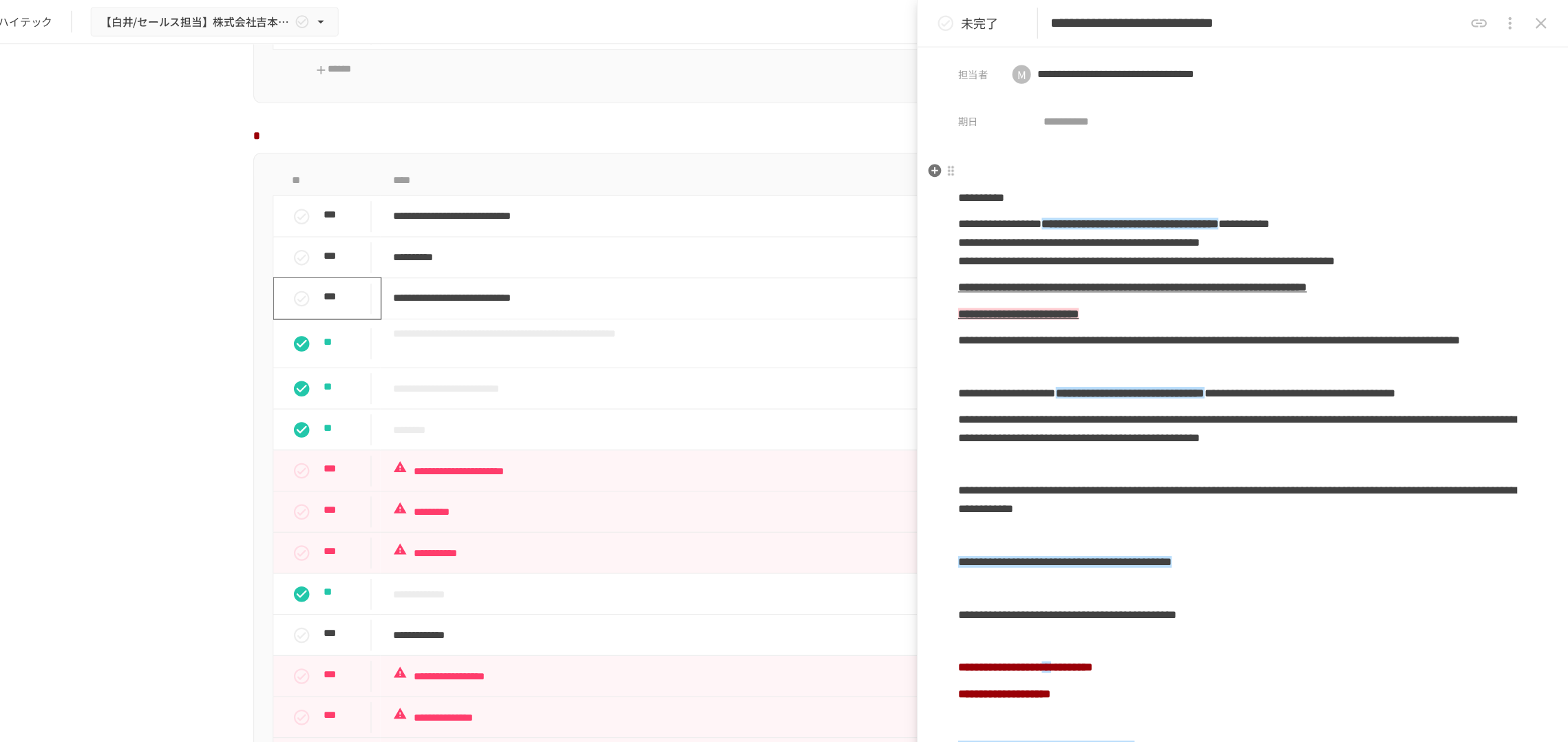 scroll, scrollTop: 0, scrollLeft: 0, axis: both 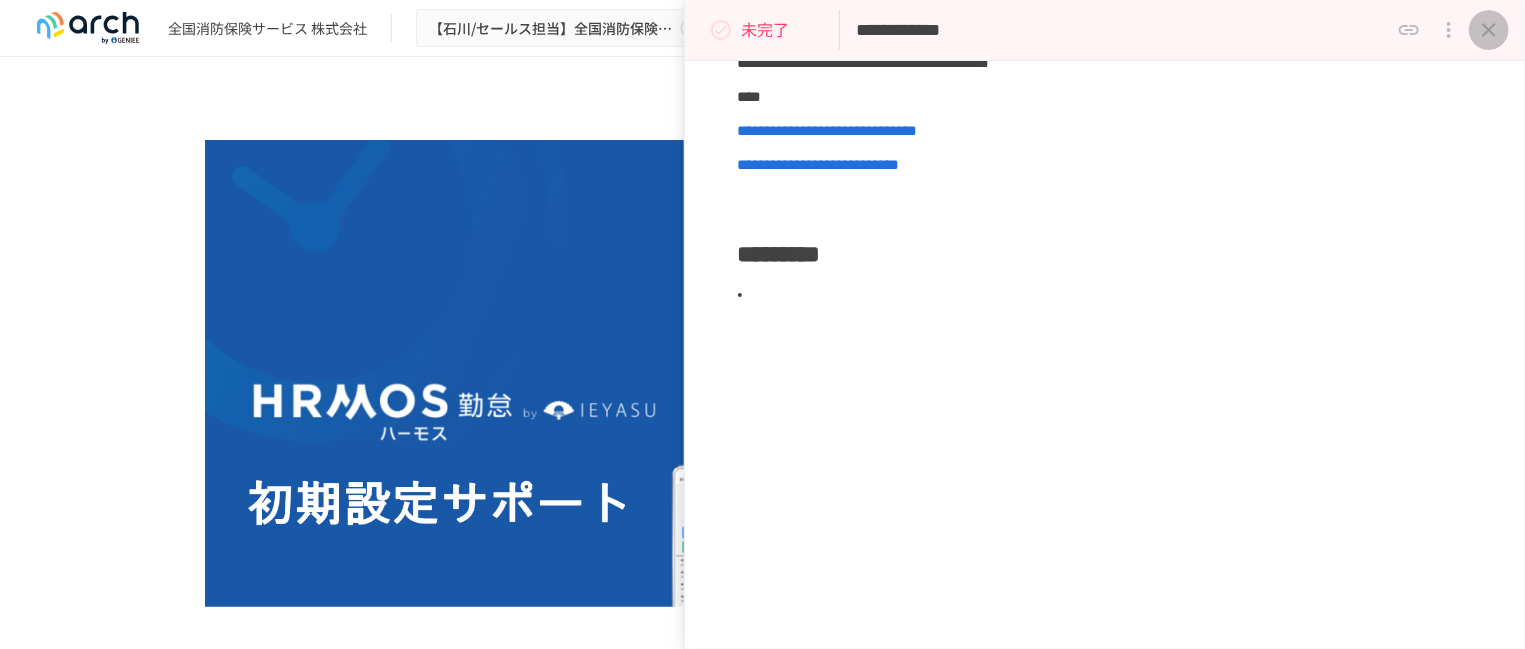 click 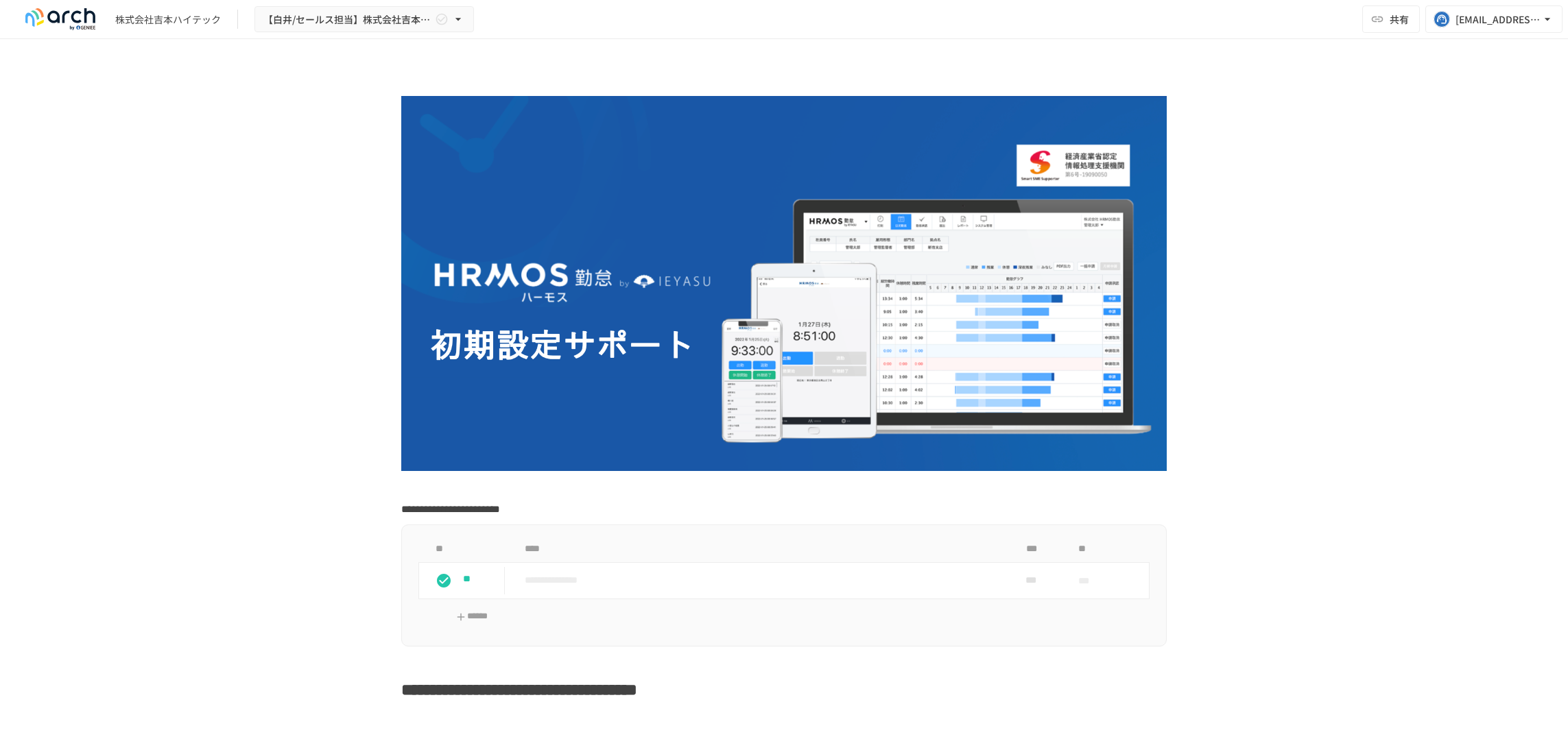 scroll, scrollTop: 0, scrollLeft: 0, axis: both 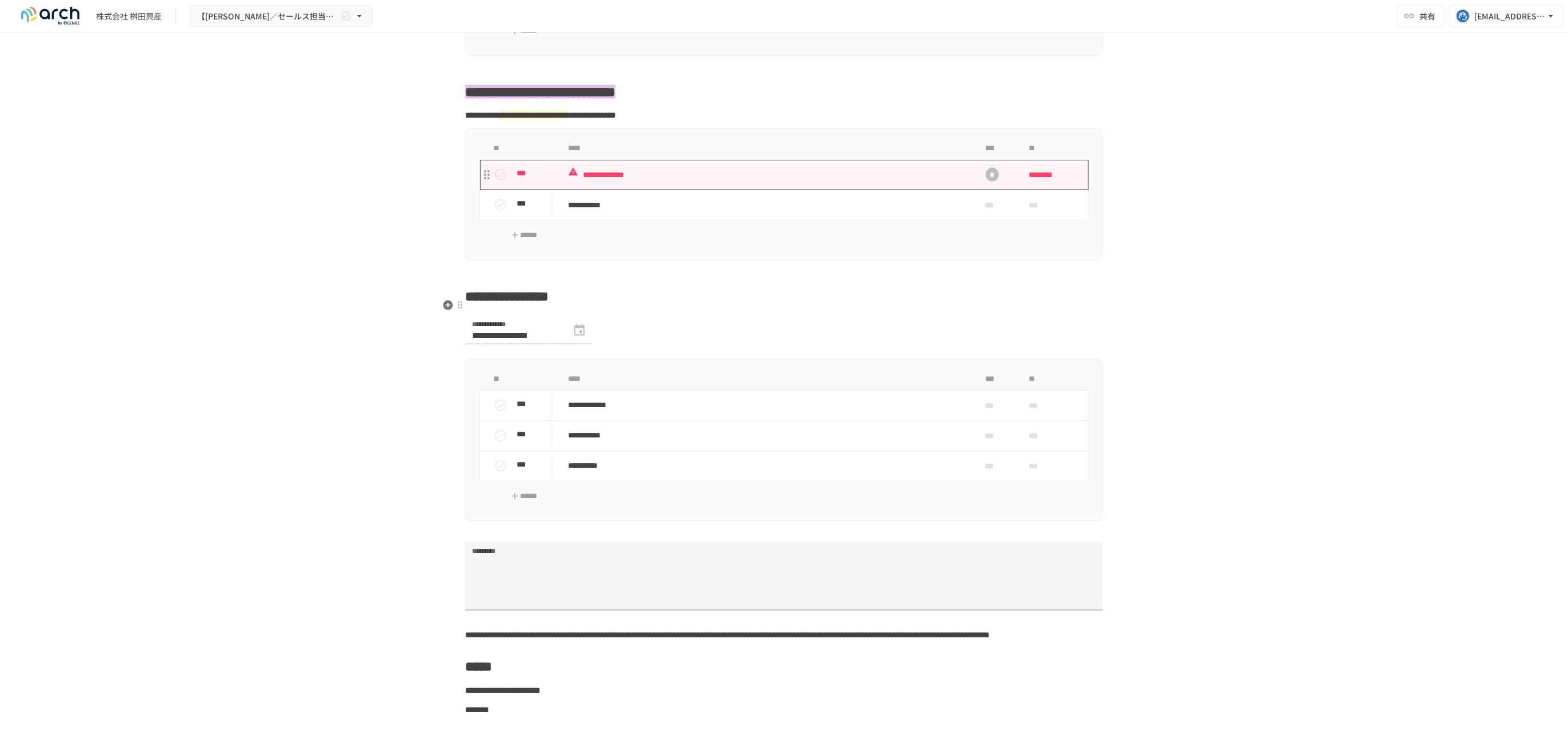 click on "**********" at bounding box center [766, 175] 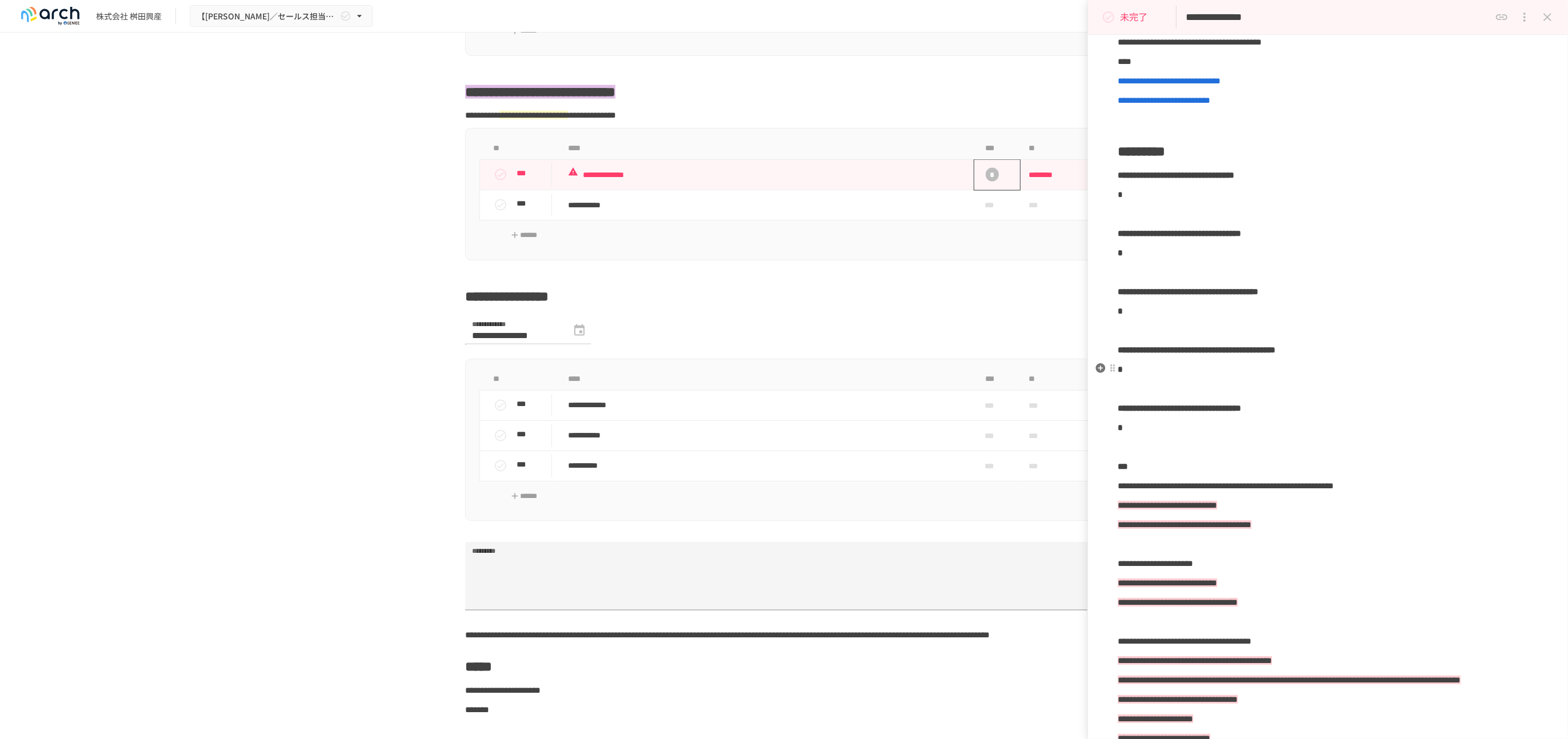 scroll, scrollTop: 160, scrollLeft: 0, axis: vertical 